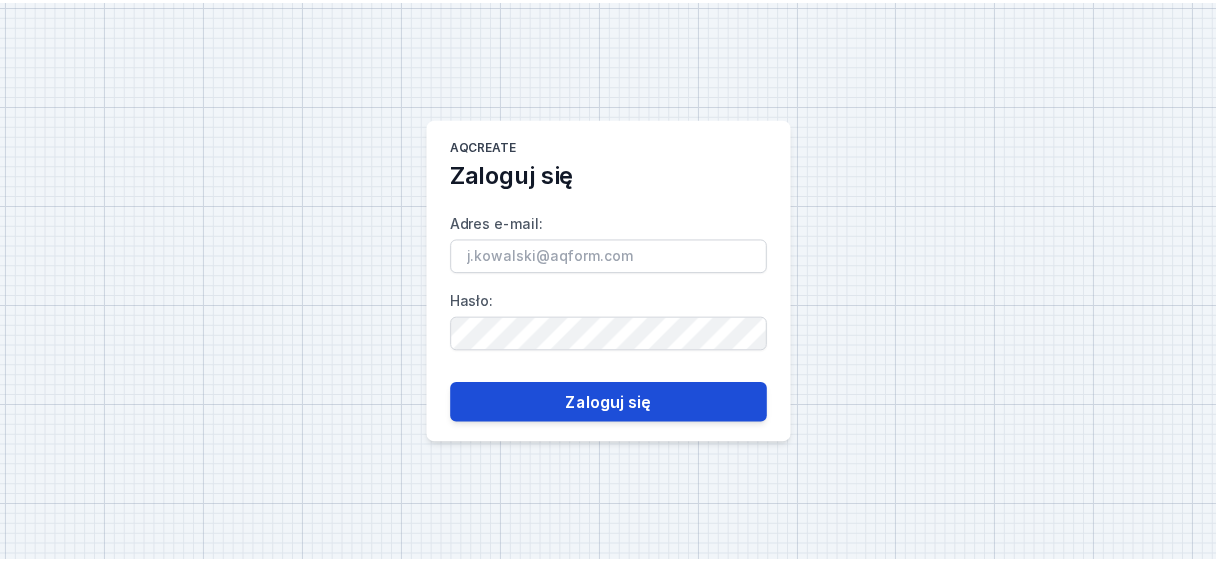 scroll, scrollTop: 0, scrollLeft: 0, axis: both 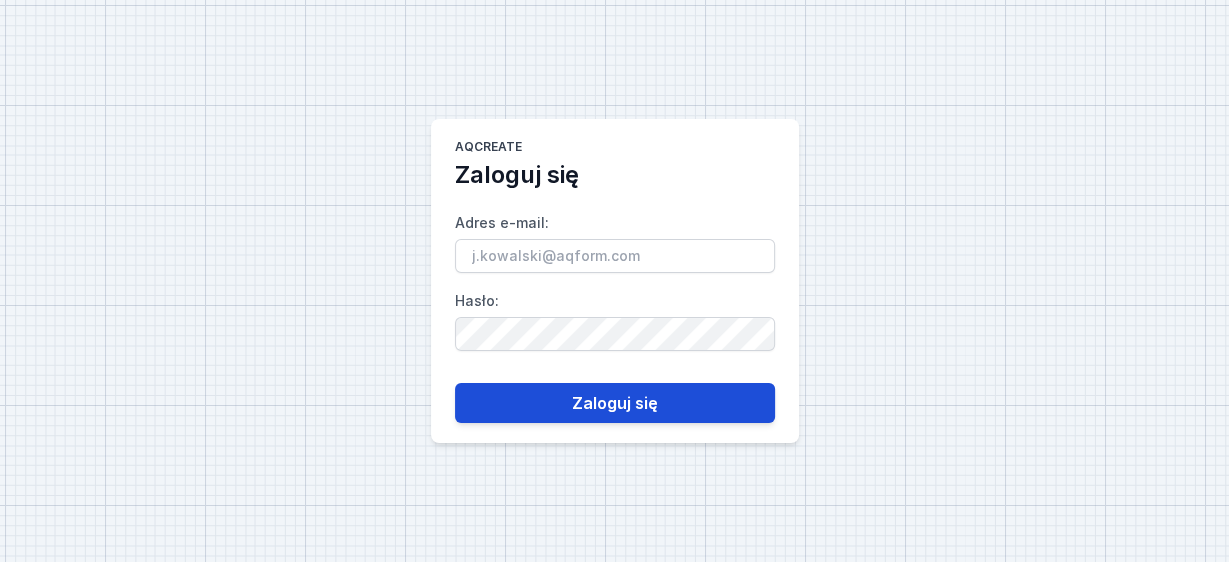 type on "[EMAIL_ADDRESS][DOMAIN_NAME]" 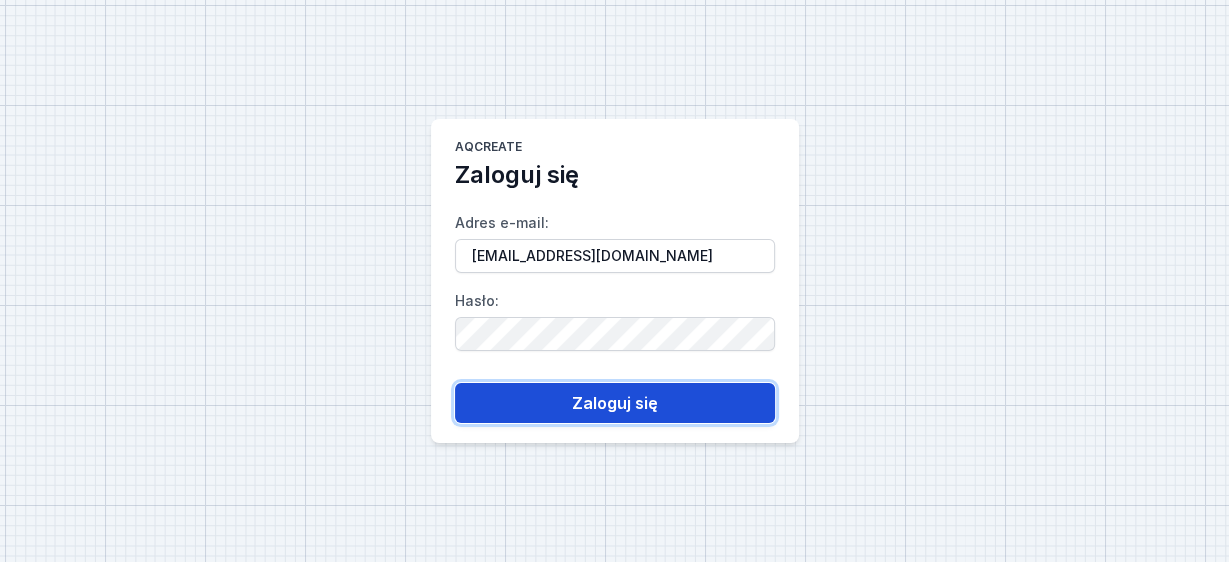 click on "Zaloguj się" at bounding box center (615, 403) 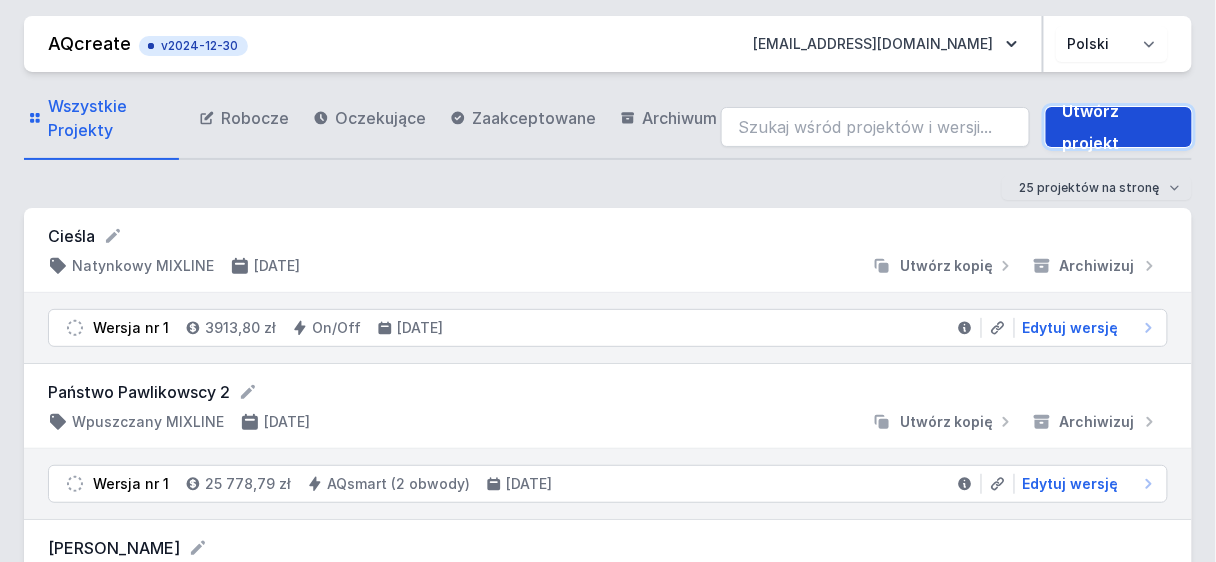 click on "Utwórz projekt" at bounding box center [1119, 127] 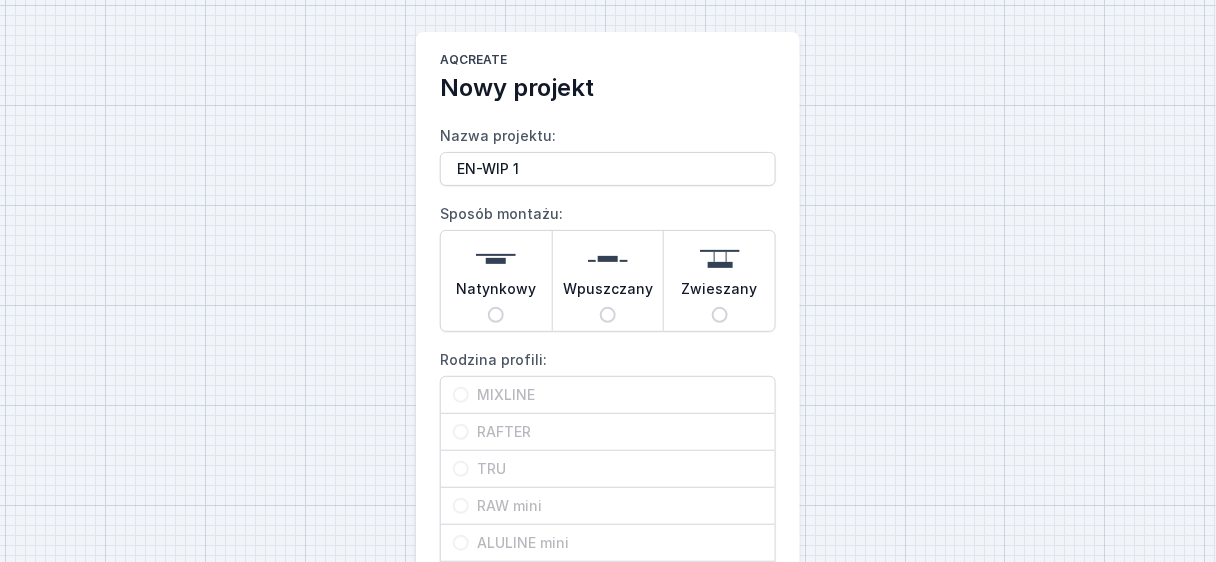 type on "EN-WIP 1" 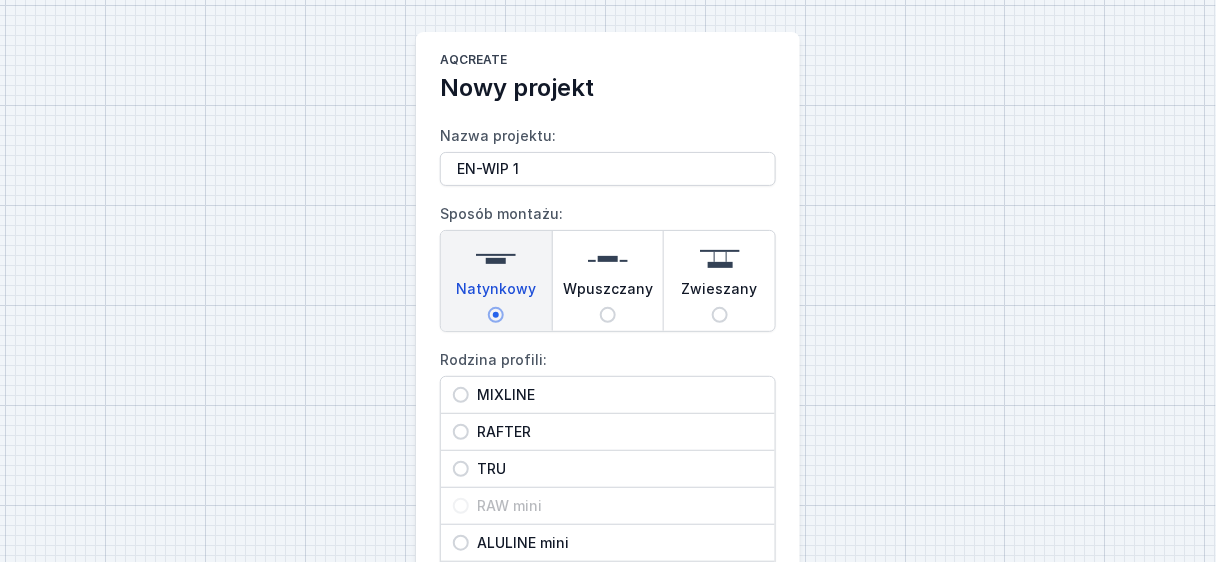 click on "MIXLINE" at bounding box center (616, 395) 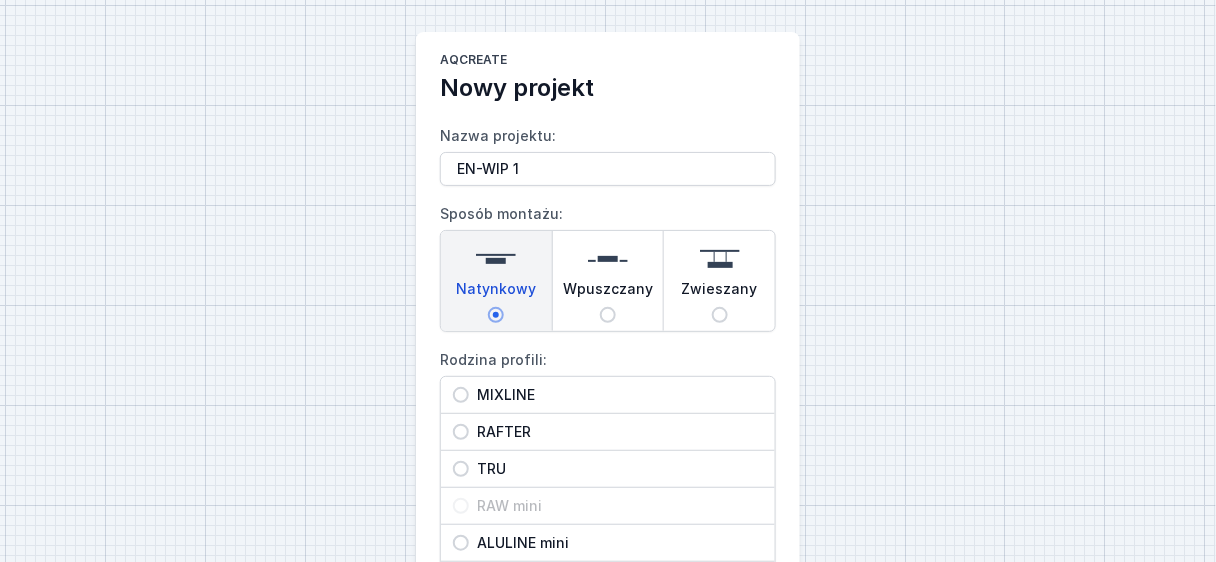 radio on "true" 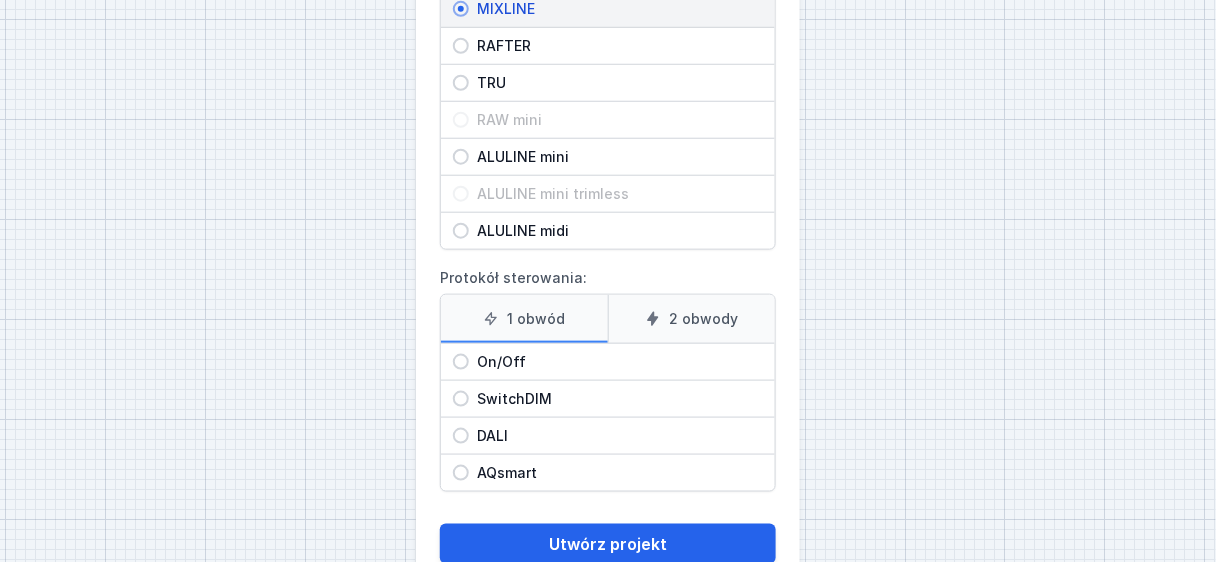 scroll, scrollTop: 400, scrollLeft: 0, axis: vertical 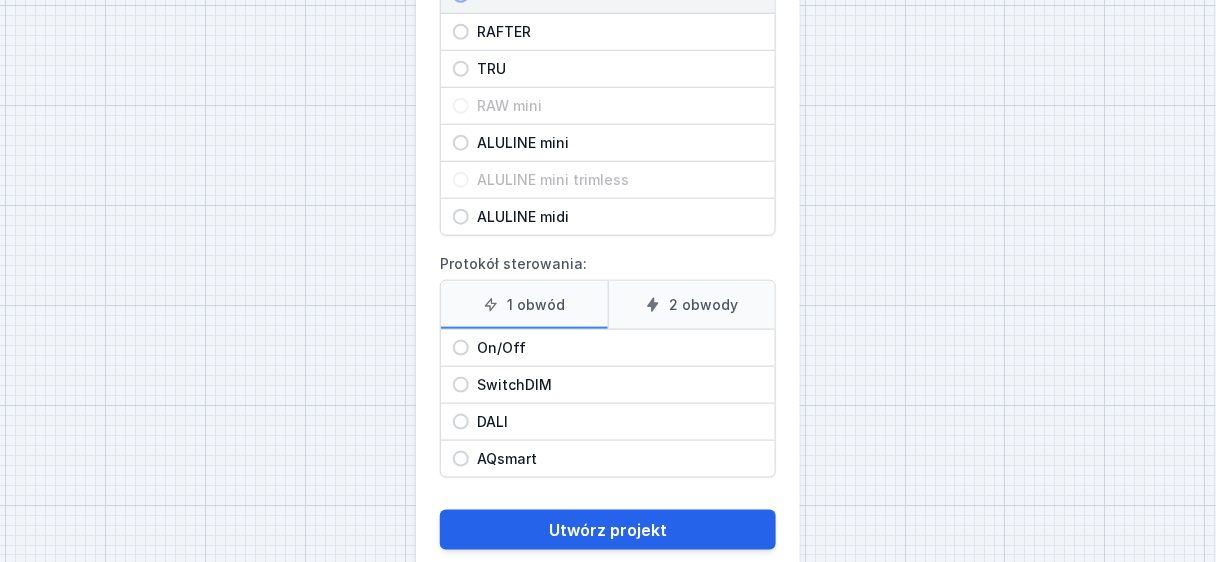 click on "On/Off" at bounding box center [616, 348] 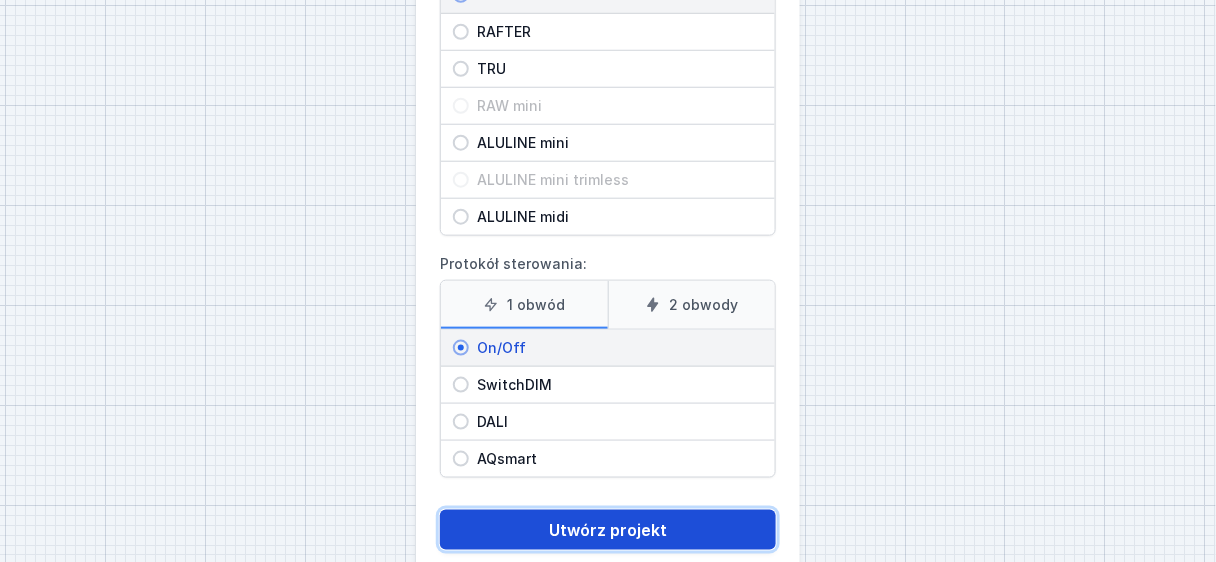 click on "Utwórz projekt" at bounding box center [608, 530] 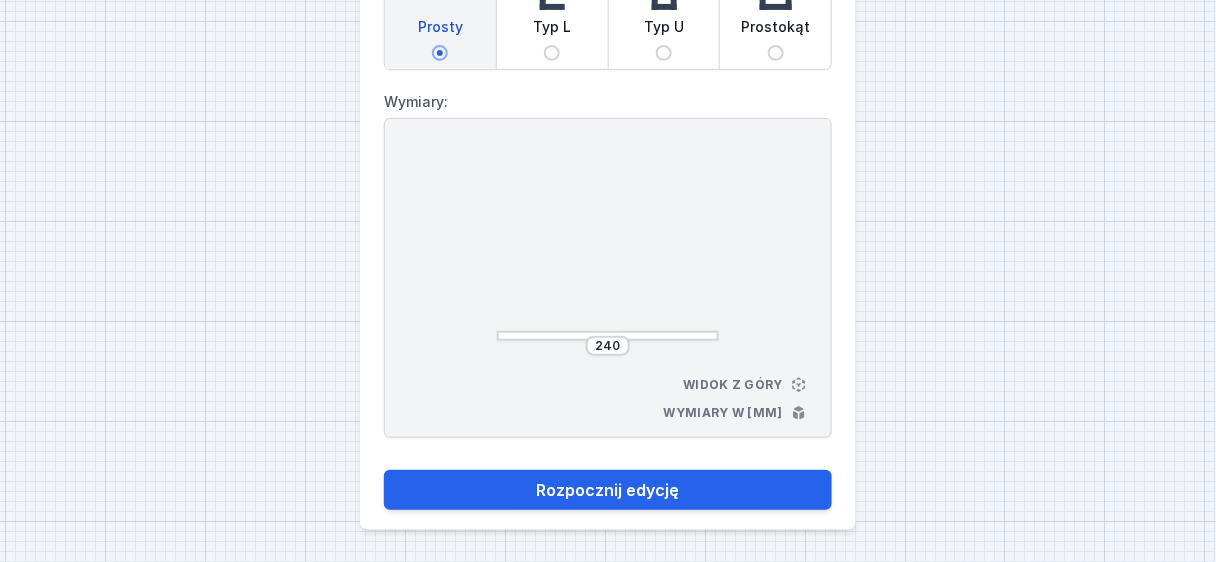 scroll, scrollTop: 183, scrollLeft: 0, axis: vertical 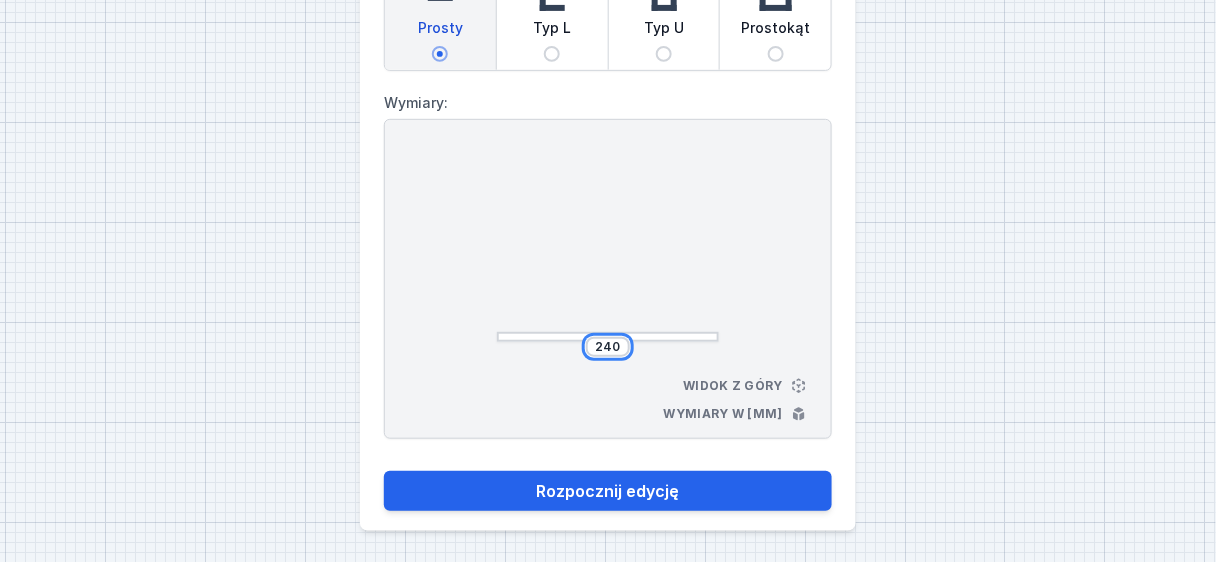 click on "240" at bounding box center [608, 347] 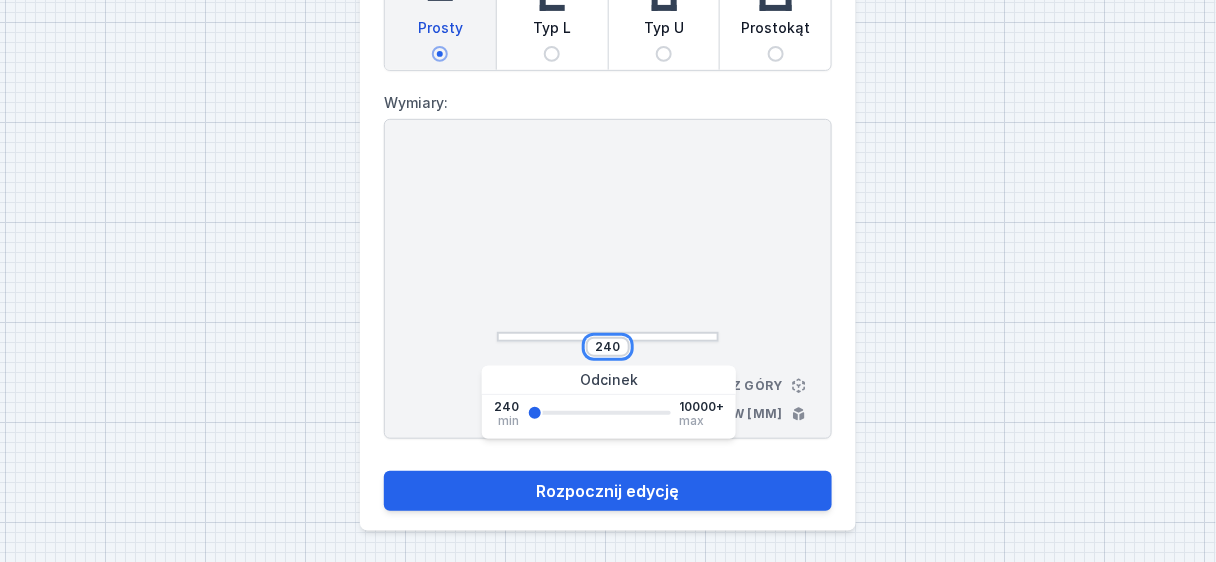 drag, startPoint x: 622, startPoint y: 346, endPoint x: 583, endPoint y: 346, distance: 39 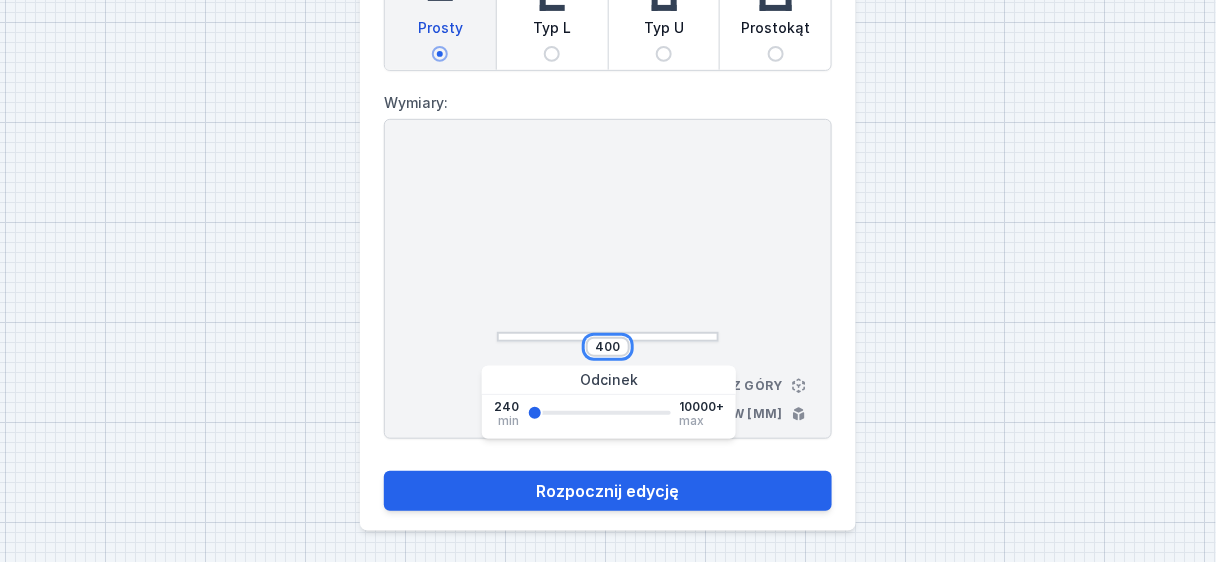 type on "400" 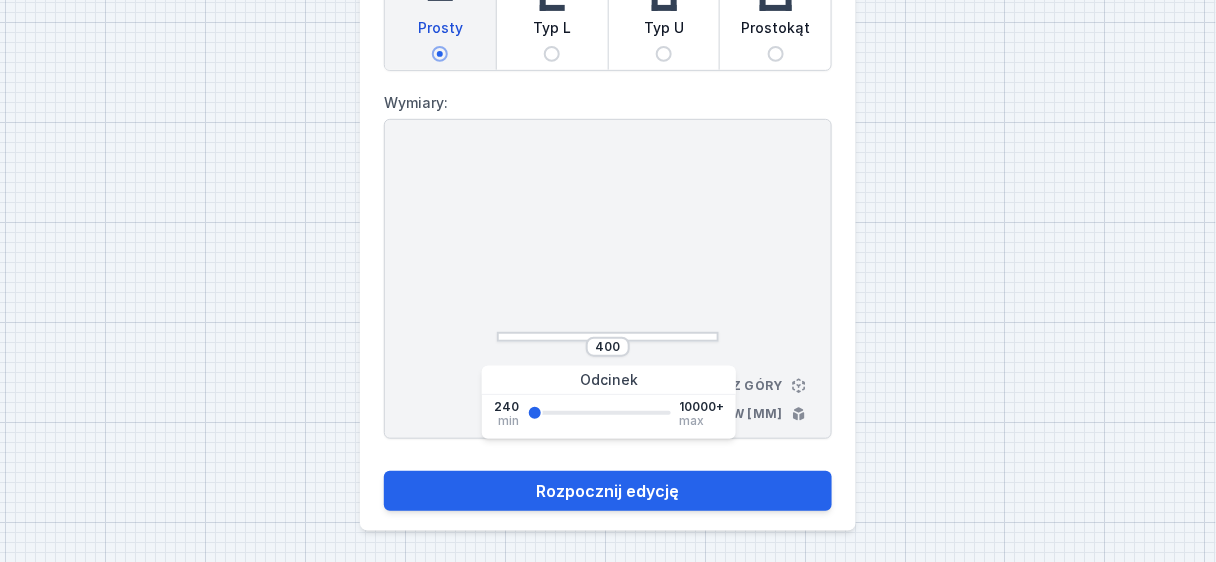 click on "Typ L" at bounding box center (552, 32) 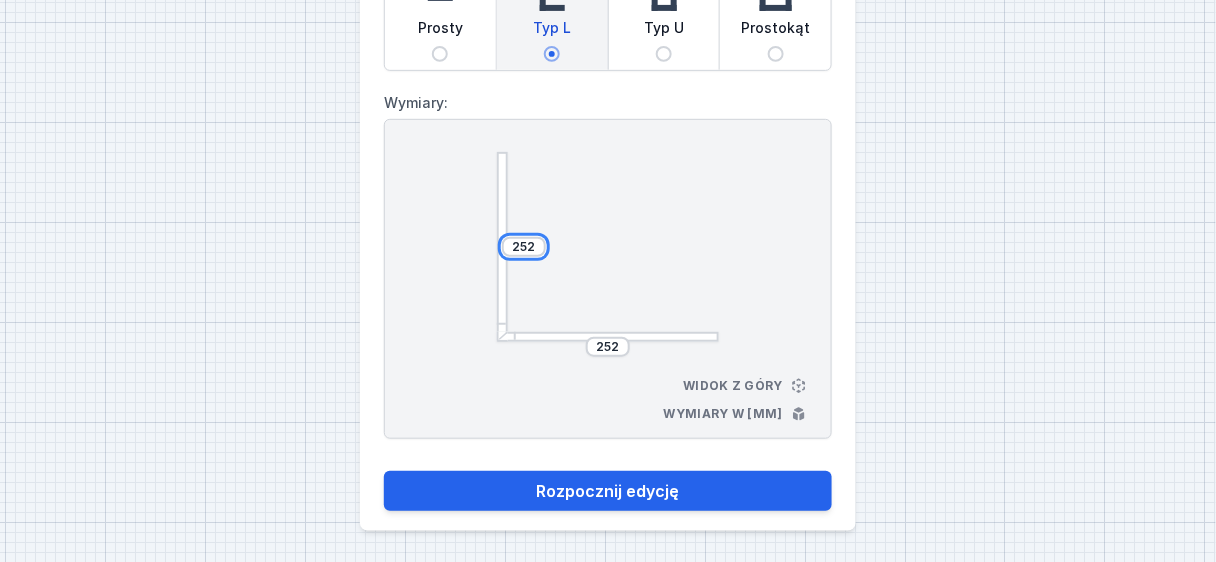 click on "252" at bounding box center (524, 247) 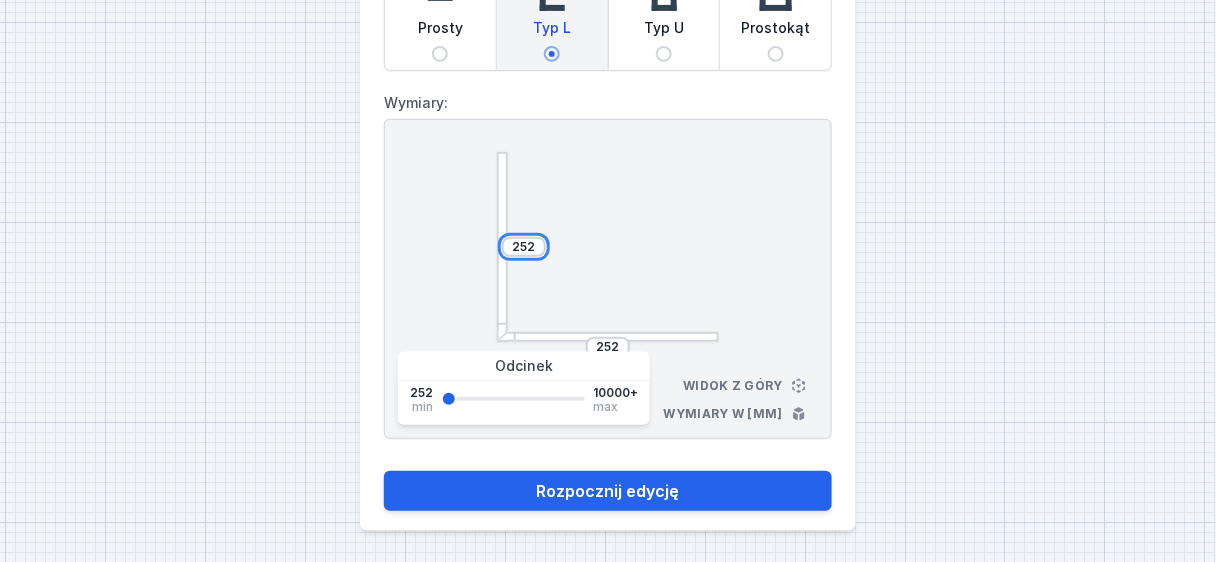 drag, startPoint x: 538, startPoint y: 246, endPoint x: 472, endPoint y: 237, distance: 66.61081 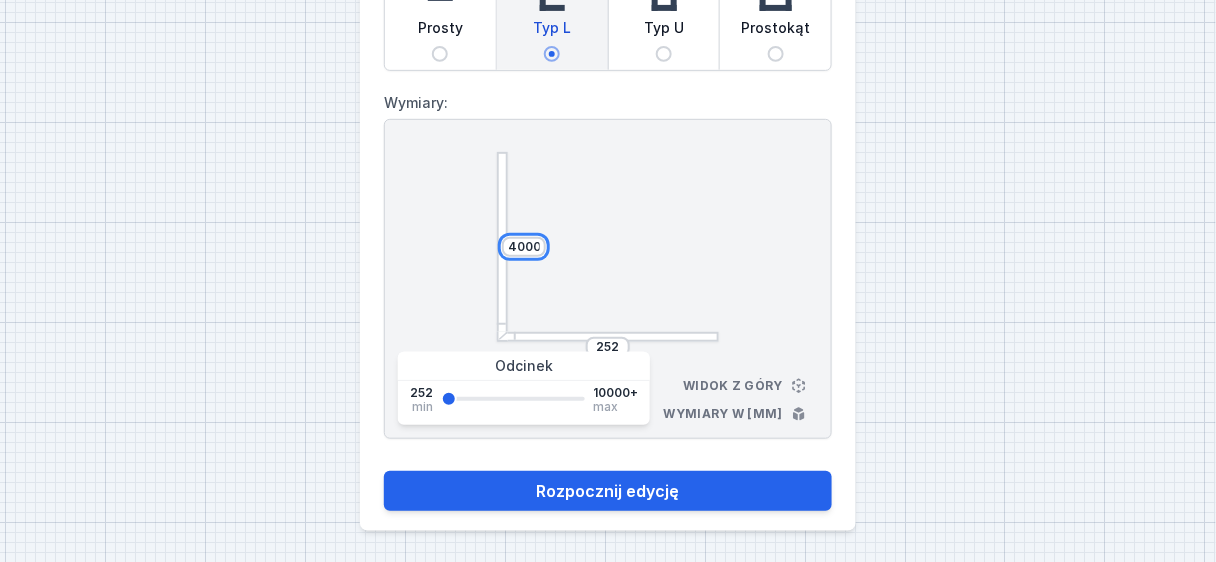 type on "4000" 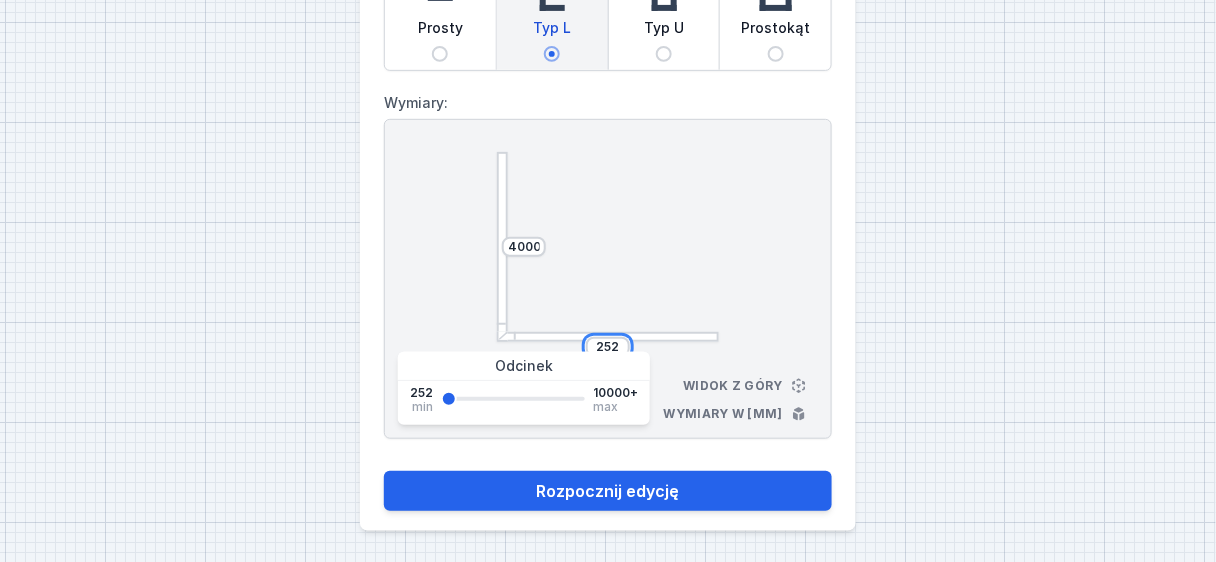click on "252" at bounding box center (608, 347) 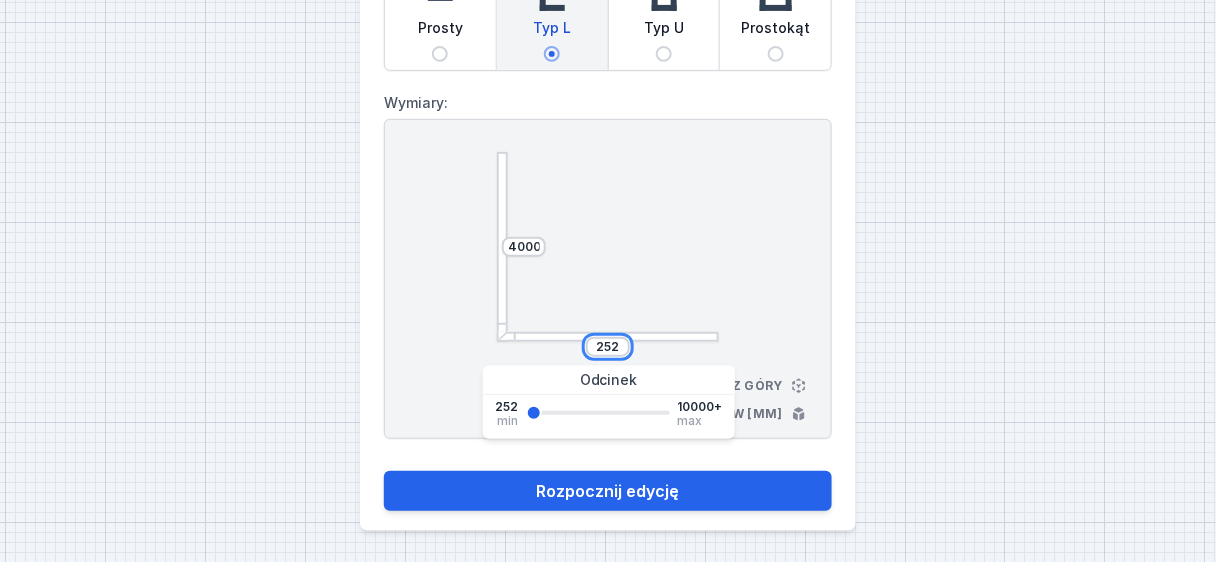 drag, startPoint x: 619, startPoint y: 348, endPoint x: 529, endPoint y: 319, distance: 94.55686 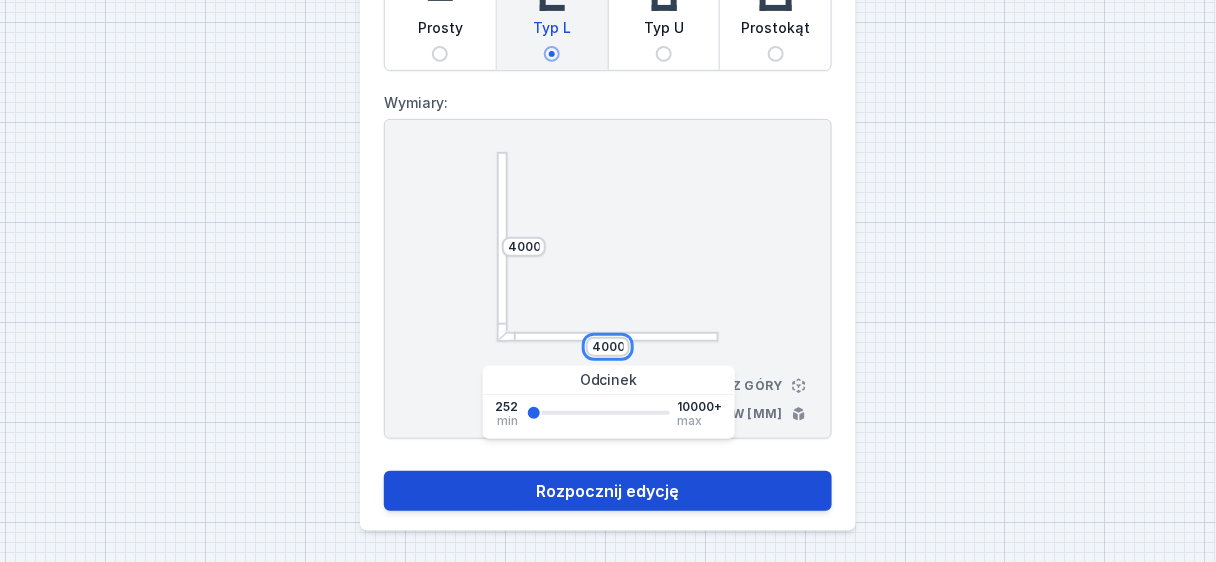 type on "4000" 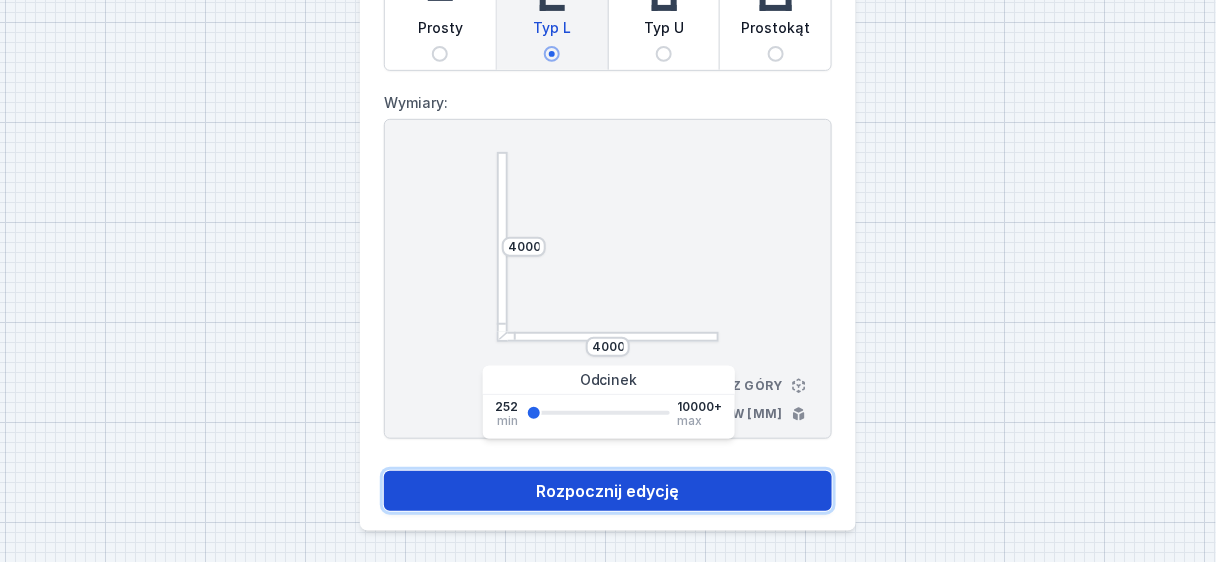 click on "Rozpocznij edycję" at bounding box center (608, 491) 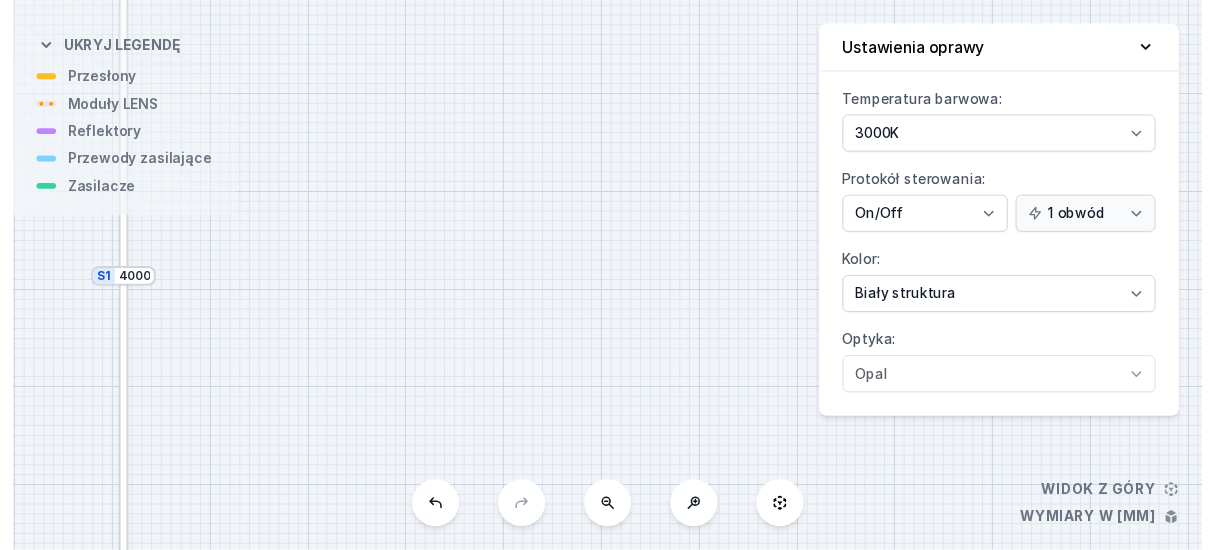 scroll, scrollTop: 0, scrollLeft: 0, axis: both 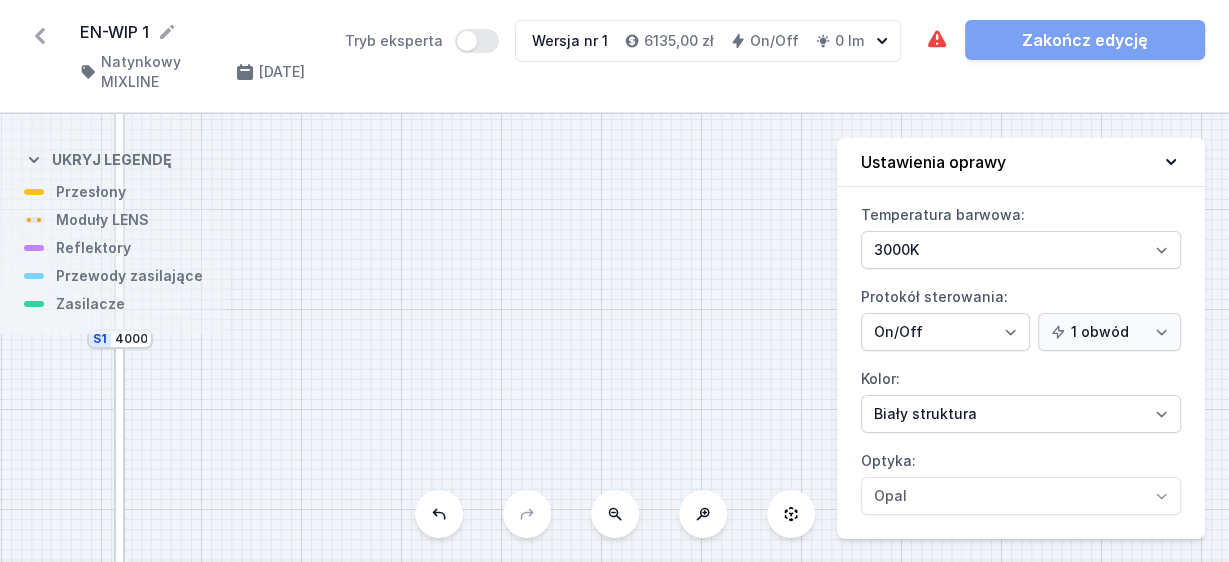 click on "Ustawienia oprawy" at bounding box center (1021, 162) 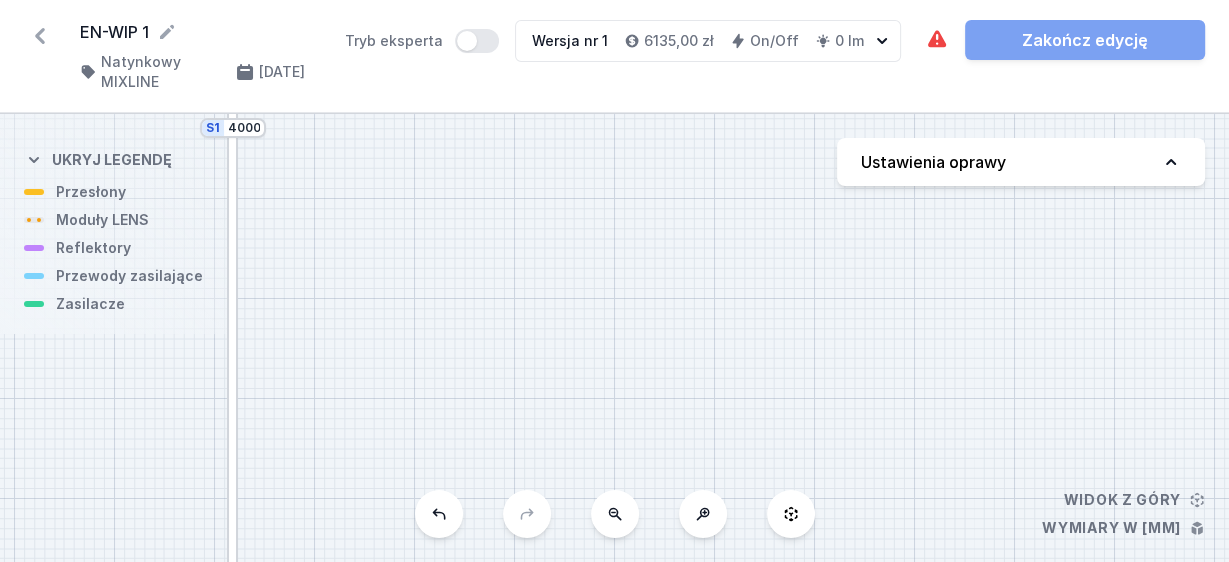 drag, startPoint x: 544, startPoint y: 373, endPoint x: 658, endPoint y: 218, distance: 192.40842 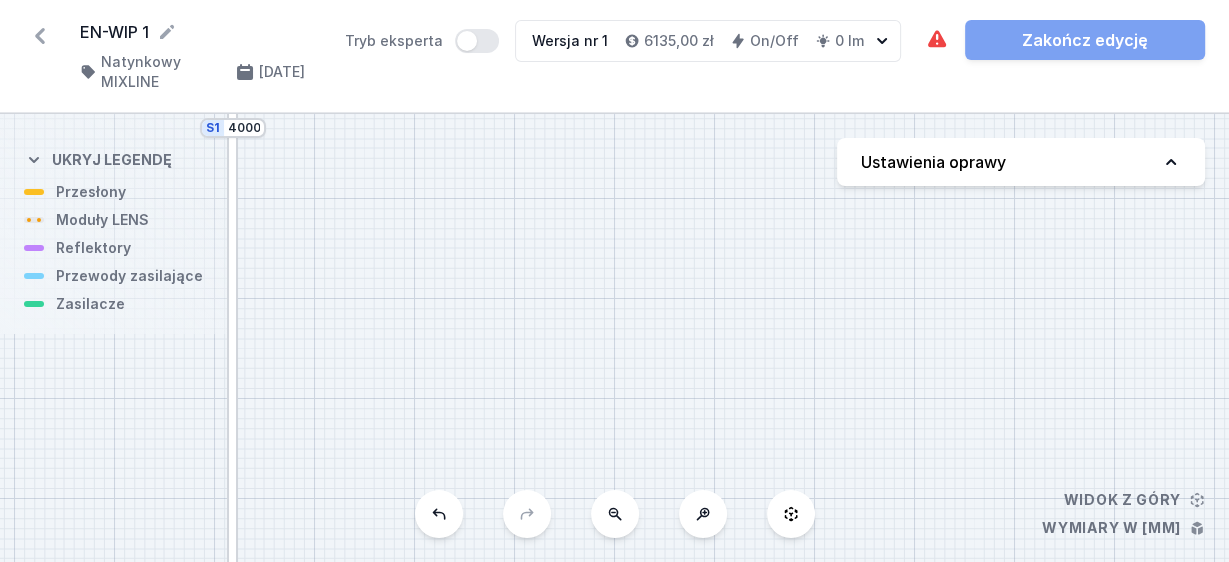 click on "S2 4000 S1 4000" at bounding box center [614, 338] 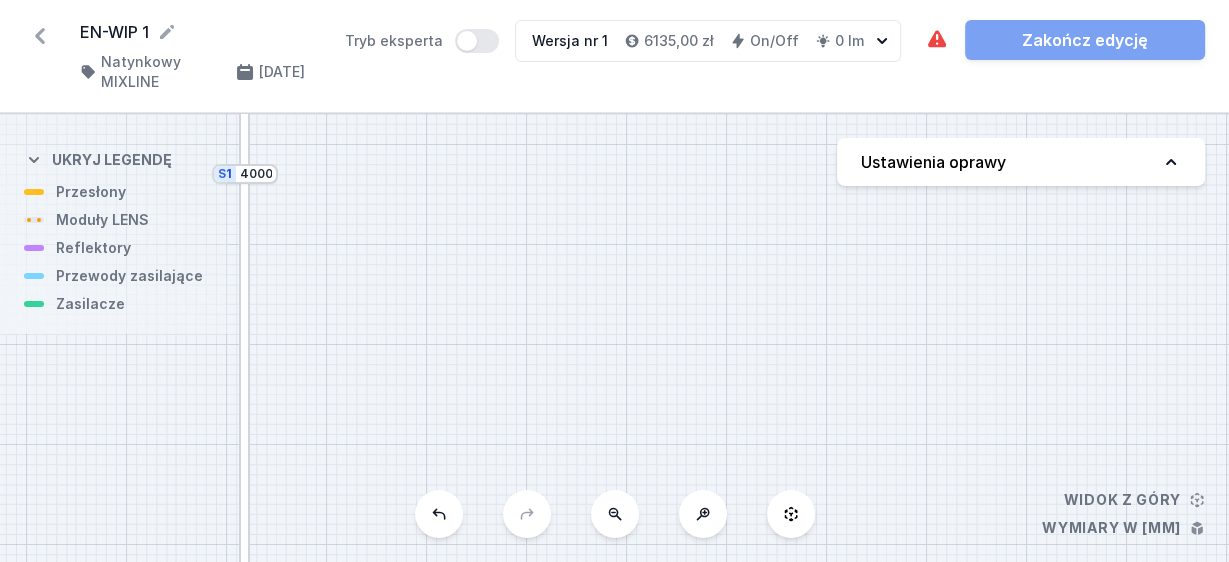 click at bounding box center [615, 514] 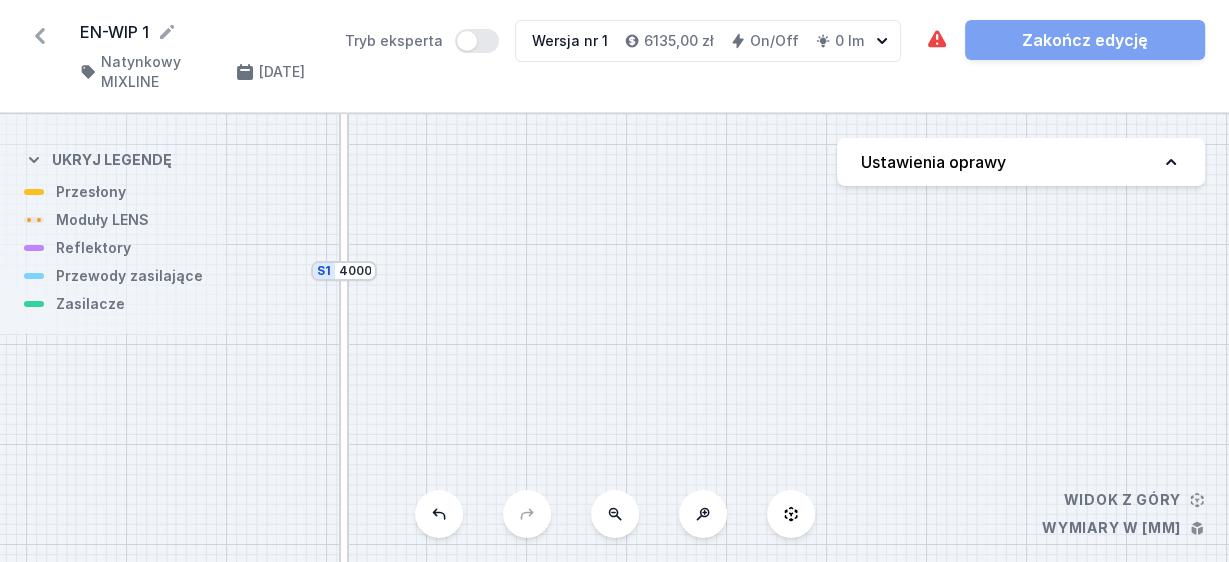 click at bounding box center (615, 514) 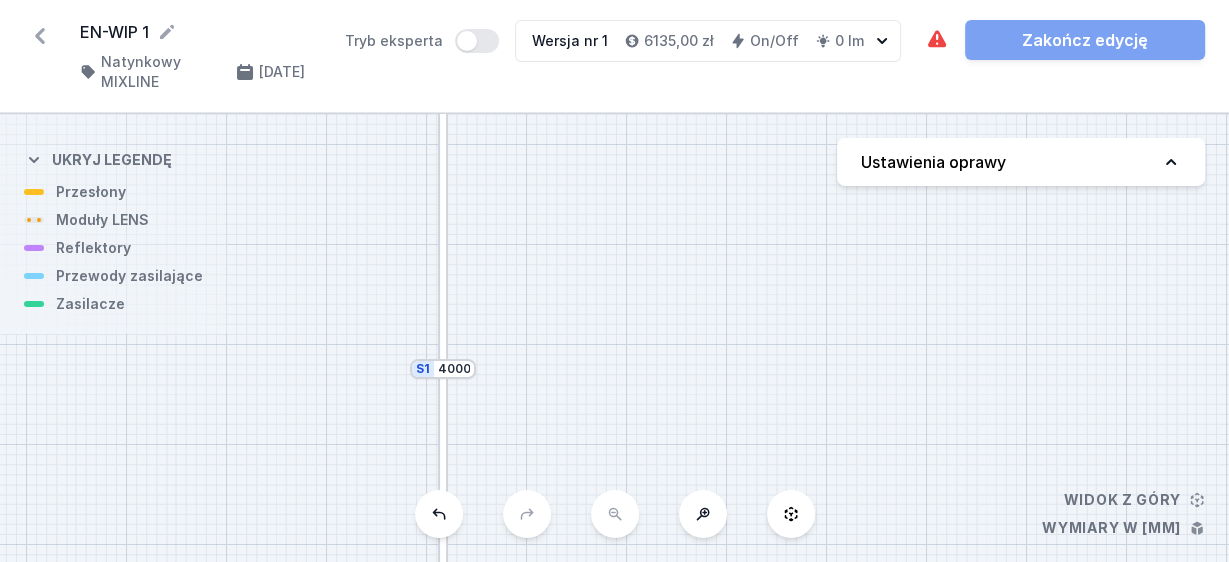 click on "S2 4000 S1 4000" at bounding box center (614, 338) 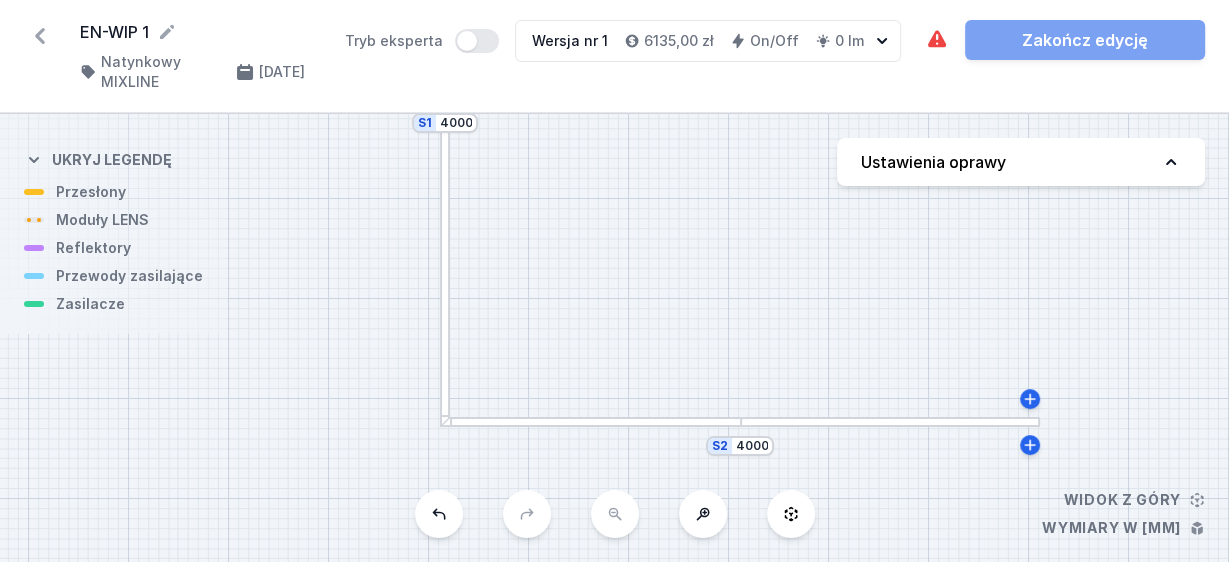 drag, startPoint x: 686, startPoint y: 195, endPoint x: 645, endPoint y: 97, distance: 106.23088 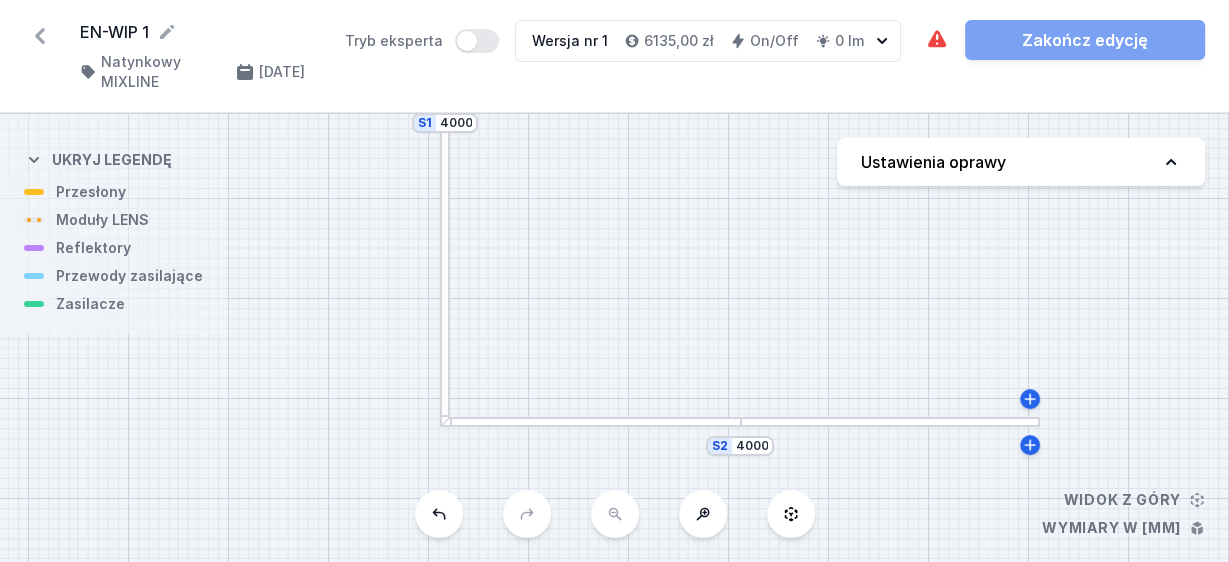 click on "EN-WIP 1   ( 11101 /v 1 ) Natynkowy MIXLINE 16.07.2025 Tryb eksperta Wersja nr 1 6135,00 zł On/Off 0 lm Wymagane części nie zostały dodane. Element świecący nie został dodany. Zakończ edycję S2 4000 S1 4000 Widok z góry Wymiary w [mm] Ukryj legendę Przesłony Moduły LENS Reflektory Przewody zasilające Zasilacze Ustawienia oprawy" at bounding box center (614, 281) 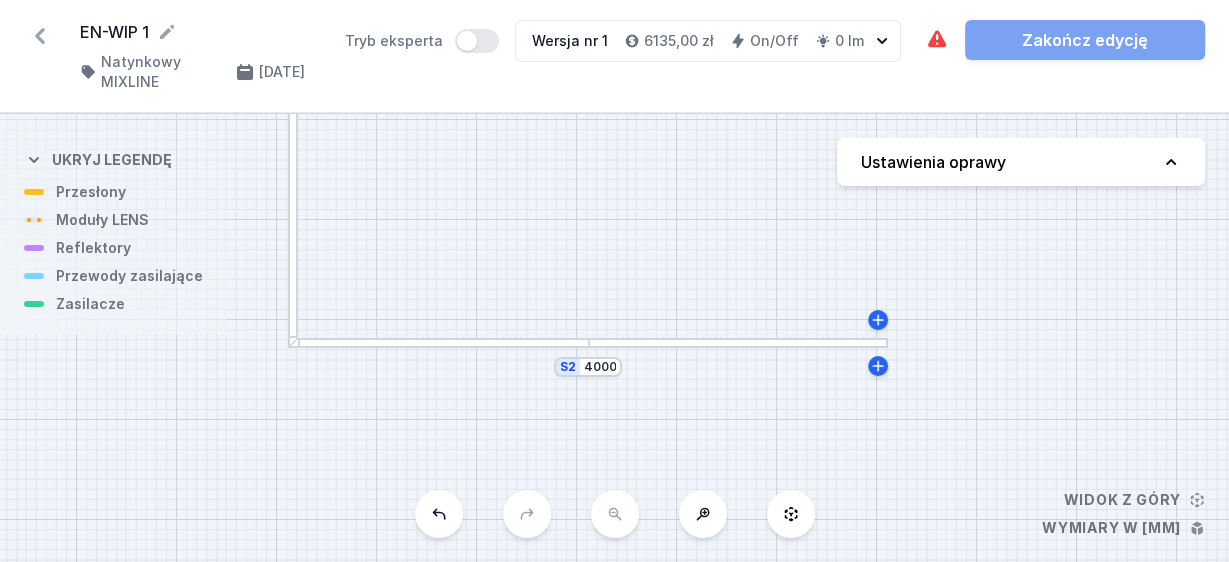 drag, startPoint x: 876, startPoint y: 290, endPoint x: 737, endPoint y: 225, distance: 153.44705 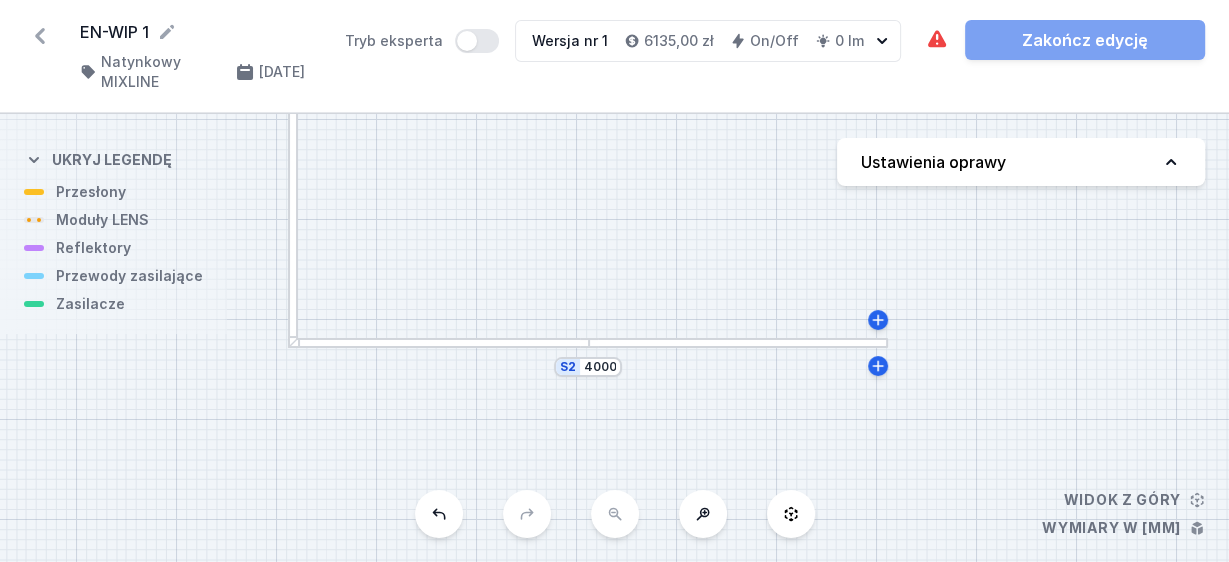 click on "S2 4000 S1 4000" at bounding box center (614, 338) 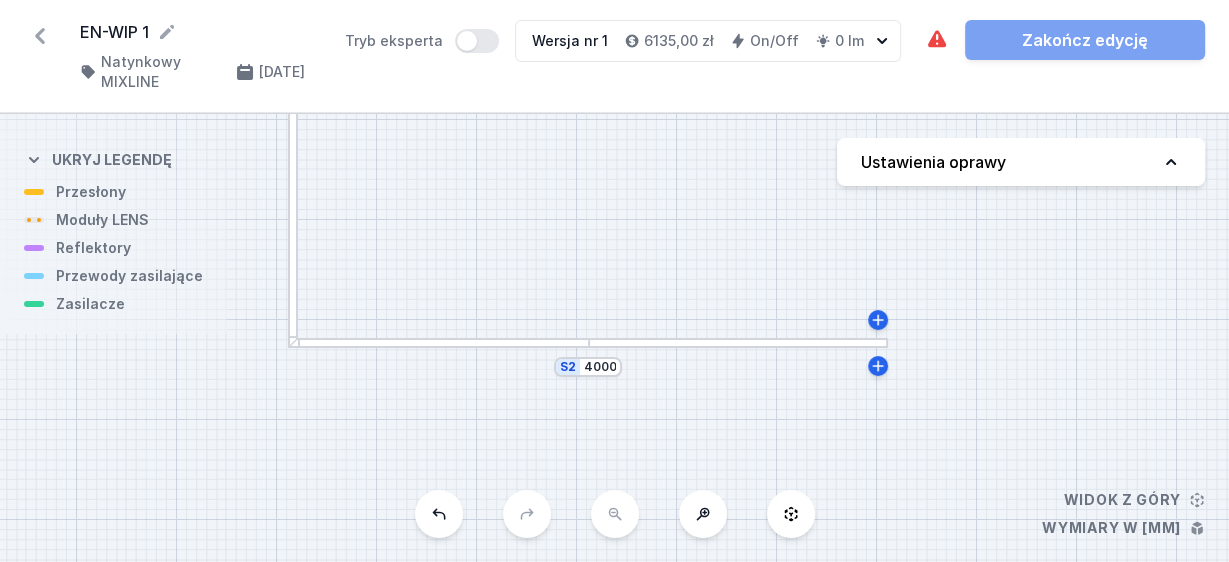 click on "S2 4000 S1 4000" at bounding box center [614, 338] 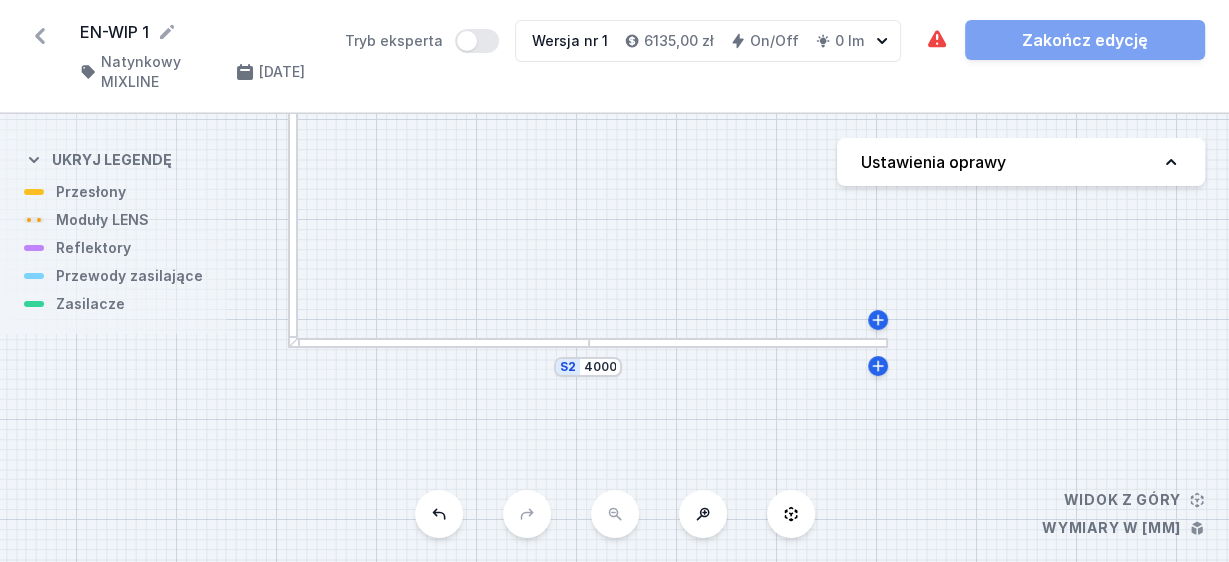 click on "S2 4000 S1 4000" at bounding box center (614, 338) 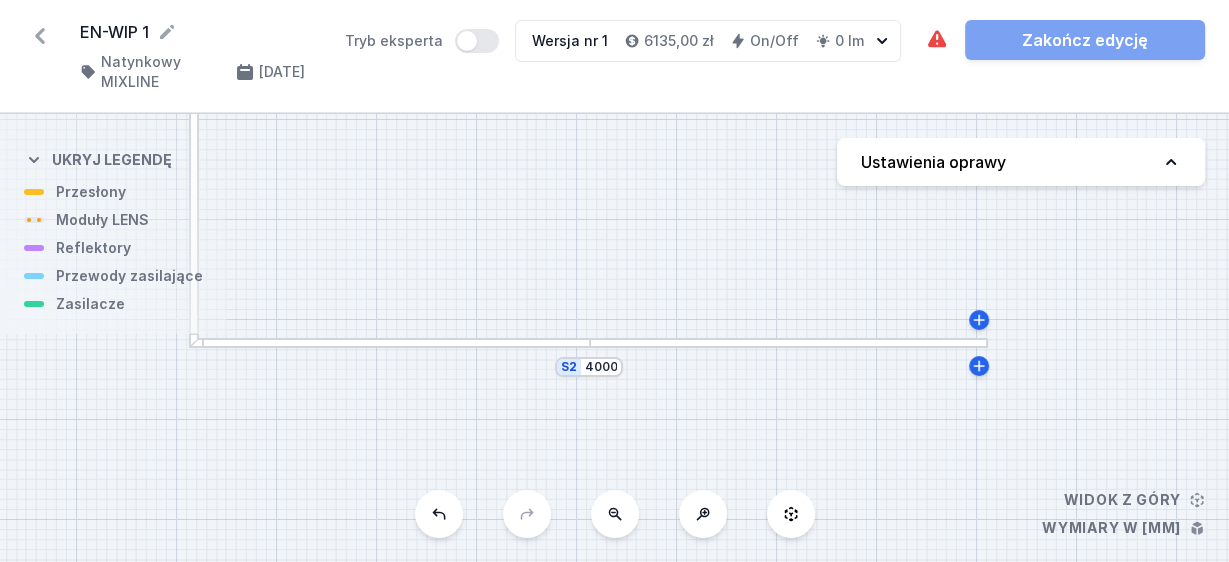 click at bounding box center (389, 343) 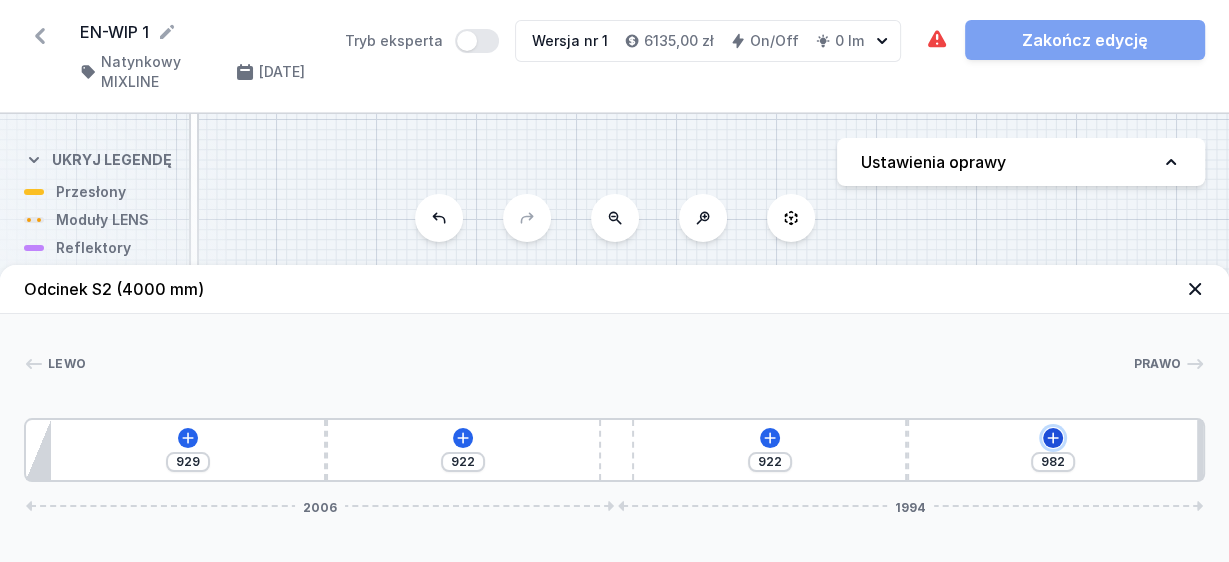 click 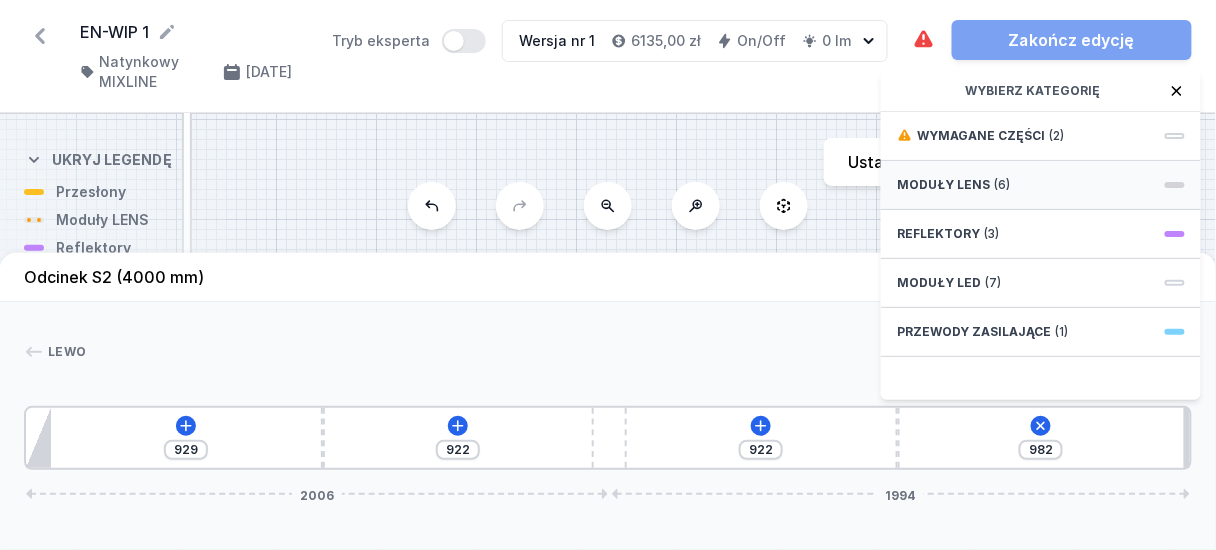 click on "Moduły LENS" at bounding box center (943, 185) 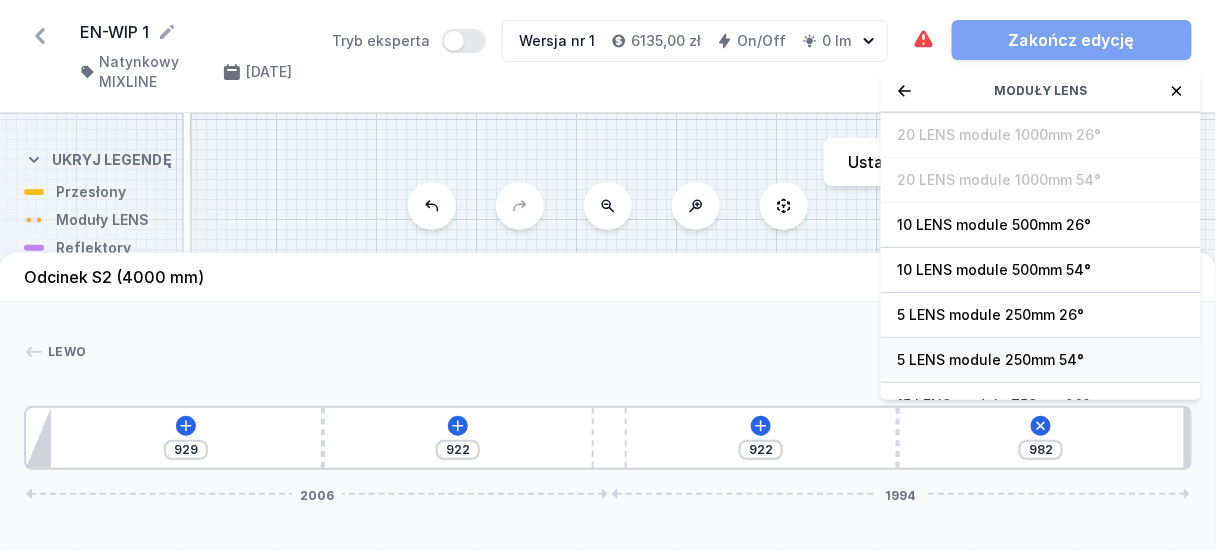 scroll, scrollTop: 69, scrollLeft: 0, axis: vertical 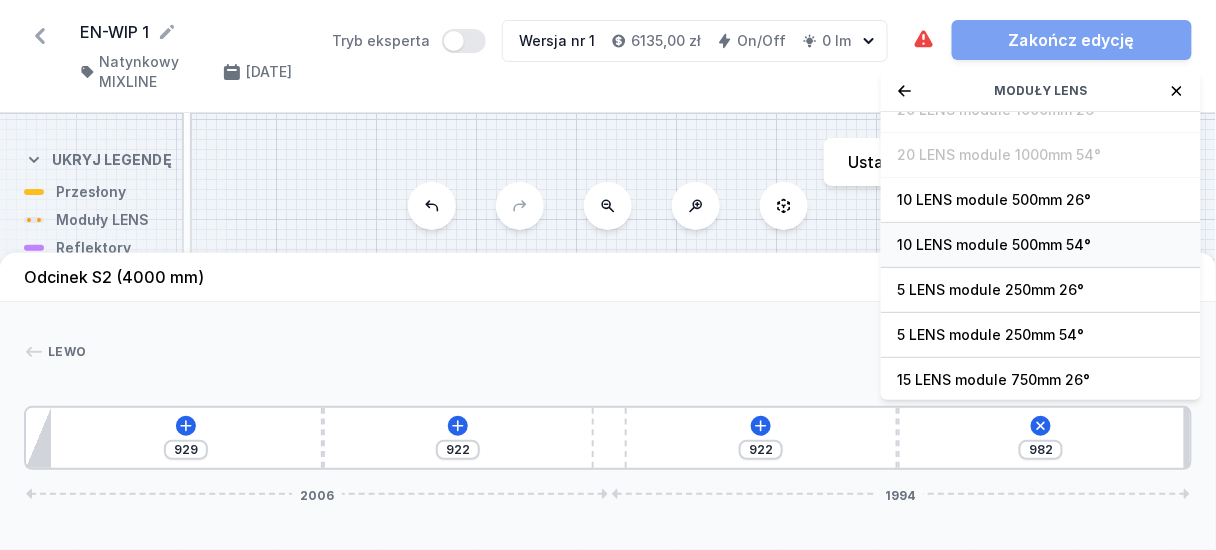 click on "10 LENS module 500mm 54°" at bounding box center [1041, 245] 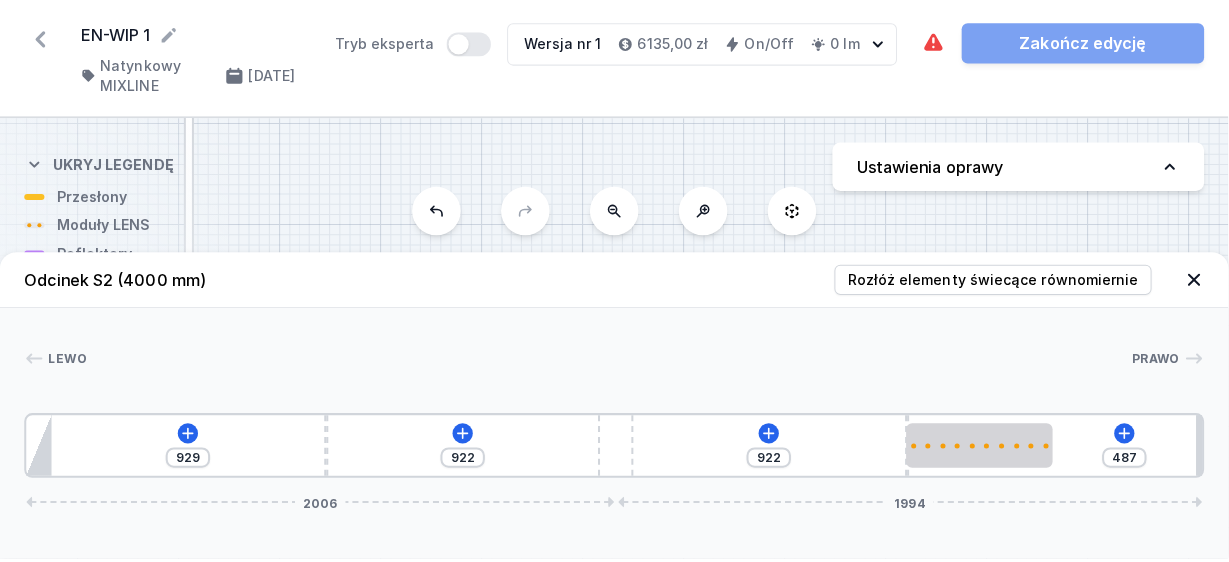 scroll, scrollTop: 0, scrollLeft: 0, axis: both 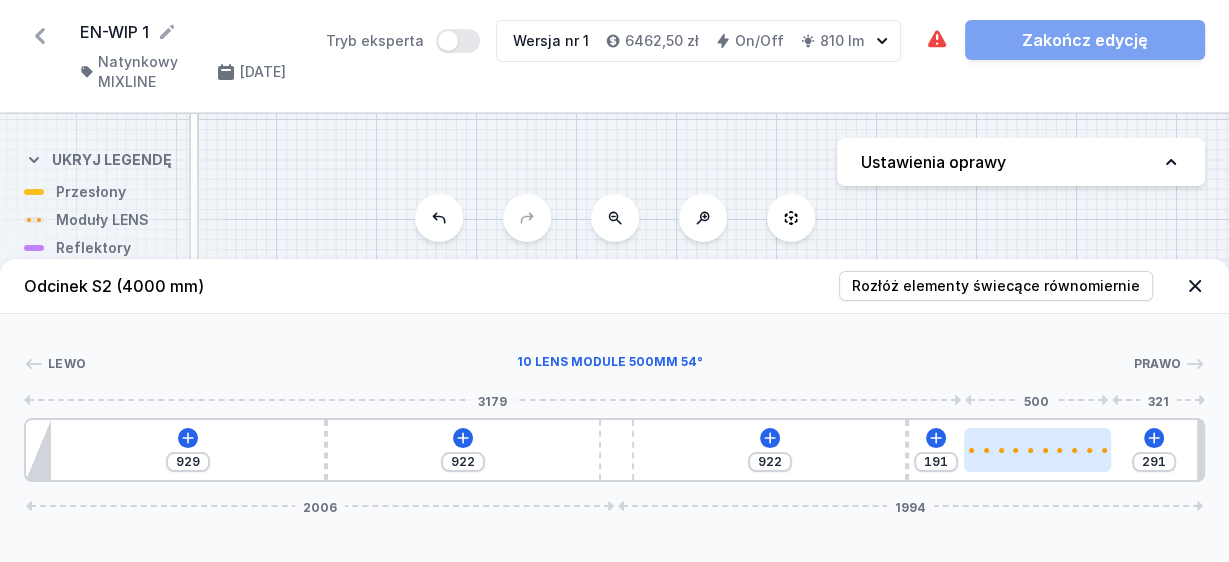 type on "288" 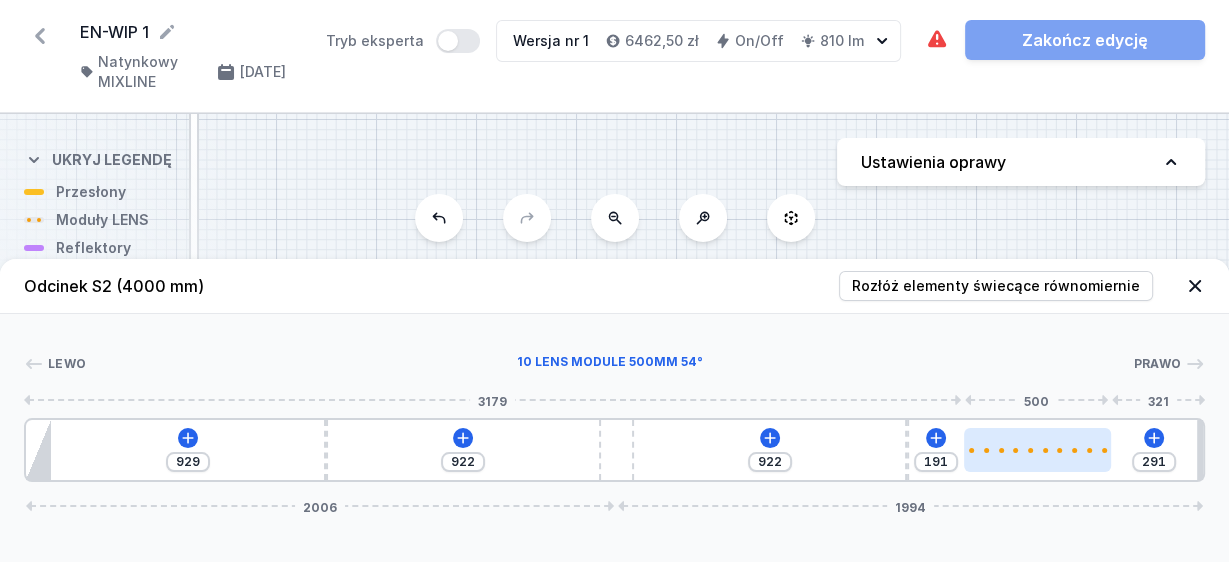type on "194" 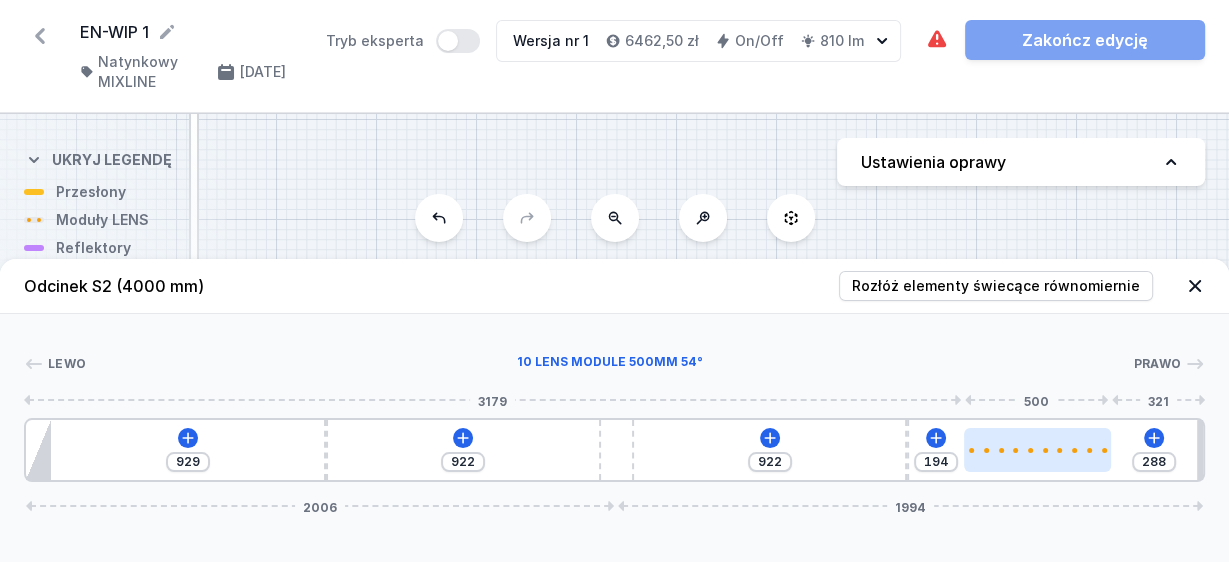 type on "285" 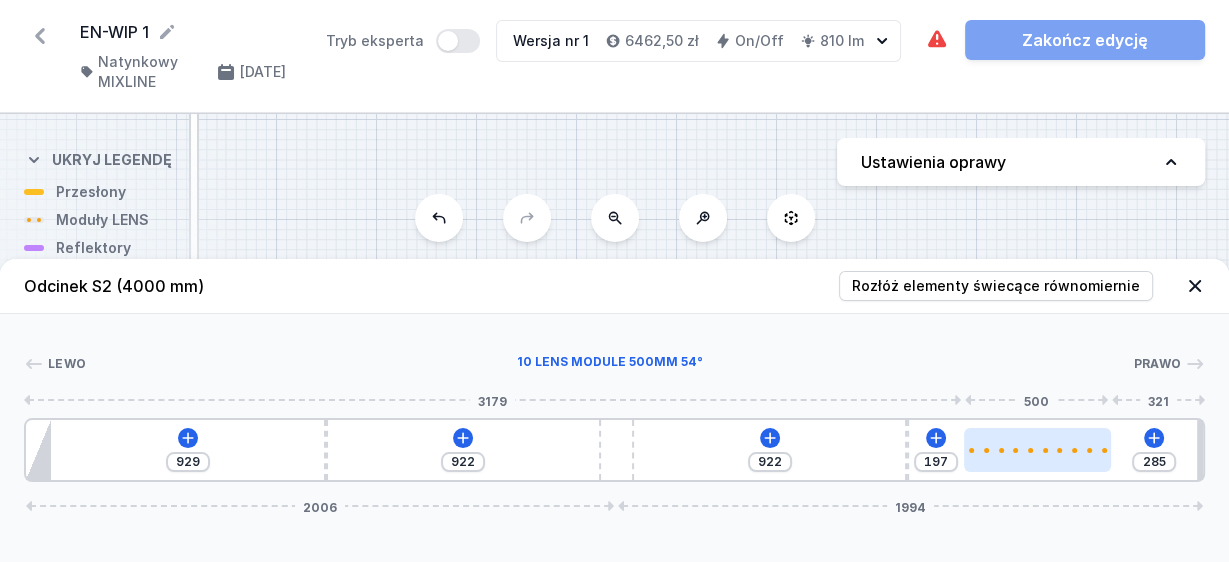 type on "281" 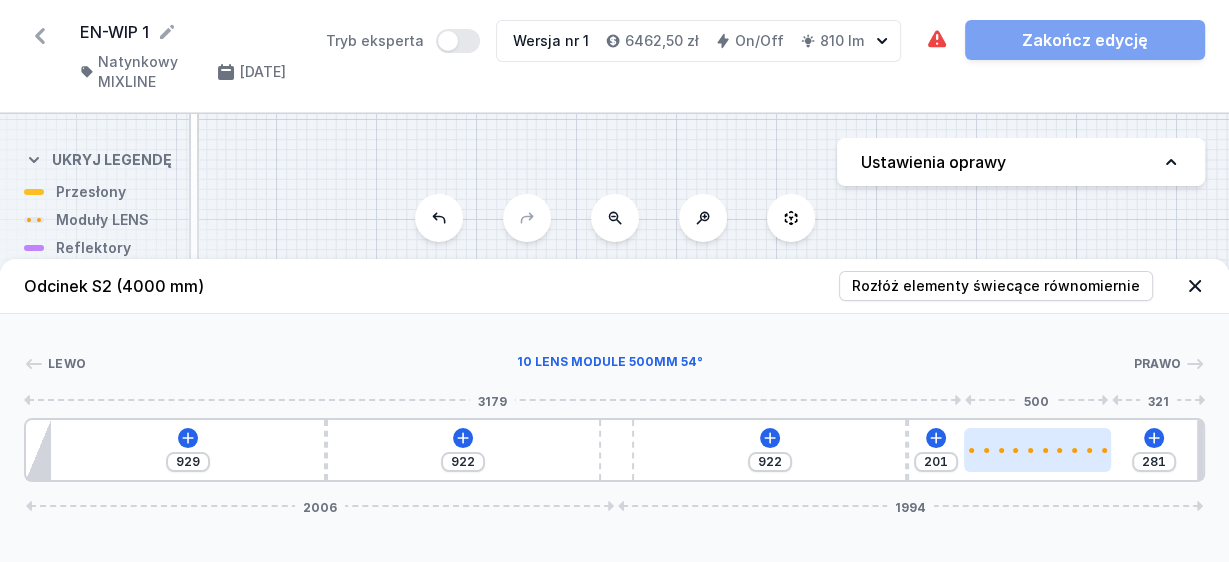 type on "278" 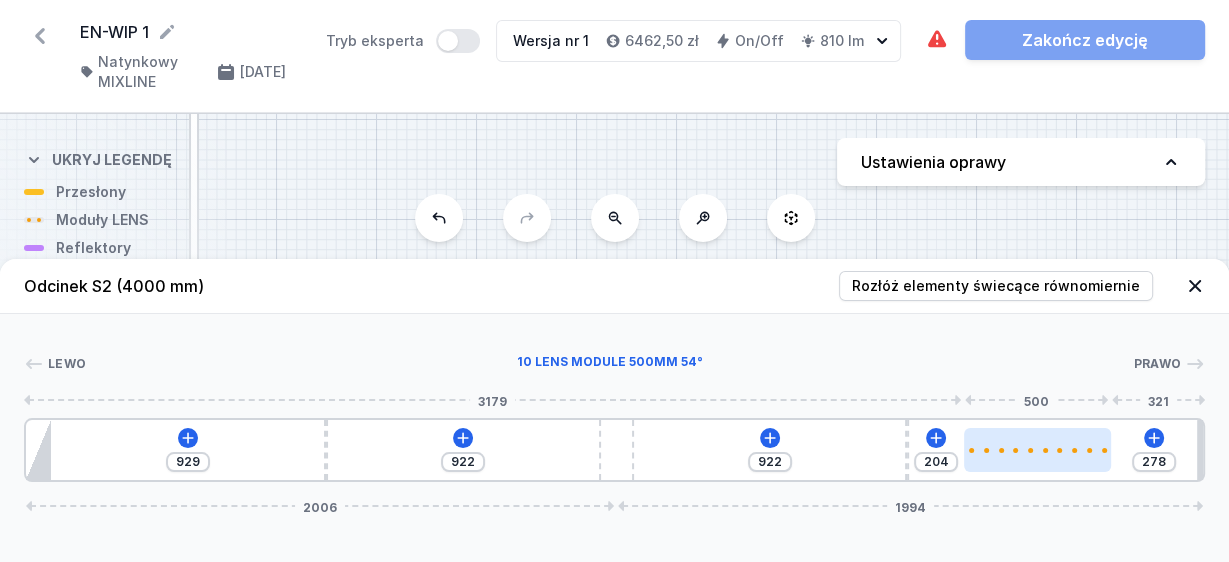 type on "275" 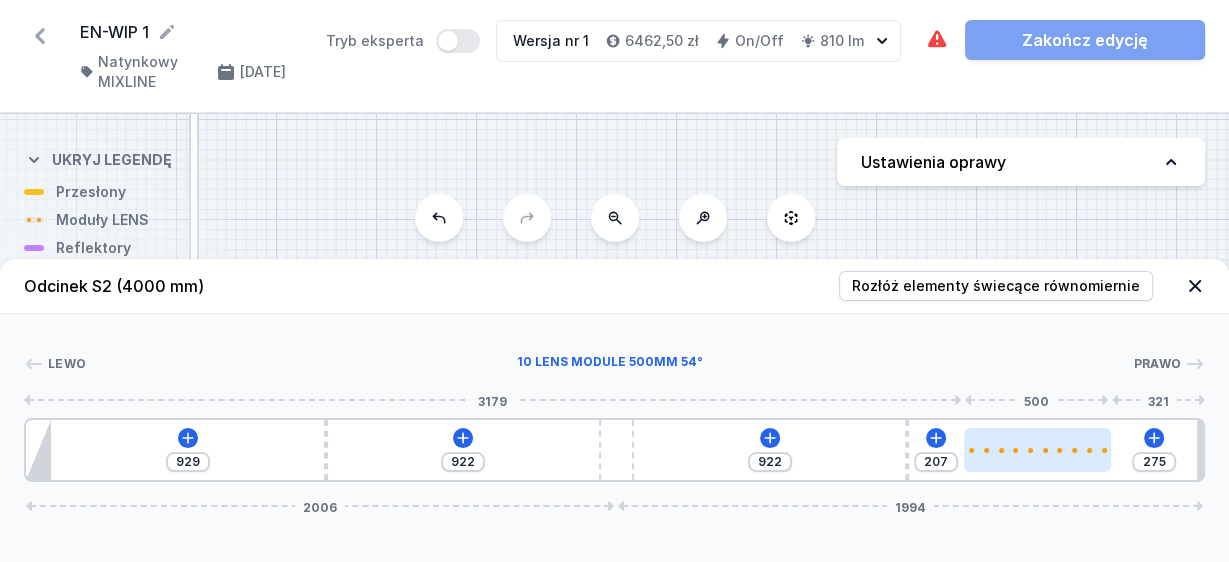 type on "268" 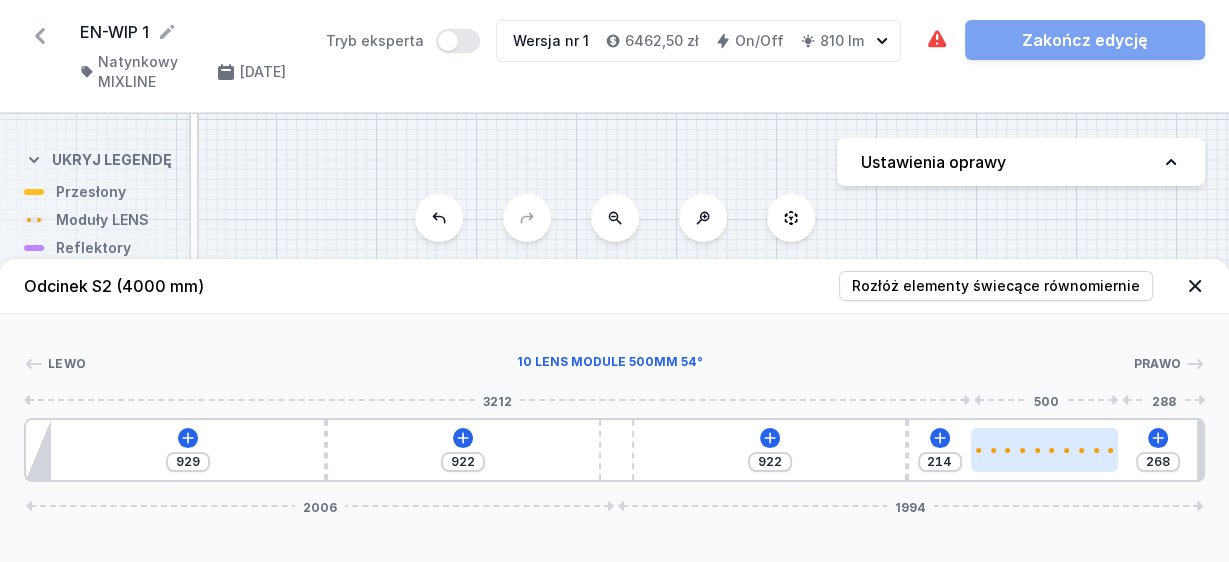 type on "265" 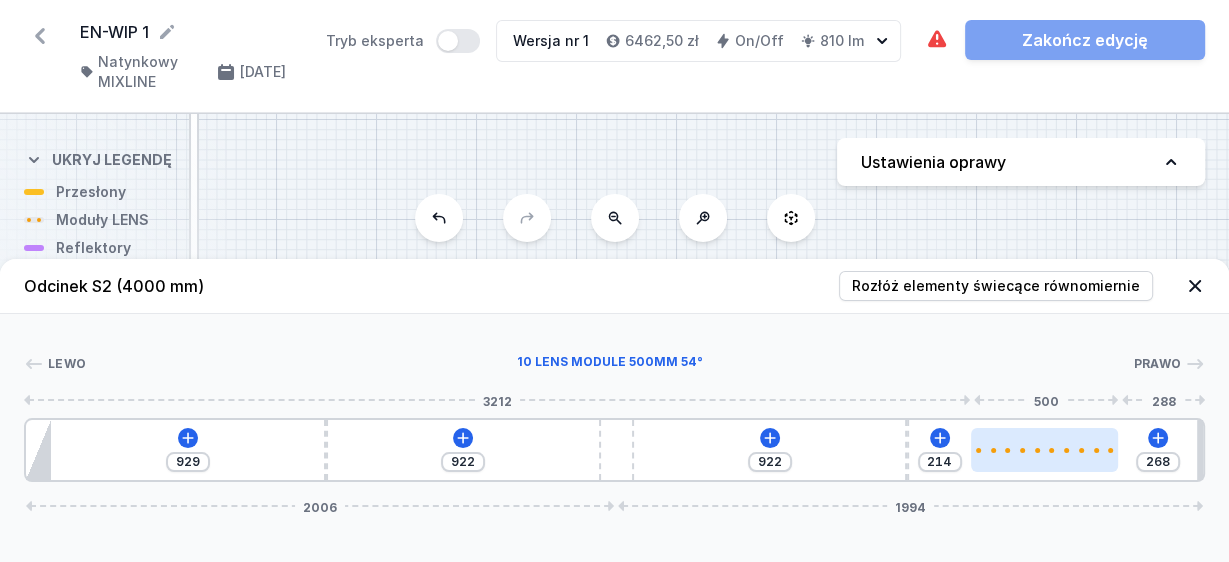 type on "217" 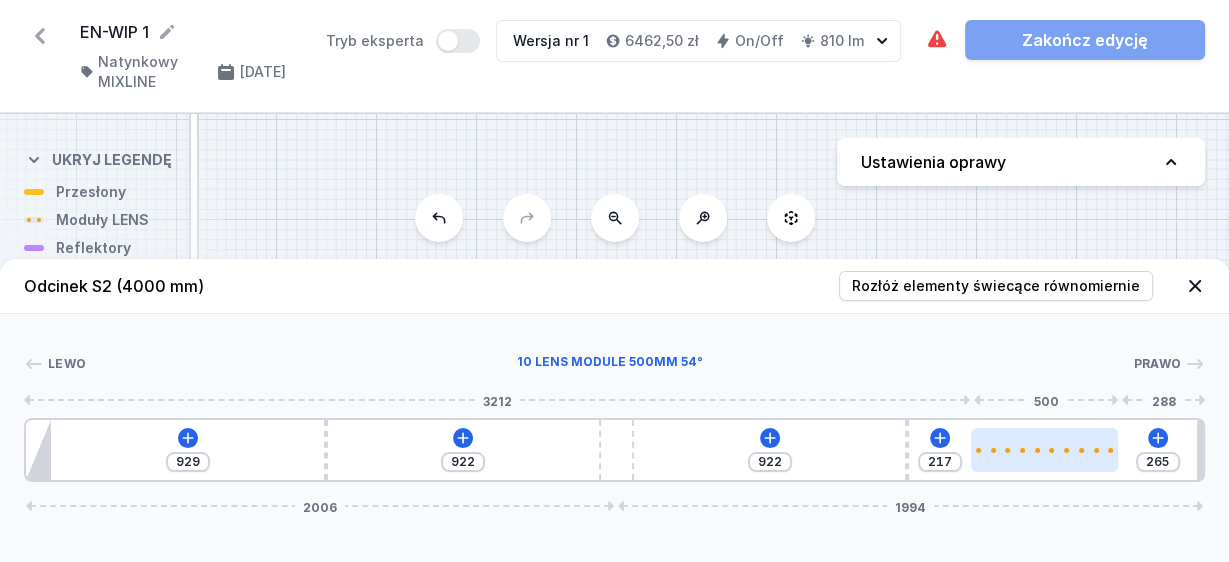 type on "261" 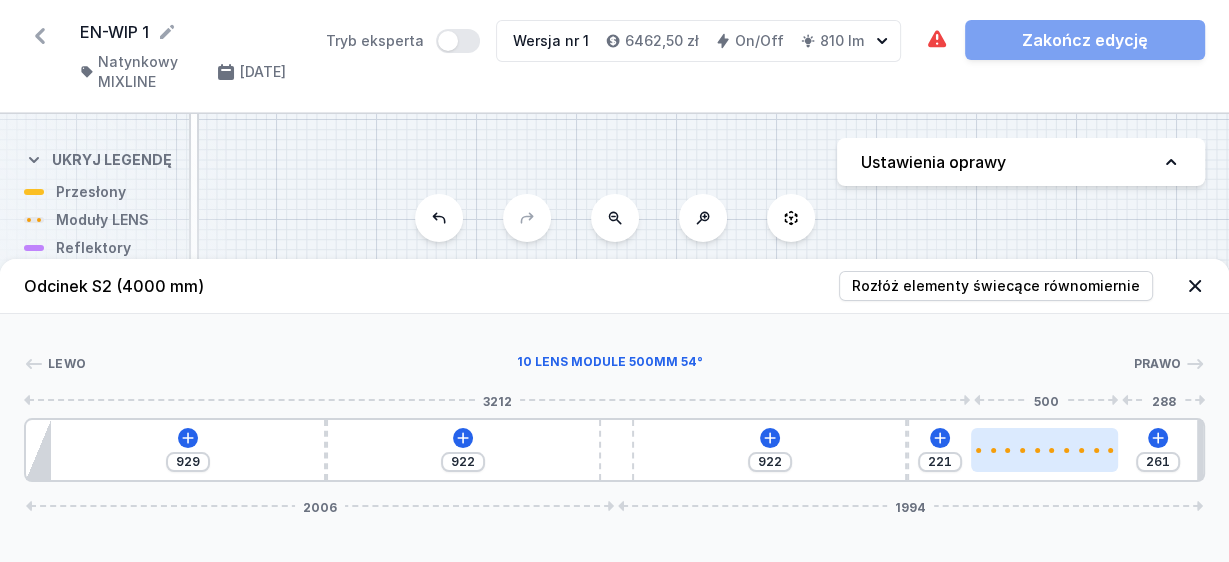 type on "258" 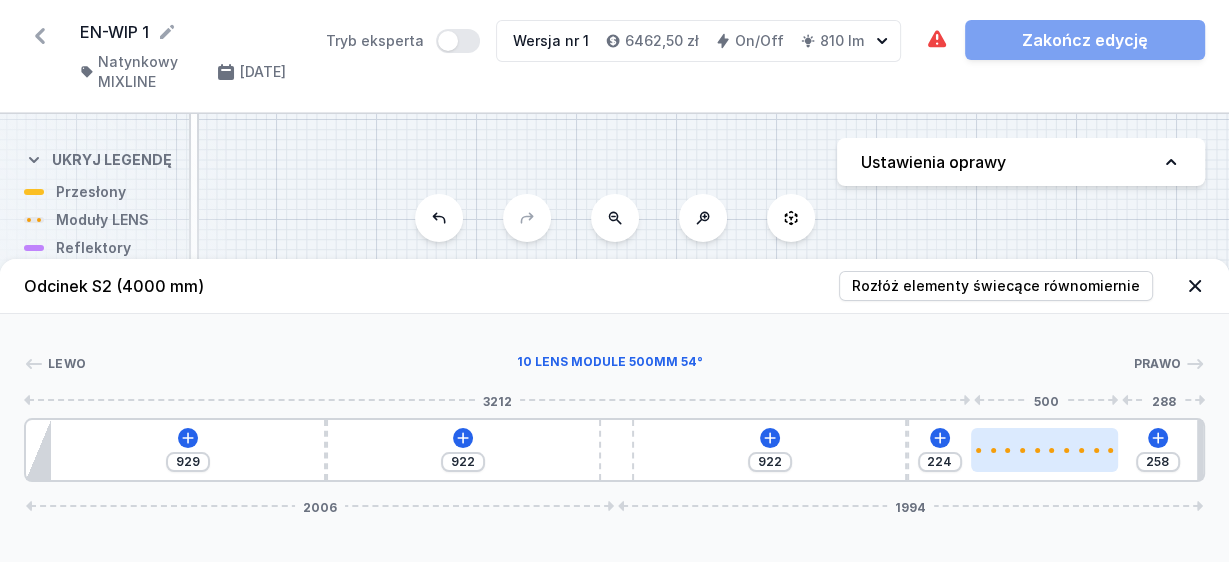 type on "255" 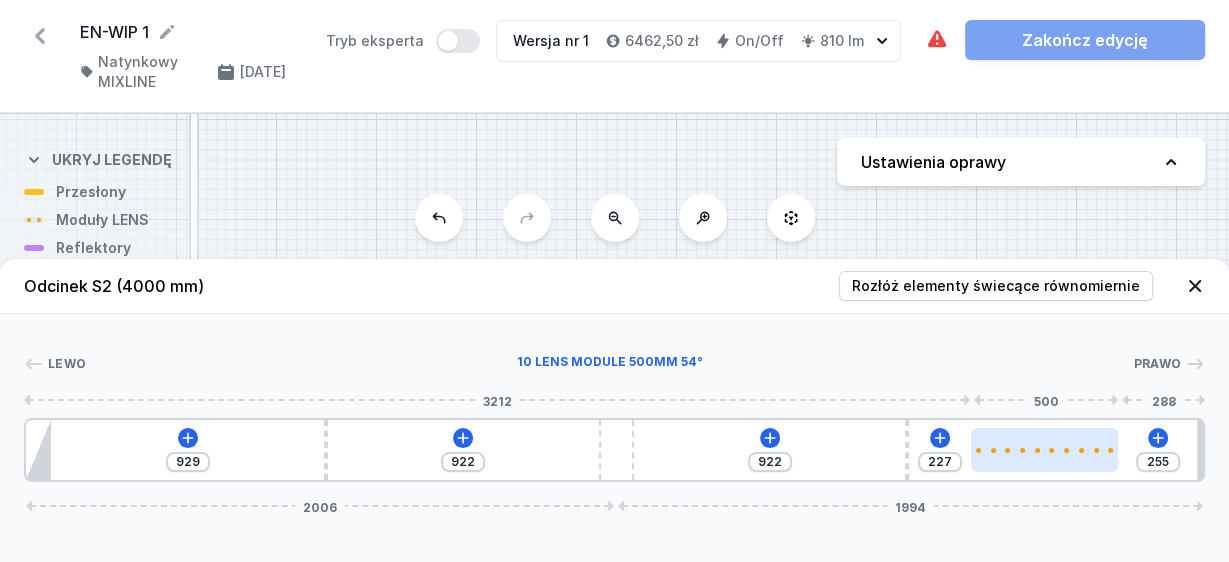 type on "251" 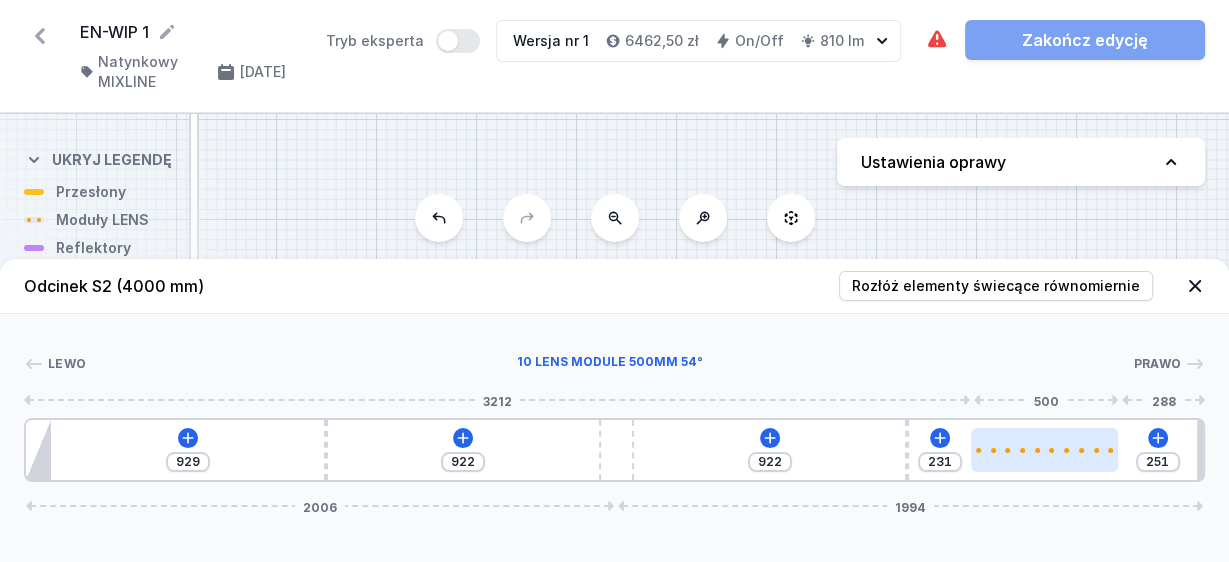 type on "241" 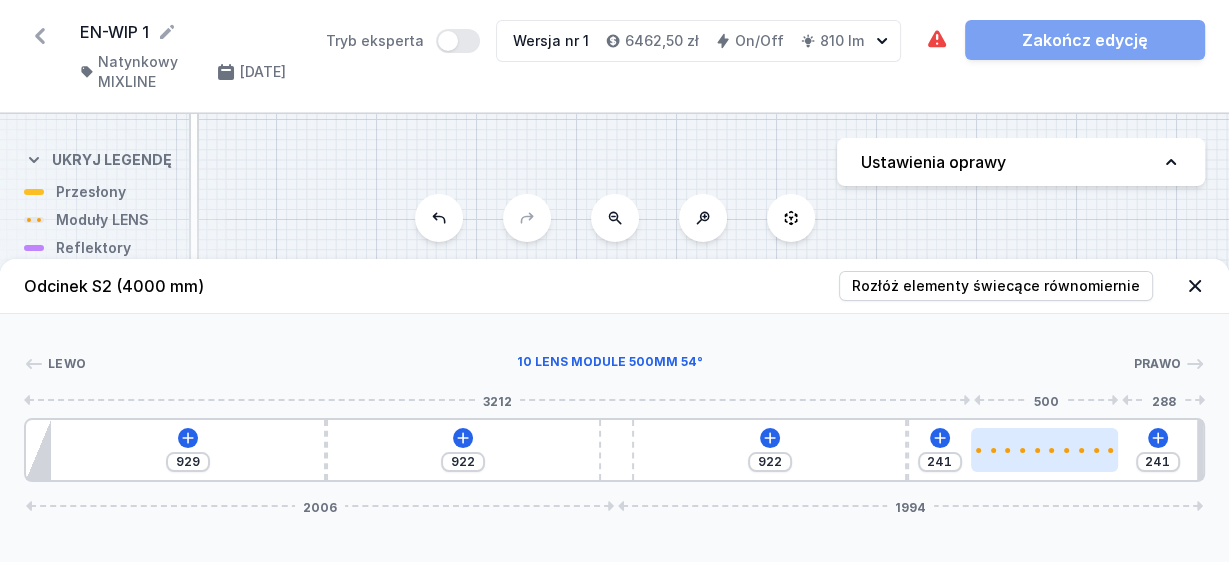 type on "238" 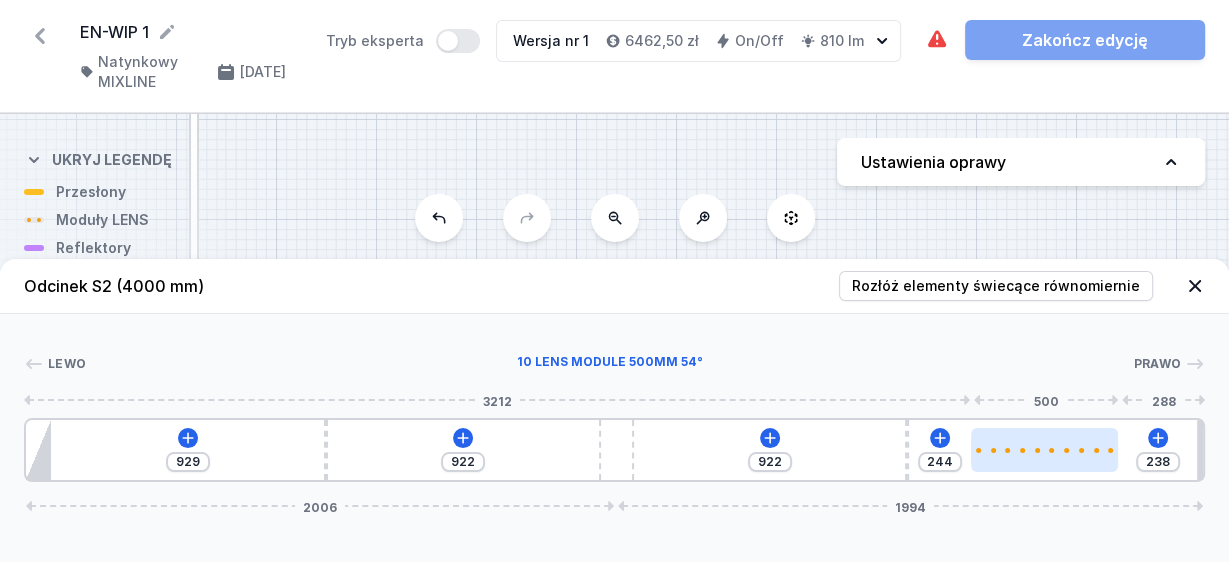 type on "235" 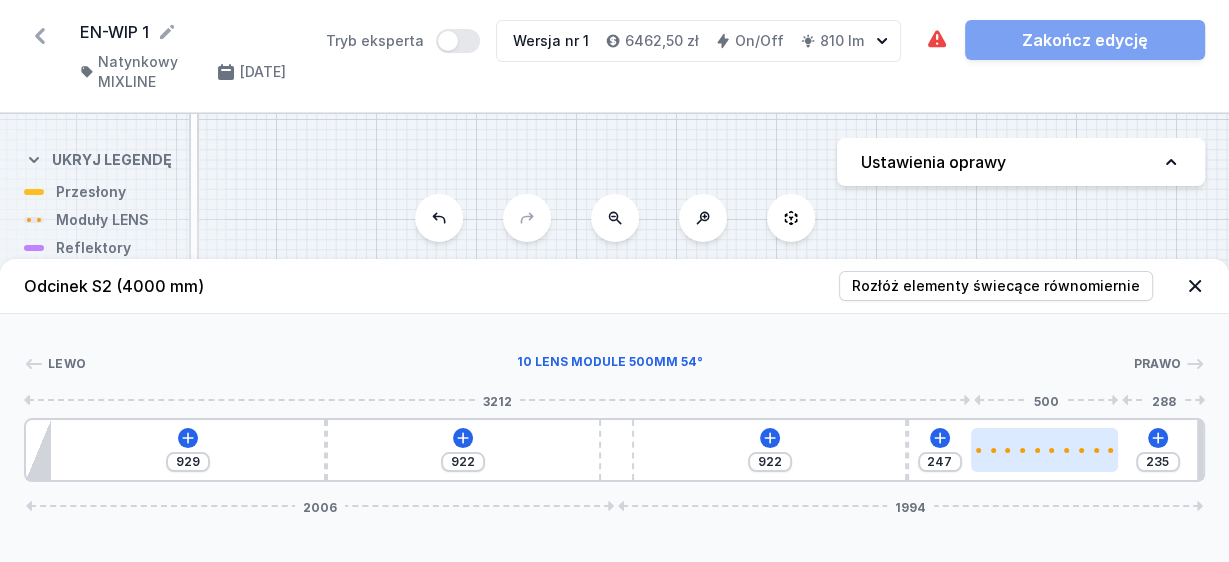 type on "231" 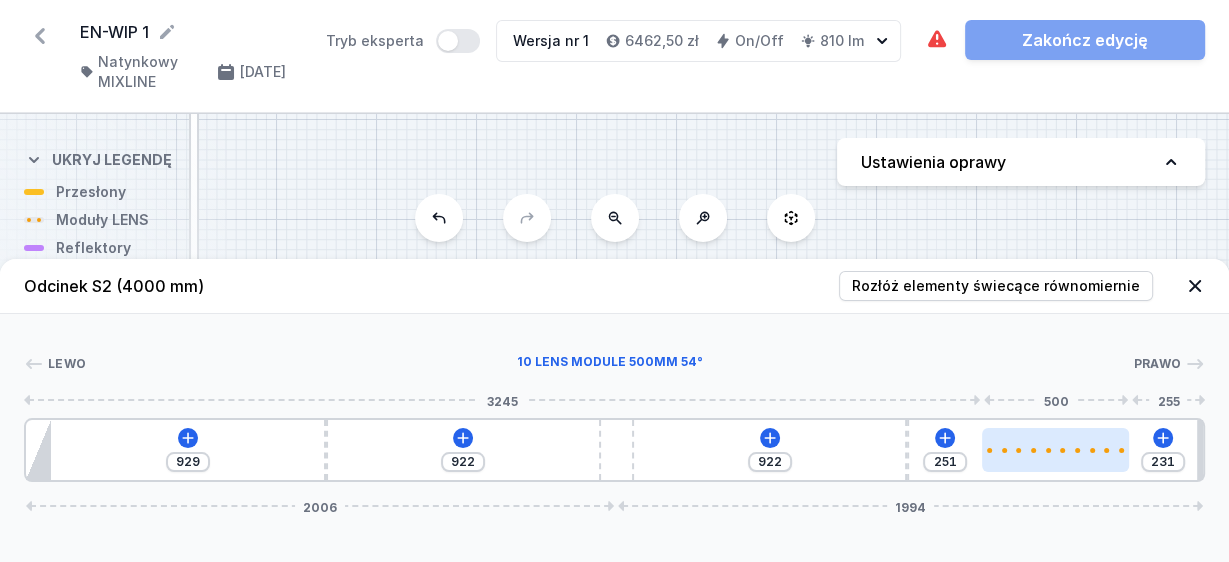 type on "228" 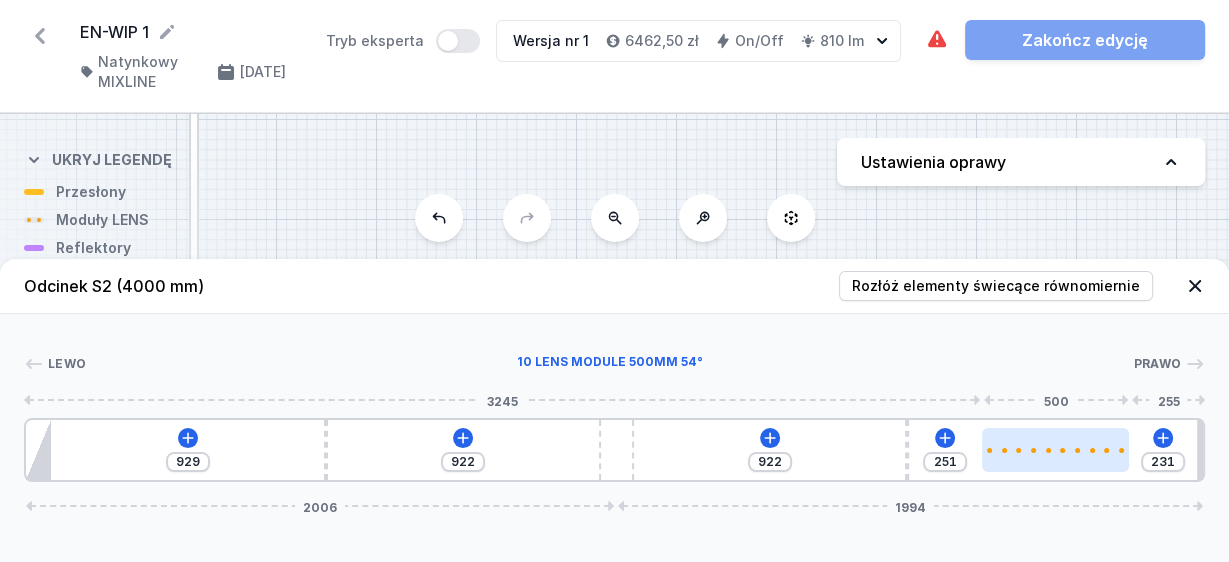type on "254" 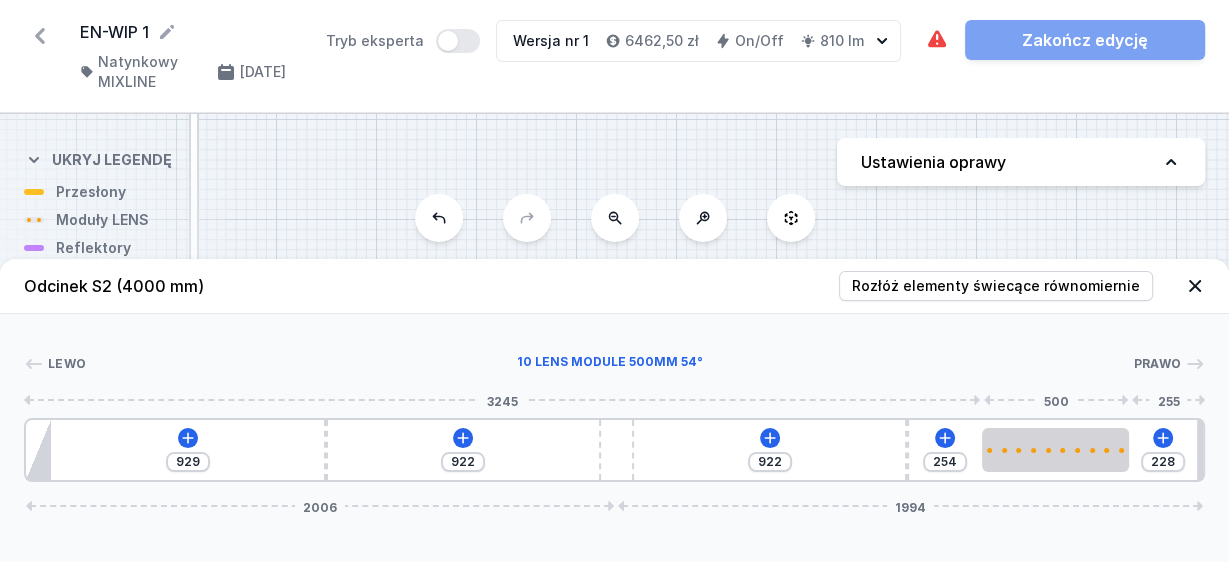 type on "225" 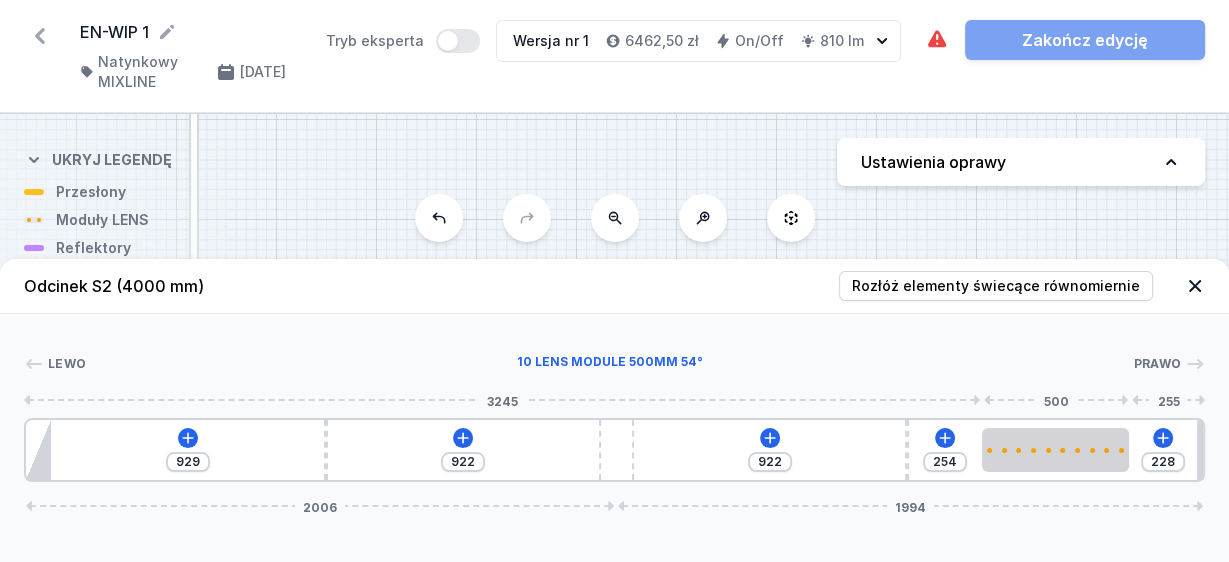 type on "257" 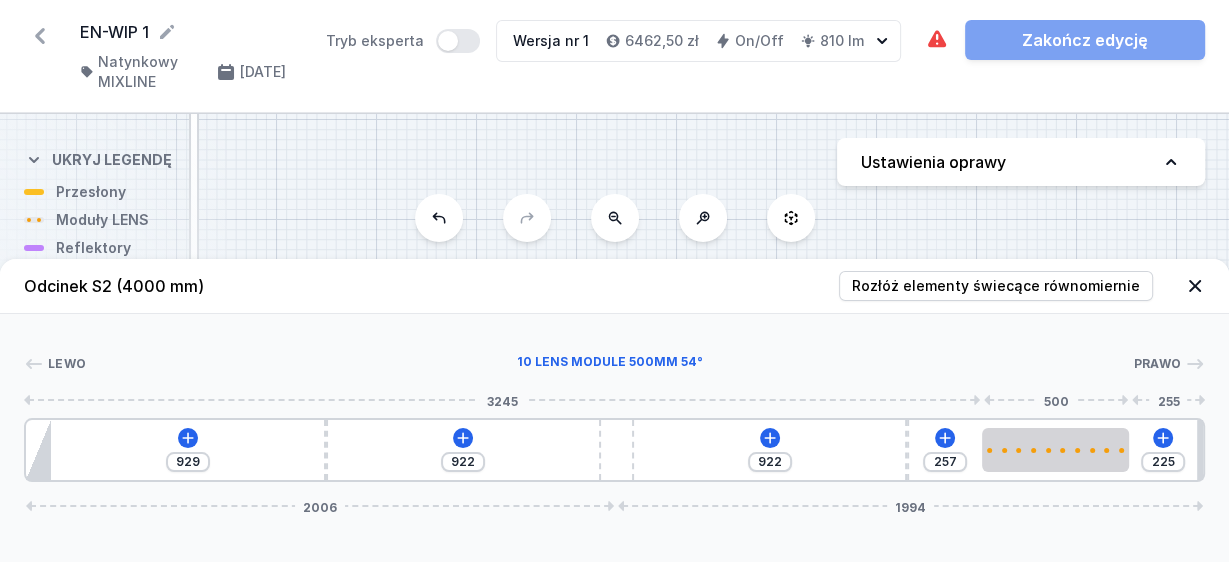 drag, startPoint x: 983, startPoint y: 459, endPoint x: 864, endPoint y: 453, distance: 119.15116 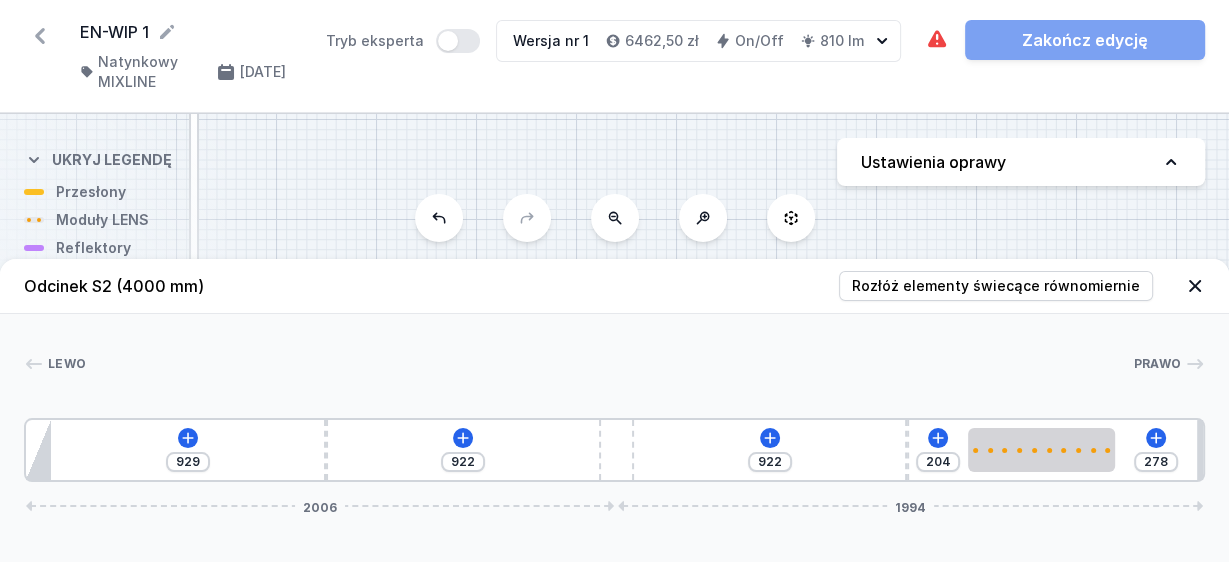 click on "929 922 922 204 278 2006 1994" at bounding box center [614, 450] 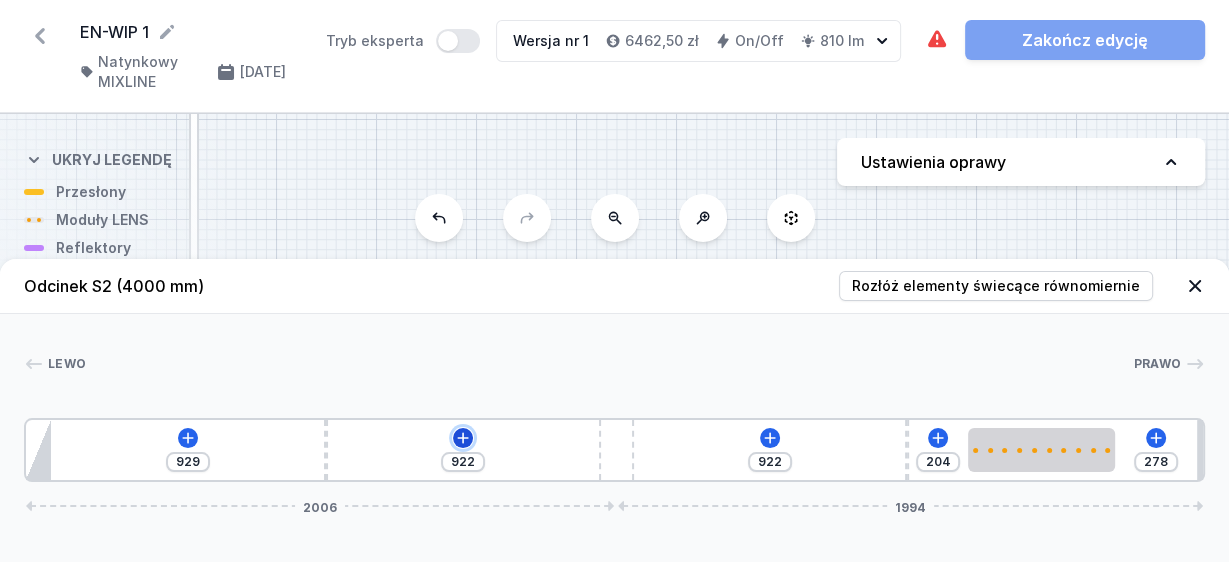 click 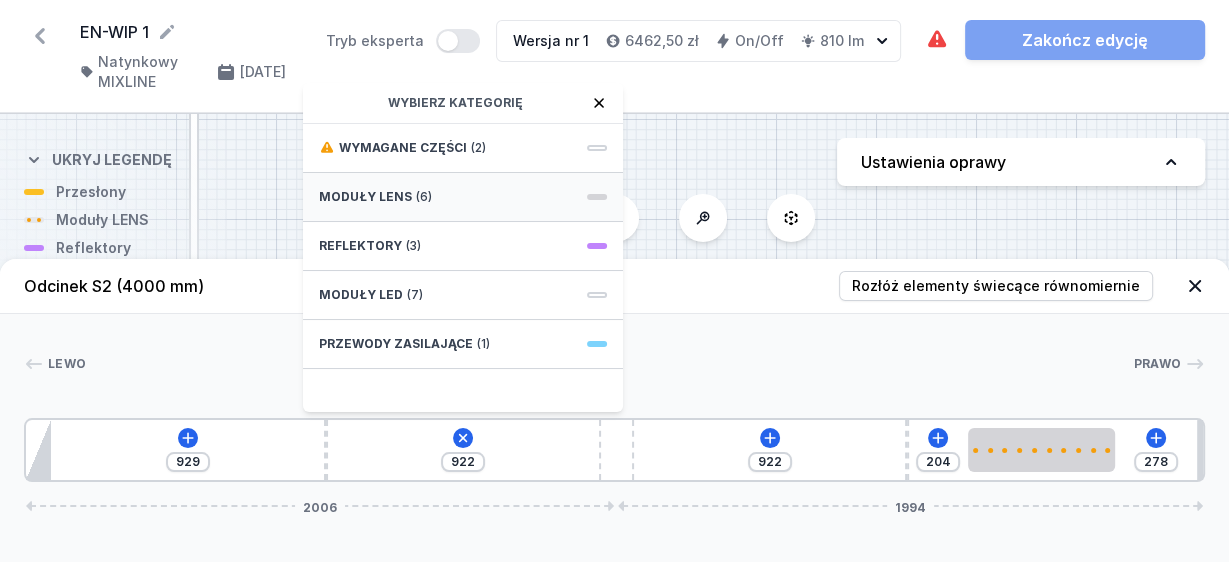 click on "Moduły LENS (6)" at bounding box center [463, 197] 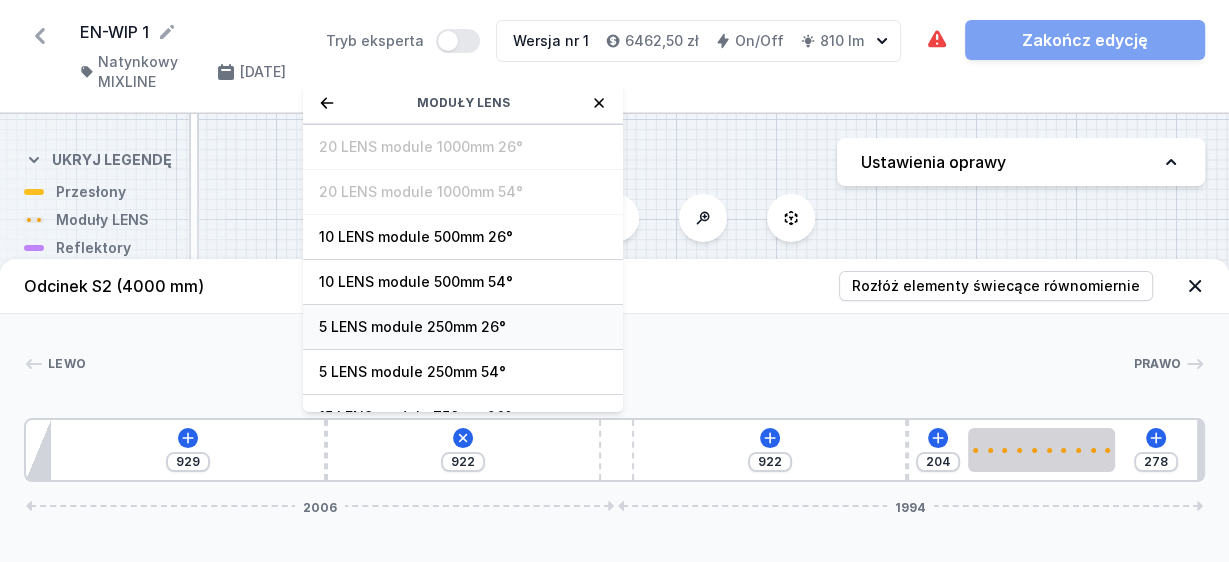 scroll, scrollTop: 69, scrollLeft: 0, axis: vertical 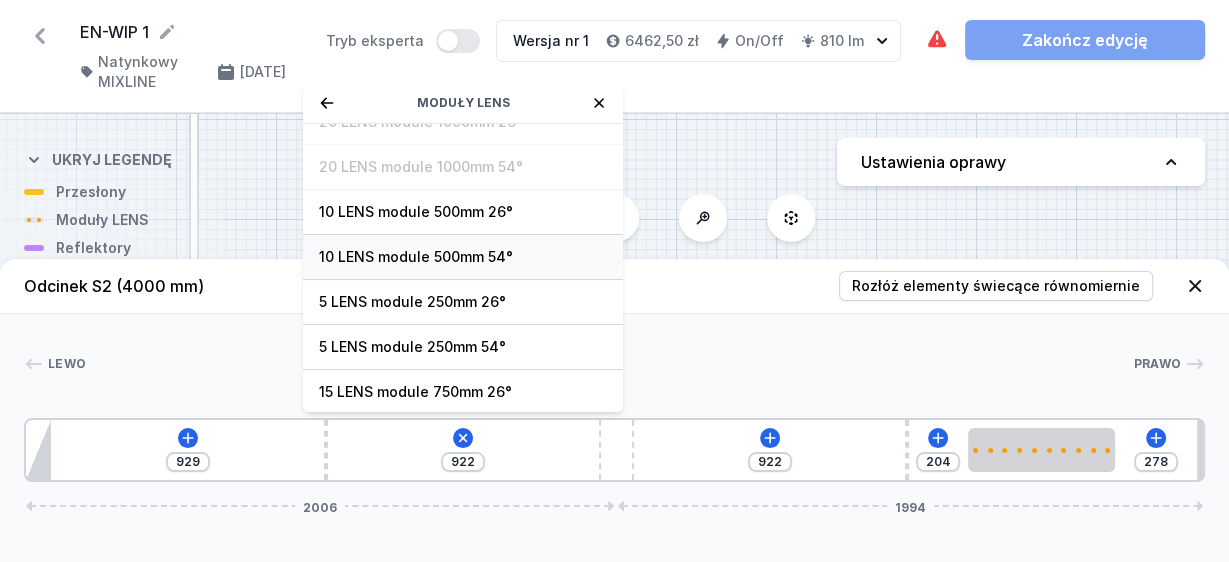 click on "10 LENS module 500mm 54°" at bounding box center (463, 257) 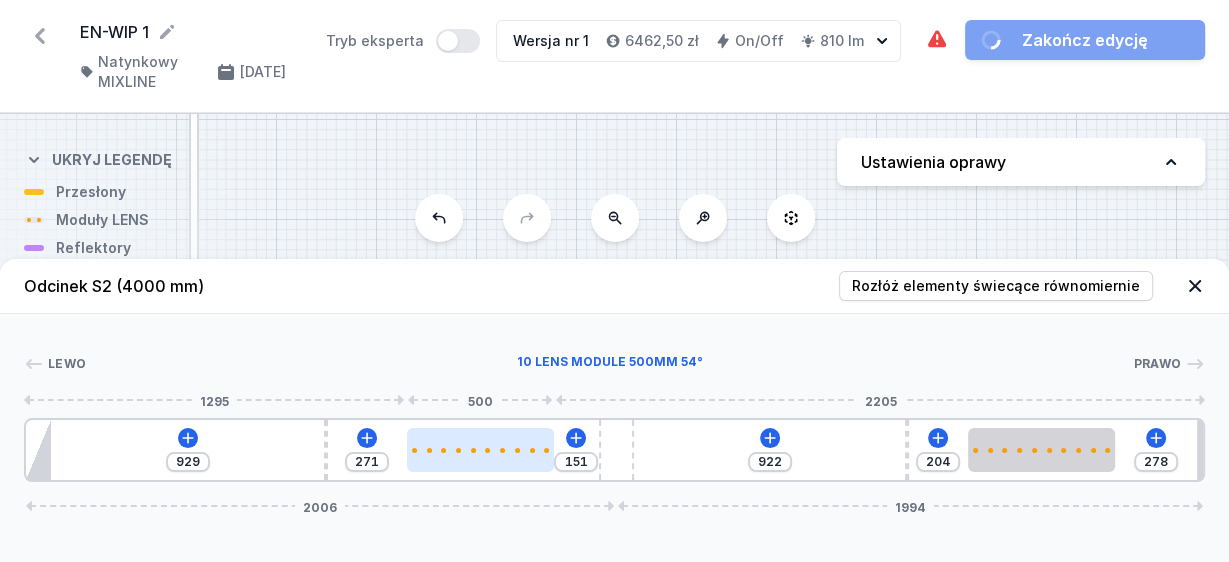 type on "137" 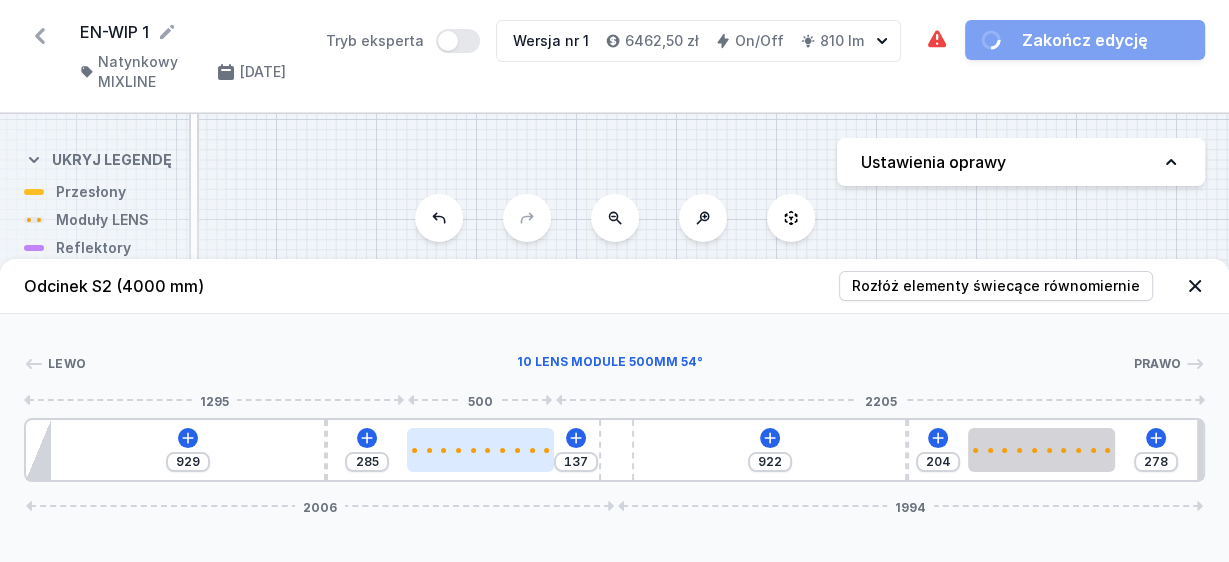 type on "127" 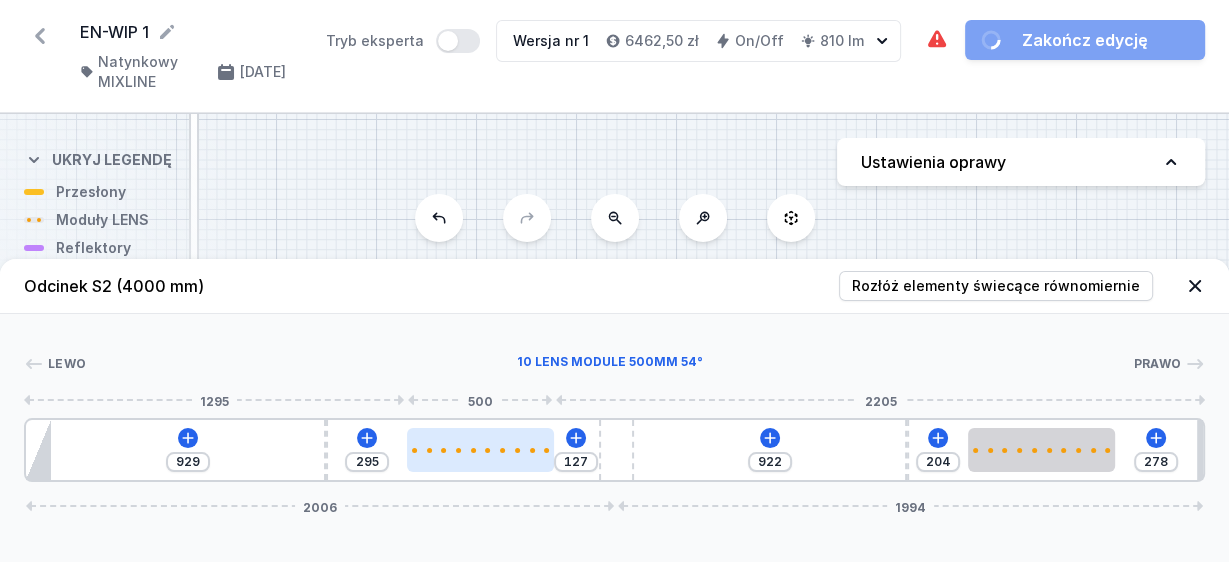type on "111" 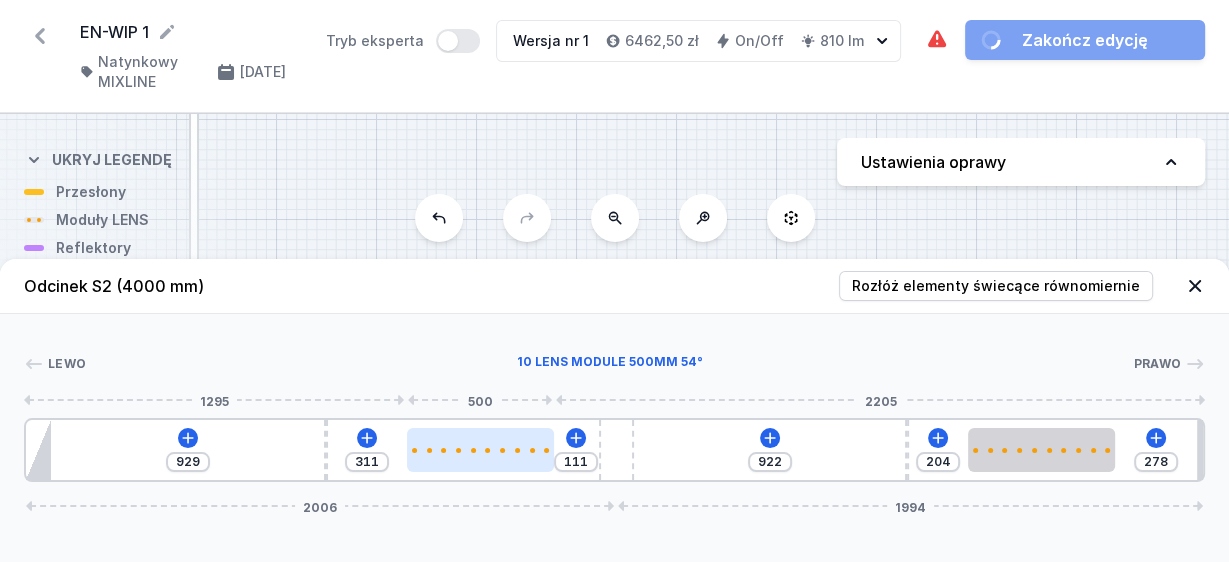 type on "107" 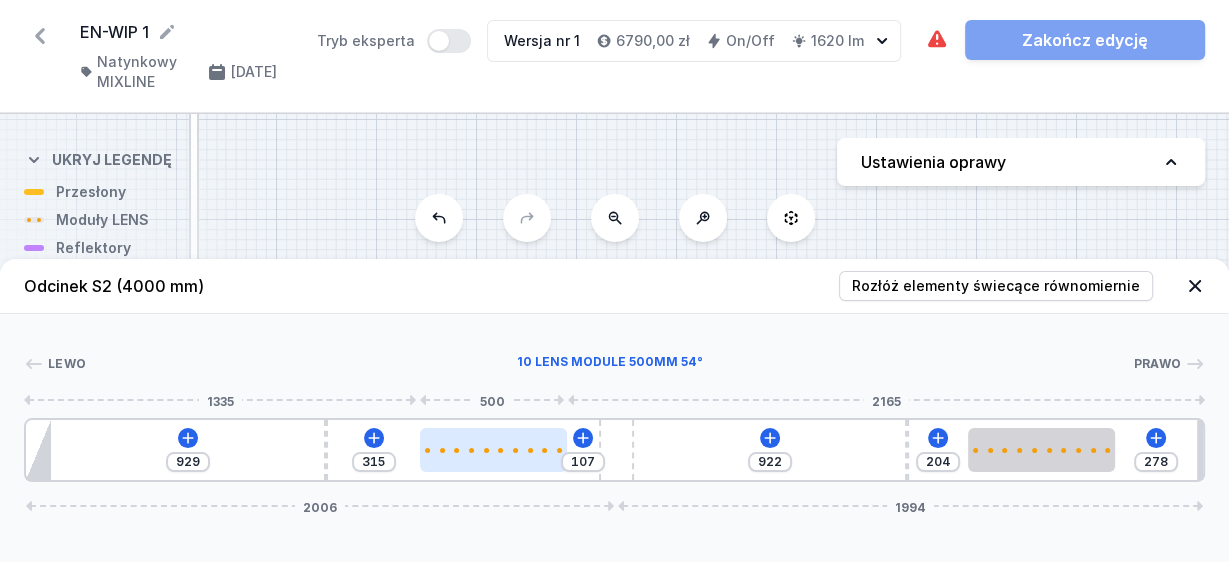 drag, startPoint x: 421, startPoint y: 449, endPoint x: 507, endPoint y: 454, distance: 86.145226 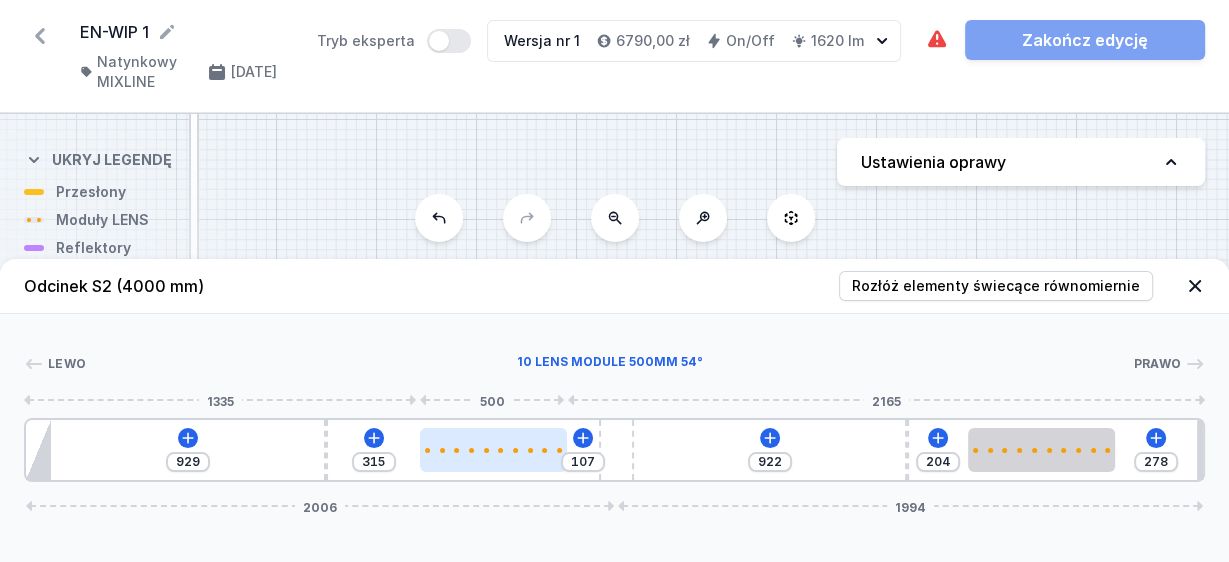 click at bounding box center [493, 450] 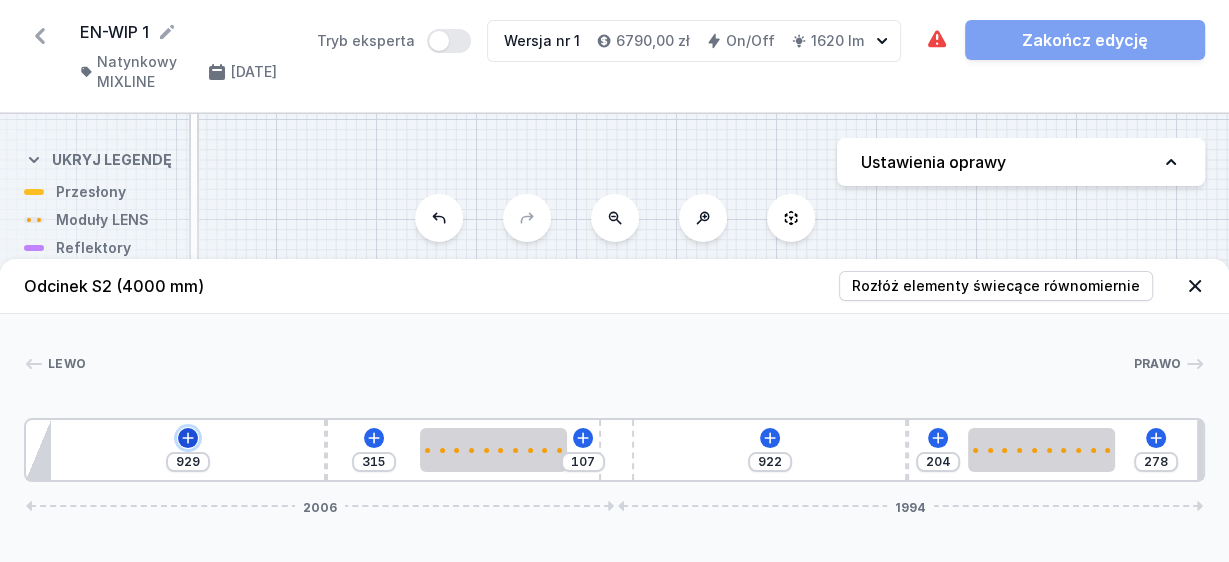 click 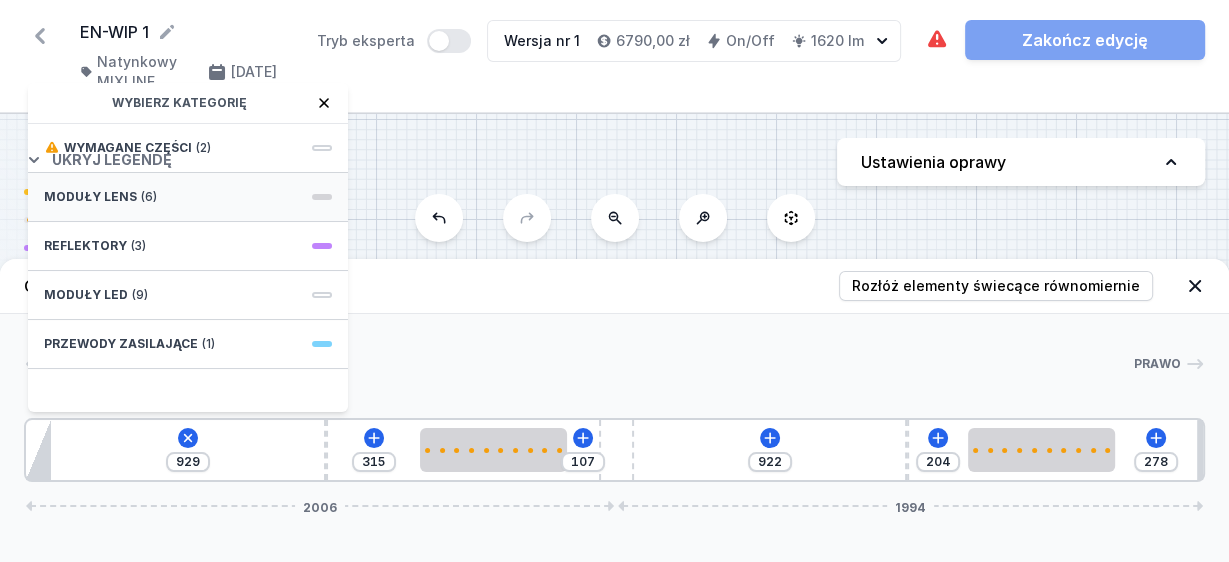 click on "Moduły LENS (6)" at bounding box center [188, 197] 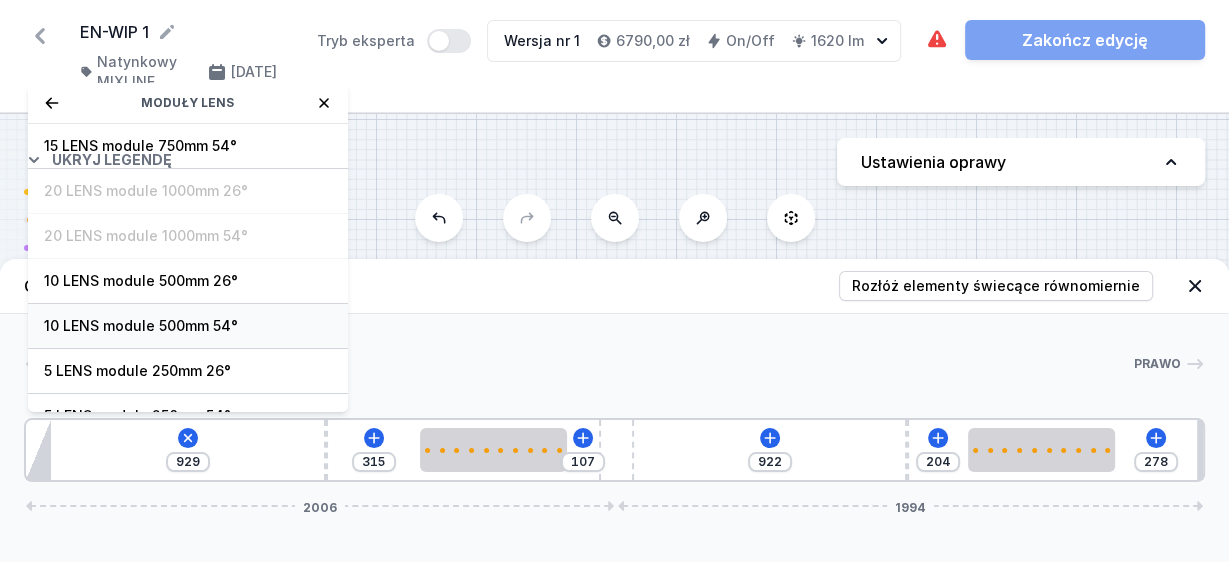 click on "10 LENS module 500mm 54°" at bounding box center [188, 326] 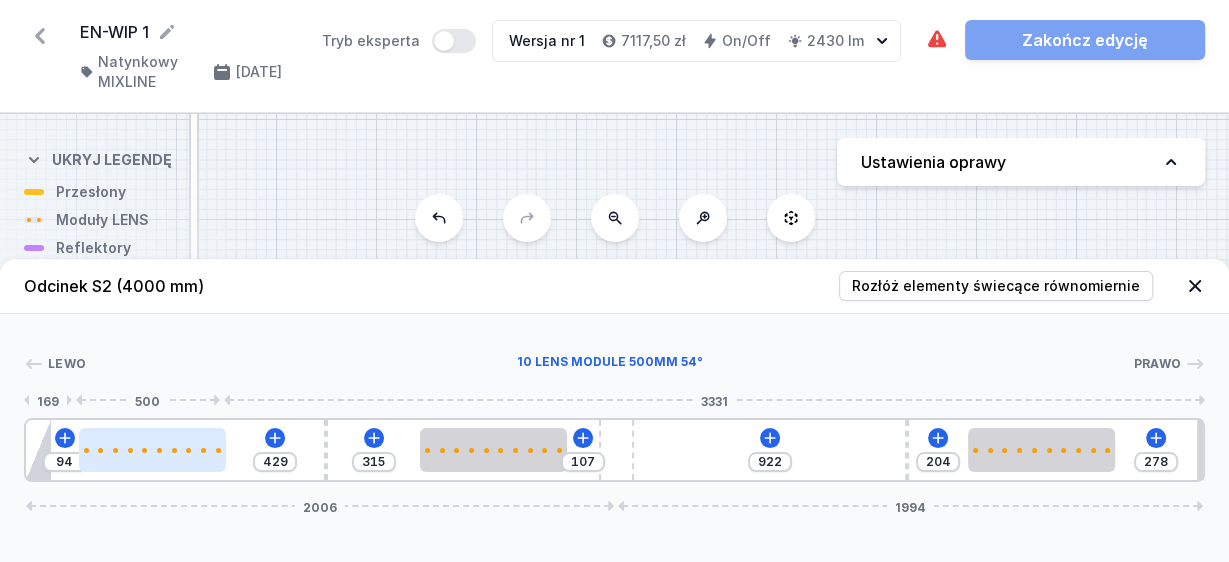 type on "325" 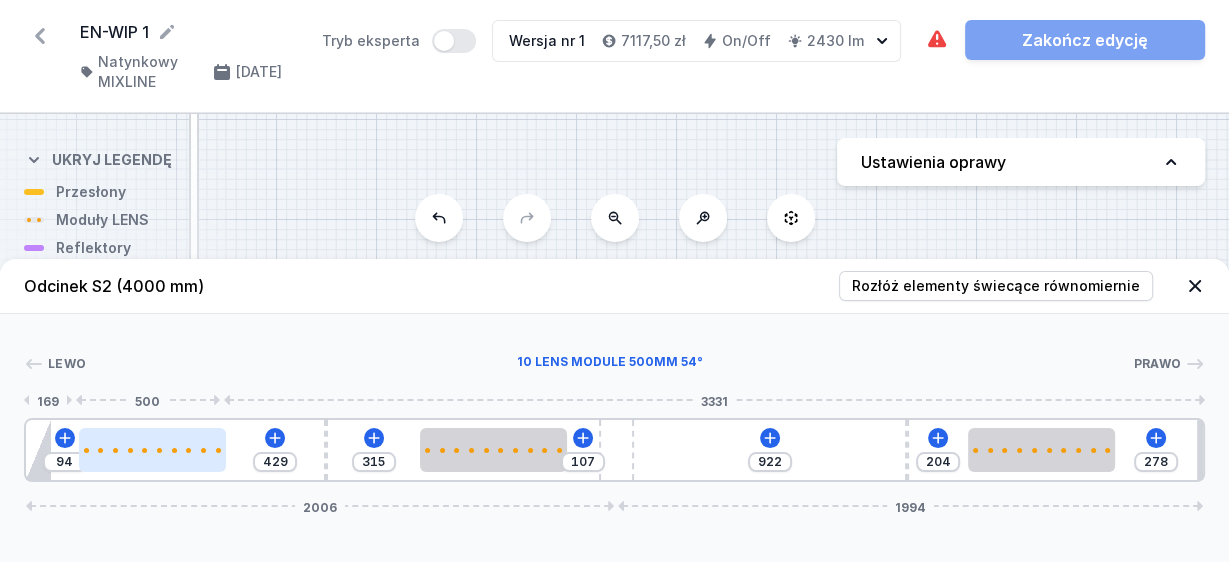 type on "104" 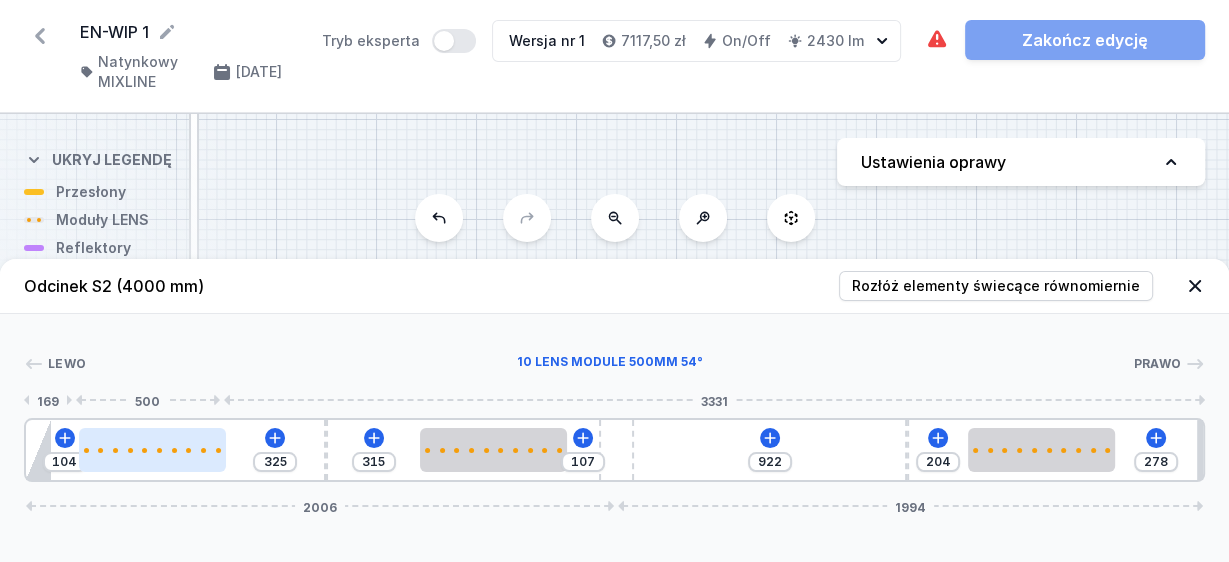 type on "315" 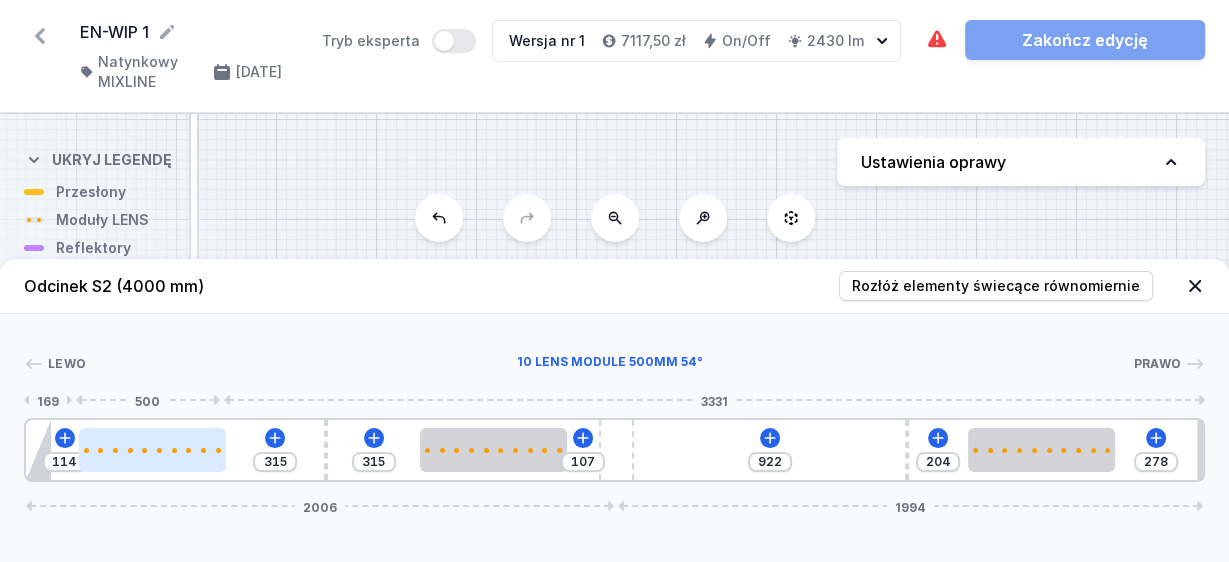 type on "311" 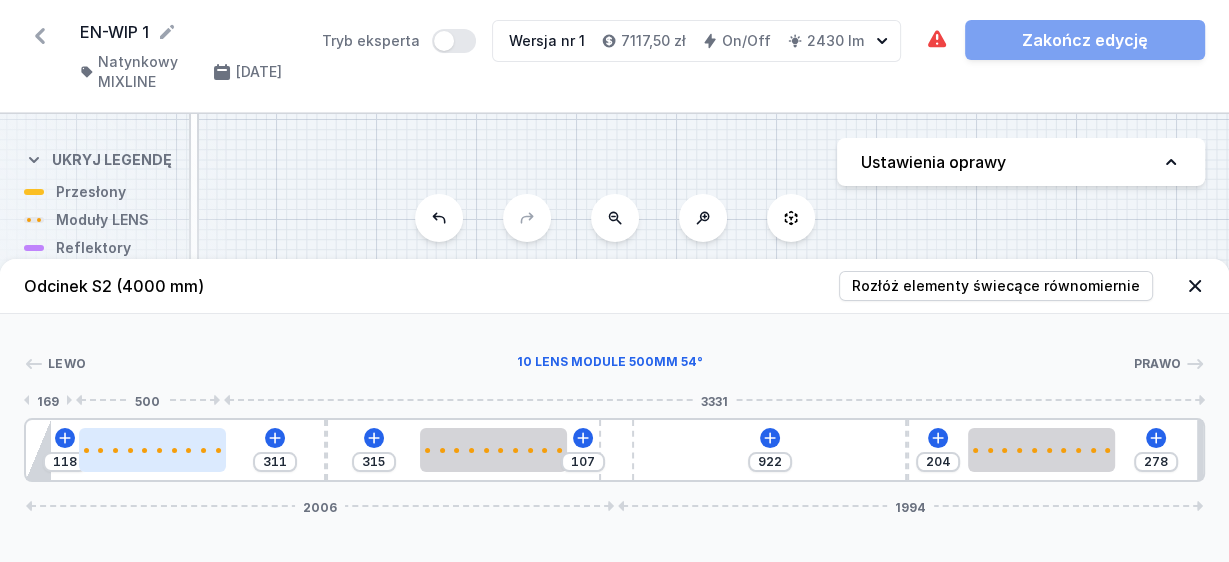 type on "325" 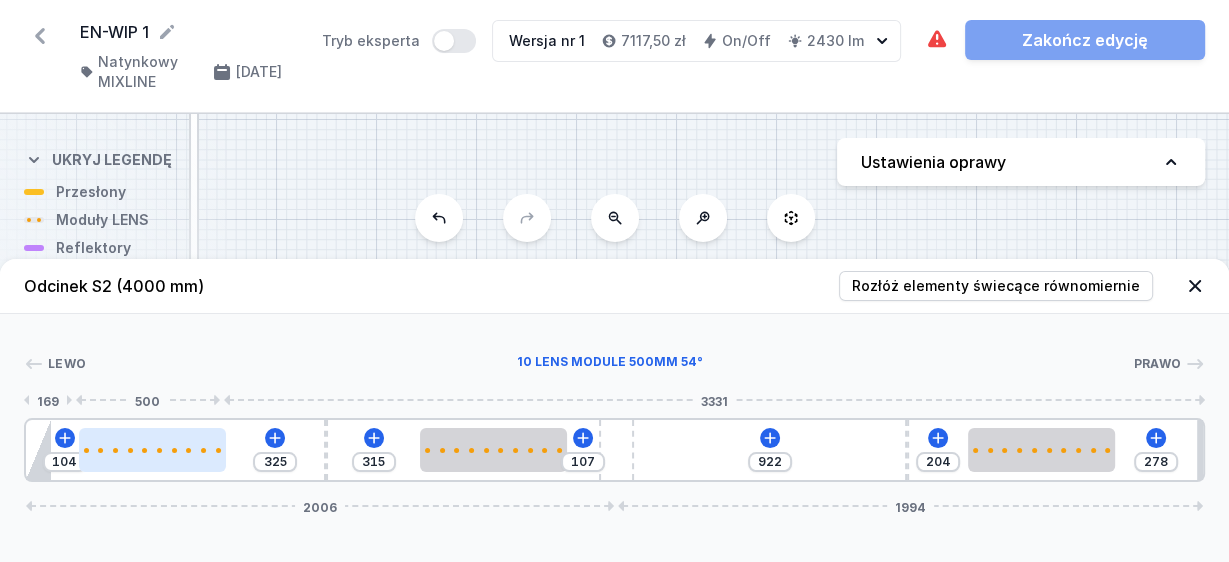 type on "332" 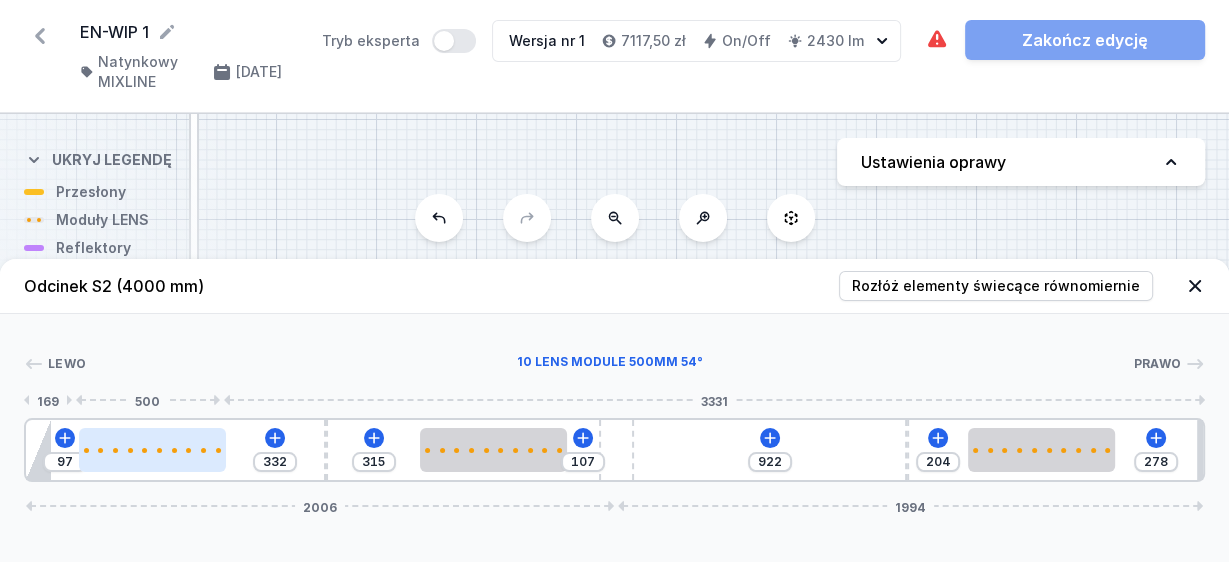 type on "338" 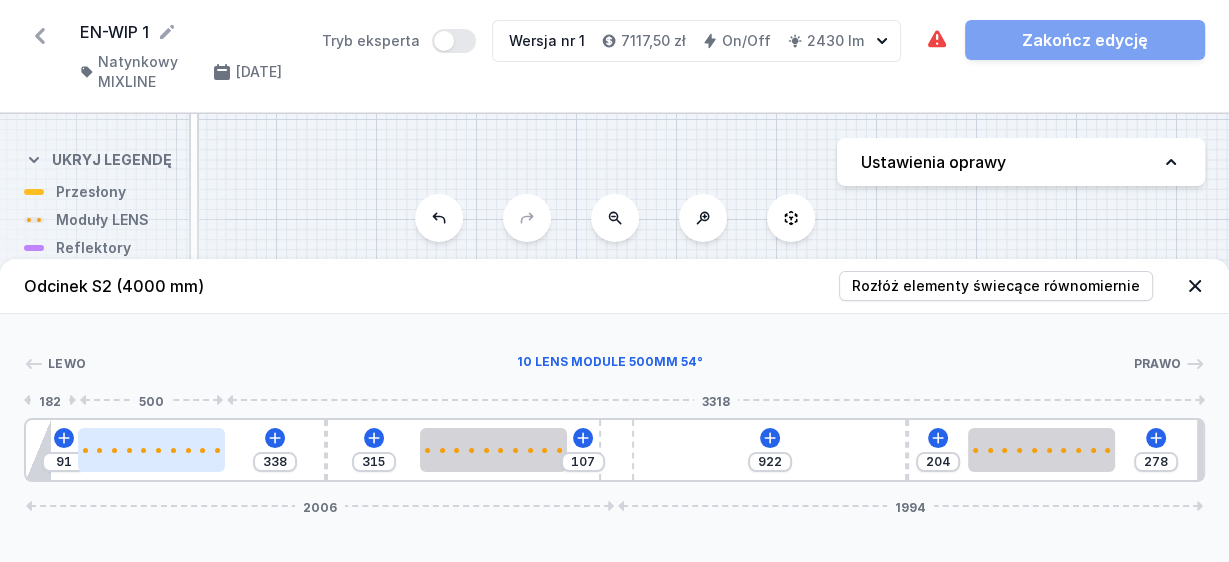 type on "345" 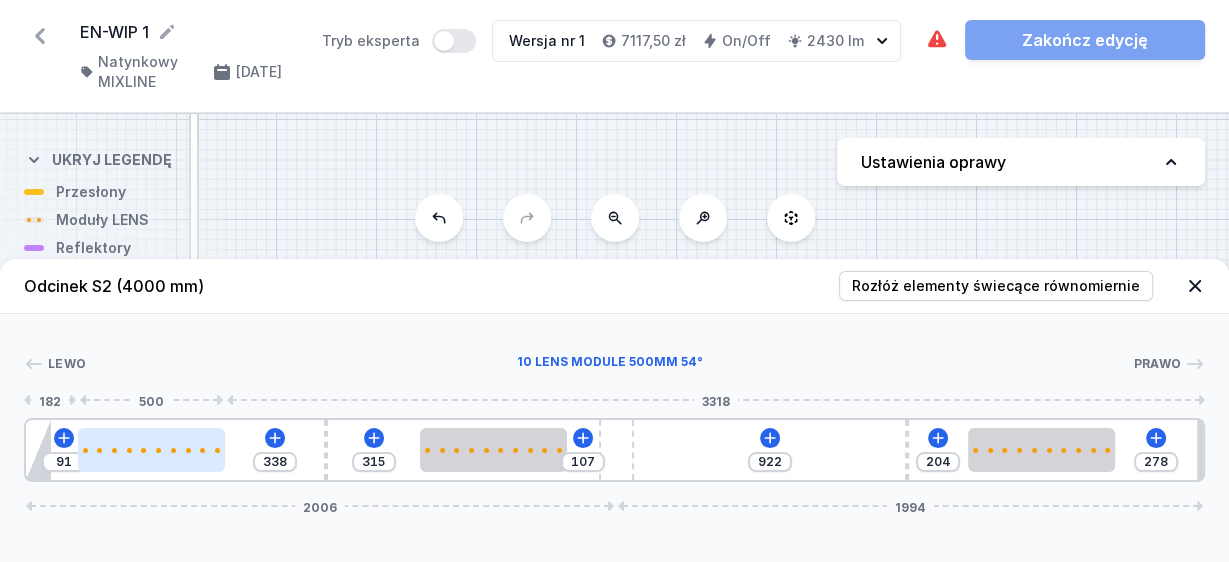 type on "84" 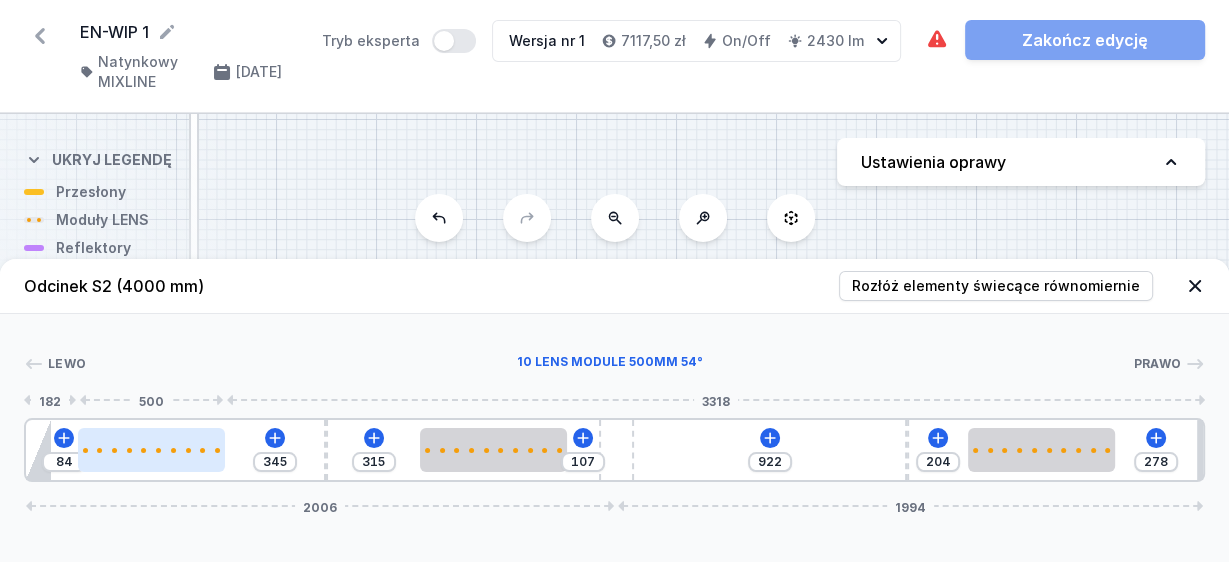 type on "429" 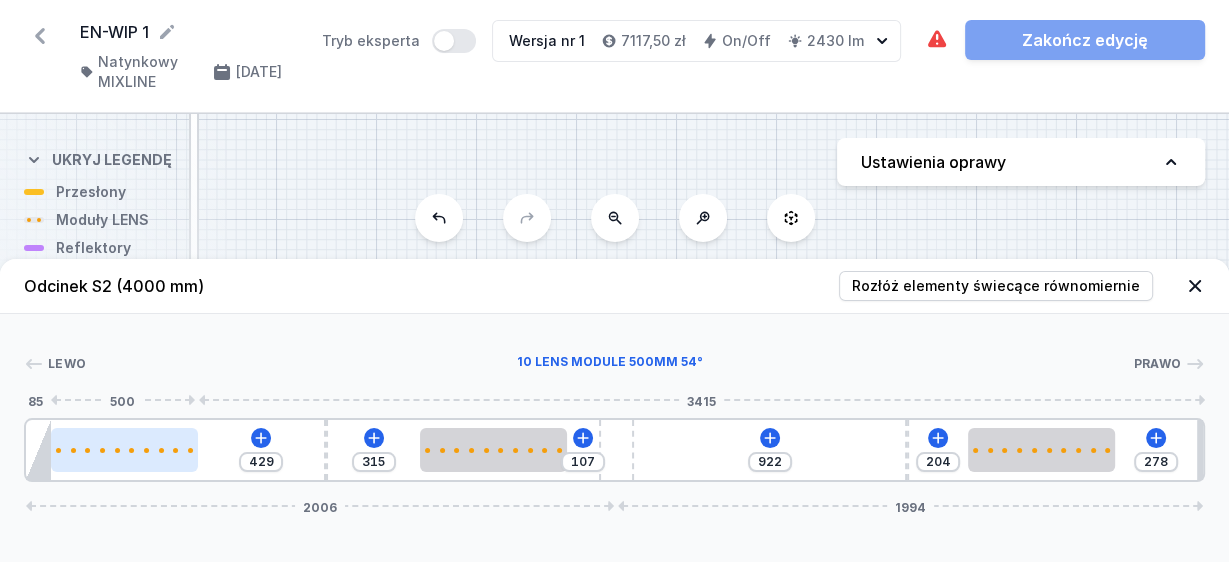 click at bounding box center (124, 450) 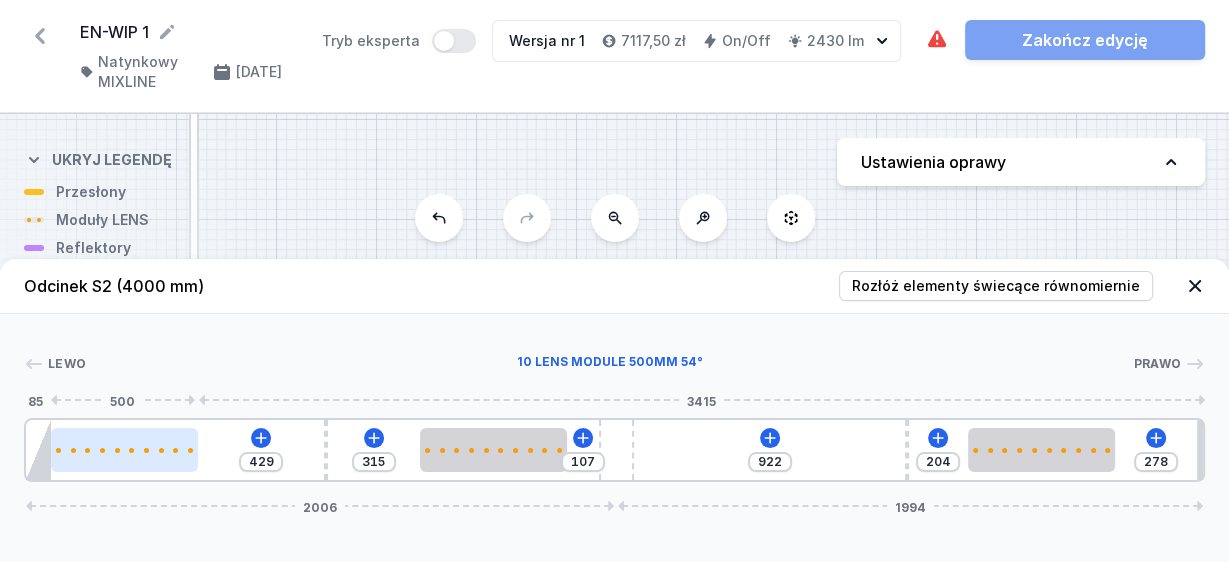 click at bounding box center [124, 450] 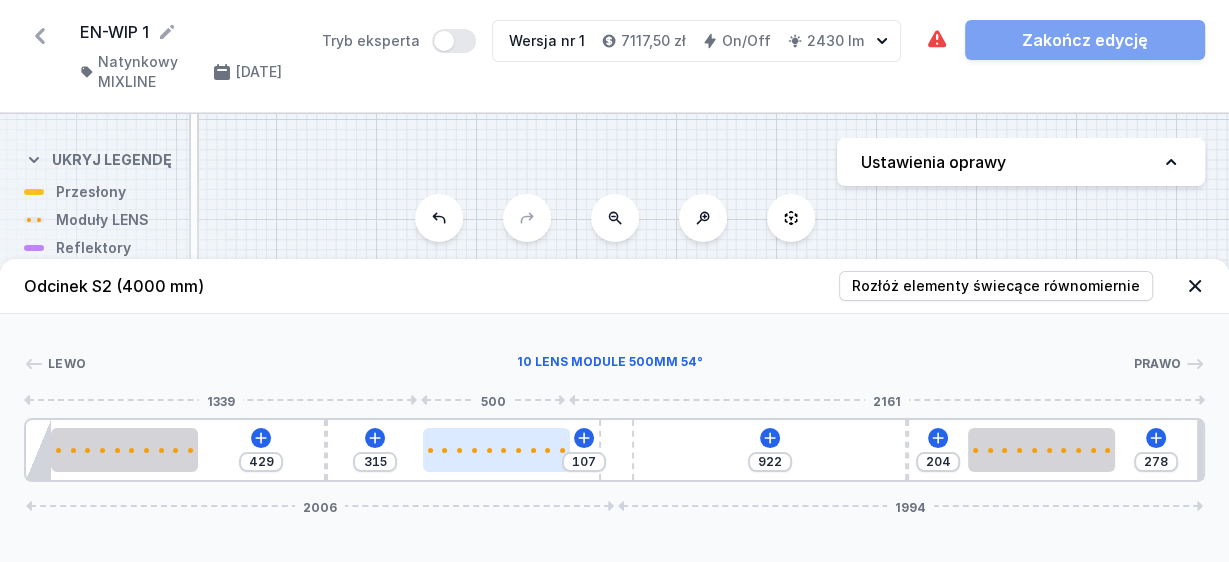 type on "97" 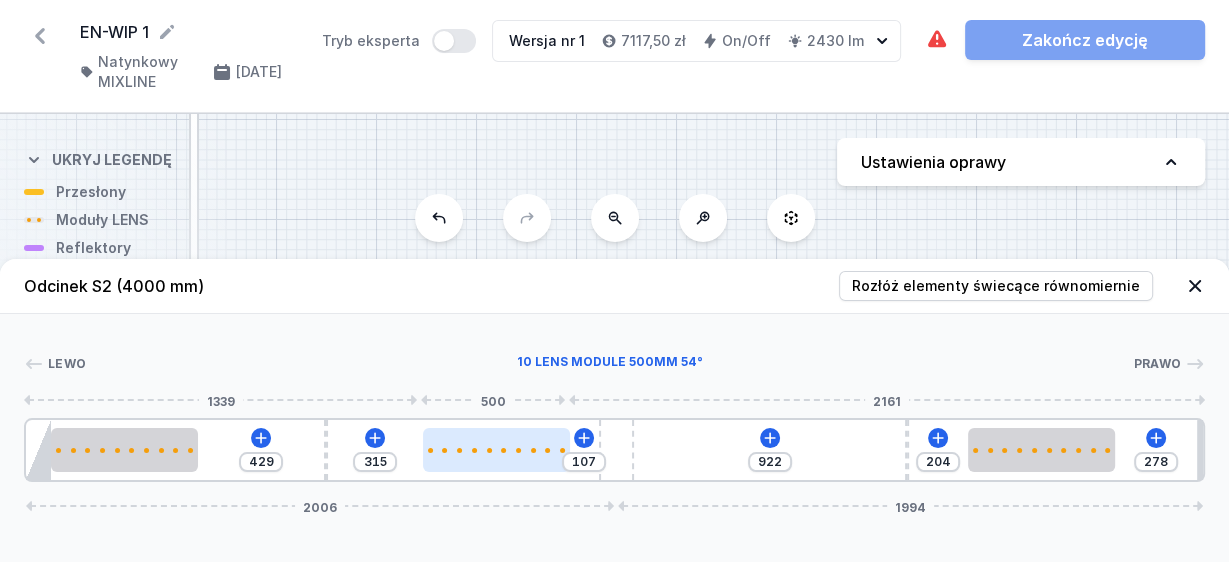 type on "325" 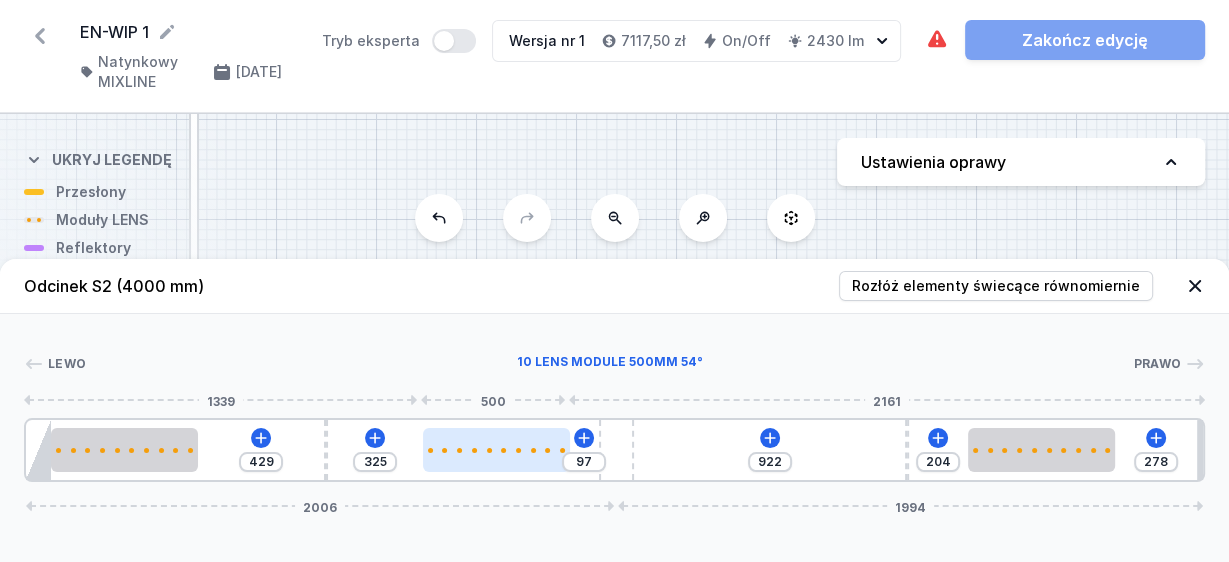type on "83" 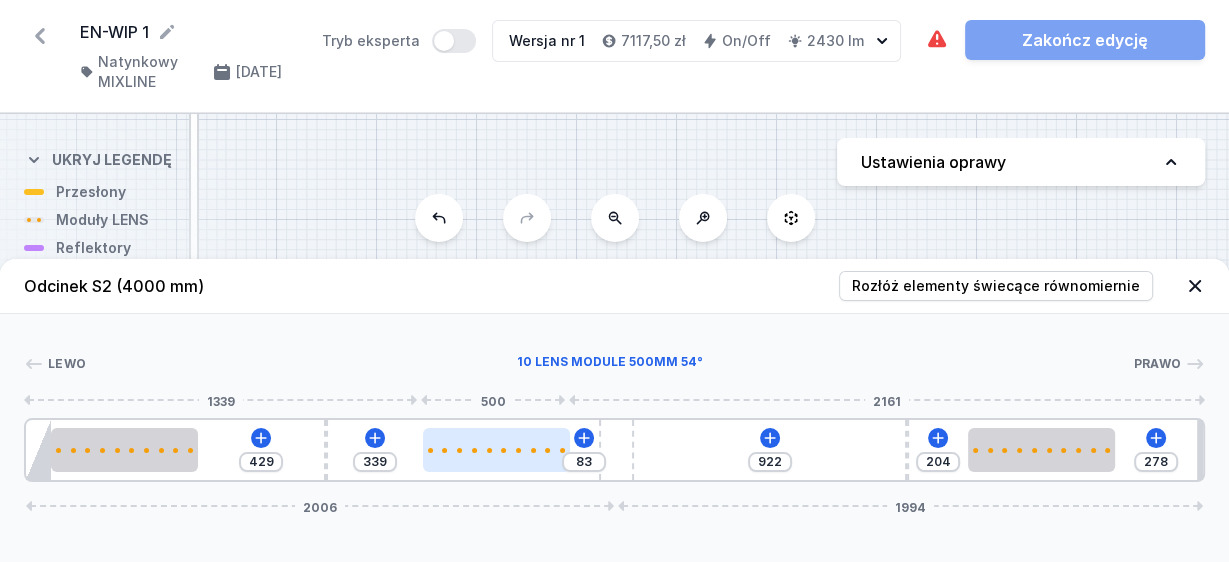 type on "63" 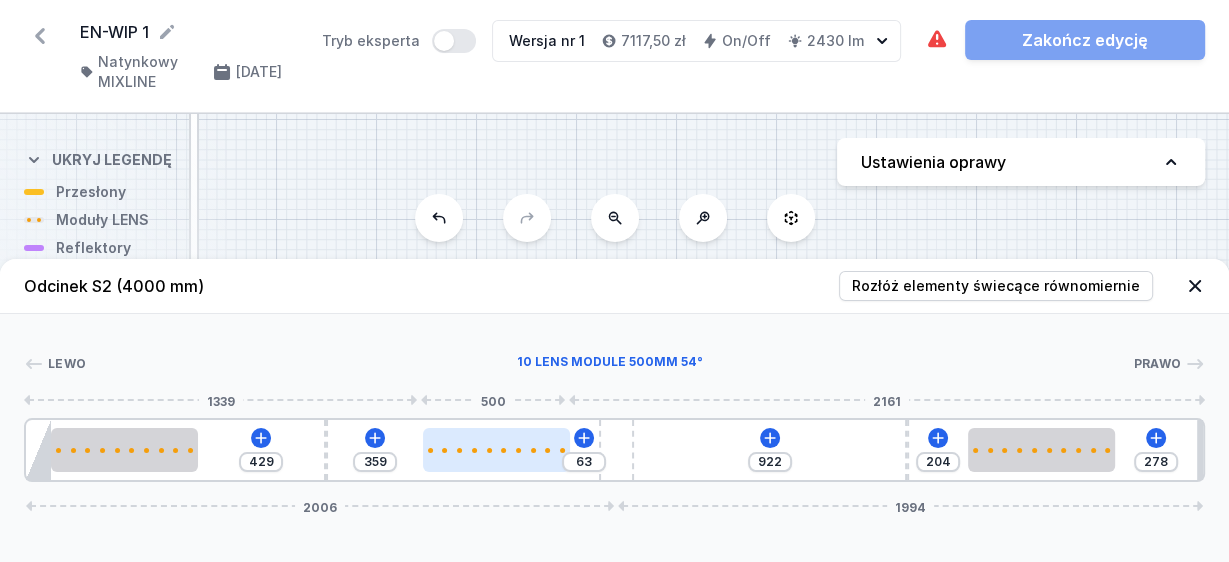 type on "50" 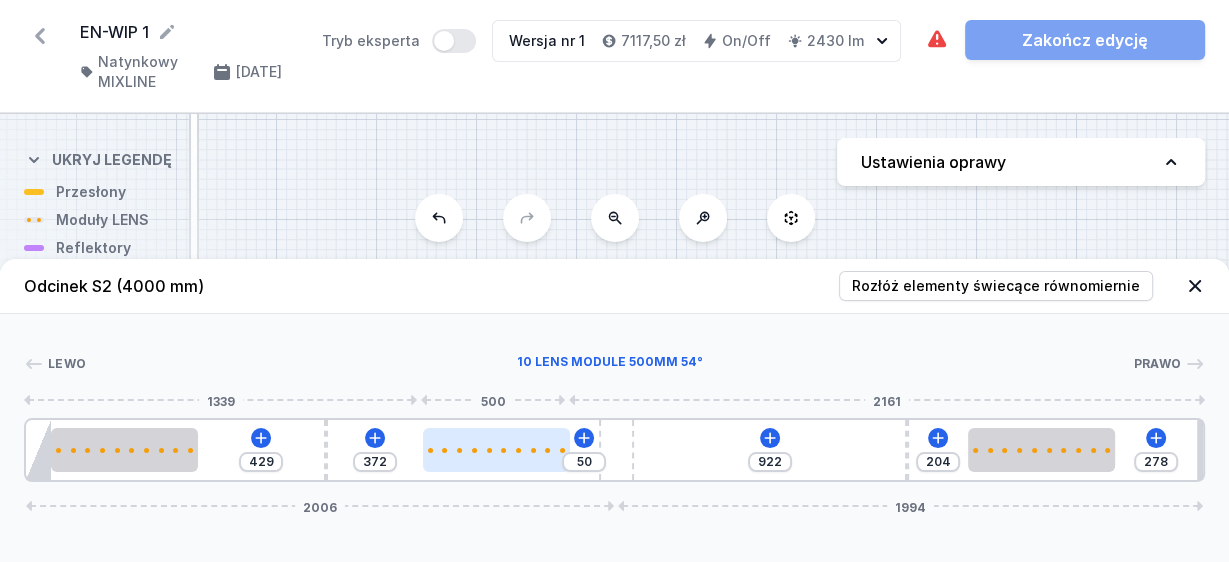 type on "37" 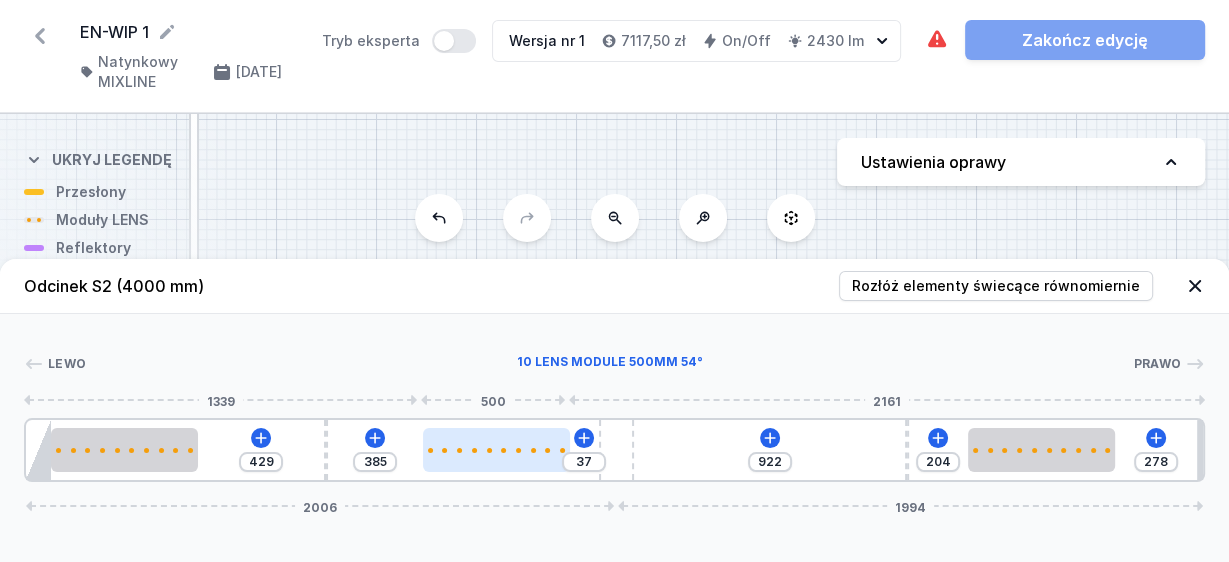type on "30" 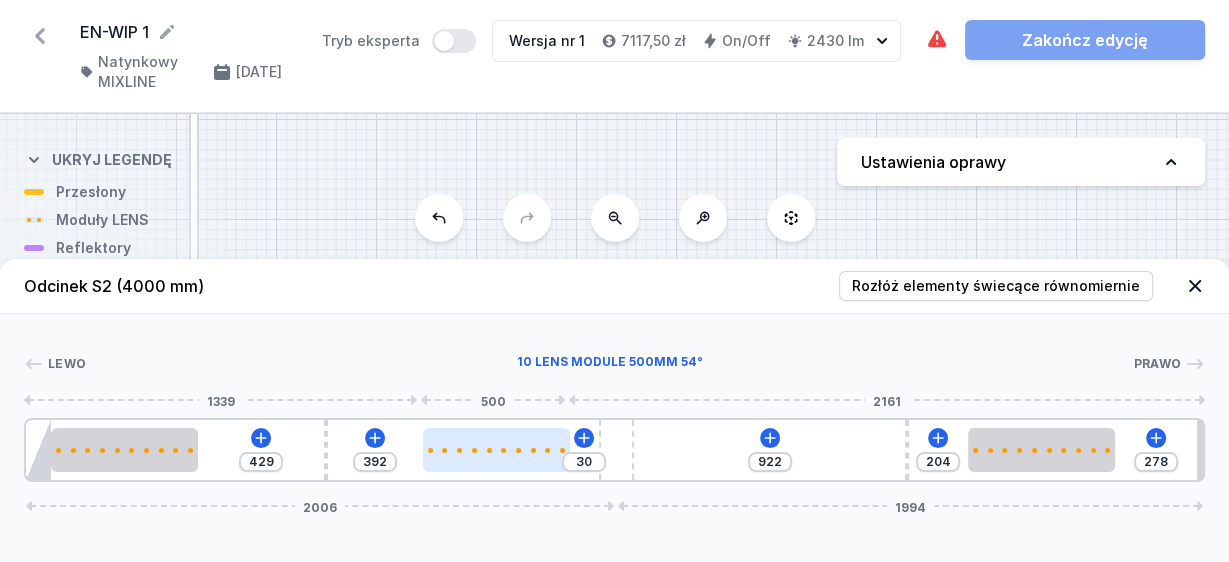 type on "23" 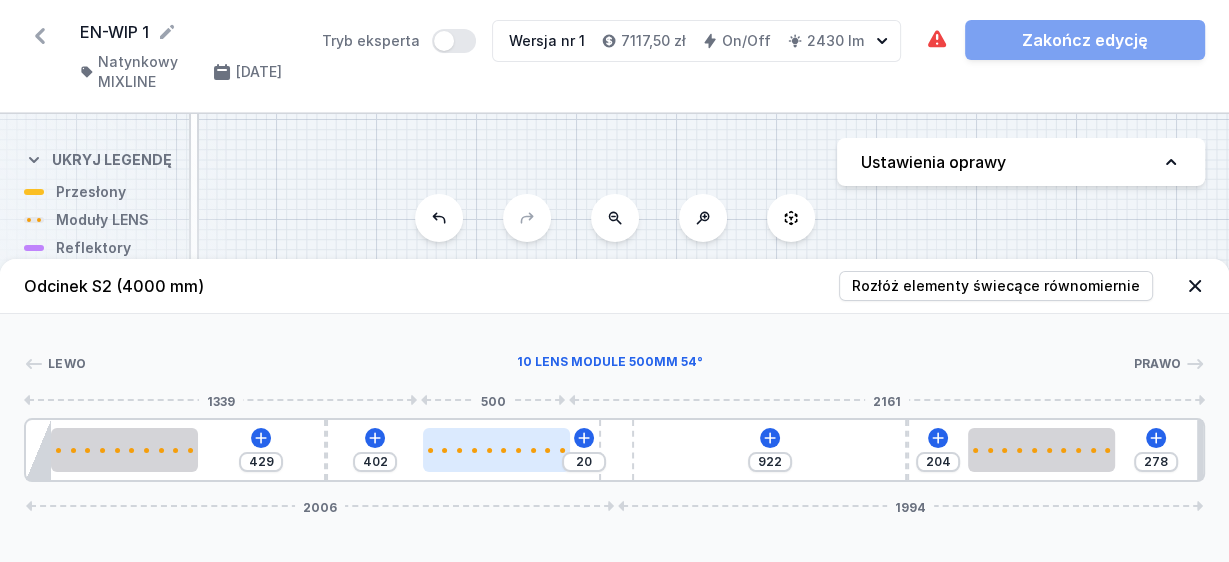 type on "422" 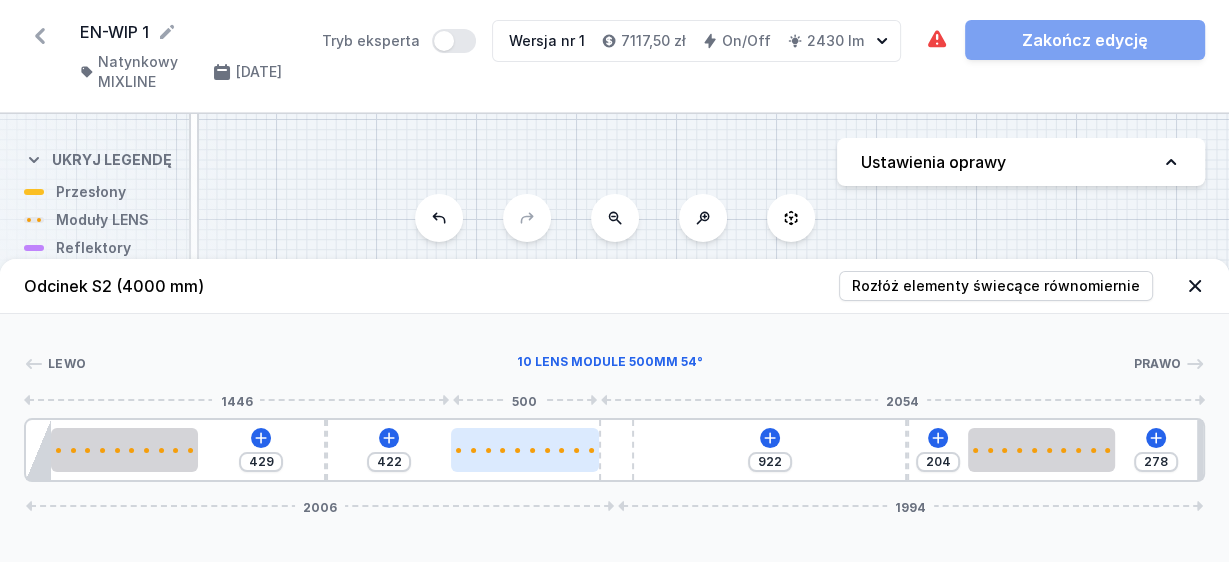 drag, startPoint x: 515, startPoint y: 460, endPoint x: 545, endPoint y: 460, distance: 30 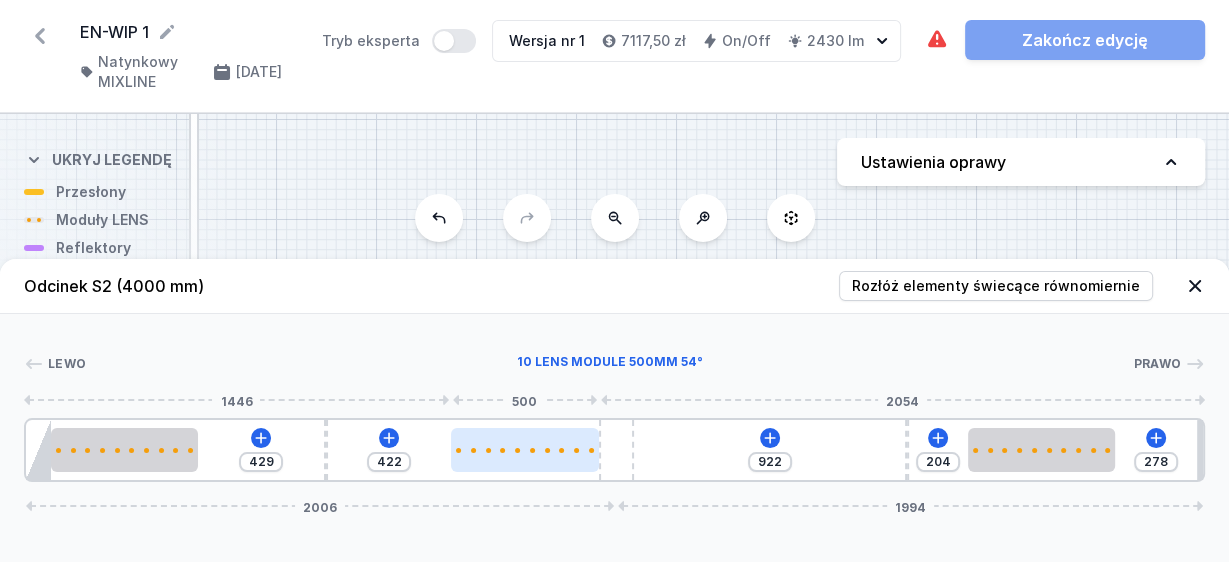 click at bounding box center [524, 450] 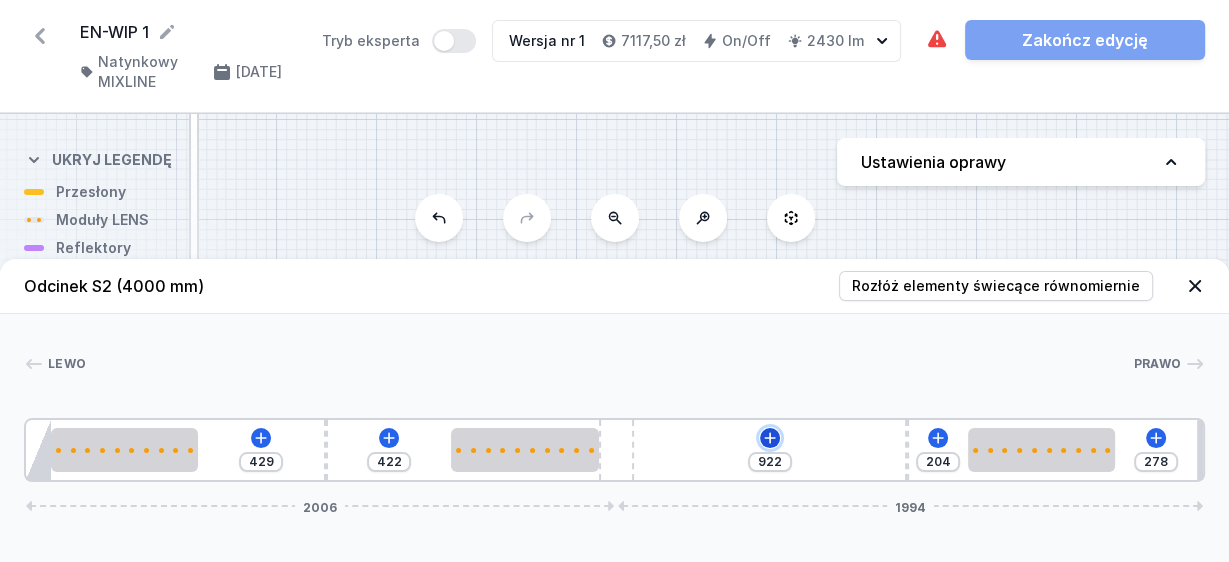 click 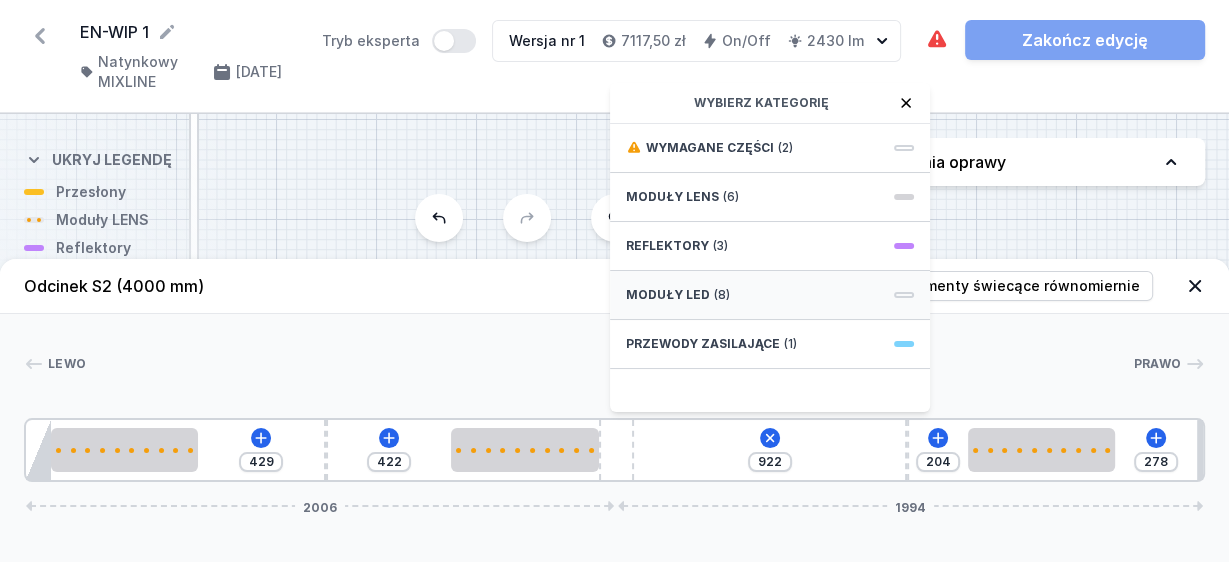 click on "Moduły LED (8)" at bounding box center [770, 295] 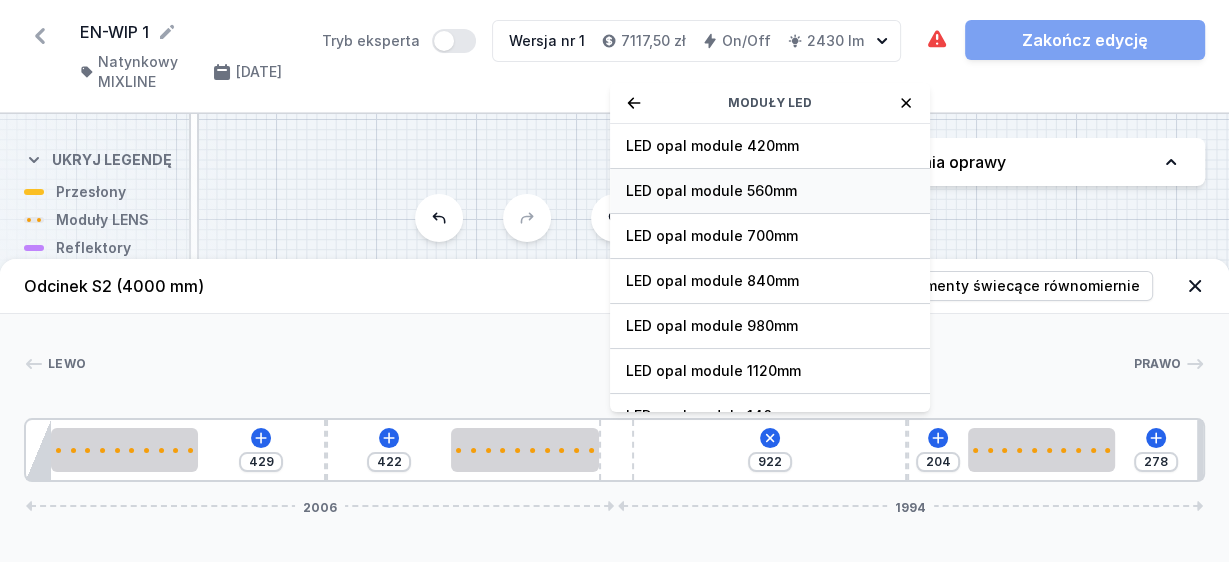 click on "LED opal module 560mm" at bounding box center [770, 191] 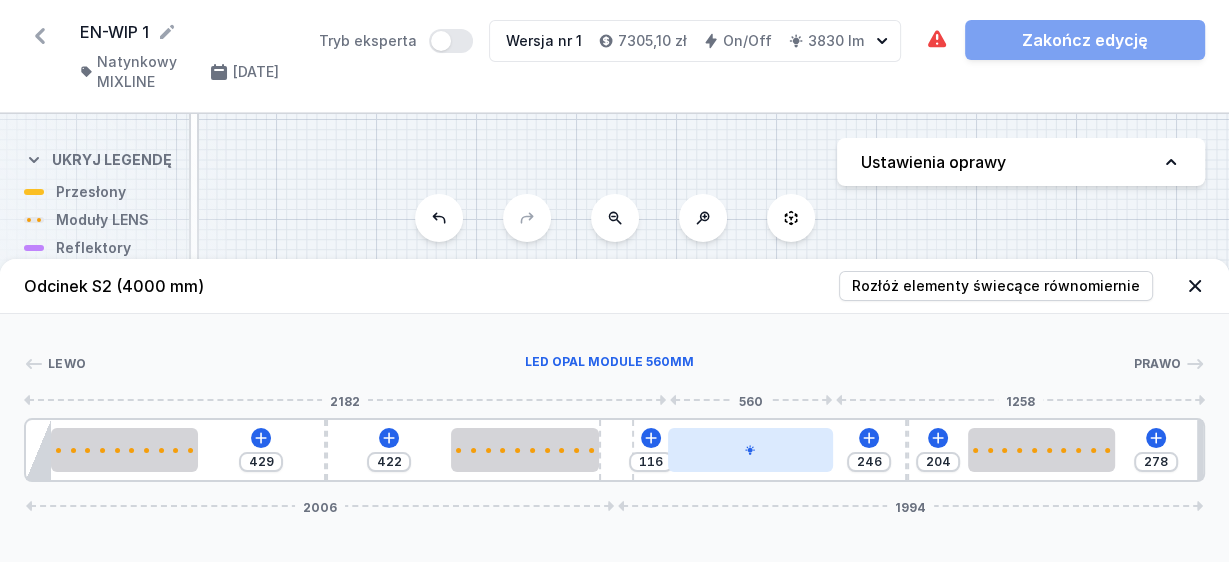 type on "240" 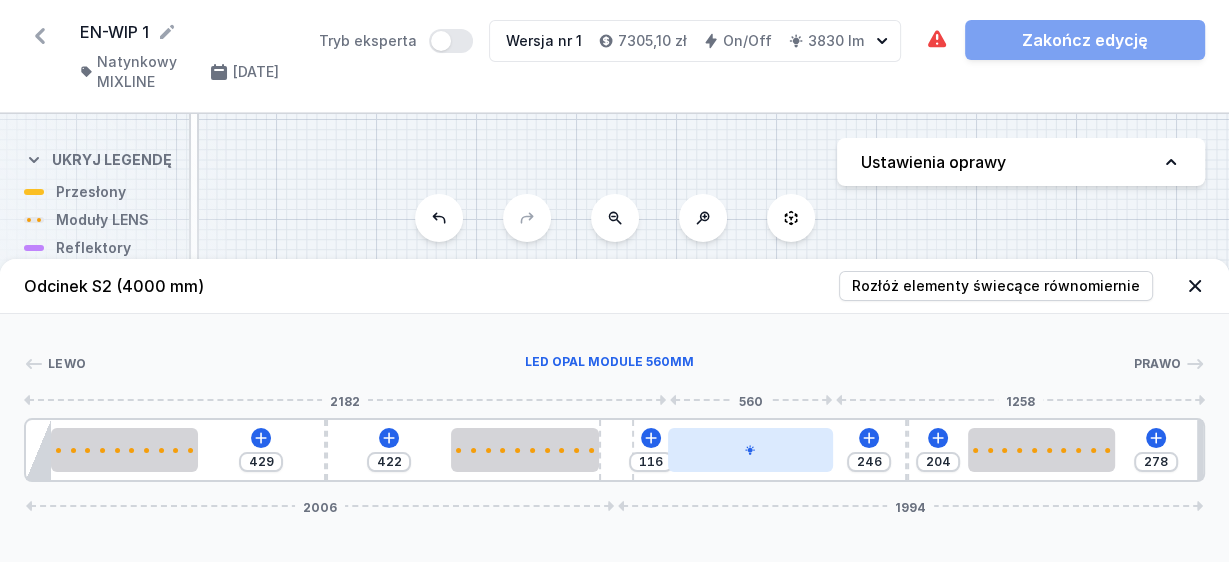 type on "122" 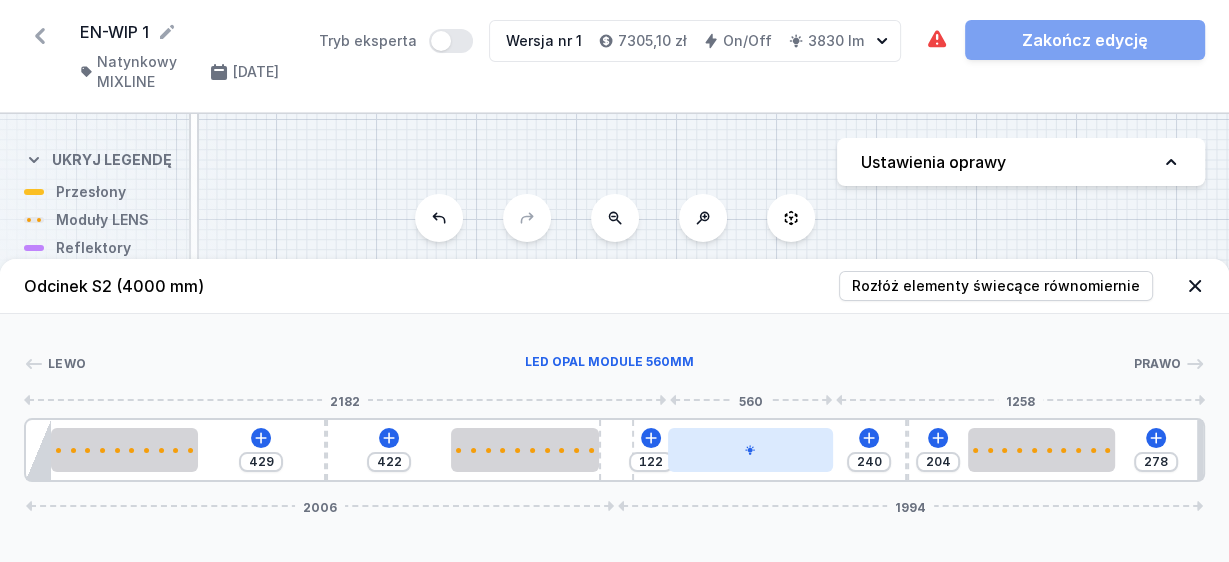 type on "236" 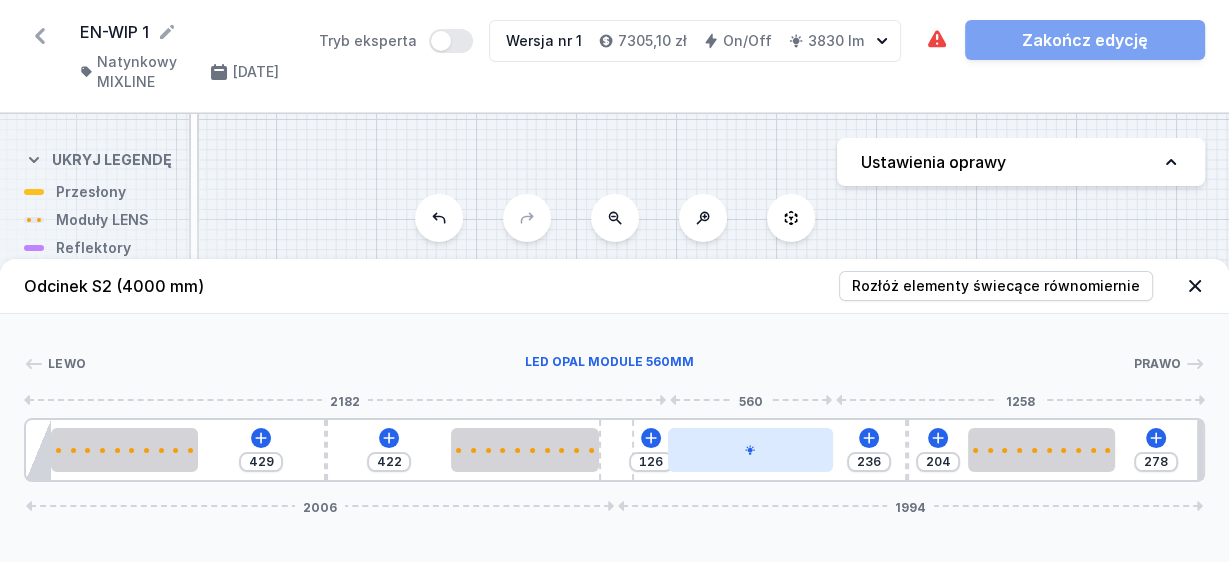 type on "233" 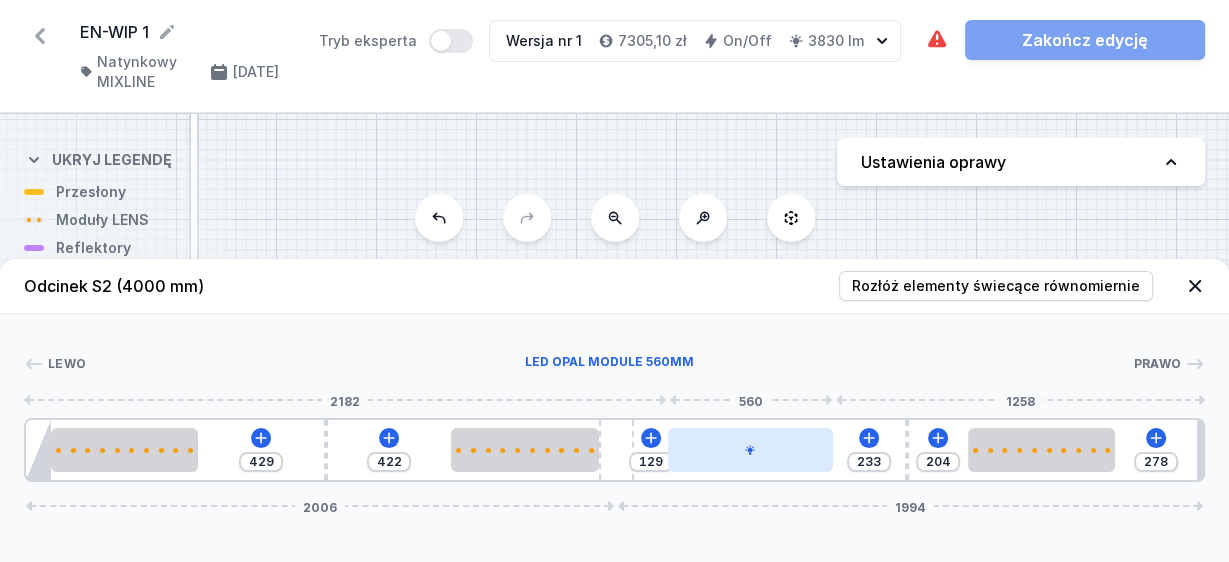 type on "230" 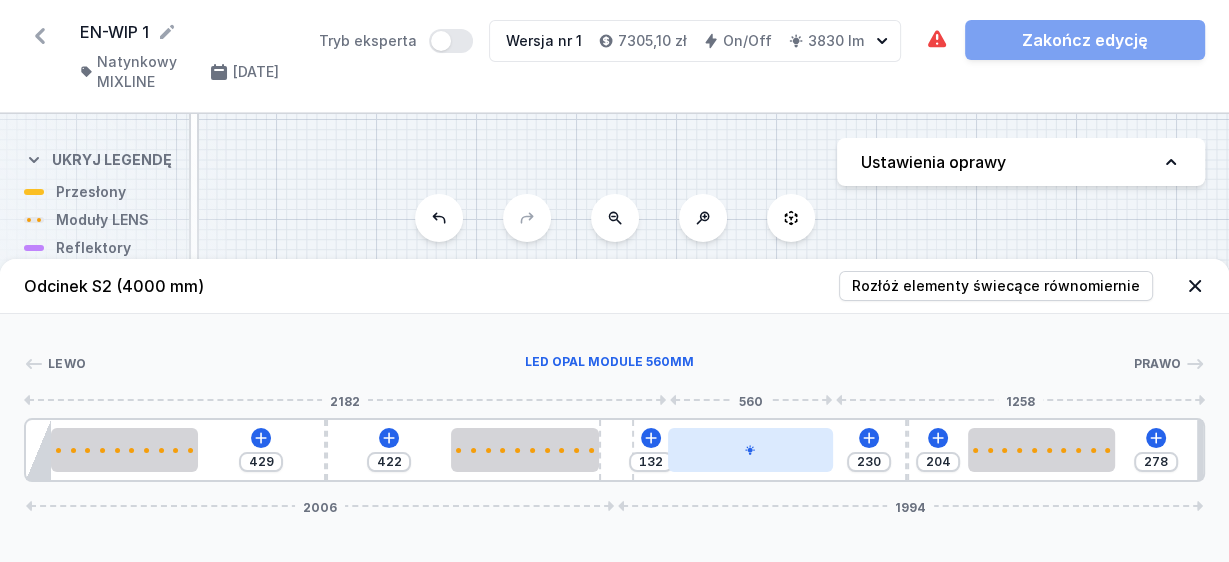 type on "226" 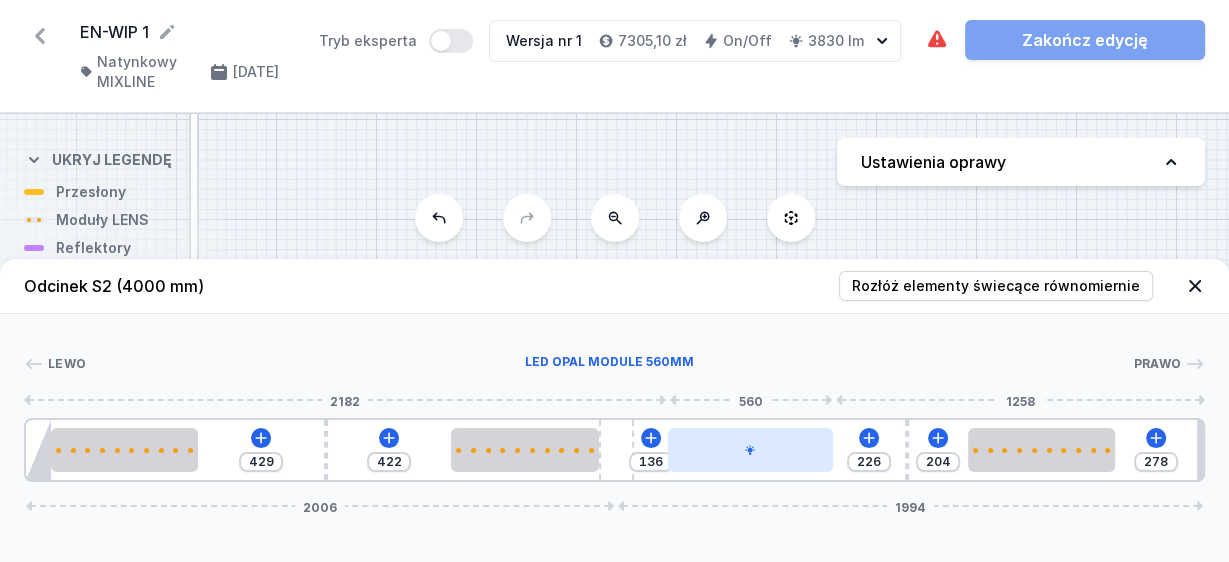 type on "223" 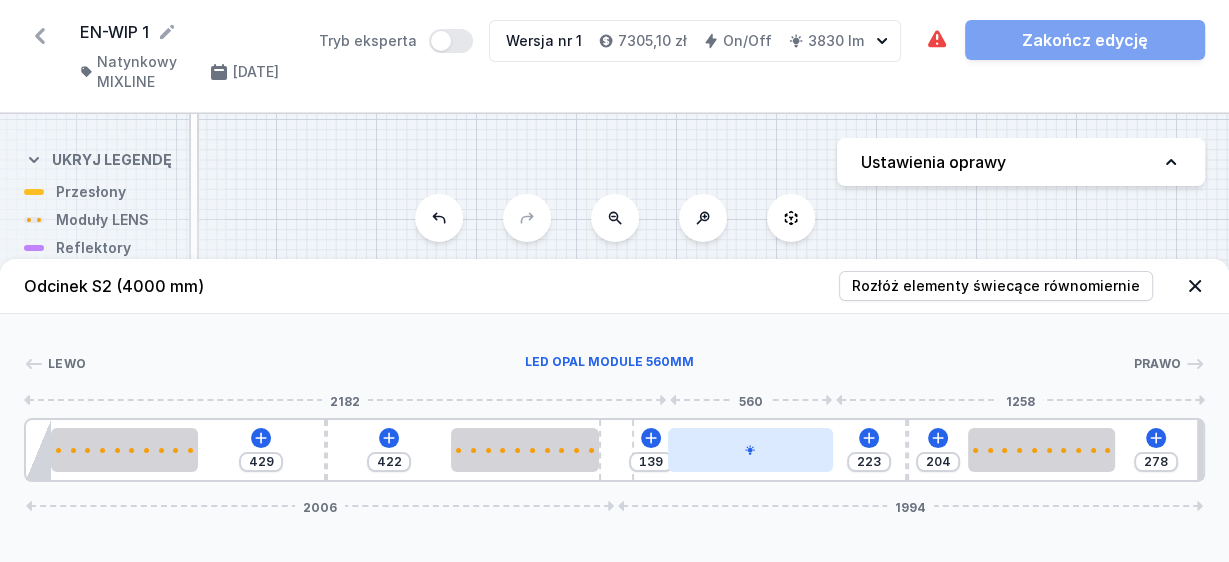 type on "220" 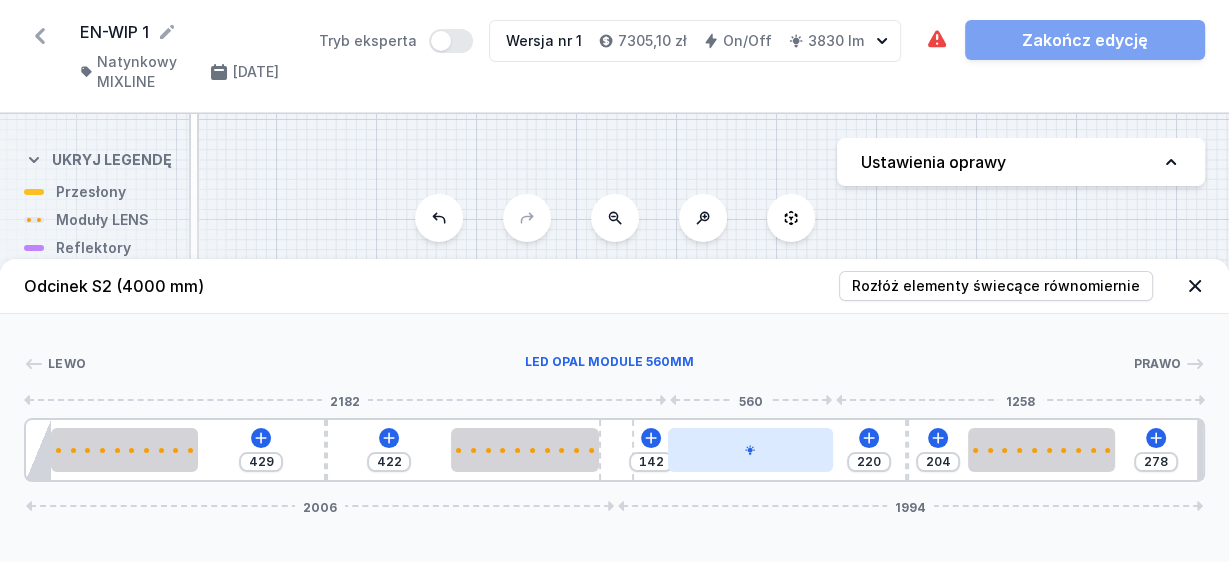 type on "216" 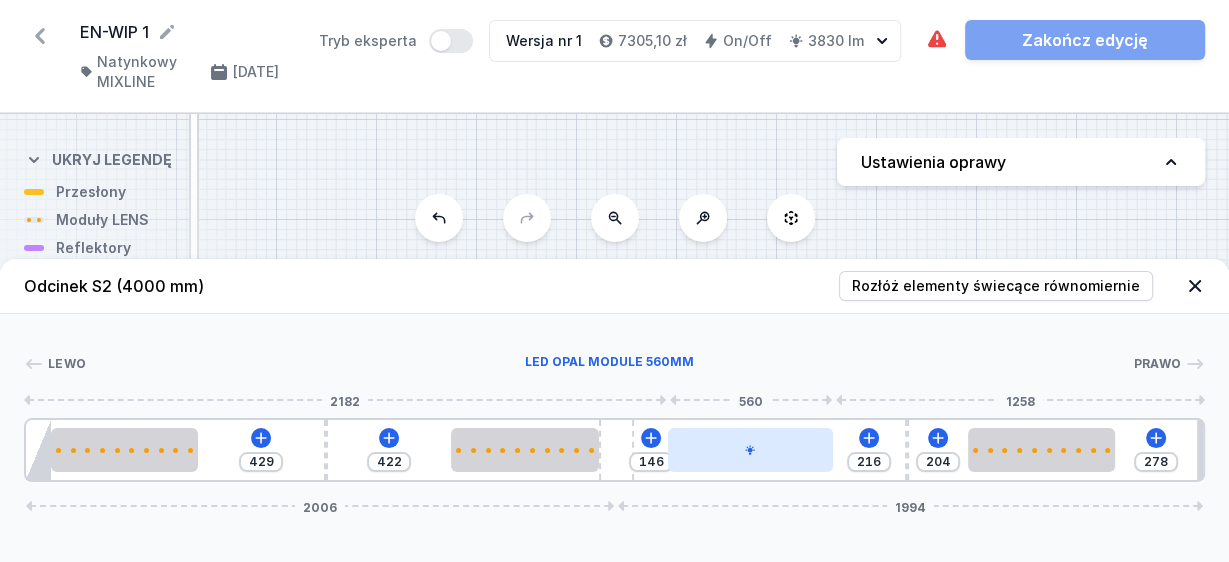 type on "213" 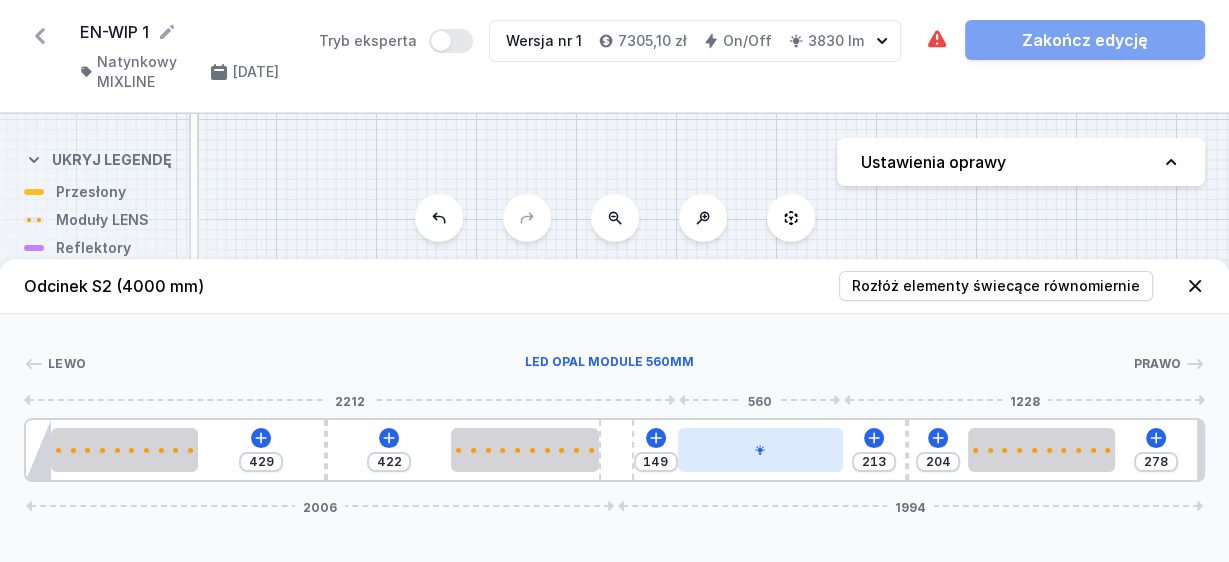 type on "209" 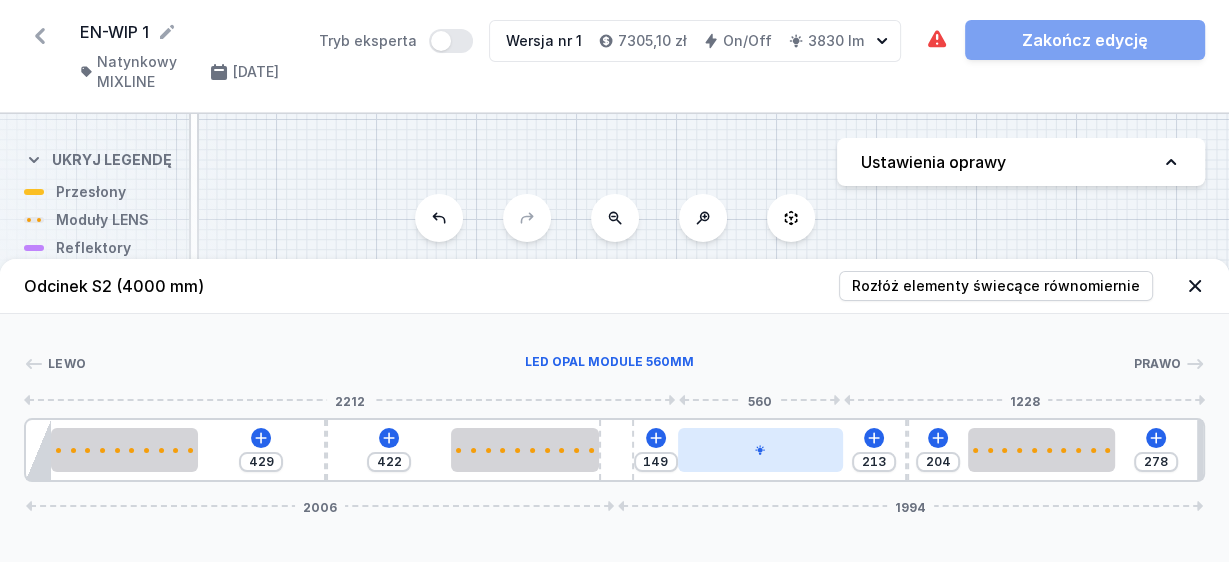 type on "153" 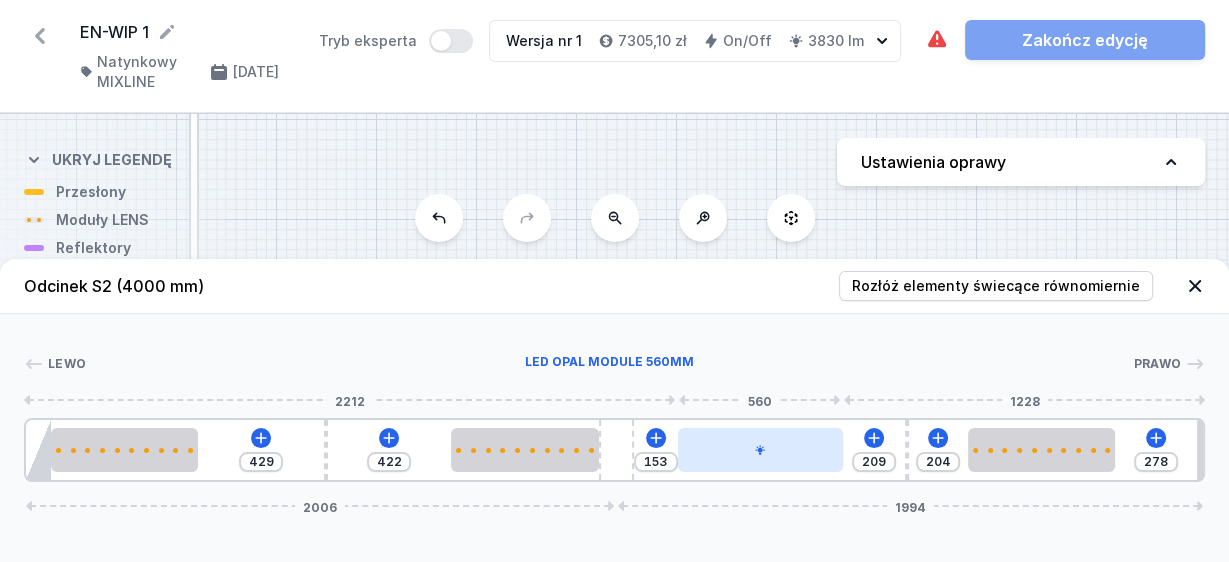 type on "206" 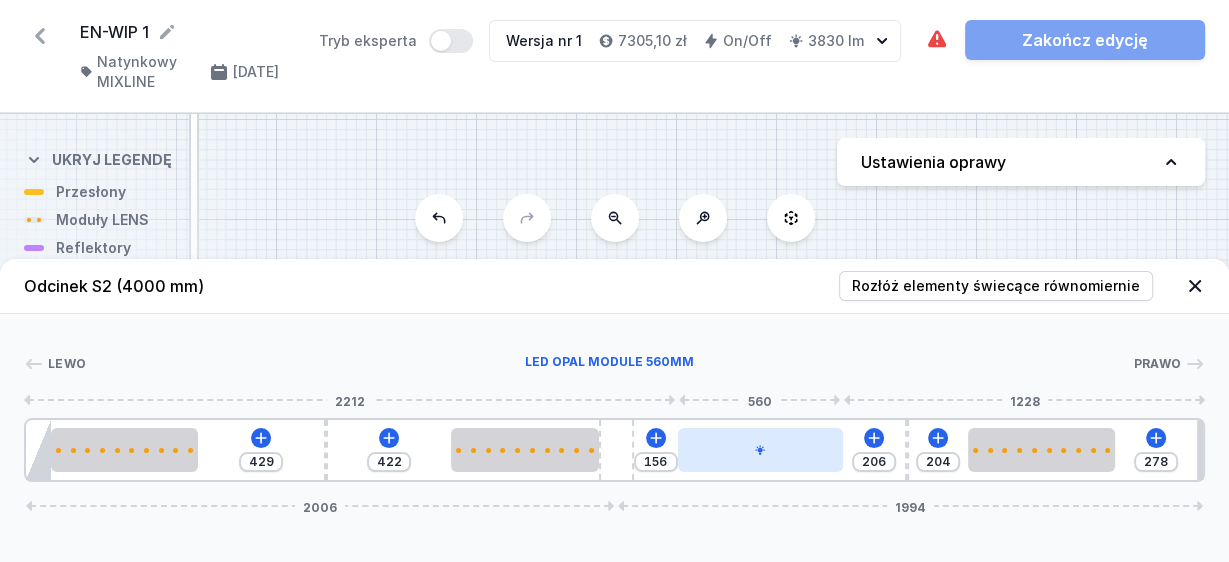 type on "203" 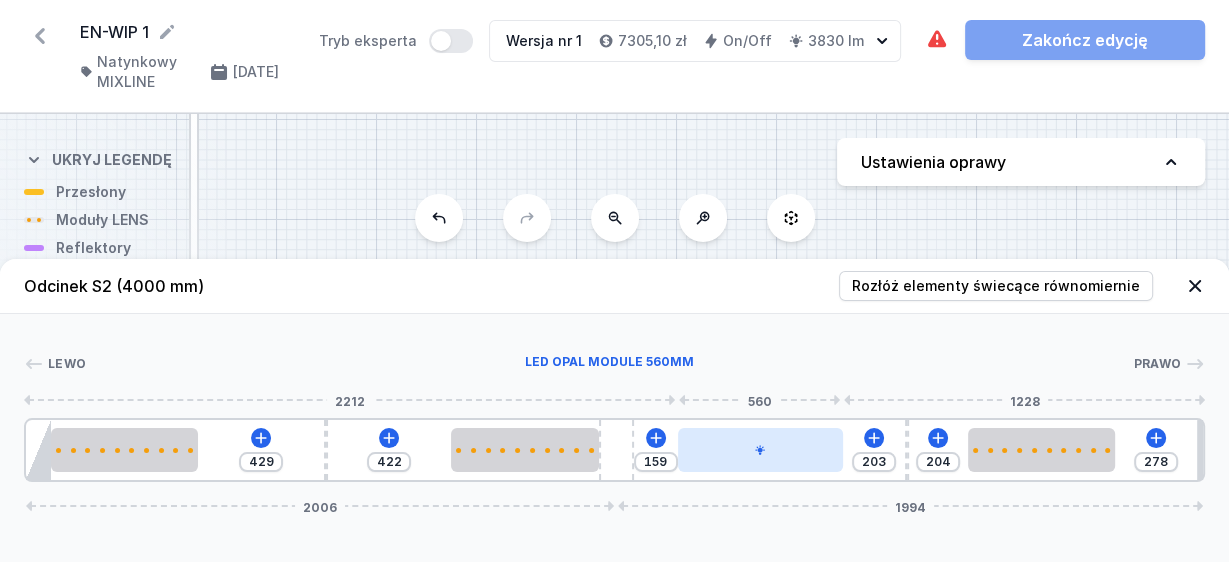type on "199" 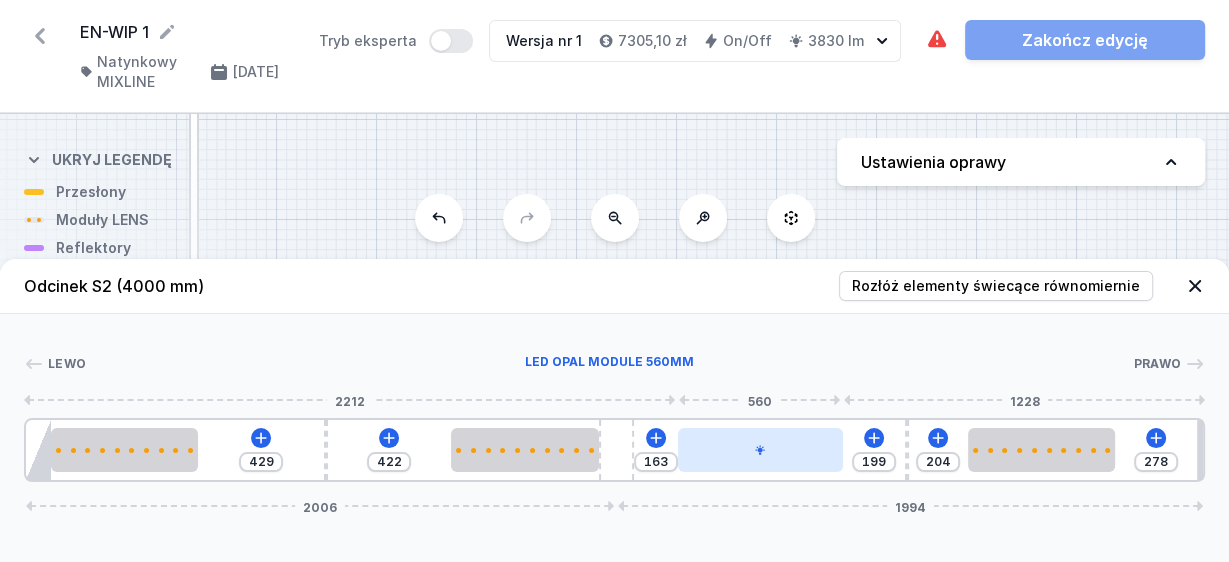type on "196" 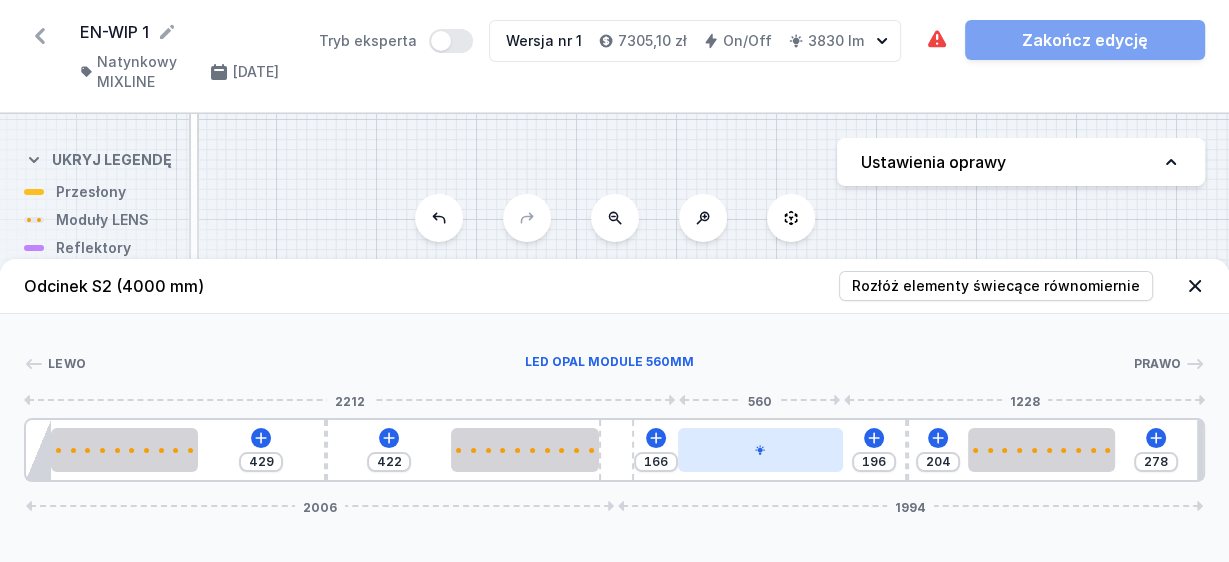 type on "193" 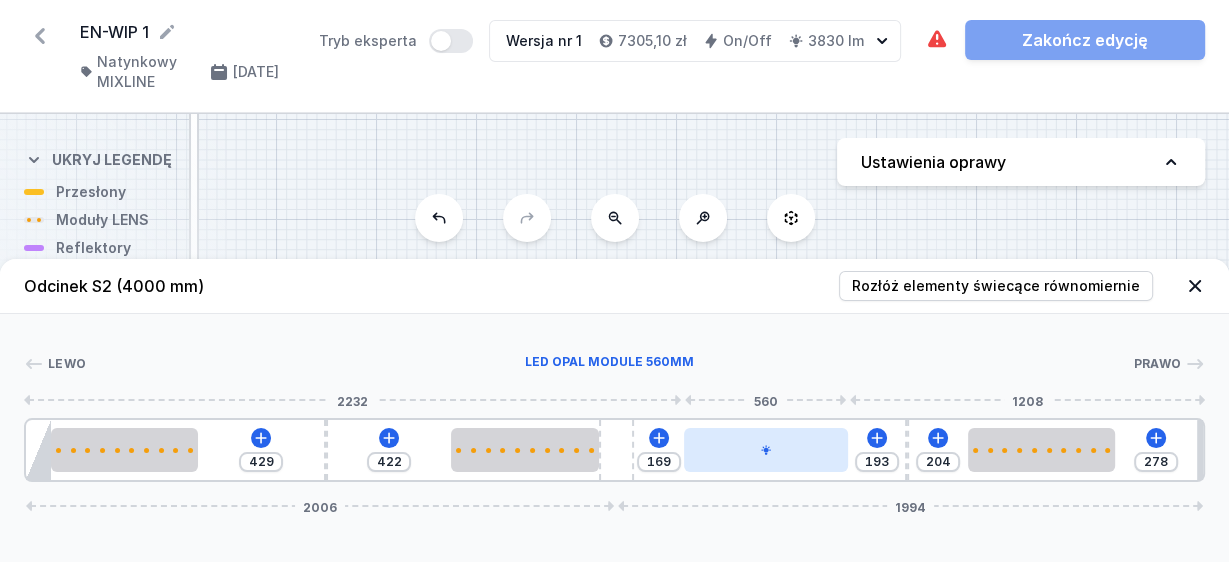 type on "189" 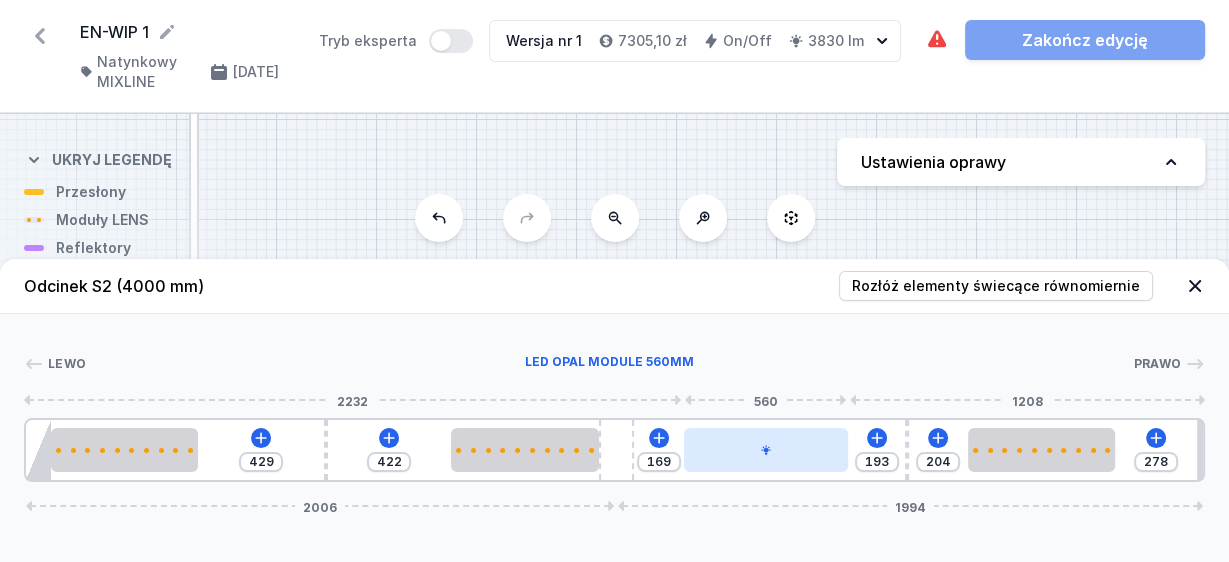 type on "173" 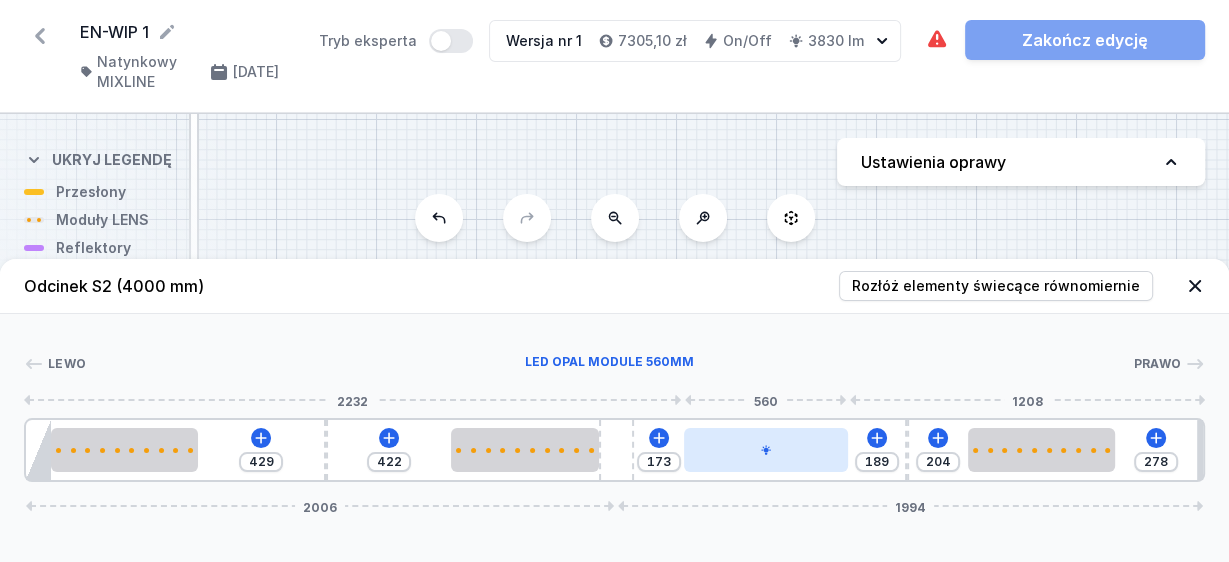 type on "186" 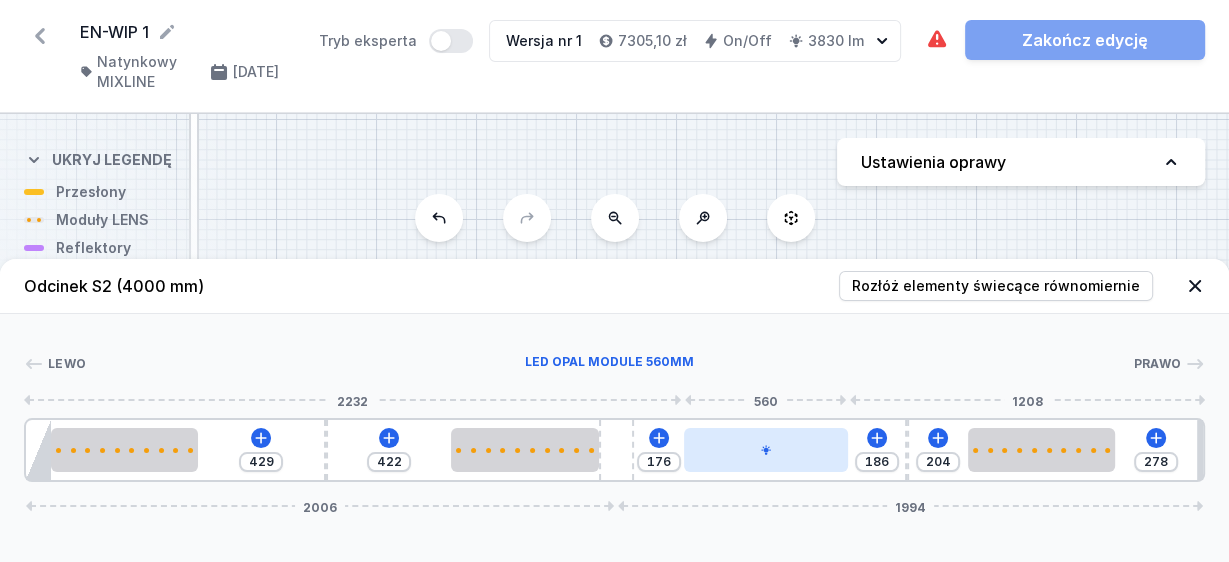 type on "183" 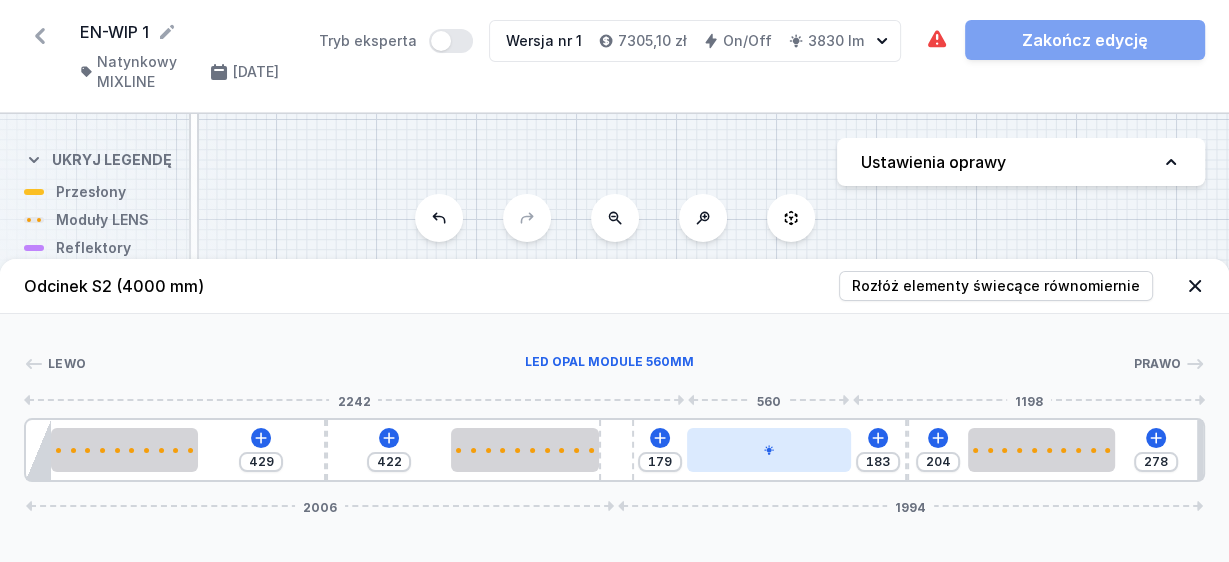 type on "179" 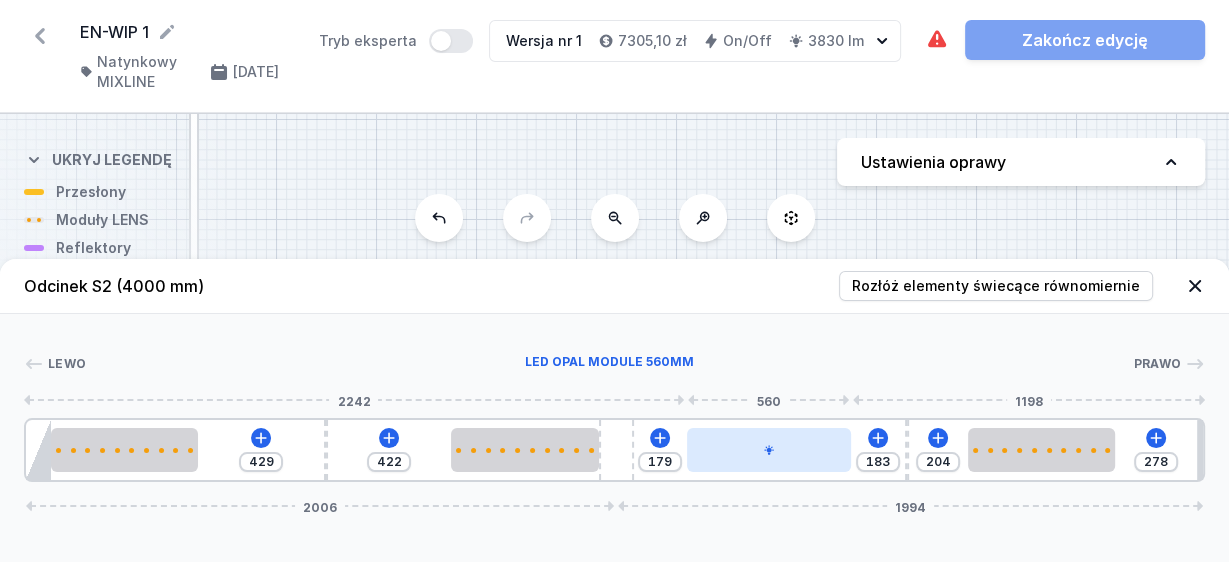 type on "183" 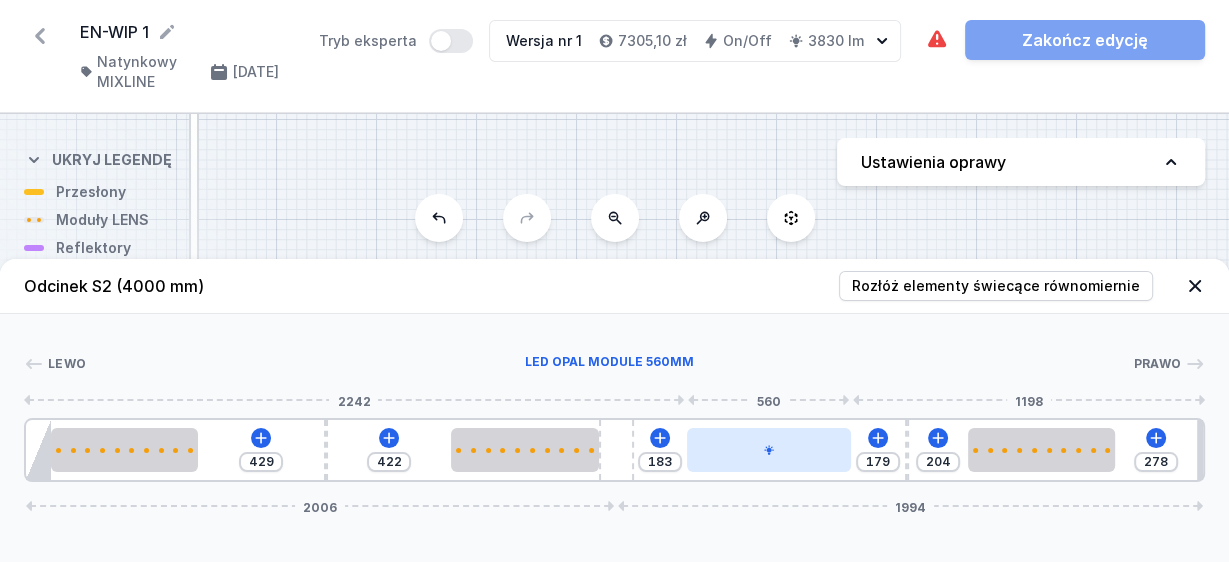 drag, startPoint x: 682, startPoint y: 445, endPoint x: 739, endPoint y: 447, distance: 57.035076 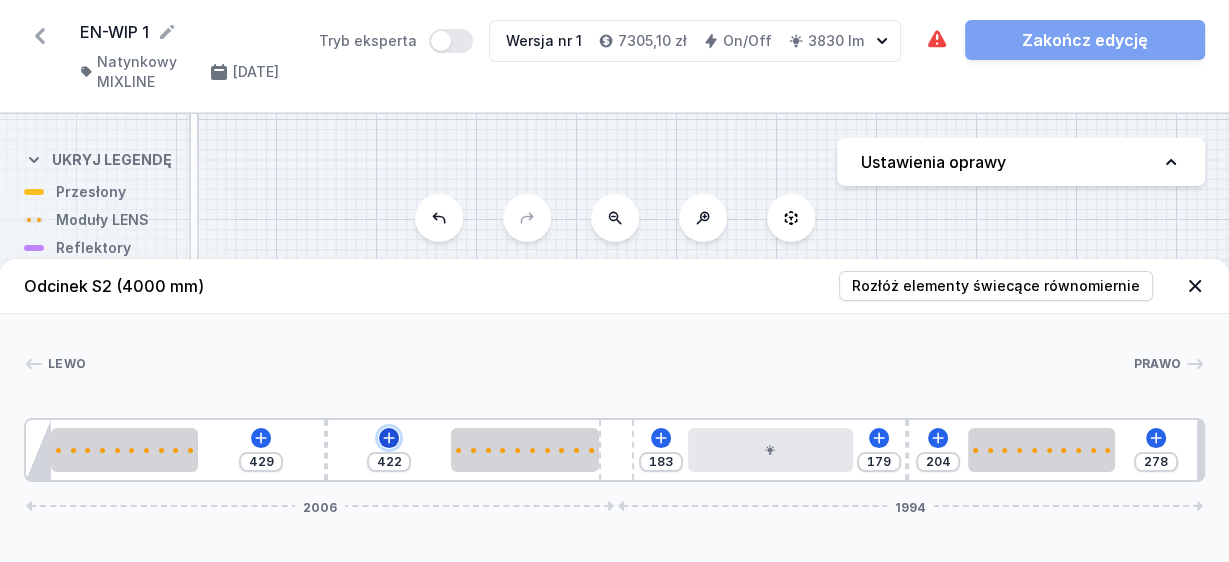 click 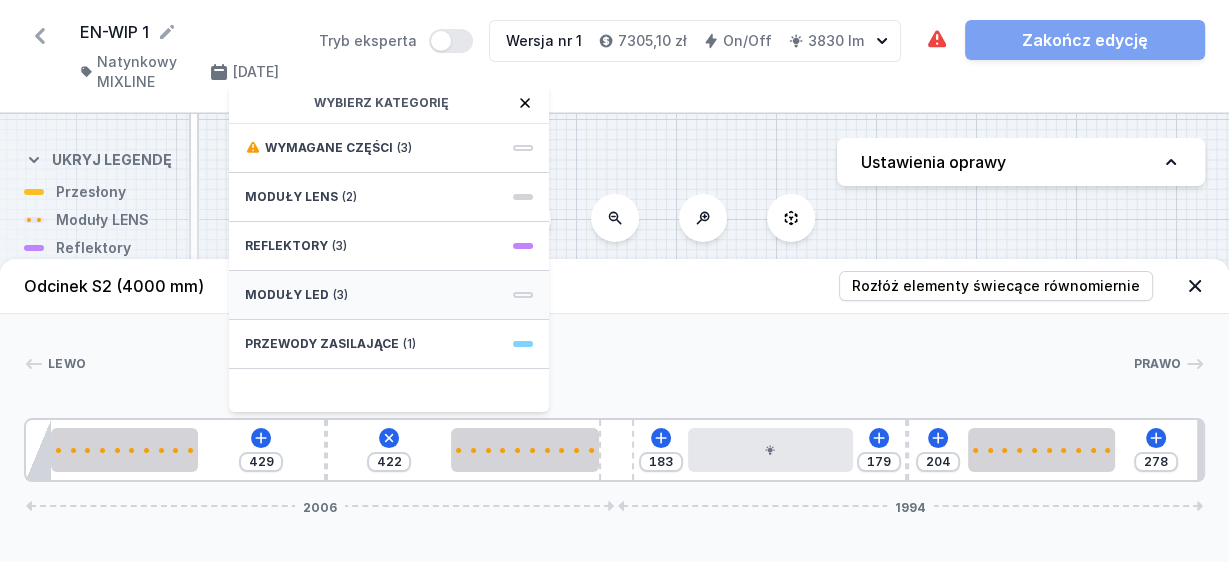 click on "(3)" at bounding box center (340, 295) 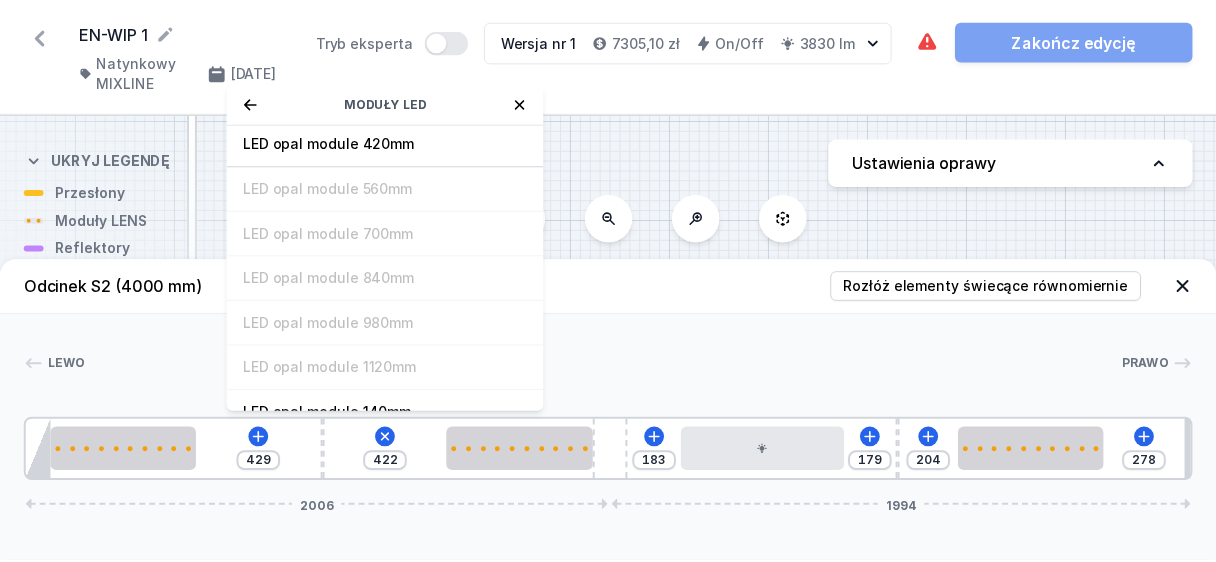 scroll, scrollTop: 0, scrollLeft: 0, axis: both 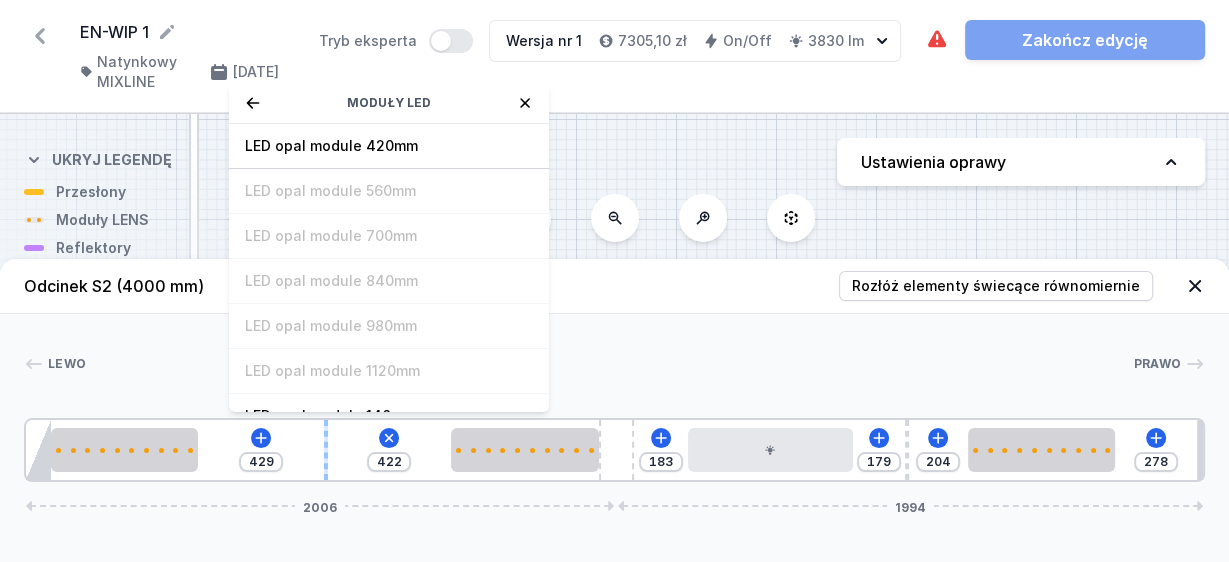 click at bounding box center [326, 450] 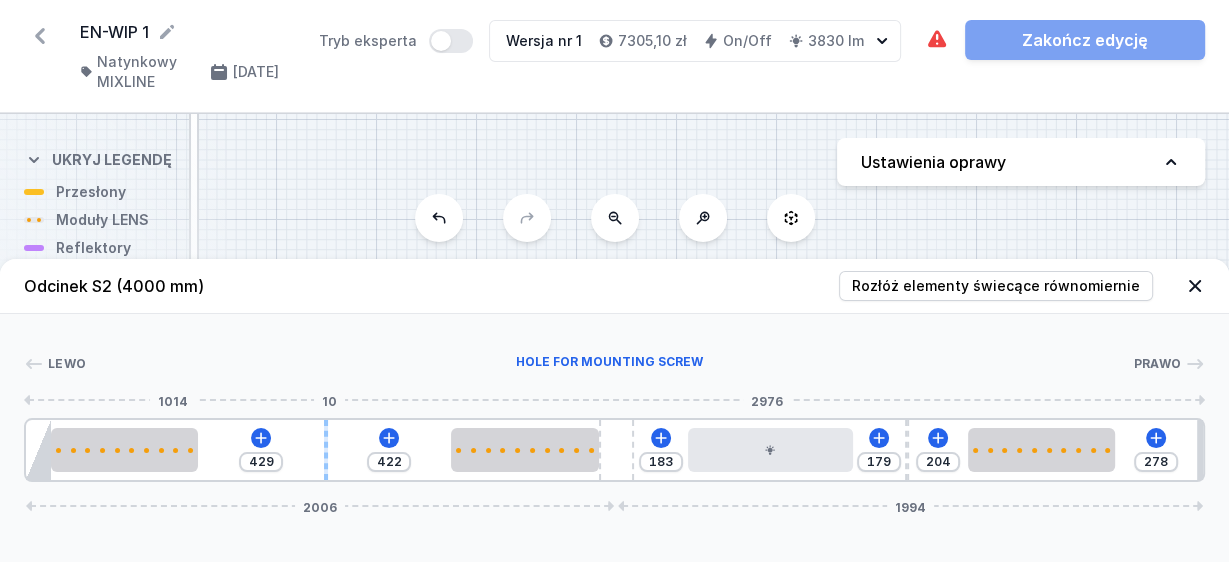 type on "451" 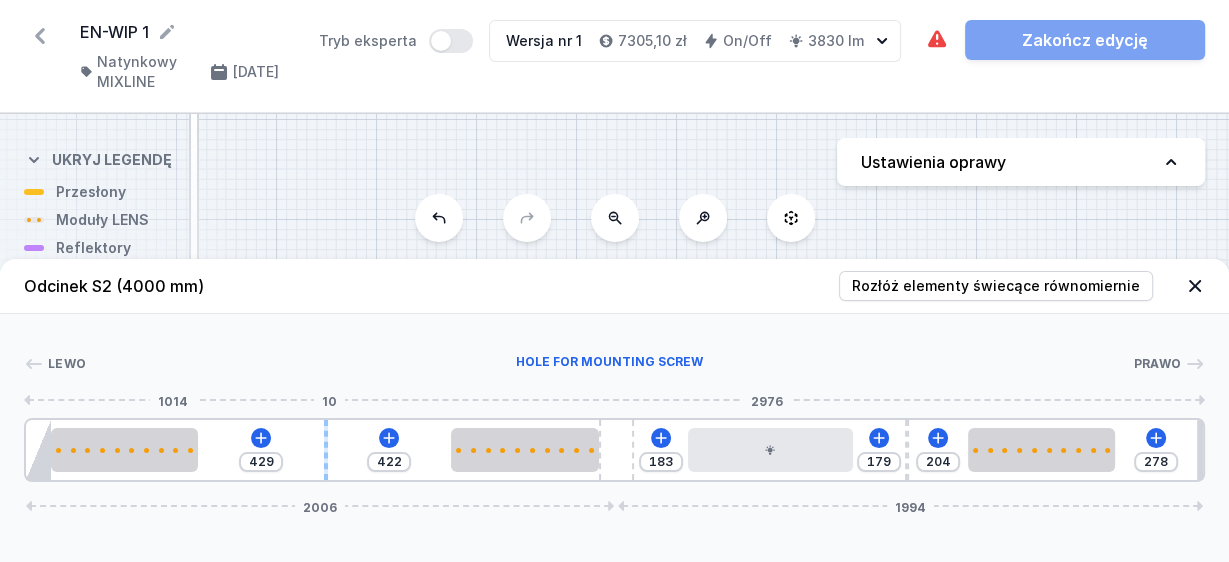 type on "400" 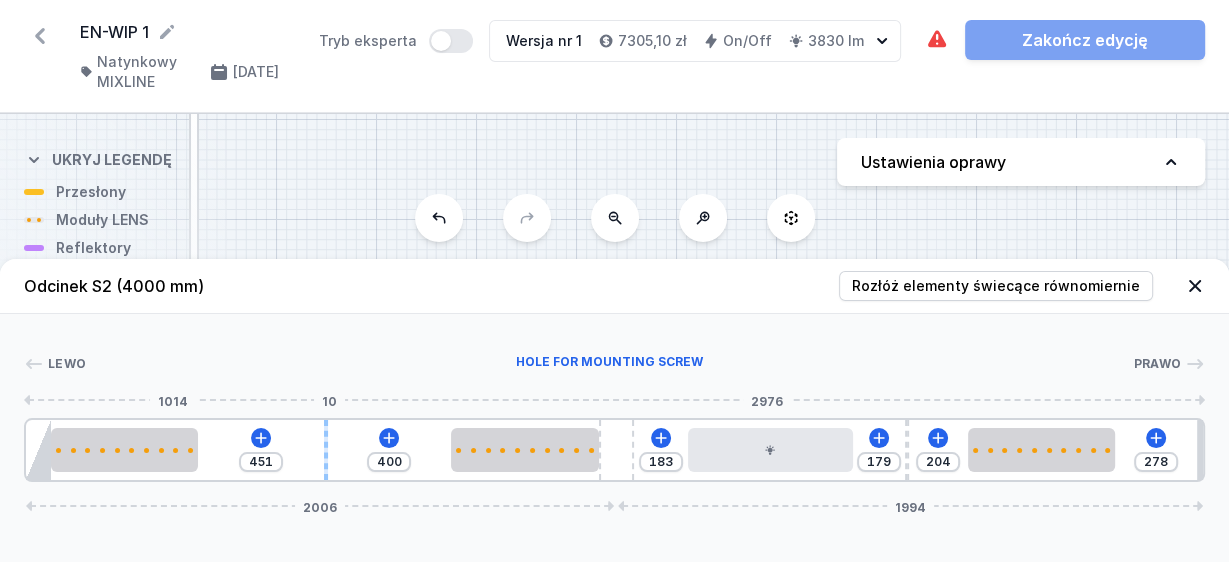 type on "461" 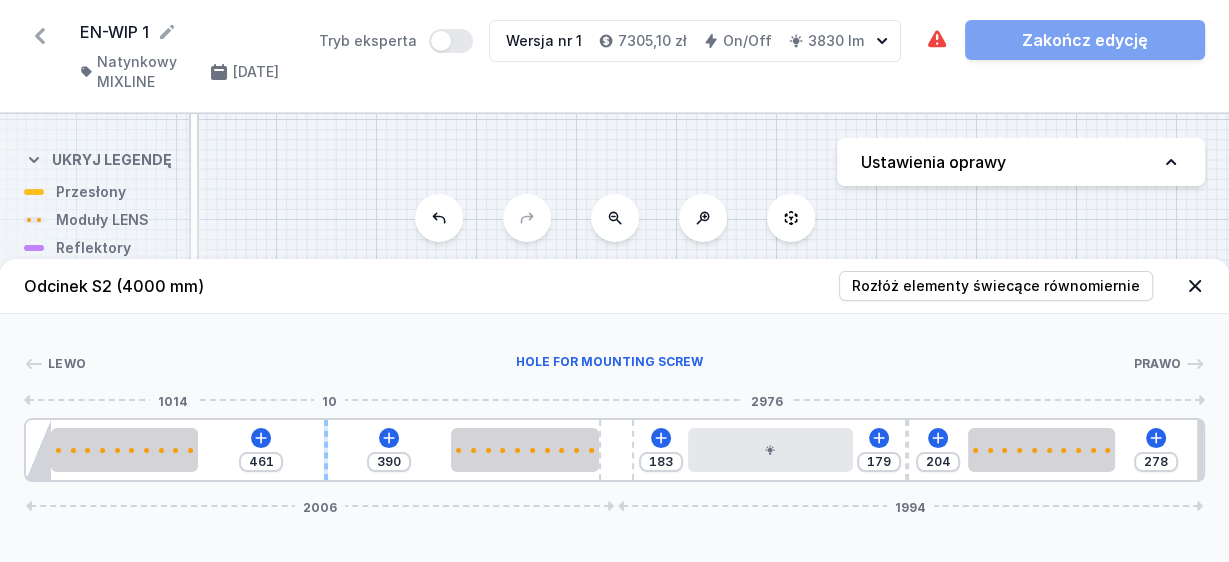 type on "475" 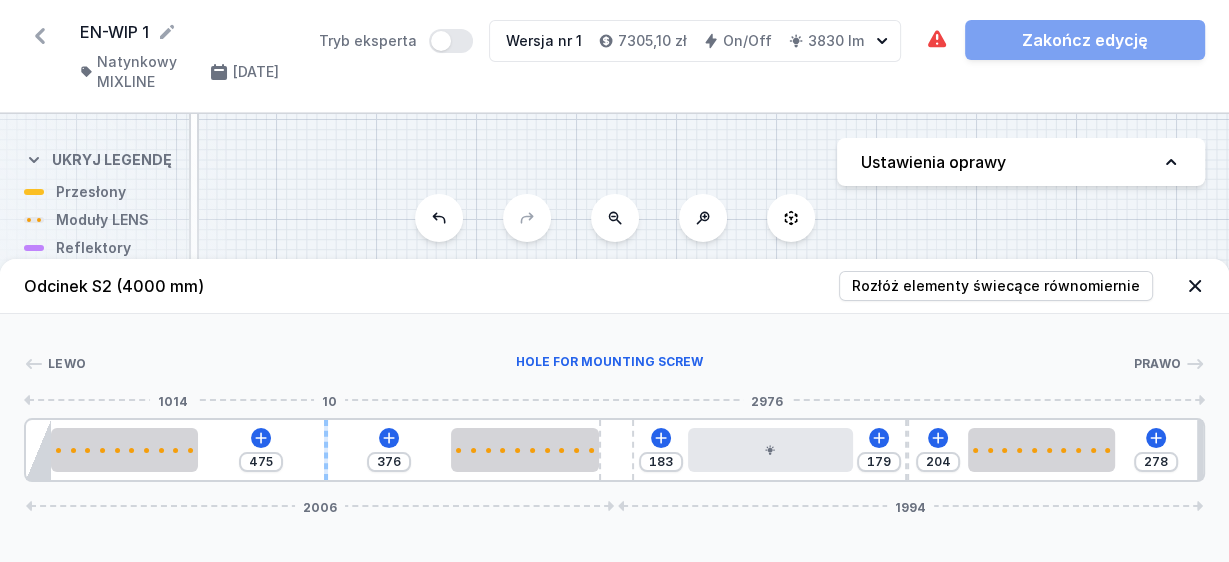 type on "505" 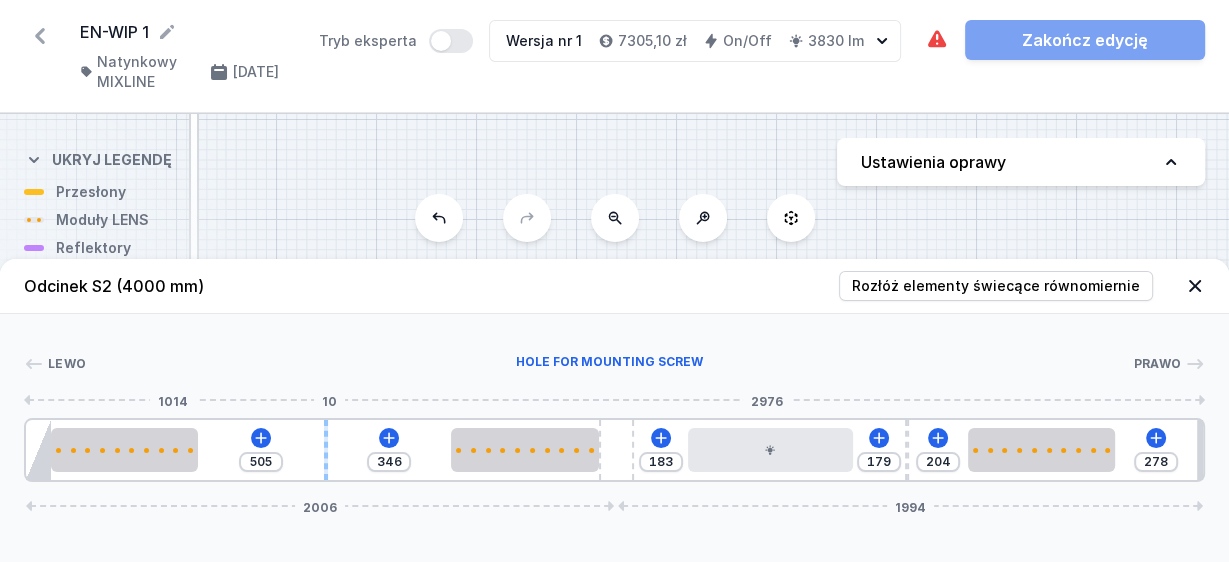 type on "535" 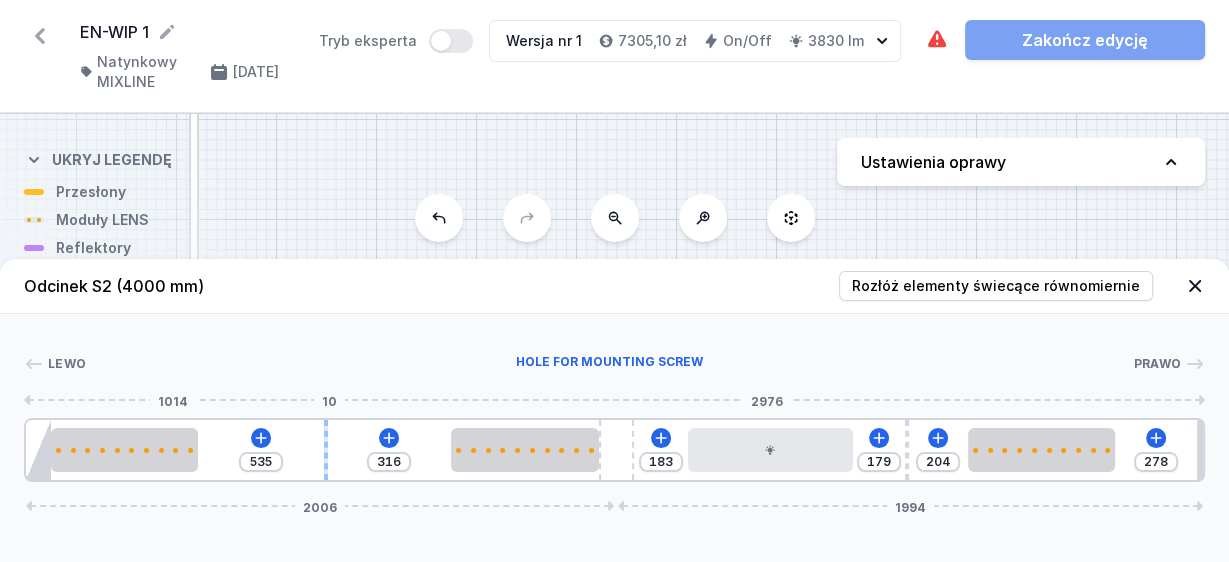 type on "568" 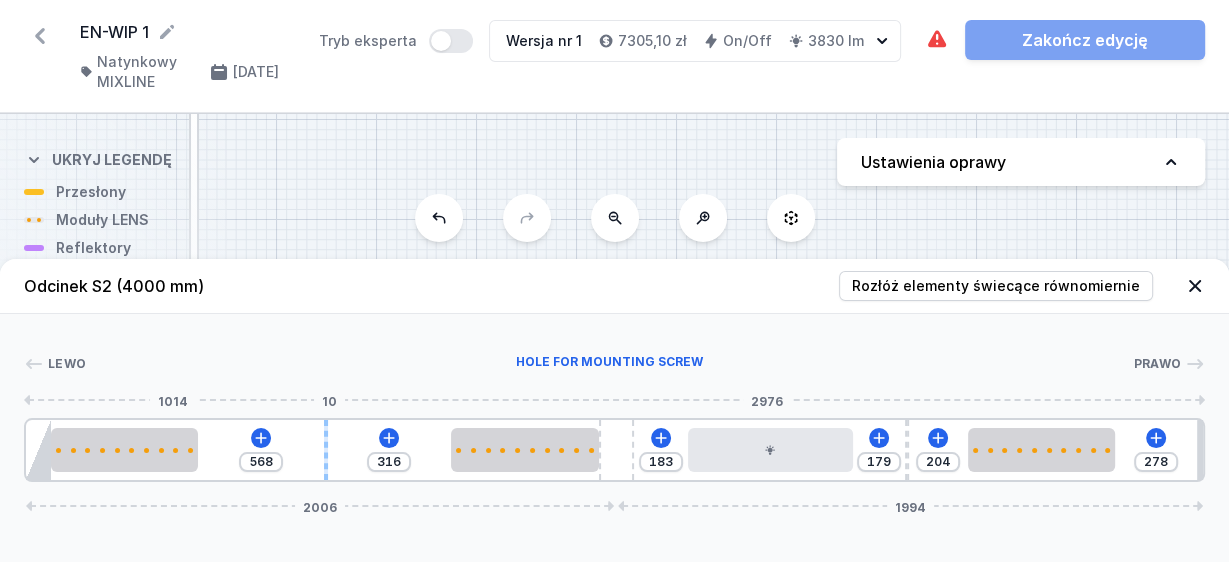 type on "283" 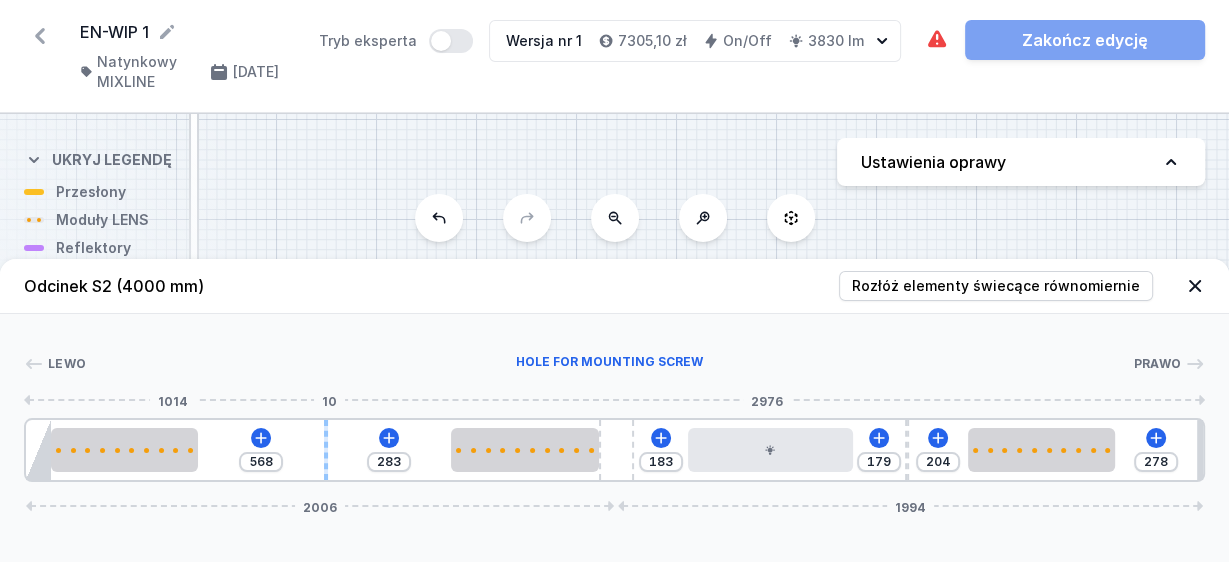 type on "602" 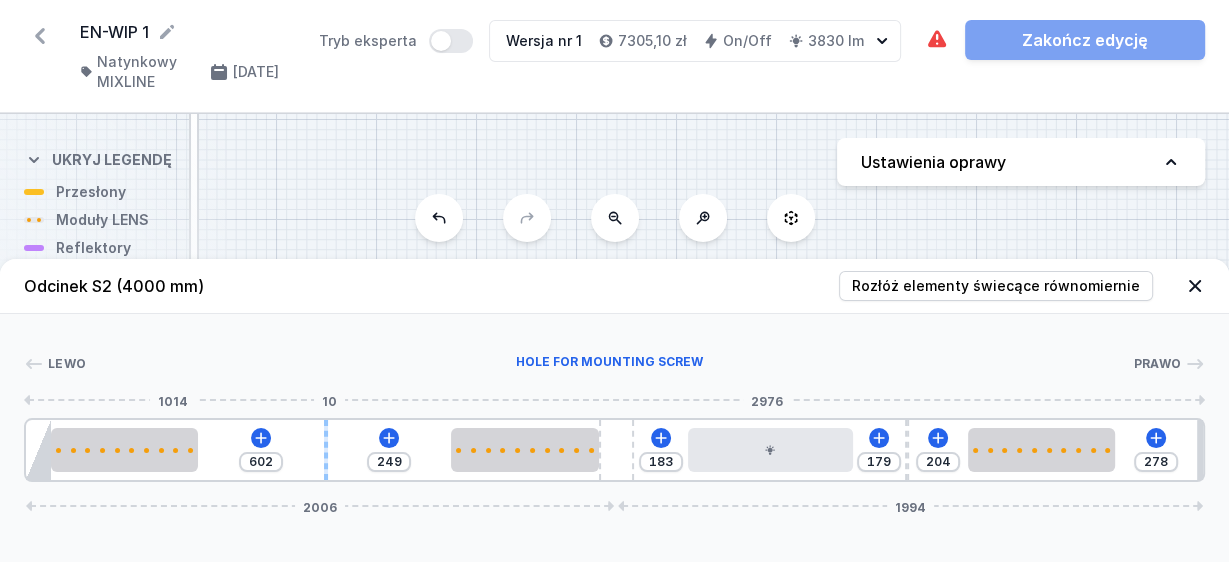 type on "638" 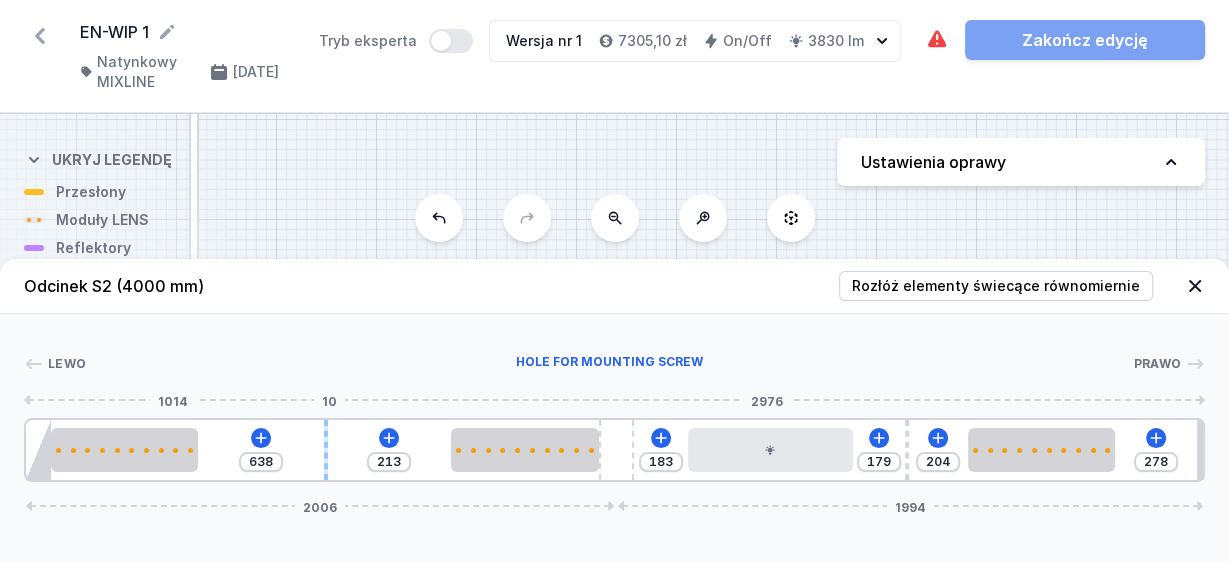 type on "655" 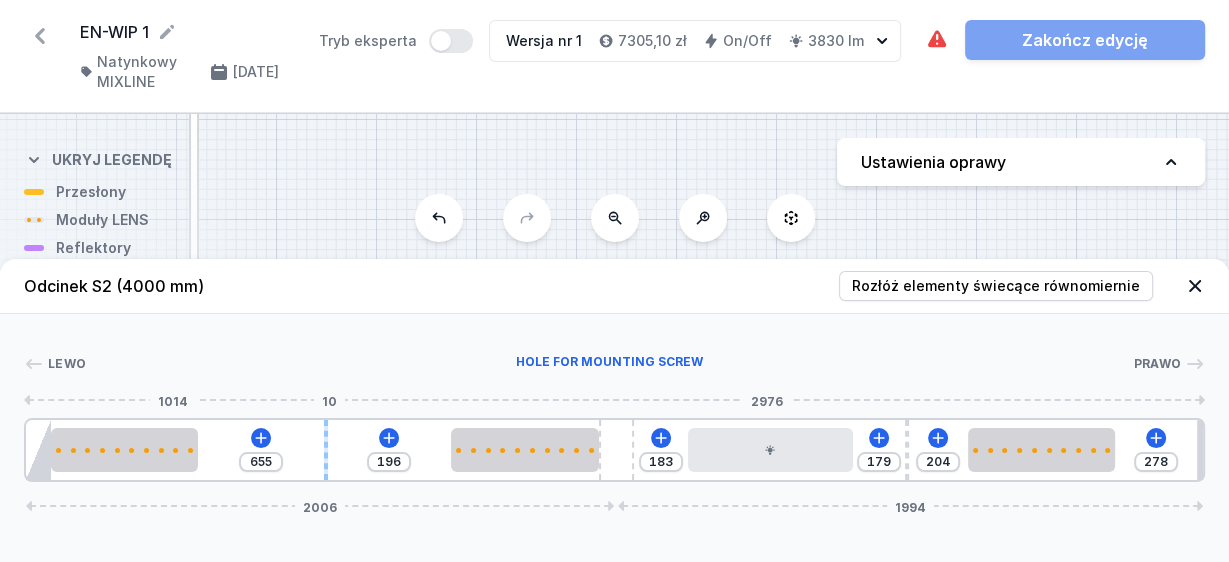 type on "665" 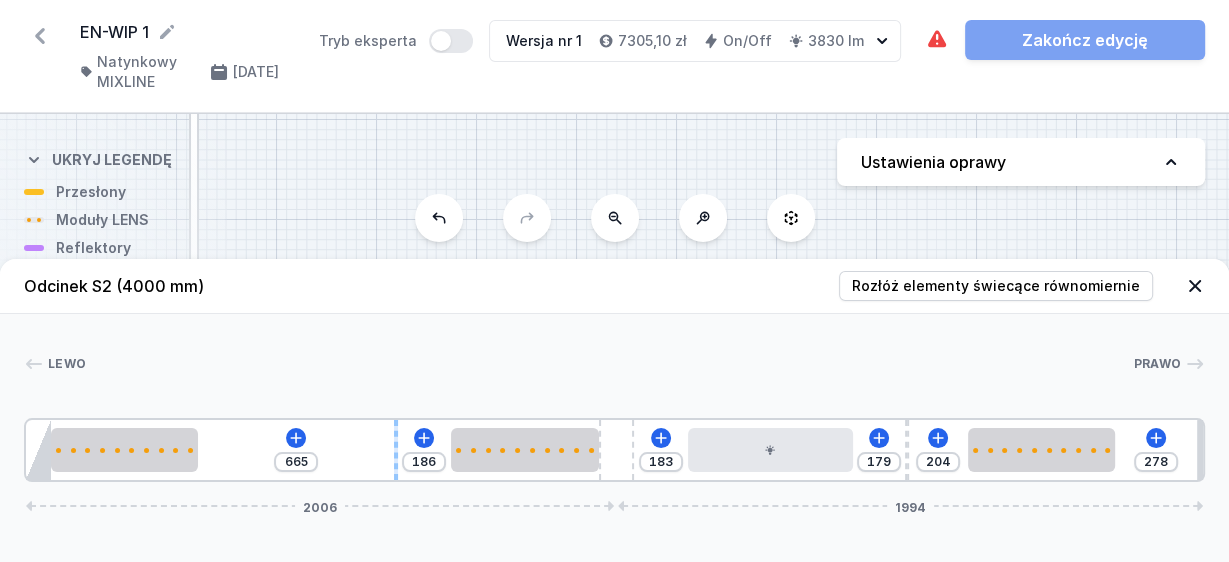 type on "675" 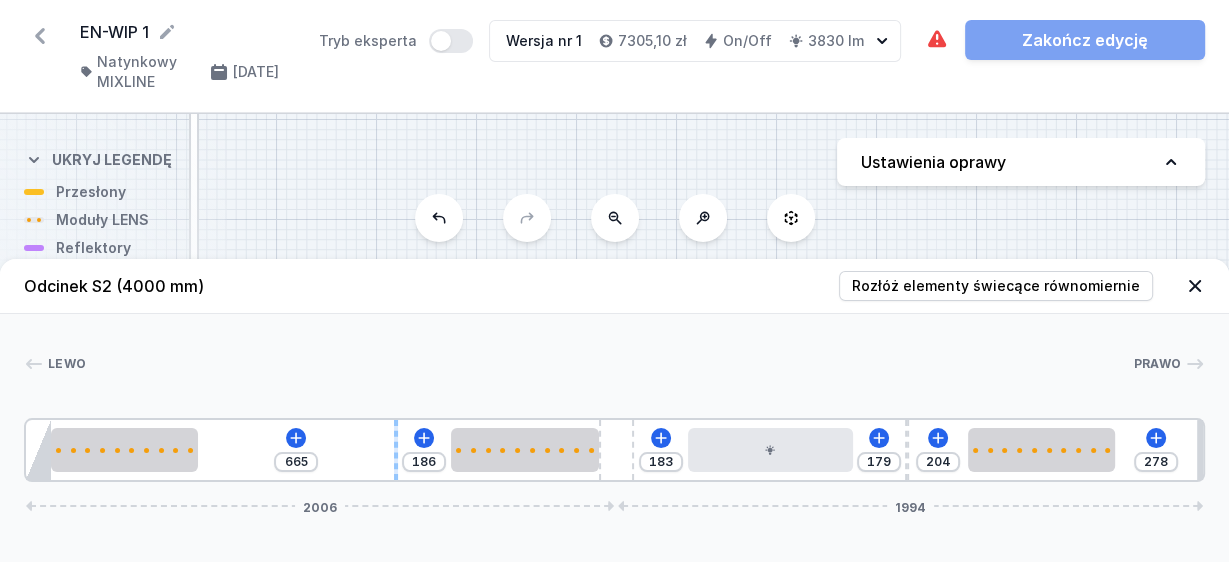 type on "176" 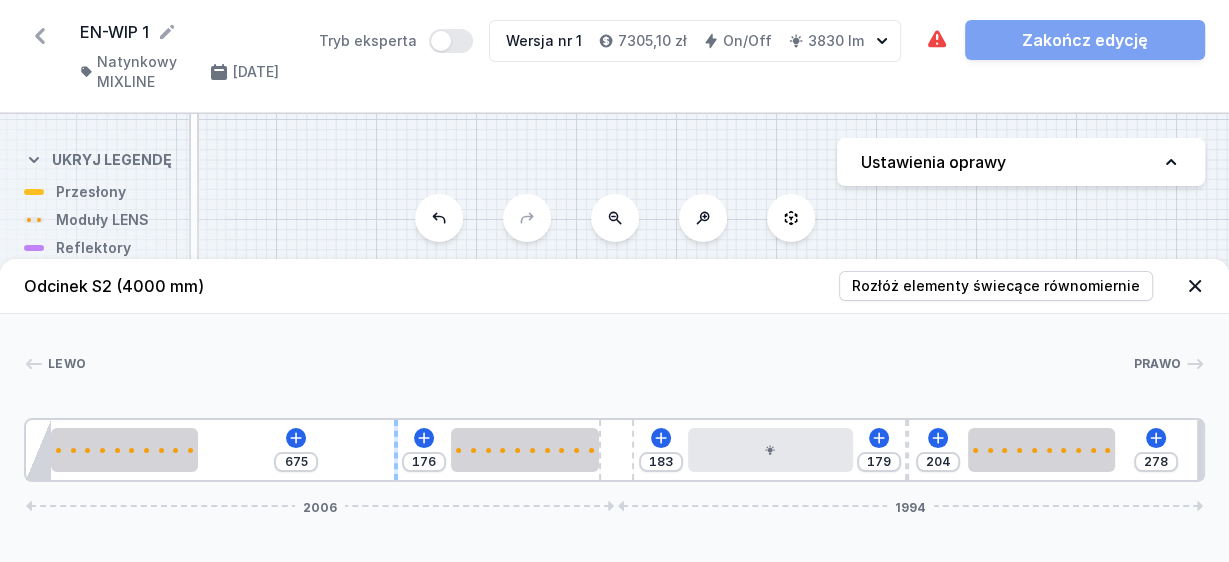 type on "682" 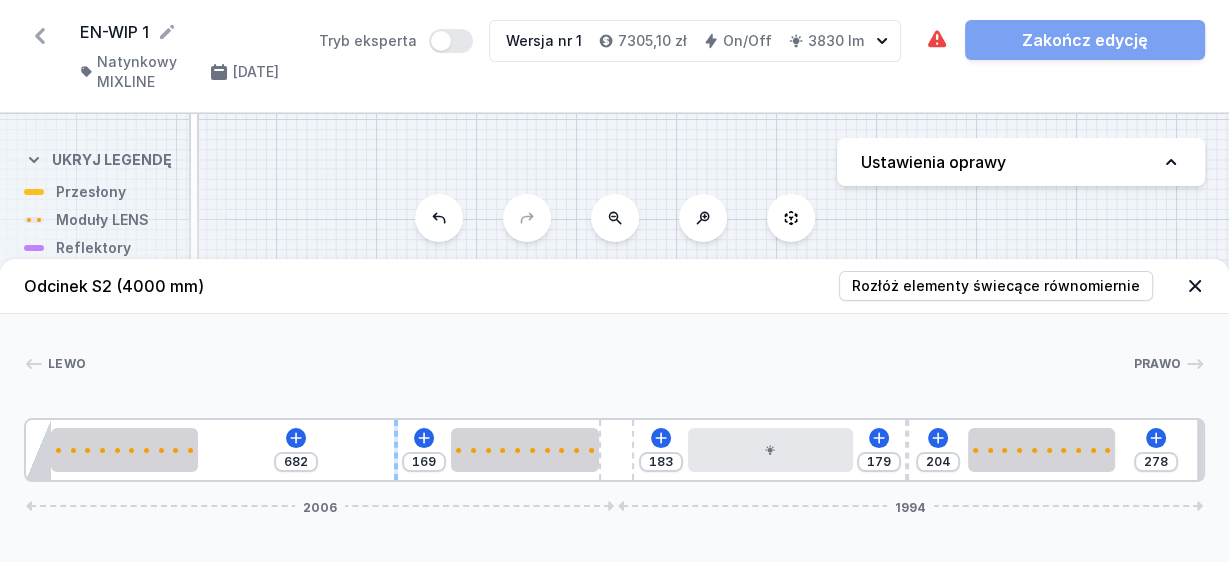 type on "689" 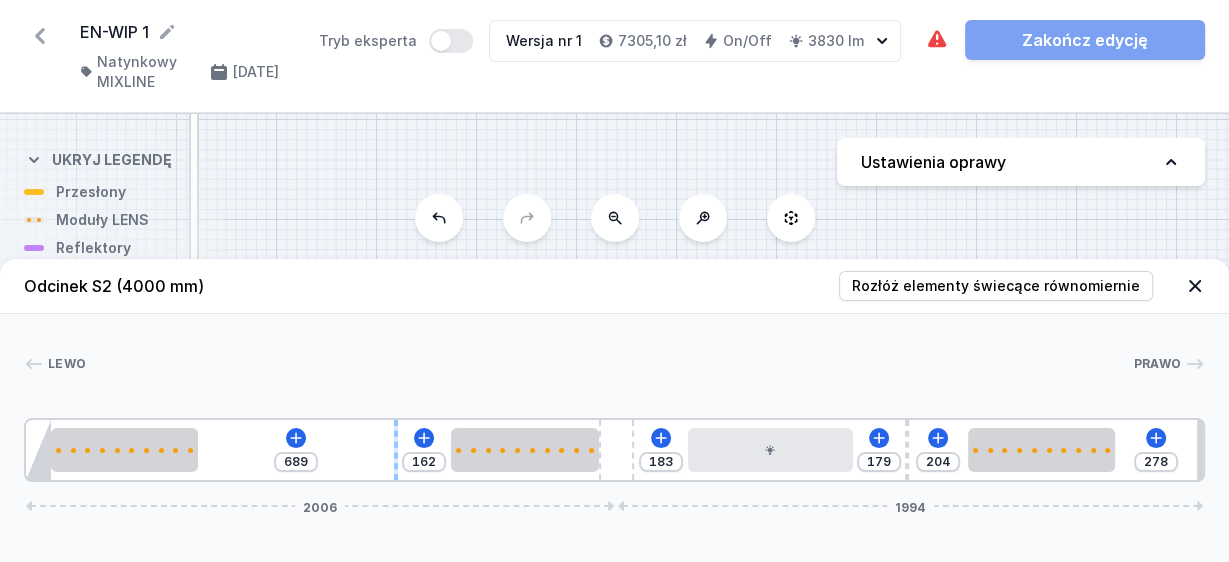 type on "699" 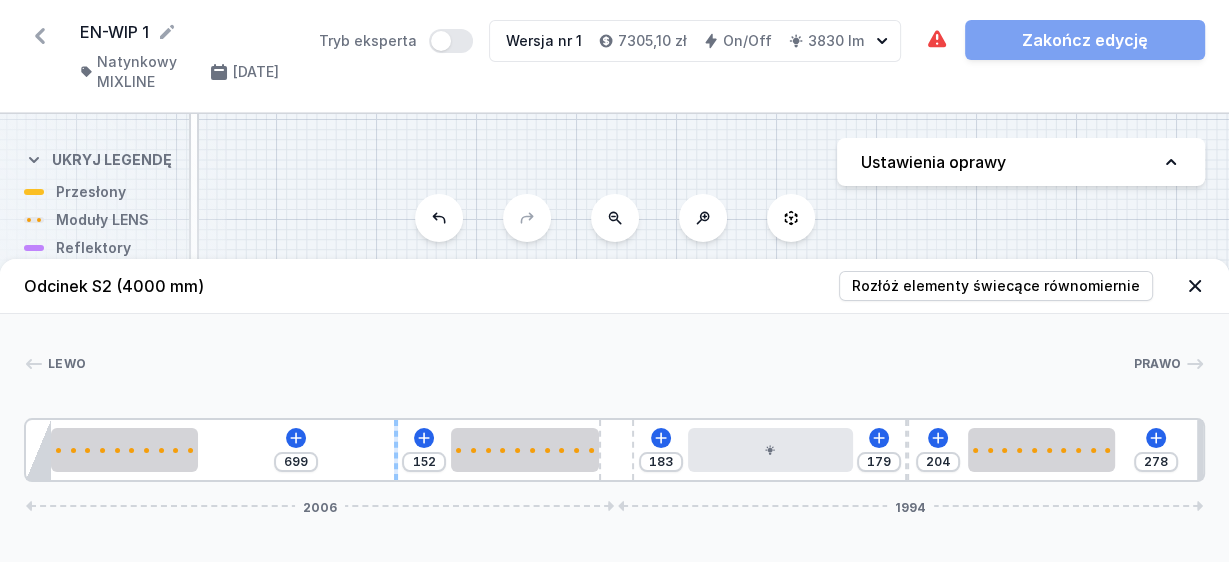 type on "705" 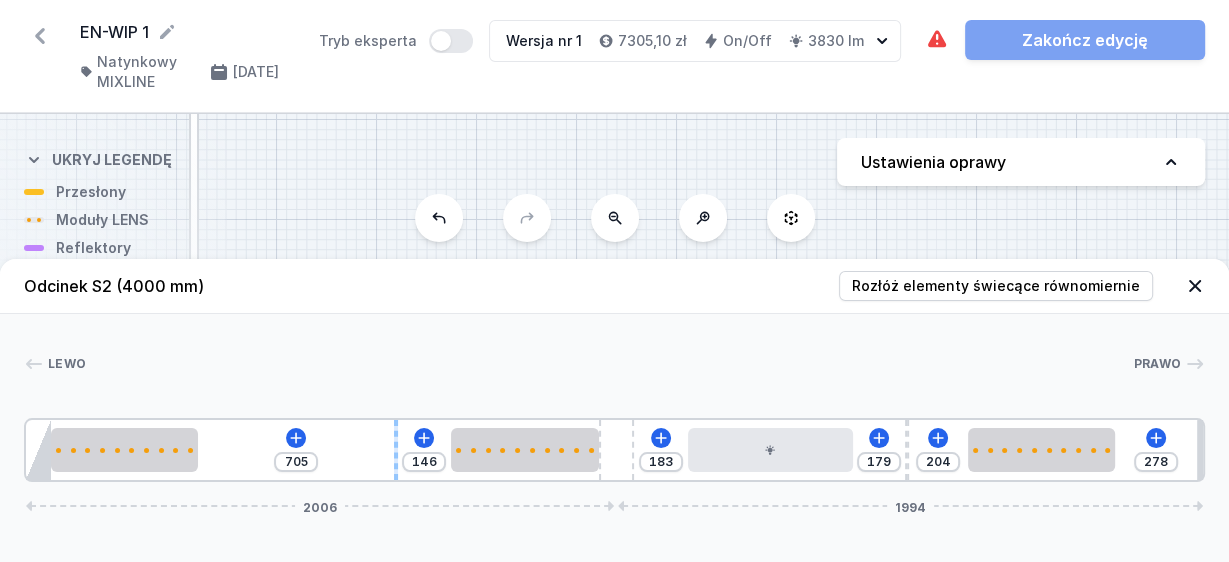 type on "709" 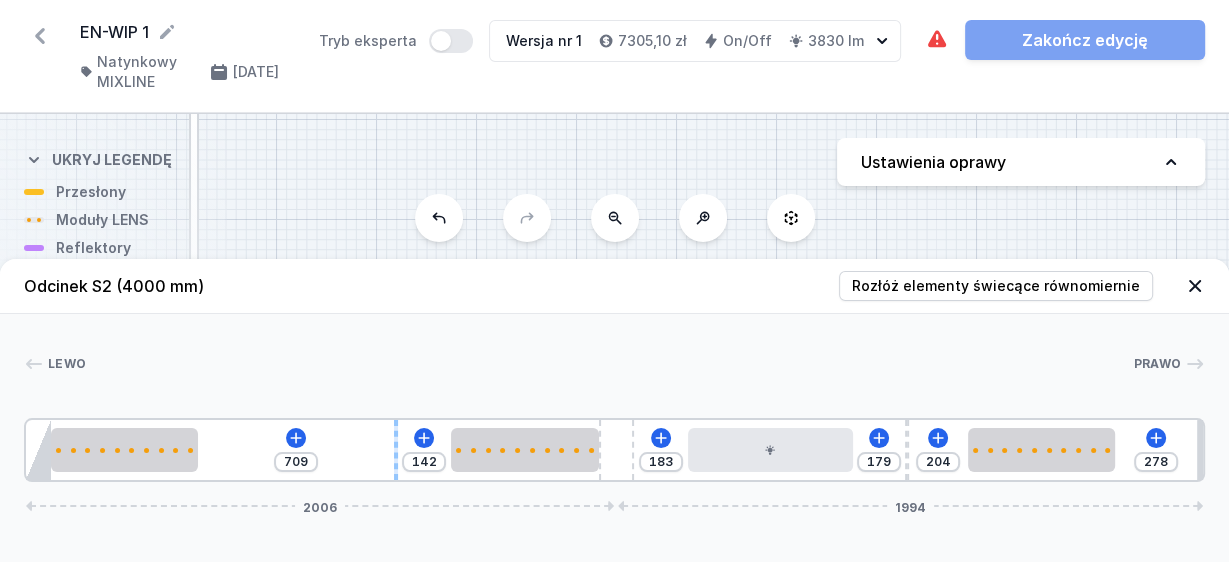 type on "712" 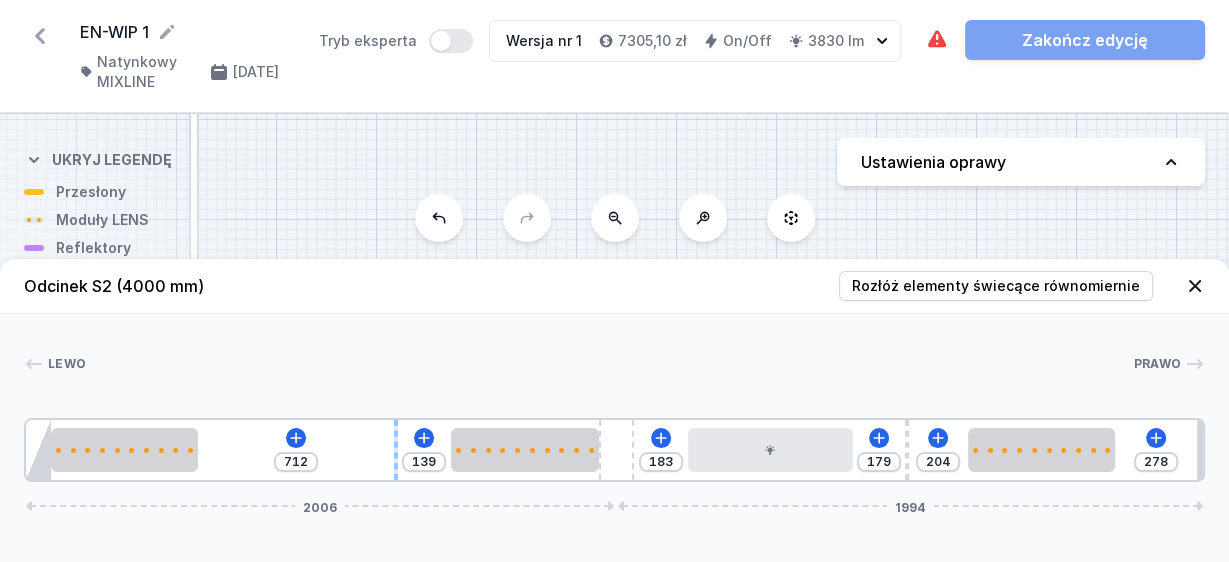 type on "719" 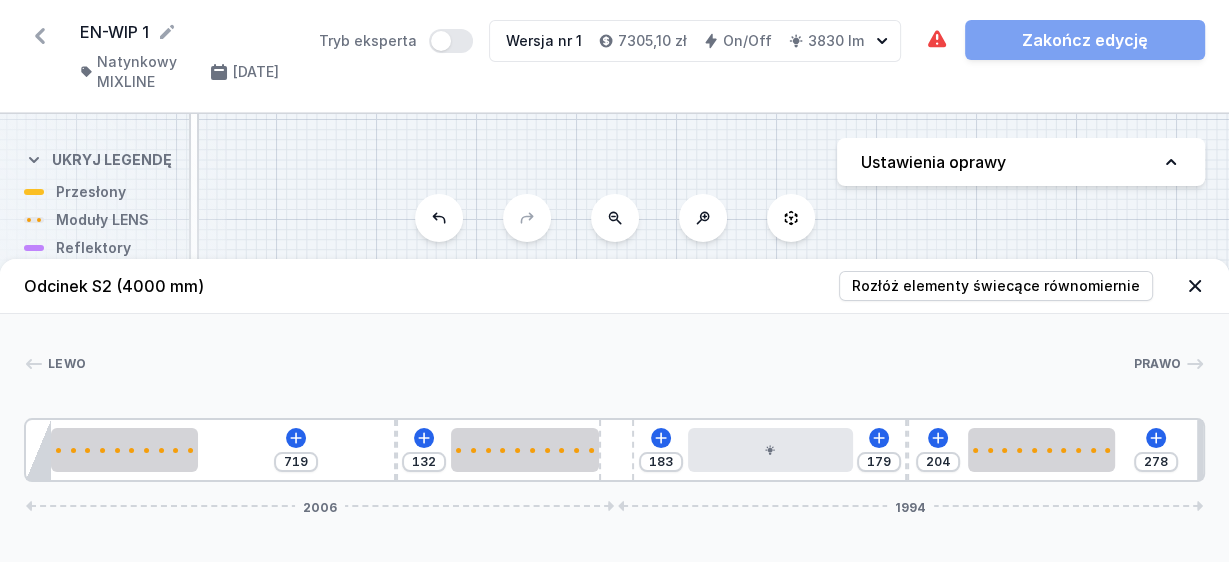type on "729" 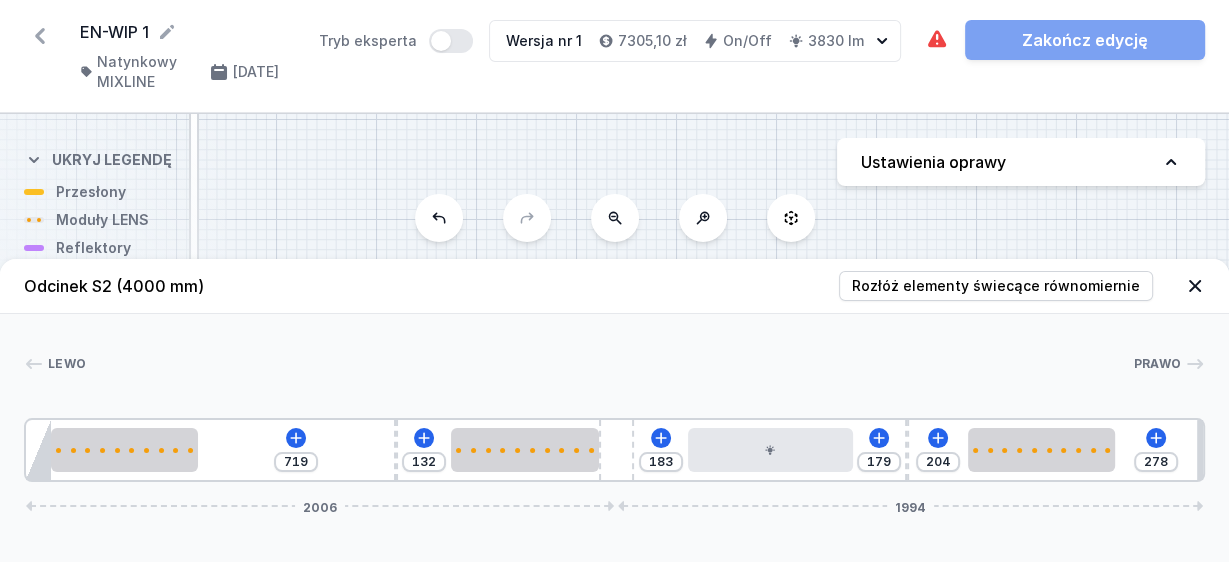 type on "122" 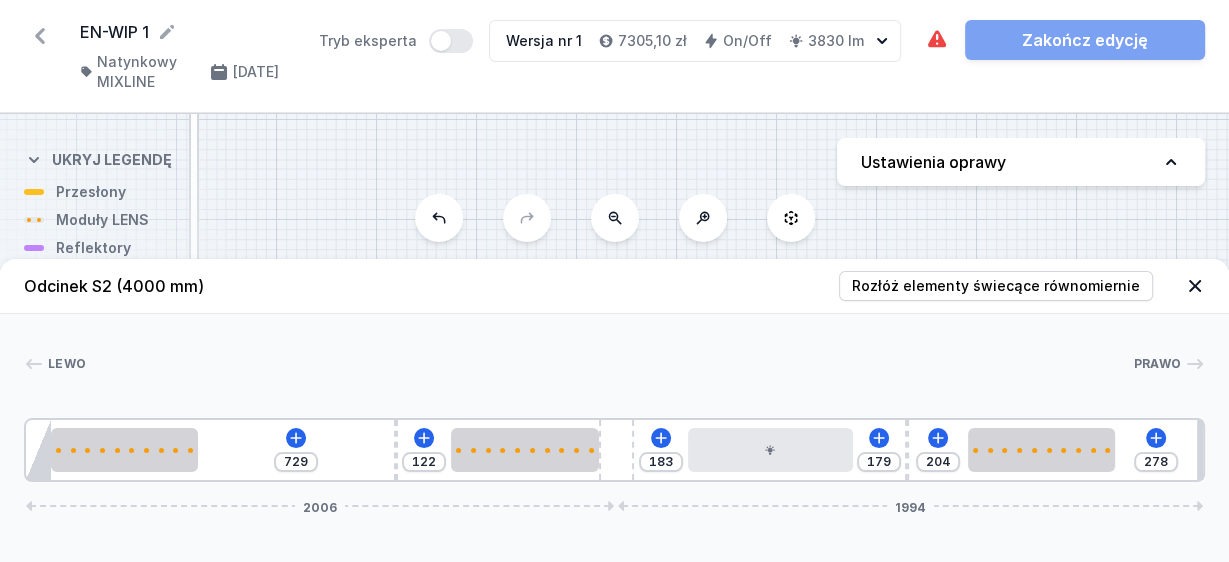 type on "737" 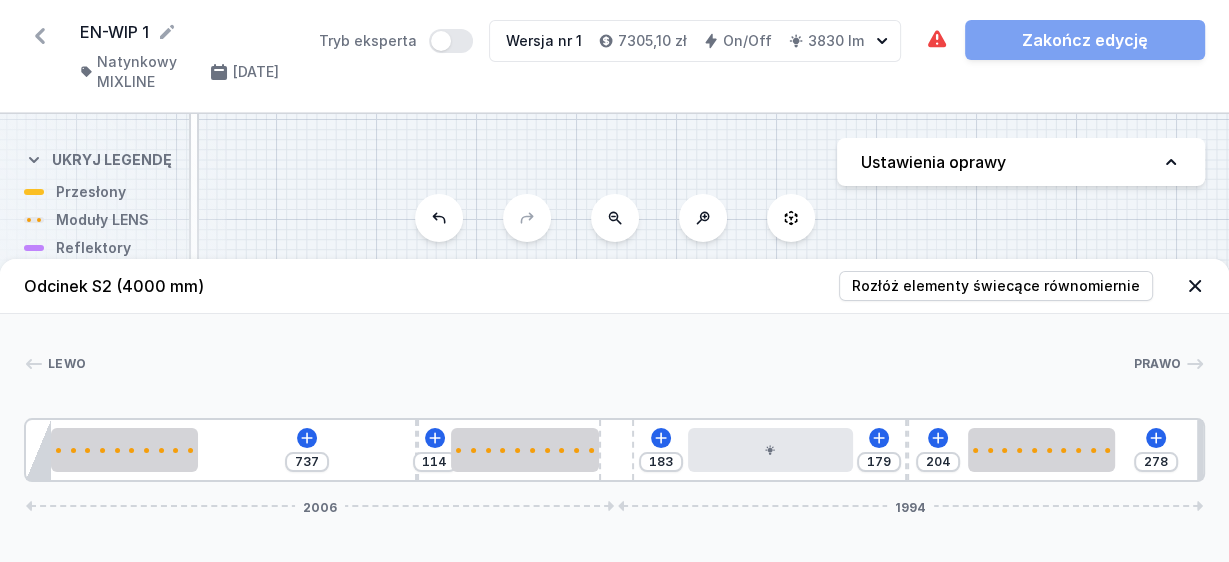 drag, startPoint x: 325, startPoint y: 464, endPoint x: 427, endPoint y: 467, distance: 102.044106 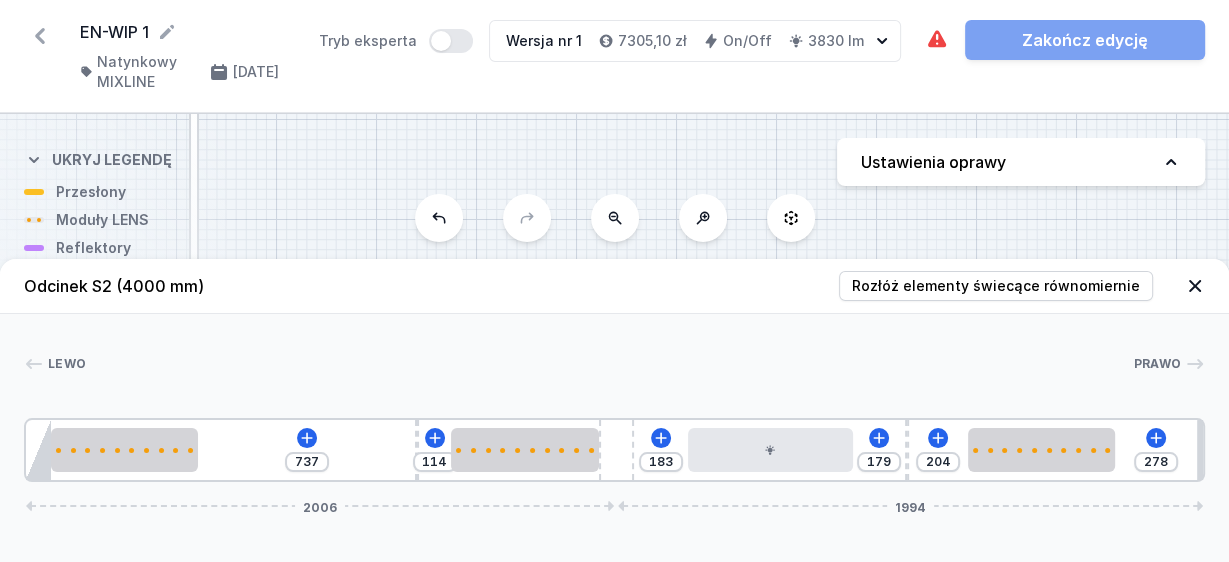 click on "737 114 183 179 204 278 2006 1994" at bounding box center [614, 450] 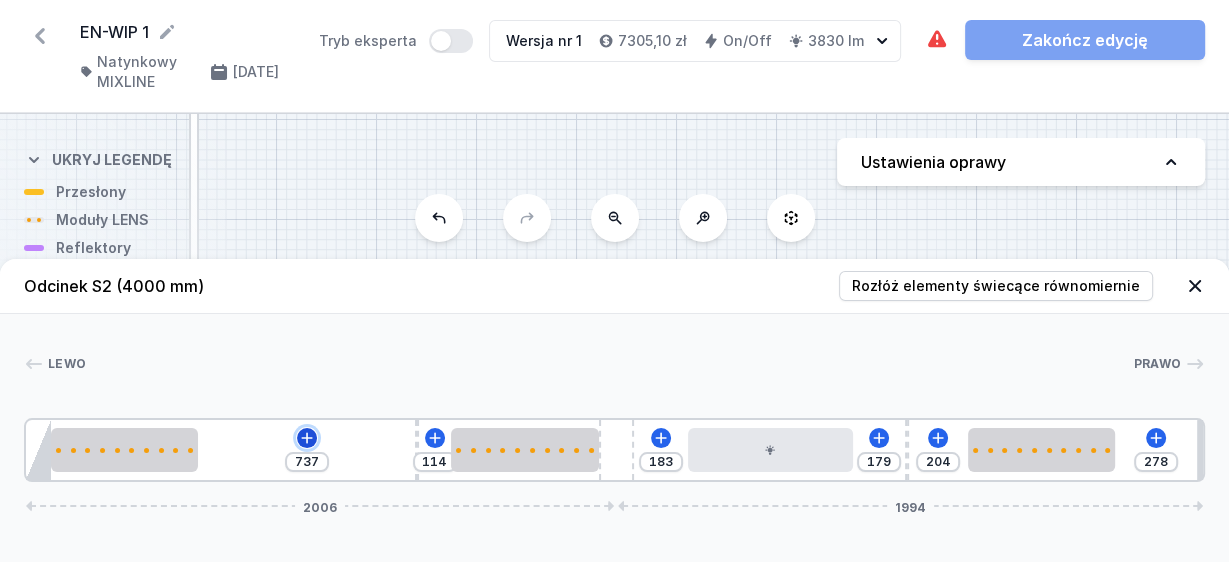 click 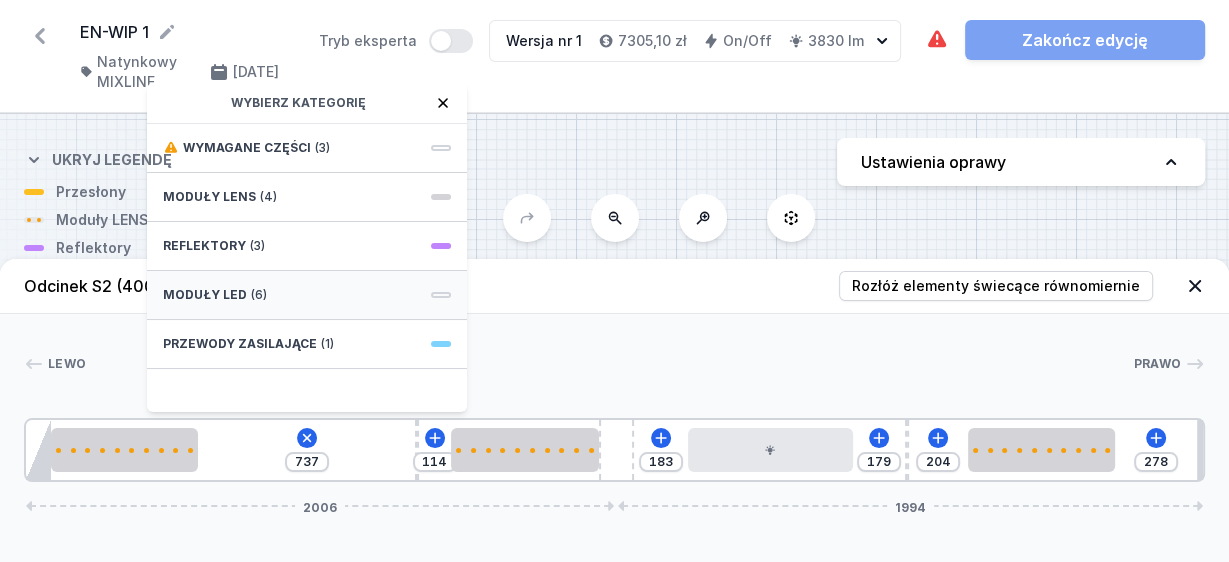 click on "Moduły LED (6)" at bounding box center (307, 295) 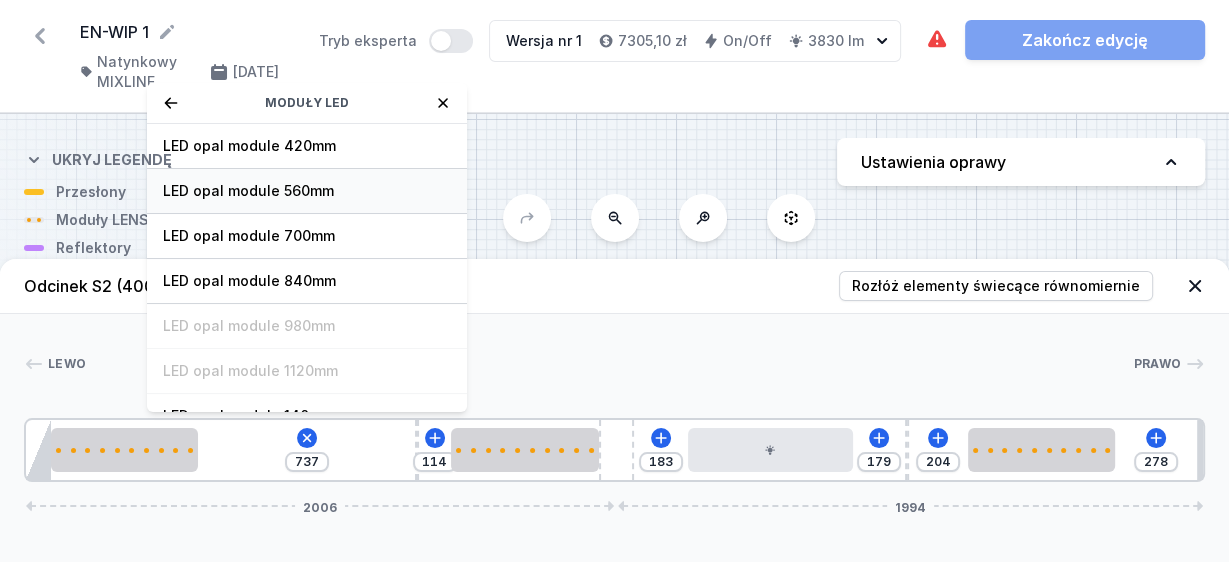 click on "LED opal module 560mm" at bounding box center (307, 191) 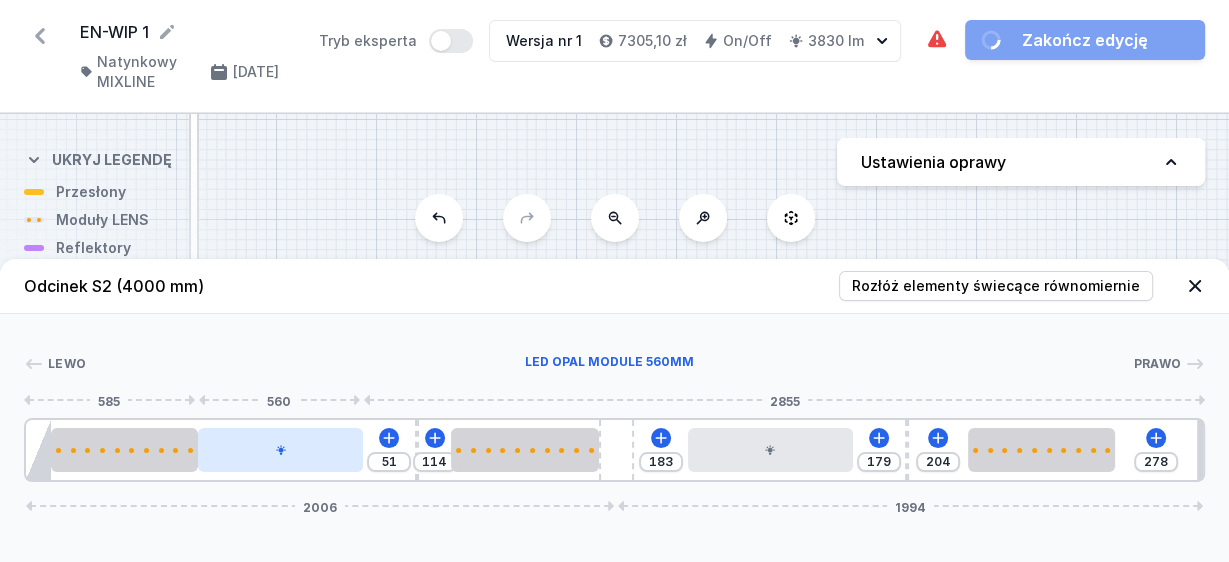 type on "27" 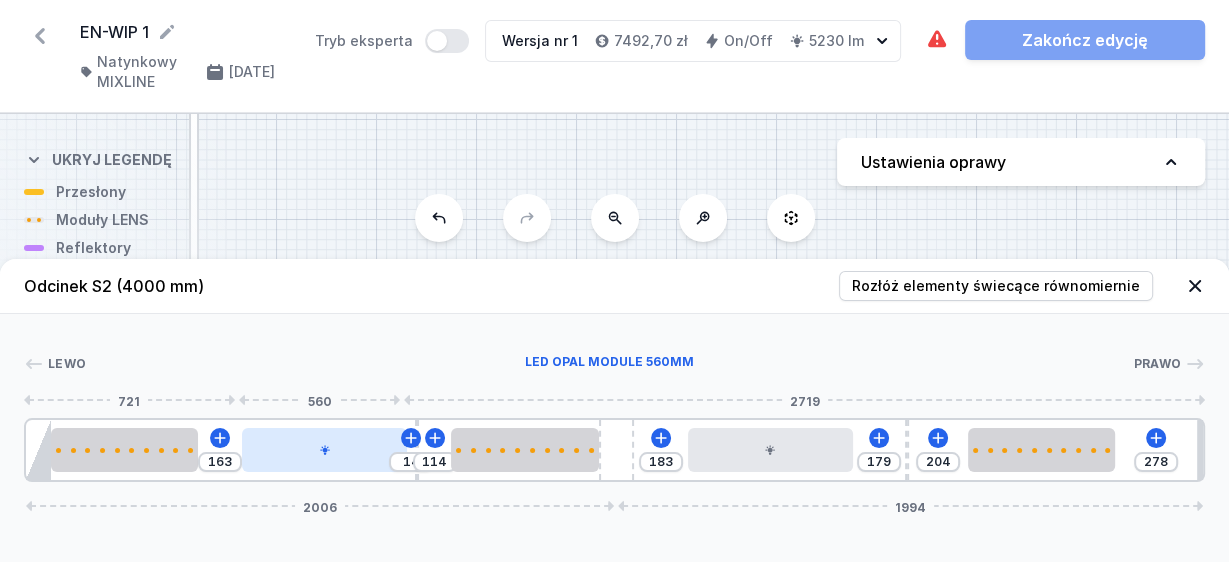 type on "173" 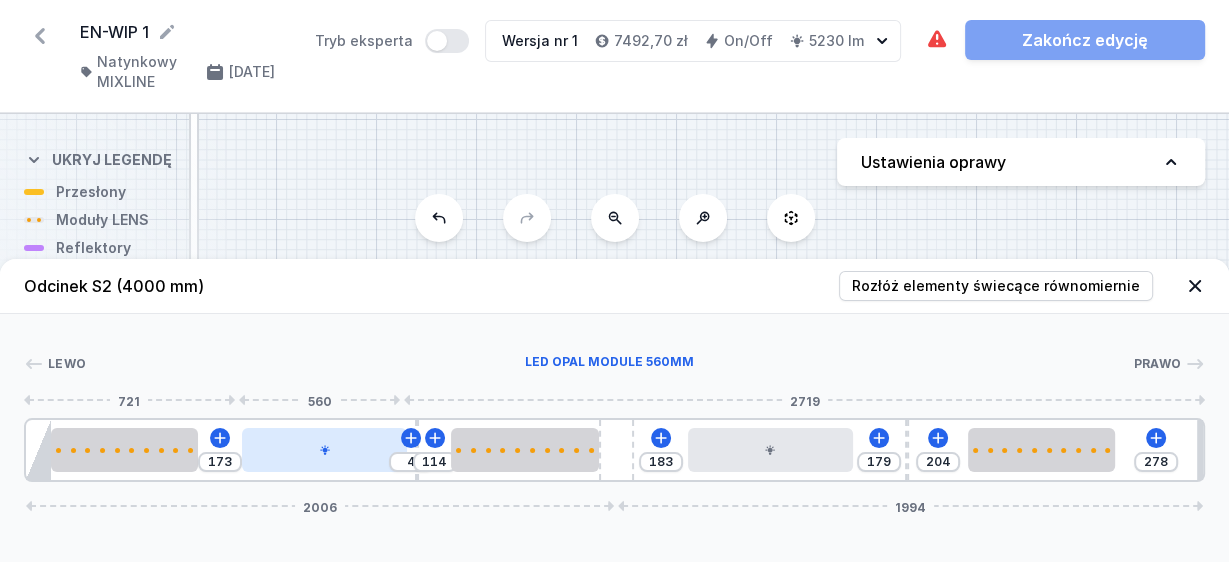 type on "111" 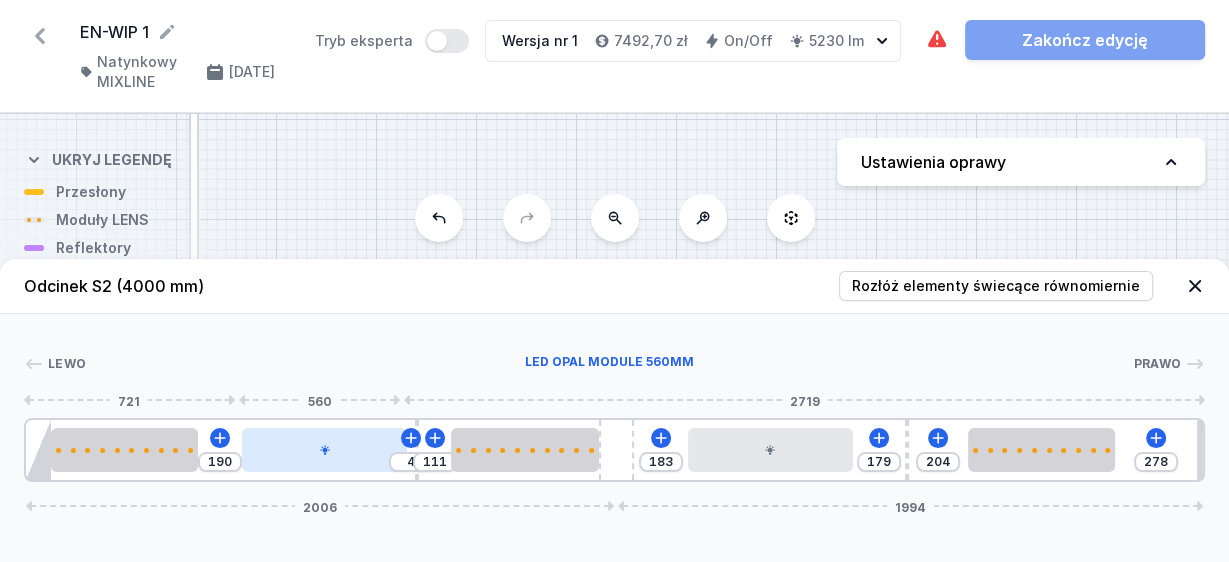 type on "101" 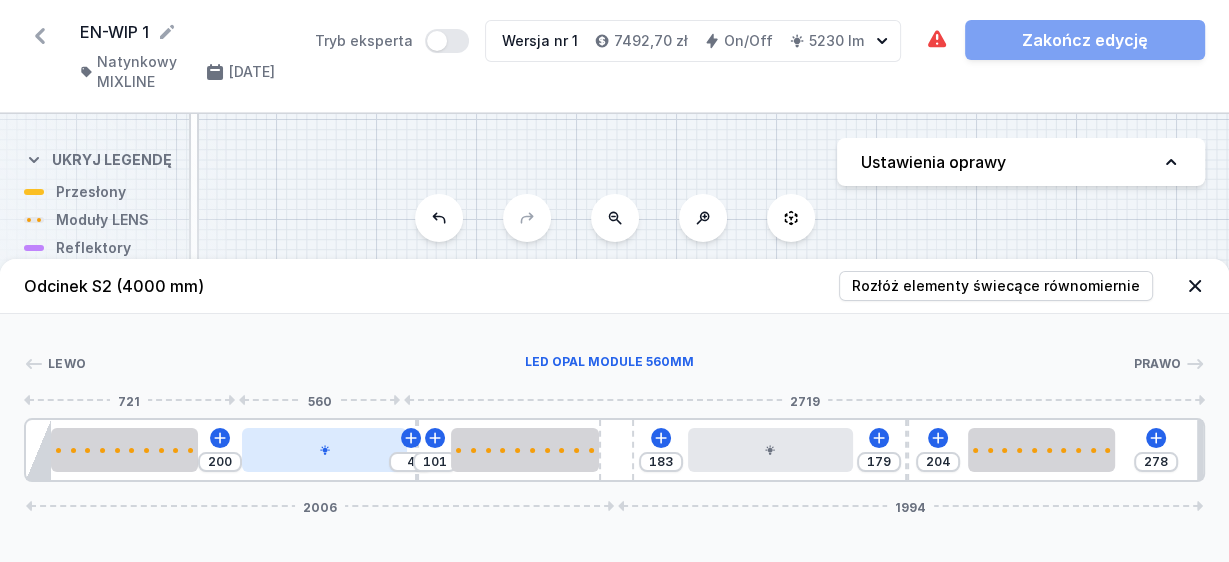 type on "98" 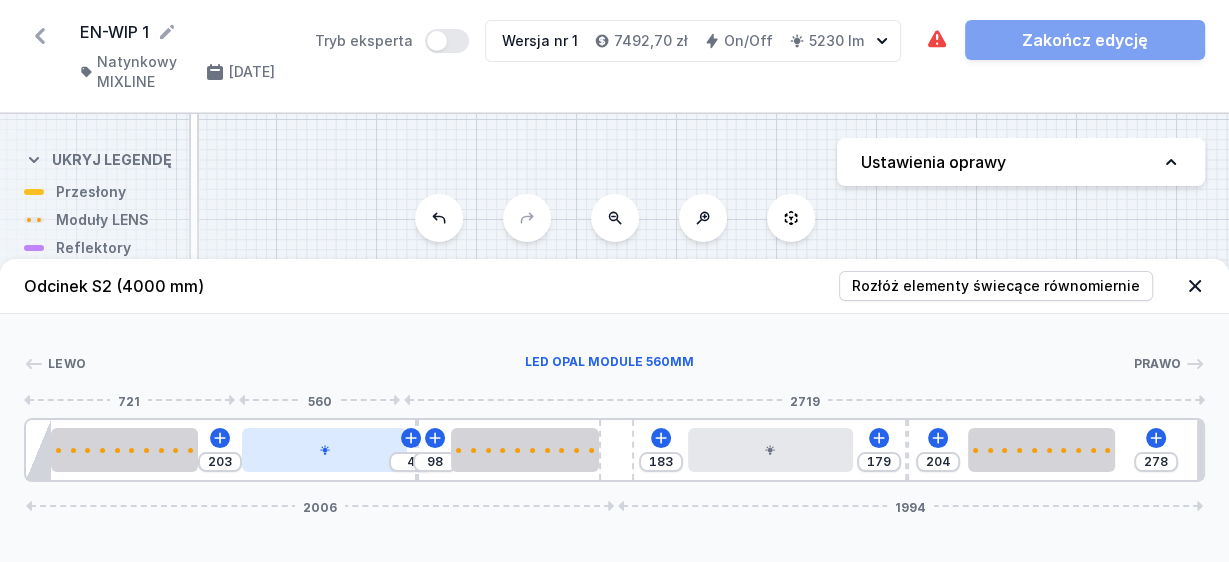 type on "91" 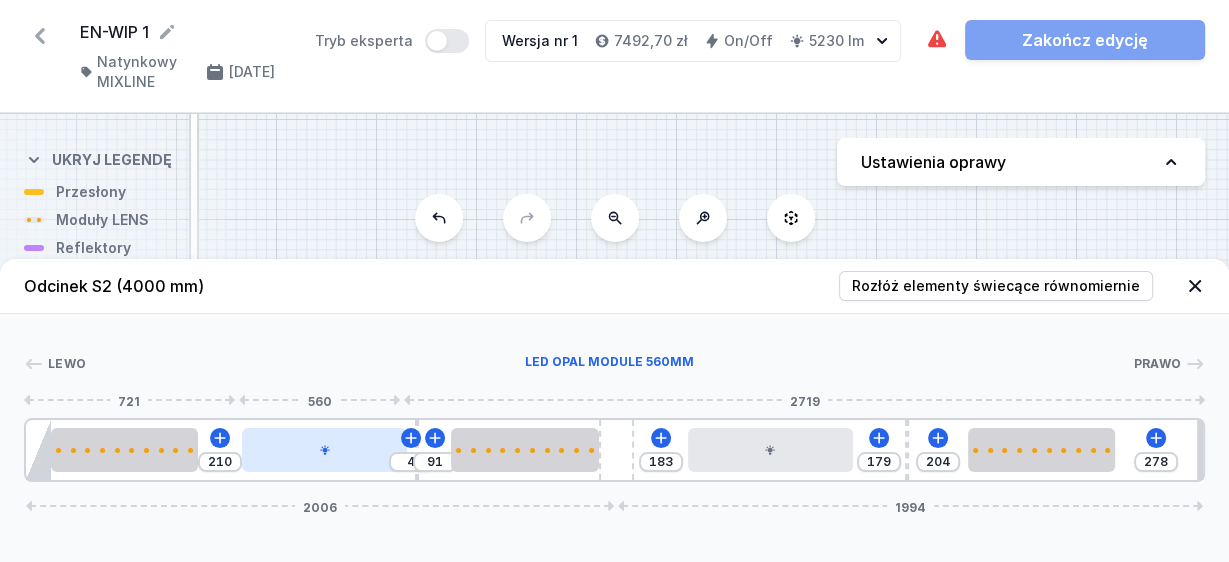 type on "88" 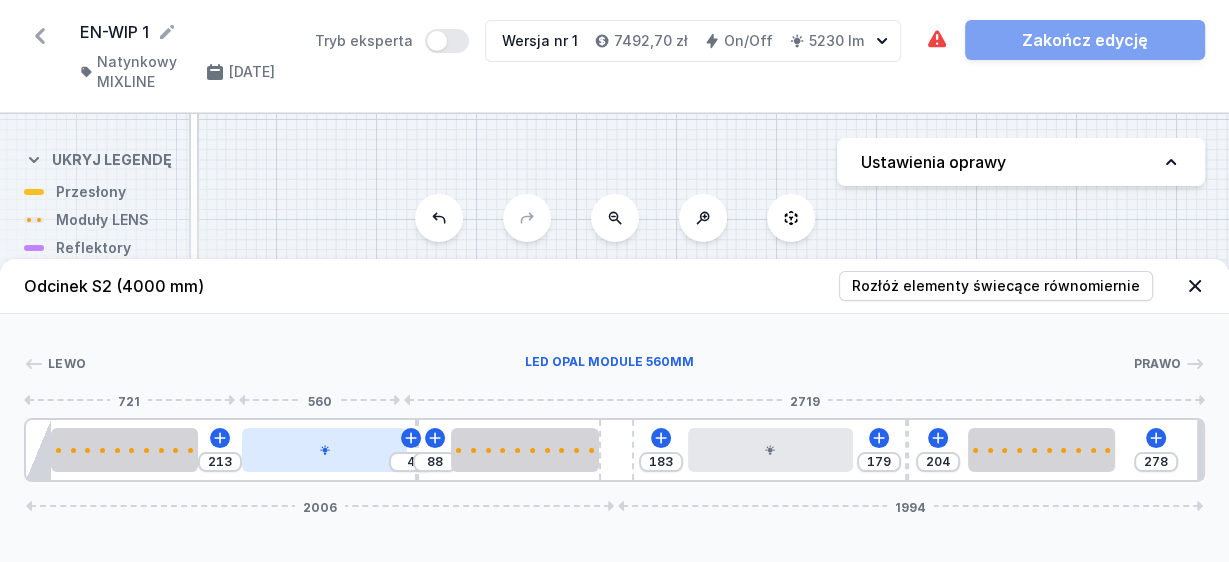 type on "85" 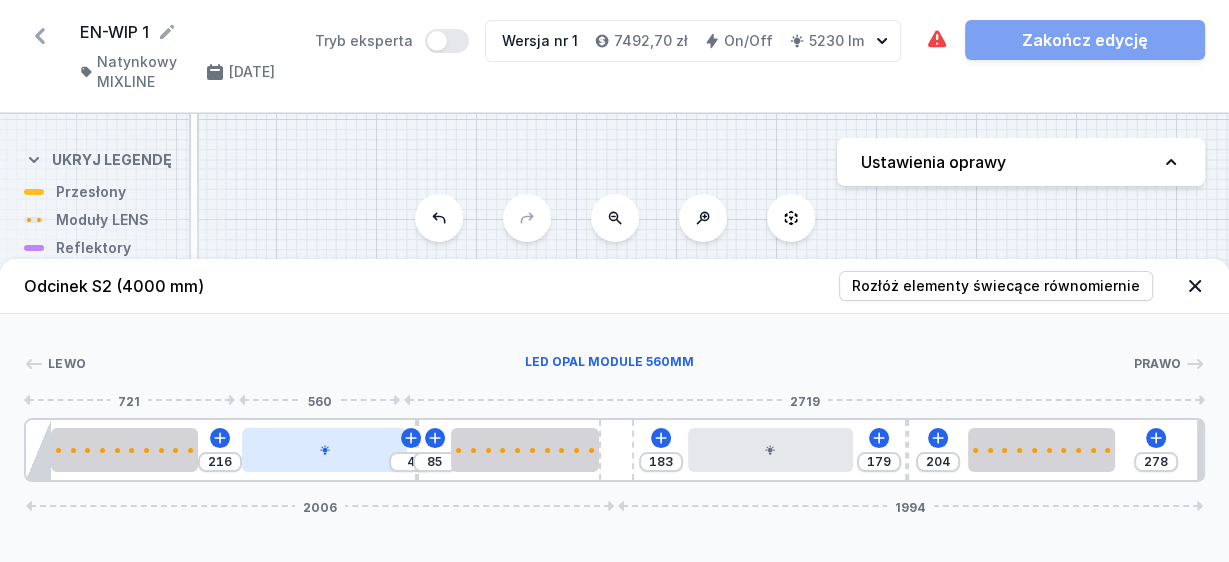 type on "81" 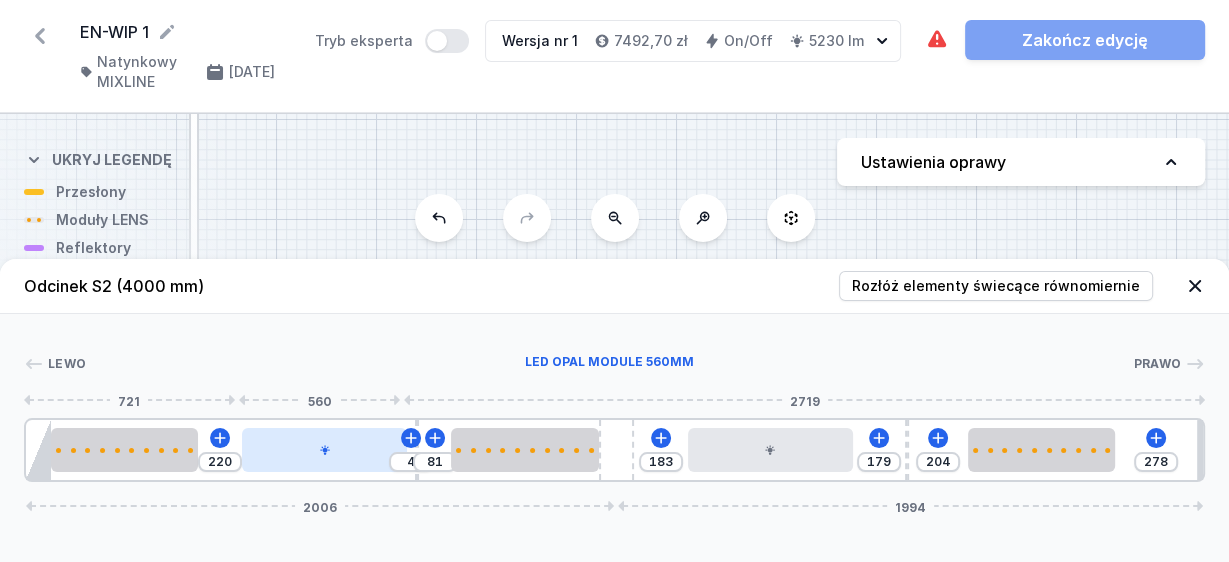 type on "75" 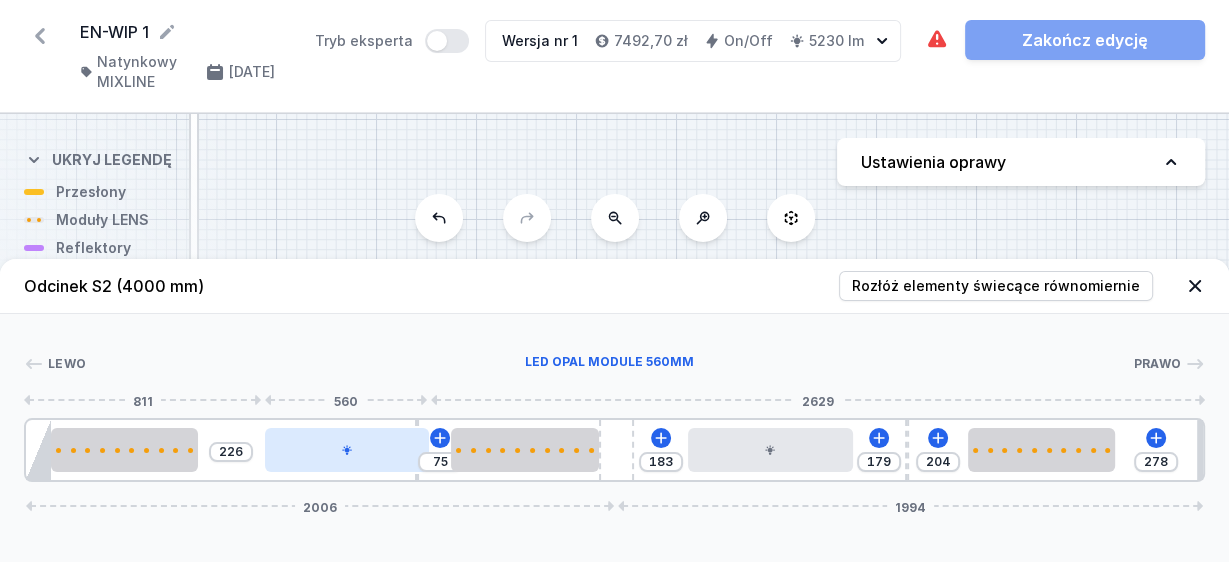 type on "78" 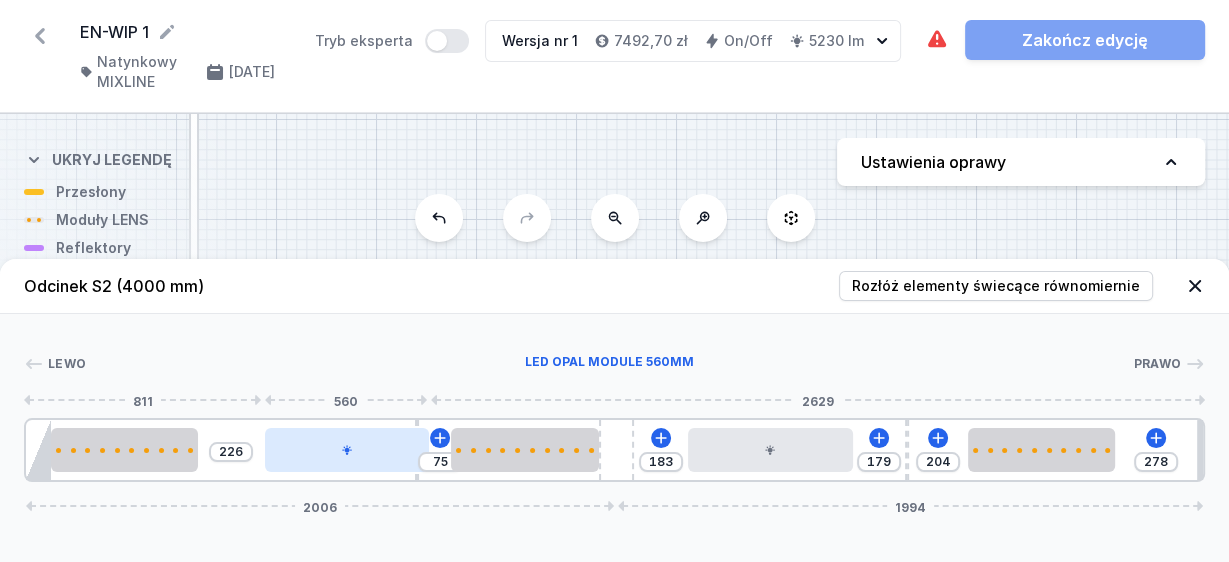 type on "223" 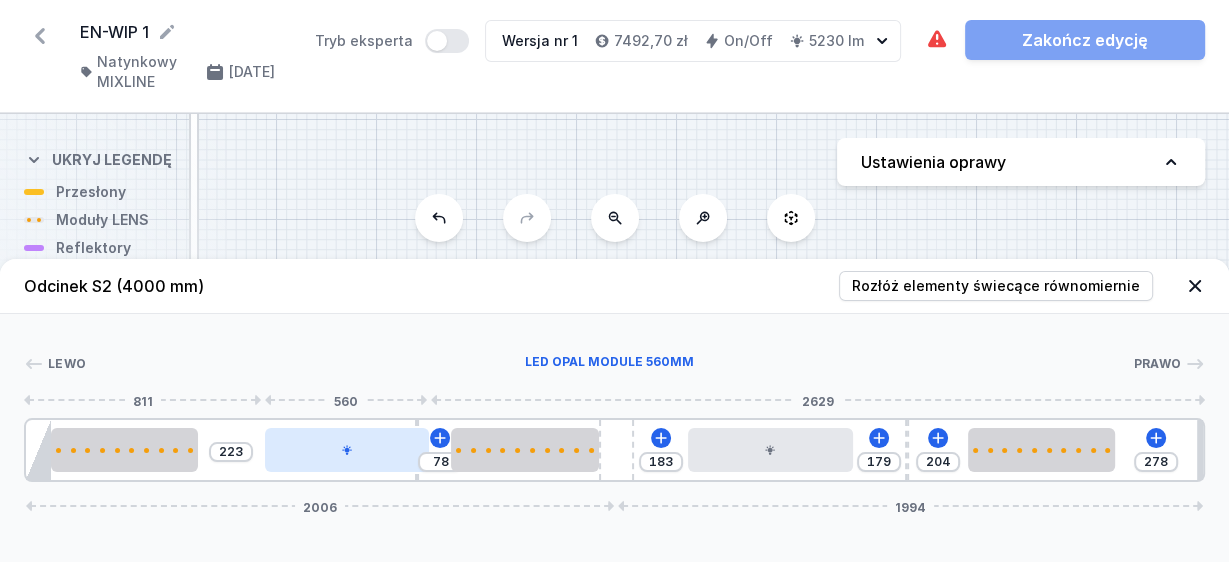type on "81" 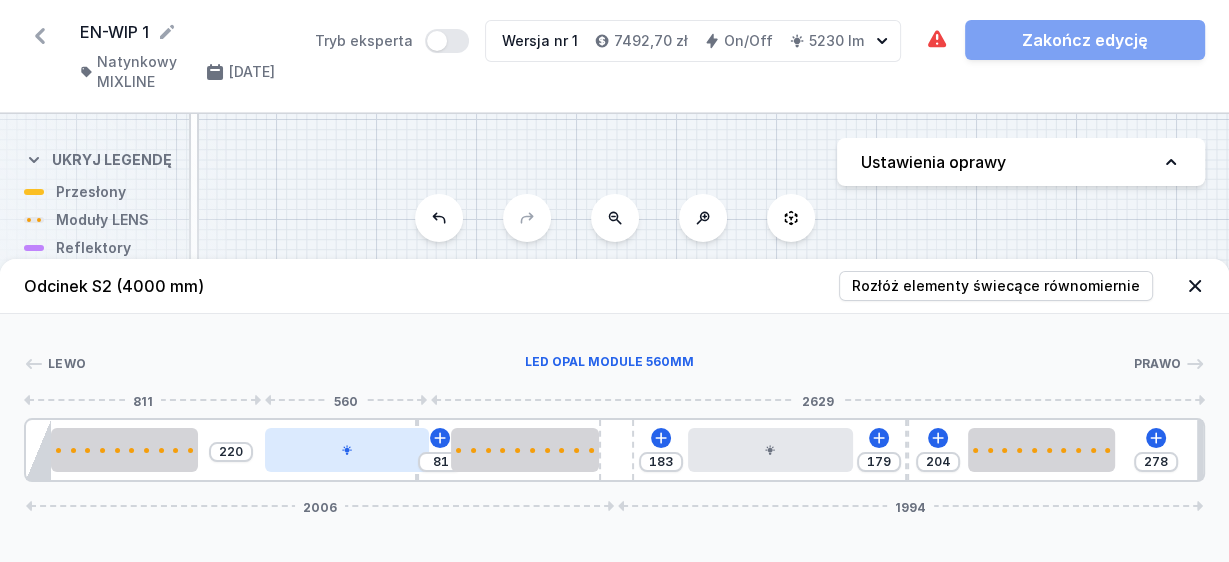 type on "98" 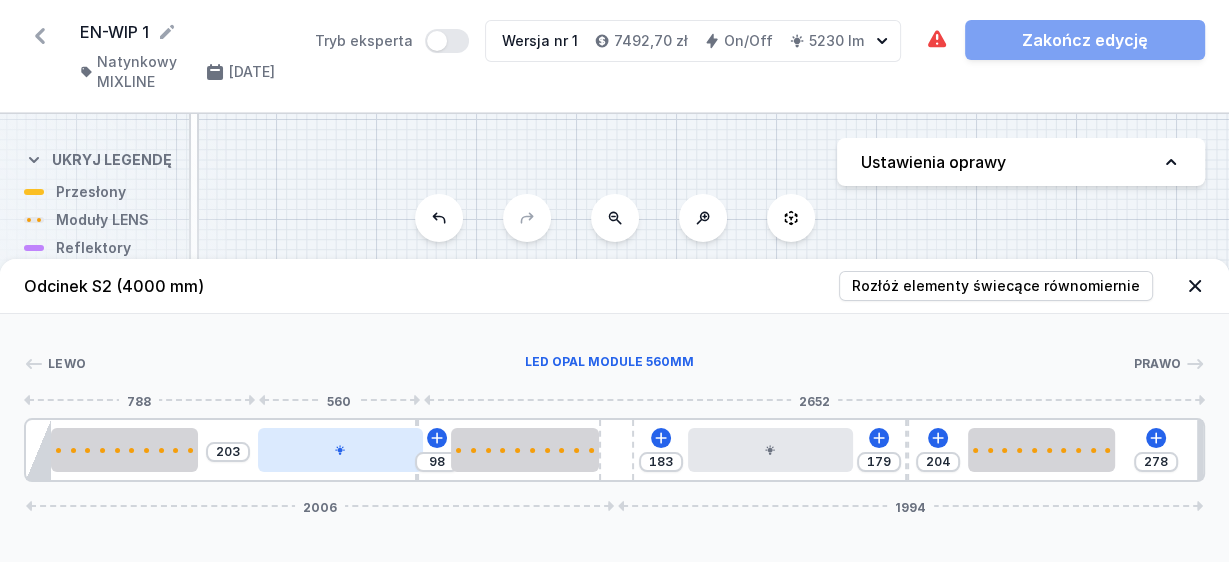 type on "105" 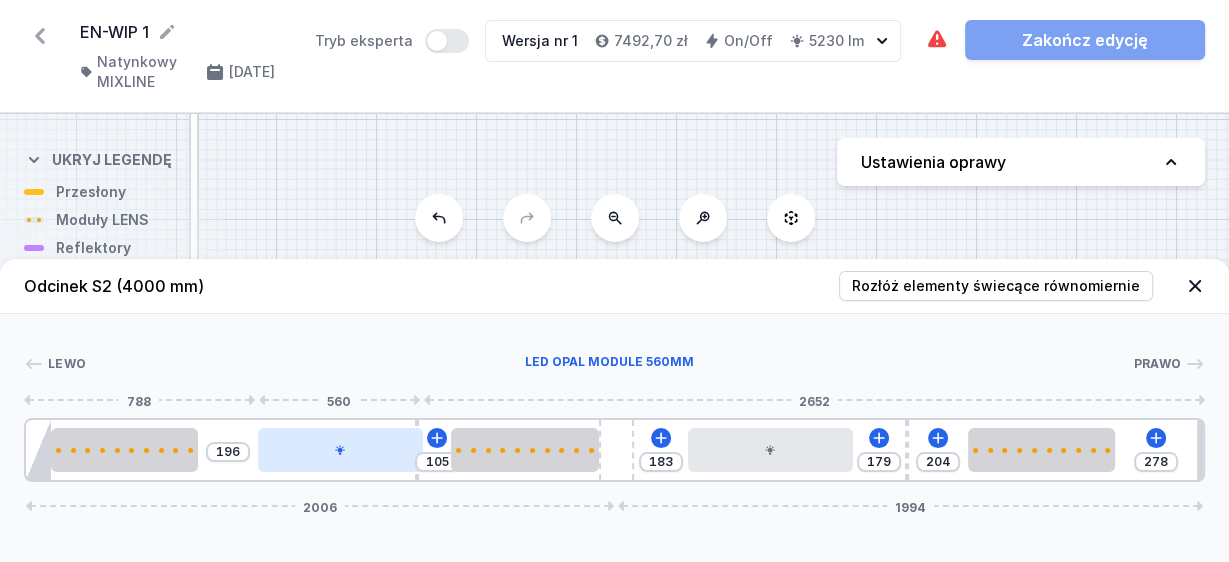type on "108" 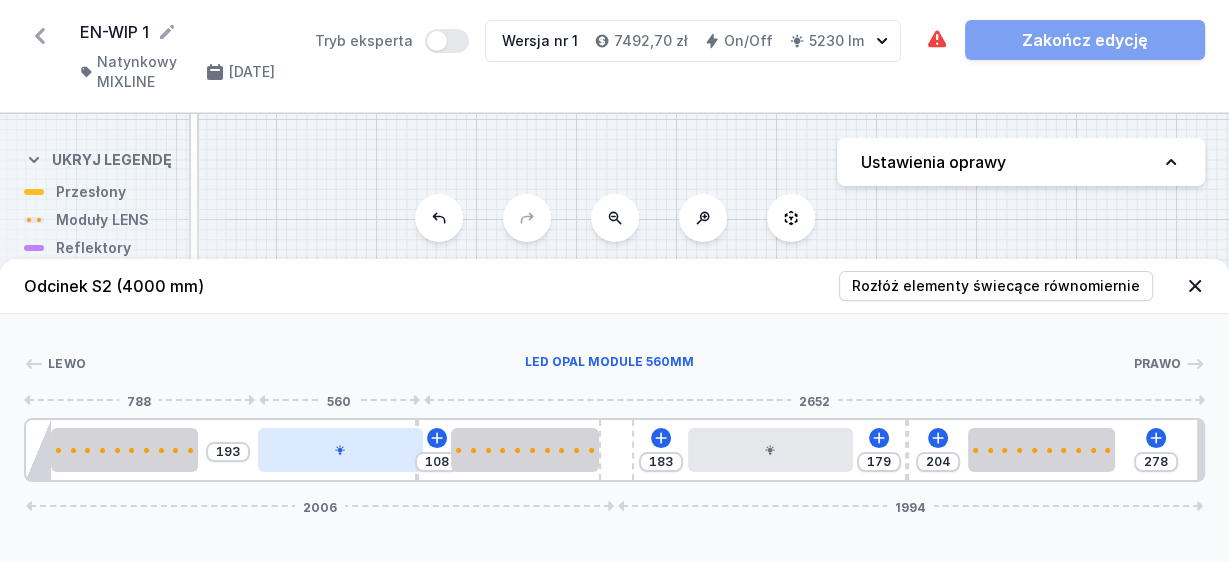 type on "111" 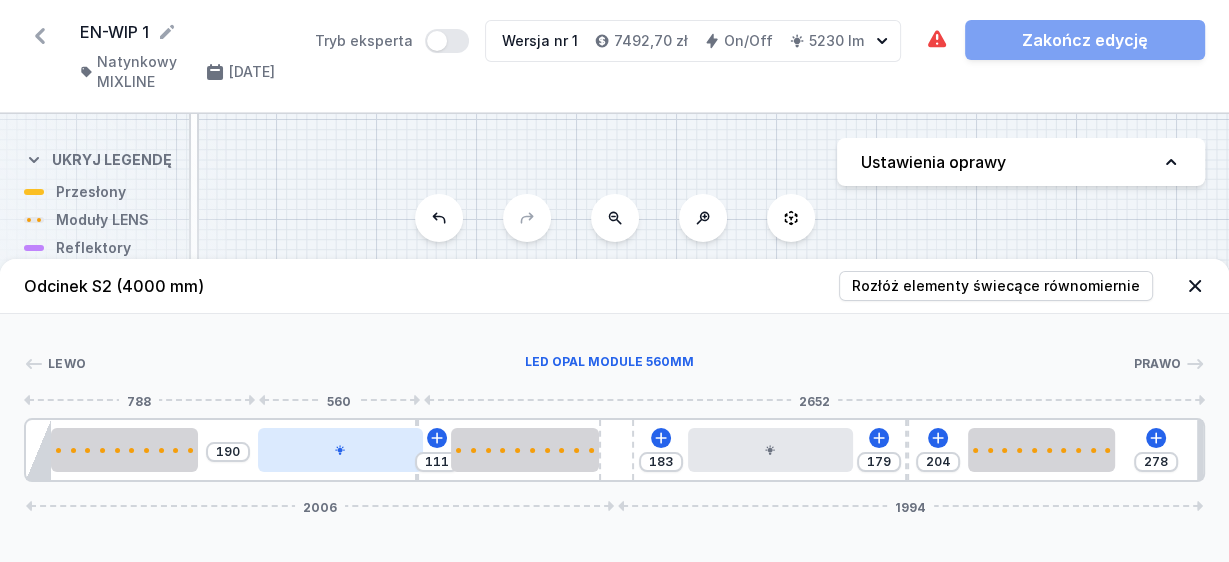 type on "114" 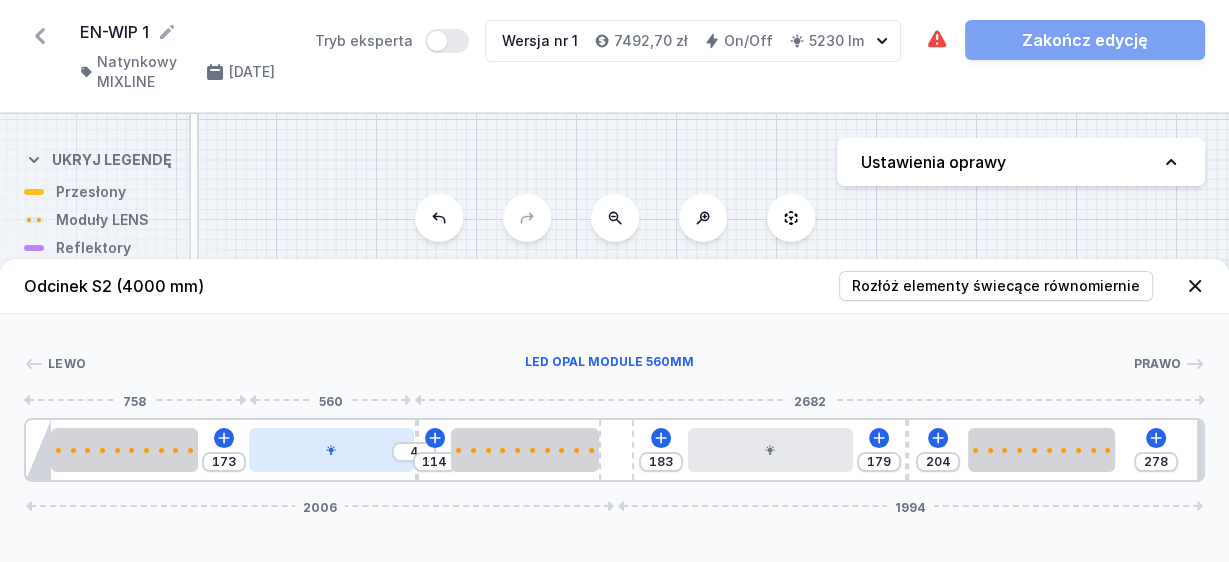 type on "170" 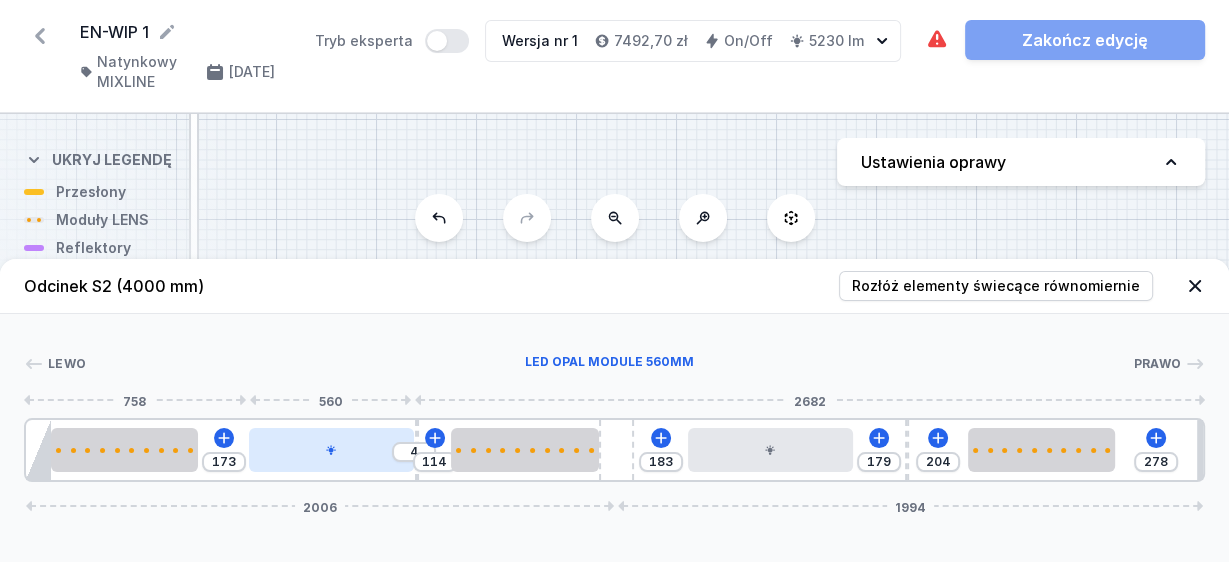 type on "7" 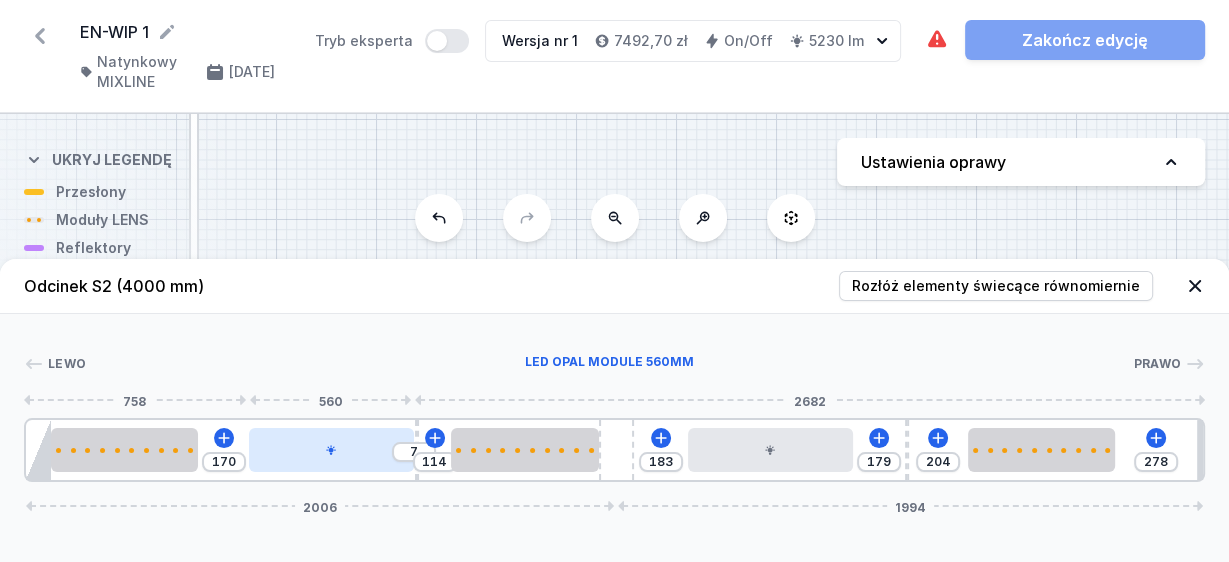 type on "166" 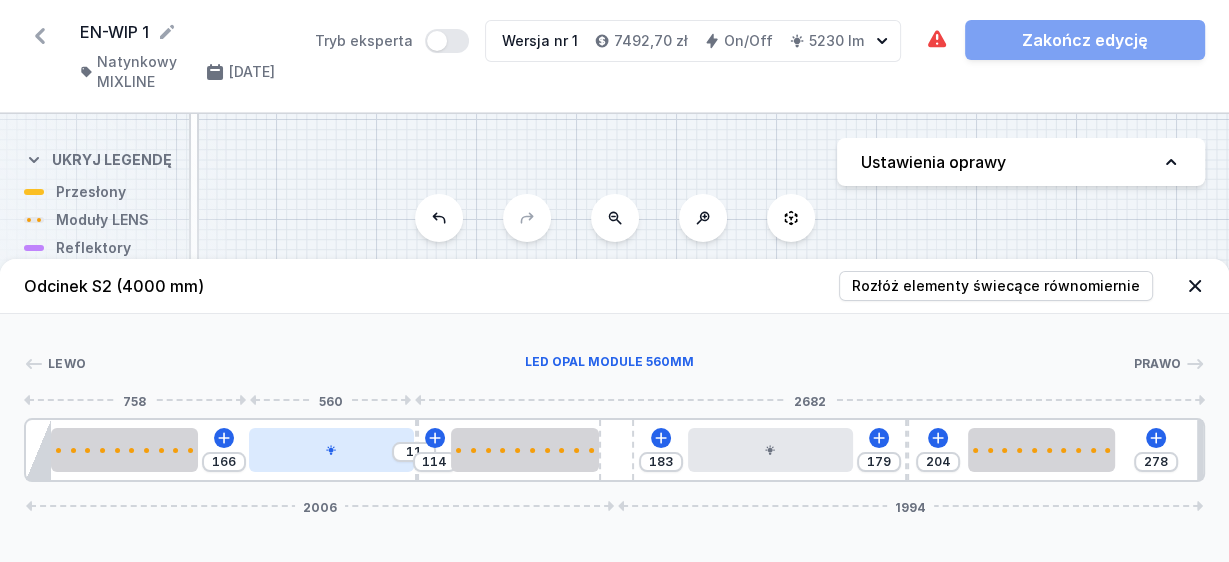type on "153" 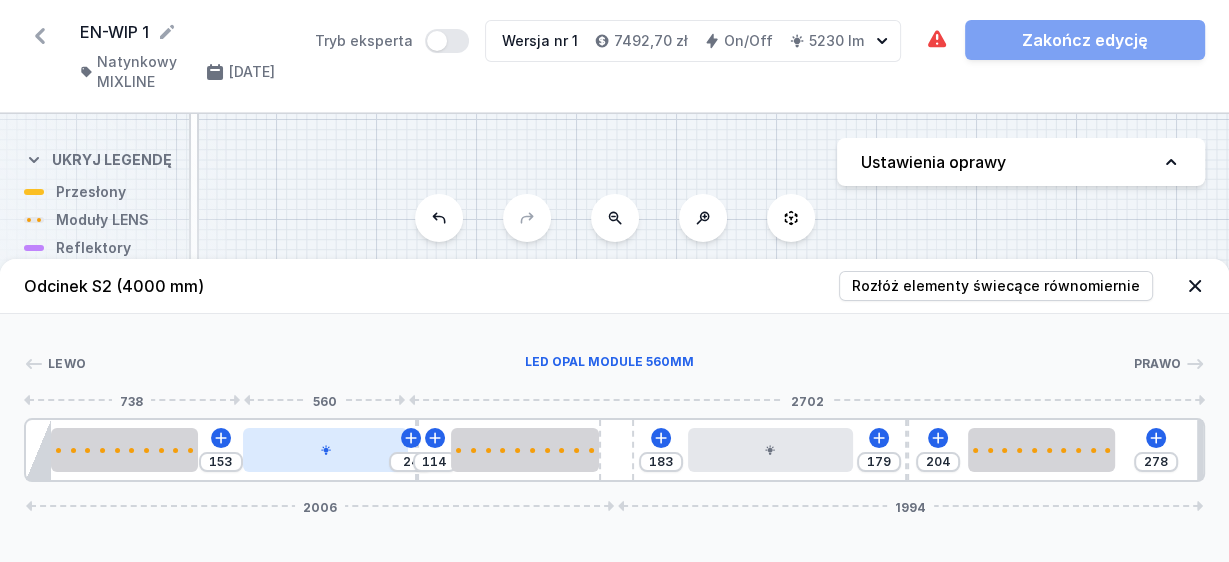 drag, startPoint x: 280, startPoint y: 442, endPoint x: 319, endPoint y: 445, distance: 39.115215 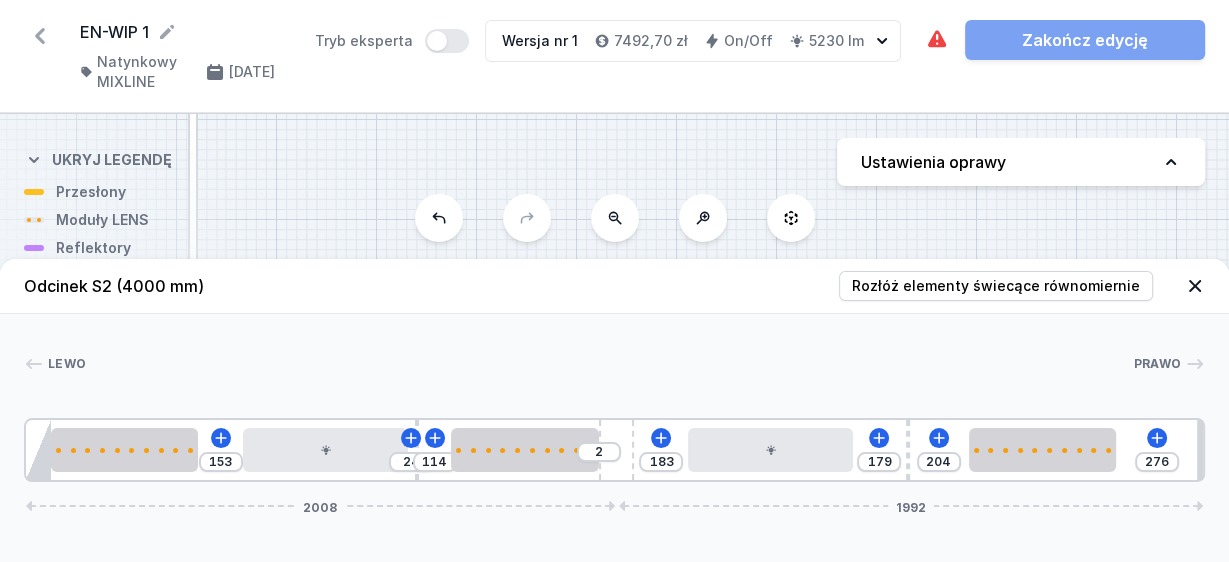 type on "273" 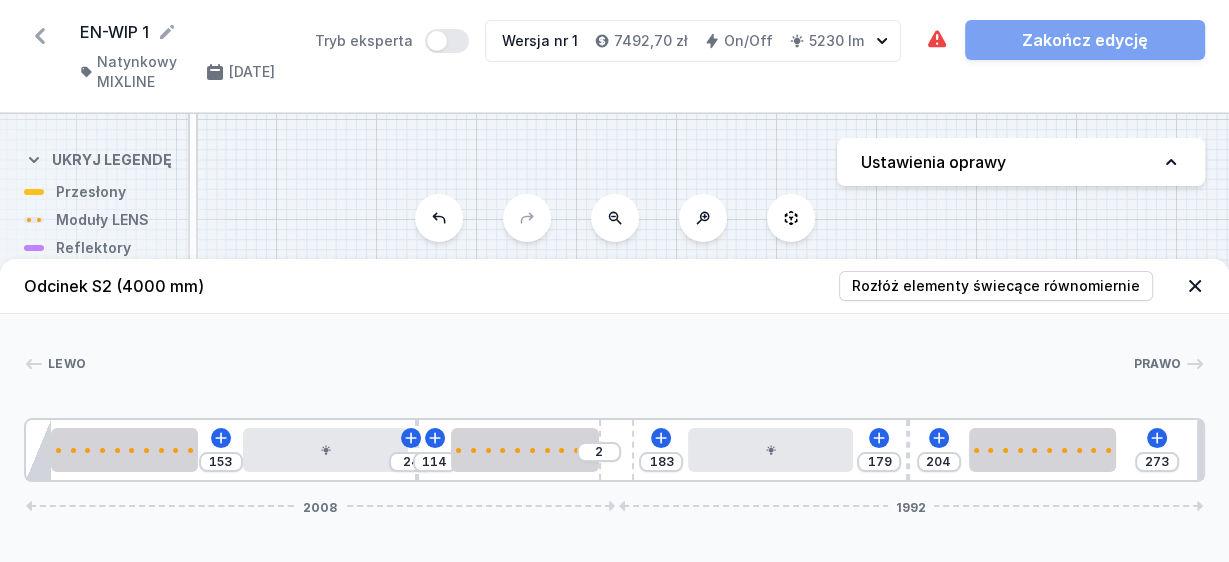 type on "5" 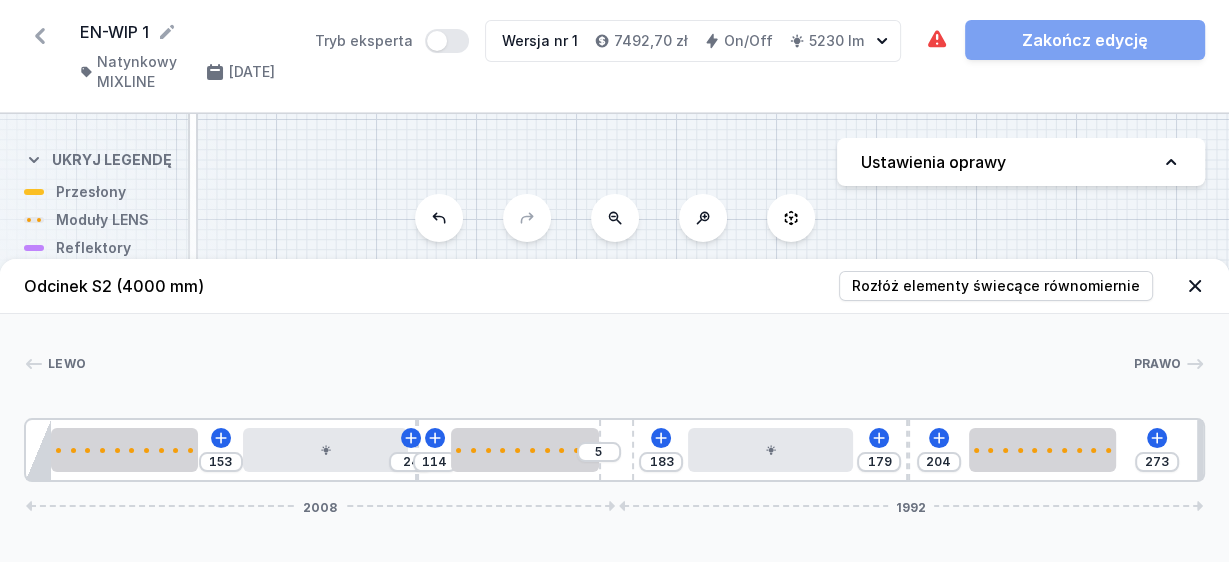type 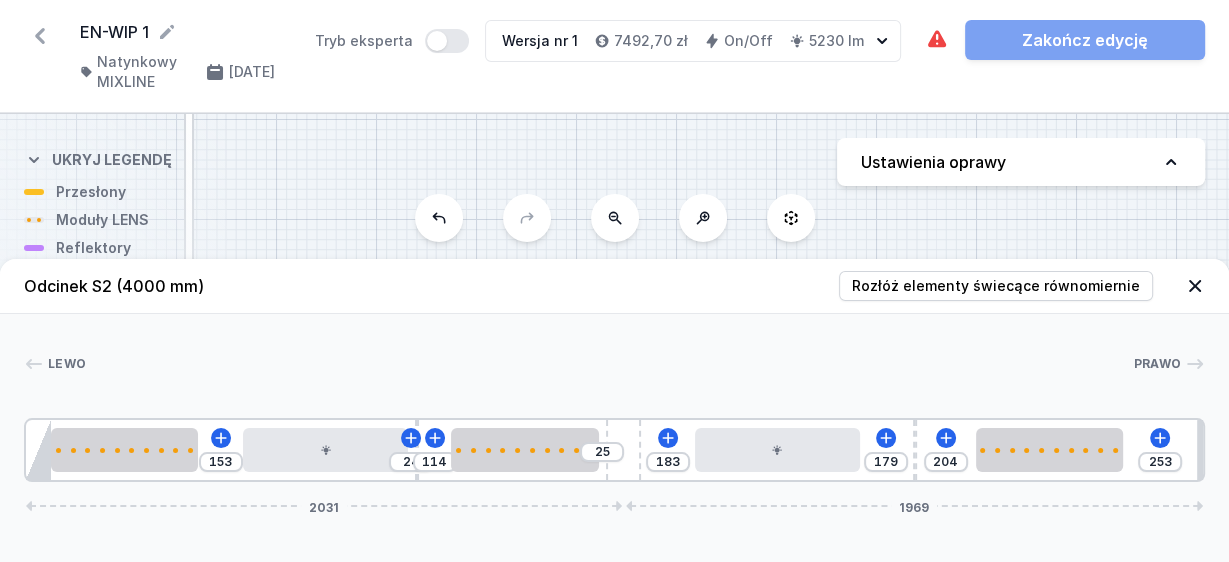 drag, startPoint x: 614, startPoint y: 447, endPoint x: 650, endPoint y: 479, distance: 48.166378 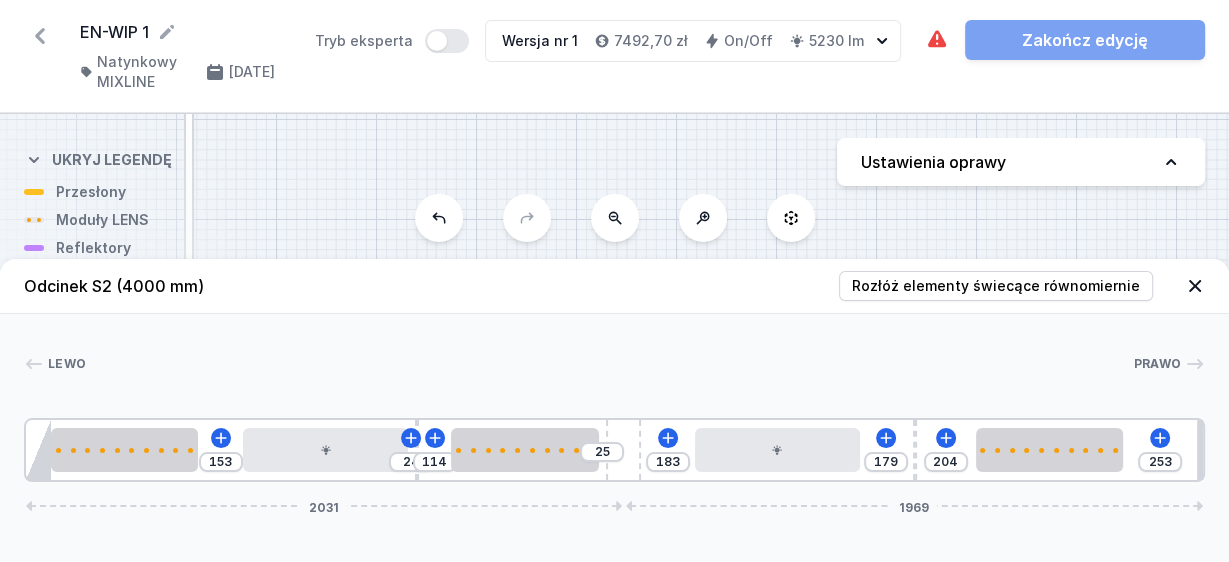 click on "153 24 114 25 183 179 204 253 2031 1969" at bounding box center [614, 450] 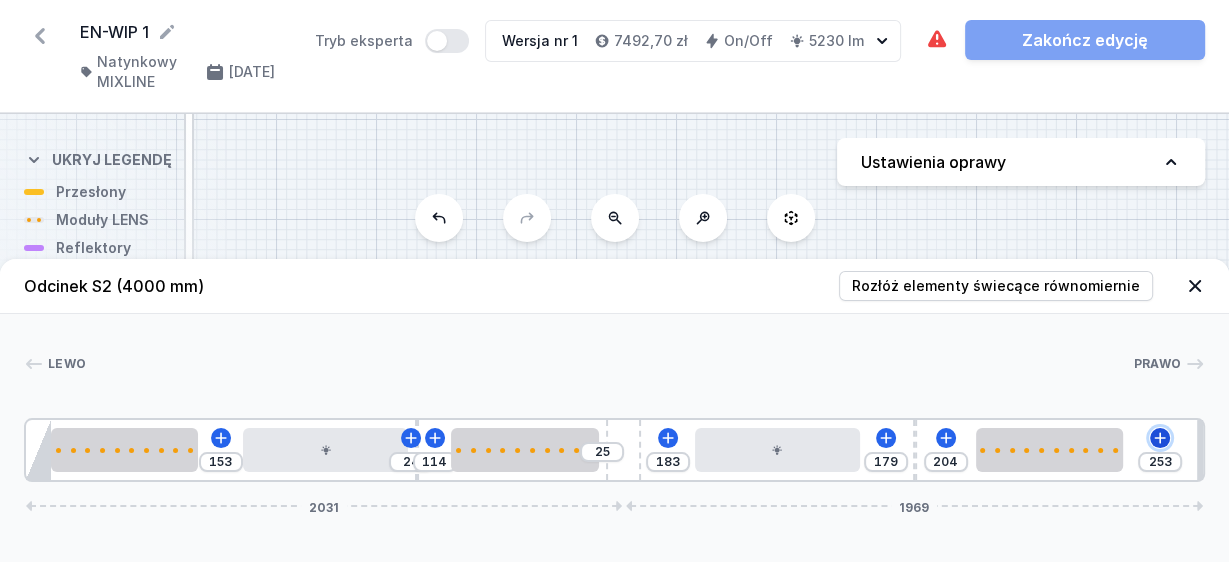 click 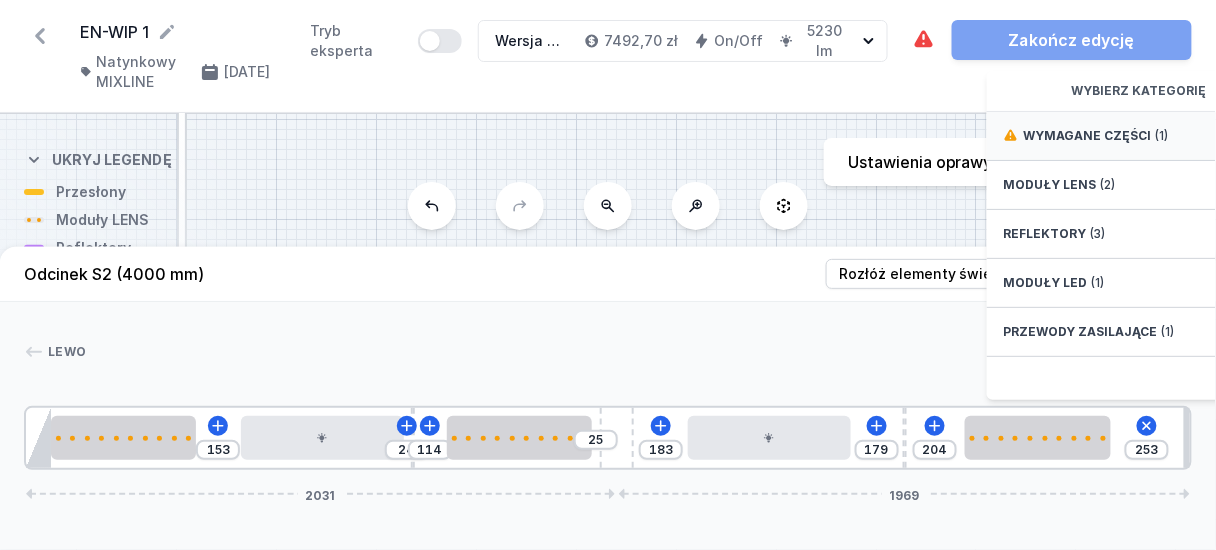 click on "Wymagane części" at bounding box center (1087, 136) 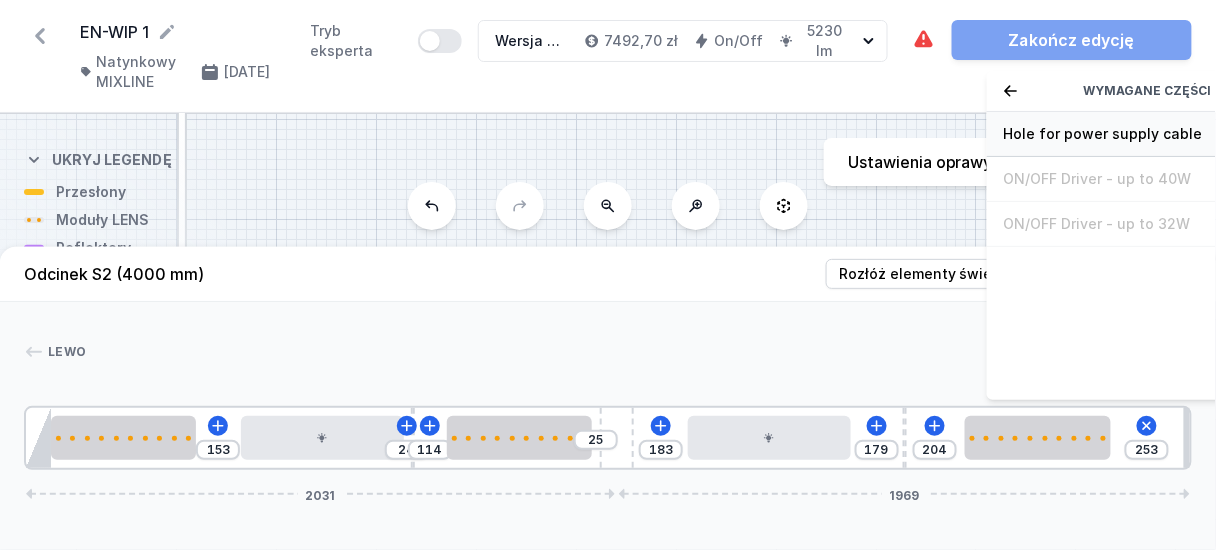 click on "Hole for power supply cable" at bounding box center [1147, 134] 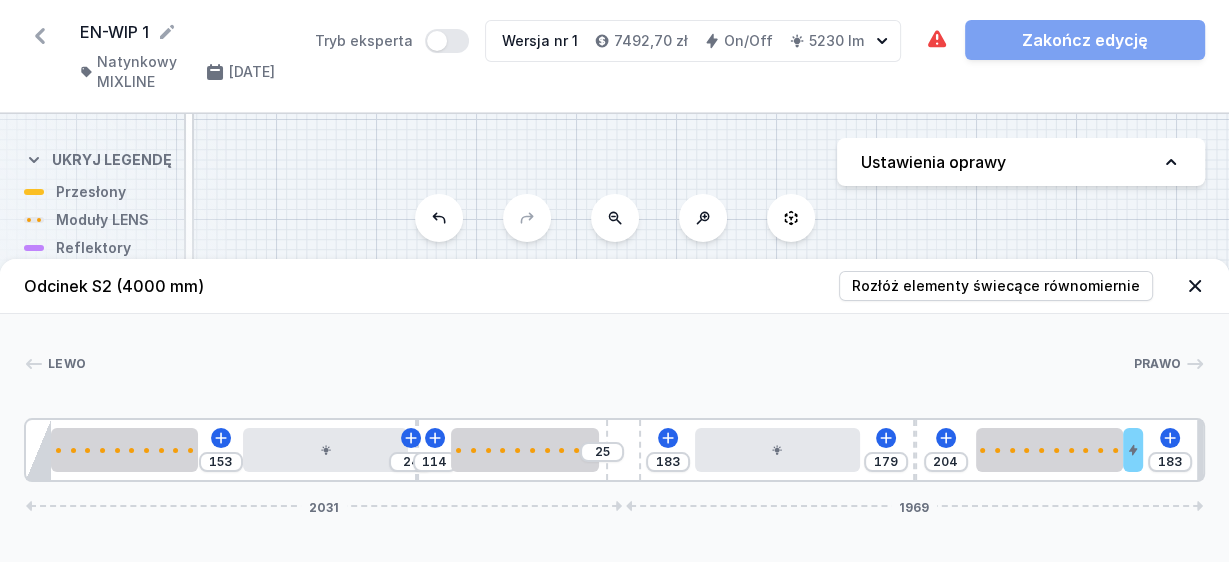 click on "Lewo Prawo" at bounding box center [614, 368] 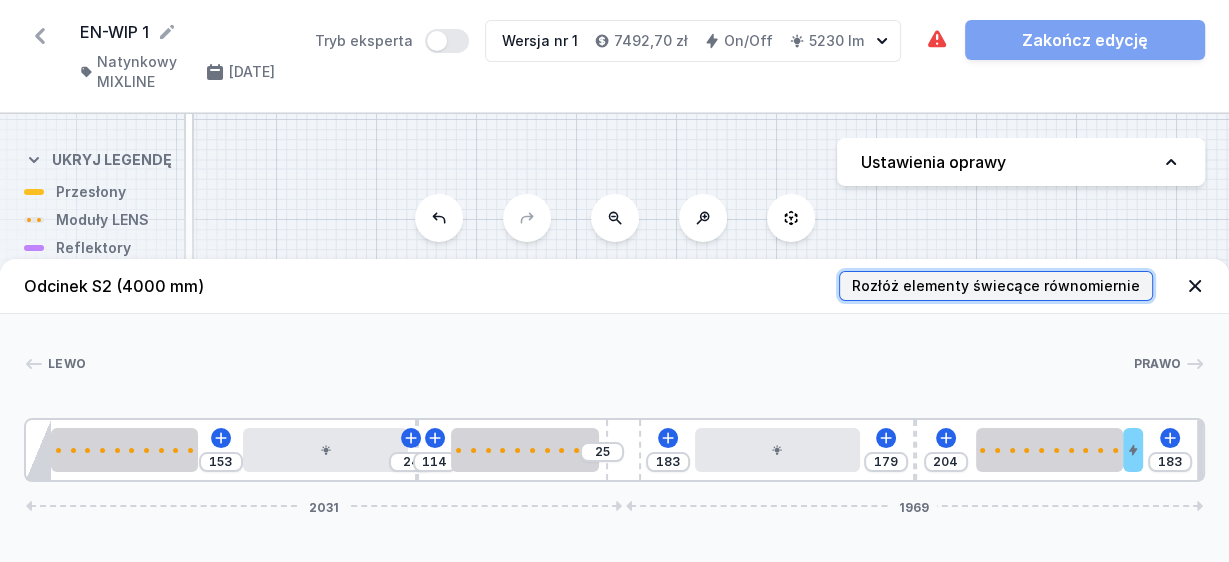 click on "Rozłóż elementy świecące równomiernie" at bounding box center [996, 286] 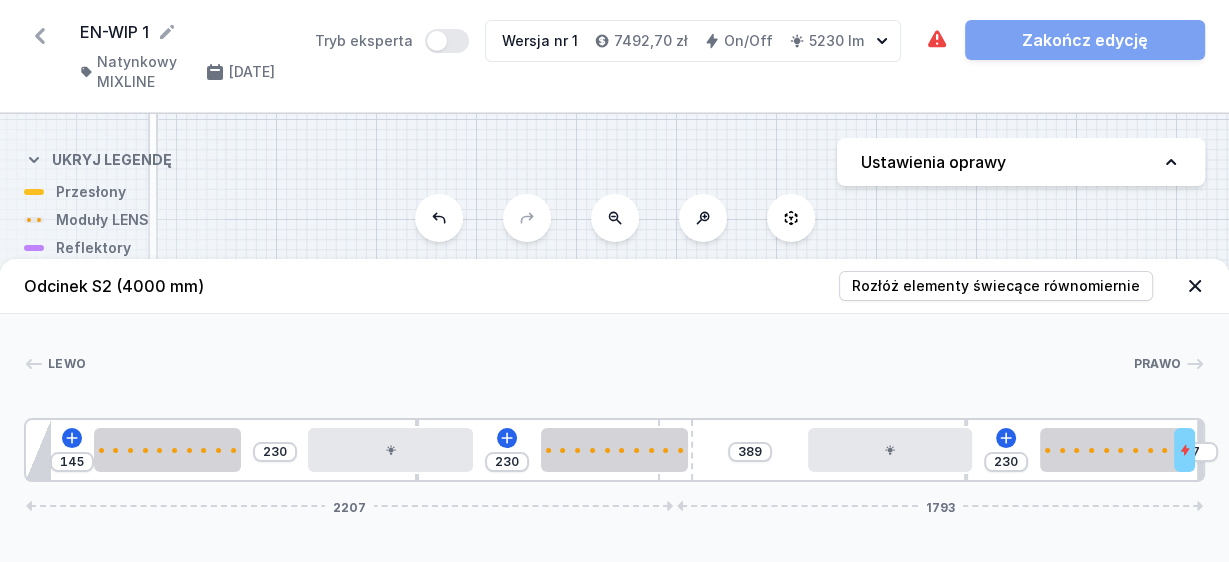 drag, startPoint x: 625, startPoint y: 422, endPoint x: 714, endPoint y: 423, distance: 89.005615 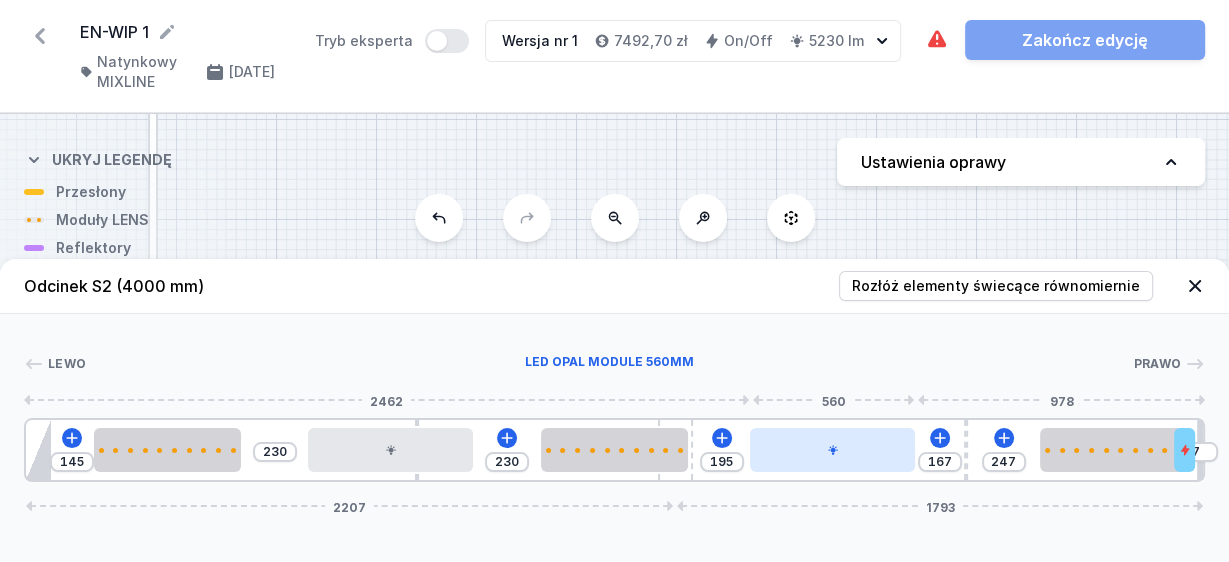 drag, startPoint x: 885, startPoint y: 447, endPoint x: 840, endPoint y: 447, distance: 45 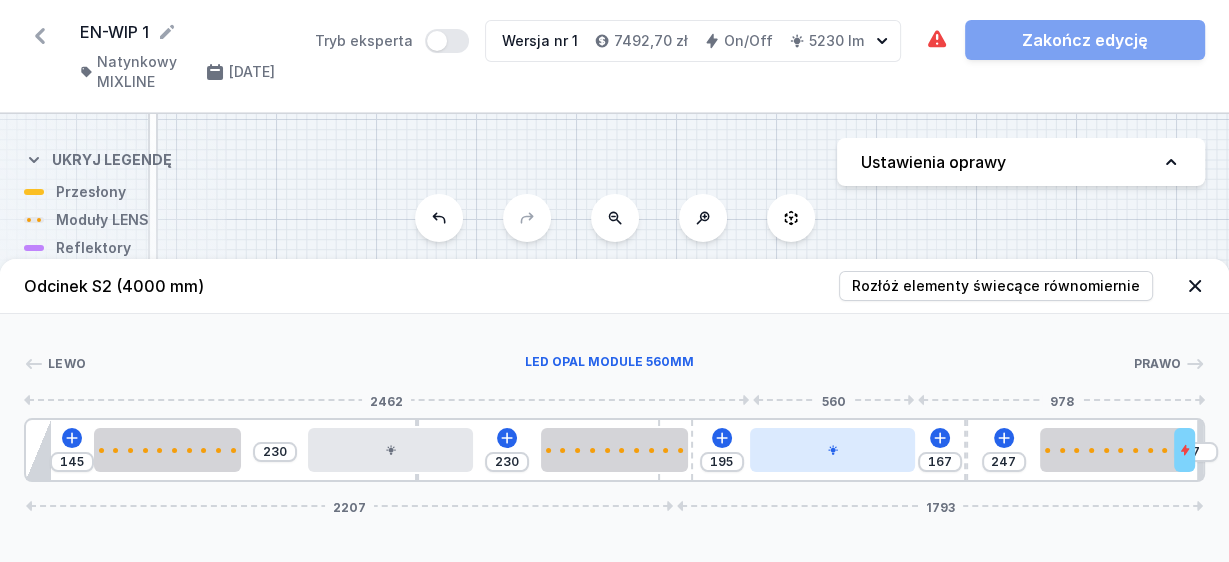 click at bounding box center (832, 450) 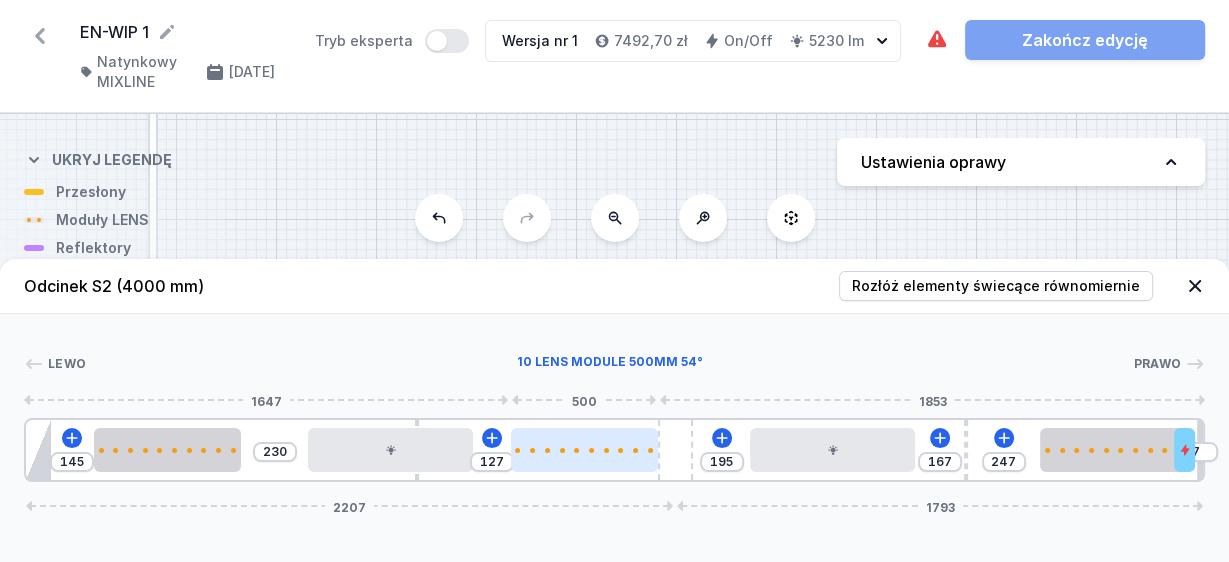 drag, startPoint x: 592, startPoint y: 454, endPoint x: 568, endPoint y: 460, distance: 24.738634 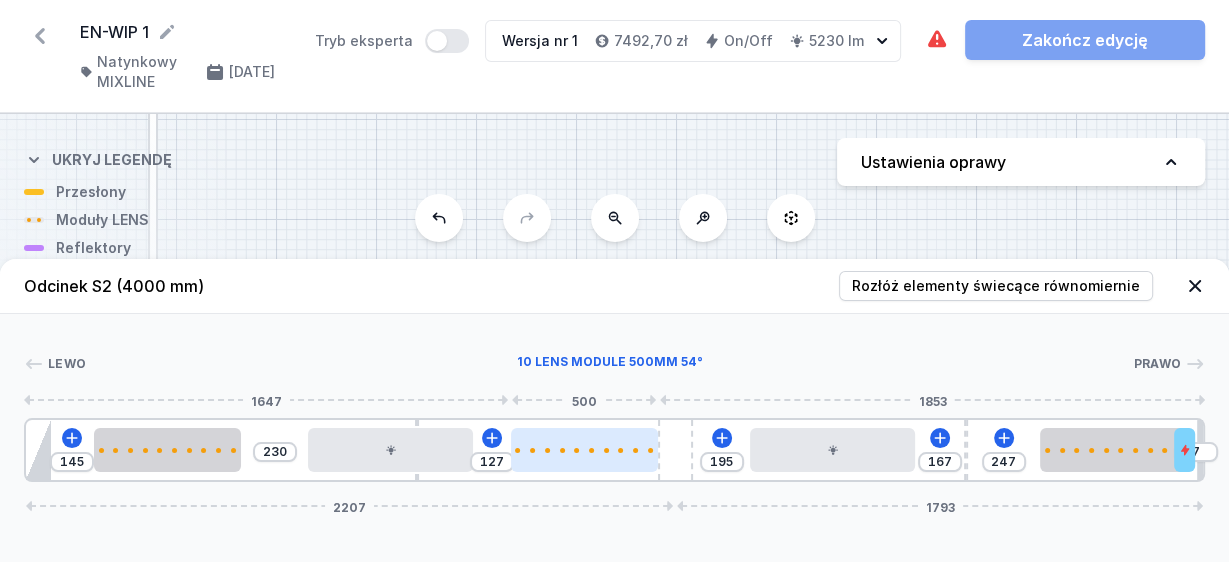 click at bounding box center (584, 450) 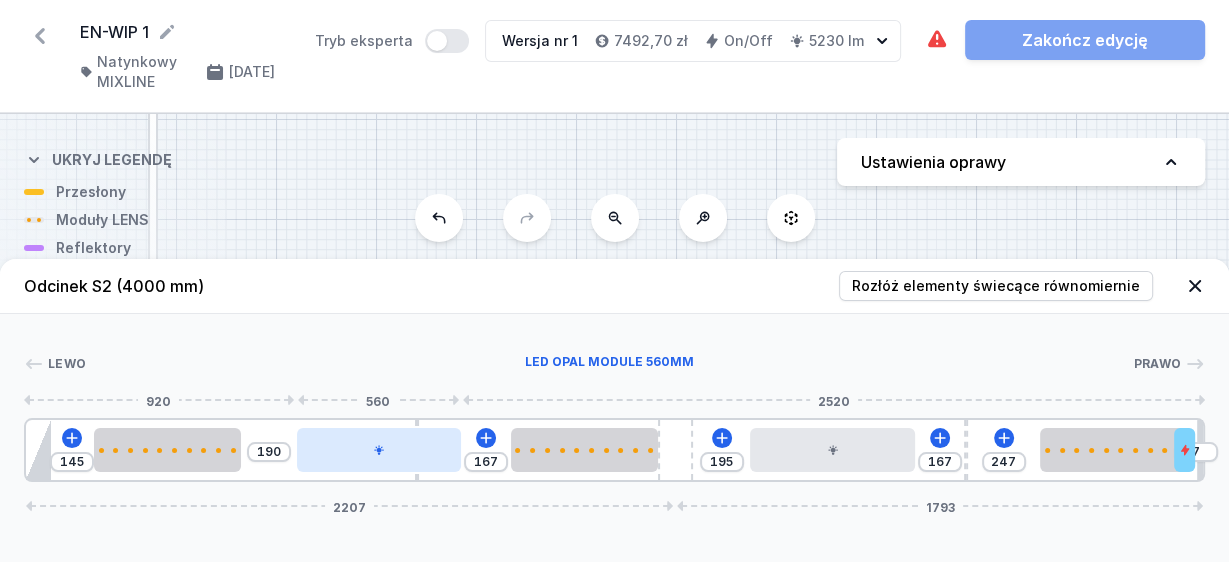 drag, startPoint x: 388, startPoint y: 454, endPoint x: 371, endPoint y: 457, distance: 17.262676 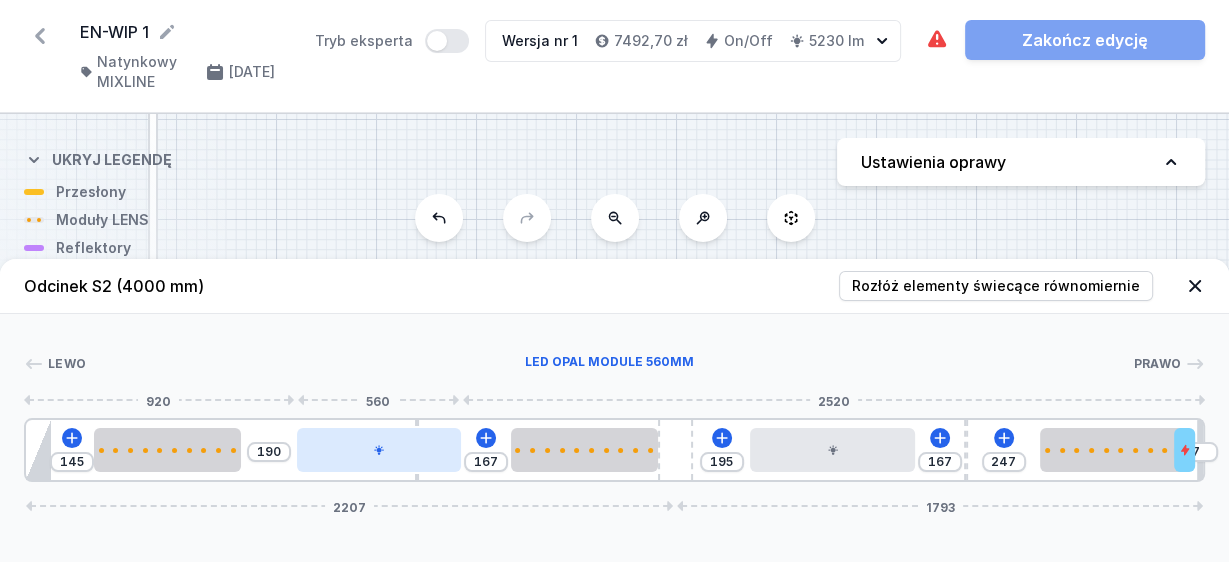 click at bounding box center [379, 450] 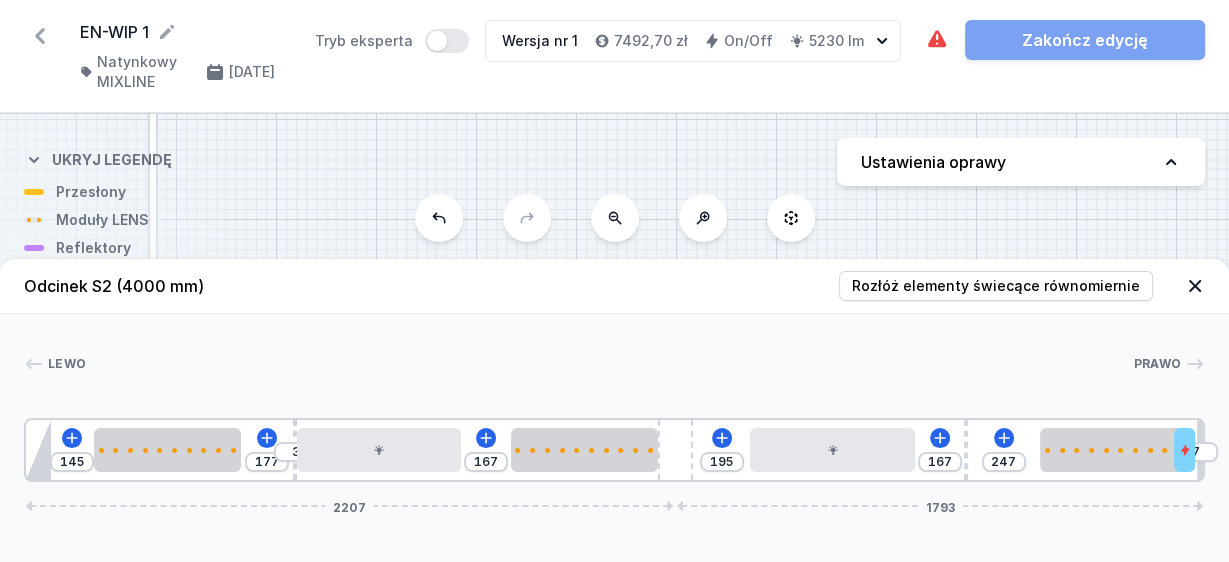 drag, startPoint x: 414, startPoint y: 425, endPoint x: 250, endPoint y: 445, distance: 165.21501 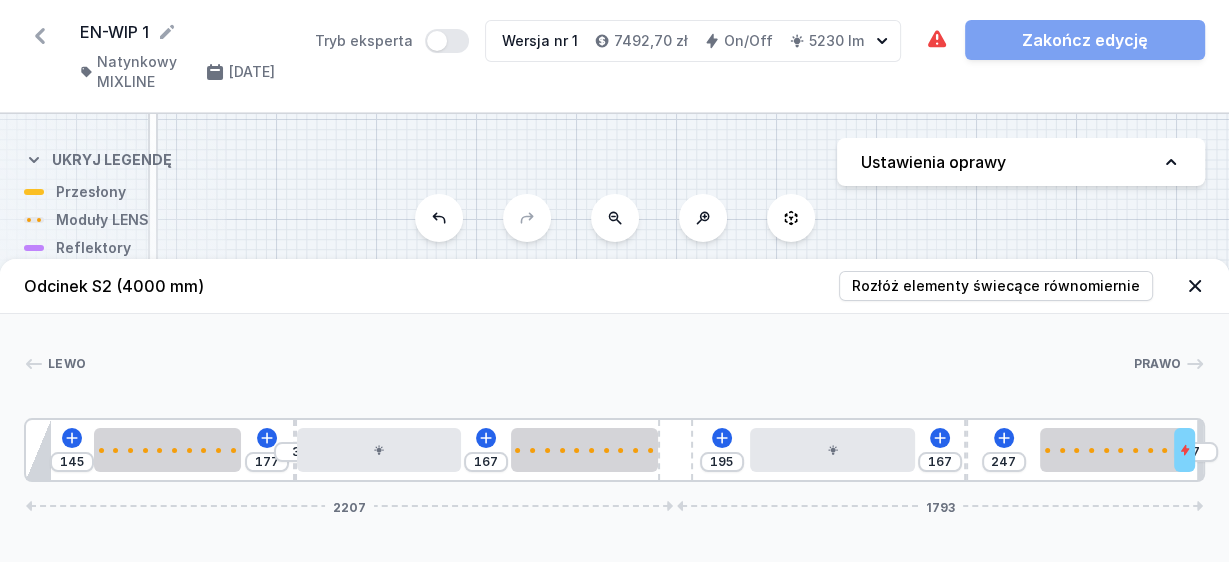 click on "145 177 3 167 195 167 247 7 2207 1793" at bounding box center [614, 450] 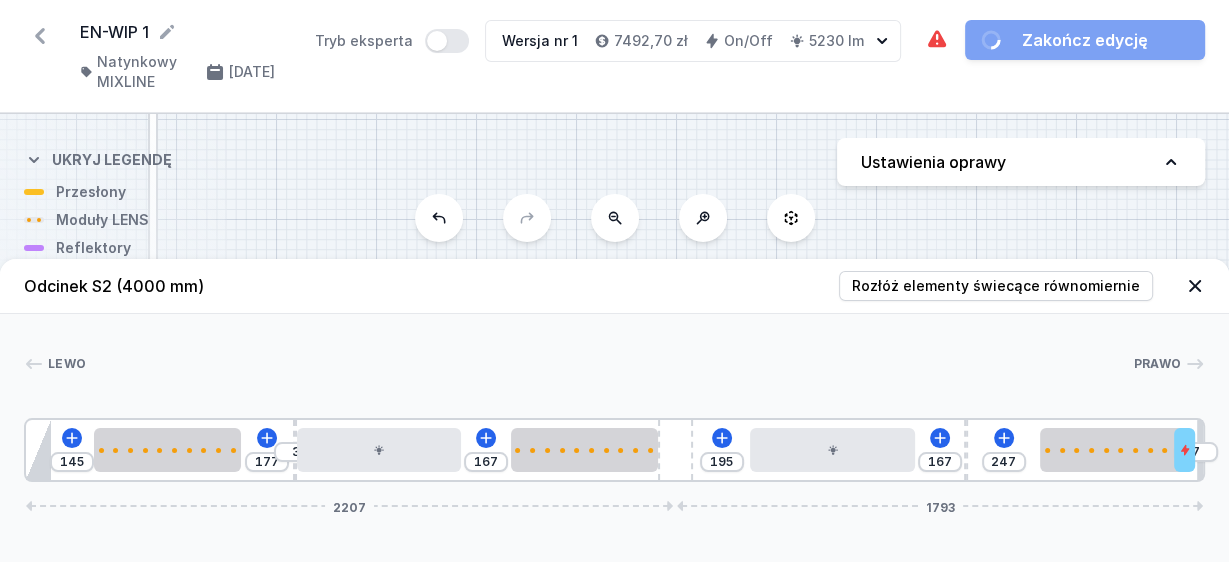 click at bounding box center (609, 364) 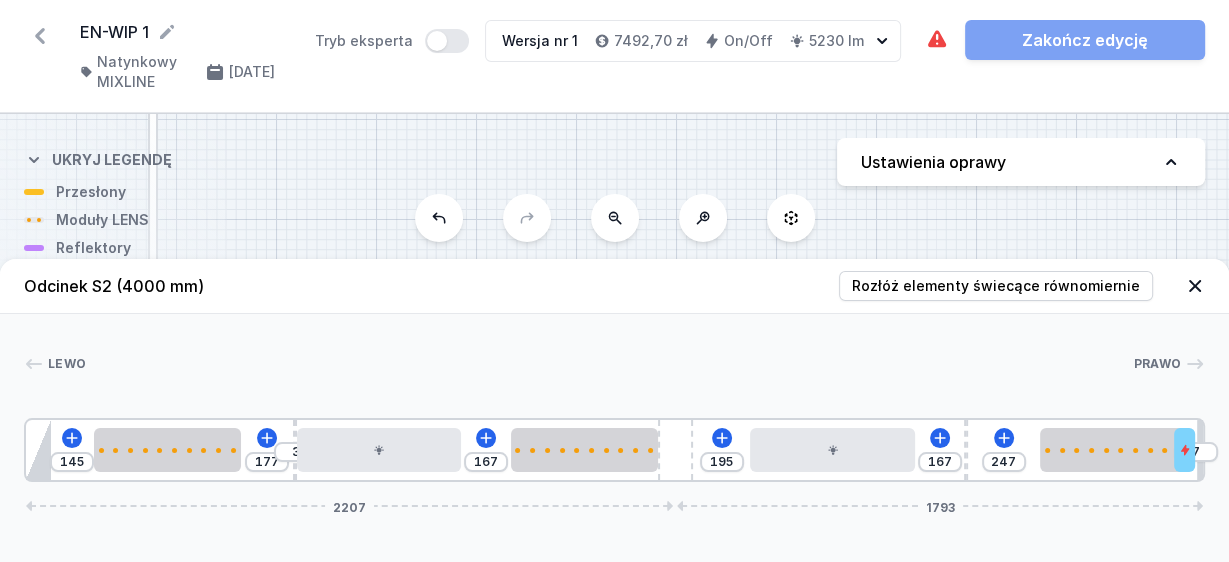 click at bounding box center (609, 364) 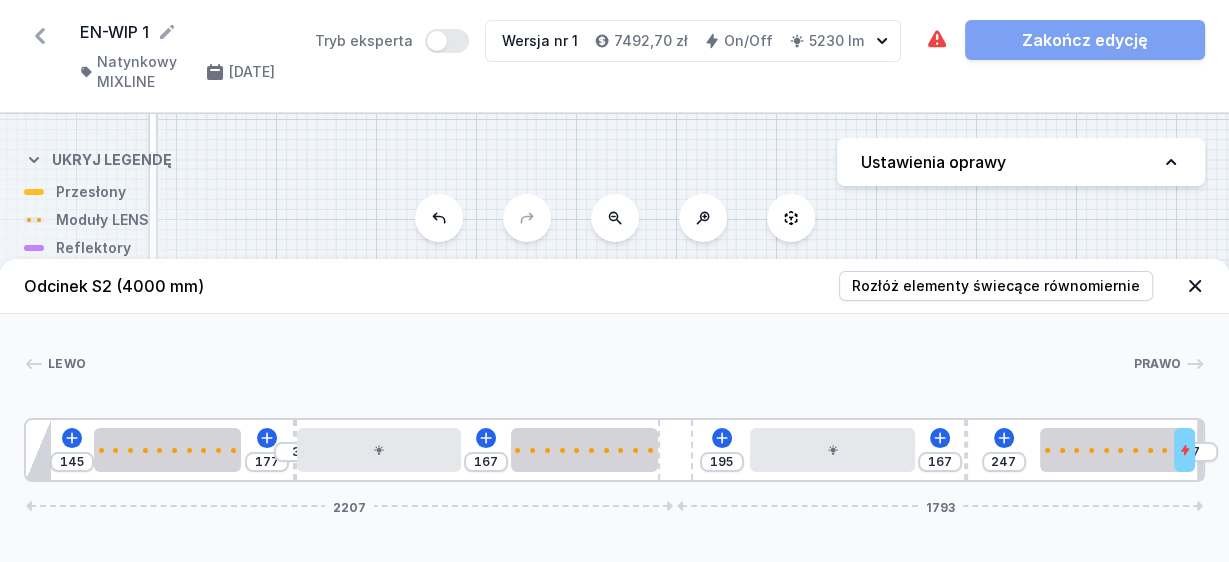 click at bounding box center [609, 364] 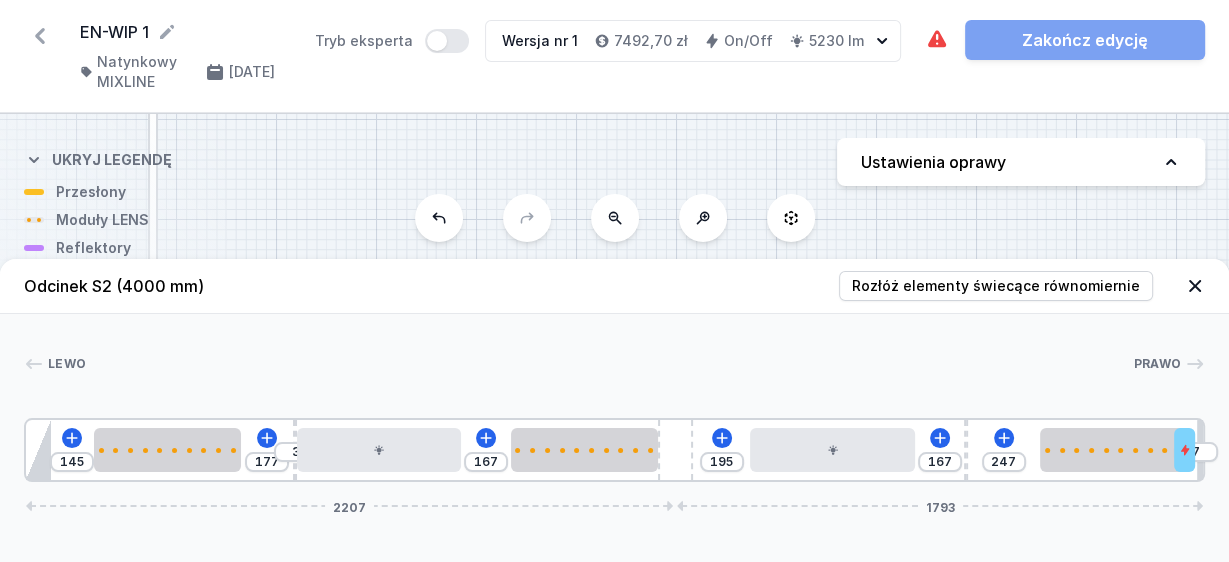 click on "S2 4000 S1 4000" at bounding box center [614, 338] 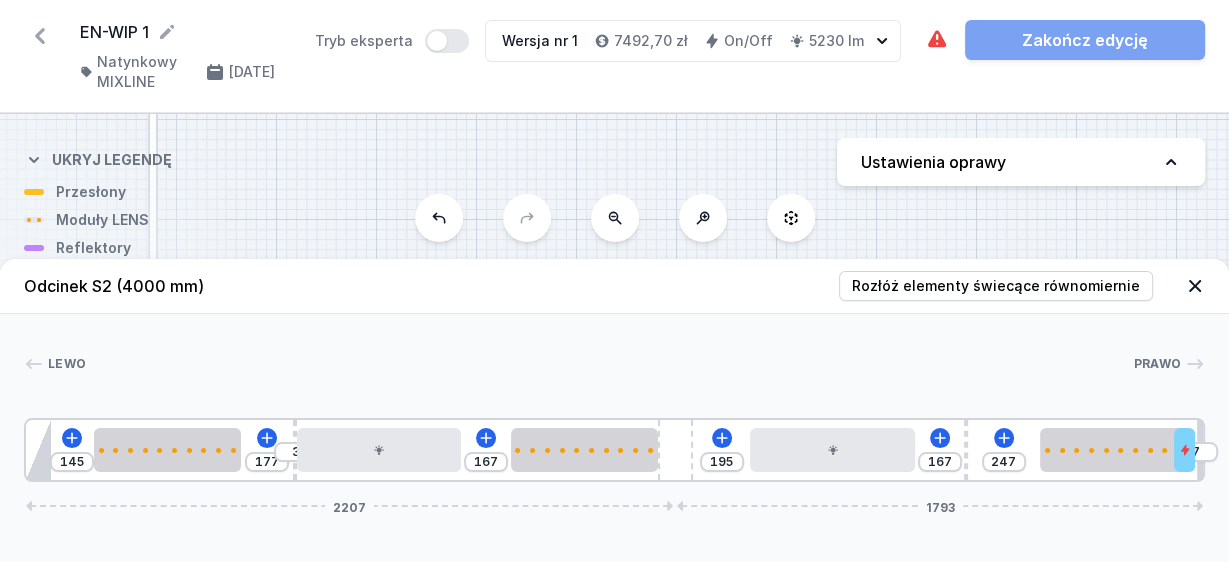 click on "S2 4000 S1 4000" at bounding box center (614, 338) 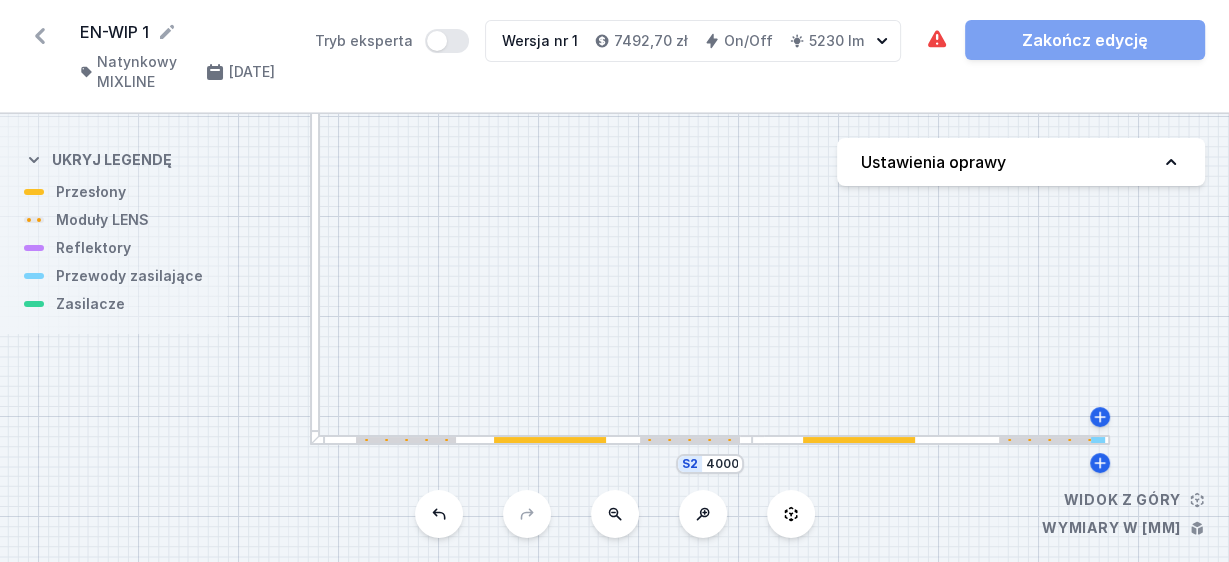 drag, startPoint x: 435, startPoint y: 212, endPoint x: 560, endPoint y: 293, distance: 148.94966 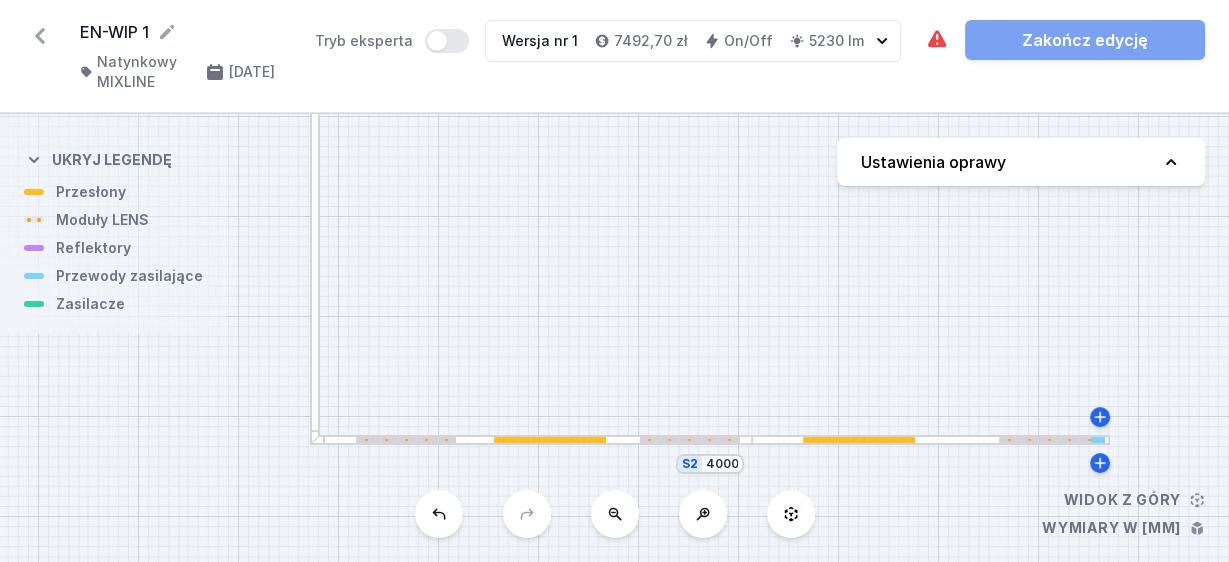 click on "S2 4000 S1 4000" at bounding box center (614, 338) 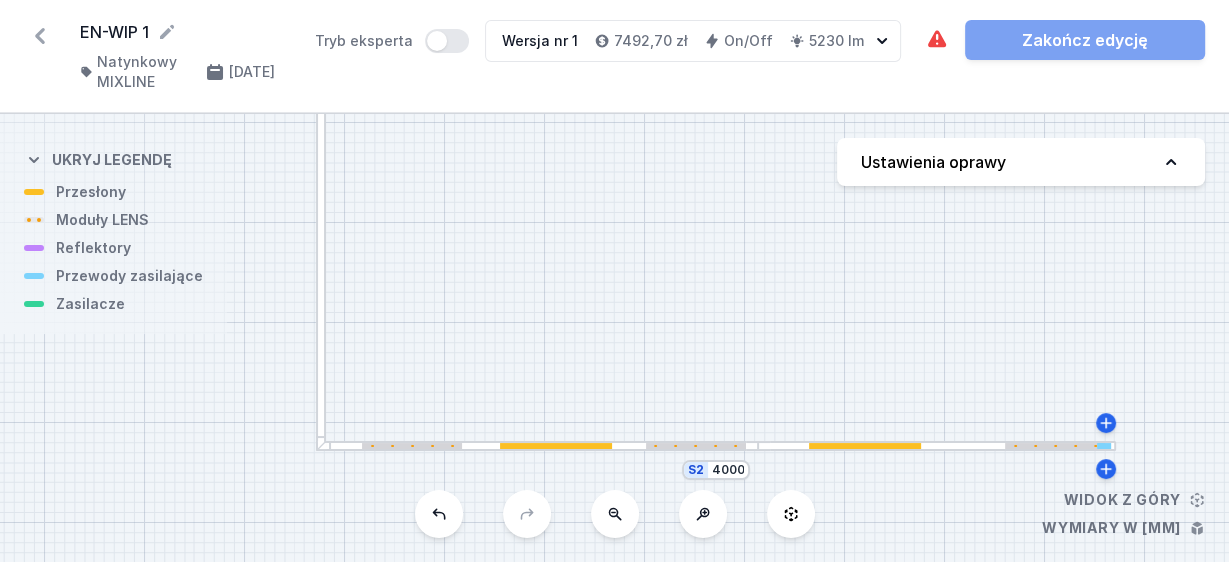 drag, startPoint x: 503, startPoint y: 273, endPoint x: 510, endPoint y: 341, distance: 68.359344 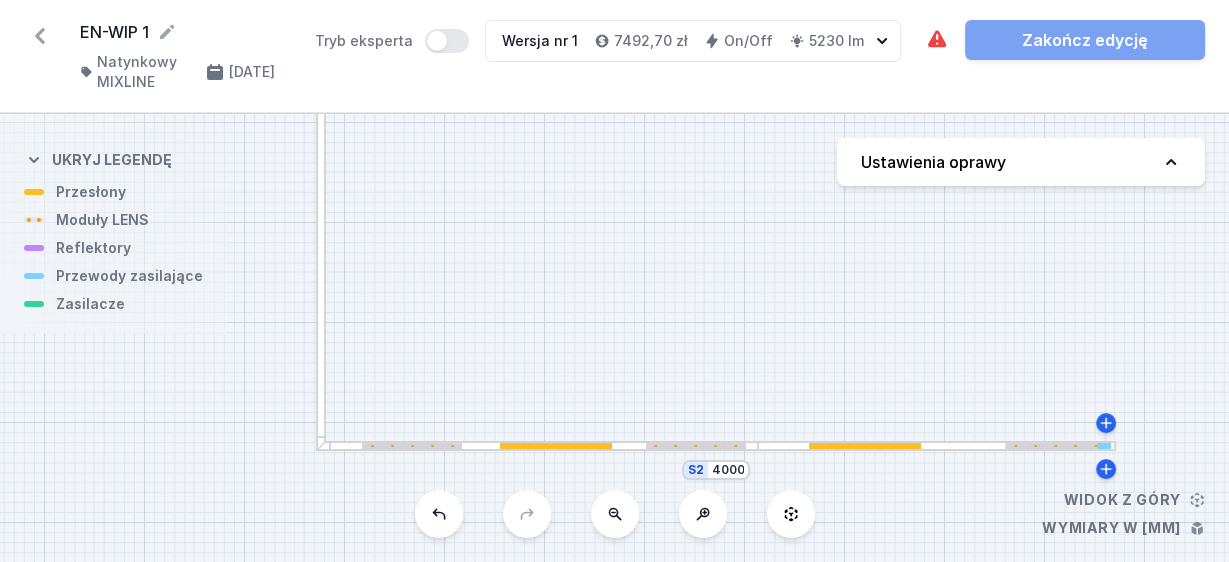 click on "S2 4000 S1 4000" at bounding box center (614, 338) 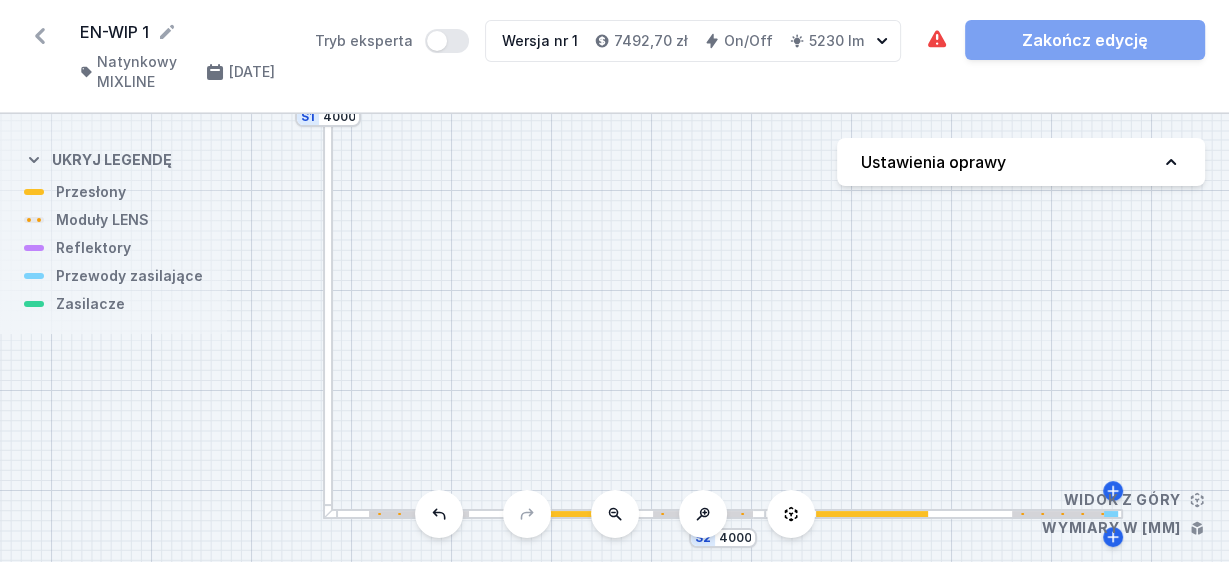 click at bounding box center [328, 316] 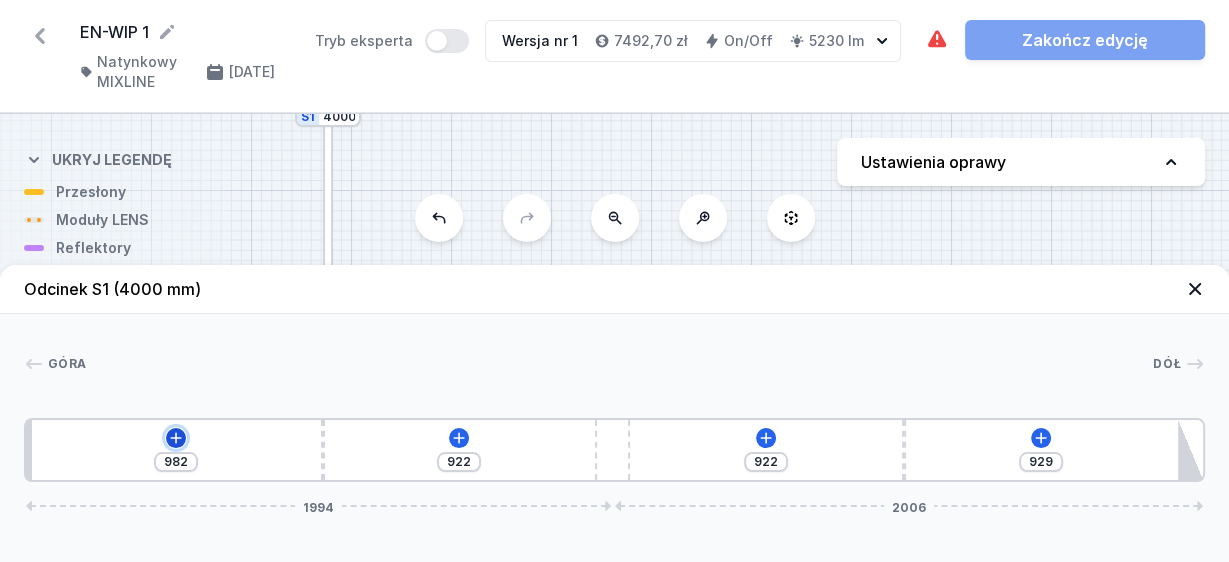click 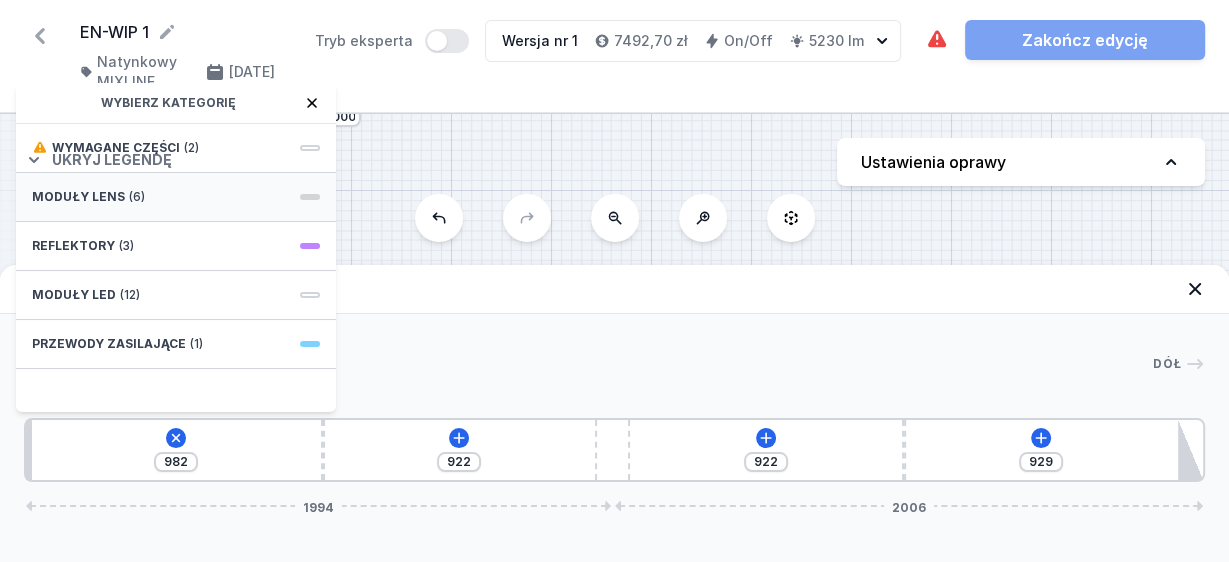 click on "(6)" at bounding box center (137, 197) 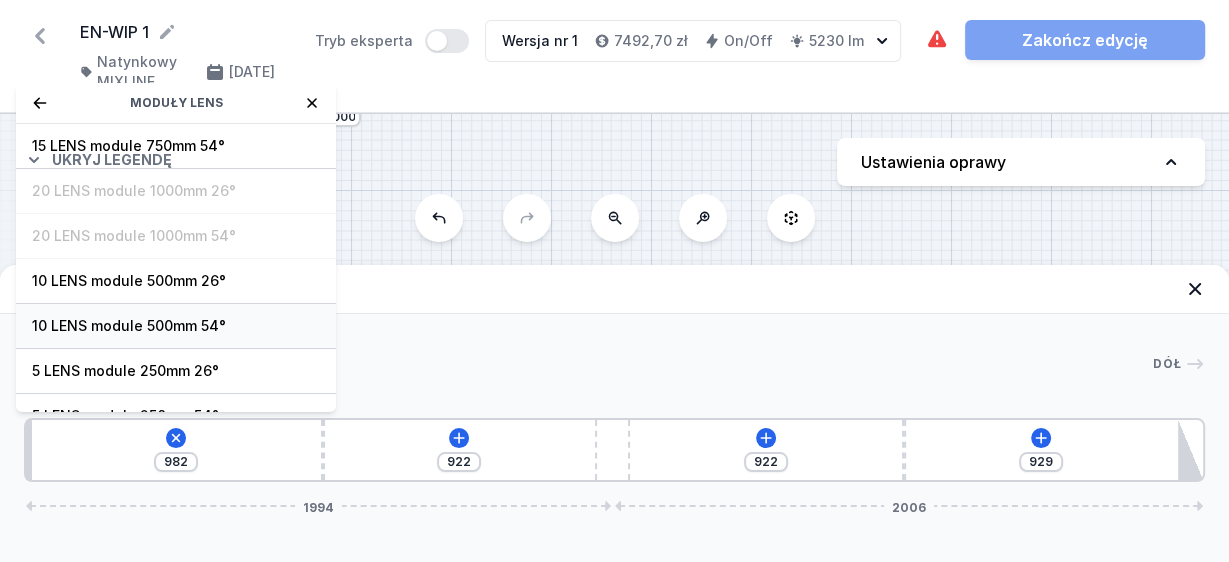 click on "10 LENS module 500mm 54°" at bounding box center [176, 326] 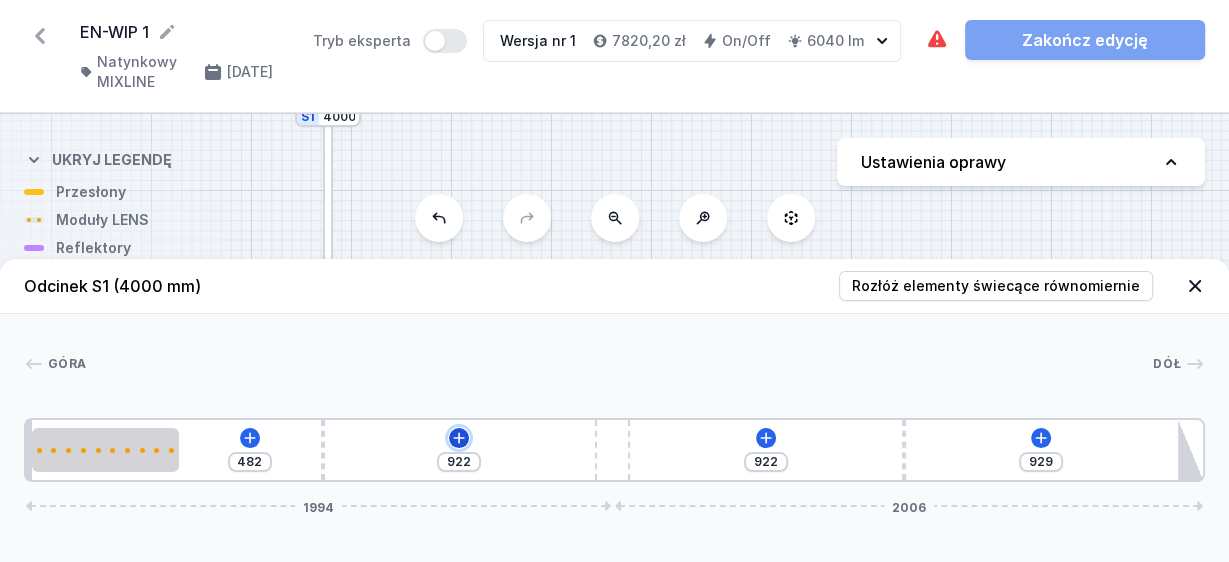 click 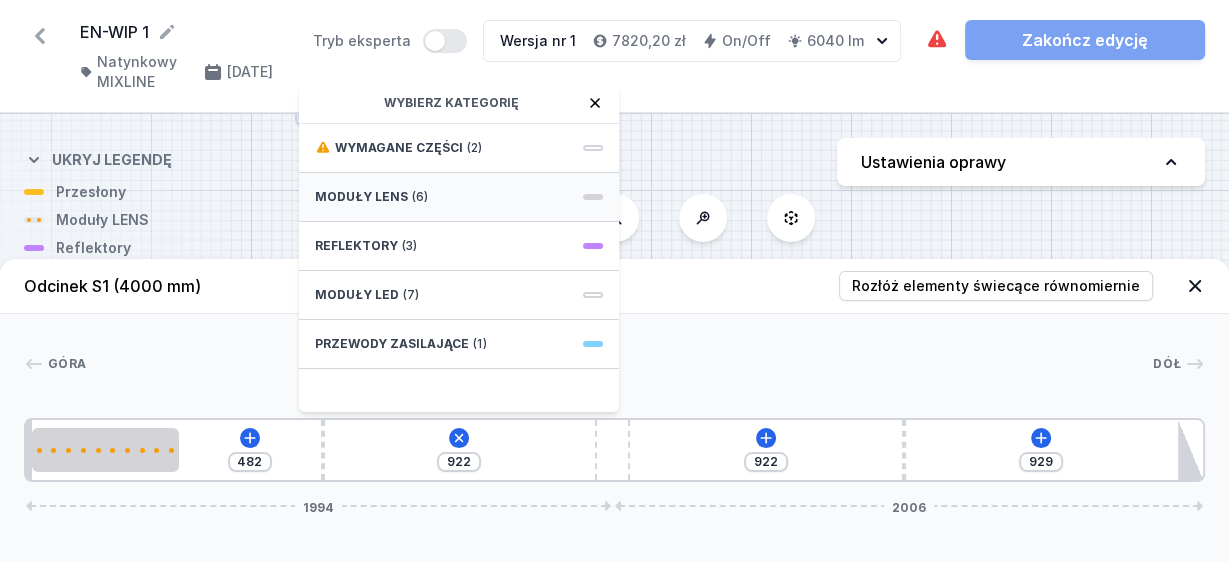 click on "Moduły LENS (6)" at bounding box center [459, 197] 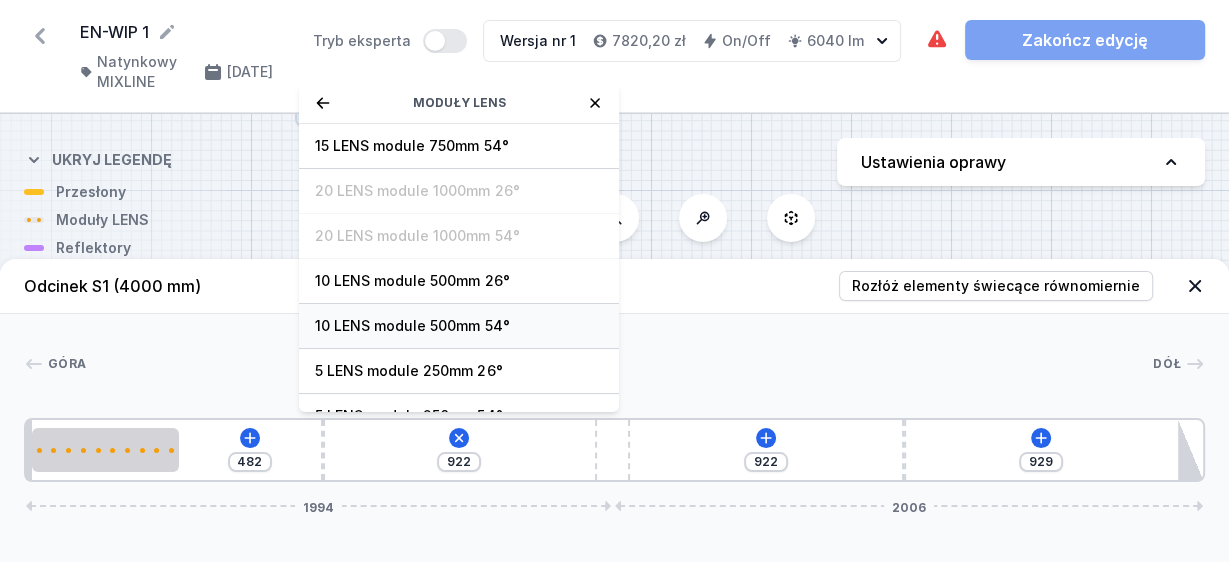 click on "10 LENS module 500mm 54°" at bounding box center (459, 326) 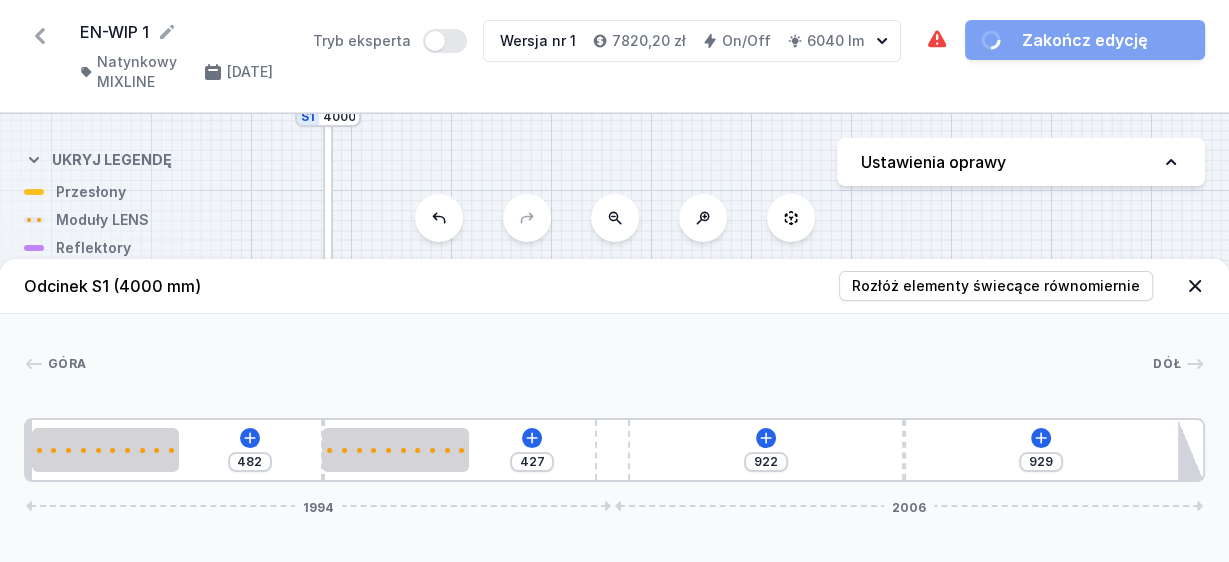 click on "482 427 922 929 1994 2006" at bounding box center (614, 450) 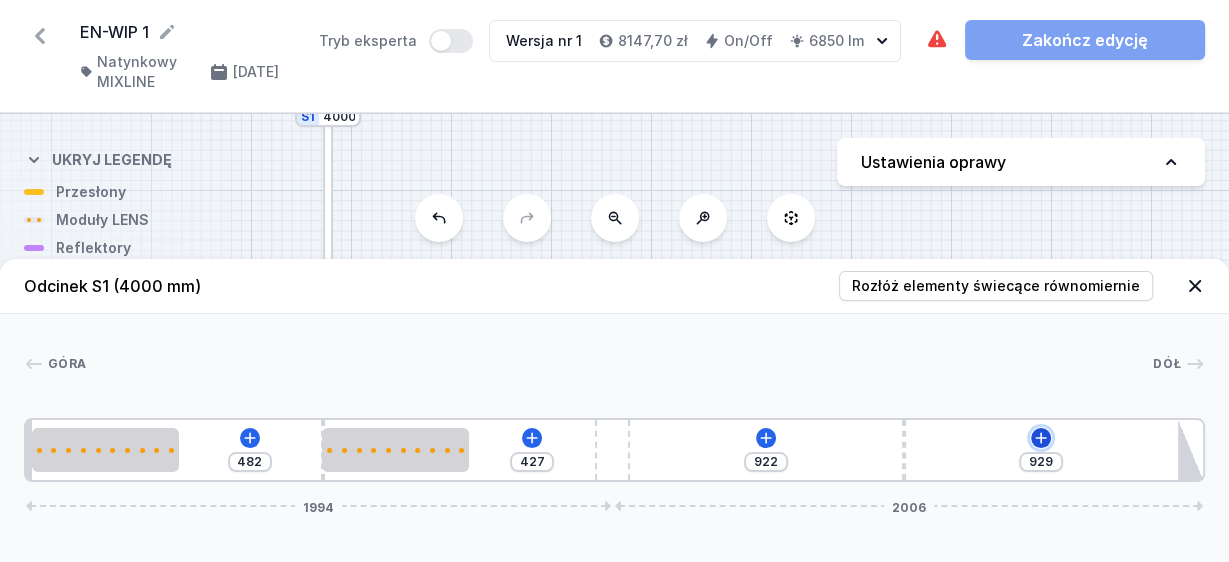 click 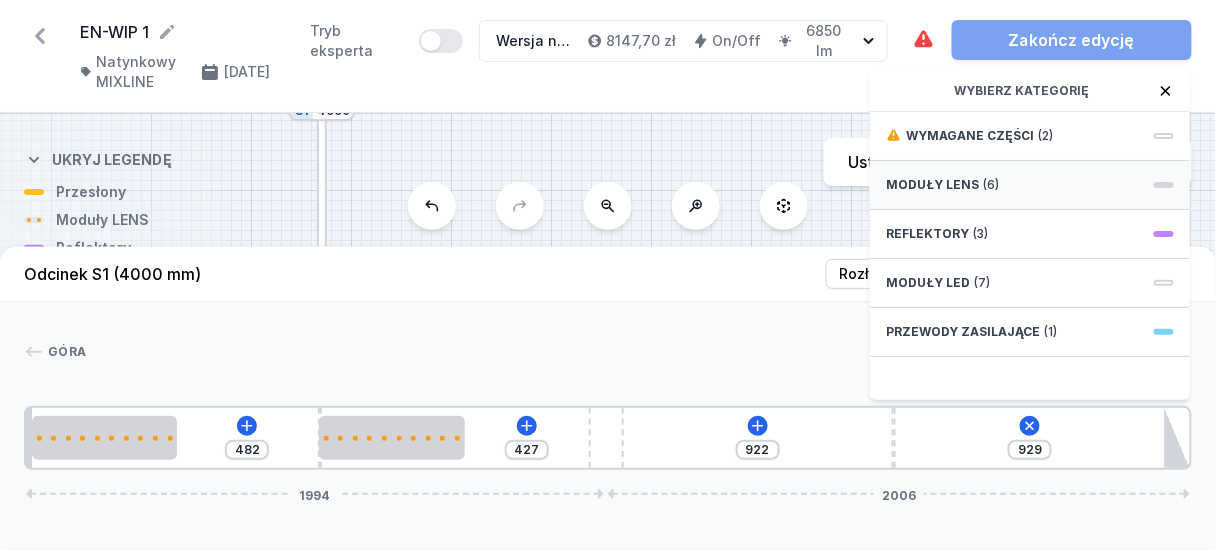 click on "Moduły LENS (6)" at bounding box center (1030, 185) 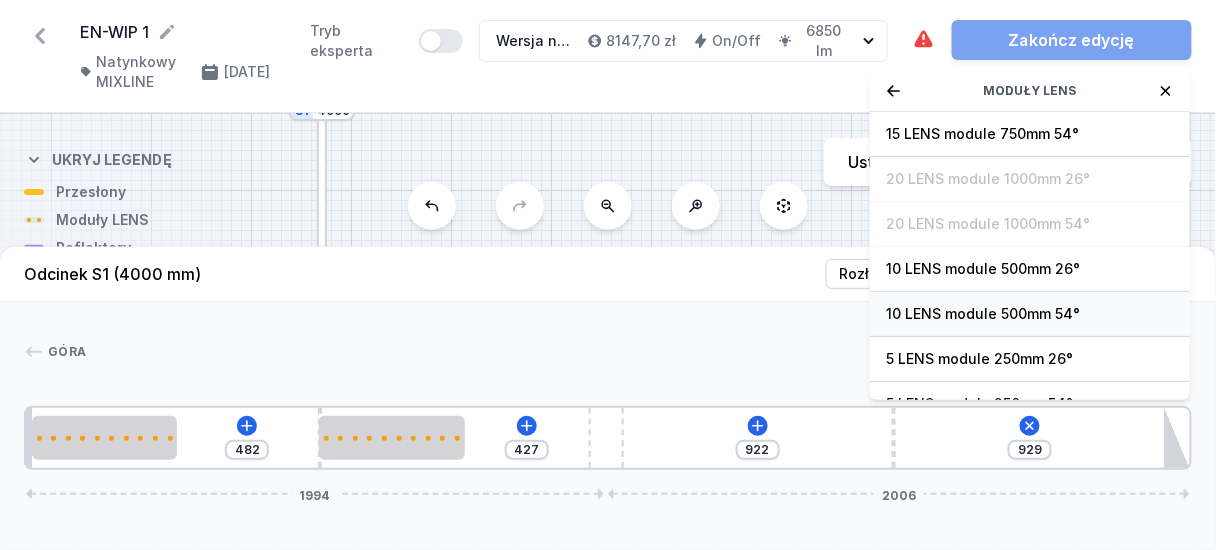 click on "10 LENS module 500mm 54°" at bounding box center (1030, 314) 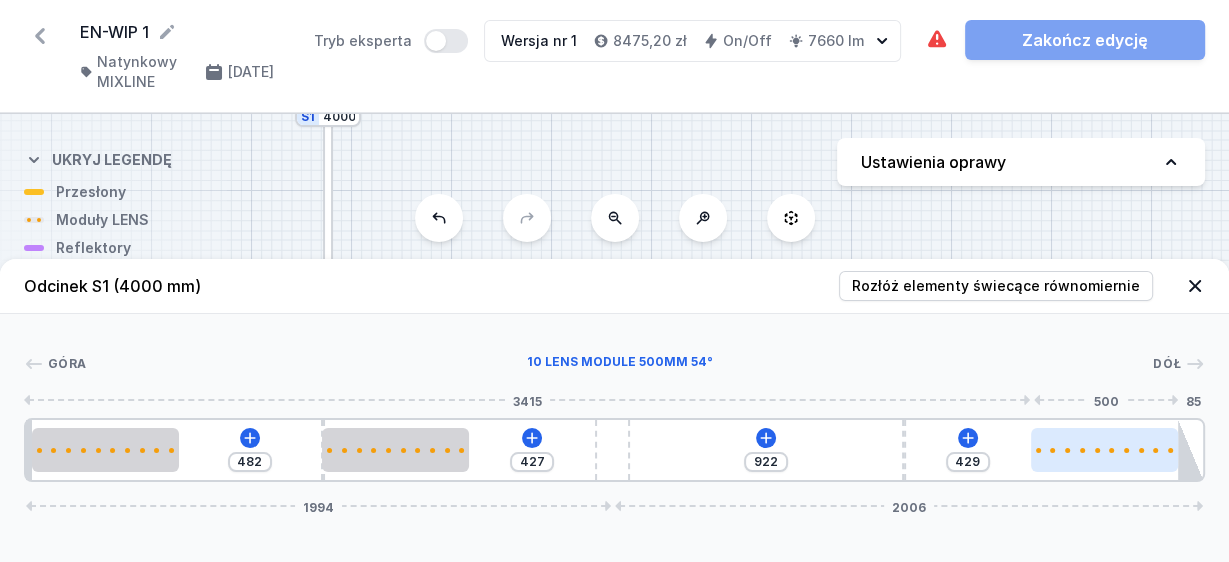 drag, startPoint x: 992, startPoint y: 449, endPoint x: 1137, endPoint y: 449, distance: 145 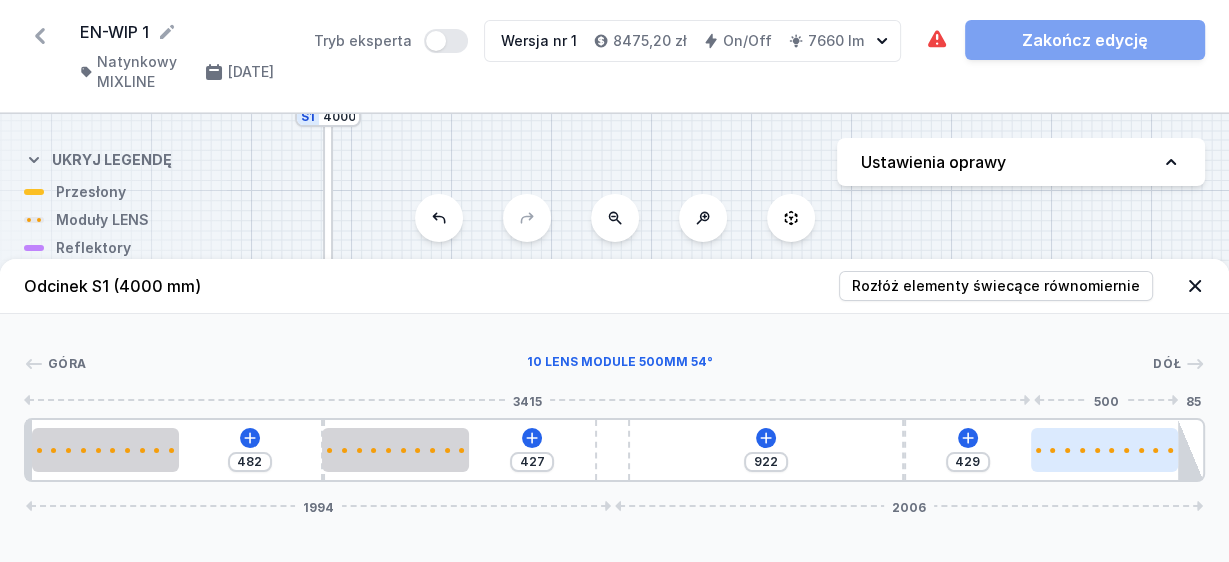 click at bounding box center [1104, 450] 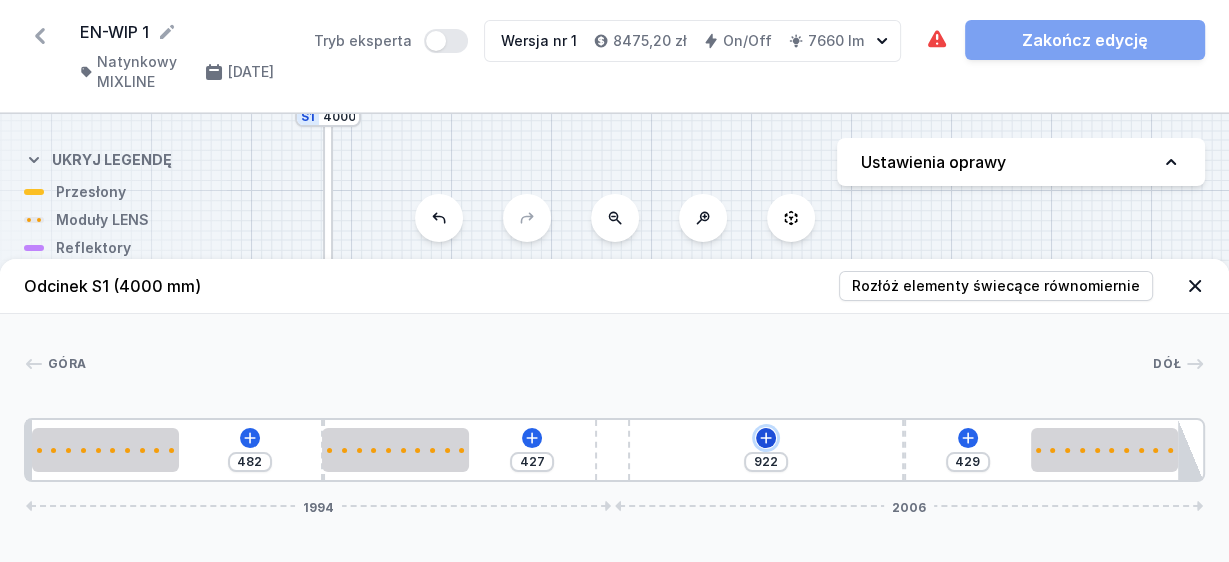 click 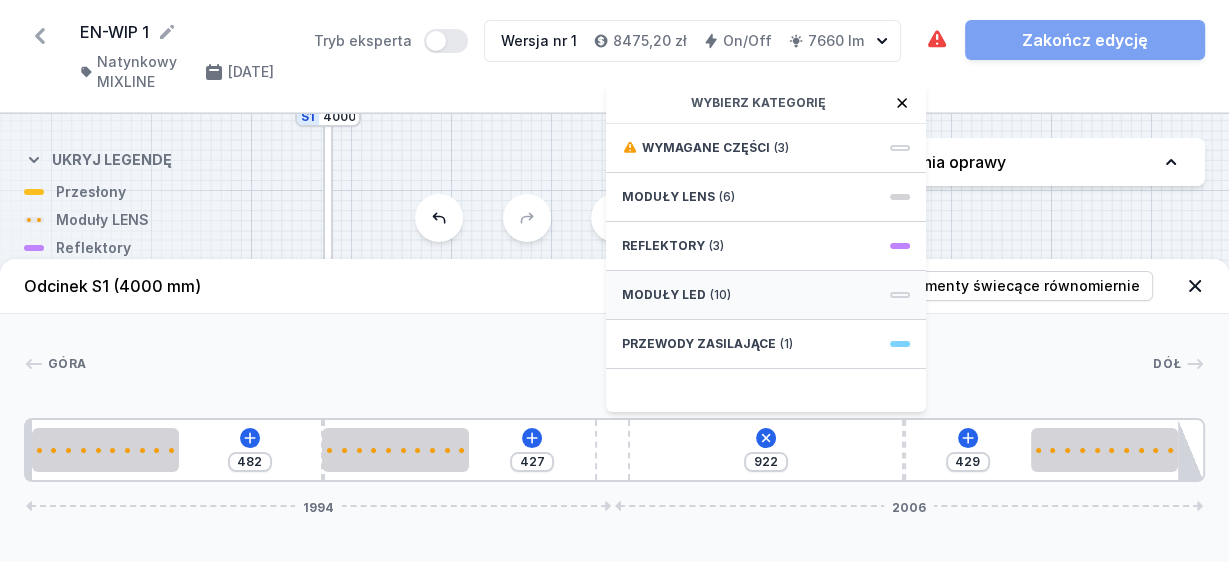 click on "Moduły LED (10)" at bounding box center [766, 295] 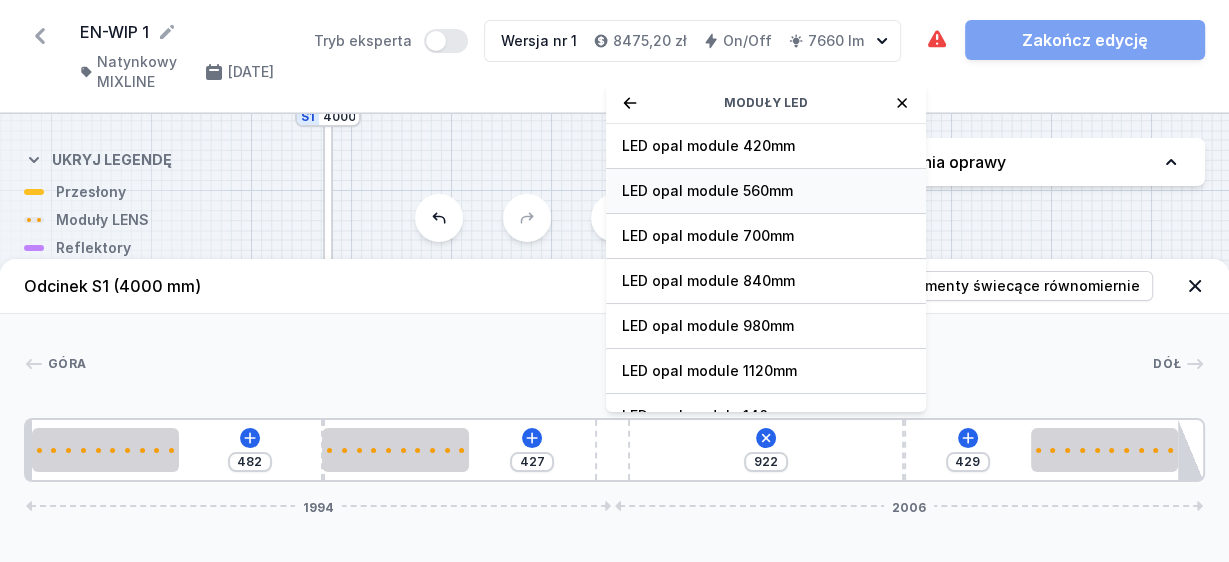 click on "LED opal module 560mm" at bounding box center (766, 191) 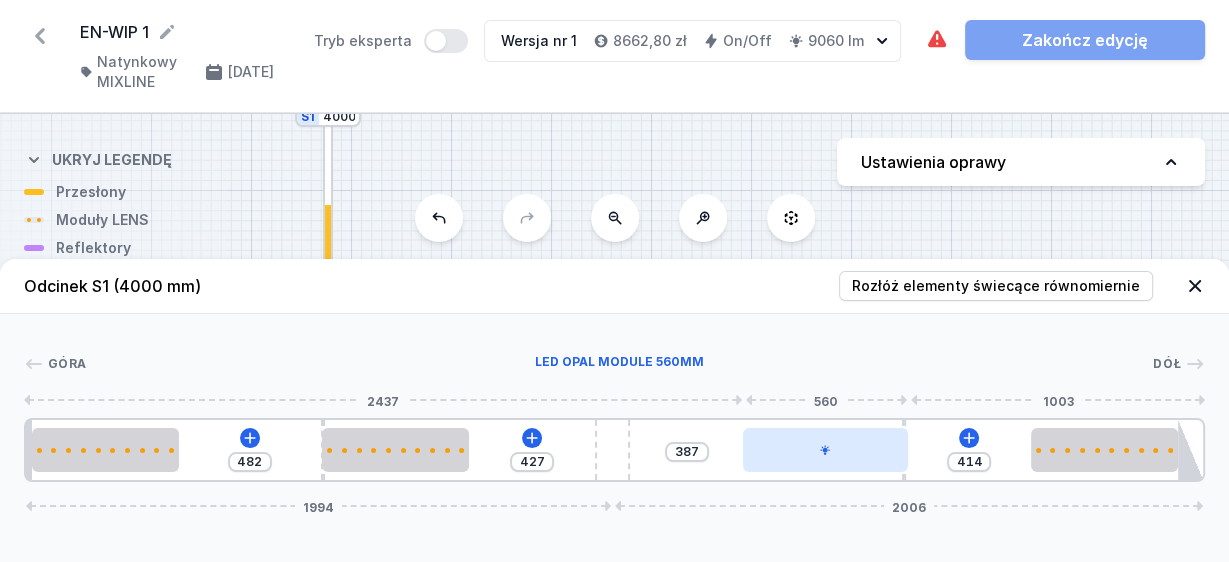 drag, startPoint x: 684, startPoint y: 447, endPoint x: 827, endPoint y: 452, distance: 143.08739 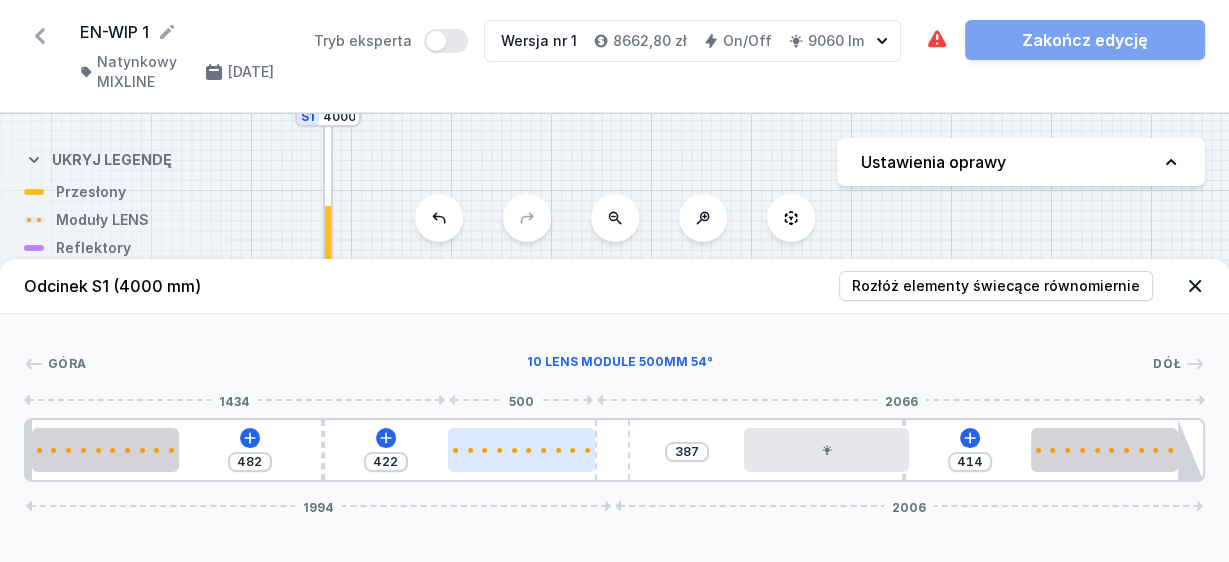 drag, startPoint x: 361, startPoint y: 447, endPoint x: 486, endPoint y: 455, distance: 125.25574 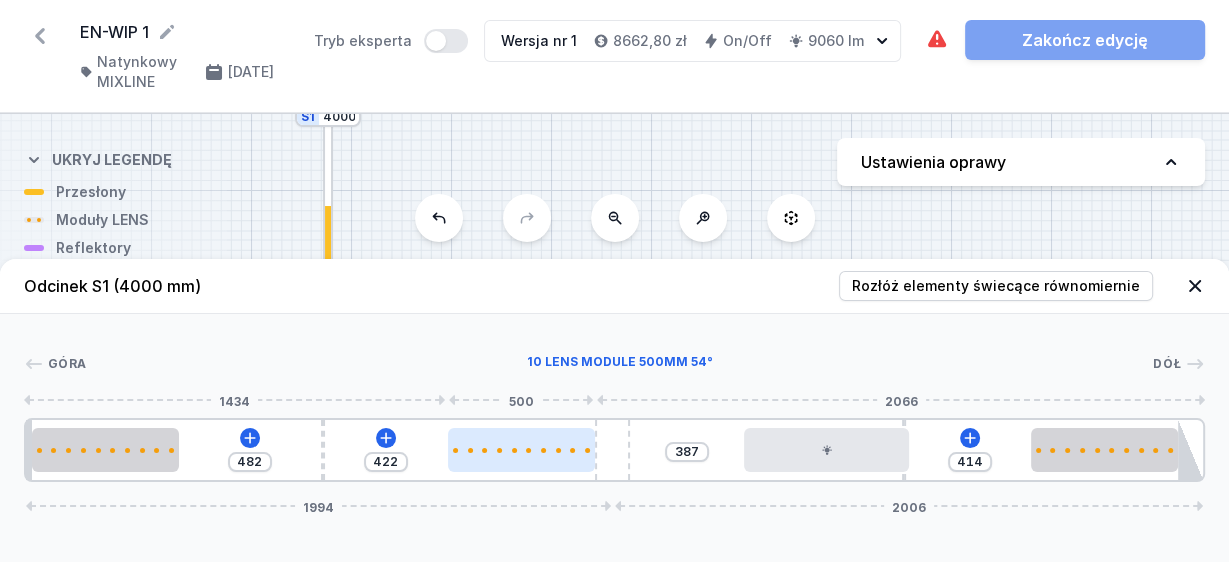 click at bounding box center [521, 450] 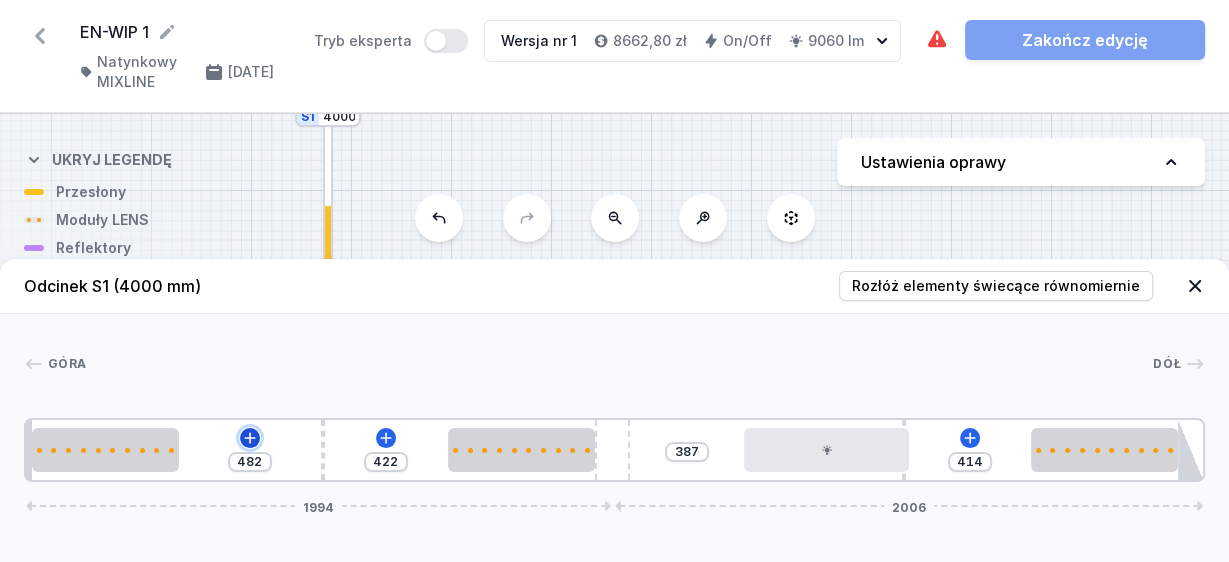 click 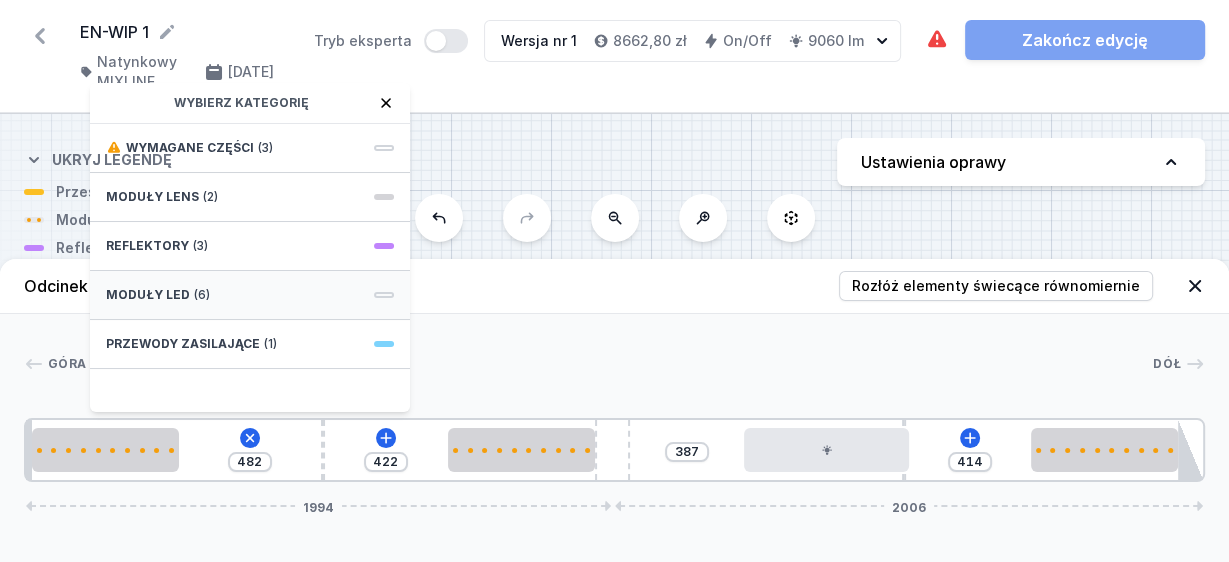 click on "(6)" at bounding box center (202, 295) 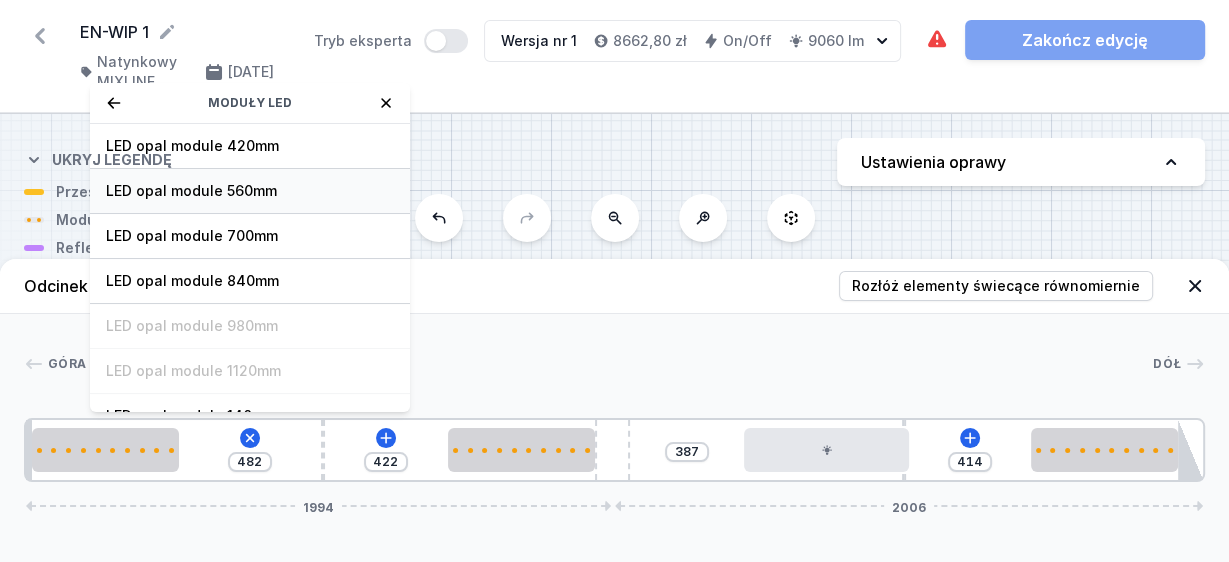 click on "LED opal module 560mm" at bounding box center [250, 191] 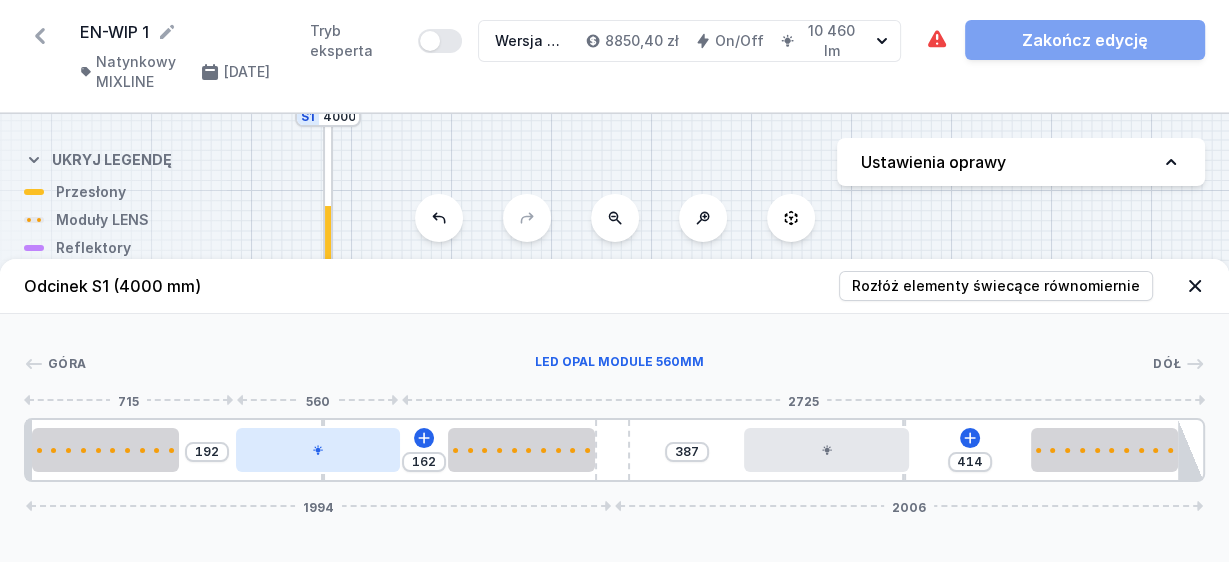 drag, startPoint x: 257, startPoint y: 449, endPoint x: 311, endPoint y: 458, distance: 54.74486 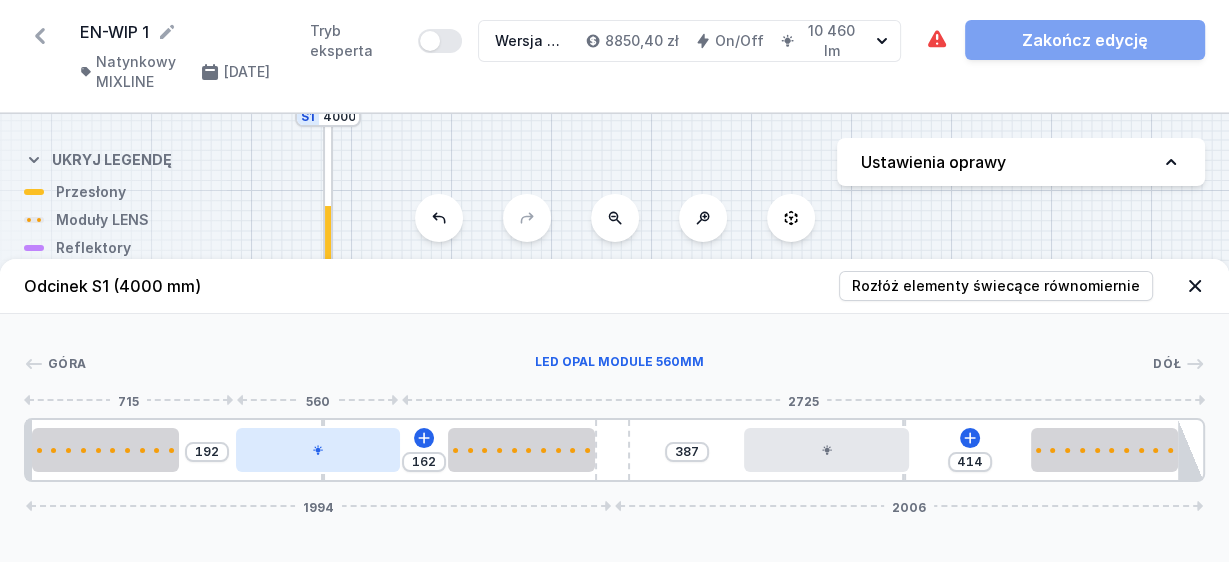 click at bounding box center [318, 450] 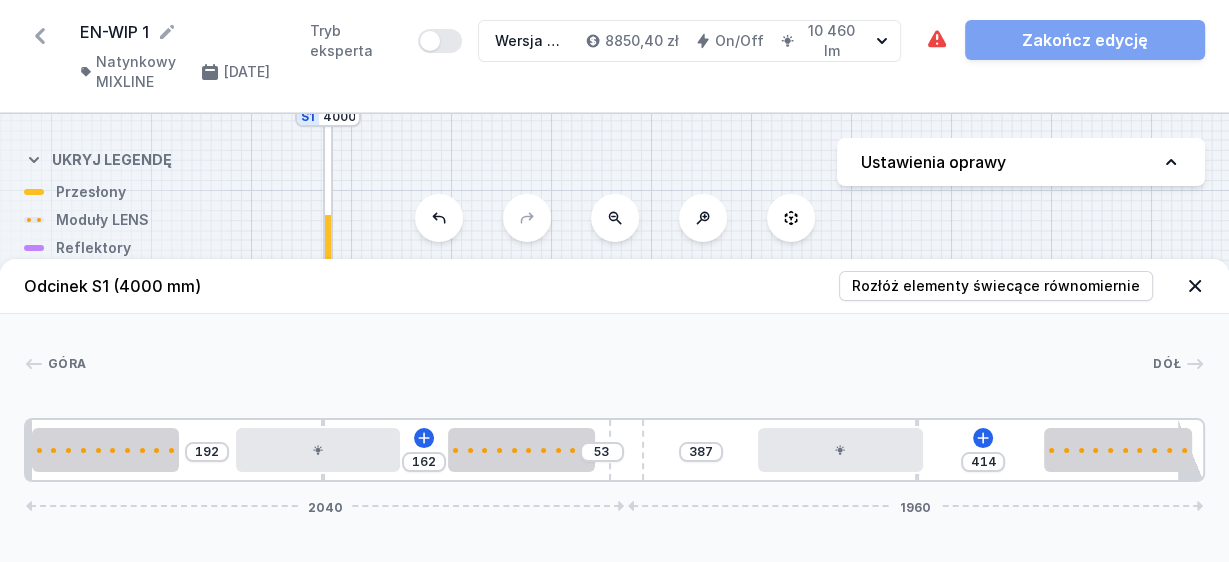 drag, startPoint x: 620, startPoint y: 450, endPoint x: 666, endPoint y: 454, distance: 46.173584 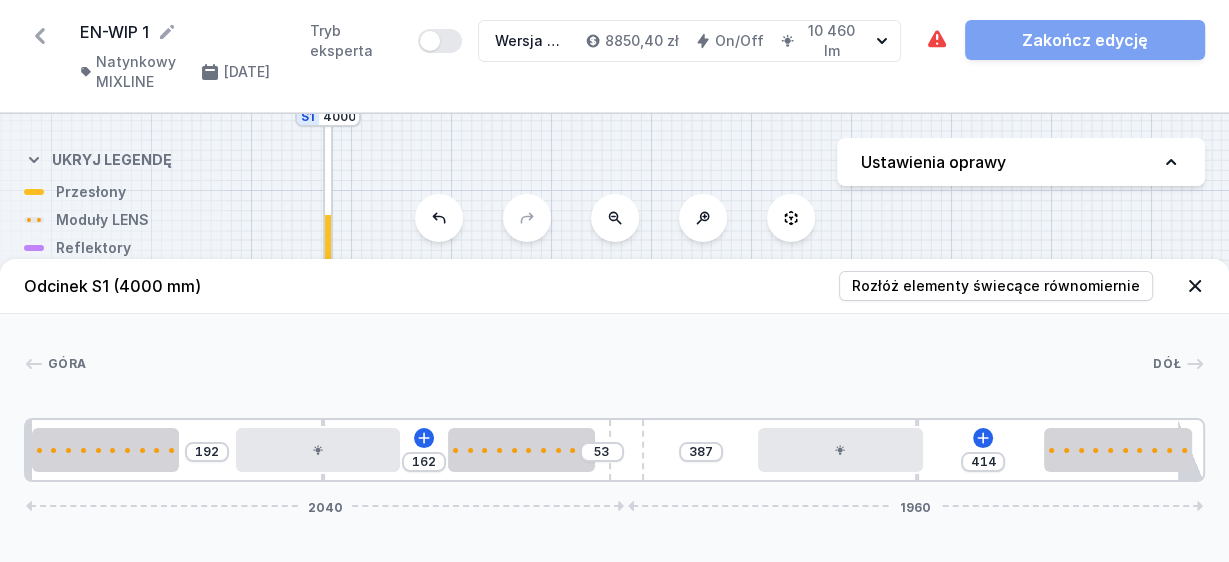 click on "192 162 53 387 414 2040 1960" at bounding box center (614, 450) 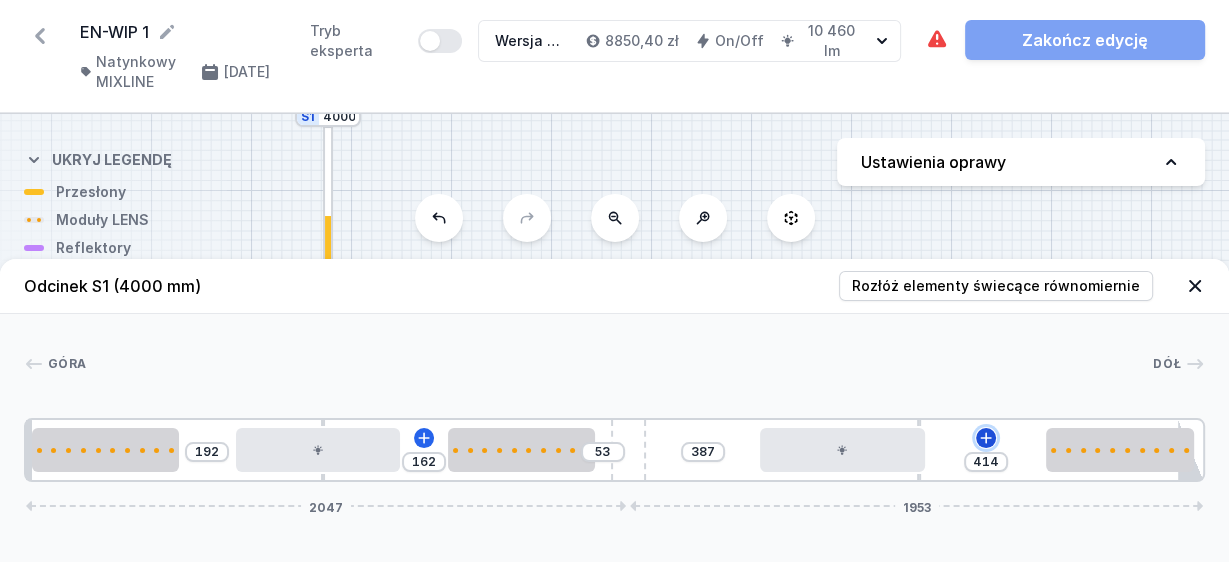 click 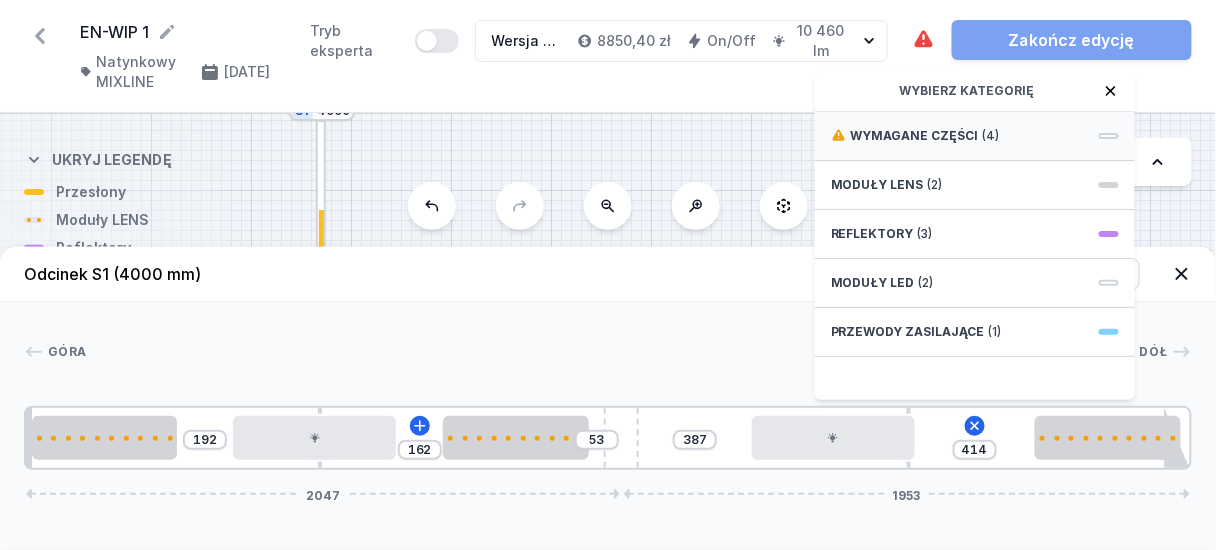 click on "Wymagane części" at bounding box center (915, 136) 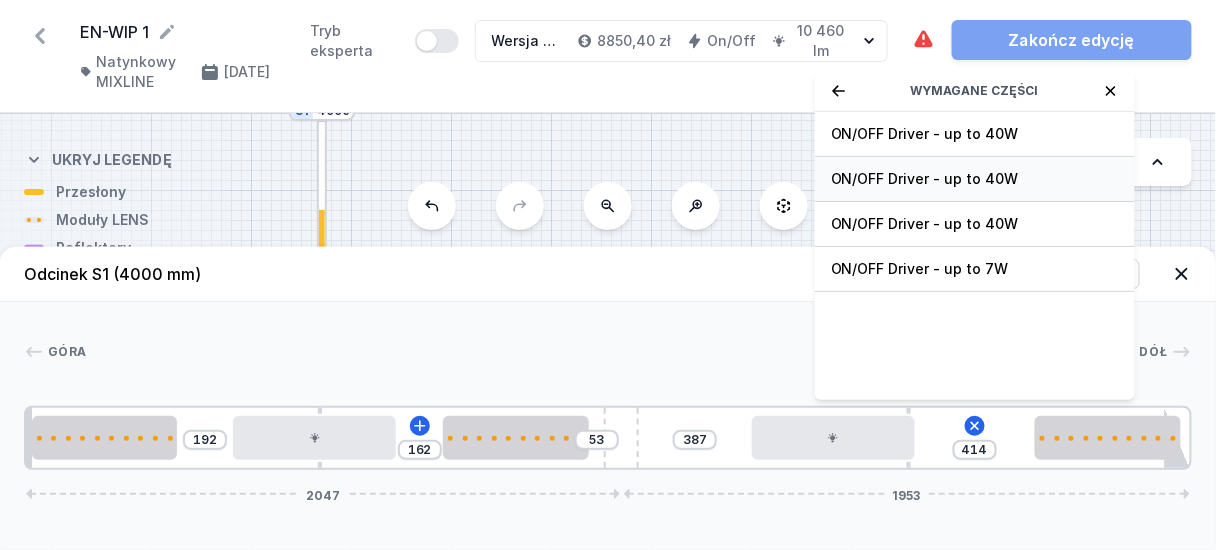 click on "ON/OFF Driver - up to 40W" at bounding box center (975, 179) 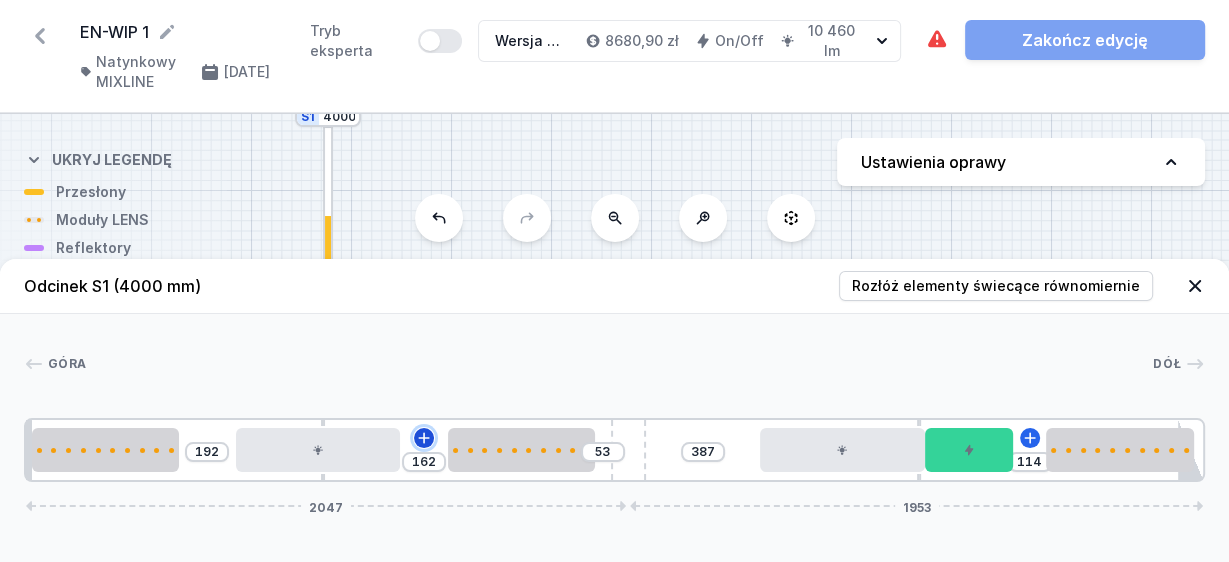 click 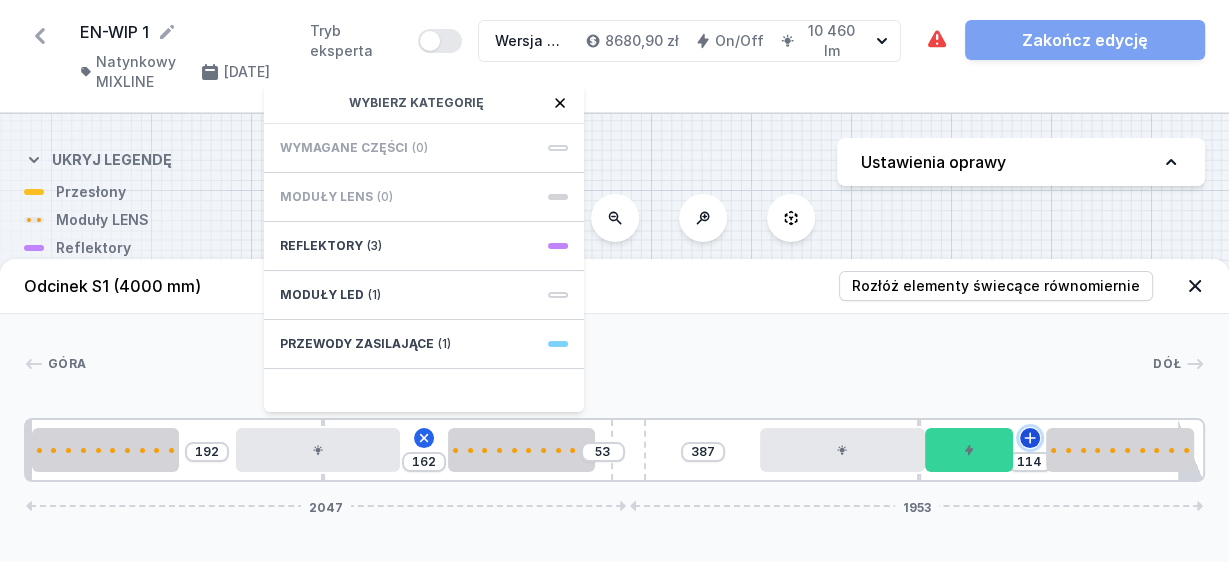 click 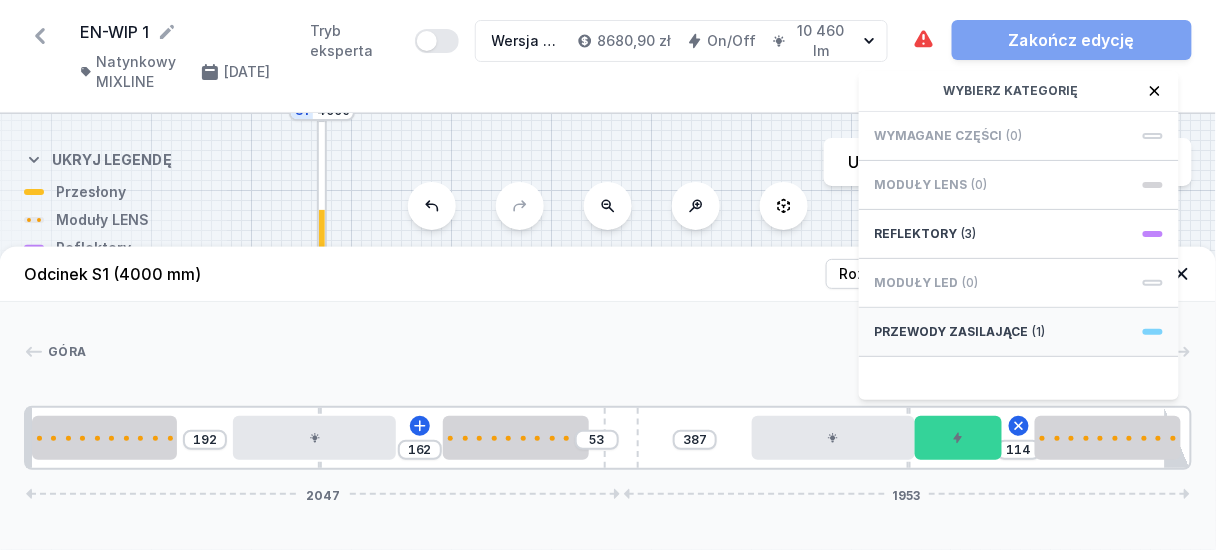 click on "Przewody zasilające" at bounding box center [952, 332] 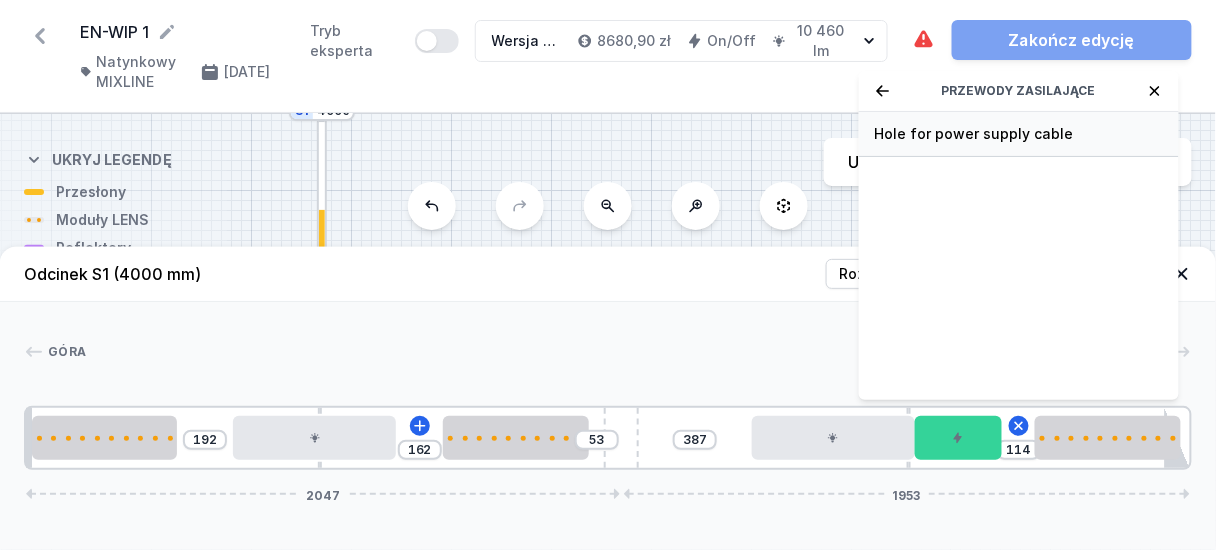 click on "Hole for power supply cable" at bounding box center [1019, 134] 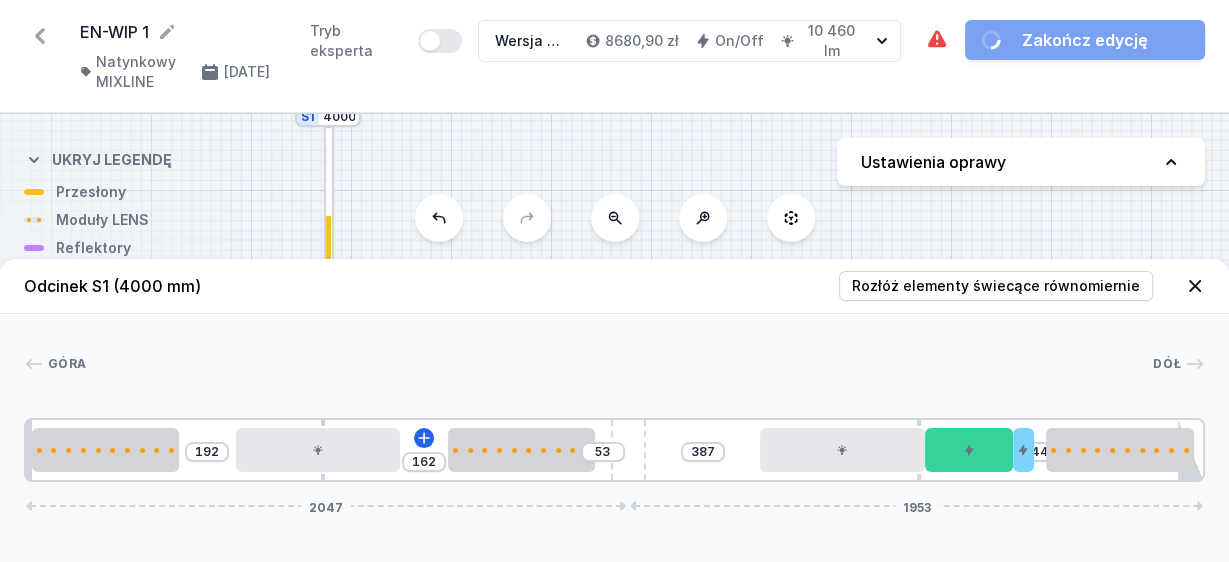 click on "Góra Dół" at bounding box center (614, 368) 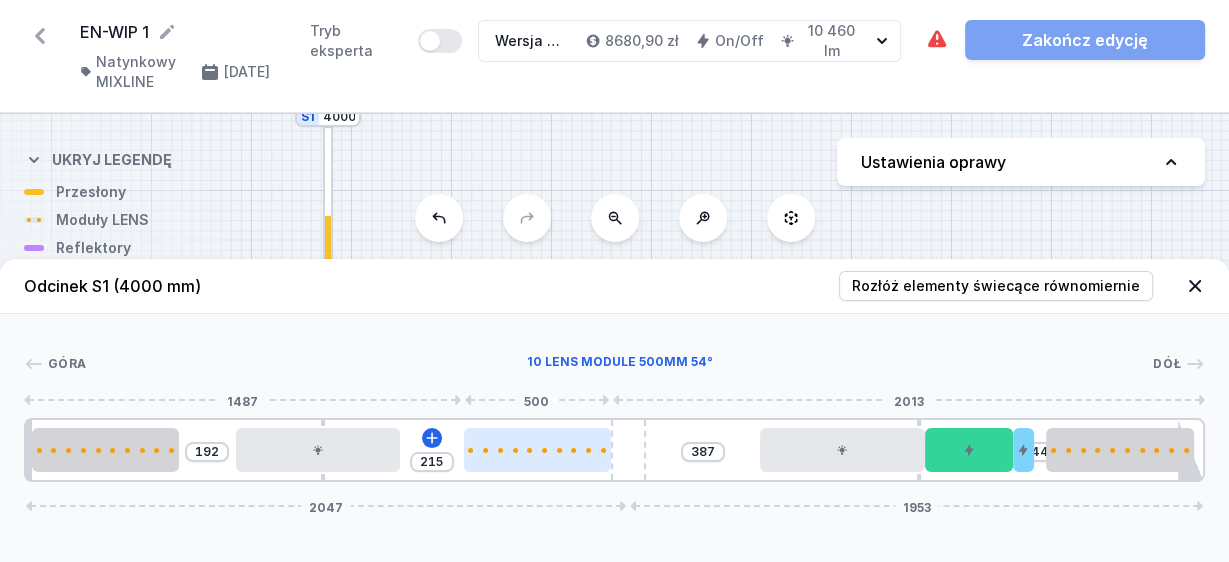 drag, startPoint x: 505, startPoint y: 445, endPoint x: 560, endPoint y: 447, distance: 55.03635 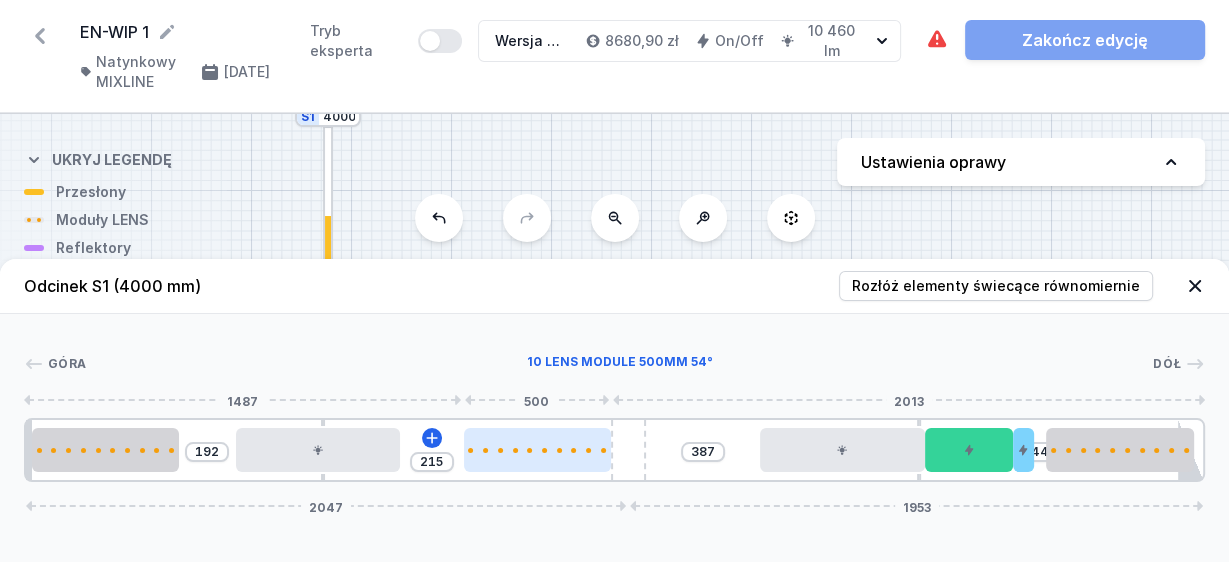 click at bounding box center (537, 450) 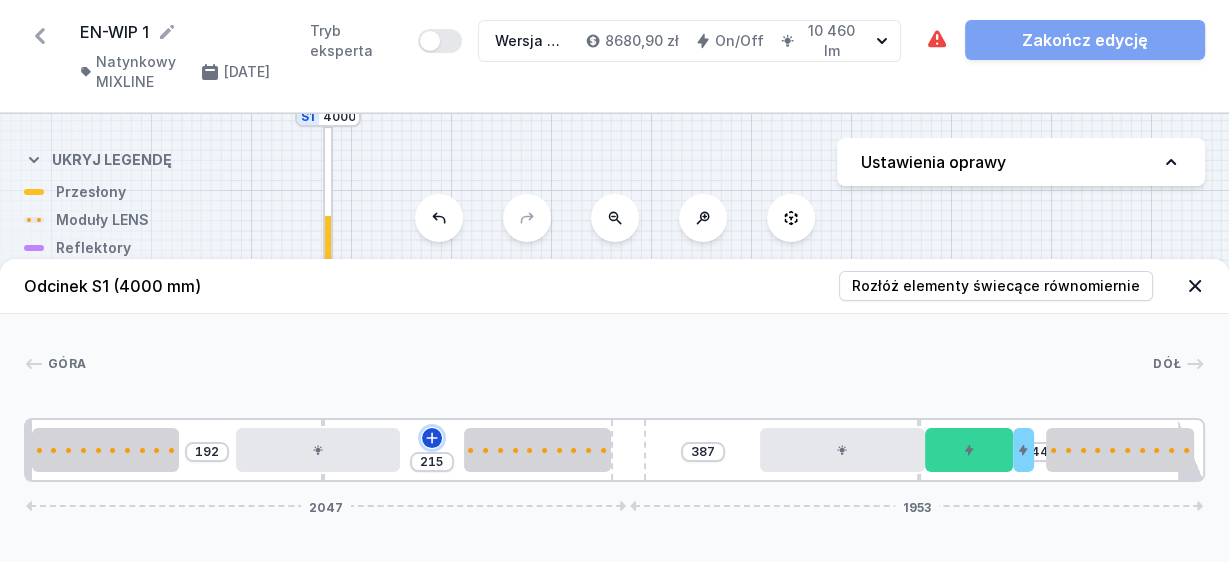 click 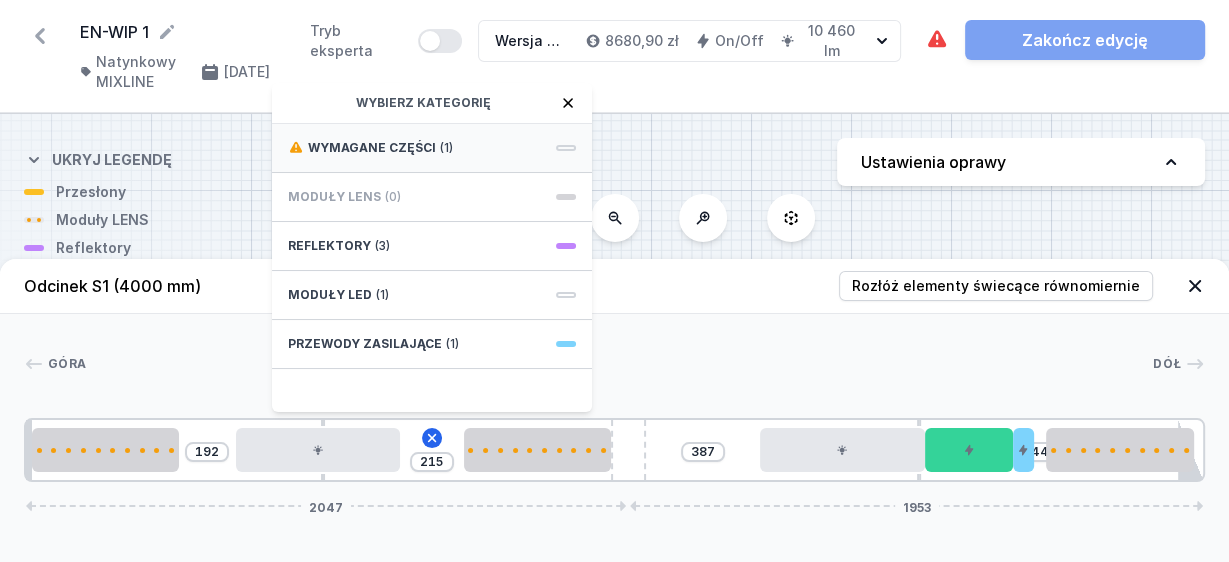 click on "Wymagane części" at bounding box center [372, 148] 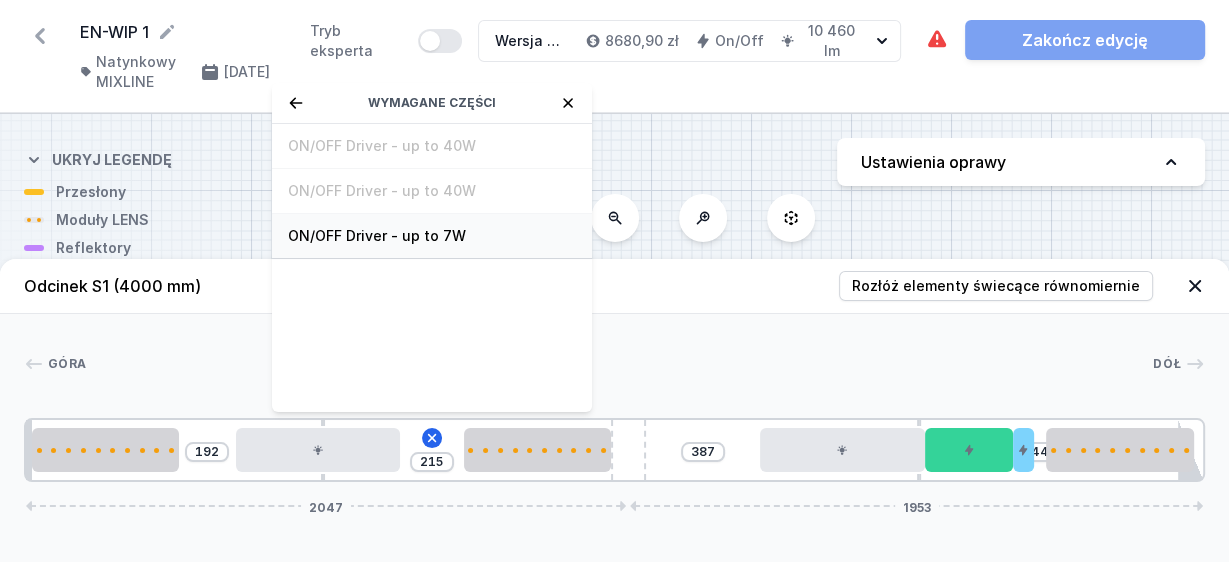 click on "ON/OFF Driver - up to 7W" at bounding box center (432, 236) 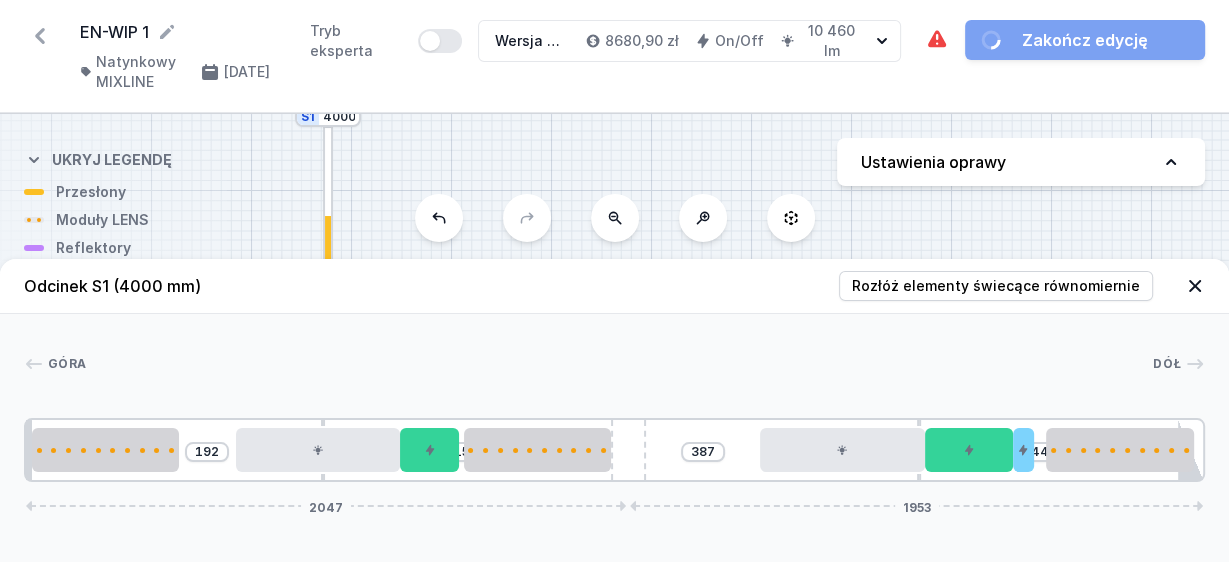 click at bounding box center (619, 364) 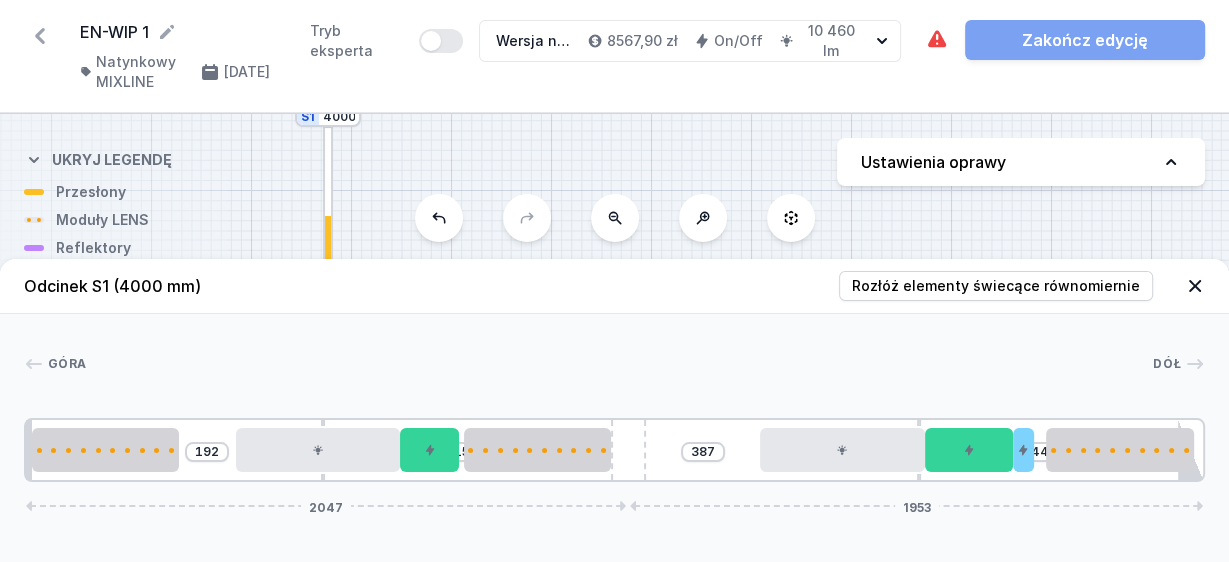 drag, startPoint x: 637, startPoint y: 451, endPoint x: 723, endPoint y: 455, distance: 86.09297 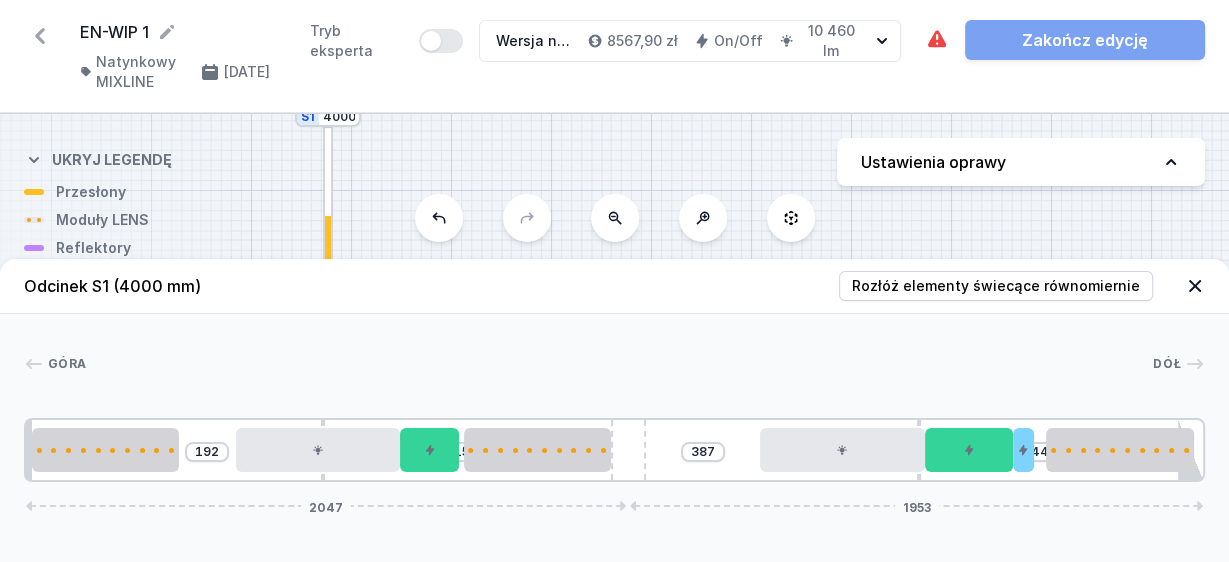 click on "192 15 387 44 2047 1953" at bounding box center (614, 450) 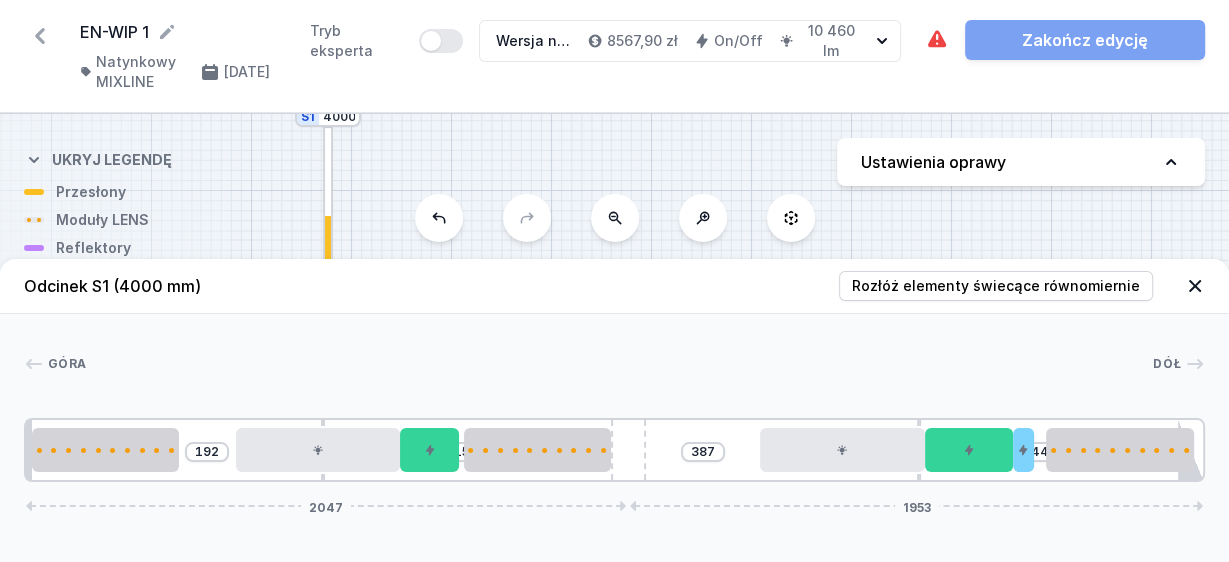drag, startPoint x: 637, startPoint y: 445, endPoint x: 751, endPoint y: 449, distance: 114.07015 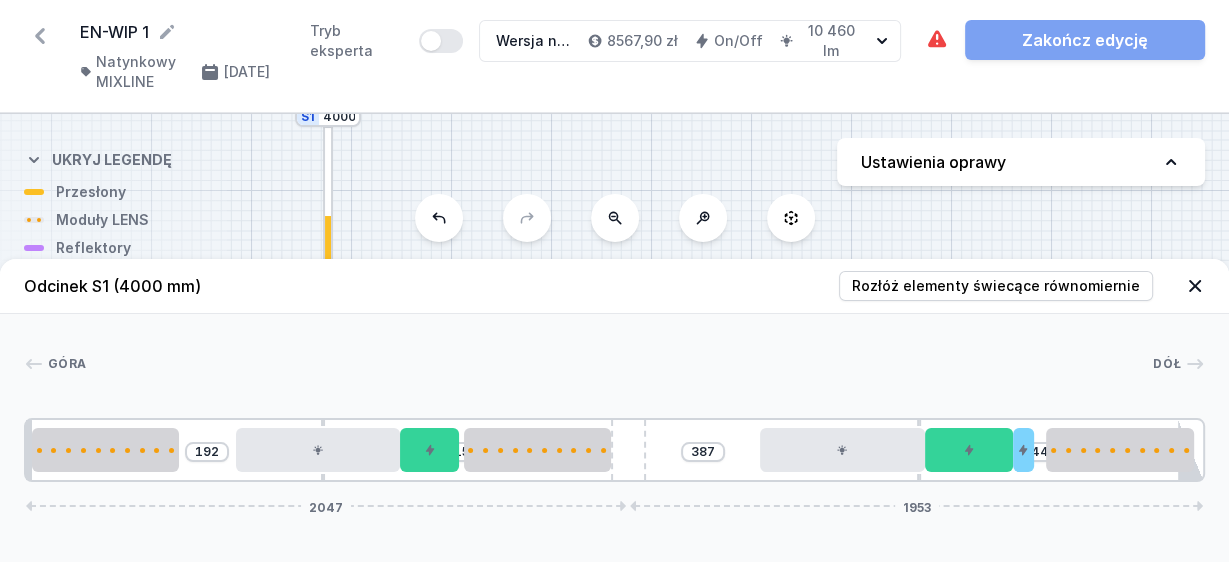 click on "192 15 387 44 2047 1953" at bounding box center [614, 450] 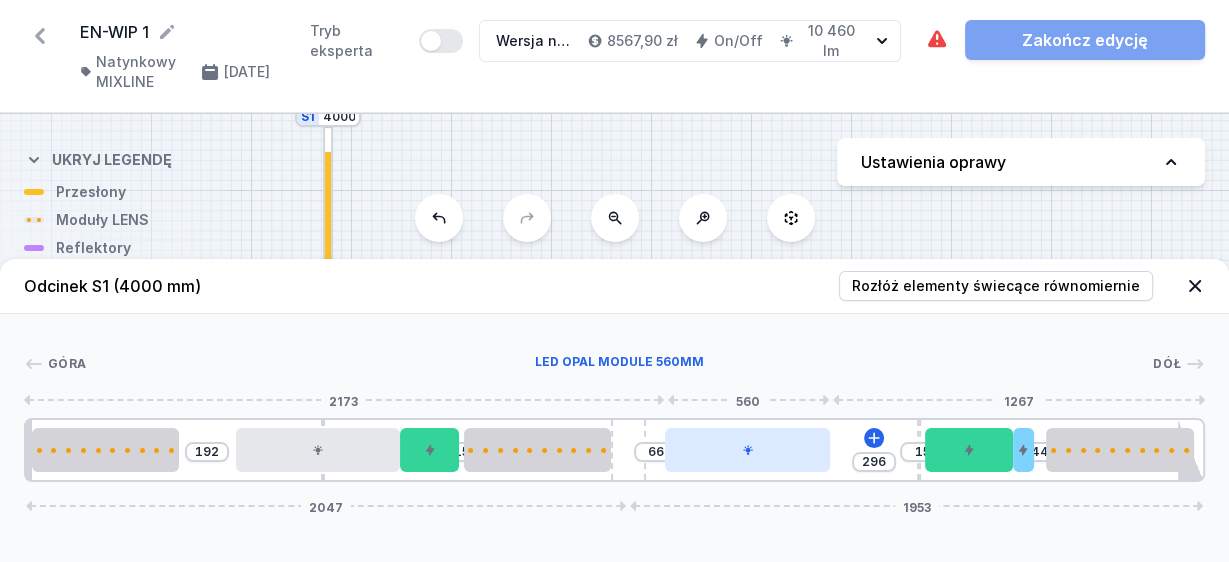 drag, startPoint x: 834, startPoint y: 447, endPoint x: 750, endPoint y: 454, distance: 84.29116 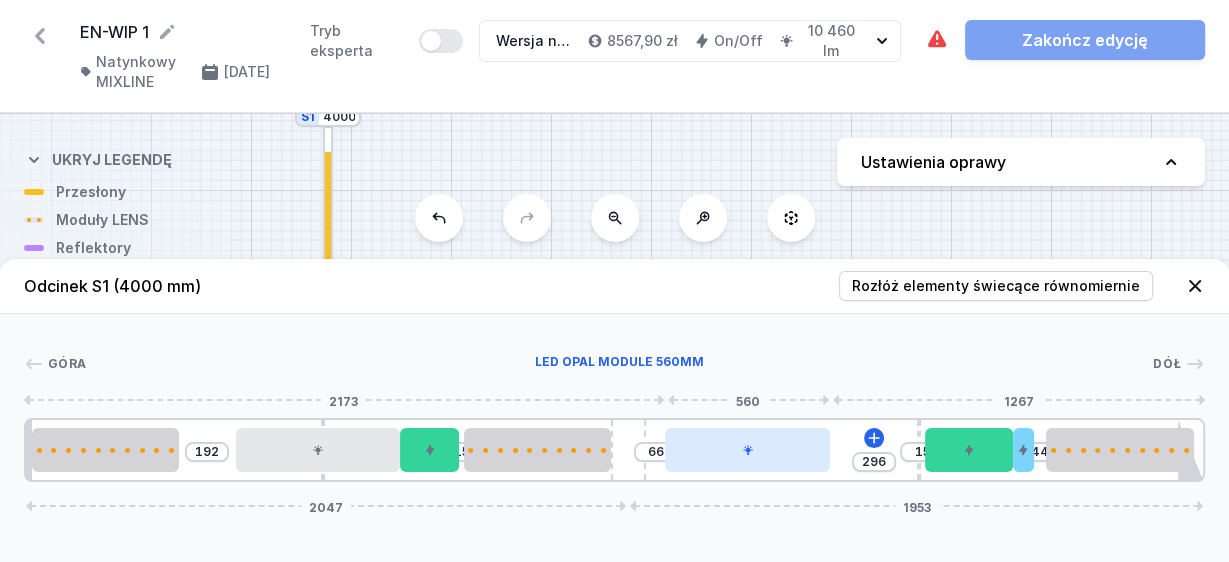 click at bounding box center (747, 450) 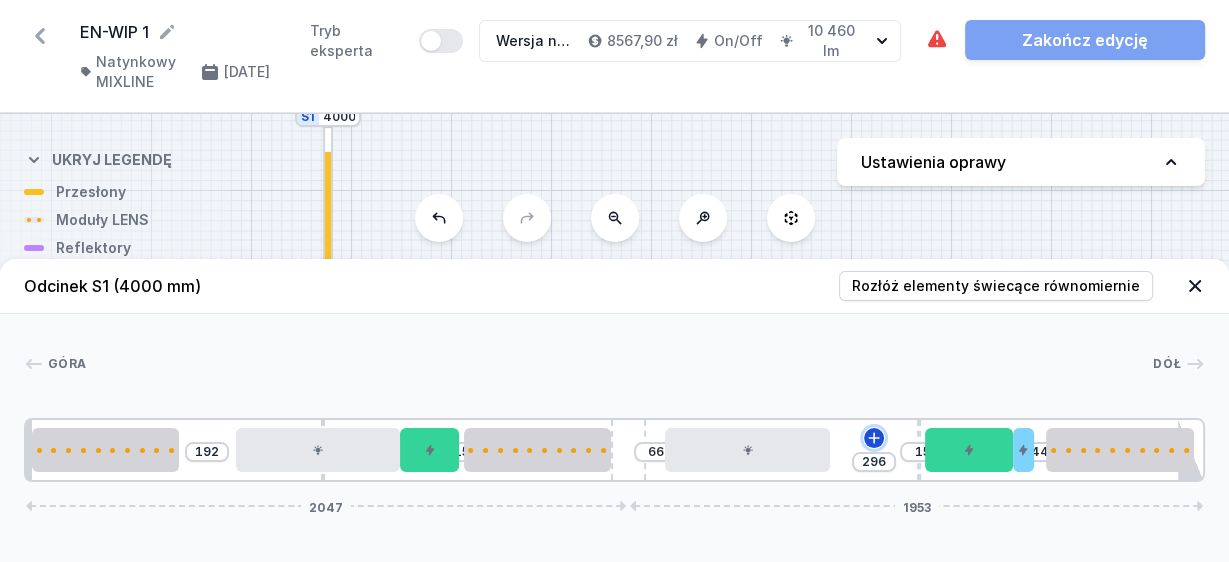 click at bounding box center [874, 438] 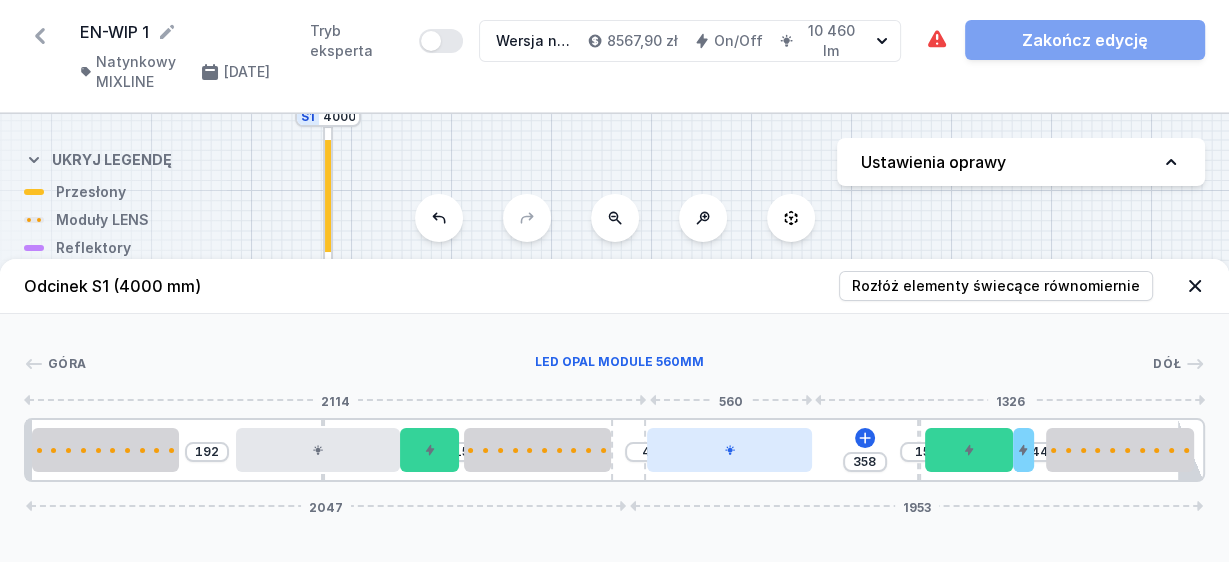 click at bounding box center [729, 450] 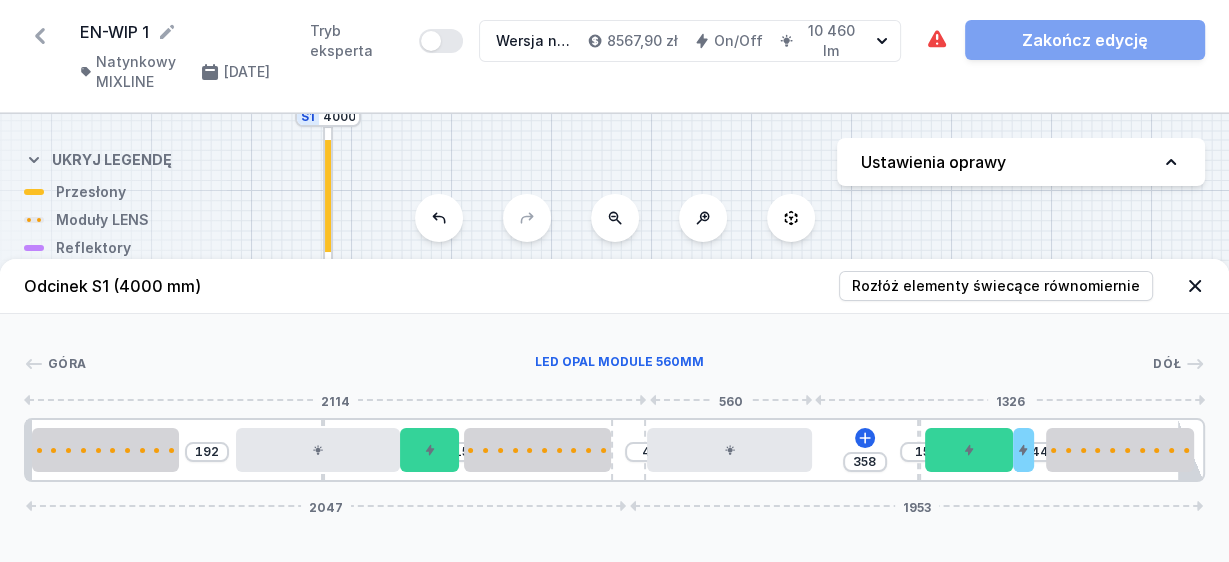 drag, startPoint x: 754, startPoint y: 459, endPoint x: 822, endPoint y: 454, distance: 68.18358 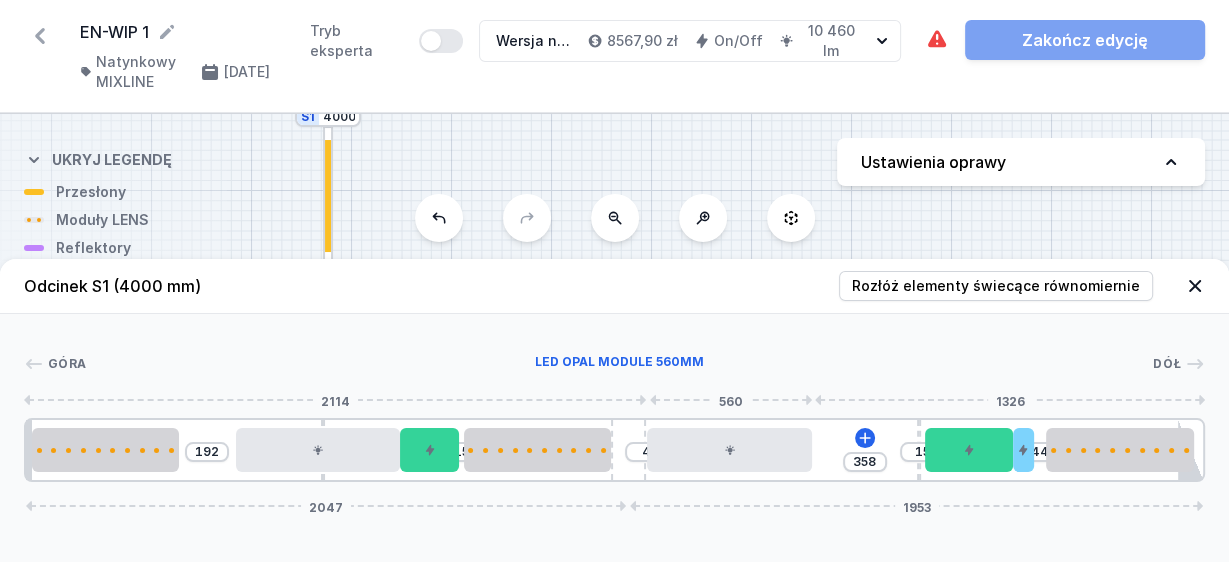 click at bounding box center (729, 450) 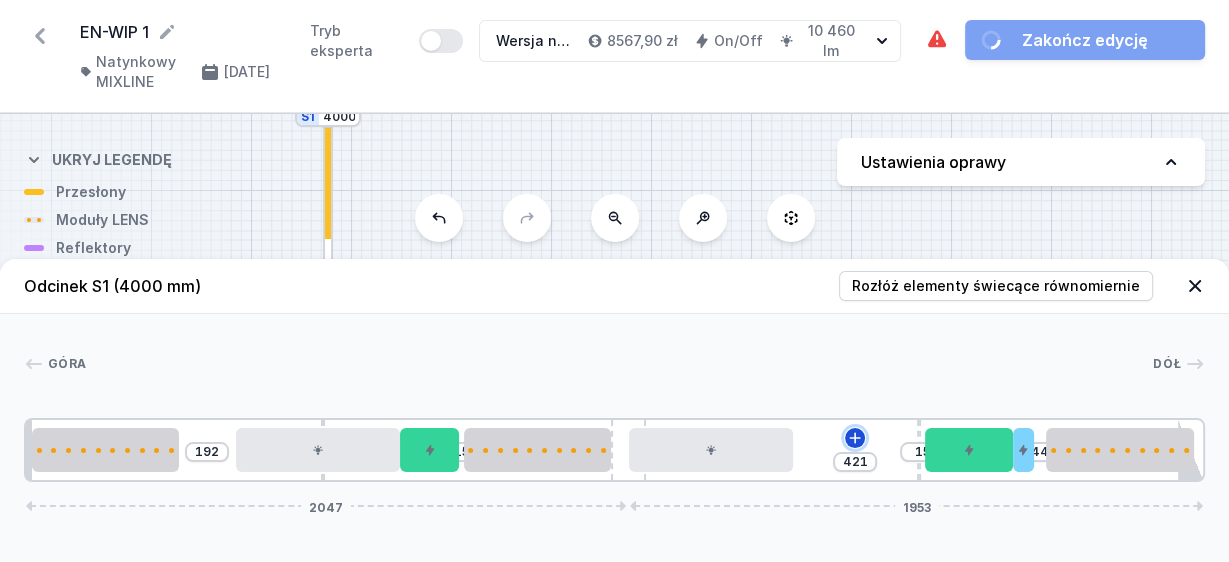 click at bounding box center (855, 438) 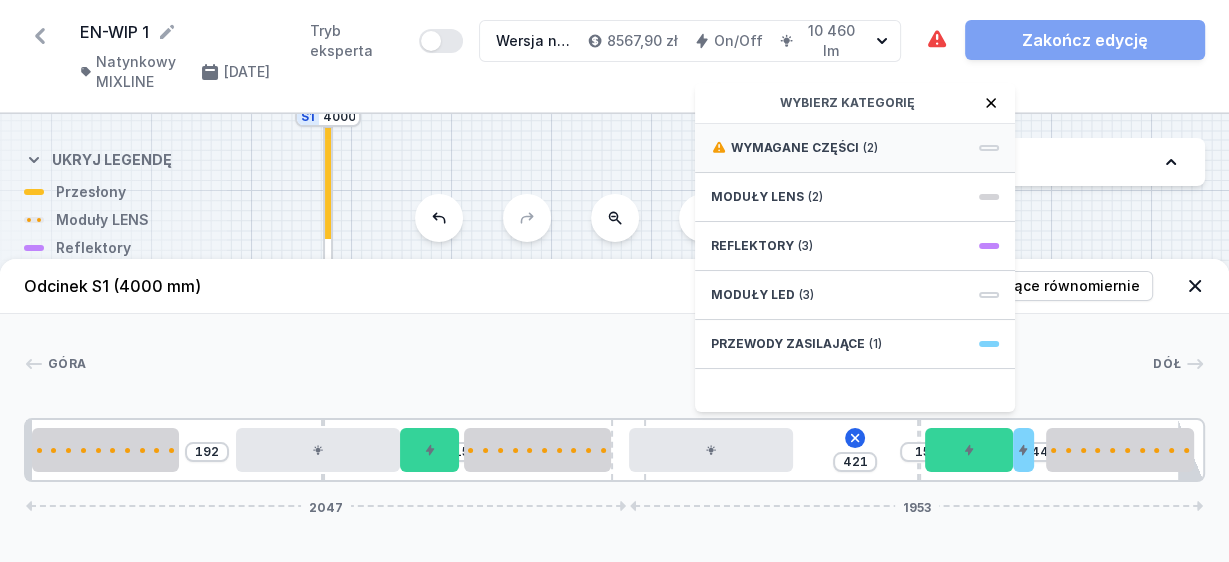 click on "Wymagane części (2)" at bounding box center [855, 148] 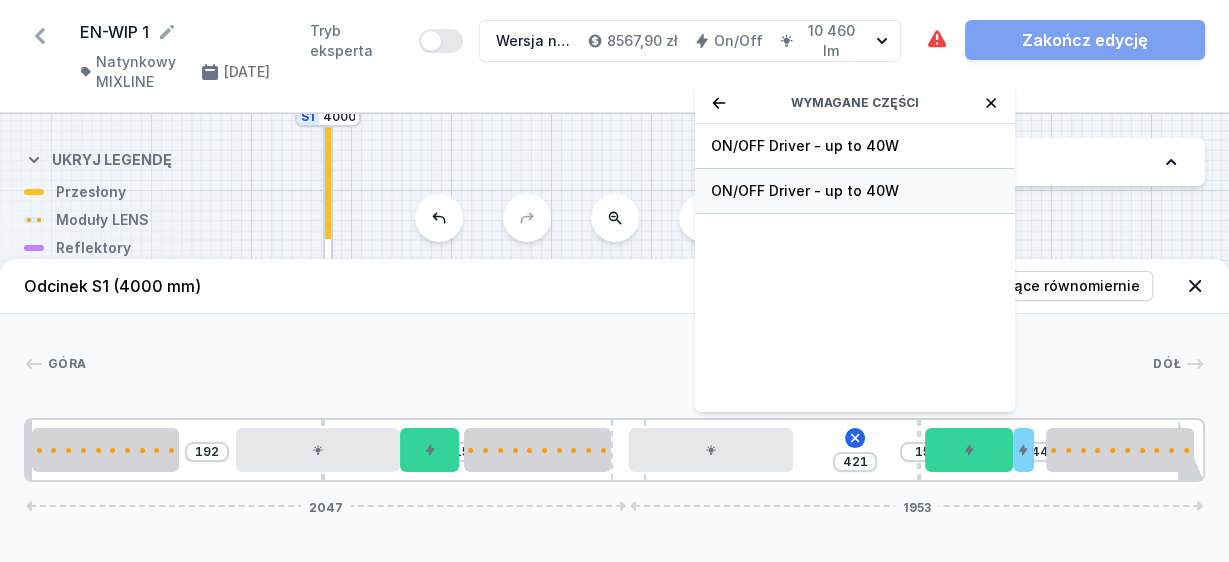 click on "ON/OFF Driver - up to 40W" at bounding box center (855, 191) 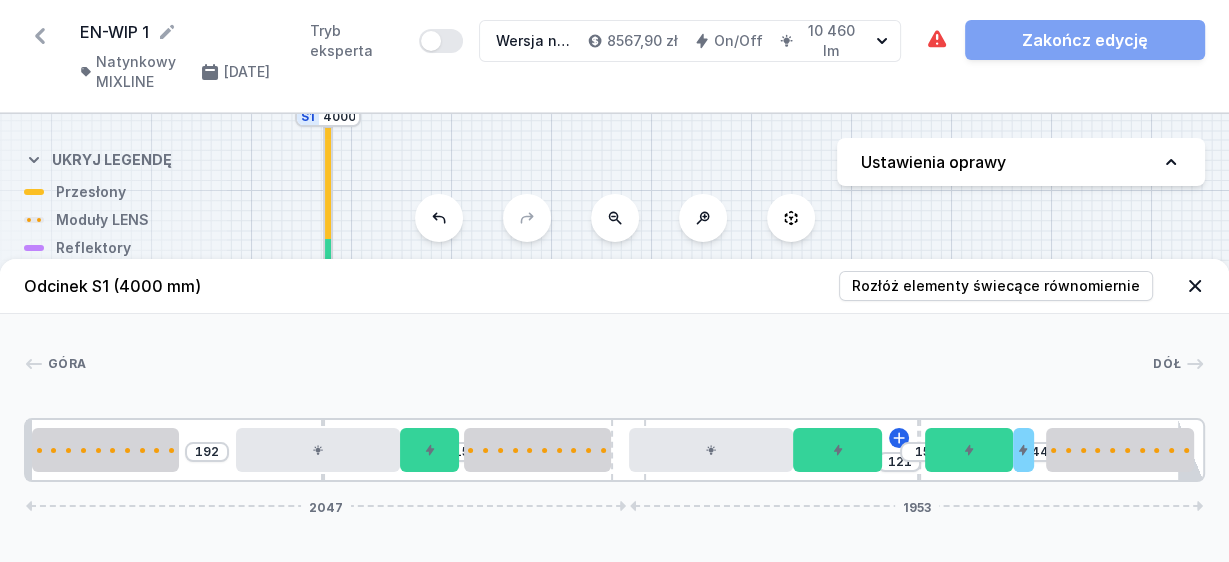 click on "Góra Dół 1 2 3 4 5 2 6 4 7 3 7 8 2 9 192 15 121 15 44 2047 1953 20 500 482 10 560 200 15 500 61 560 300 121 10 15 300 70 44 500 32 20 1967 120 1808 85 4000" at bounding box center (614, 398) 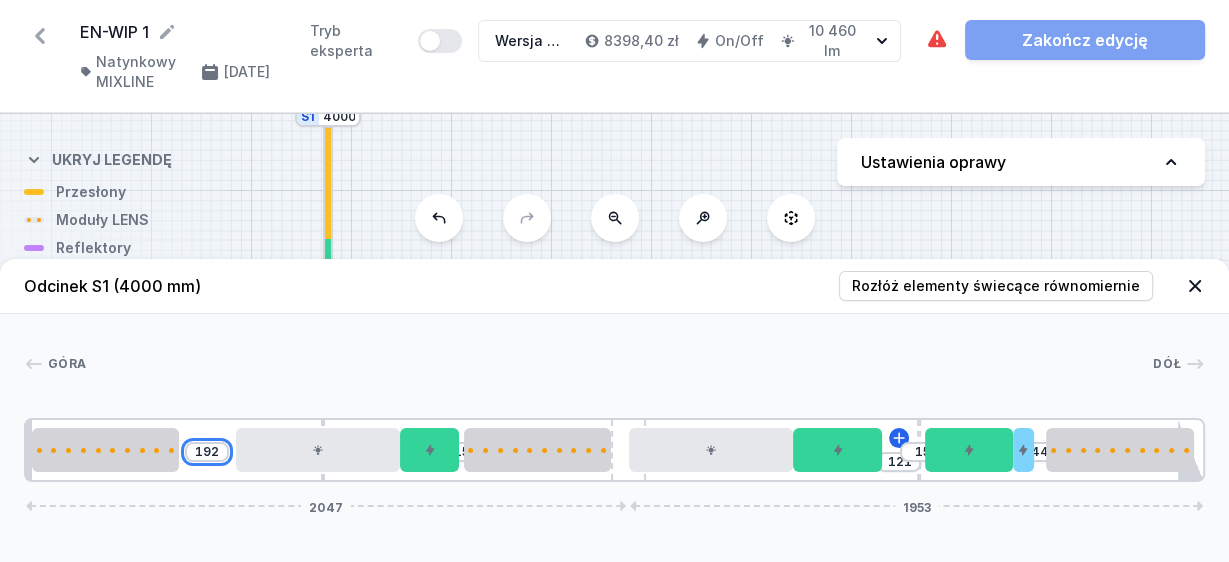 click on "192" at bounding box center [207, 452] 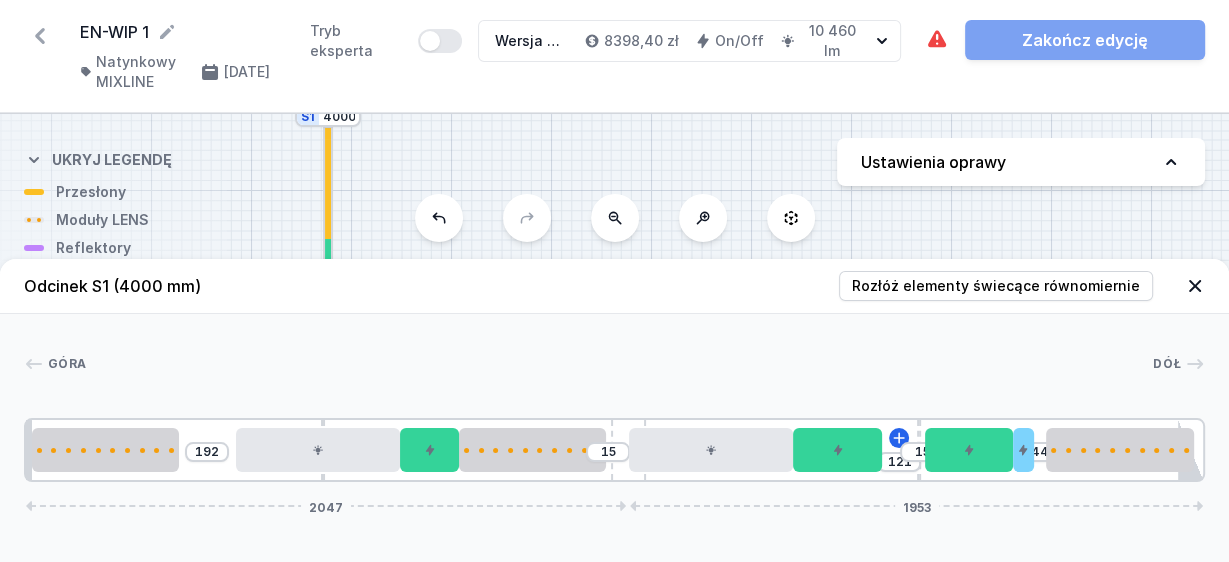 drag, startPoint x: 573, startPoint y: 460, endPoint x: 590, endPoint y: 460, distance: 17 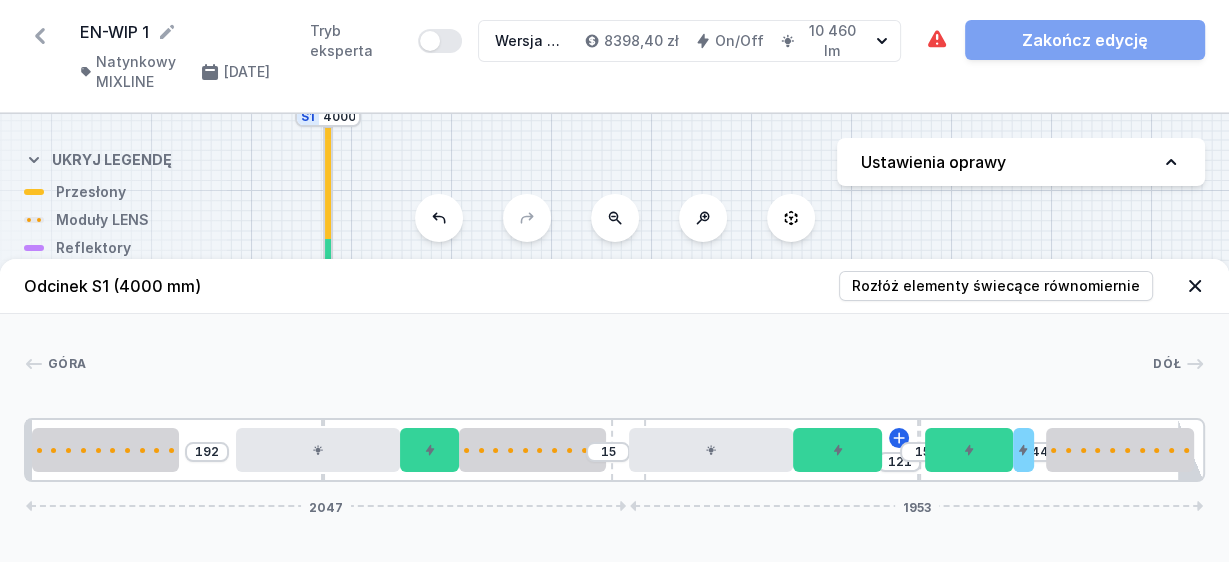 click on "192 15 121 15 44 2047 1953" at bounding box center (614, 450) 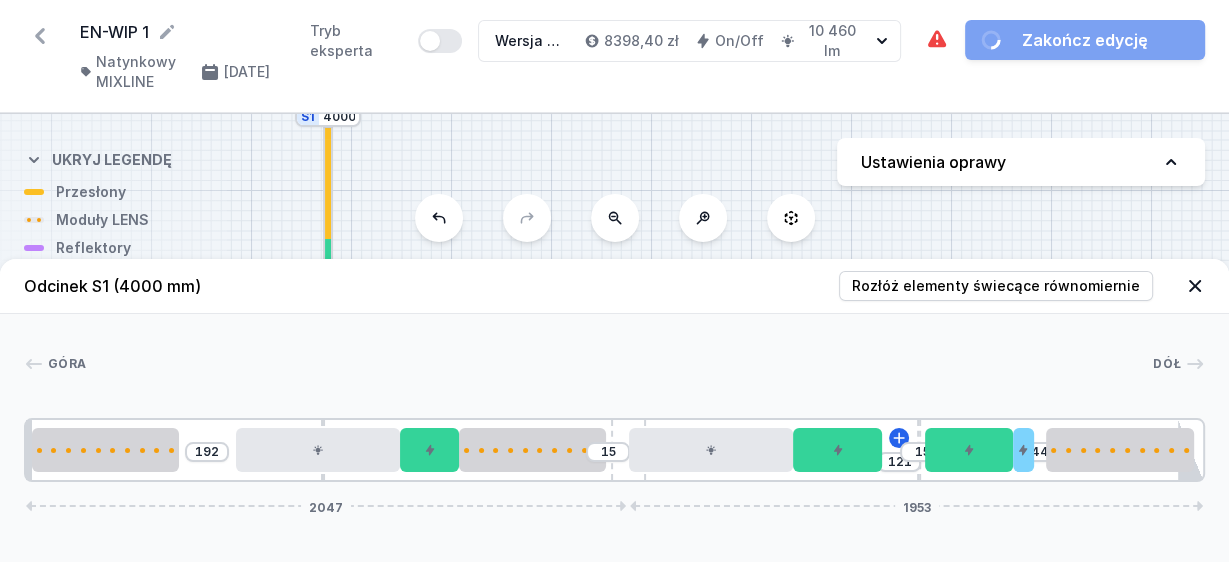 click on "Góra Dół 1 2 3 4 5 2 6 4 7 3 7 8 2 9 192 15 121 15 44 2047 1953 20 500 482 10 560 200 500 76 560 300 121 10 15 300 70 44 500 32 20 1967 120 1808 85 4000" at bounding box center [614, 398] 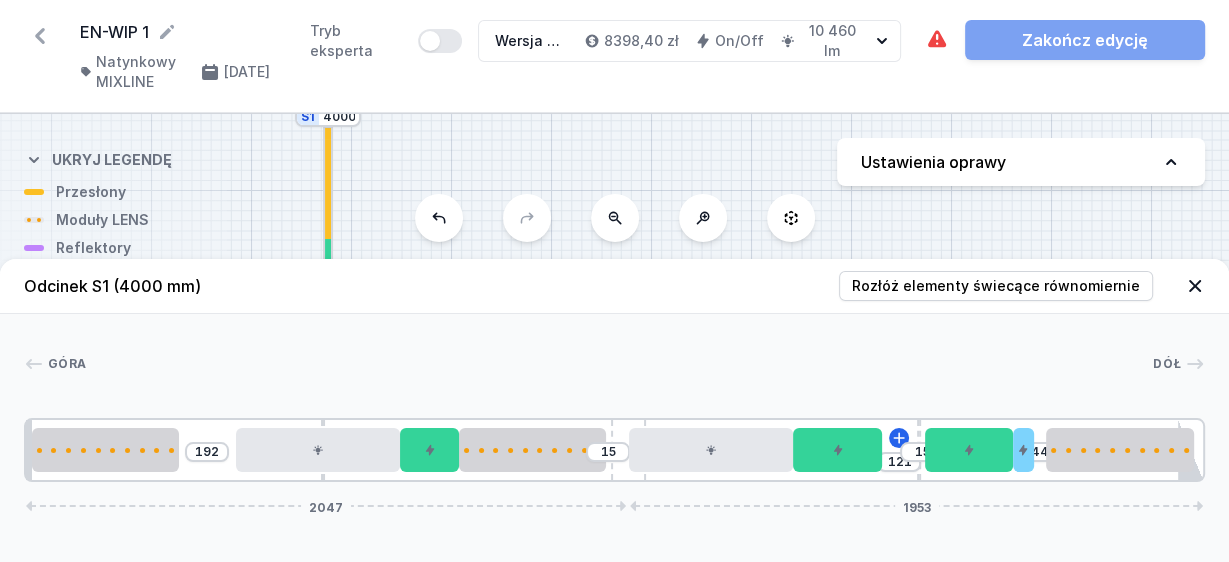 click on "S2 4000 S1 4000" at bounding box center (614, 338) 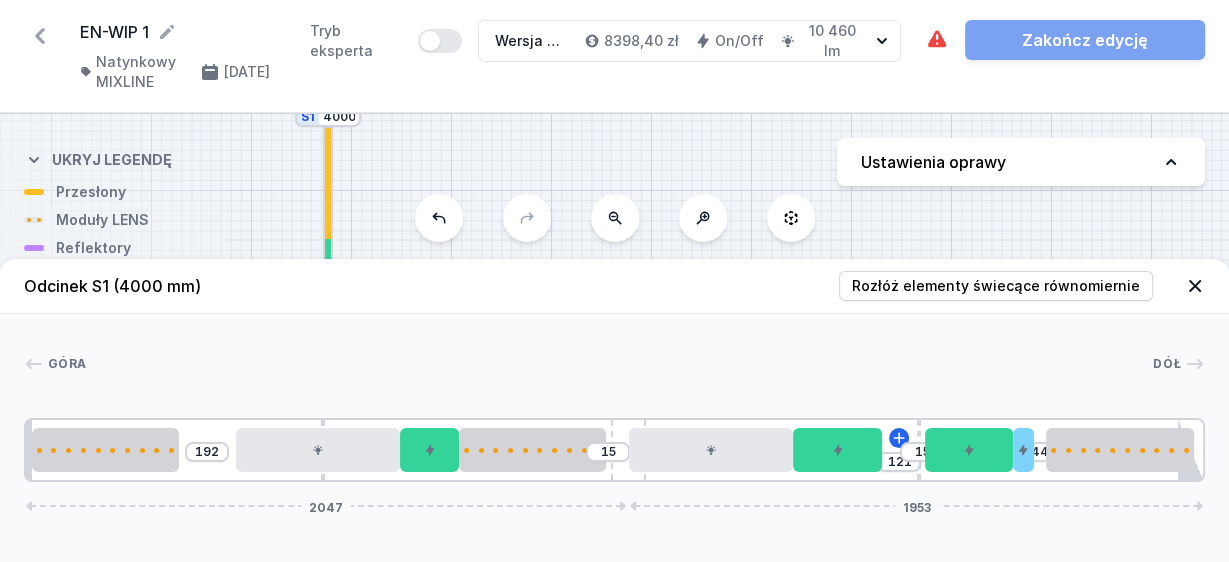 click 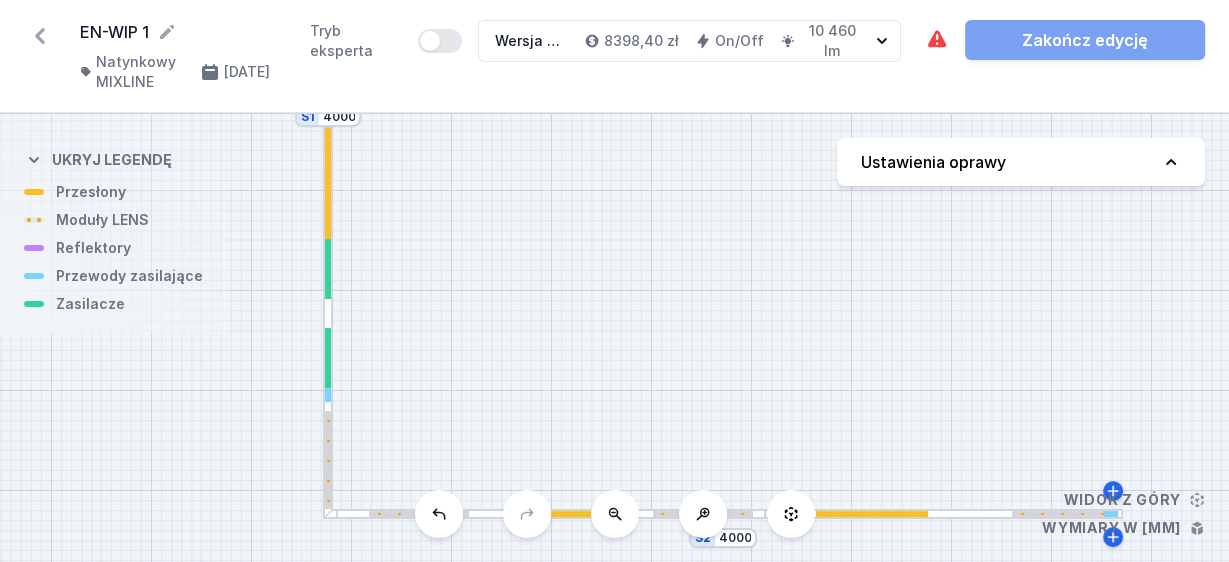 click at bounding box center [543, 514] 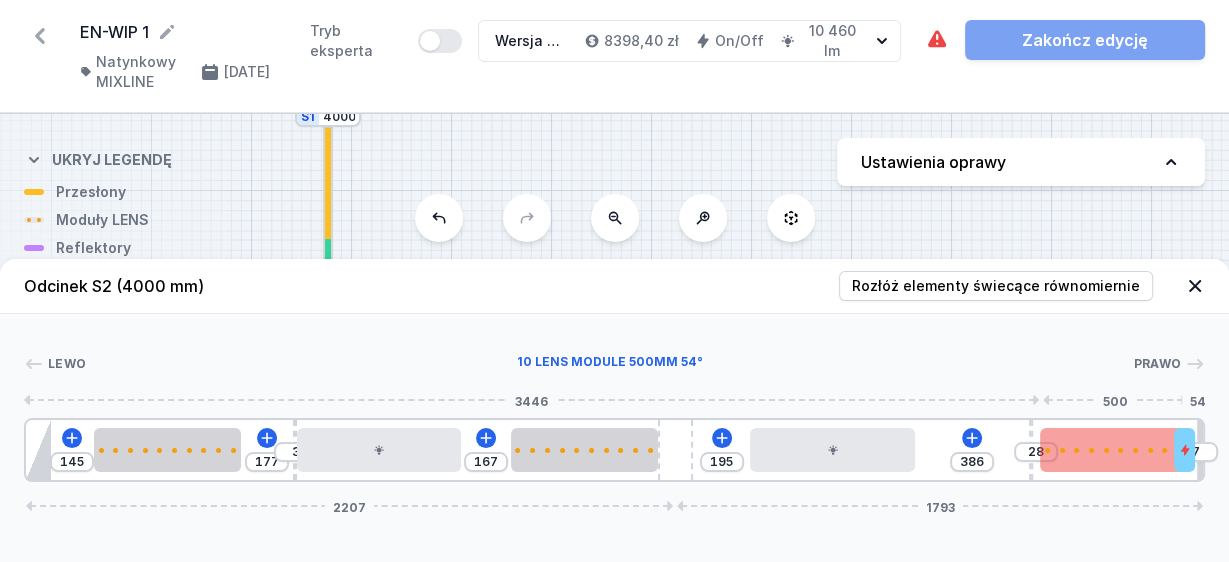 drag, startPoint x: 967, startPoint y: 438, endPoint x: 1047, endPoint y: 437, distance: 80.00625 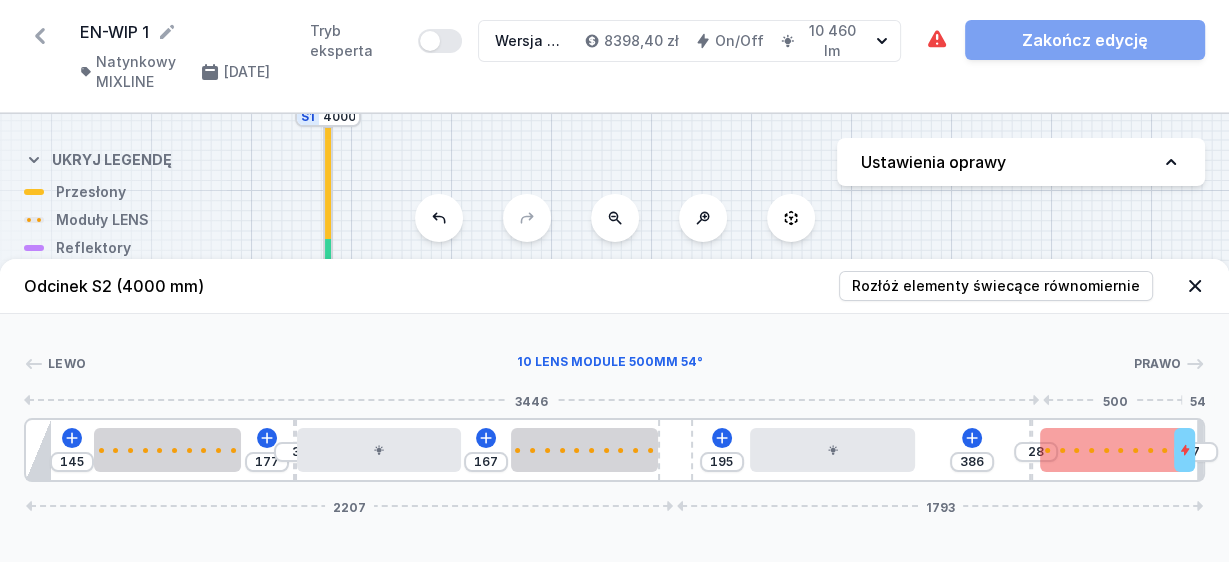 click on "145 177 3 167 195 386 28 7 2207 1793" at bounding box center [614, 450] 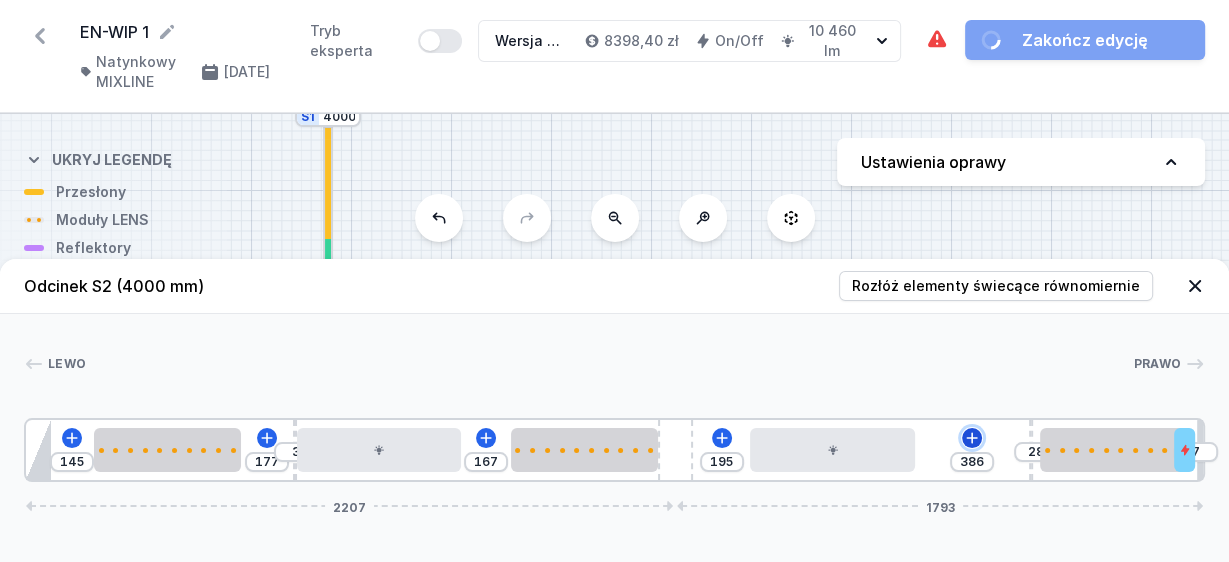click 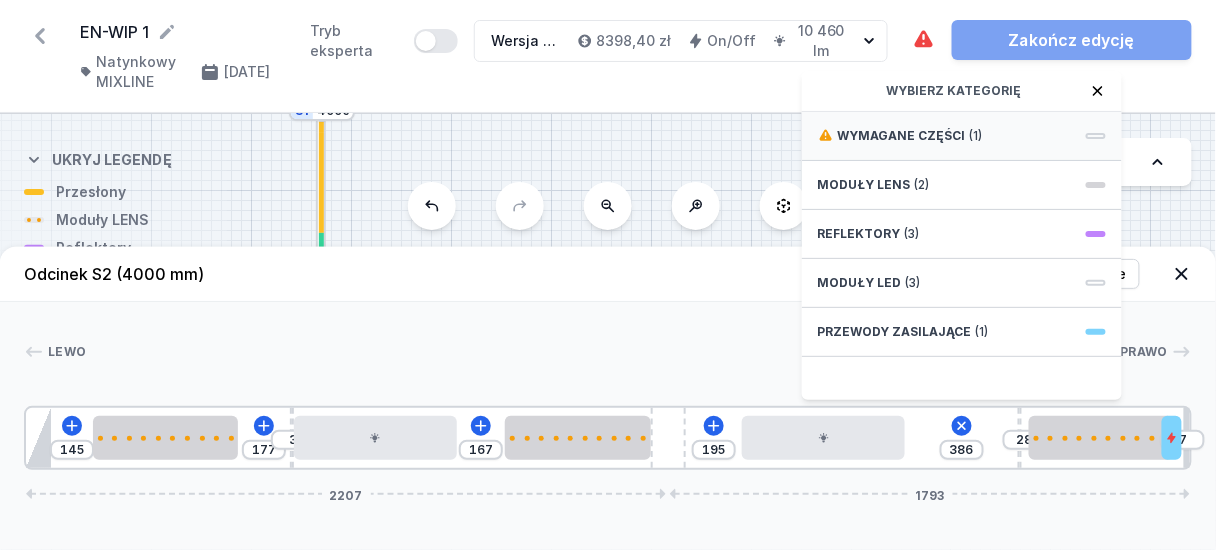 click on "Wymagane części (1)" at bounding box center (962, 136) 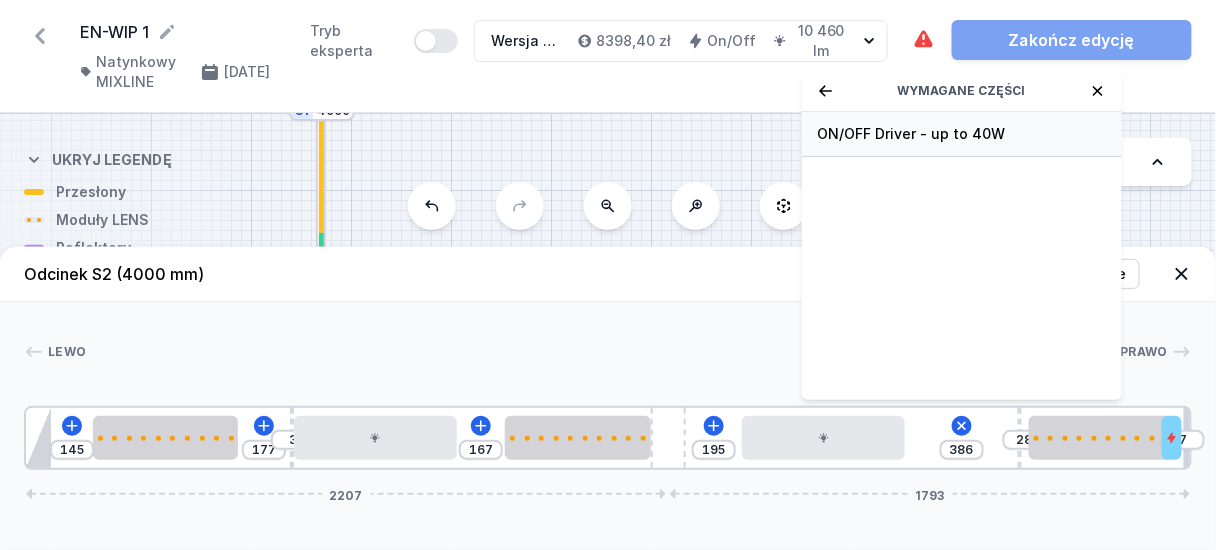 click on "ON/OFF Driver - up to 40W" at bounding box center [962, 134] 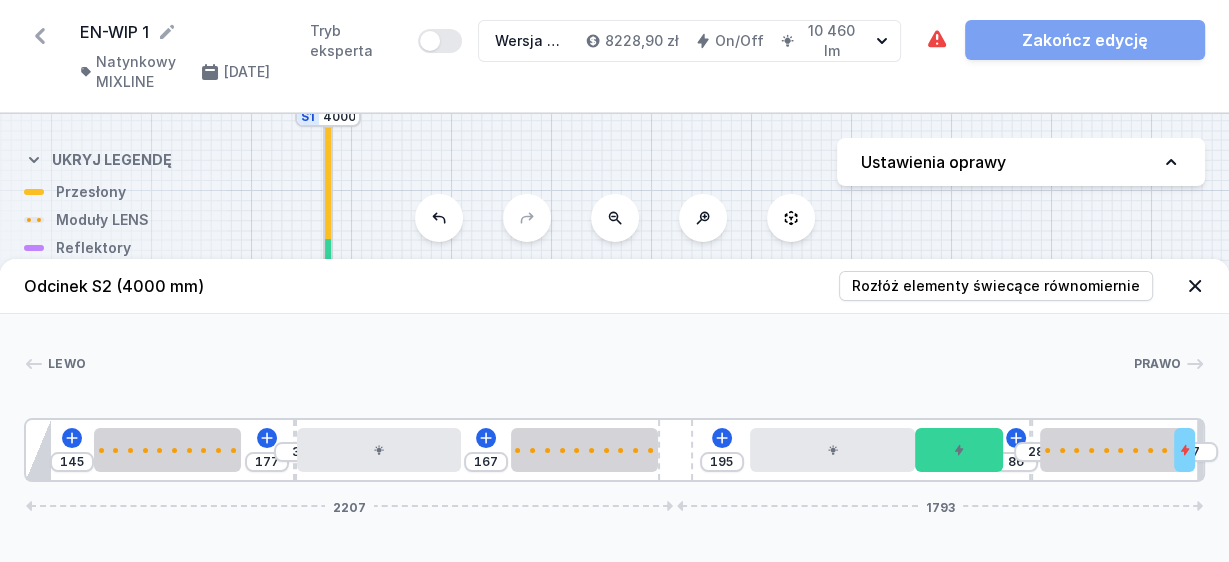 drag, startPoint x: 678, startPoint y: 440, endPoint x: 746, endPoint y: 459, distance: 70.60453 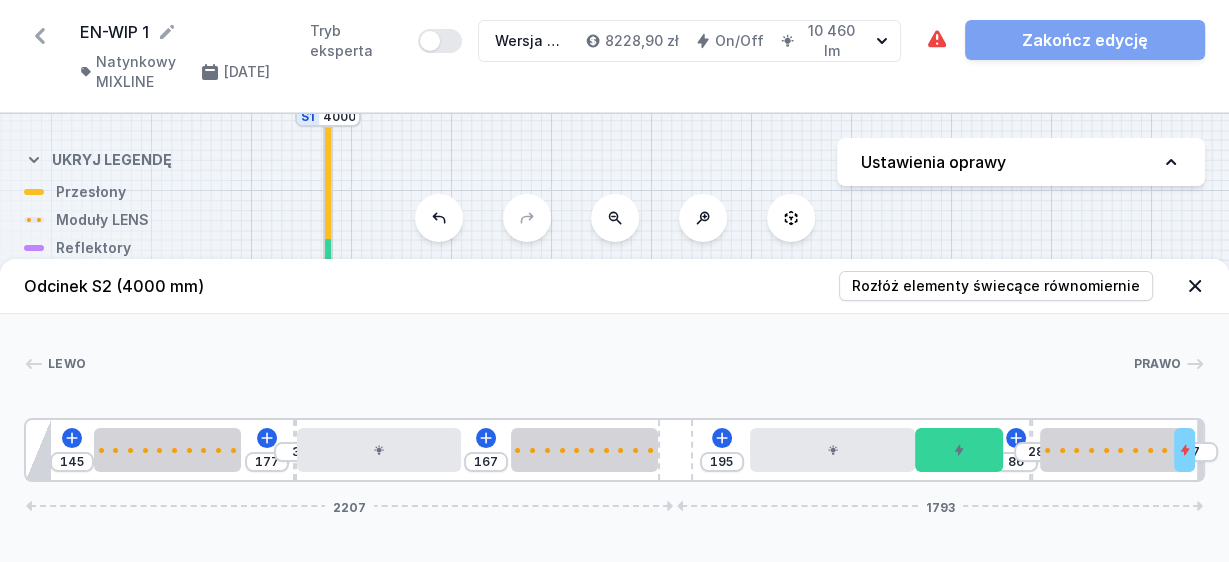 click on "145 177 3 167 195 86 28 7 2207 1793" at bounding box center (614, 450) 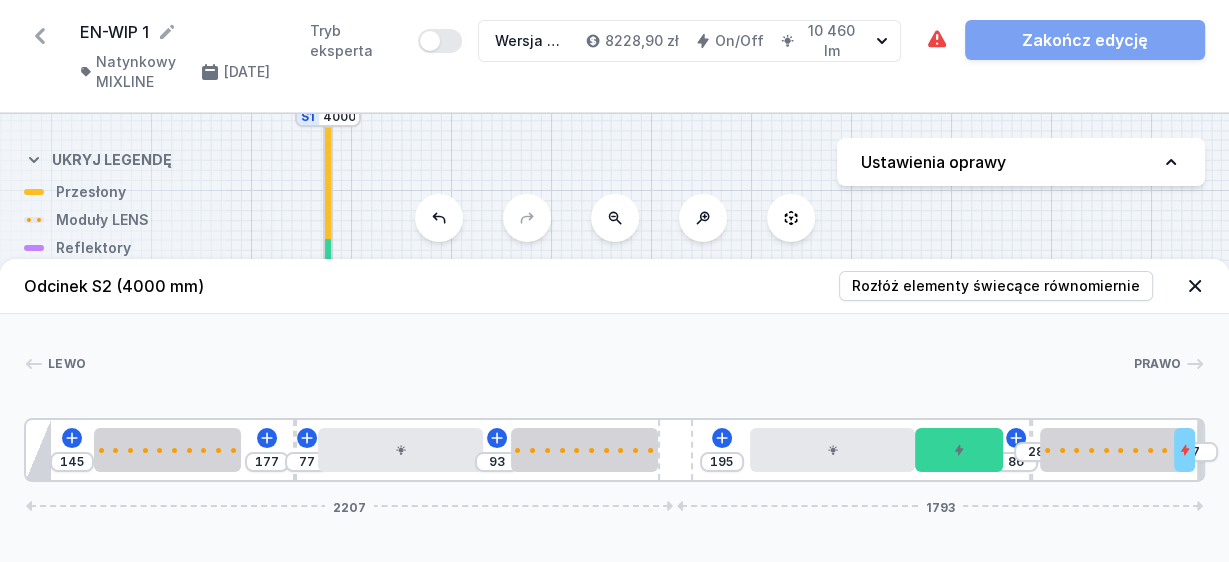 drag, startPoint x: 296, startPoint y: 434, endPoint x: 313, endPoint y: 451, distance: 24.04163 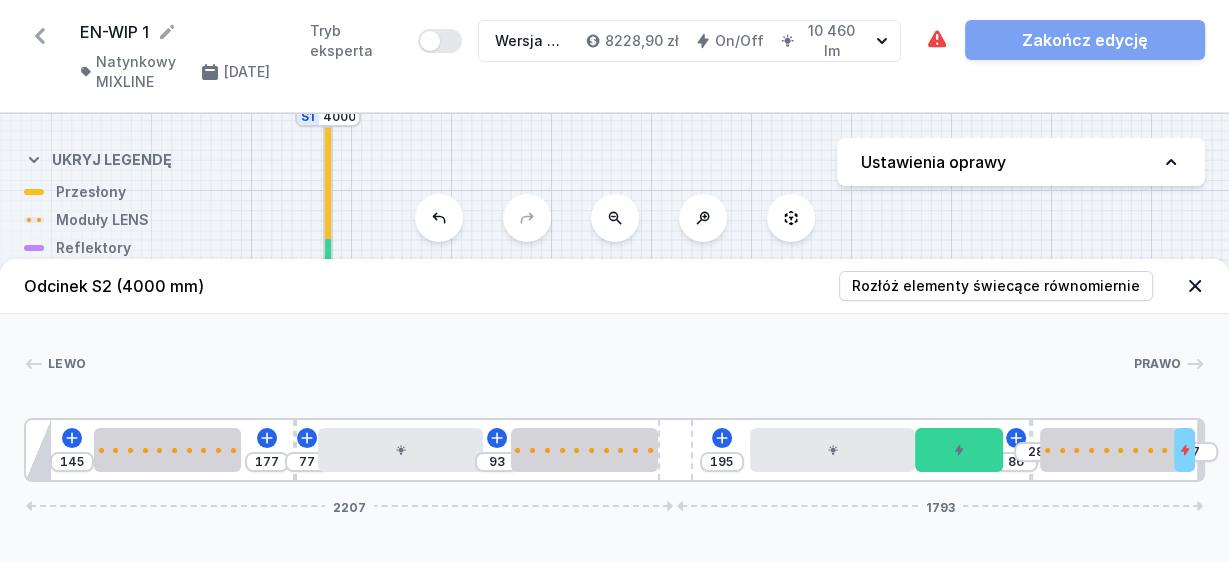 click on "145 177 77 93 195 86 28 7 2207 1793" at bounding box center (614, 450) 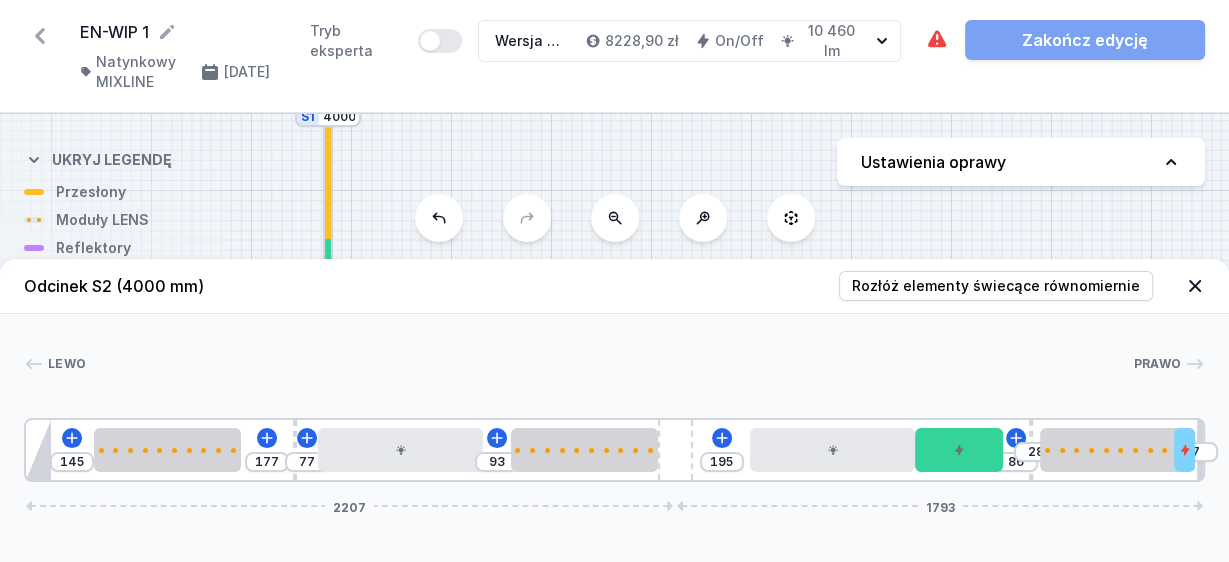 click on "Odcinek S2   (4000 mm) Rozłóż elementy świecące równomiernie" at bounding box center [614, 286] 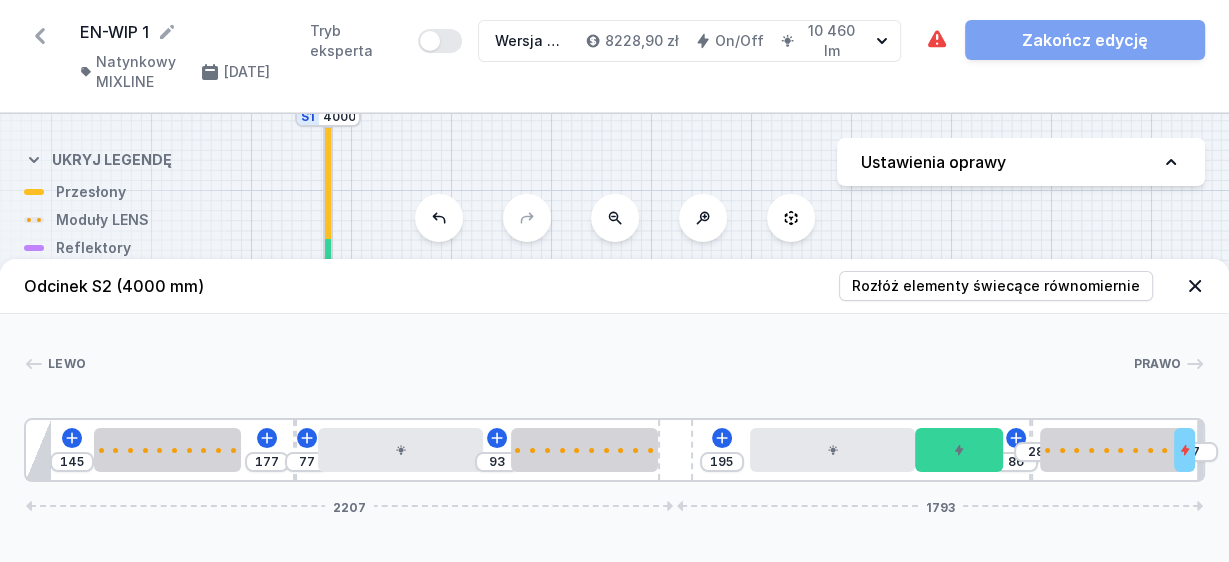 click 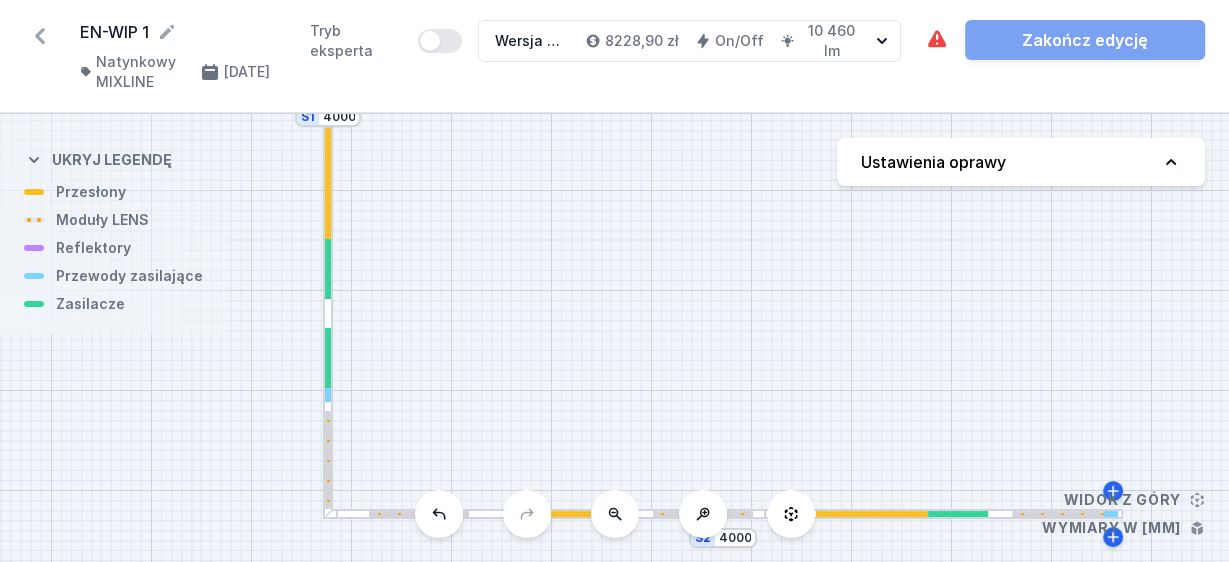 click 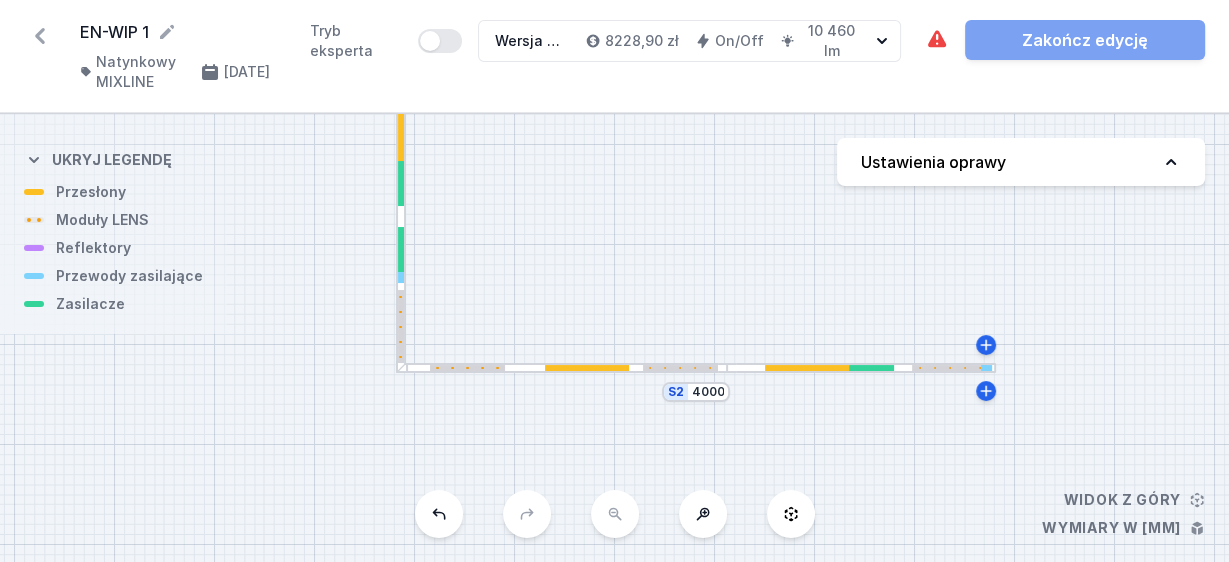 drag, startPoint x: 638, startPoint y: 390, endPoint x: 601, endPoint y: 254, distance: 140.94325 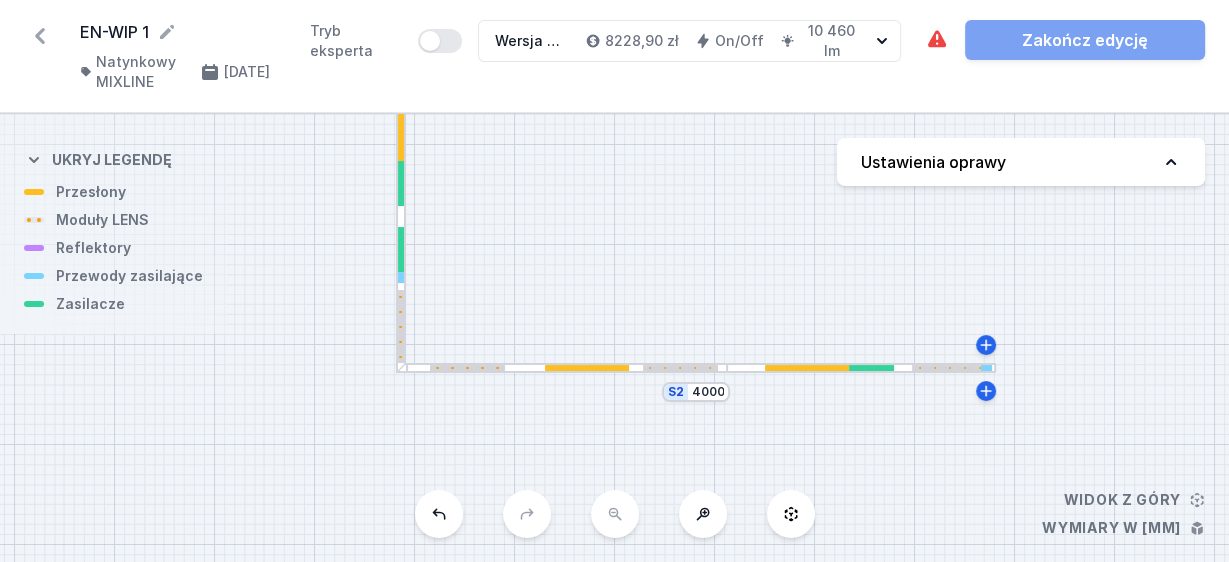 click on "S2 4000 S1 4000" at bounding box center (614, 338) 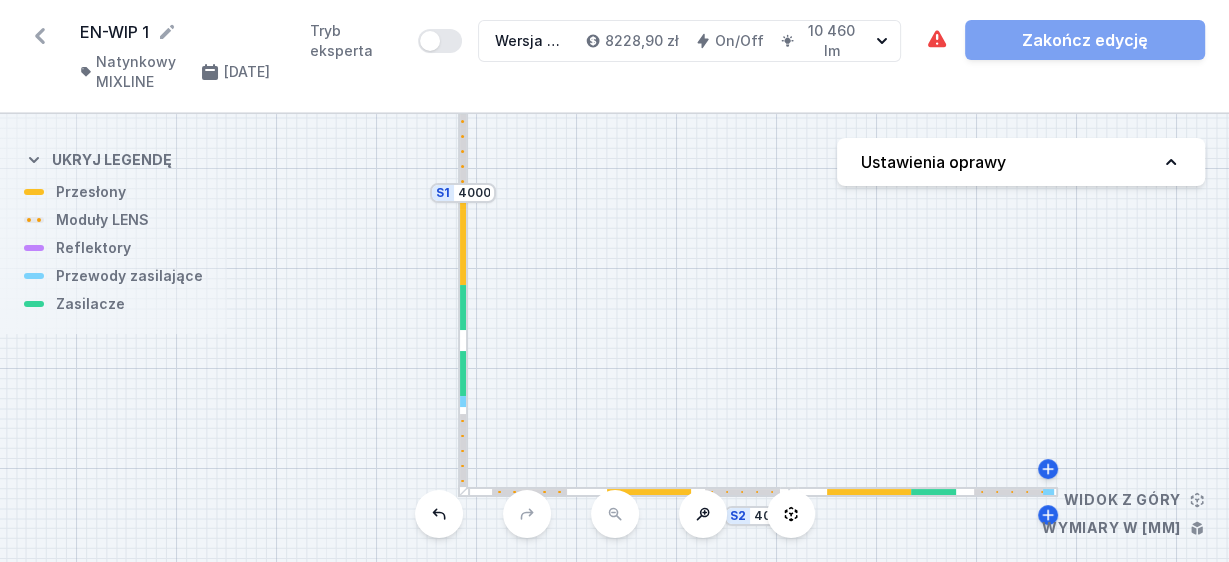 drag, startPoint x: 540, startPoint y: 260, endPoint x: 590, endPoint y: 286, distance: 56.35601 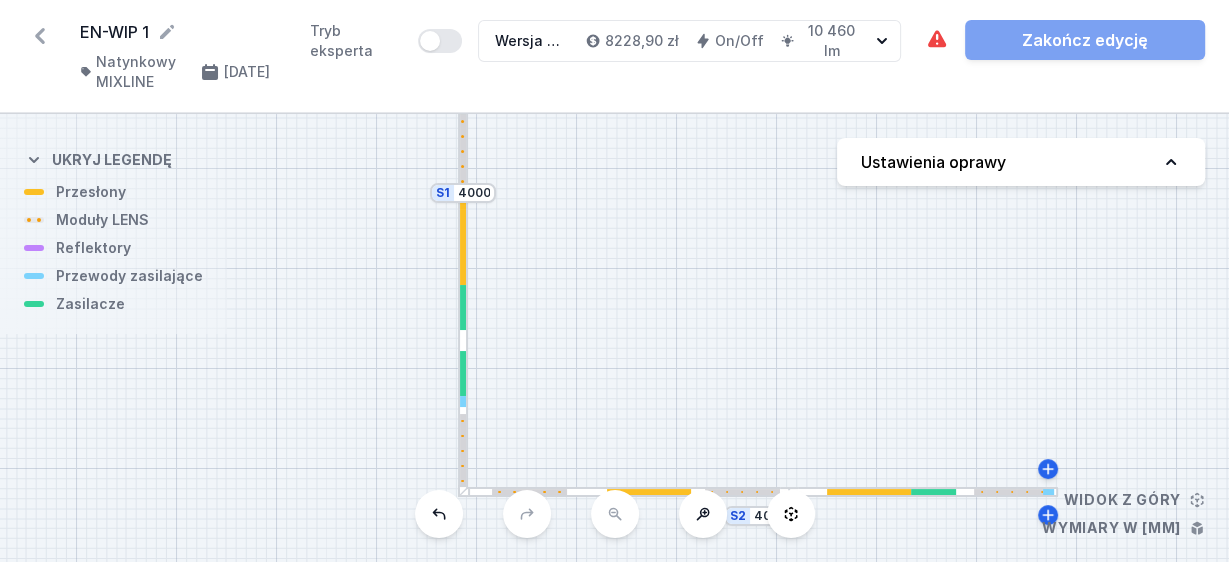 click on "S2 4000 S1 4000" at bounding box center (614, 338) 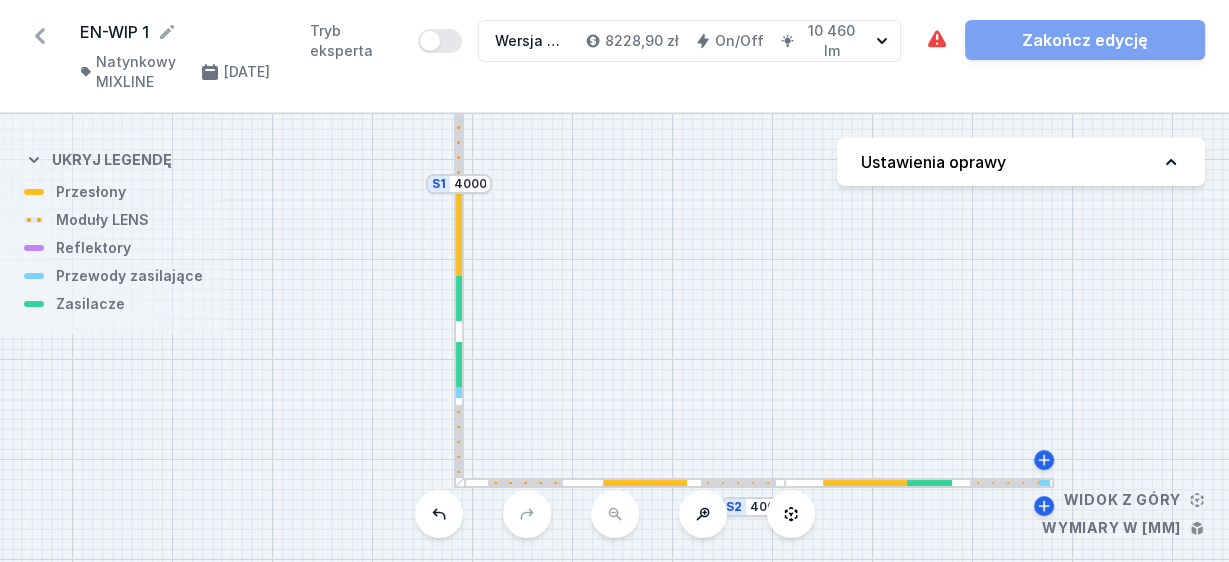 drag, startPoint x: 566, startPoint y: 239, endPoint x: 551, endPoint y: 216, distance: 27.45906 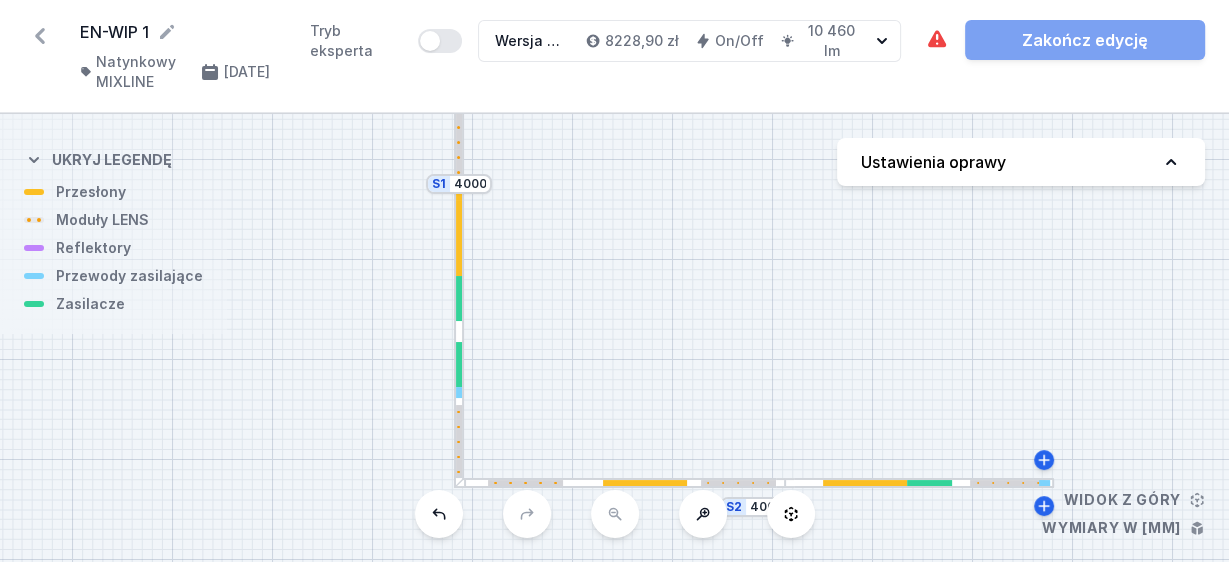 click on "S2 4000 S1 4000" at bounding box center [614, 338] 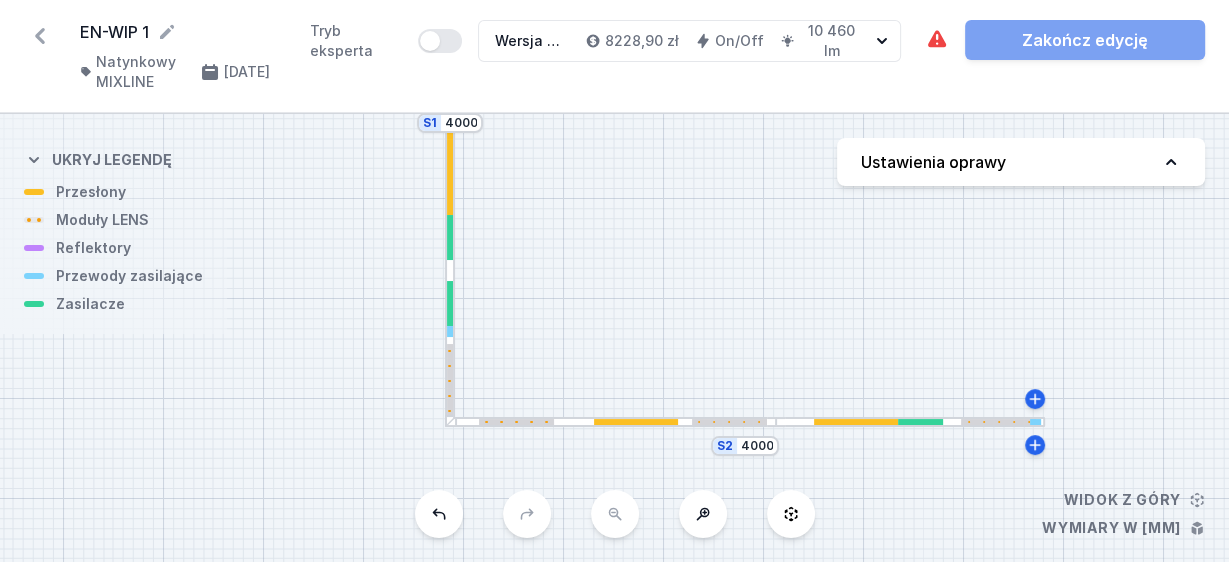 drag, startPoint x: 549, startPoint y: 376, endPoint x: 542, endPoint y: 314, distance: 62.39391 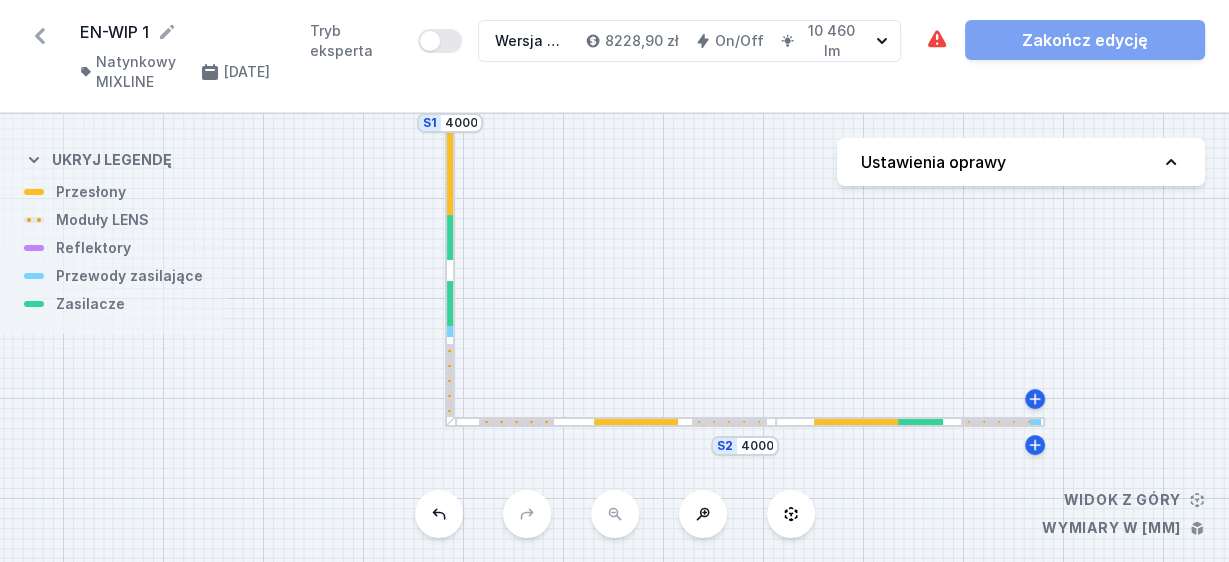 click on "S2 4000 S1 4000" at bounding box center (614, 338) 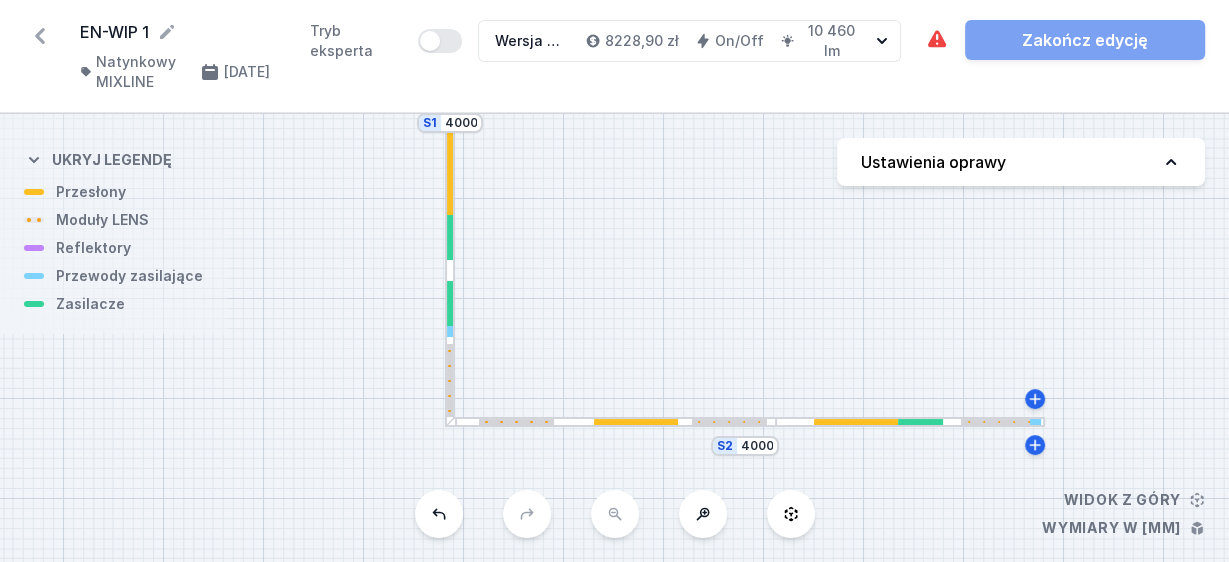 click at bounding box center [636, 422] 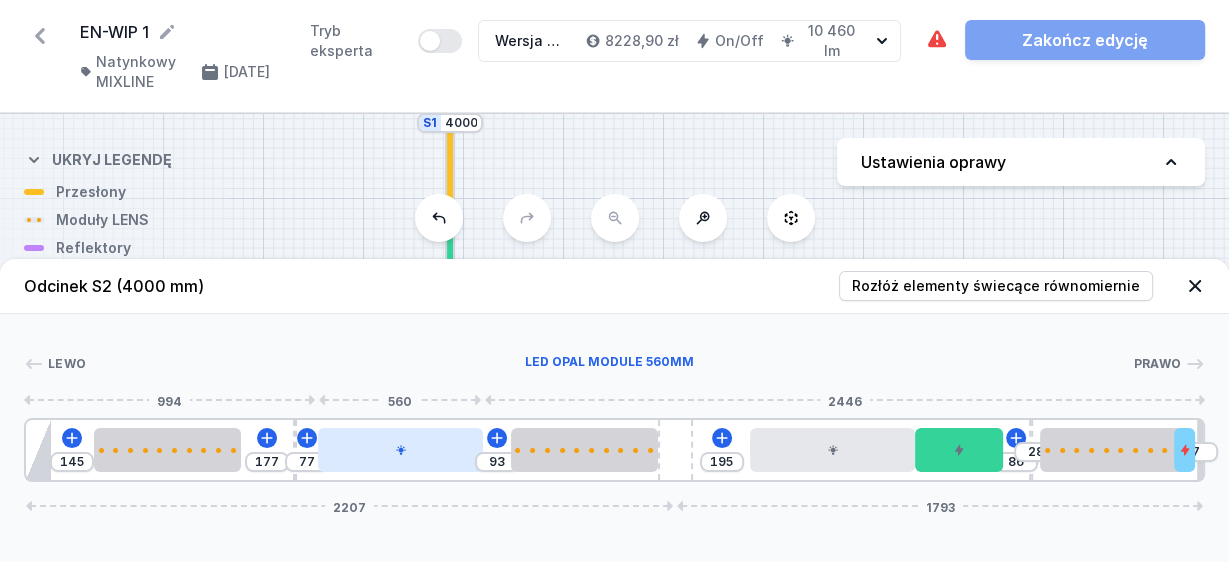 click at bounding box center [400, 450] 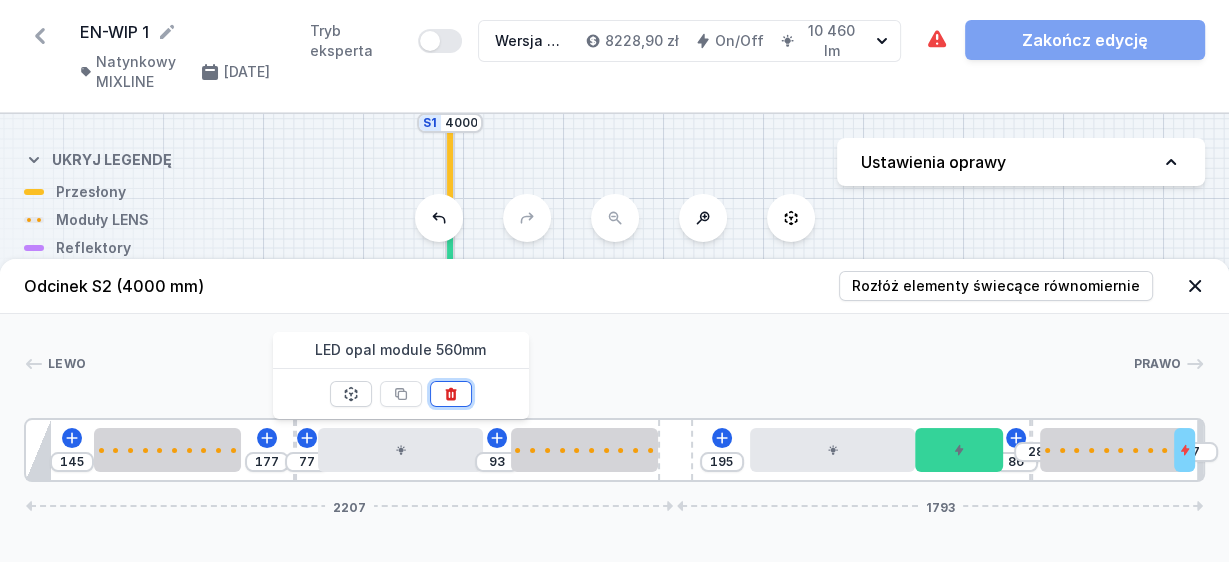 click 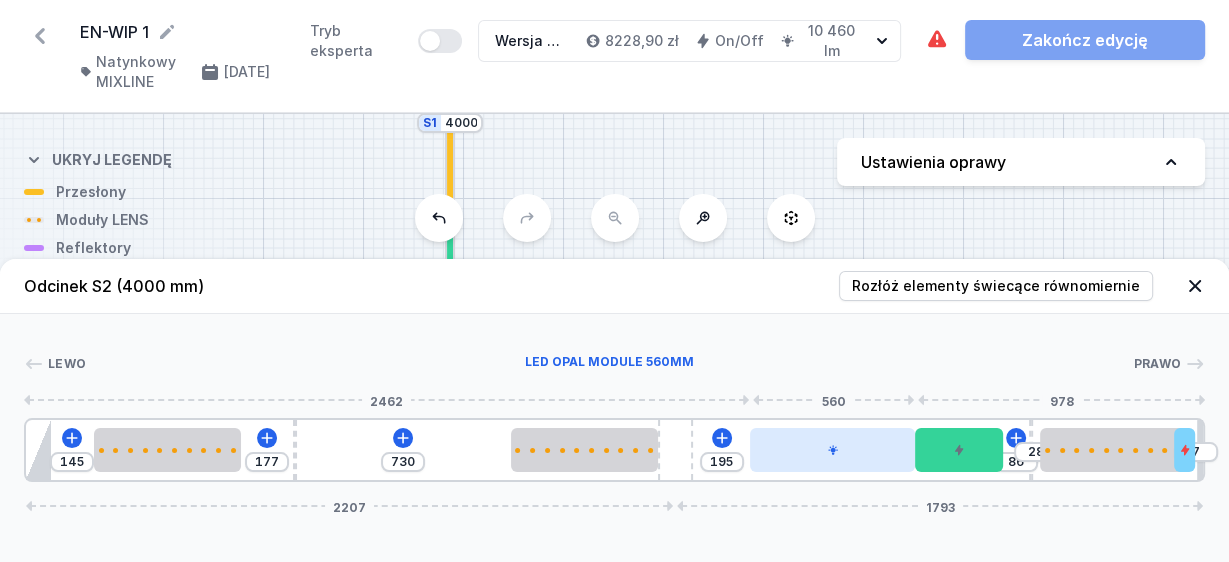 click at bounding box center [832, 450] 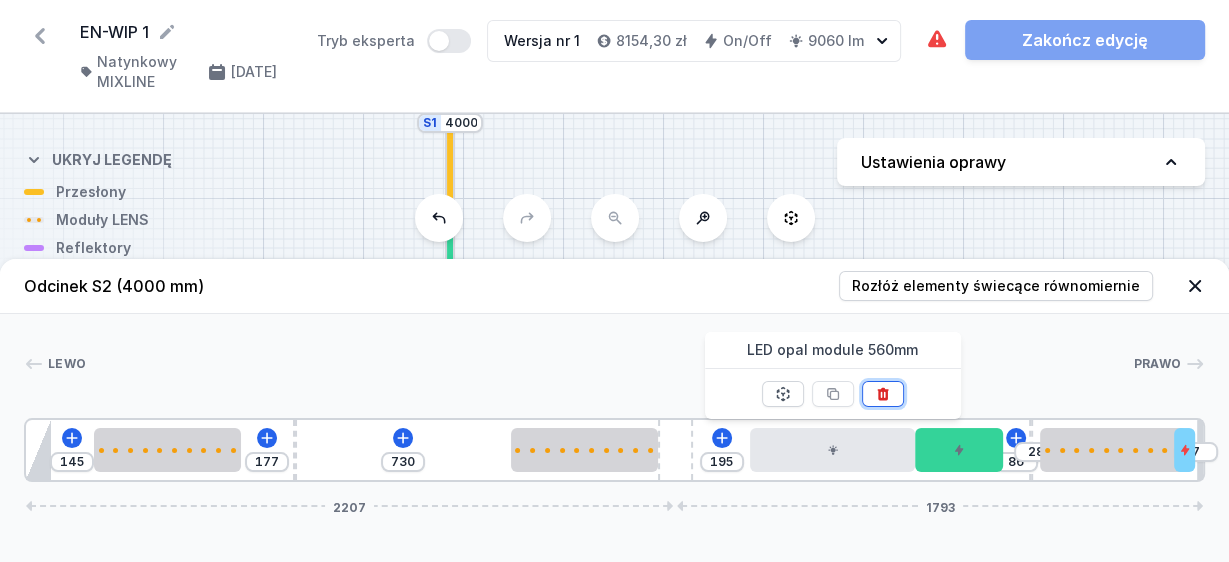 click 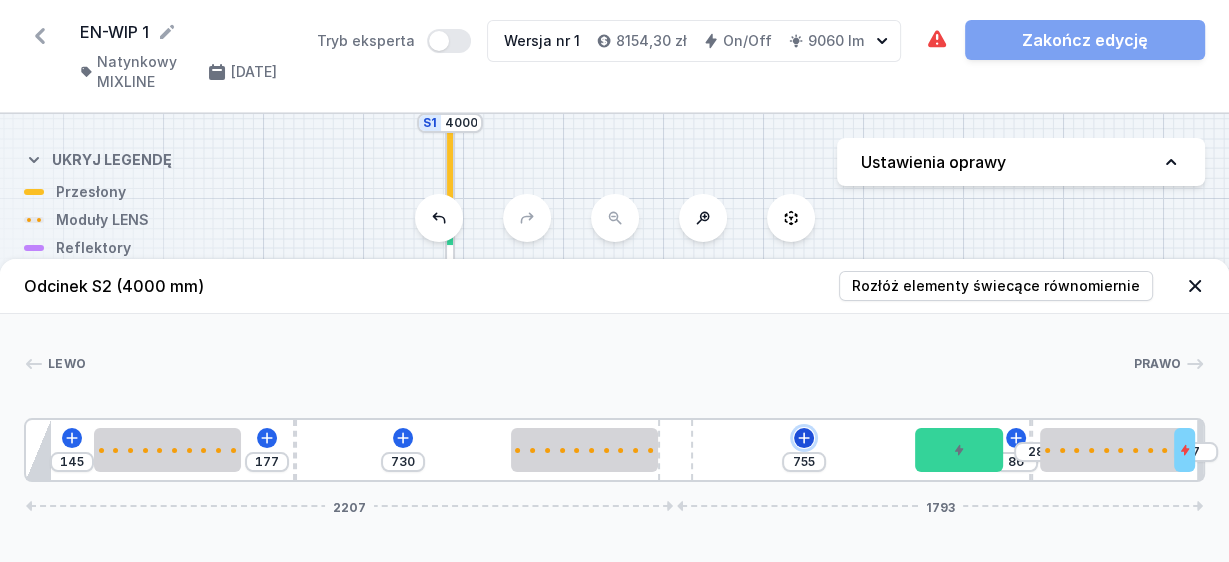 click 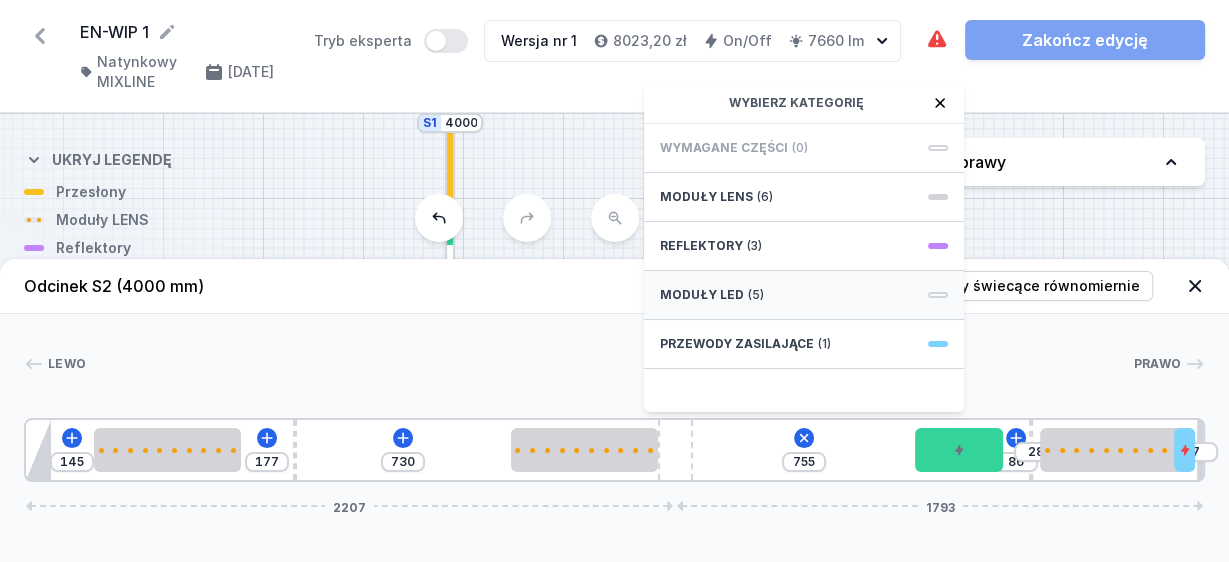 click on "(5)" at bounding box center (756, 295) 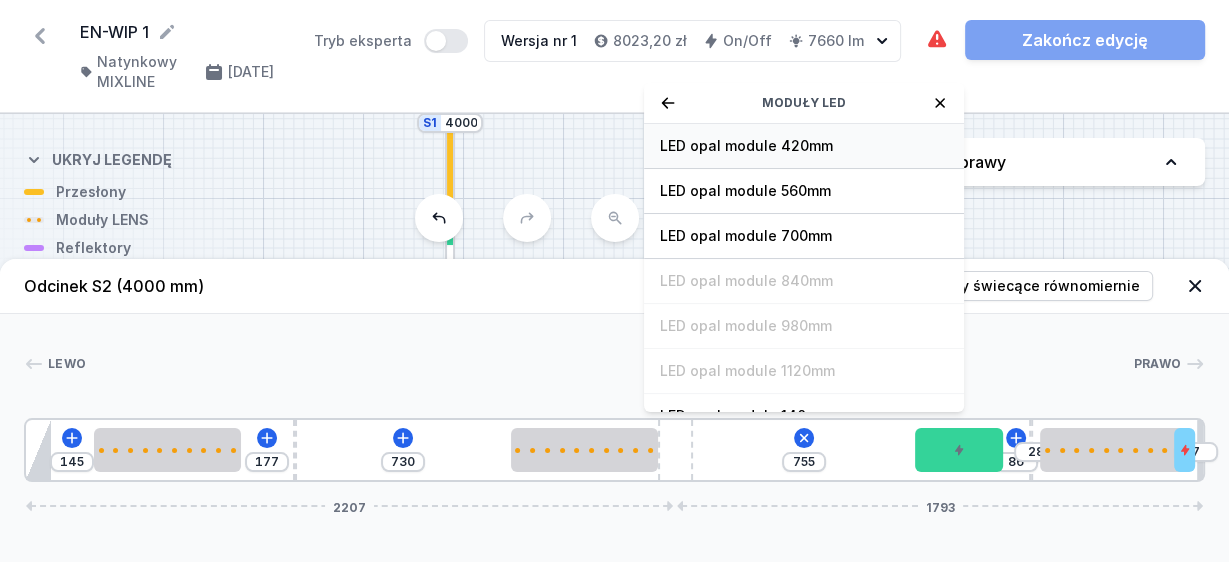 click on "LED opal module 420mm" at bounding box center (804, 146) 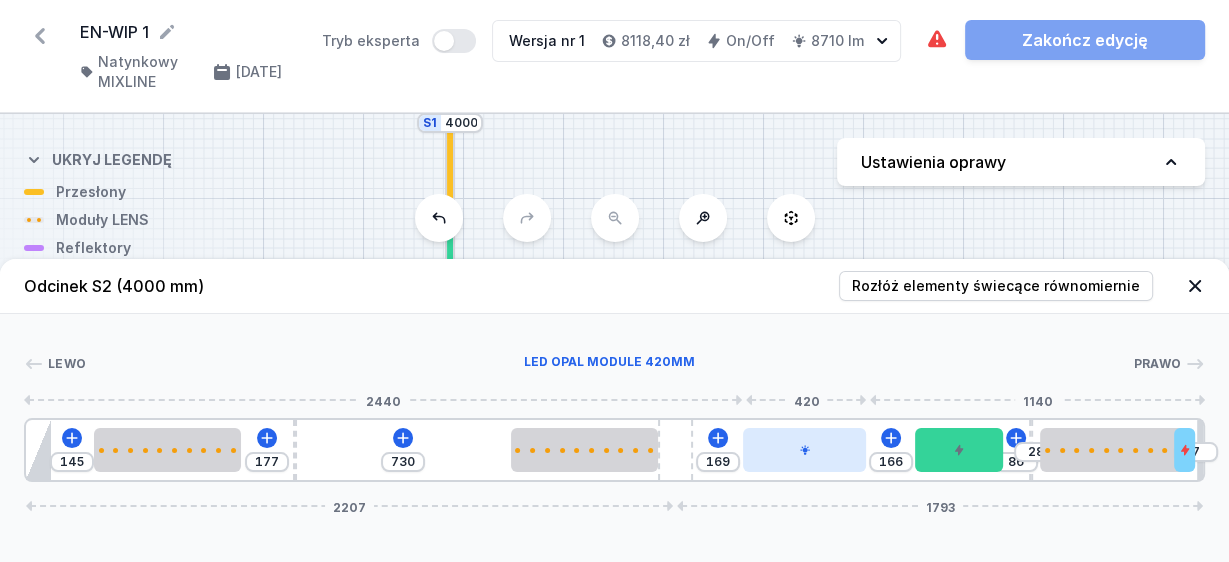 drag, startPoint x: 729, startPoint y: 456, endPoint x: 797, endPoint y: 456, distance: 68 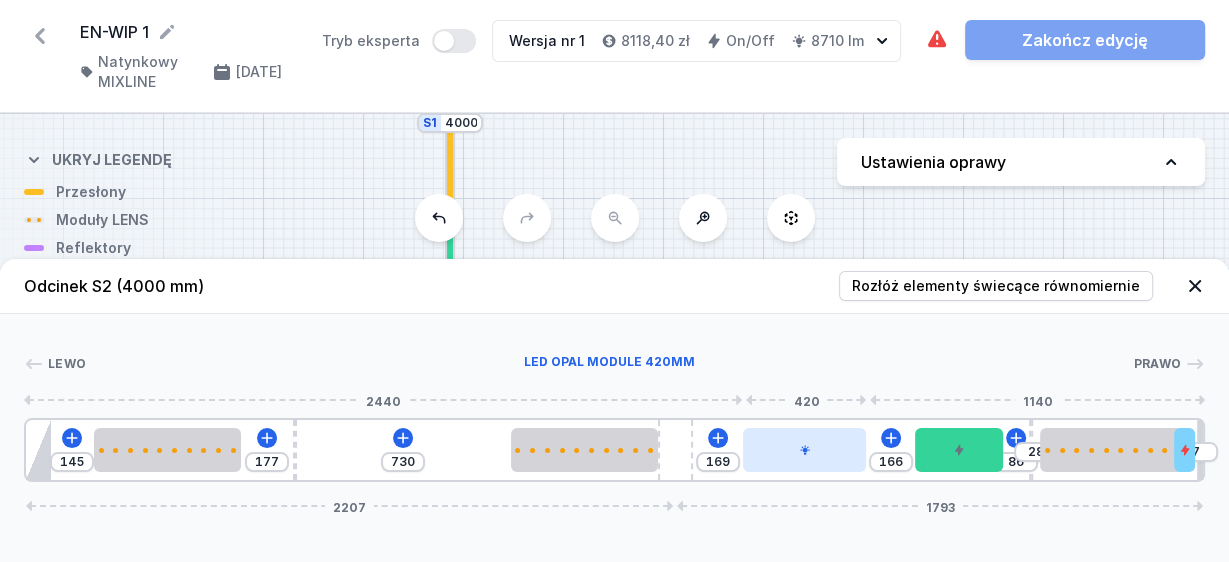 click at bounding box center (805, 450) 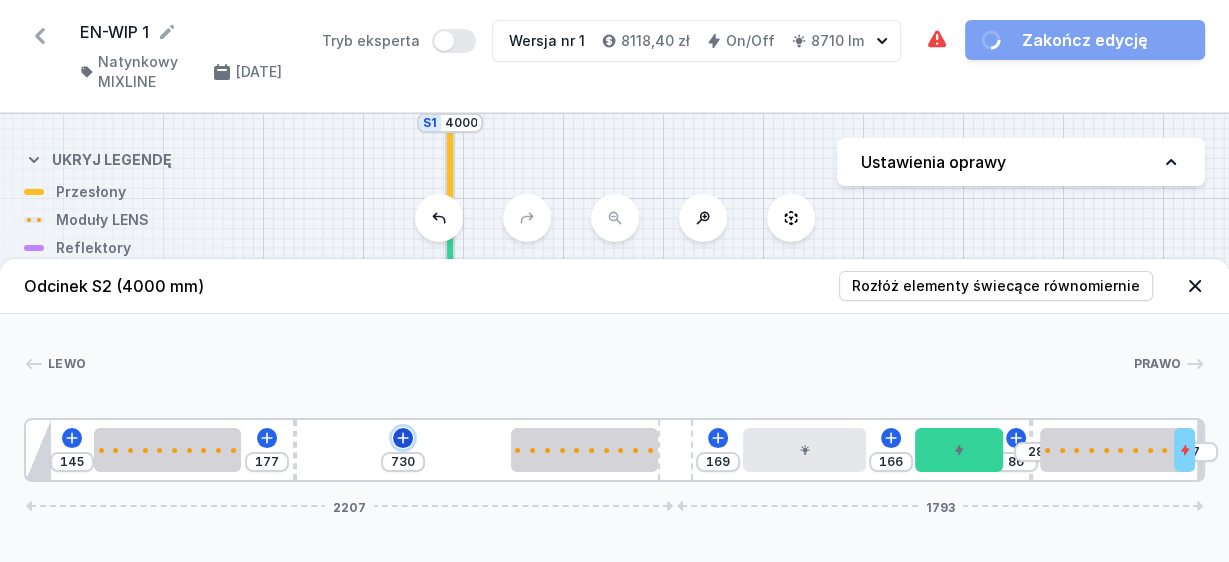 click at bounding box center [403, 438] 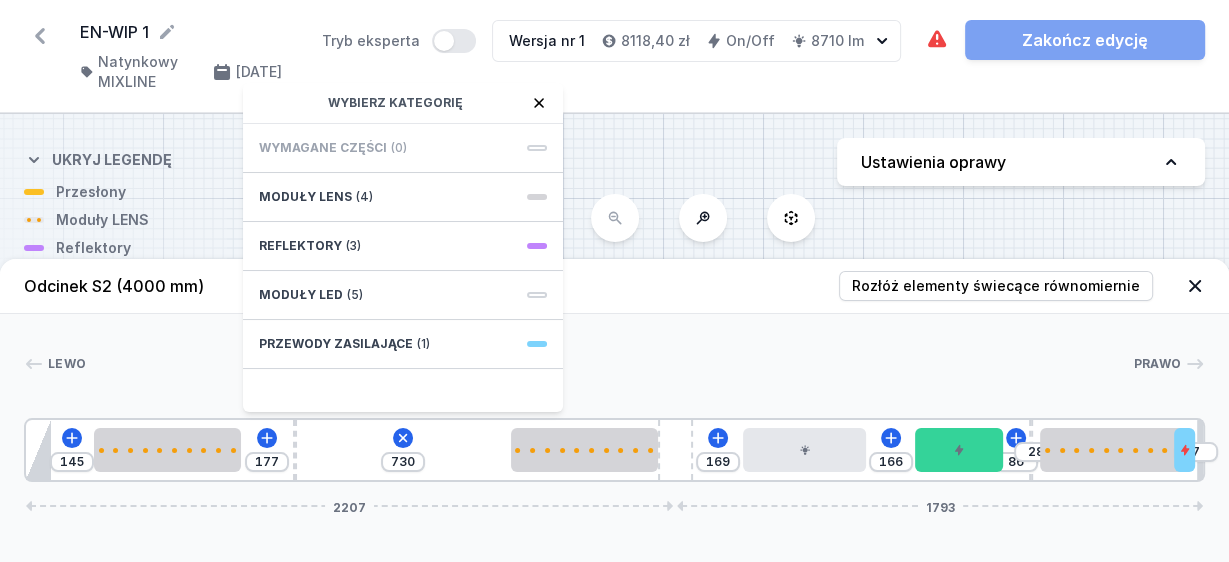 click on "(5)" at bounding box center (355, 295) 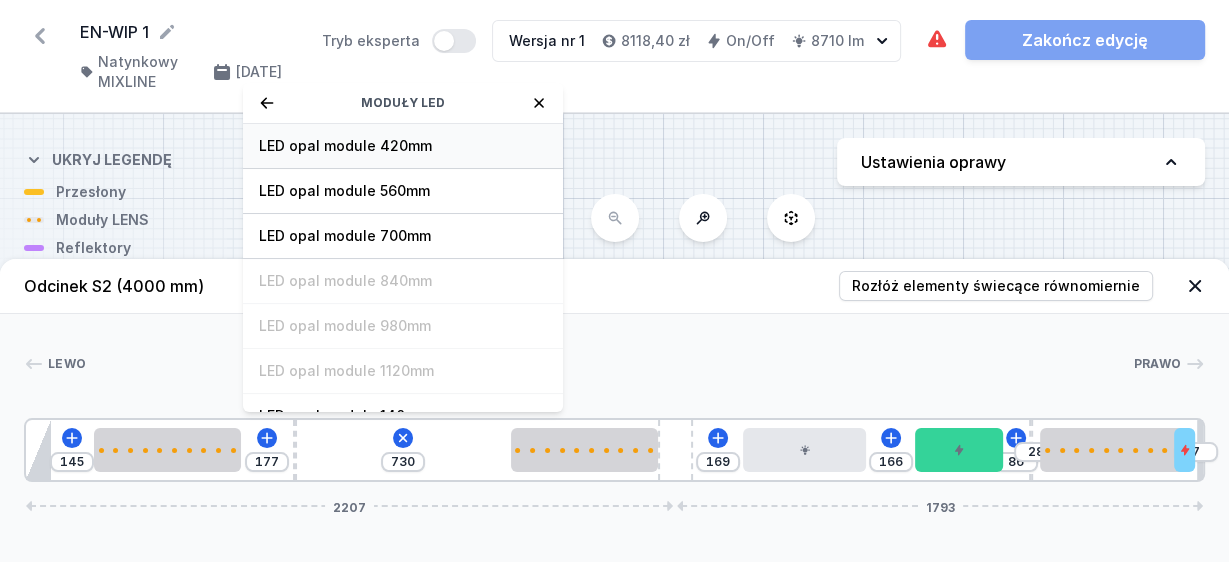 click on "LED opal module 420mm" at bounding box center [403, 146] 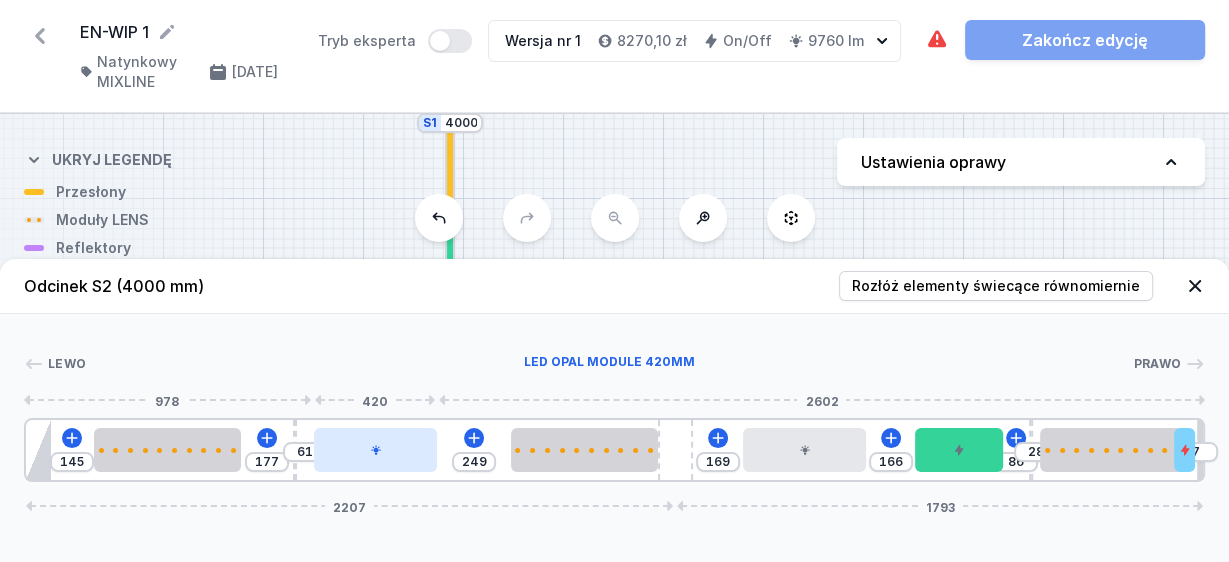 drag, startPoint x: 367, startPoint y: 449, endPoint x: 380, endPoint y: 452, distance: 13.341664 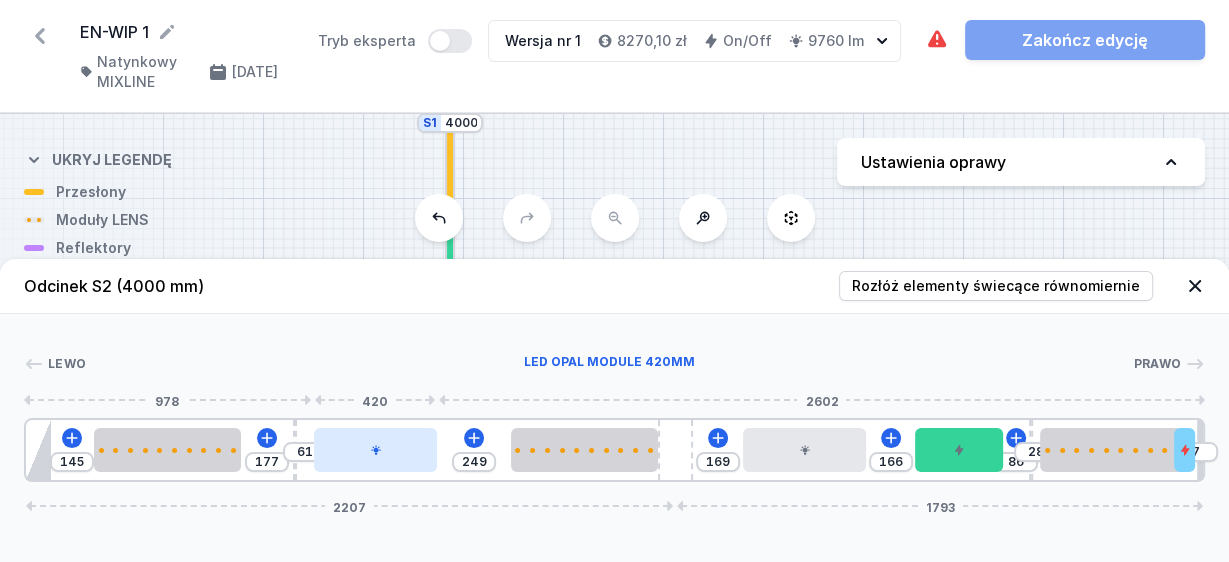 click at bounding box center [376, 450] 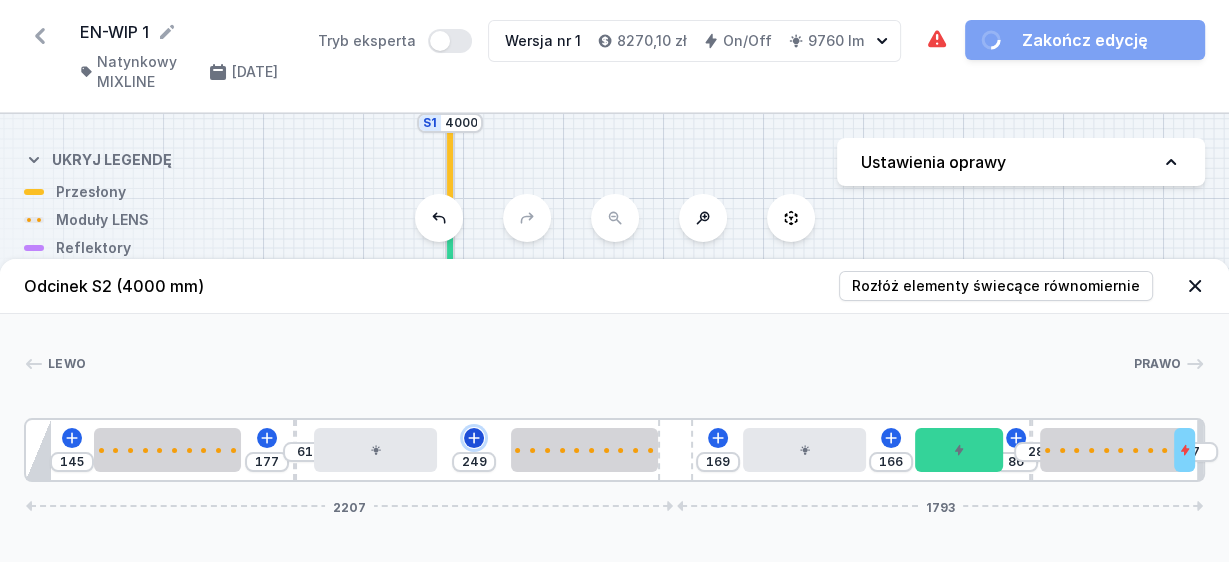 click 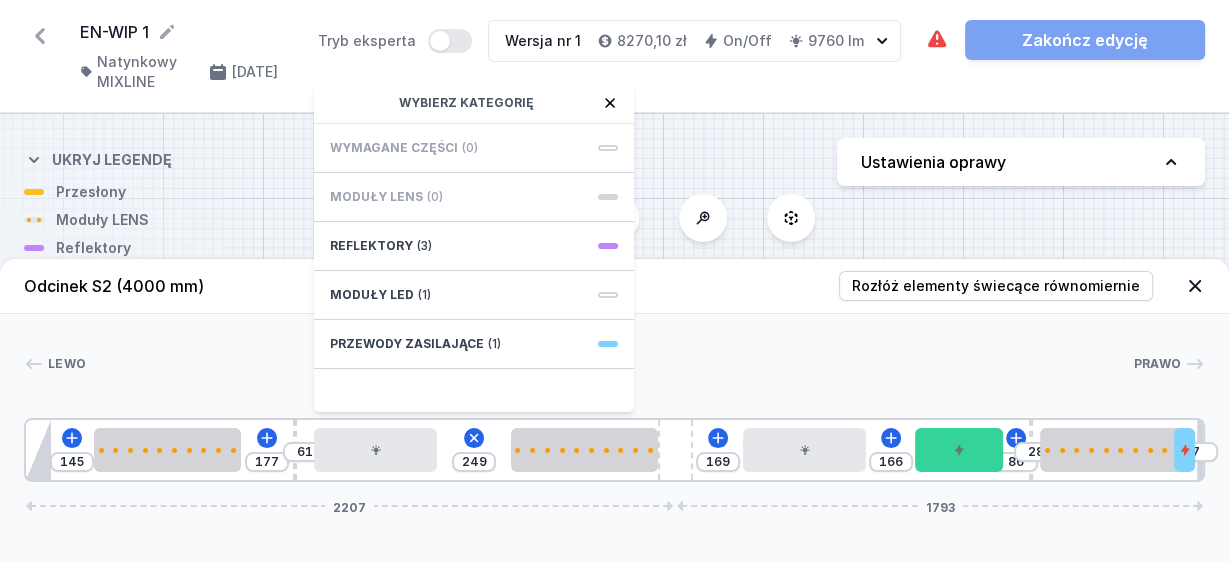 click at bounding box center (609, 364) 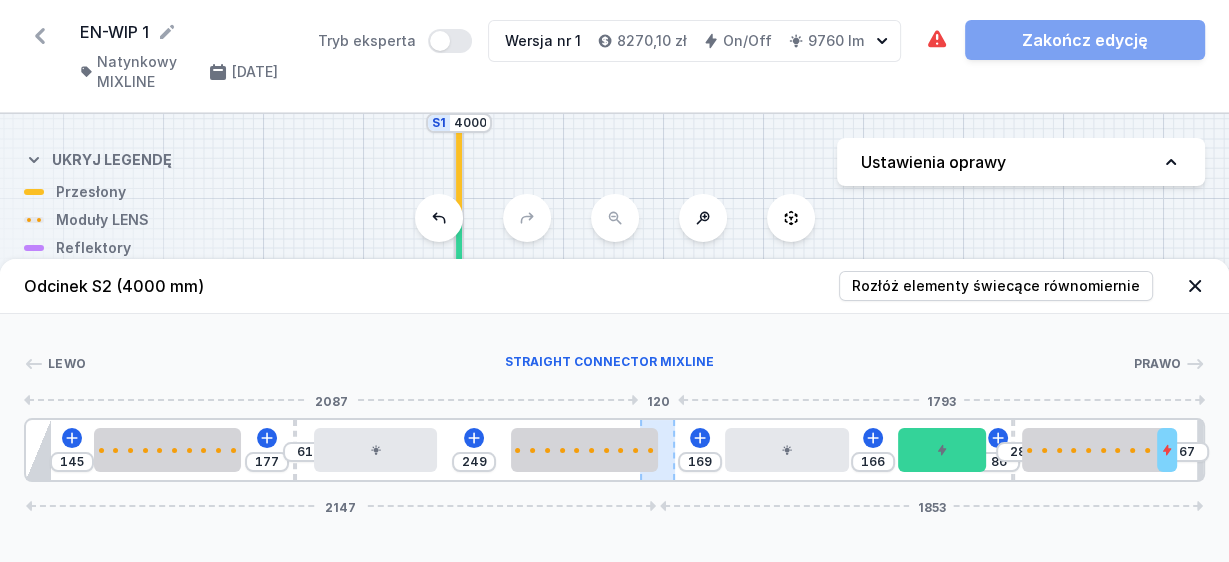 click at bounding box center (657, 450) 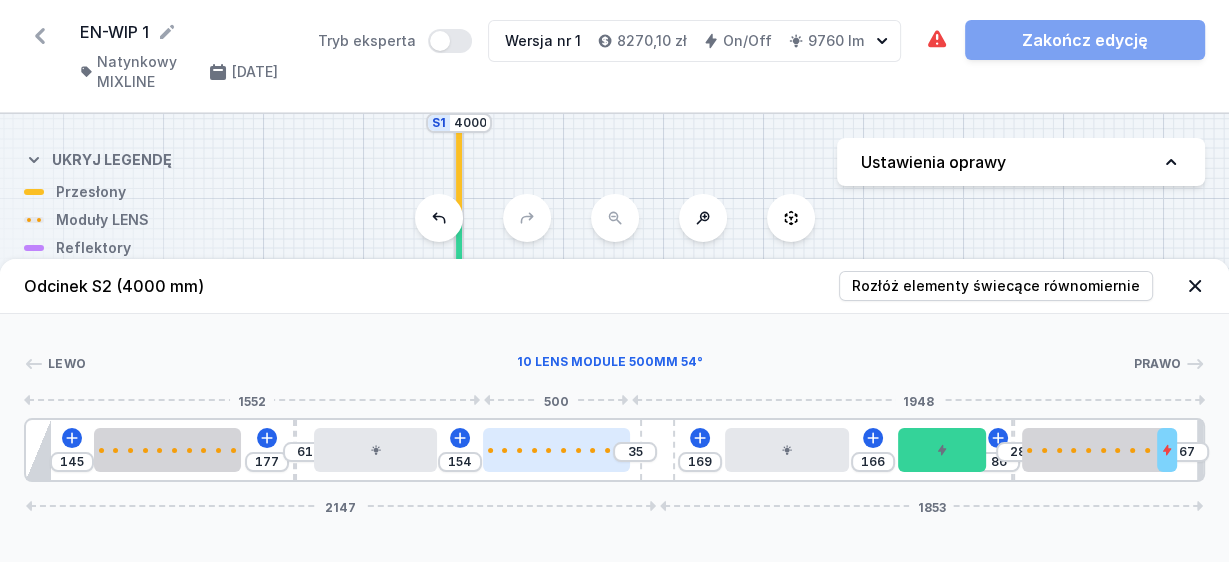 drag, startPoint x: 572, startPoint y: 467, endPoint x: 553, endPoint y: 461, distance: 19.924858 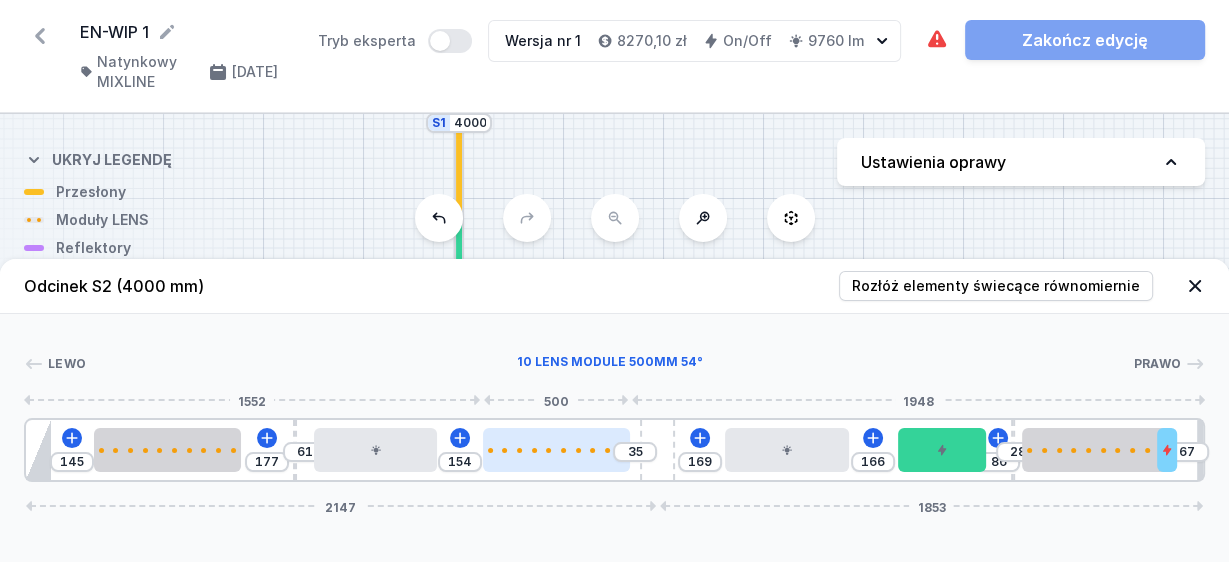 click at bounding box center (556, 450) 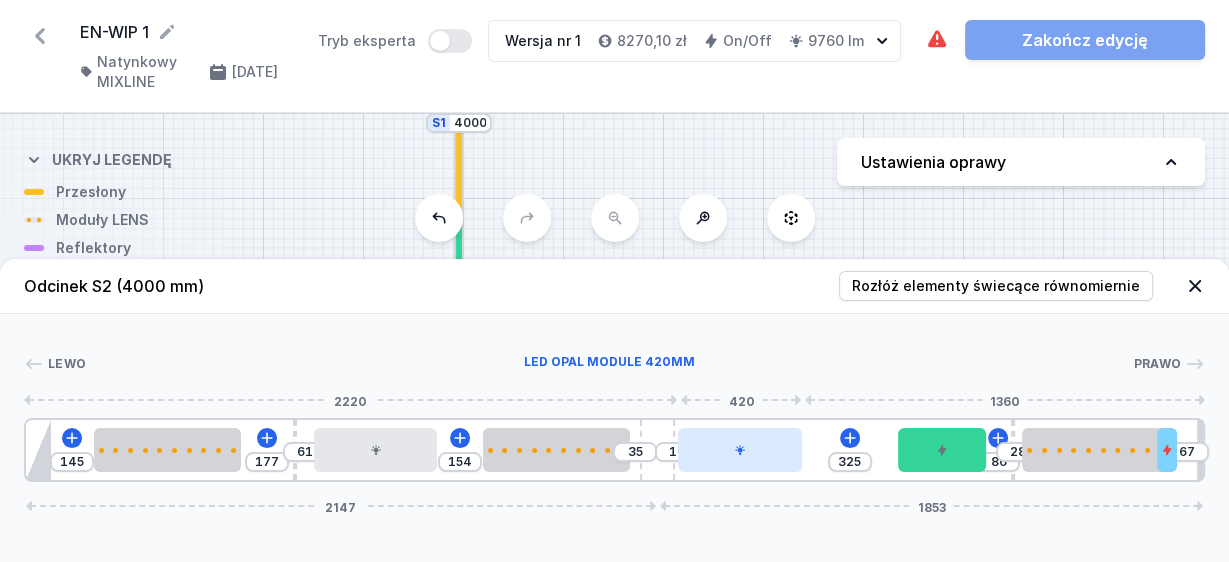 drag, startPoint x: 789, startPoint y: 445, endPoint x: 753, endPoint y: 452, distance: 36.67424 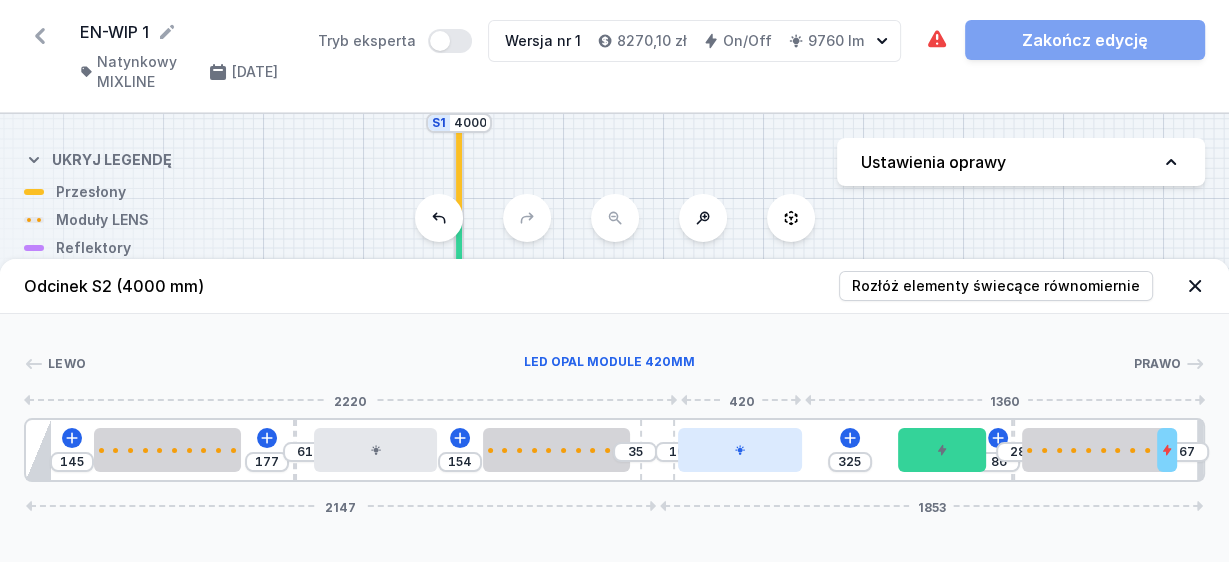 click at bounding box center (740, 450) 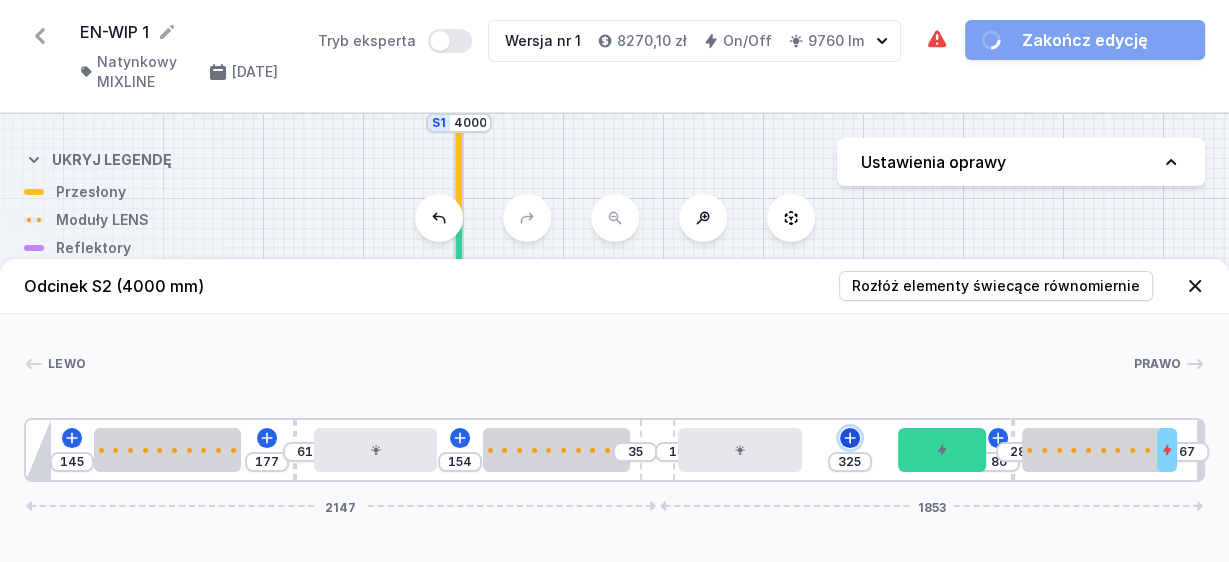 click 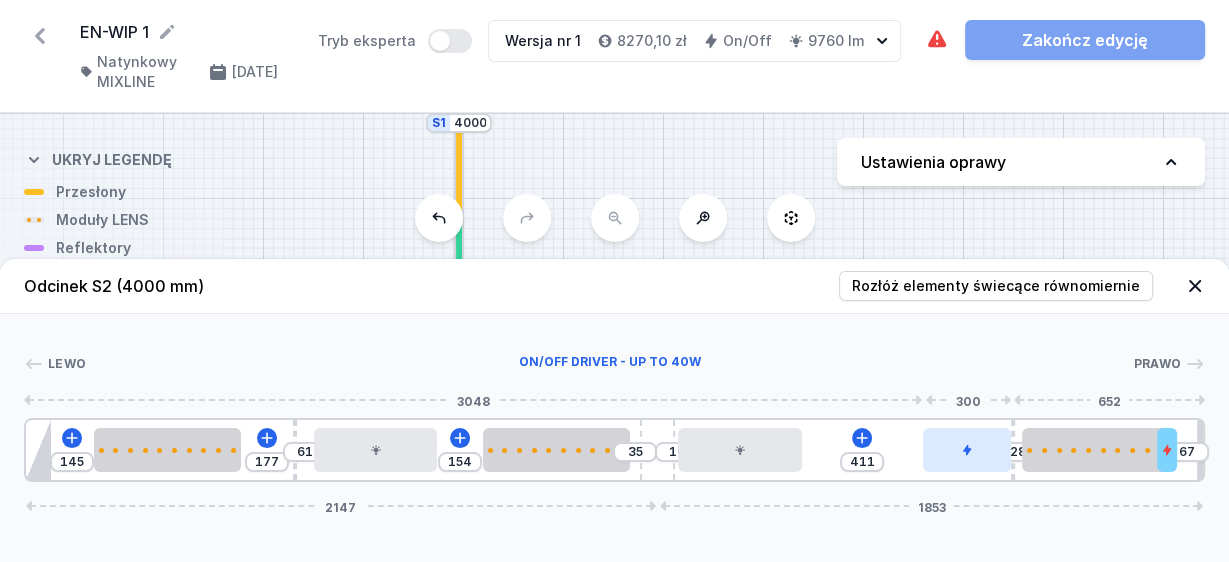 drag, startPoint x: 960, startPoint y: 463, endPoint x: 981, endPoint y: 463, distance: 21 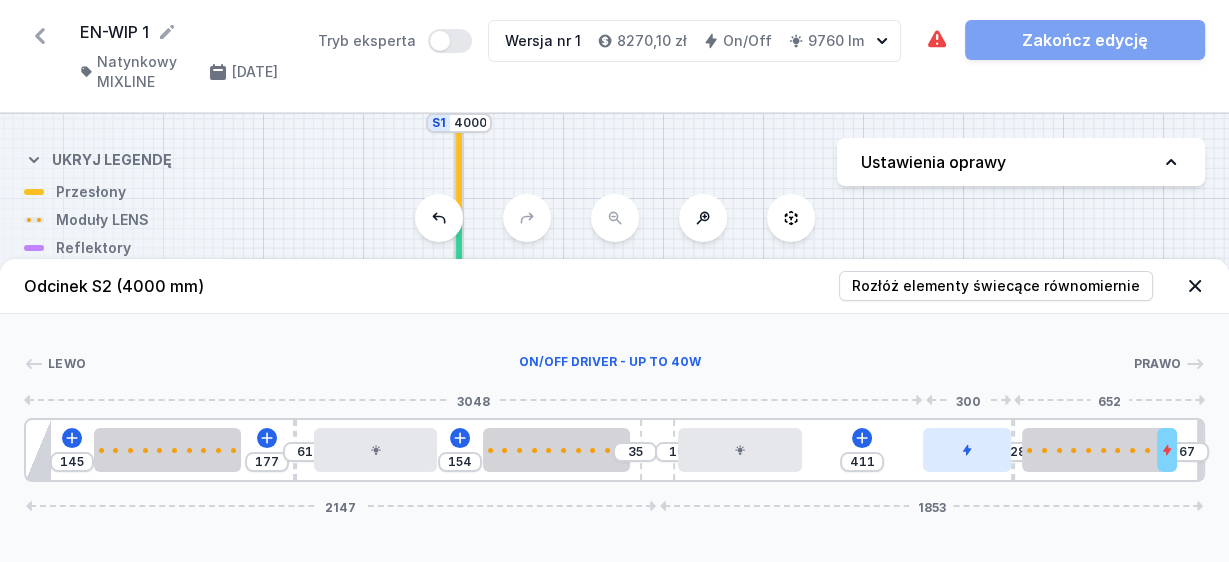 click at bounding box center [967, 450] 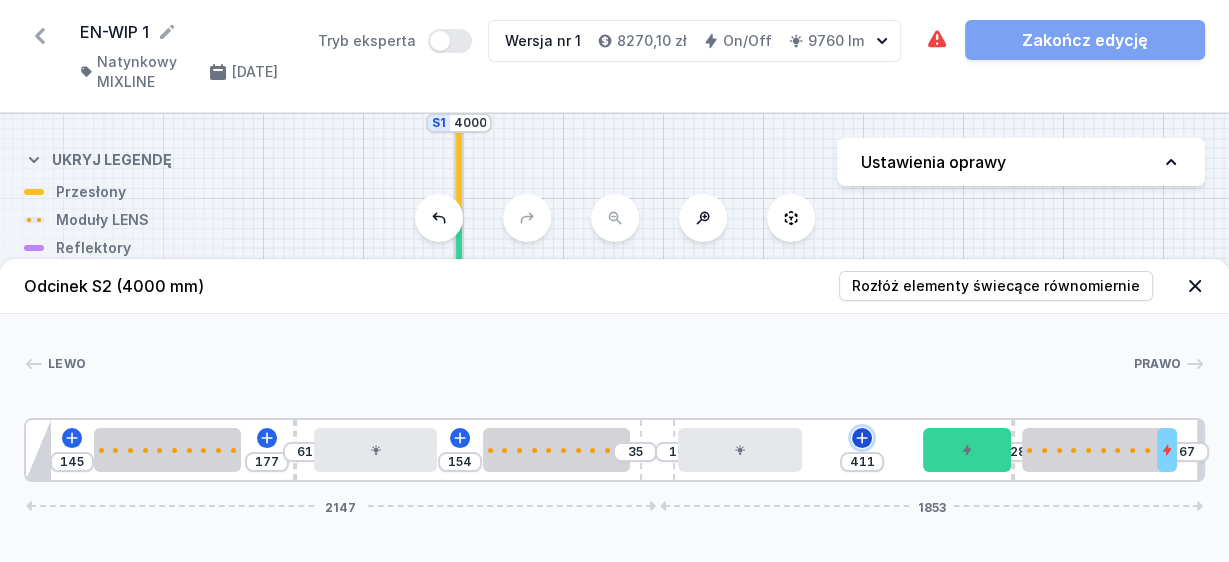 click 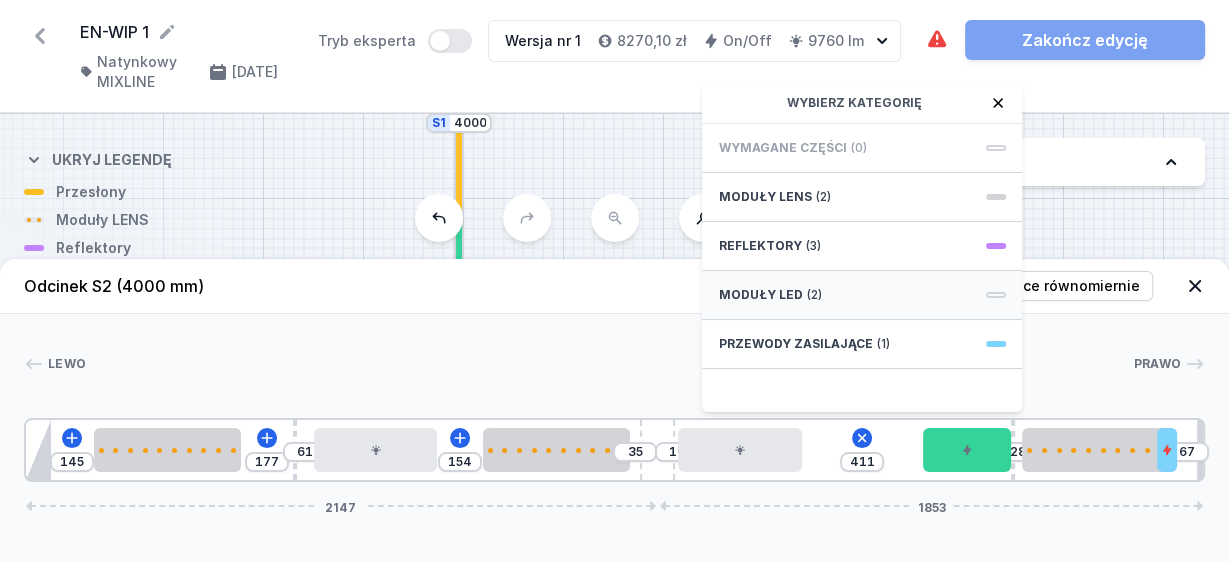click on "Moduły LED (2)" at bounding box center [862, 295] 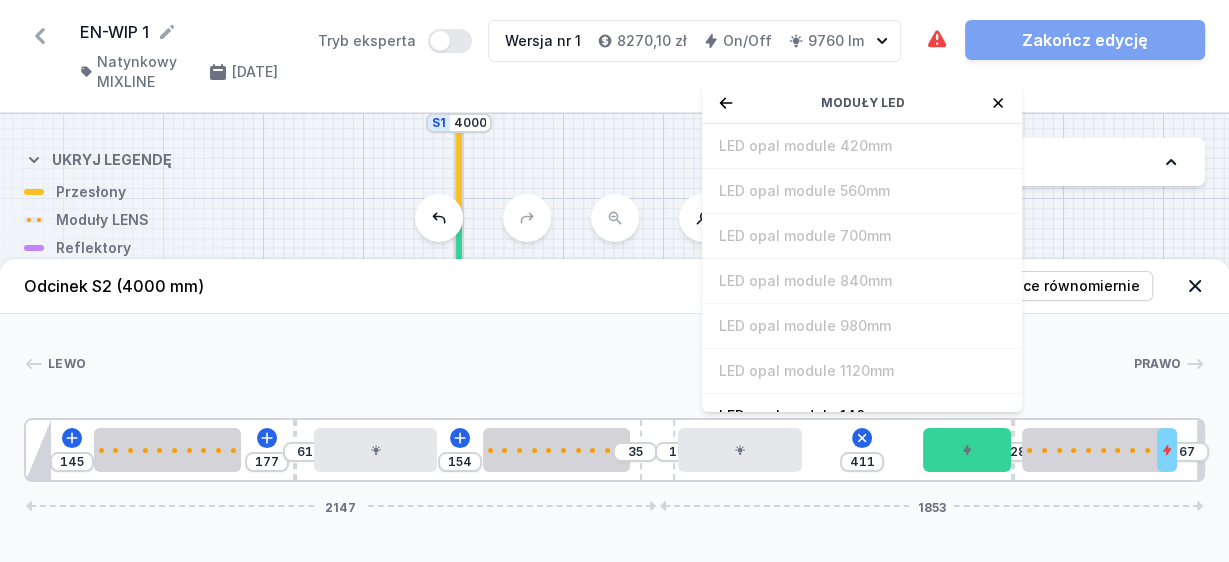 click 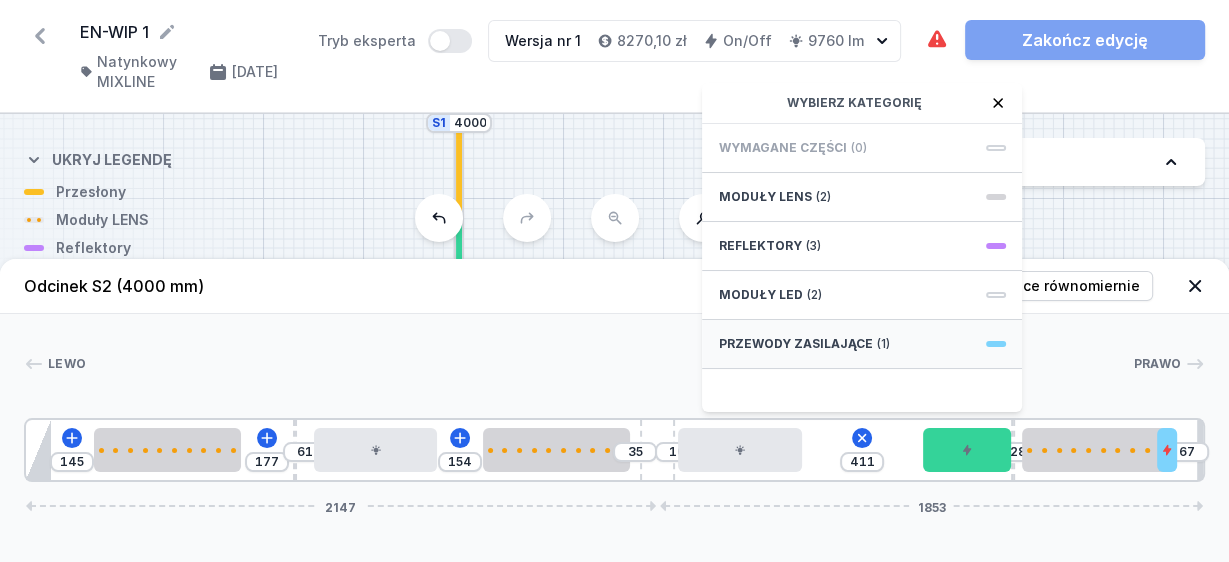 click on "Przewody zasilające" at bounding box center (795, 344) 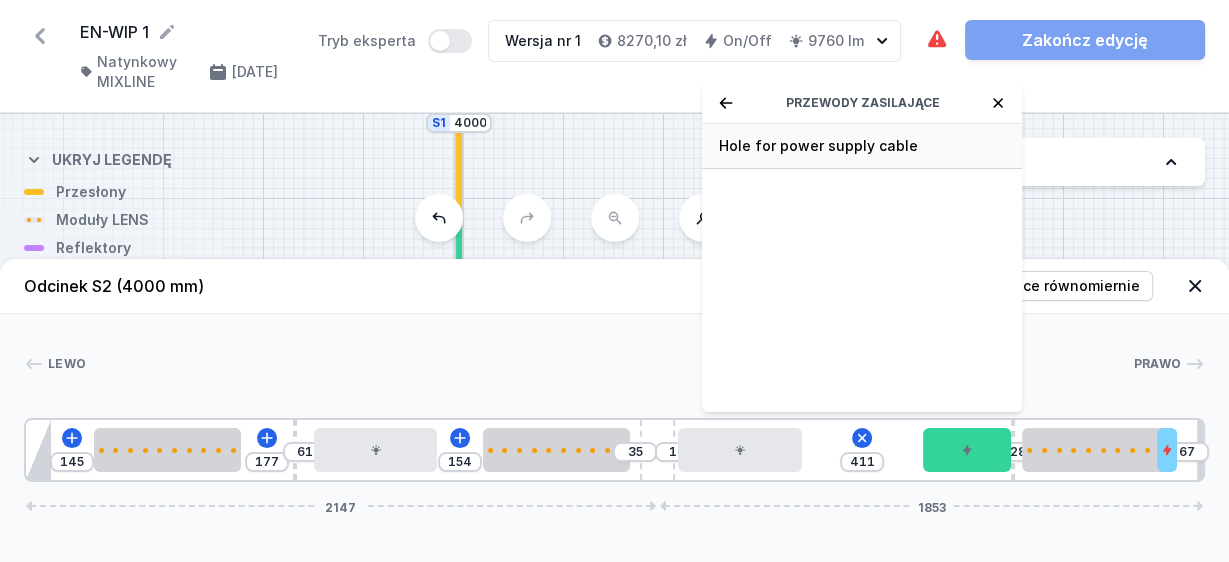 click on "Hole for power supply cable" at bounding box center [862, 146] 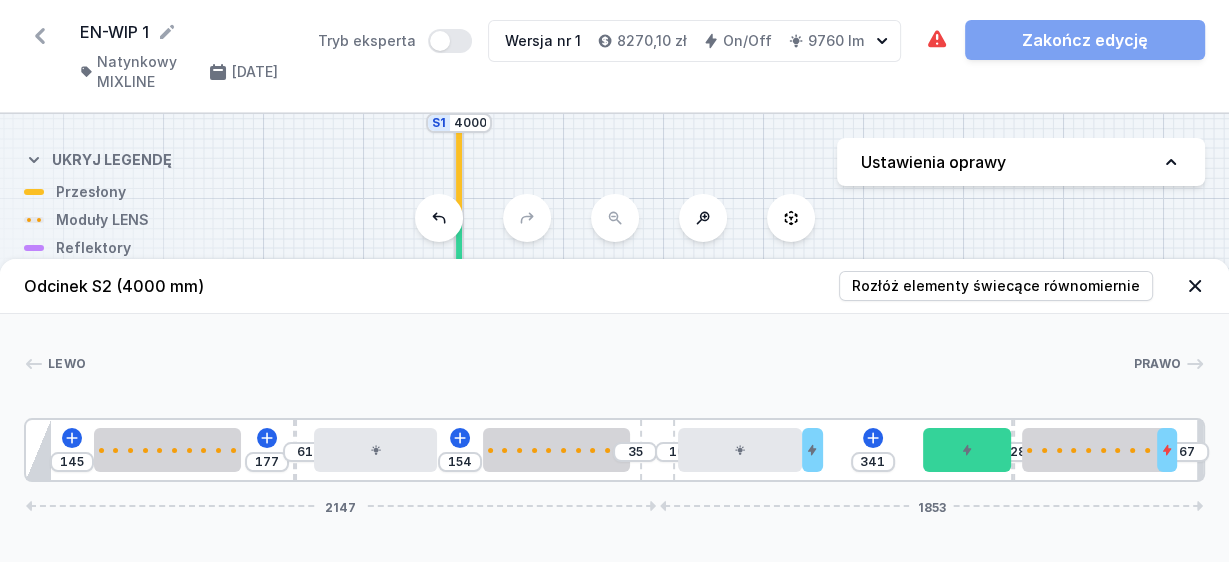 click on "Lewo Prawo 1 2 3 4 2 5 4 6 7 3 2 6 8 145 177 61 154 35 10 341 28 67 2147 1853 230 500 177 10 61 420 154 500 165 420 70 341 300 10 28 500 70 87 85 2002 120 1773 20 4000" at bounding box center [614, 398] 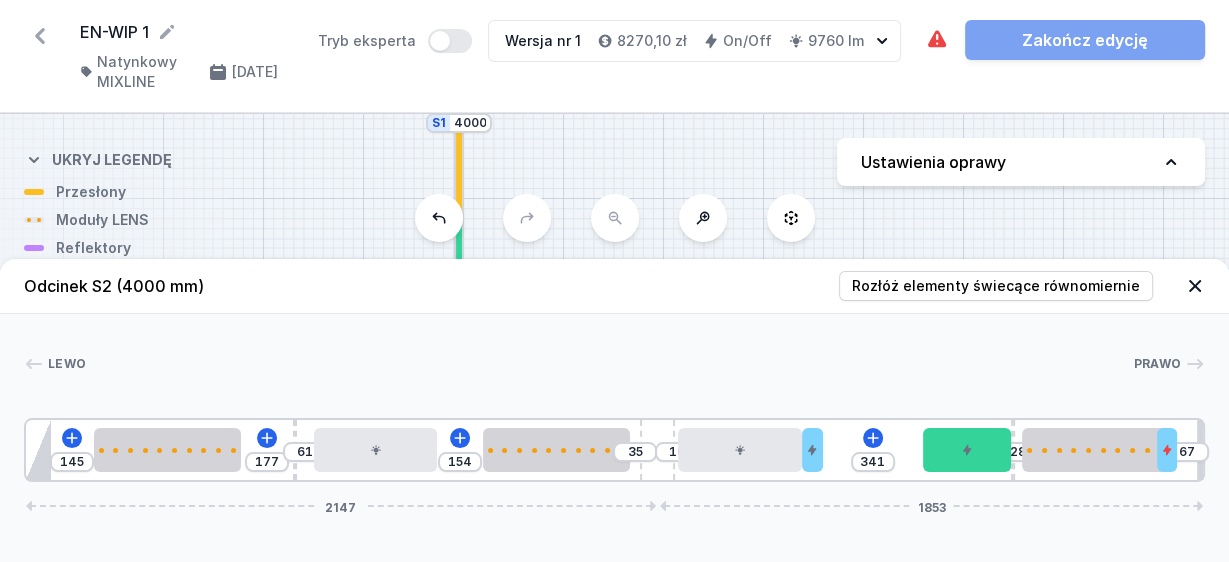 click on "S2 4000 S1 4000" at bounding box center [614, 338] 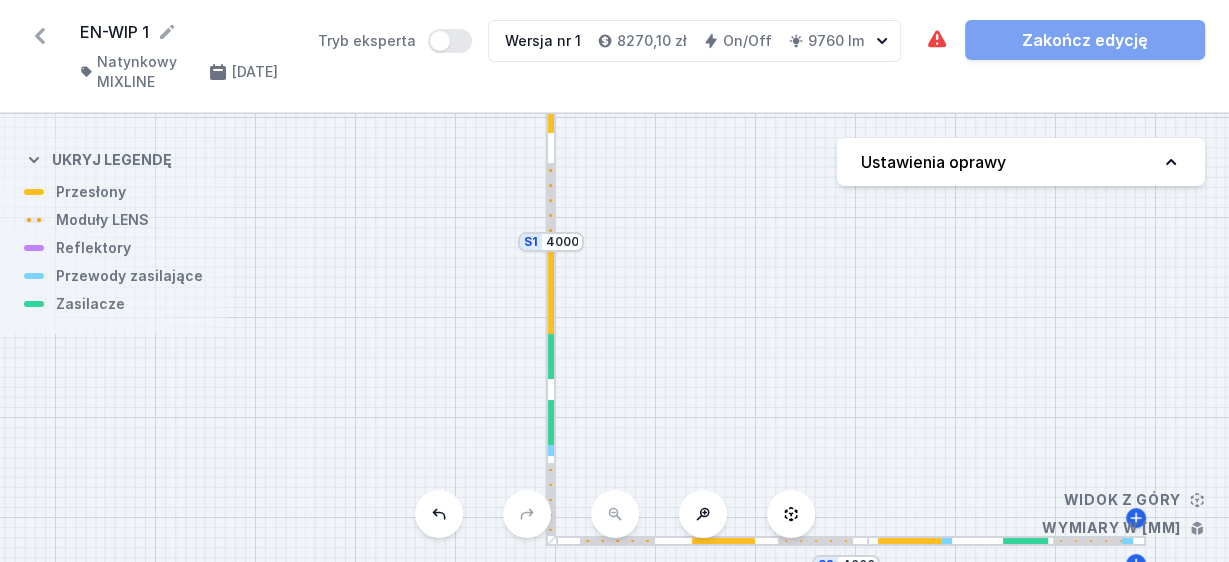 drag, startPoint x: 629, startPoint y: 241, endPoint x: 661, endPoint y: 314, distance: 79.70571 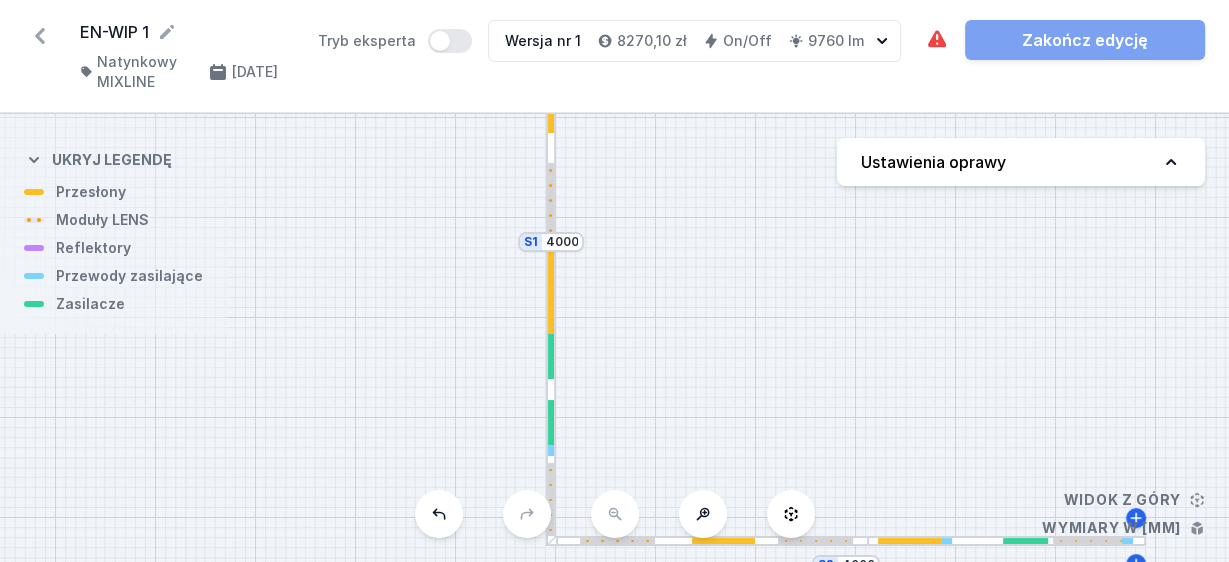 click on "S2 4000 S1 4000" at bounding box center (614, 338) 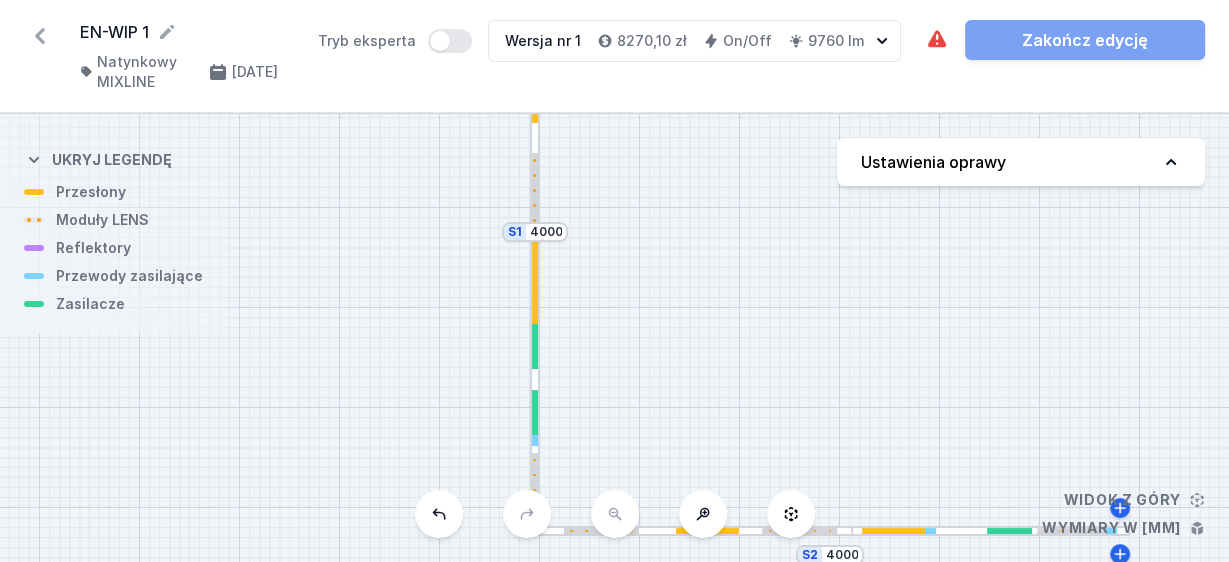 click at bounding box center (535, 281) 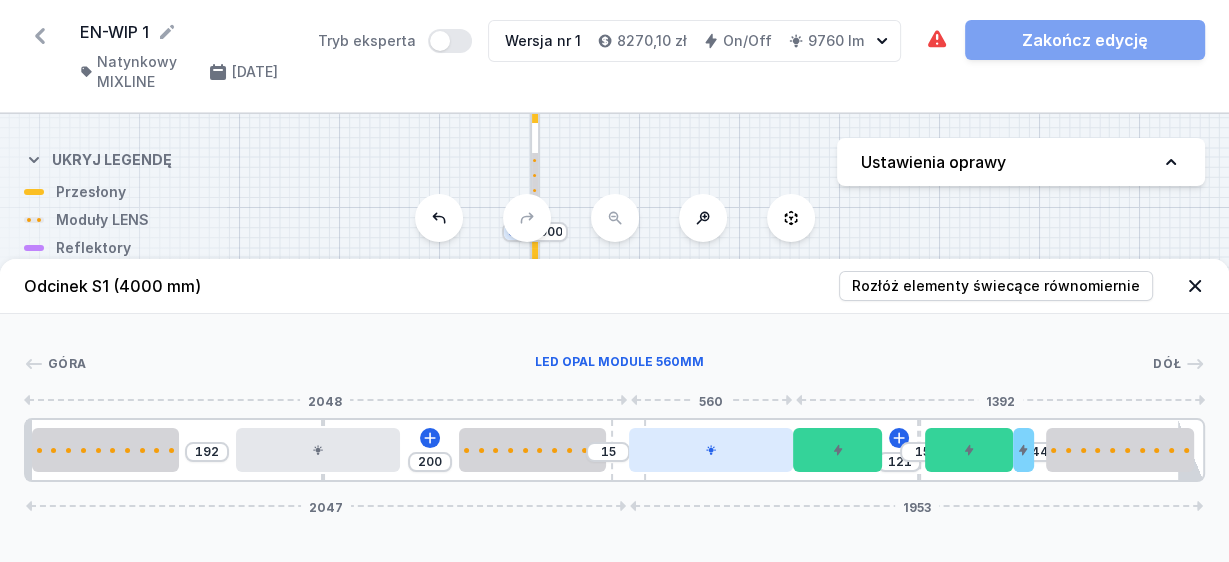 click at bounding box center (711, 450) 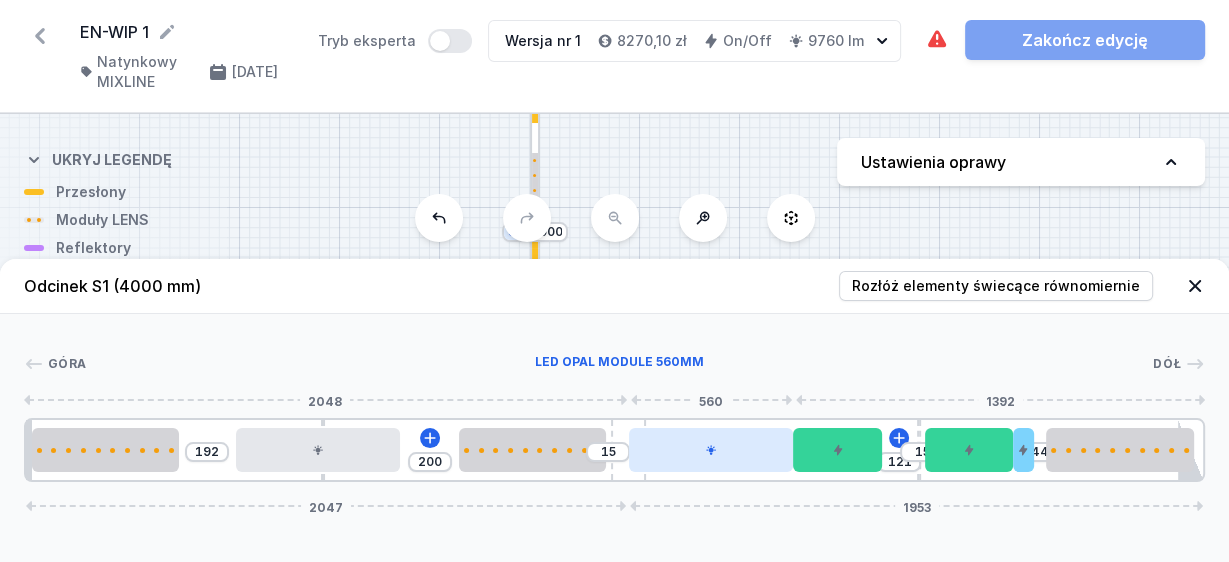 click at bounding box center [711, 450] 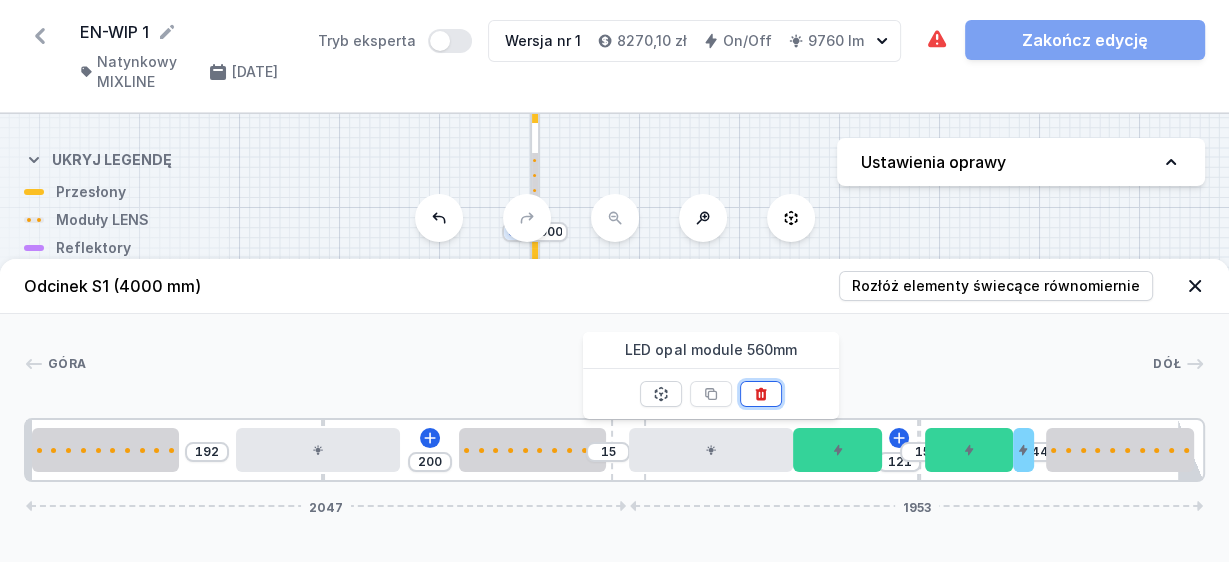 click 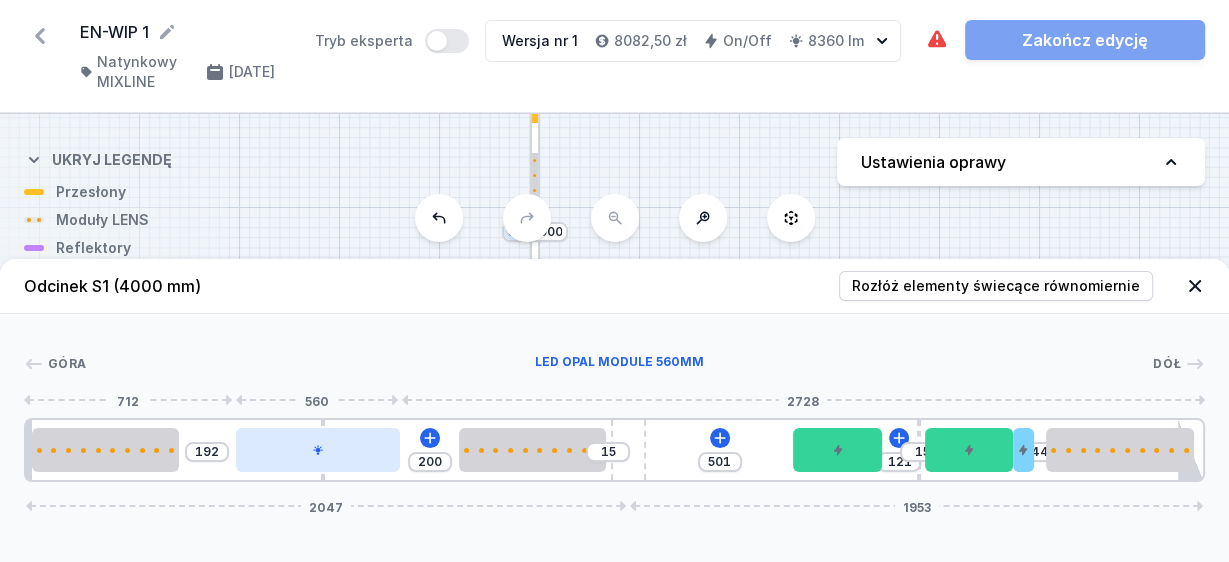 click at bounding box center [318, 450] 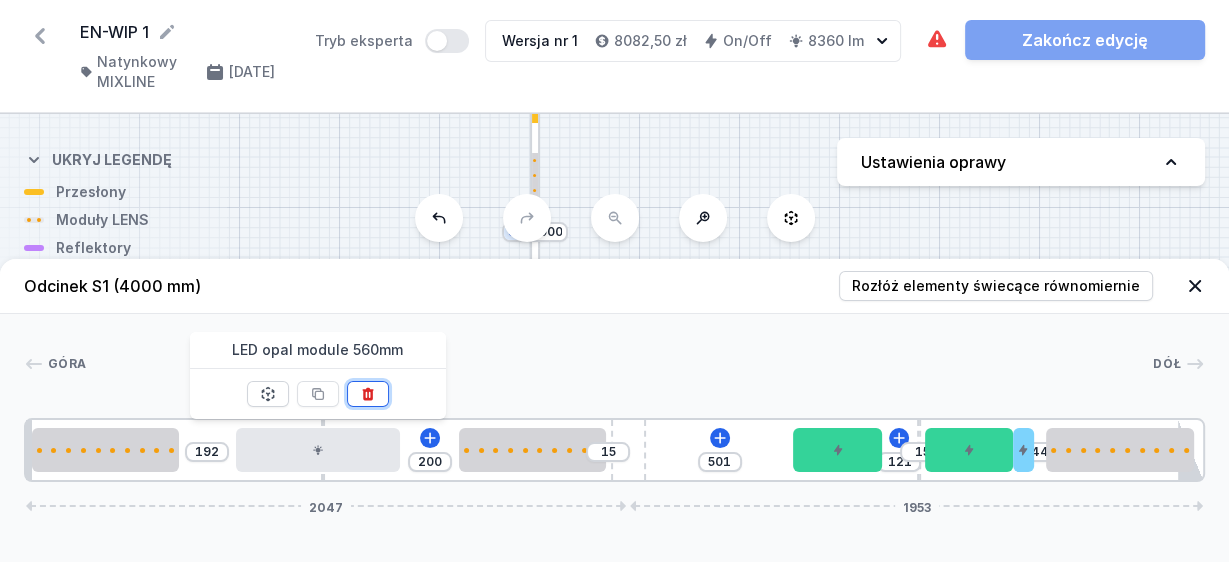 click 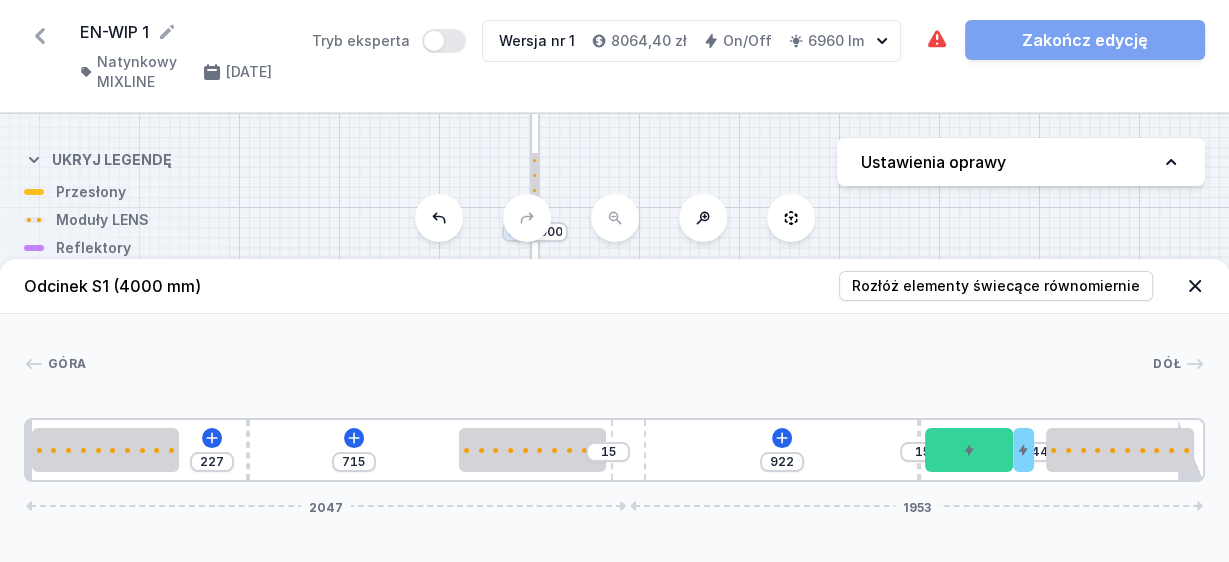 drag, startPoint x: 323, startPoint y: 457, endPoint x: 238, endPoint y: 454, distance: 85.052925 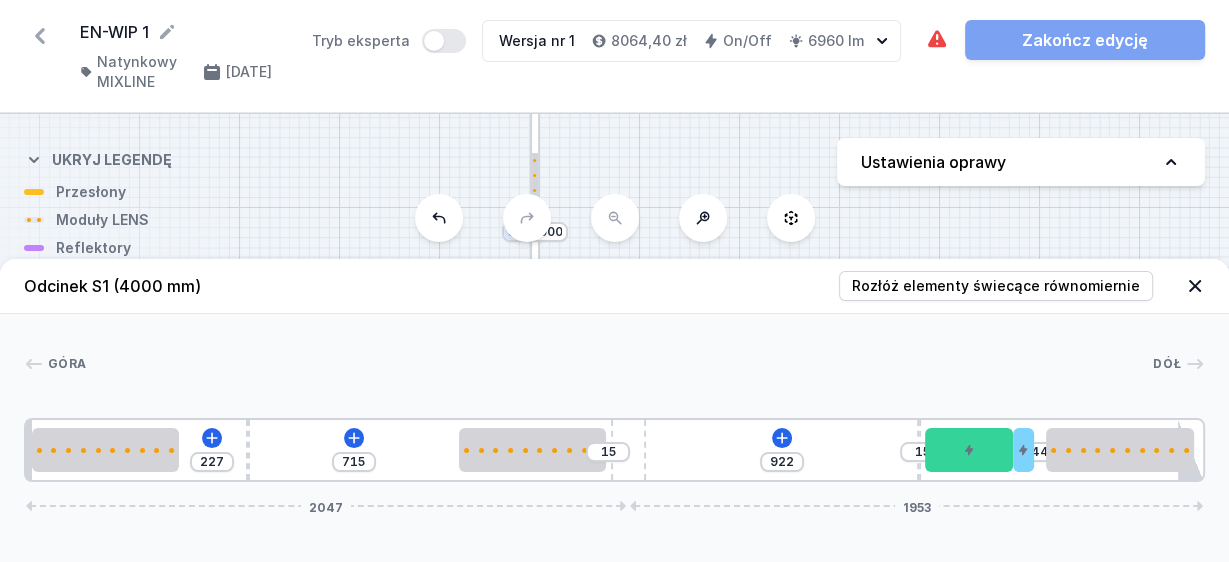 click on "227" at bounding box center [26, 450] 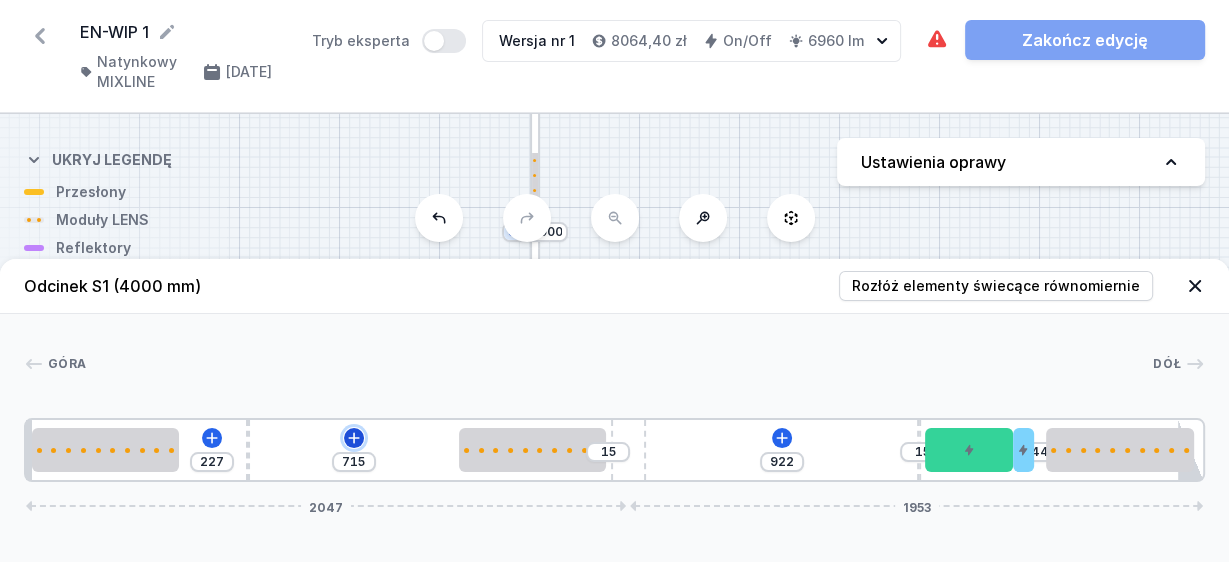 click 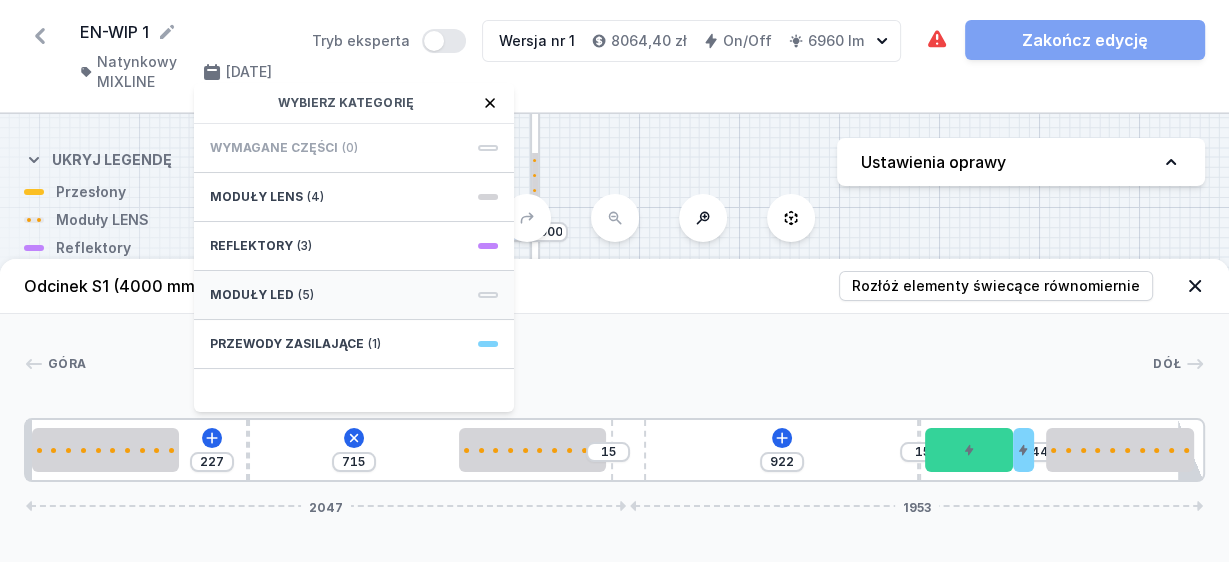 click on "Moduły LED (5)" at bounding box center (354, 295) 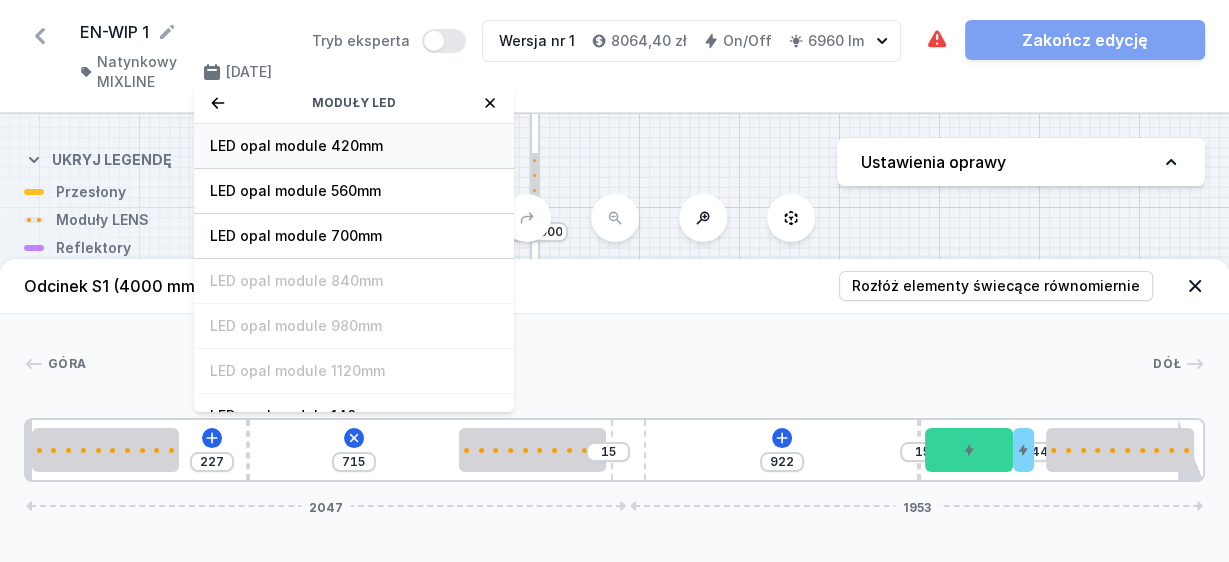 click on "LED opal module 420mm" at bounding box center (354, 146) 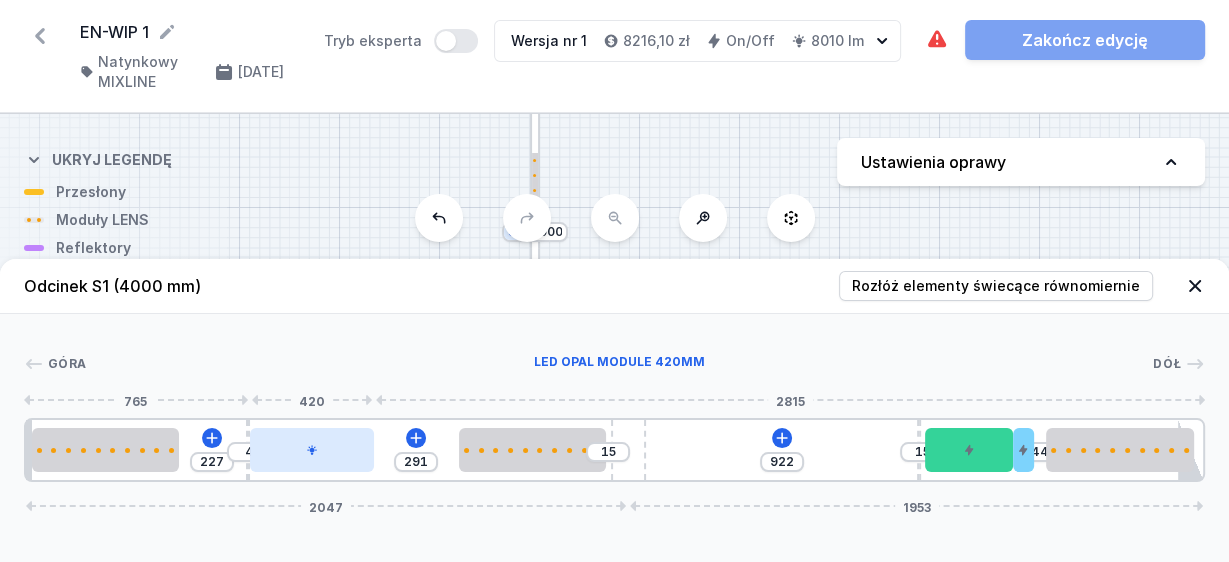 click at bounding box center [312, 450] 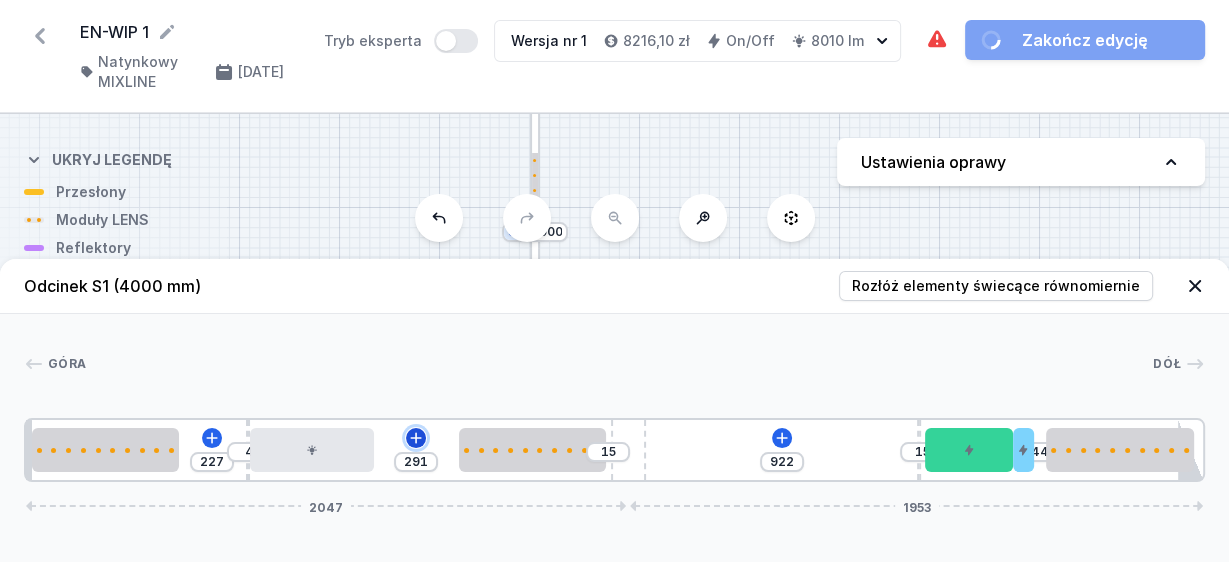click 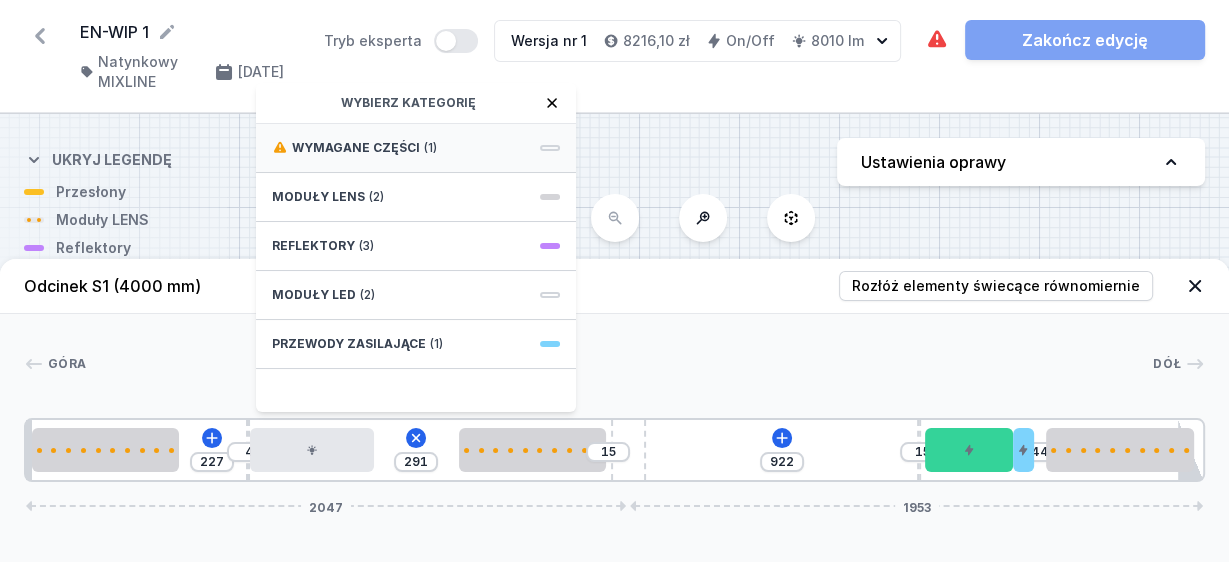 click on "Wymagane części (1)" at bounding box center (416, 148) 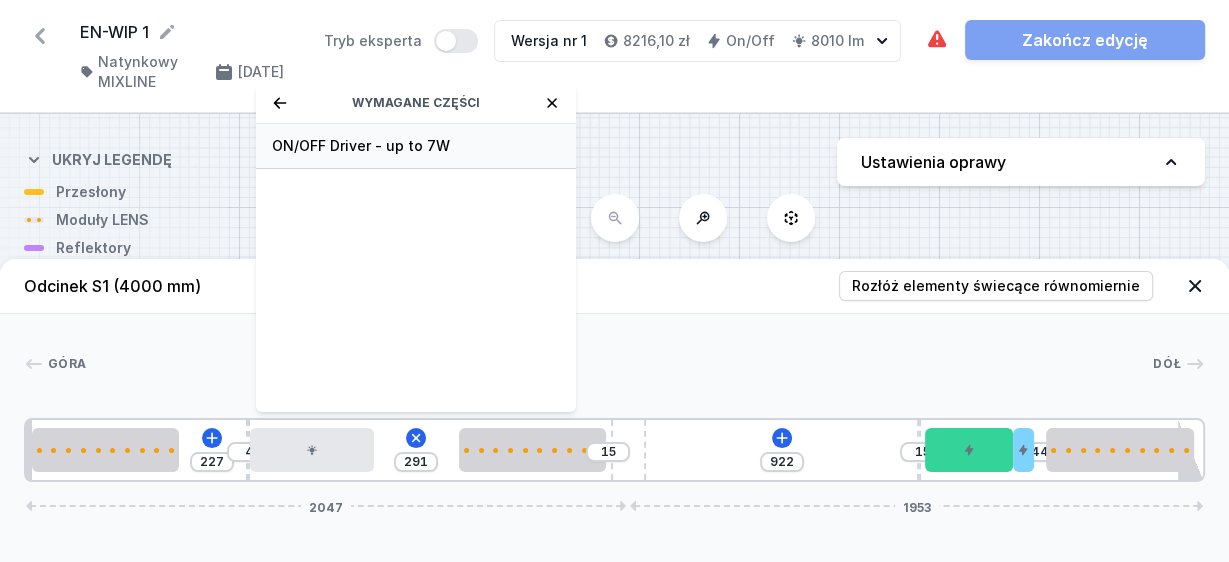 click on "ON/OFF Driver - up to 7W" at bounding box center [416, 146] 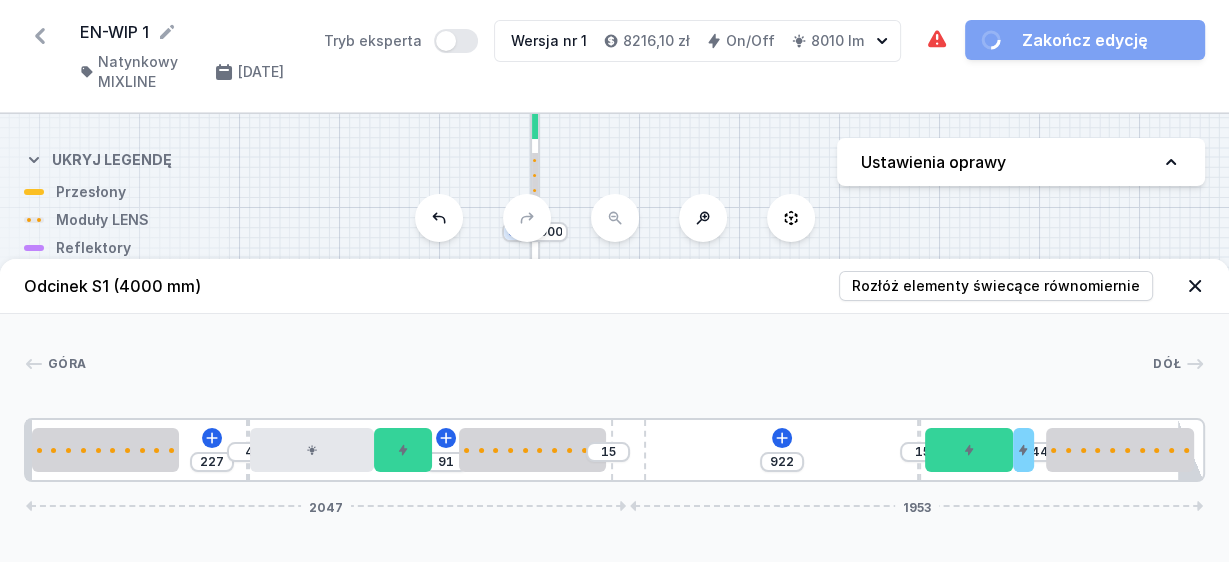 click at bounding box center [619, 364] 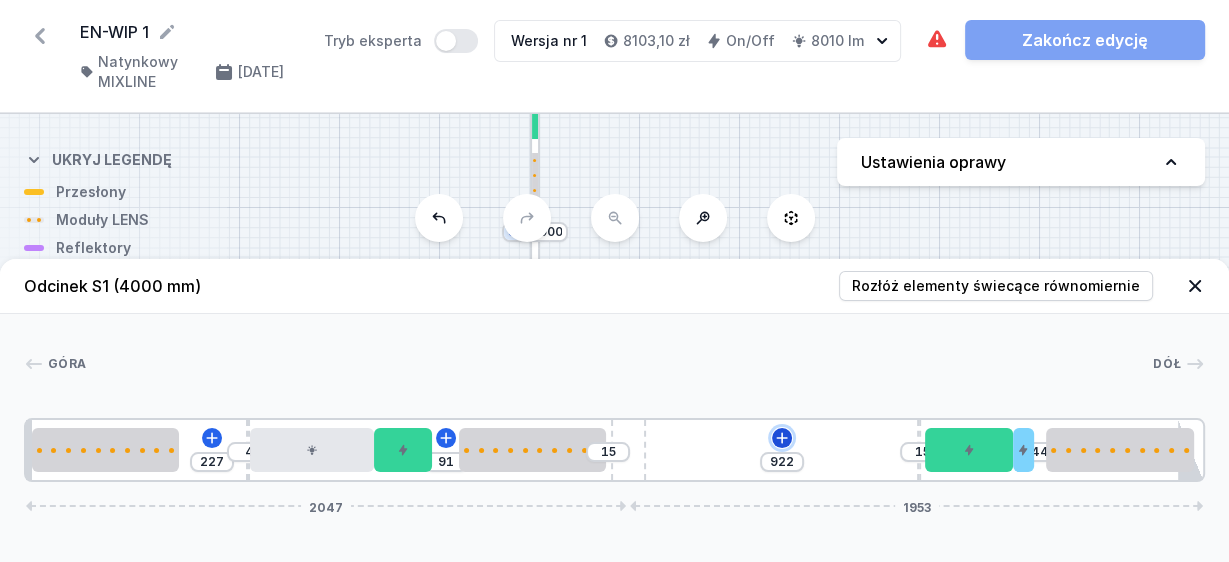 click 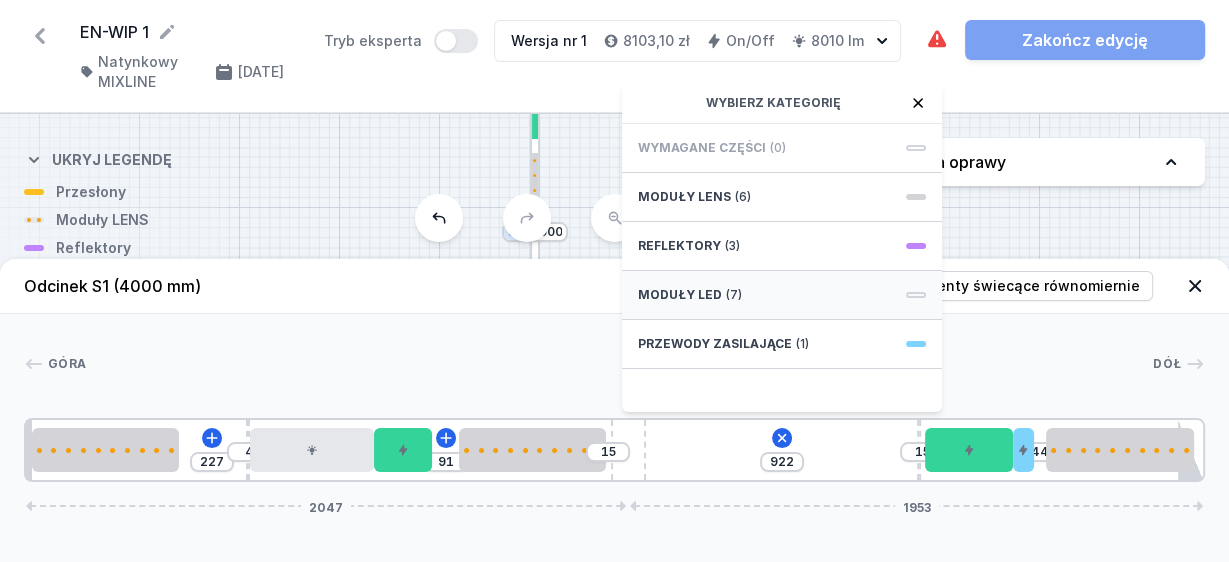 click on "Moduły LED (7)" at bounding box center (782, 295) 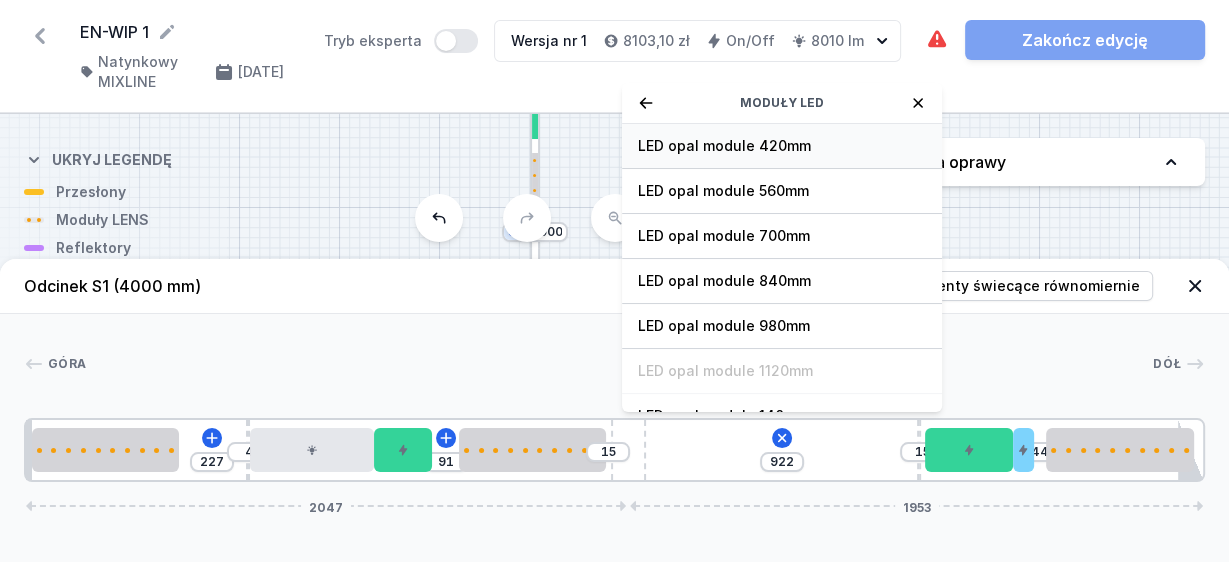 click on "LED opal module 420mm" at bounding box center (782, 146) 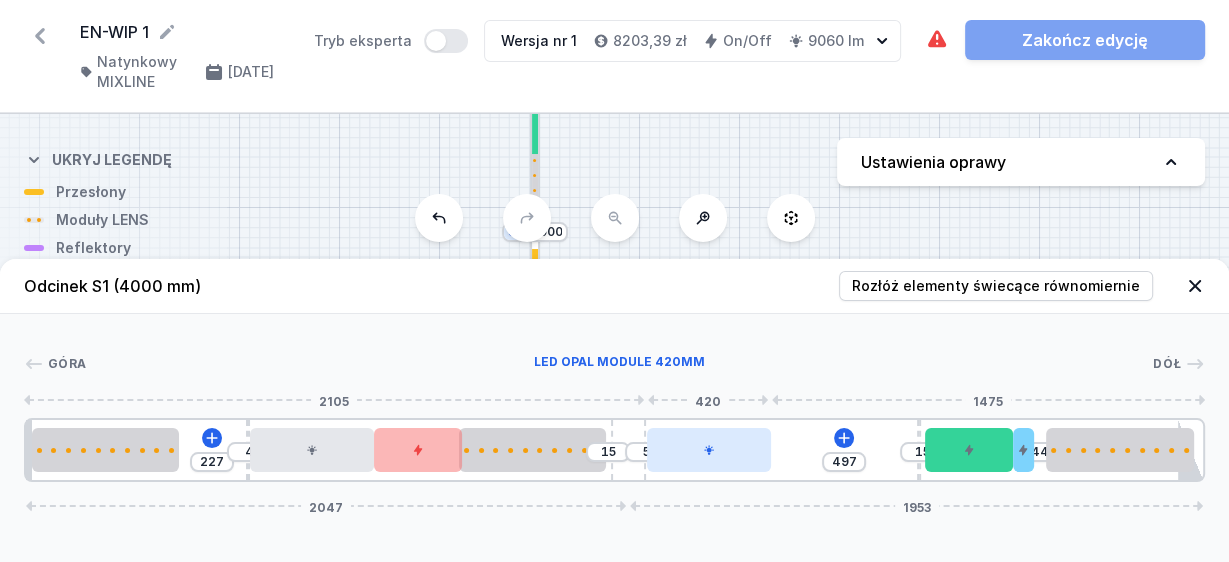 drag, startPoint x: 689, startPoint y: 446, endPoint x: 718, endPoint y: 446, distance: 29 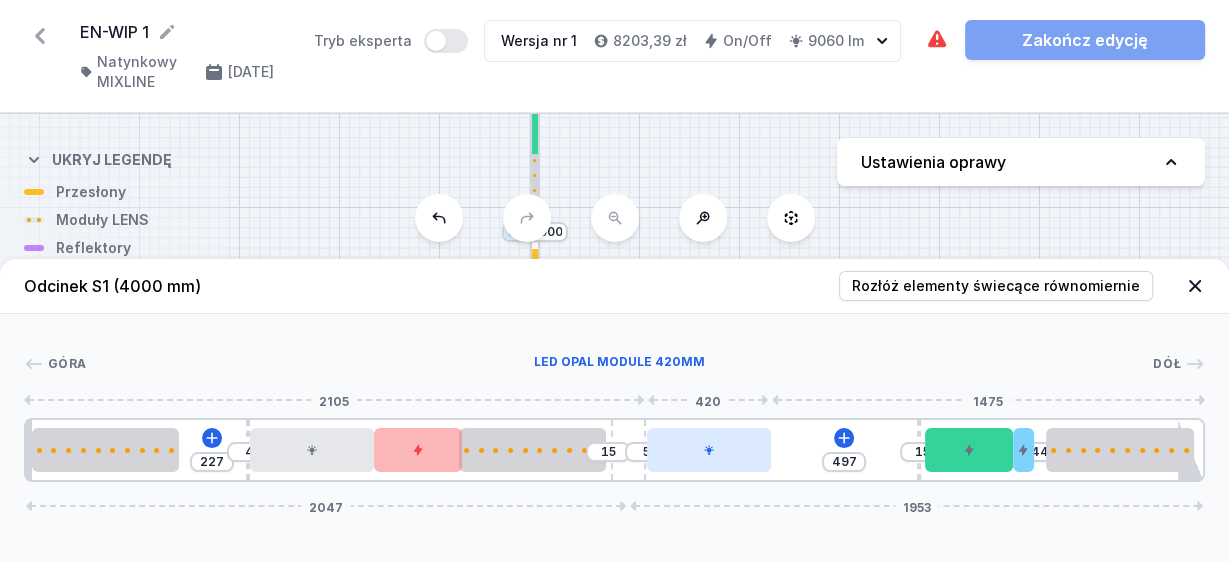 click at bounding box center [709, 450] 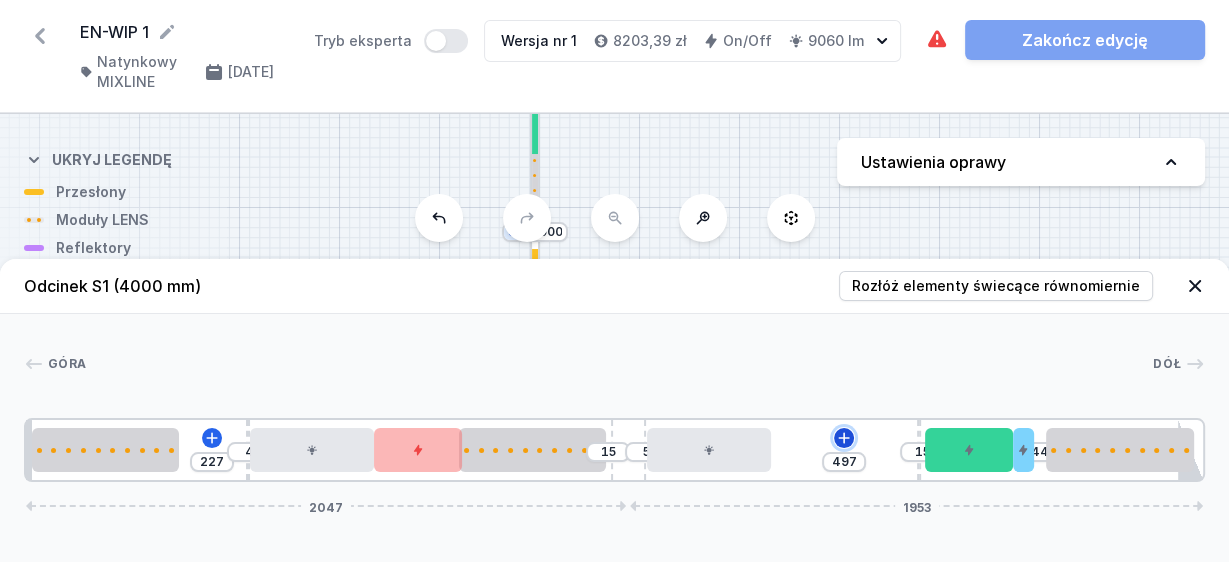 click 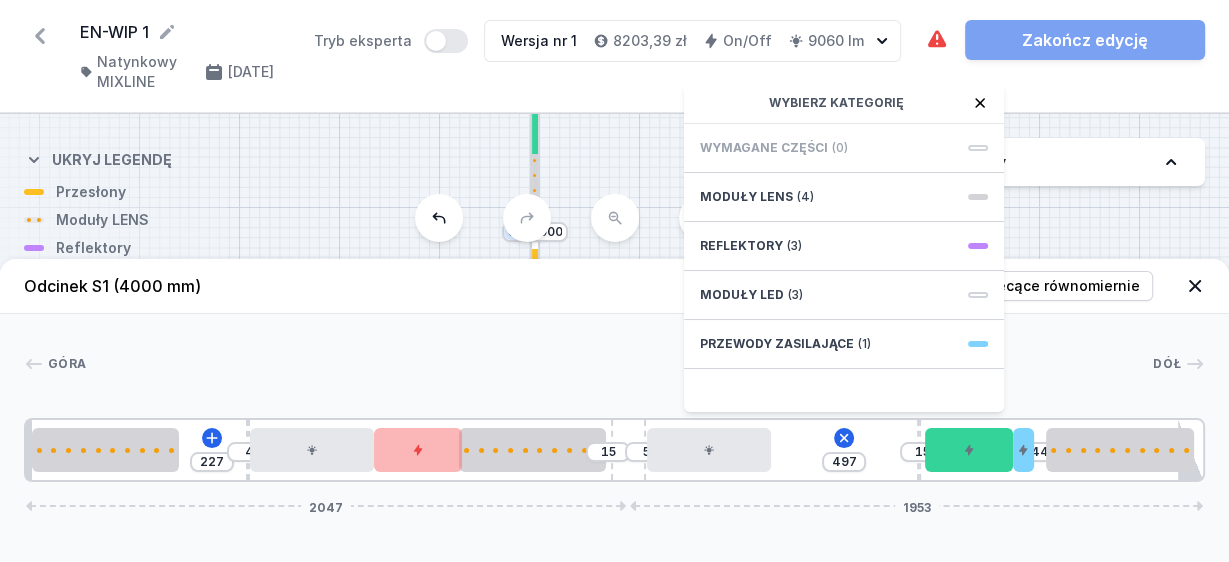click on "Góra Dół 1 2 3 4 5 2 6 4 3 7 8 2 9 227 4 15 5 497 Wybierz kategorię Wymagane części (0) Moduły LENS (4) Reflektory (3) Moduły LED (3) Przewody zasilające (1) 15 44 2047 1953 20 500 227 10 420 300 500 140 420 497 10 15 300 70 44 500 32 20 1967 120 1808 85 4000" at bounding box center (614, 398) 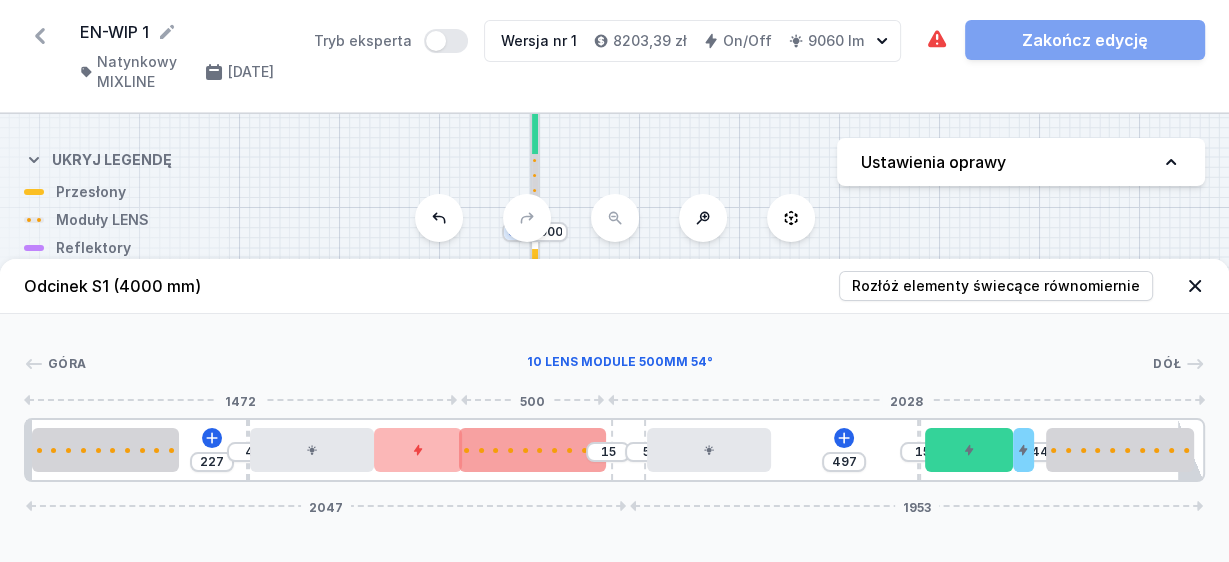 click at bounding box center [532, 450] 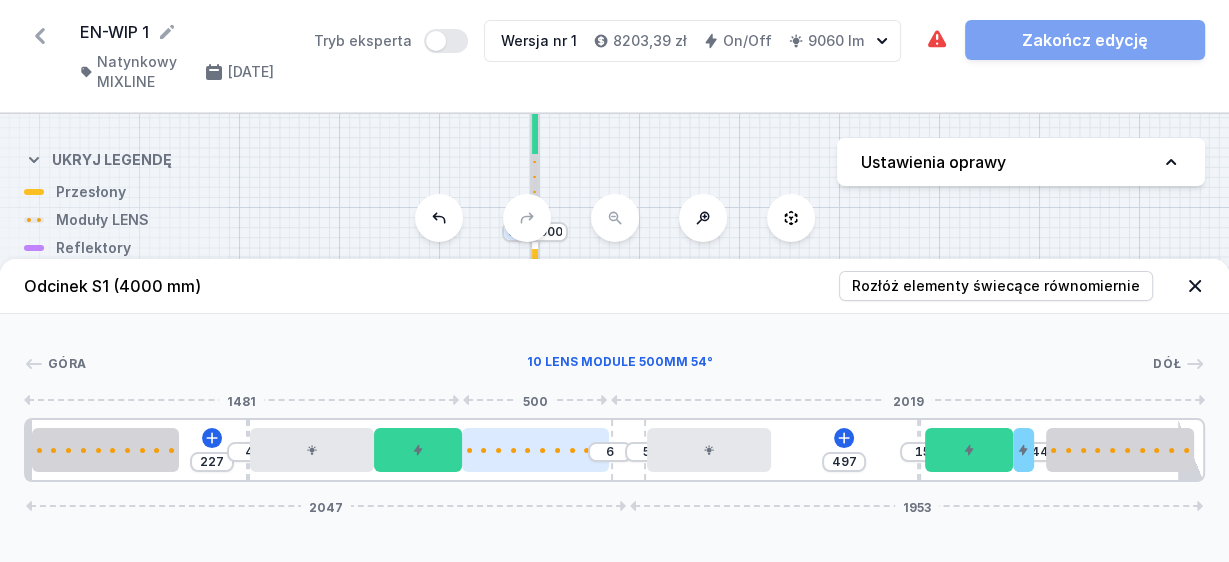 drag, startPoint x: 519, startPoint y: 447, endPoint x: 529, endPoint y: 449, distance: 10.198039 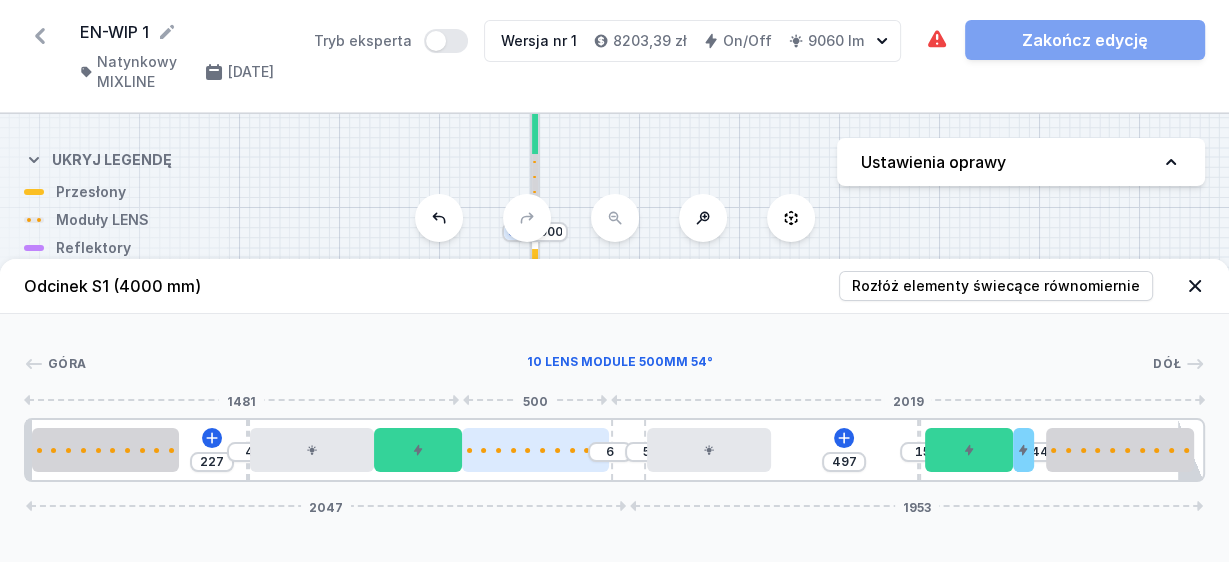click at bounding box center (535, 450) 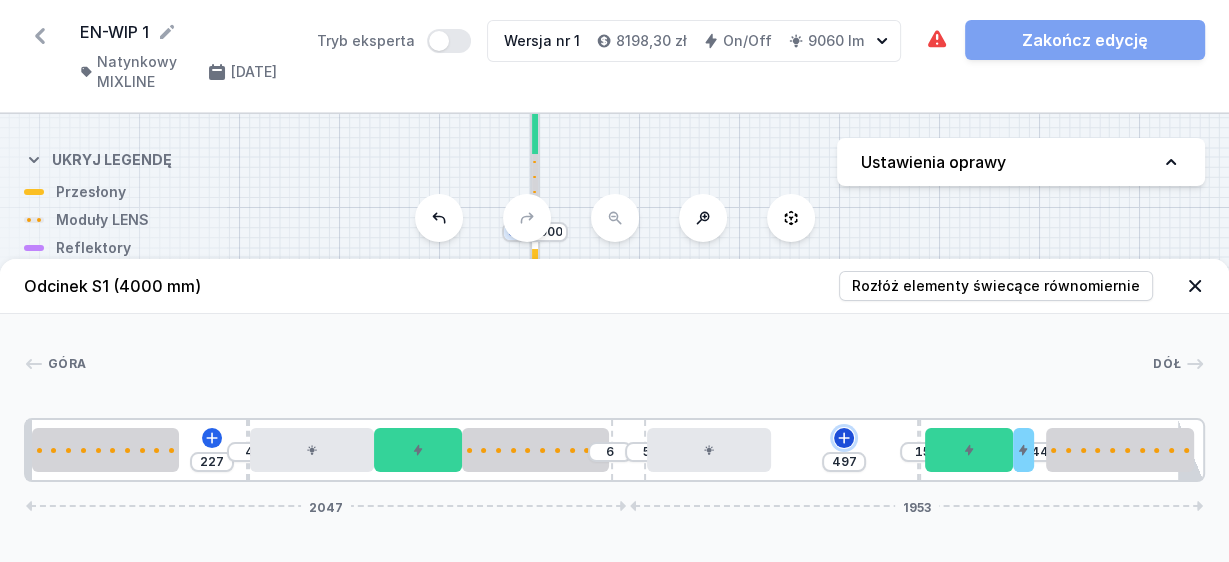 click 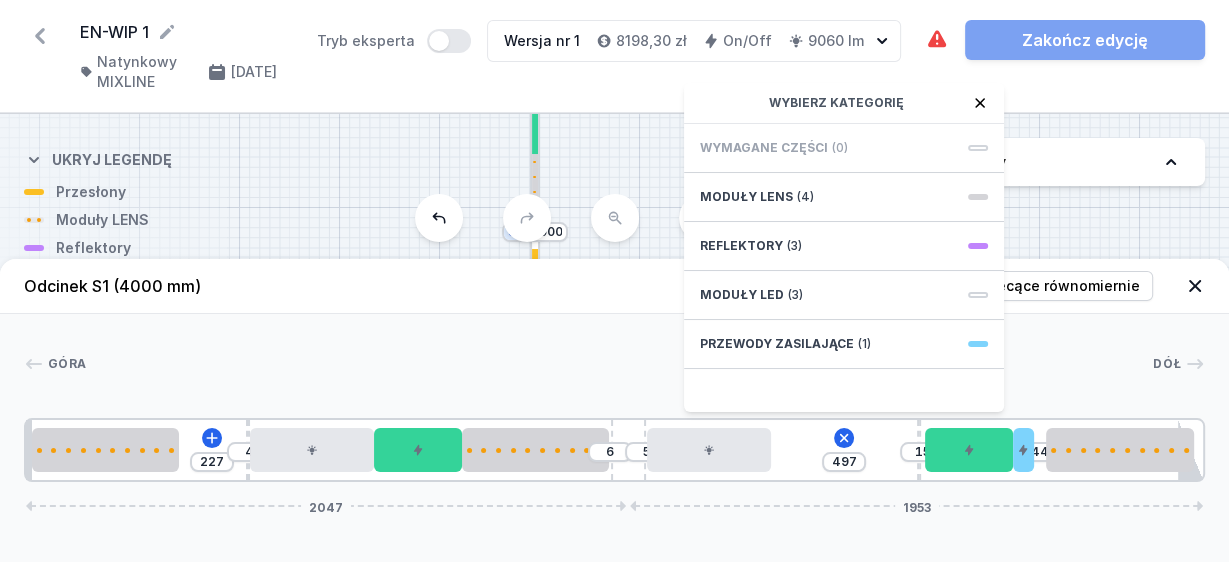 click on "Góra Dół 1 2 3 4 5 2 6 4 3 7 8 2 9 227 4 6 5 497 Wybierz kategorię Wymagane części (0) Moduły LENS (4) Reflektory (3) Moduły LED (3) Przewody zasilające (1) 15 44 2047 1953 20 500 227 10 420 300 500 131 420 497 10 15 300 70 44 500 32 20 1967 120 1808 85 4000" at bounding box center (614, 398) 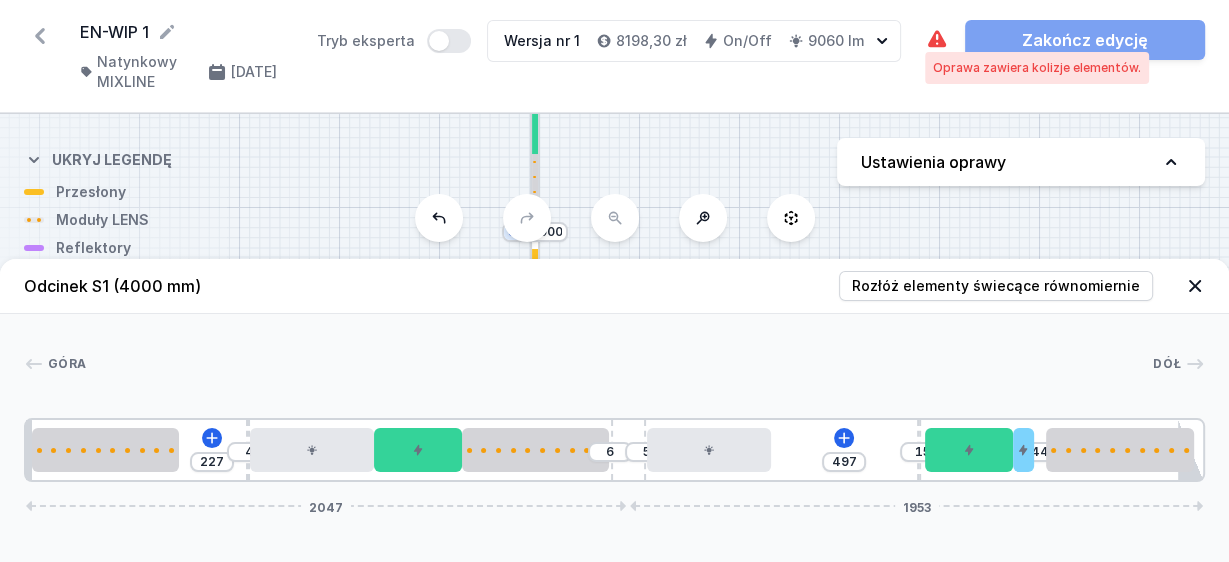 click 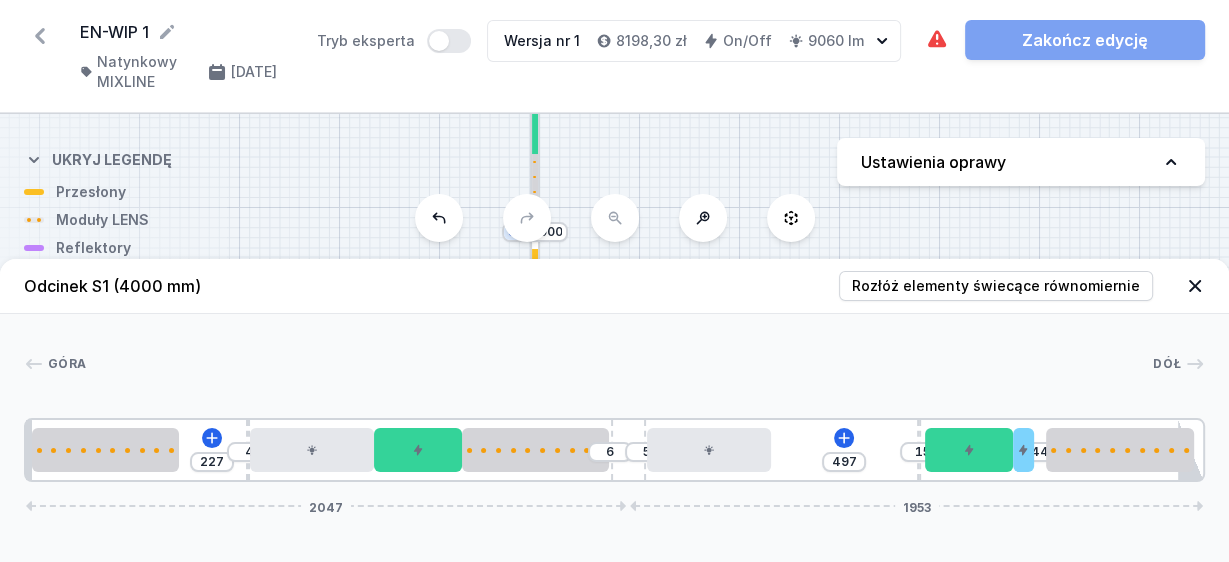 drag, startPoint x: 1027, startPoint y: 458, endPoint x: 1038, endPoint y: 458, distance: 11 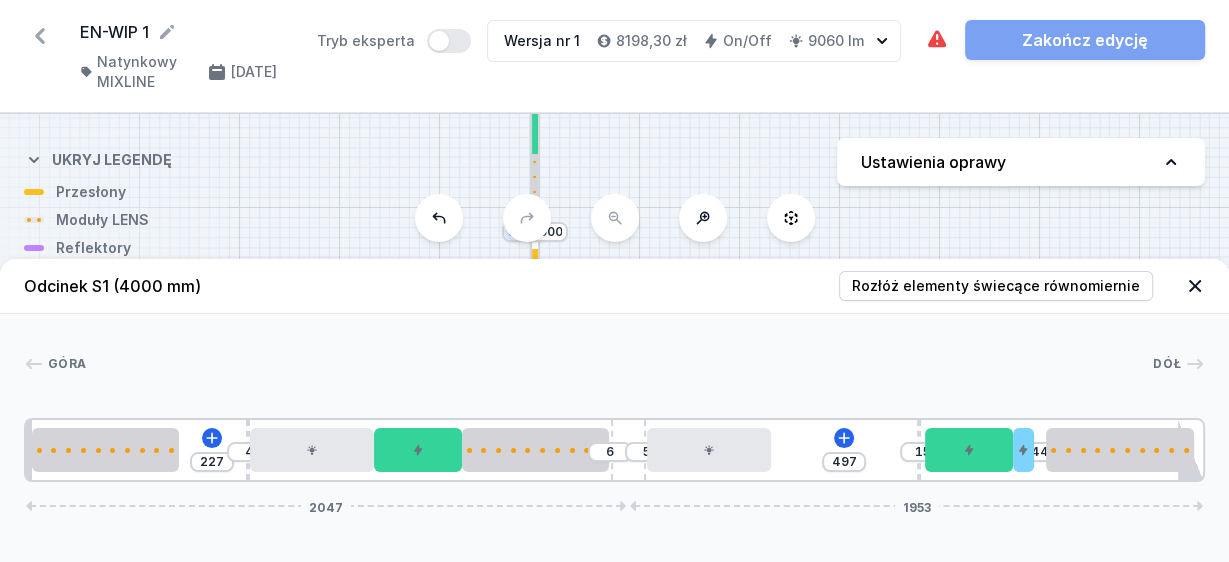 click on "227 4 6 5 497 15 44 2047 1953" at bounding box center [614, 450] 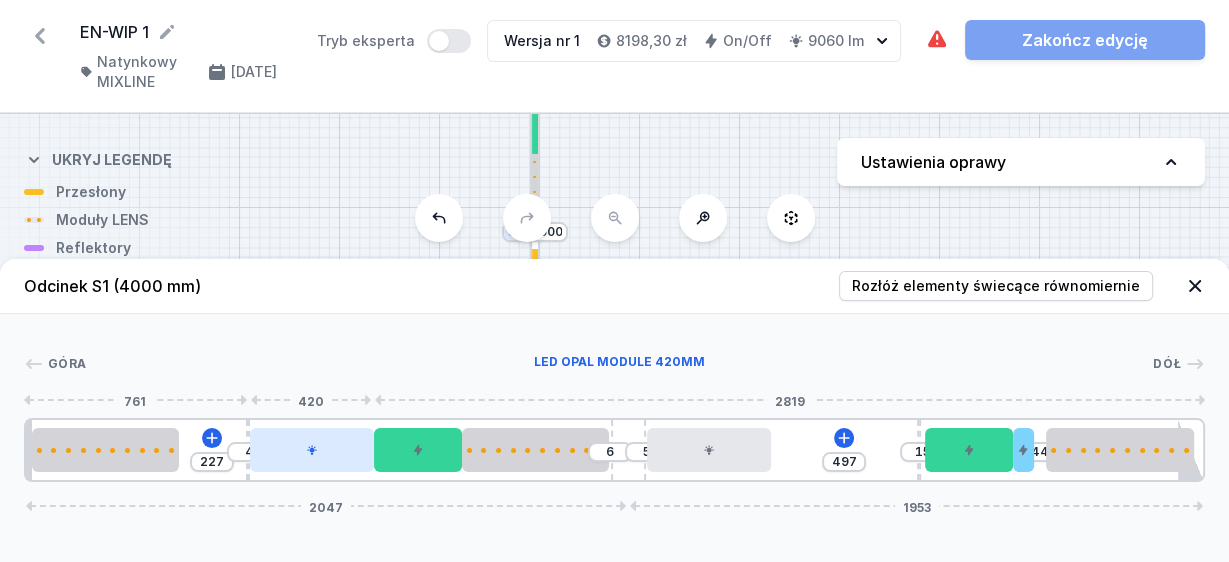 click at bounding box center (312, 450) 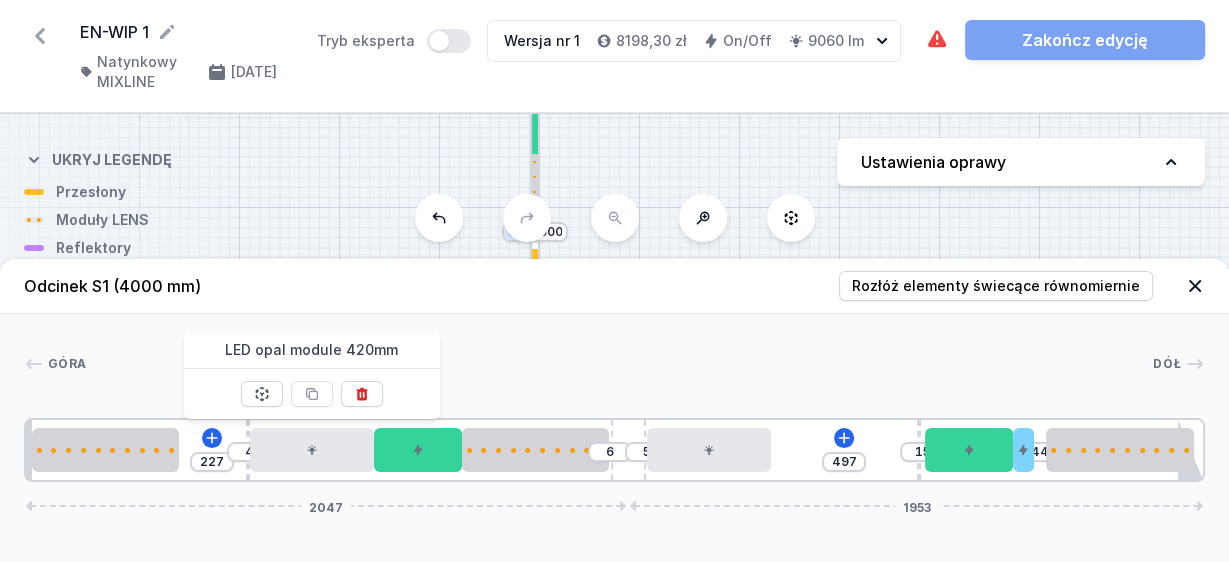 click at bounding box center (619, 364) 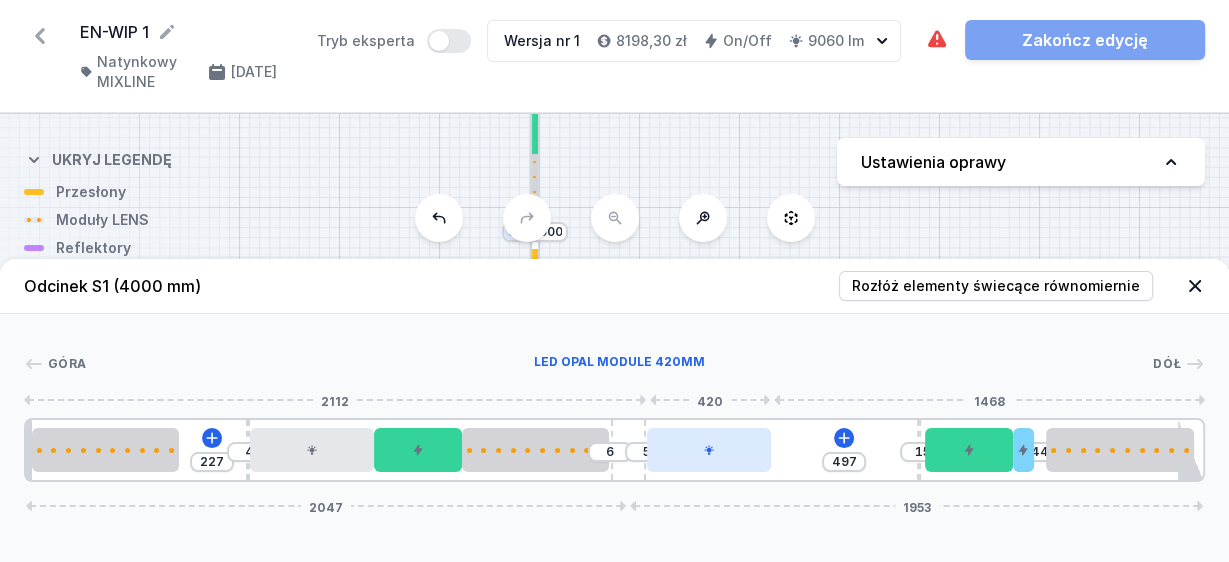 drag, startPoint x: 626, startPoint y: 435, endPoint x: 732, endPoint y: 444, distance: 106.381386 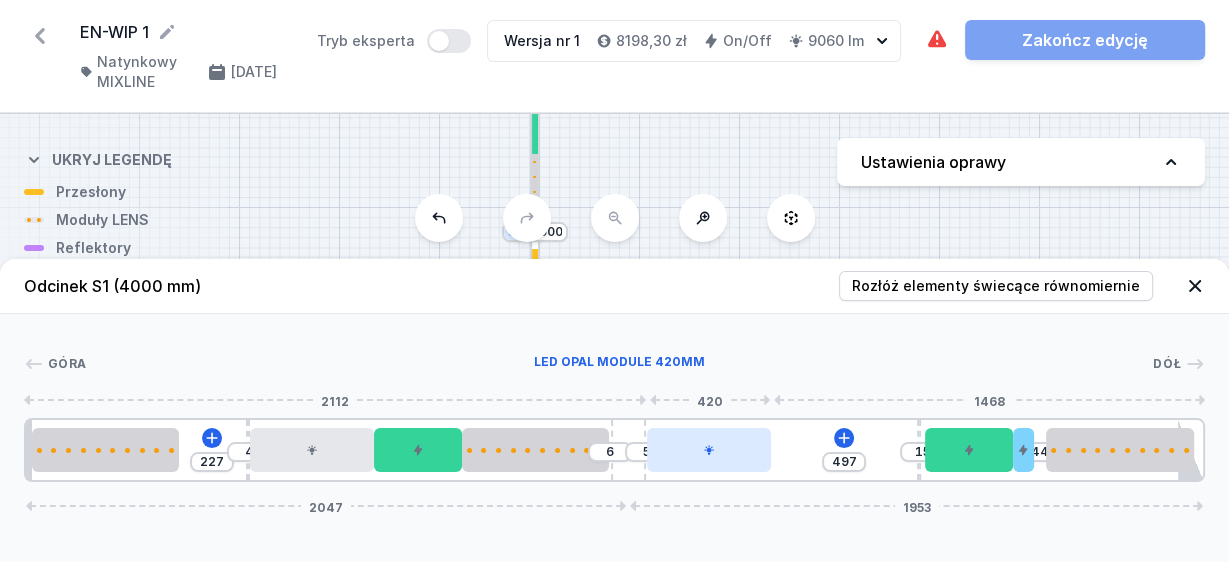 click on "227 4 6 5 497 15 44 2047 1953" at bounding box center (614, 450) 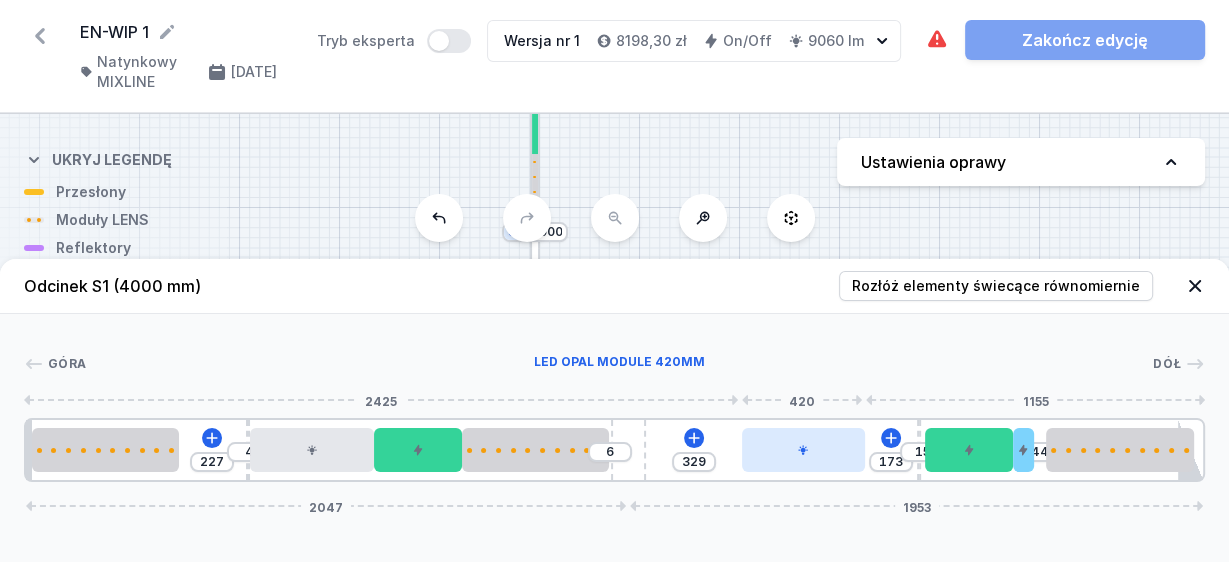 drag, startPoint x: 707, startPoint y: 461, endPoint x: 814, endPoint y: 465, distance: 107.07474 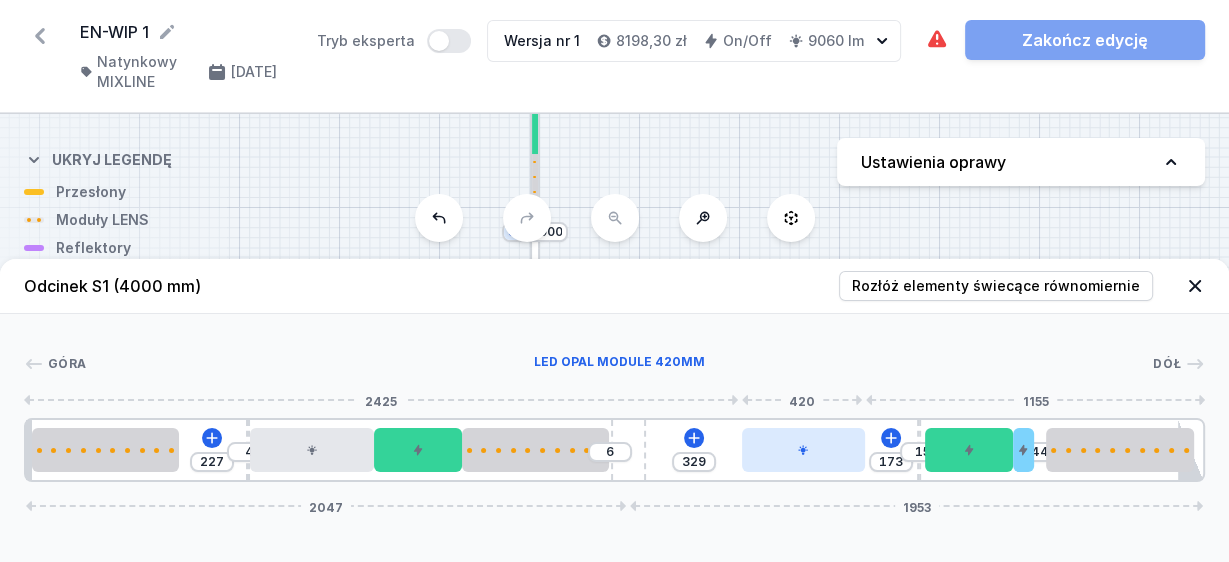 click at bounding box center (804, 450) 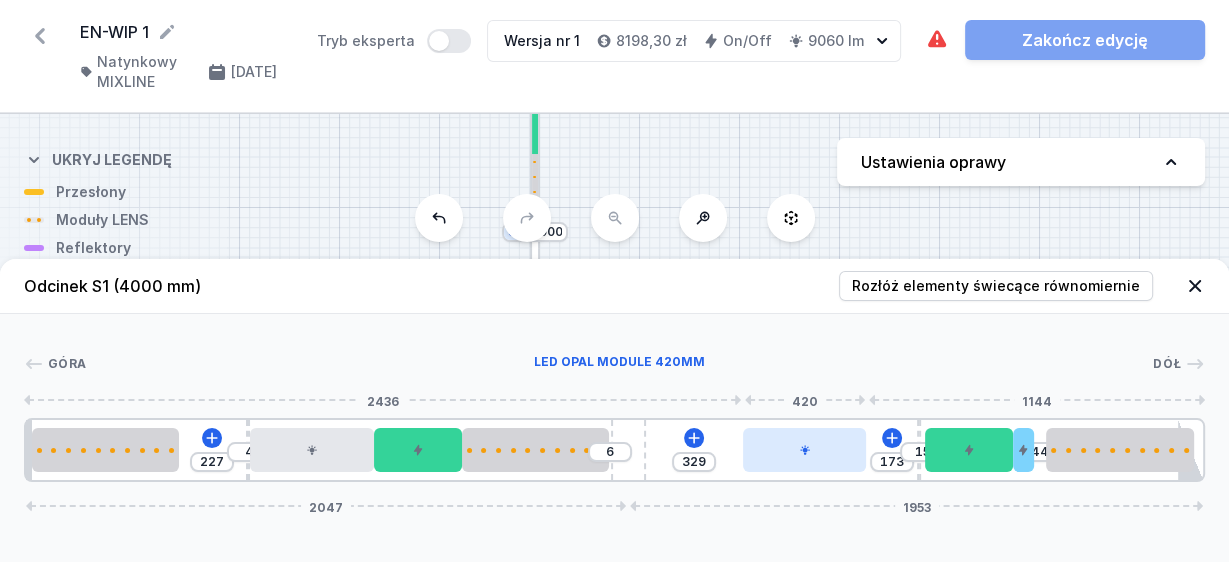 drag, startPoint x: 631, startPoint y: 429, endPoint x: 760, endPoint y: 454, distance: 131.40015 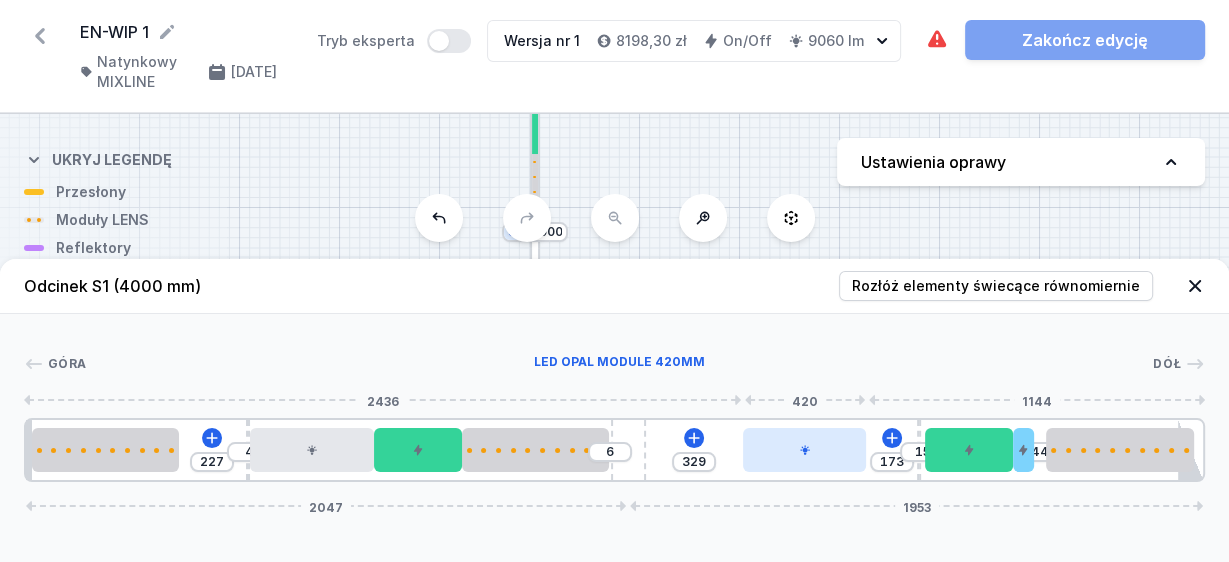 click on "227 4 6 329 173 15 44 2047 1953" at bounding box center (614, 450) 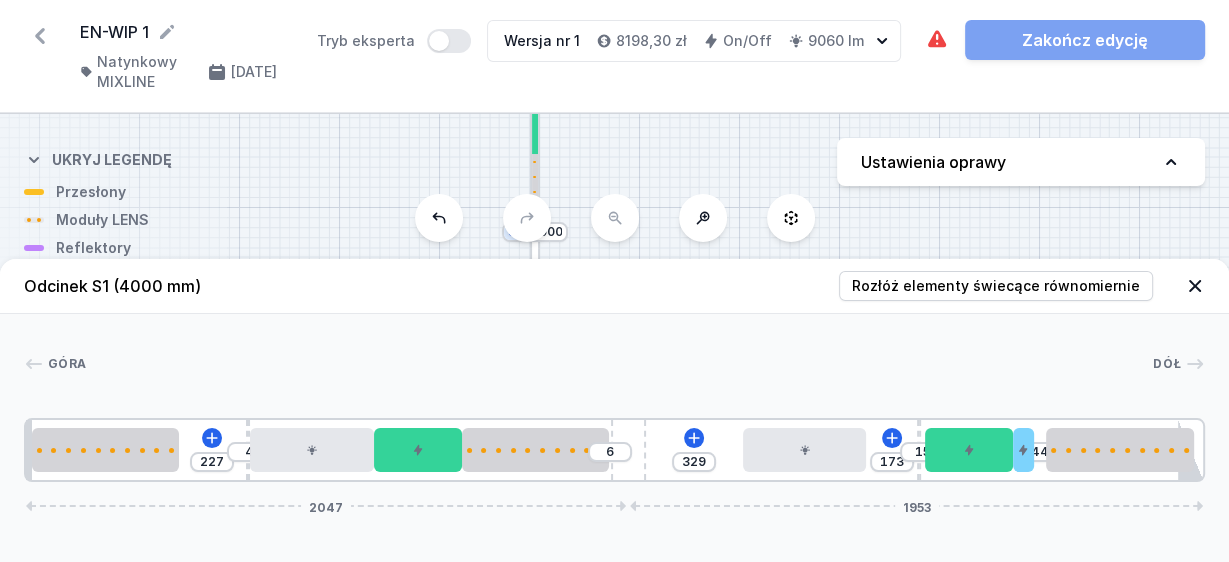 click on "Odcinek S1   (4000 mm) Rozłóż elementy świecące równomiernie" at bounding box center (614, 286) 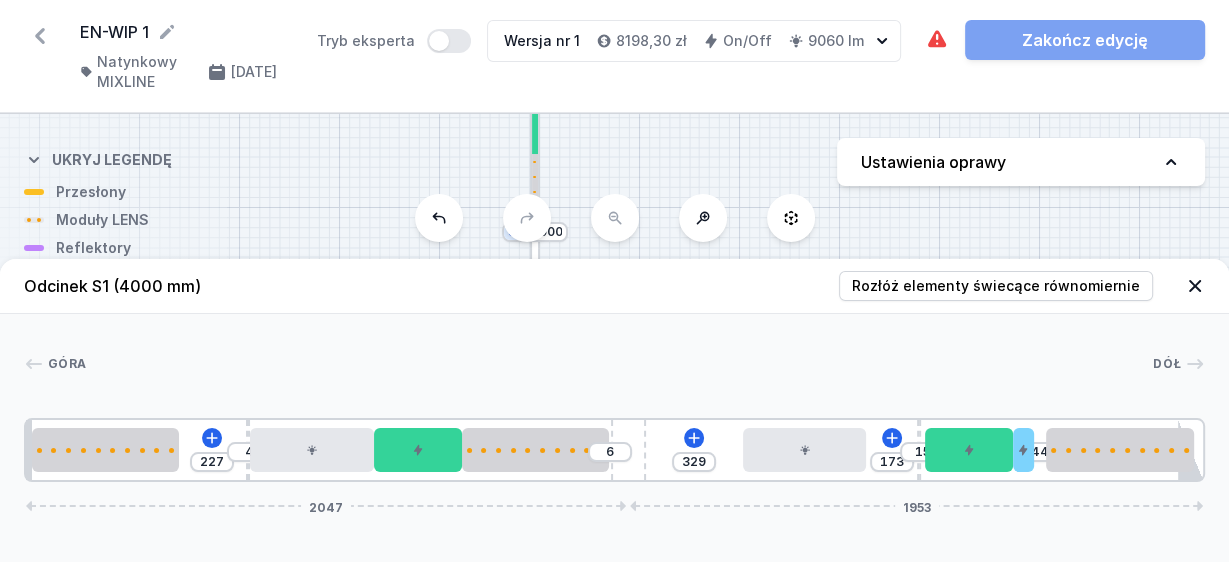 click on "S2 4000 S1 4000" at bounding box center [614, 338] 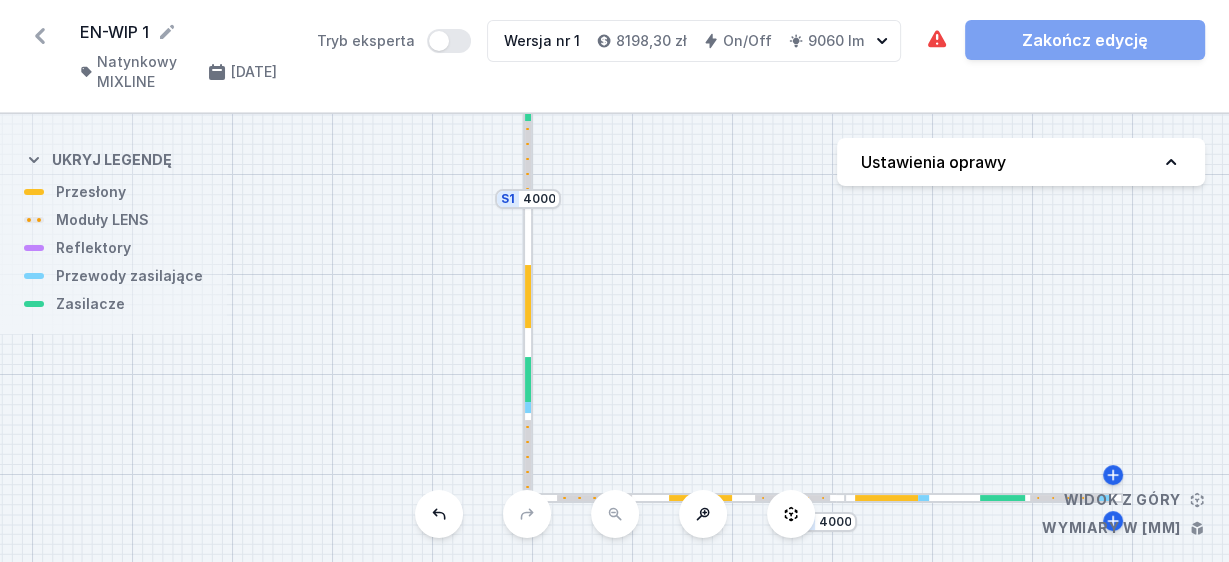 drag, startPoint x: 728, startPoint y: 304, endPoint x: 714, endPoint y: 253, distance: 52.886673 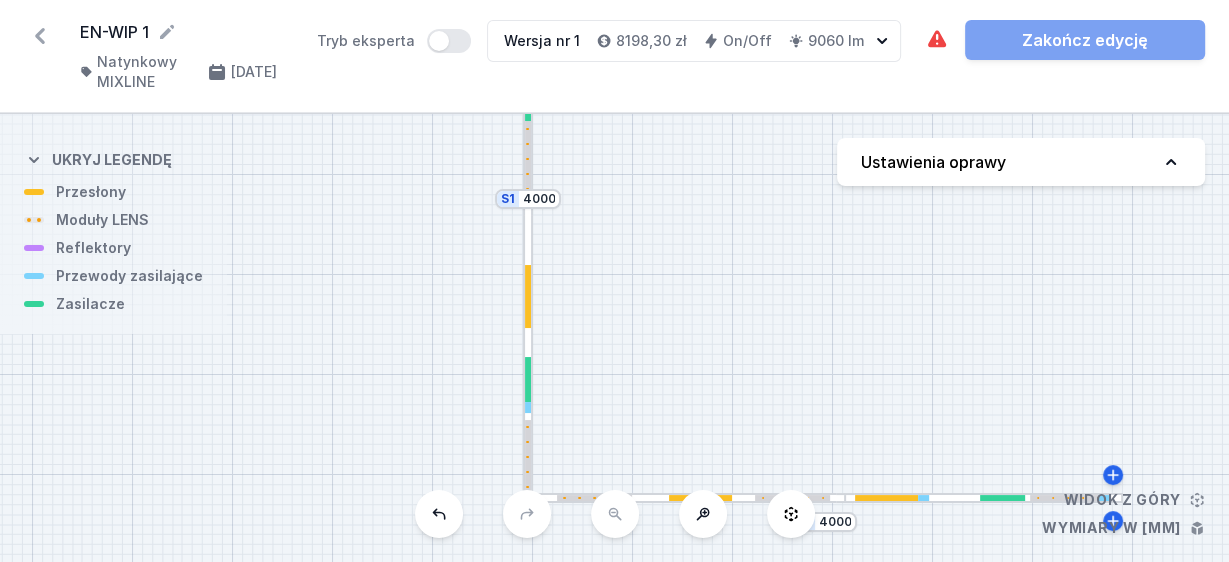 click on "S2 4000 S1 4000" at bounding box center [614, 338] 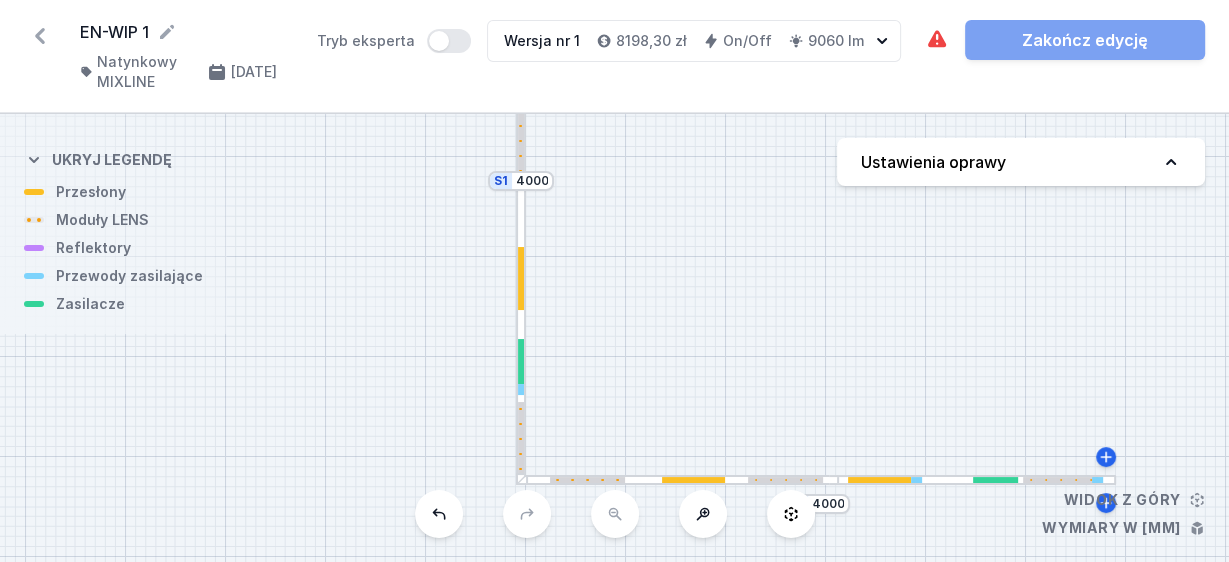 click at bounding box center (879, 480) 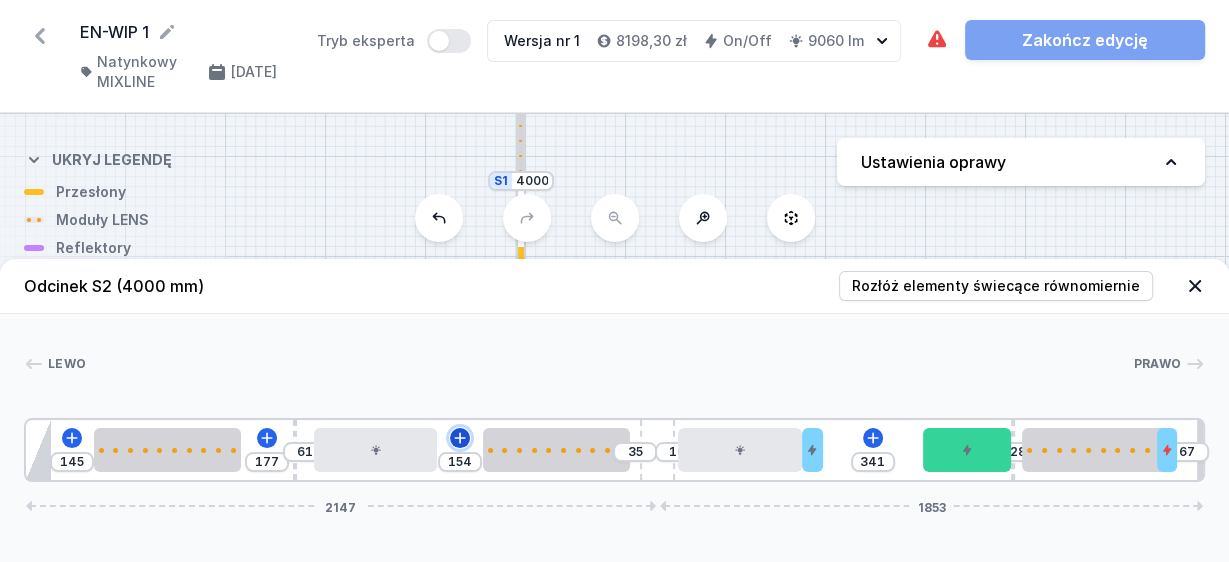 click at bounding box center (460, 438) 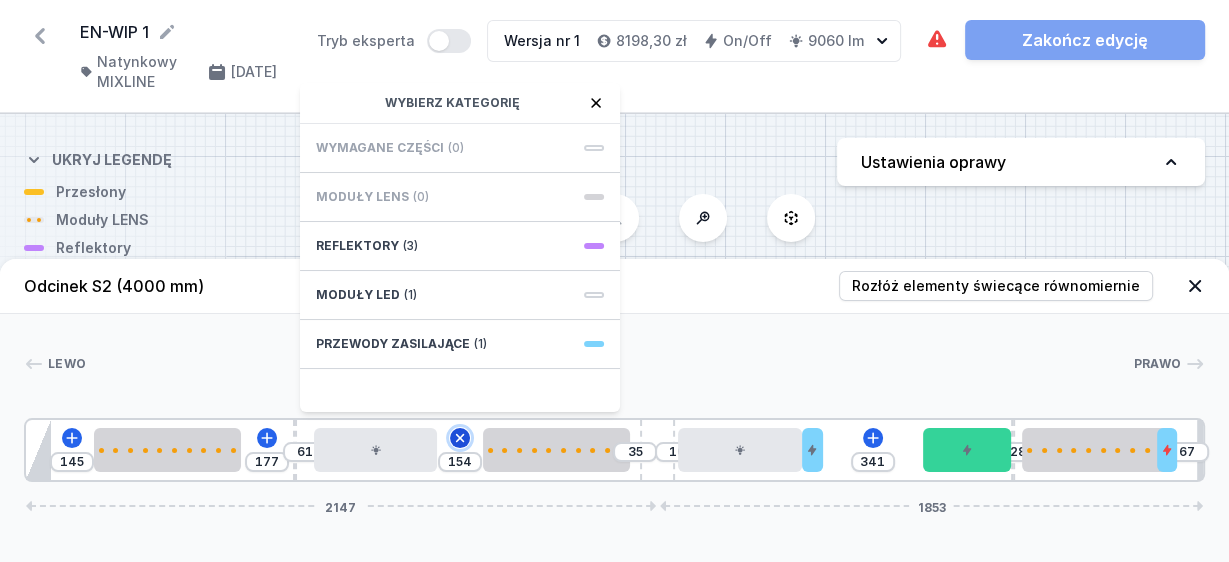 click 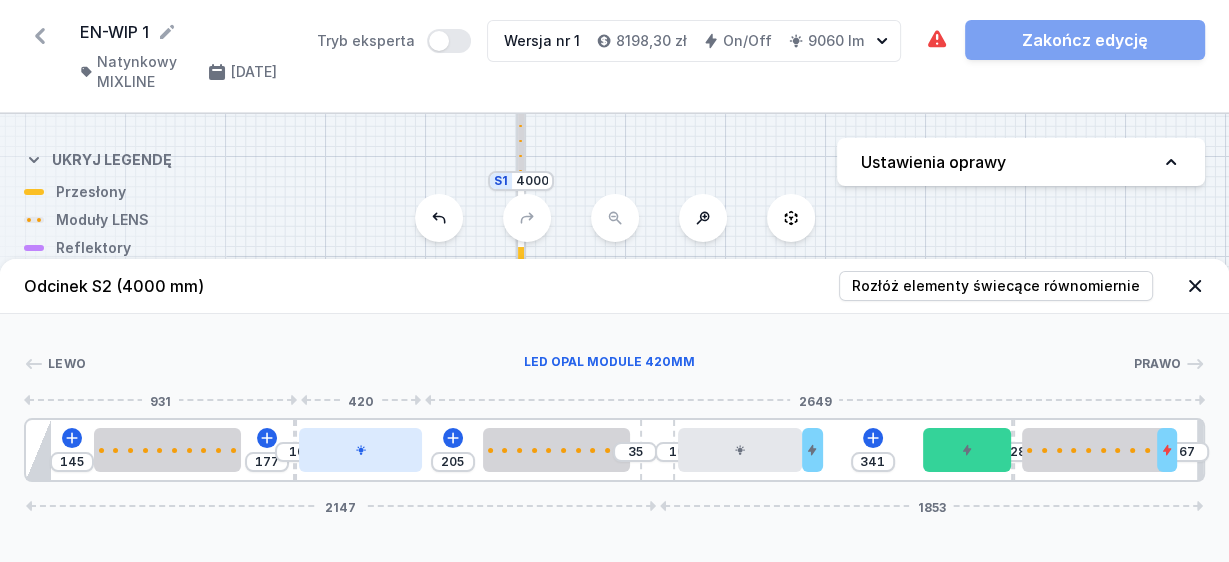 drag, startPoint x: 368, startPoint y: 457, endPoint x: 348, endPoint y: 457, distance: 20 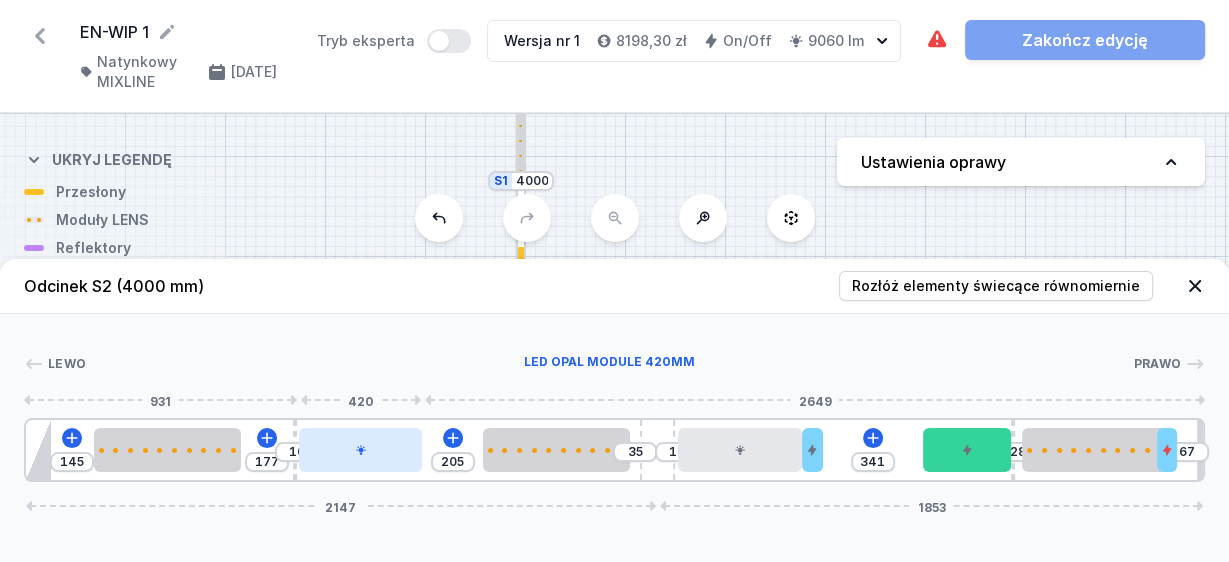 click at bounding box center [361, 450] 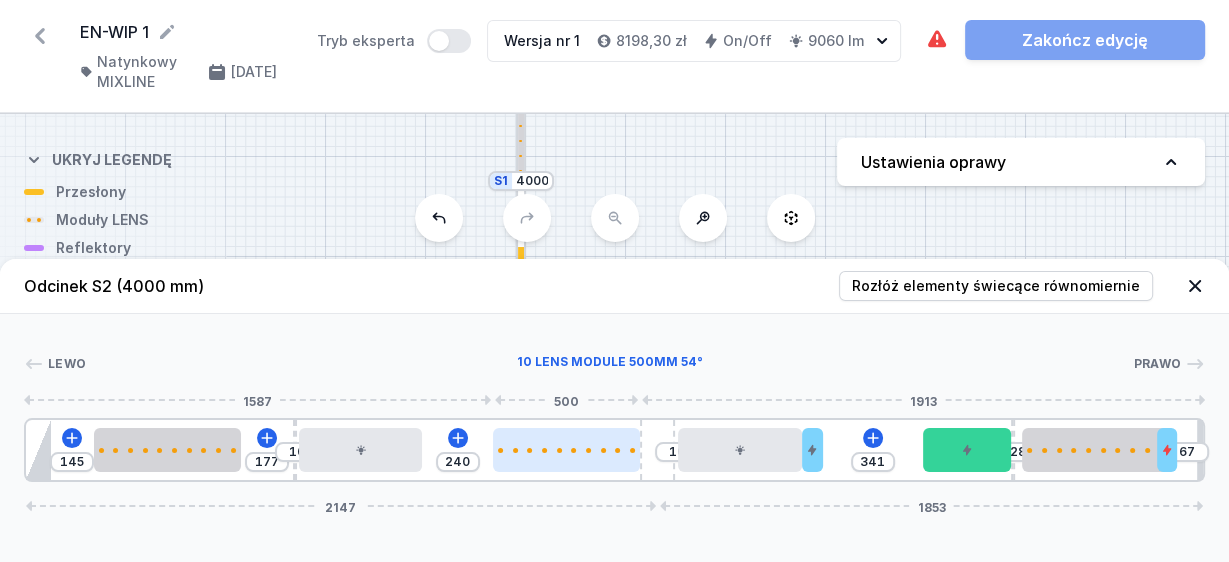 click at bounding box center [566, 450] 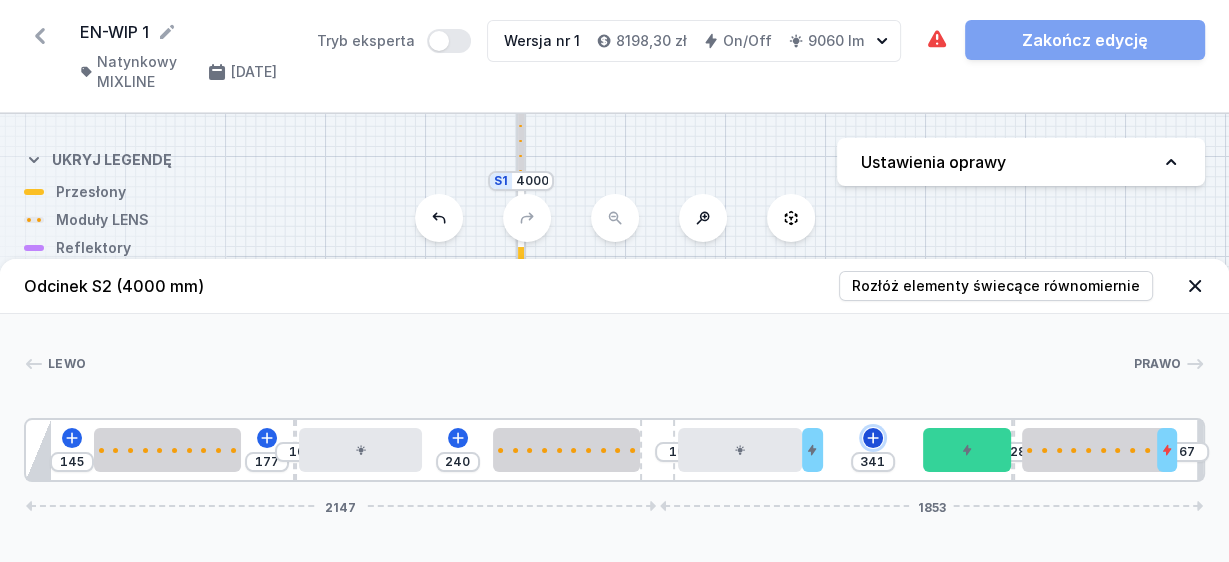 click 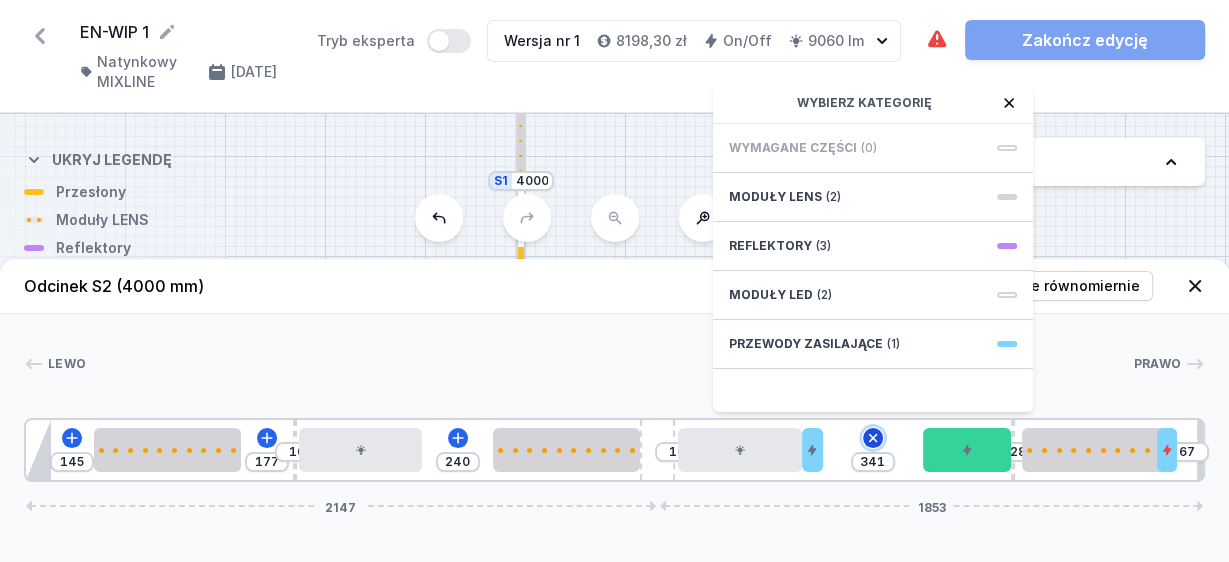 click 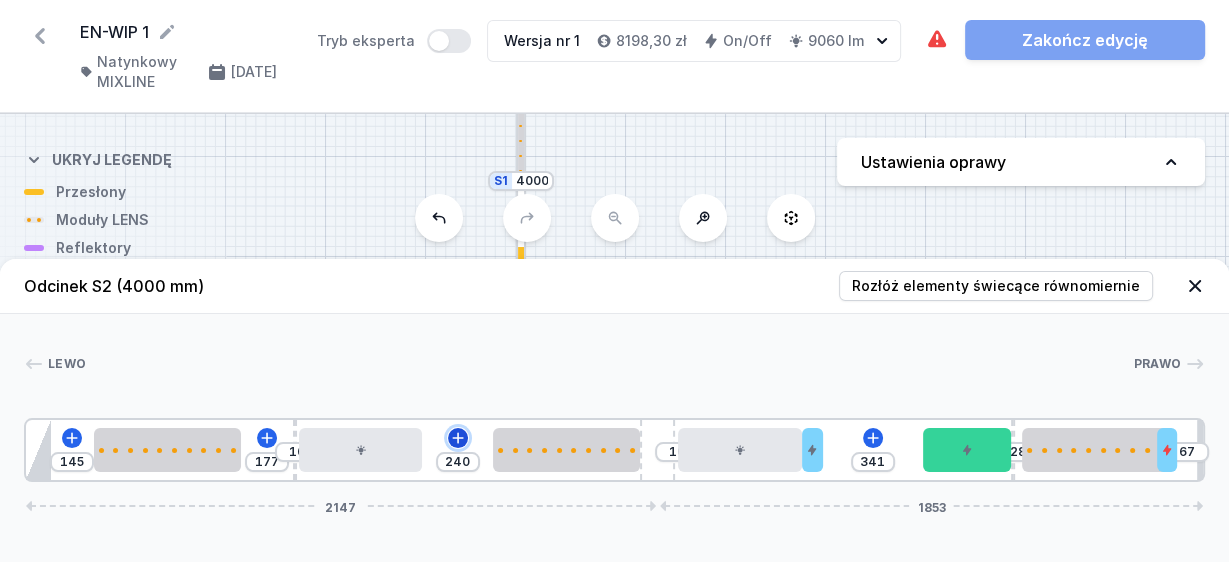 click 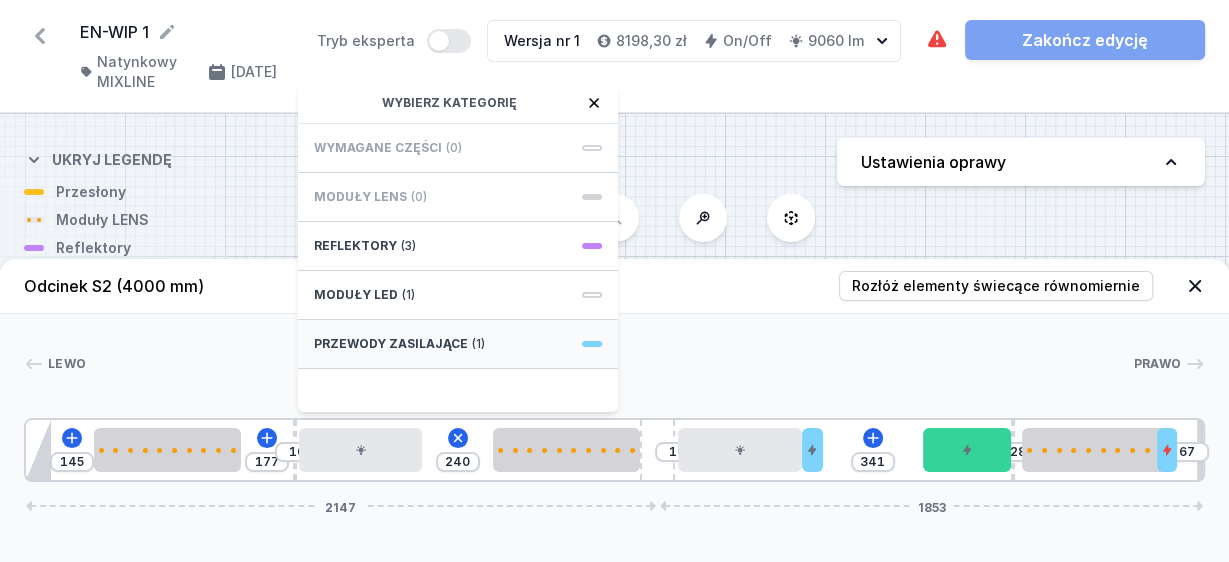 click on "(1)" at bounding box center [478, 344] 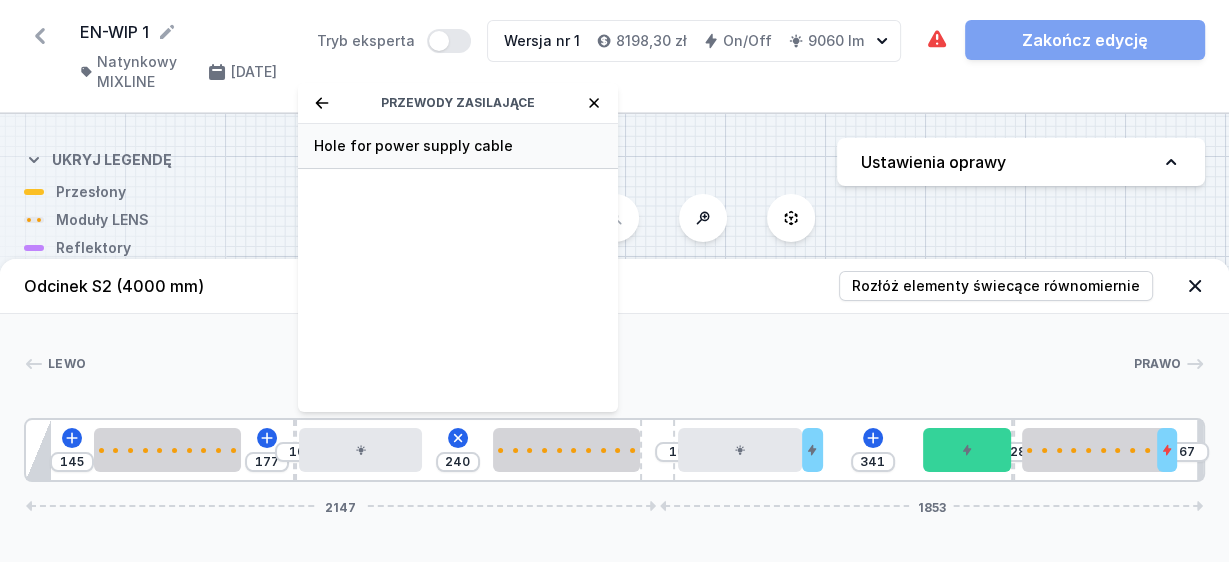 click on "Hole for power supply cable" at bounding box center [458, 146] 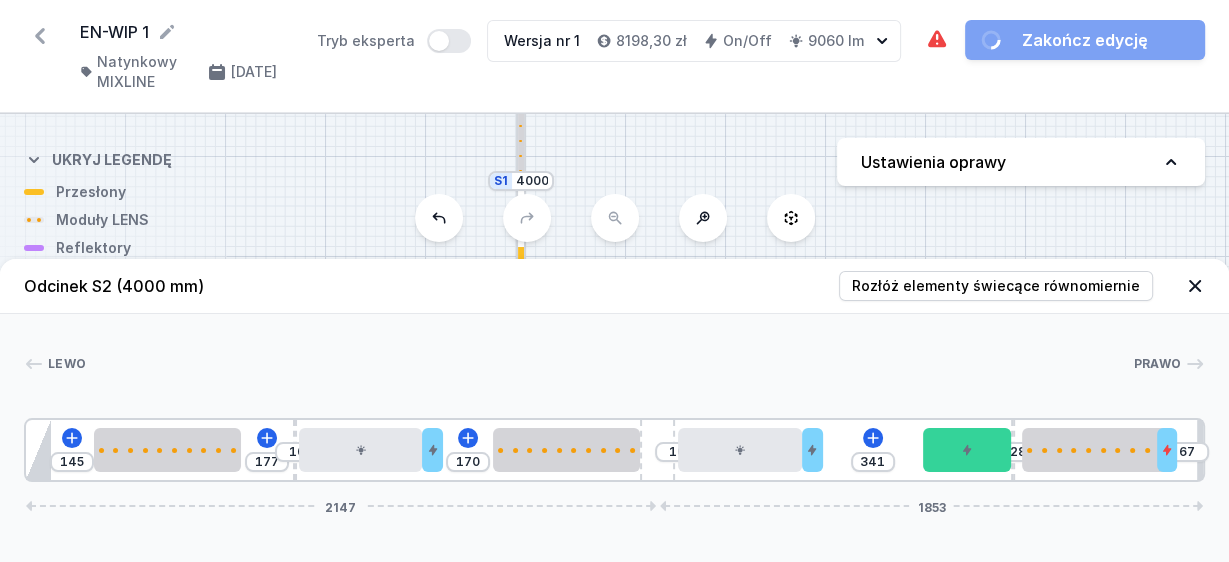 click at bounding box center [609, 364] 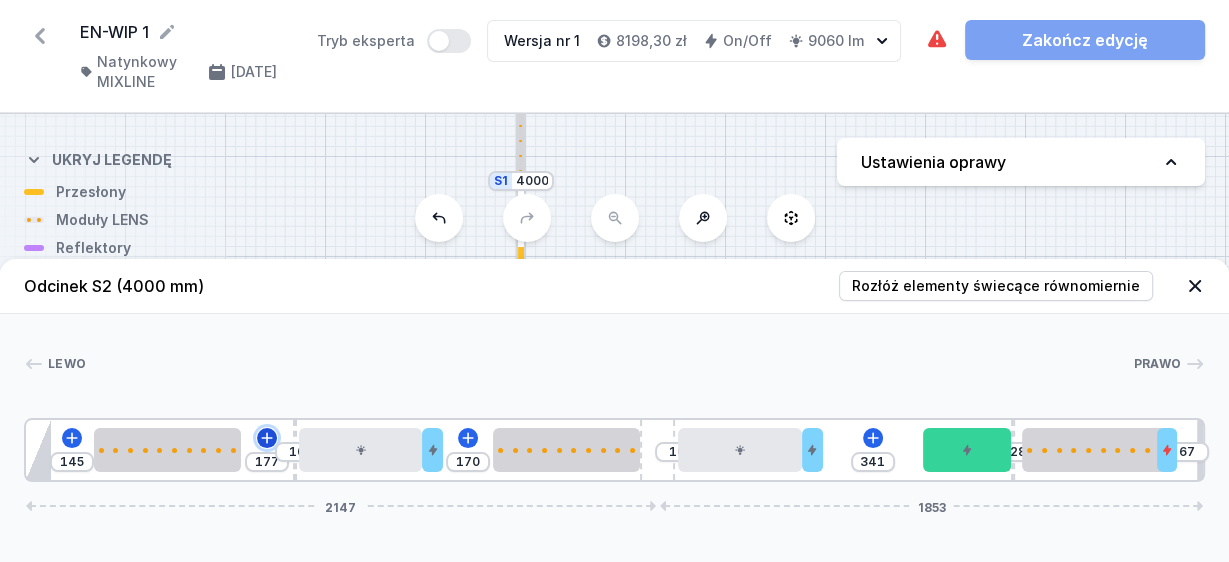 click 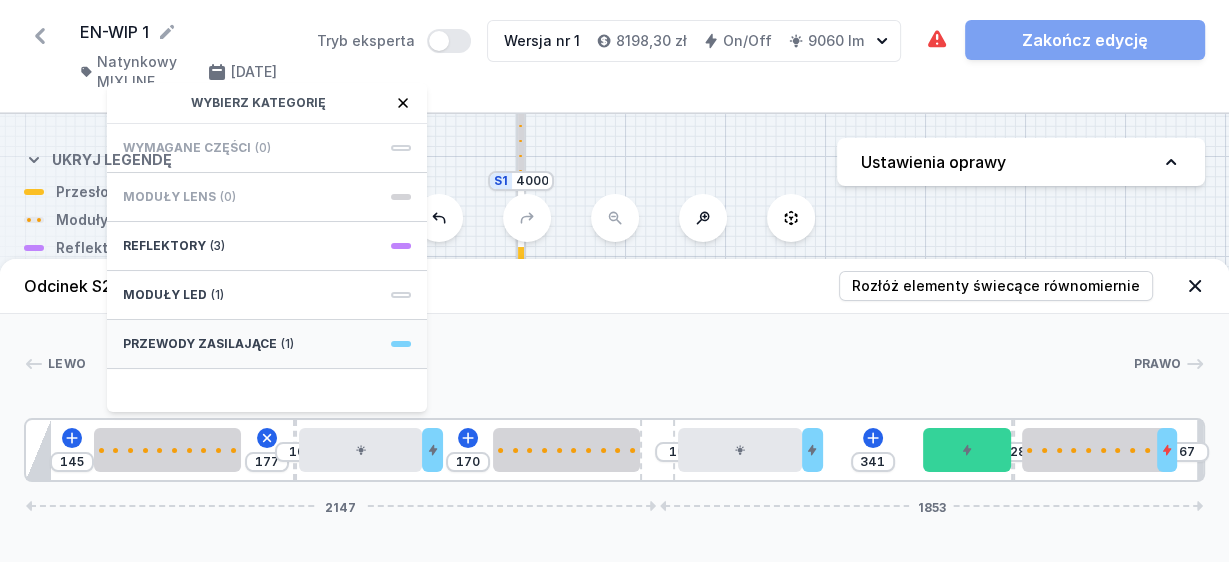 click on "Przewody zasilające (1)" at bounding box center [267, 344] 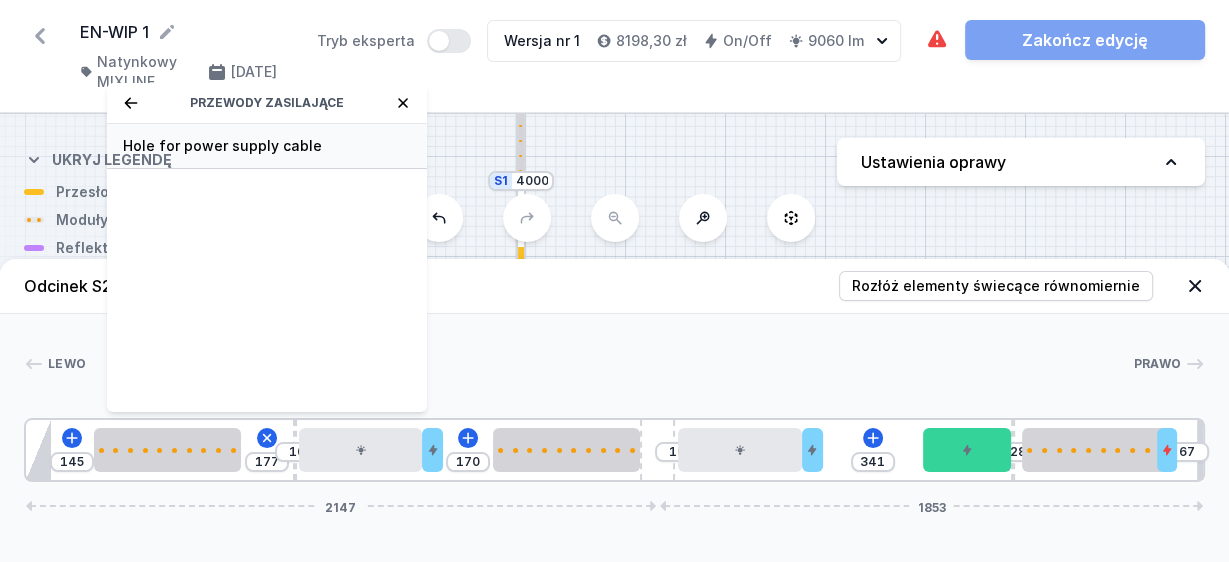 click on "Hole for power supply cable" at bounding box center (267, 146) 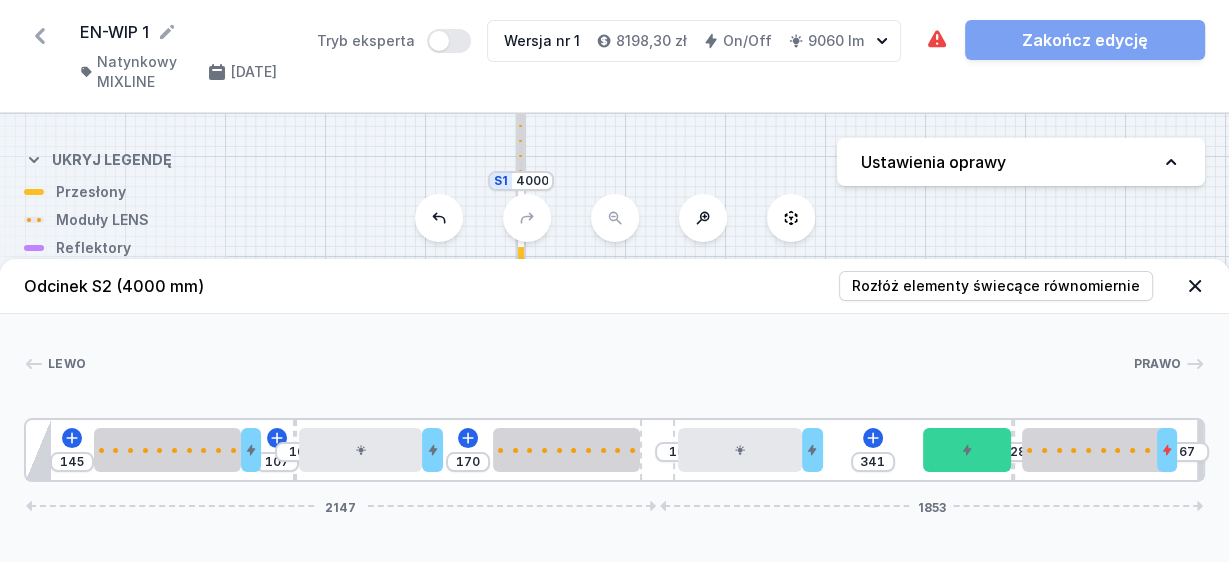 click on "Lewo Prawo" at bounding box center (614, 368) 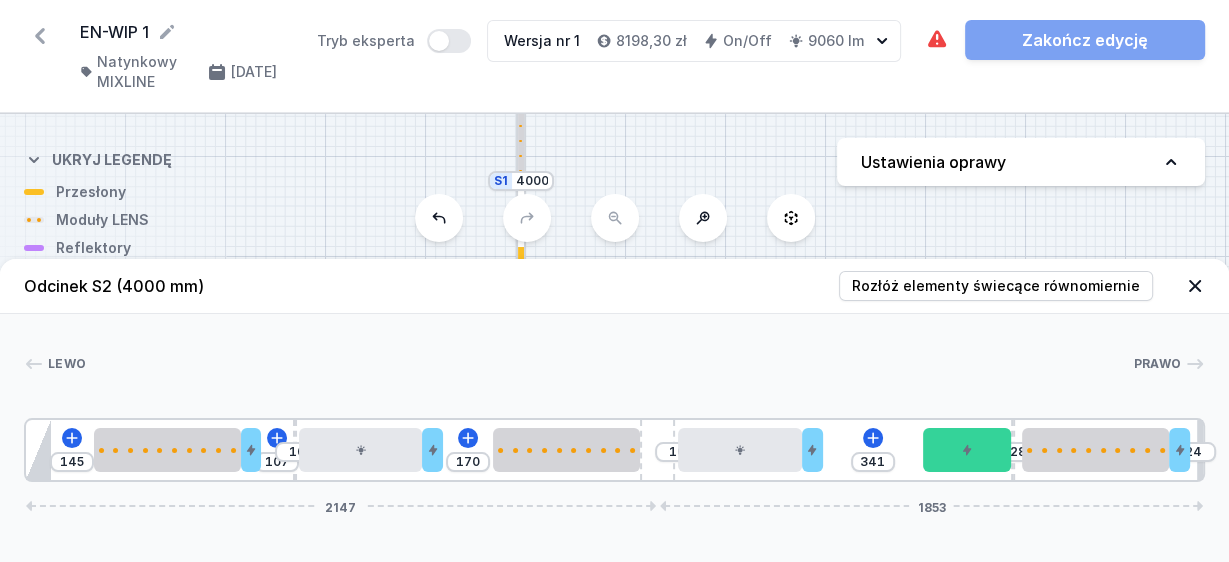 drag, startPoint x: 1171, startPoint y: 451, endPoint x: 1204, endPoint y: 454, distance: 33.13608 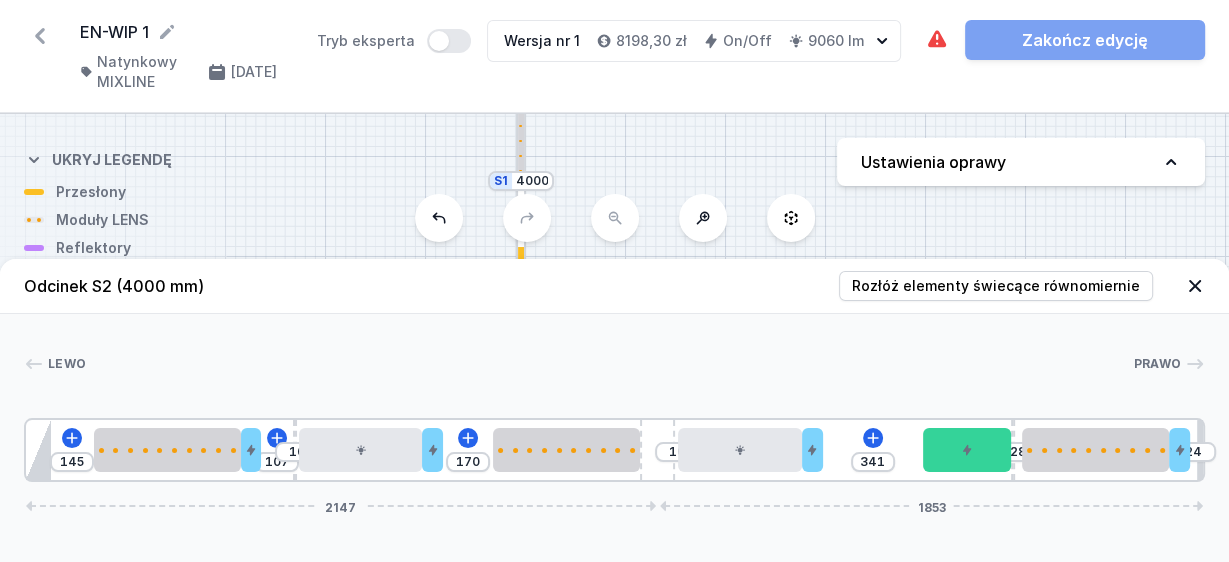 click 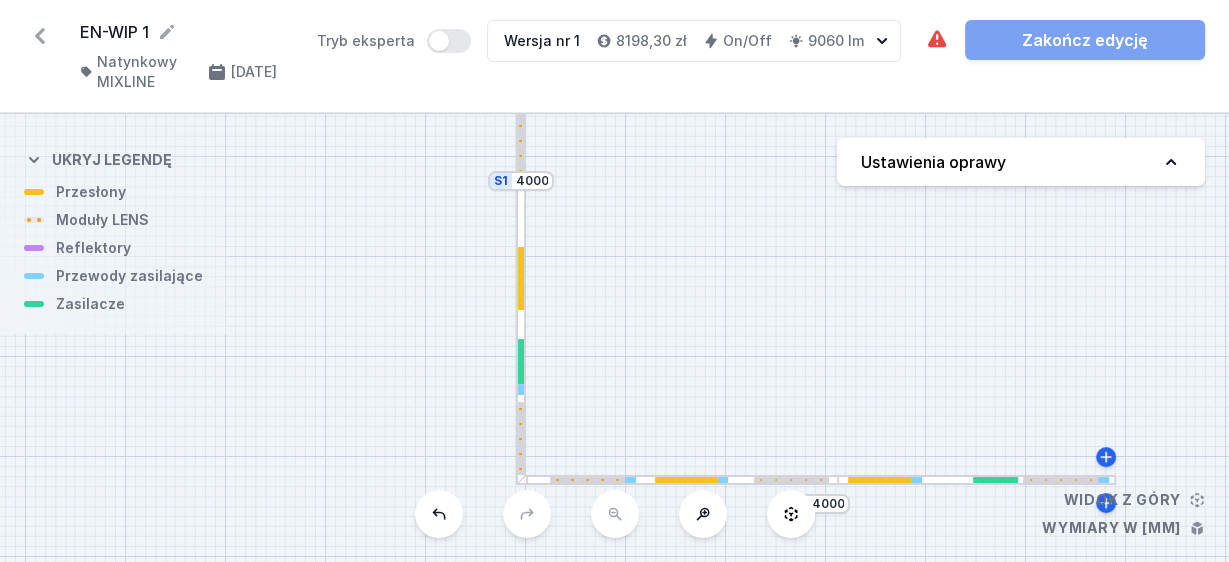 click at bounding box center [521, 334] 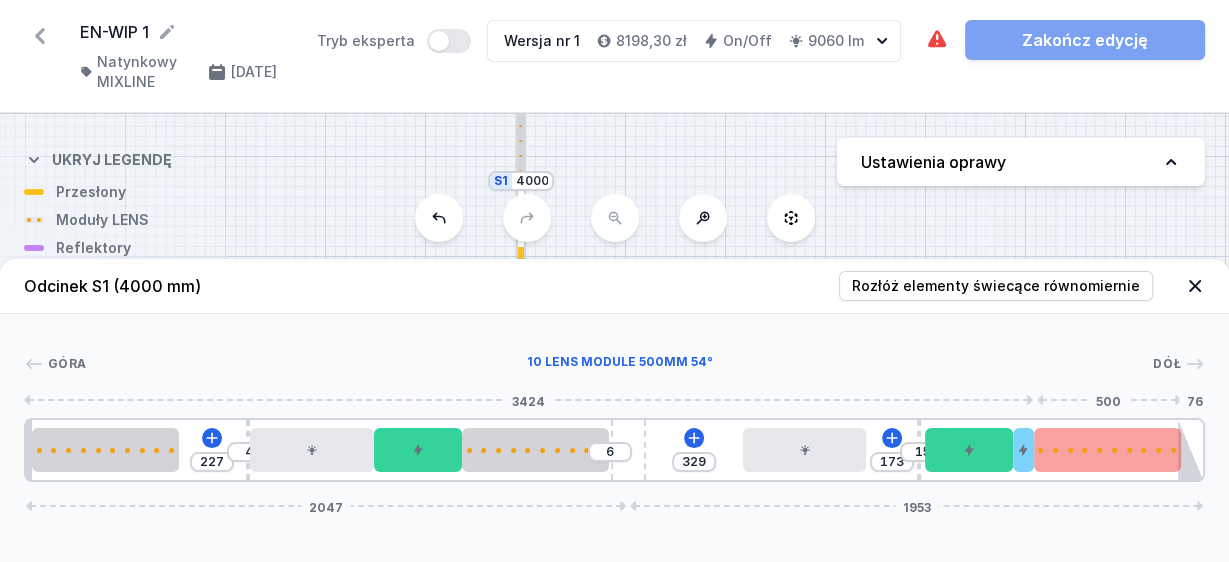 click at bounding box center [1107, 450] 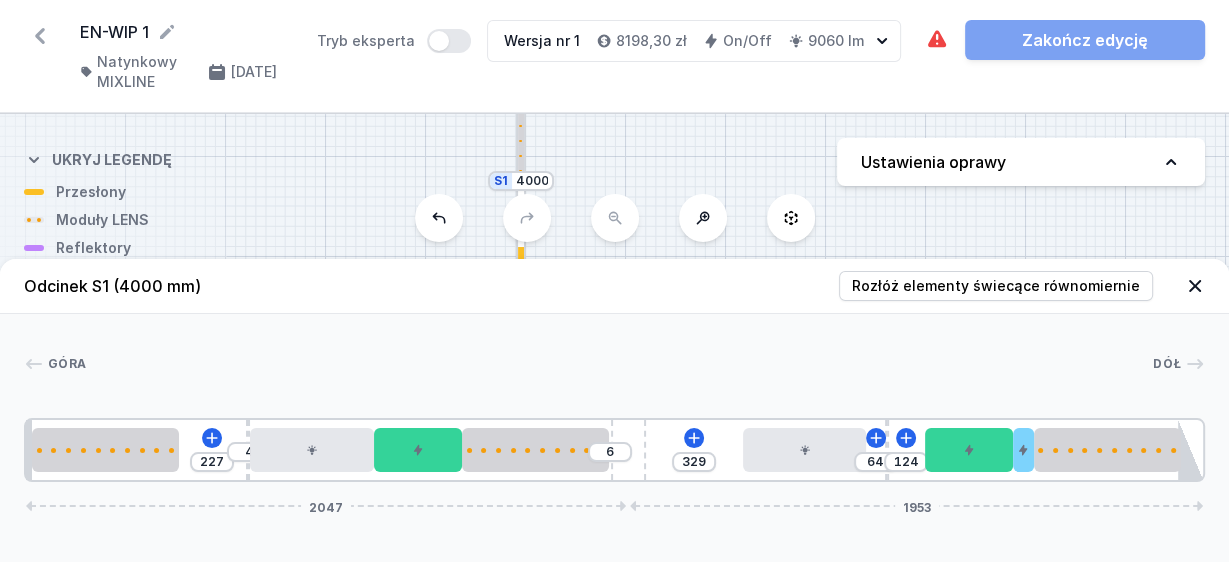 drag, startPoint x: 918, startPoint y: 427, endPoint x: 900, endPoint y: 427, distance: 18 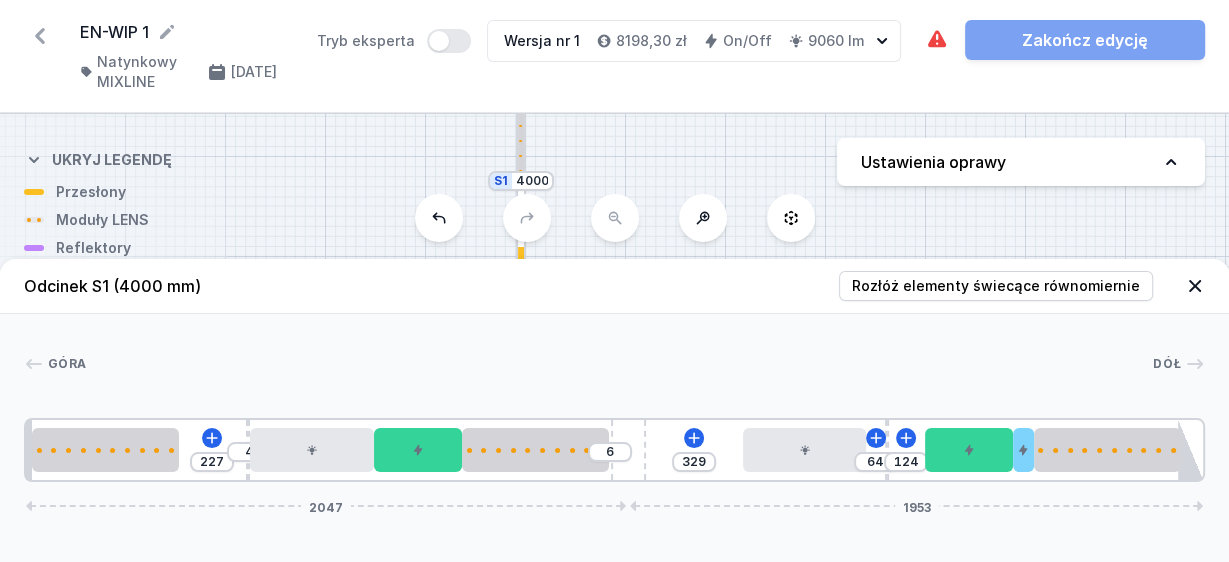 click on "227 4 6 329 64 124 2047 1953" at bounding box center (614, 450) 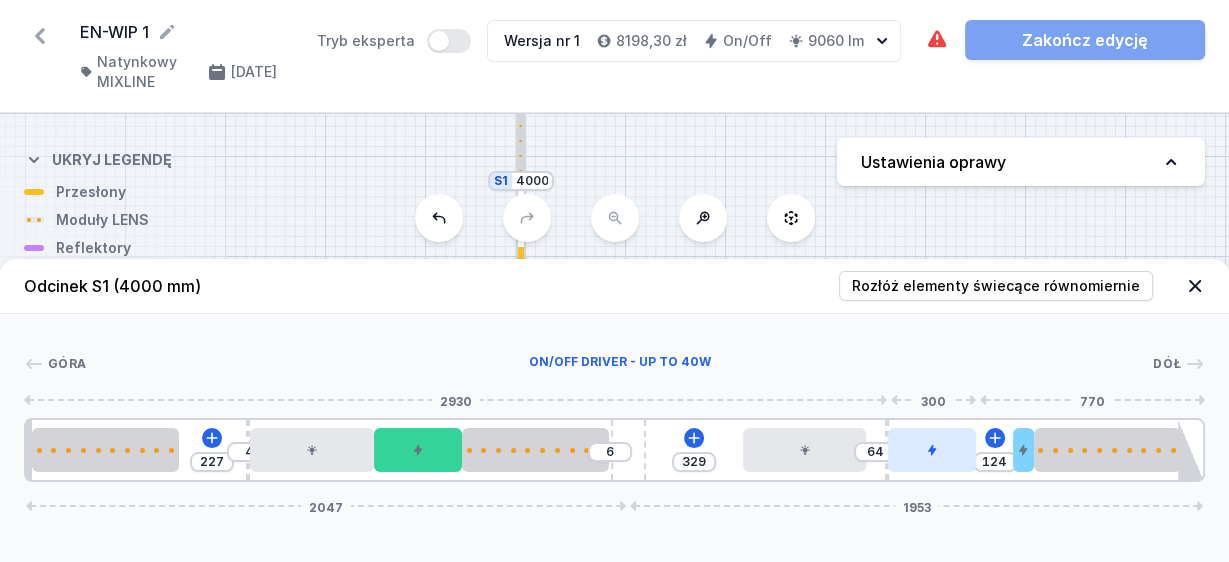 drag, startPoint x: 949, startPoint y: 458, endPoint x: 936, endPoint y: 456, distance: 13.152946 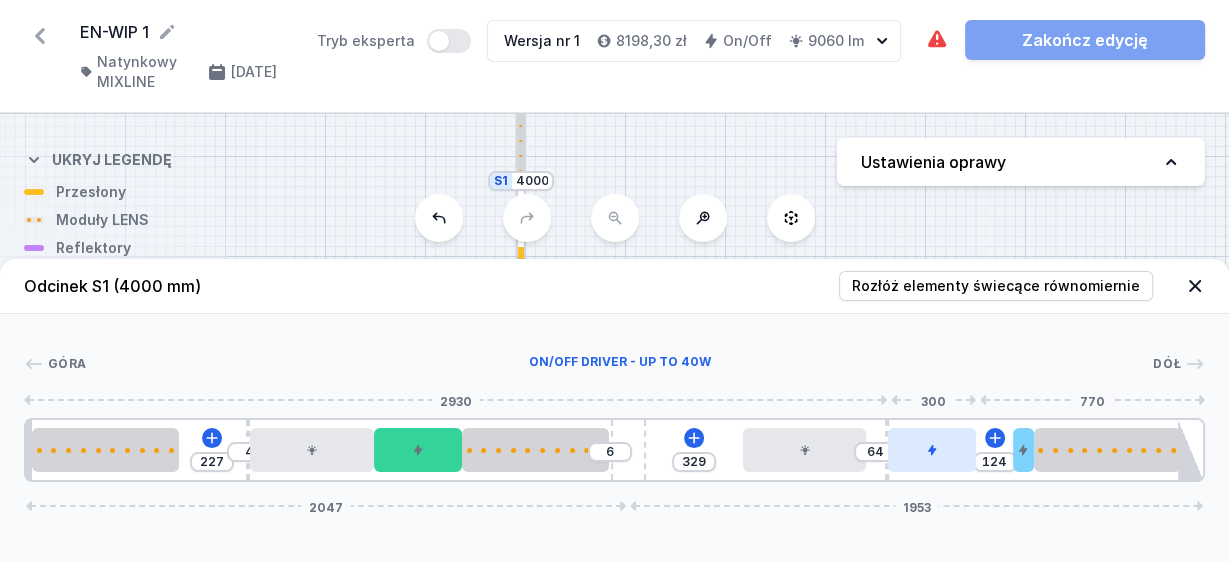 click at bounding box center (932, 450) 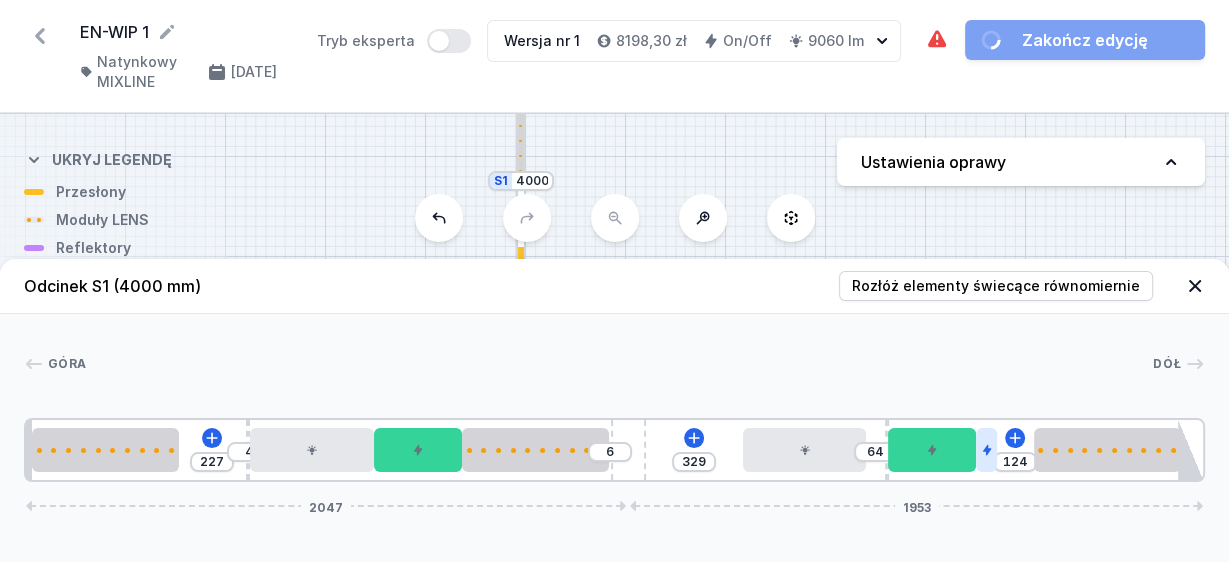 click on "227 4 6 329 64 124 2047 1953" at bounding box center (614, 450) 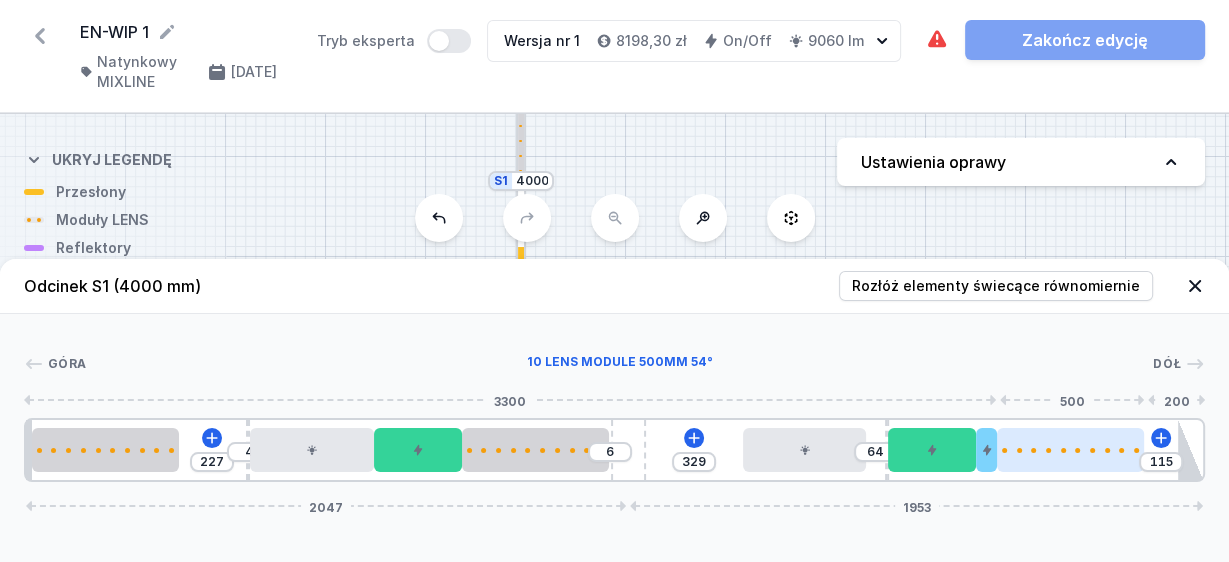 drag, startPoint x: 1097, startPoint y: 451, endPoint x: 1079, endPoint y: 449, distance: 18.110771 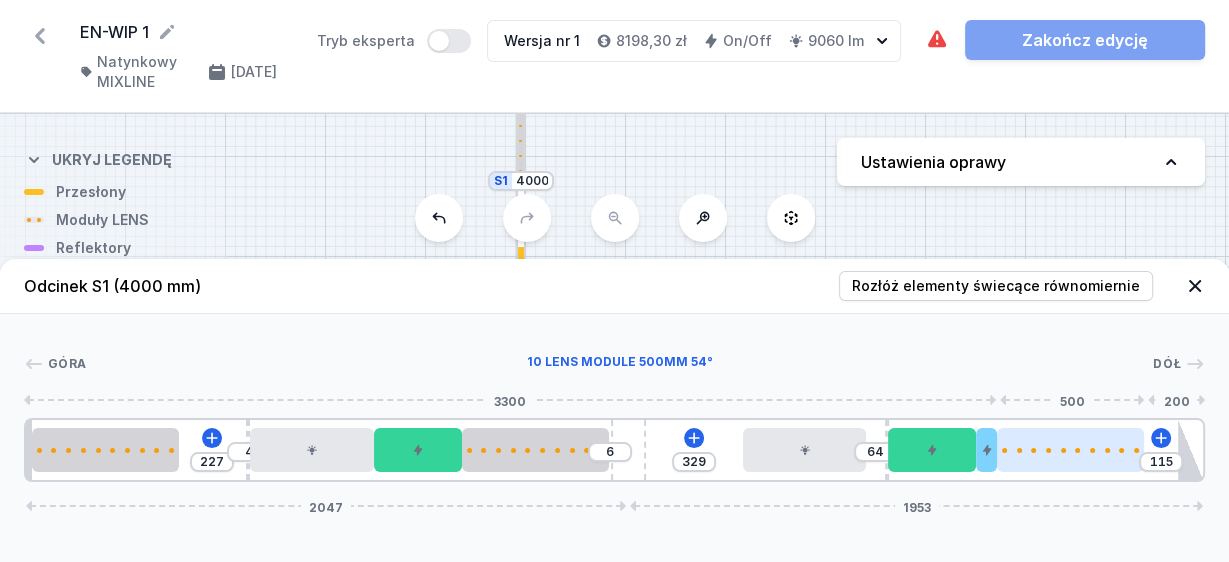 click at bounding box center (1070, 450) 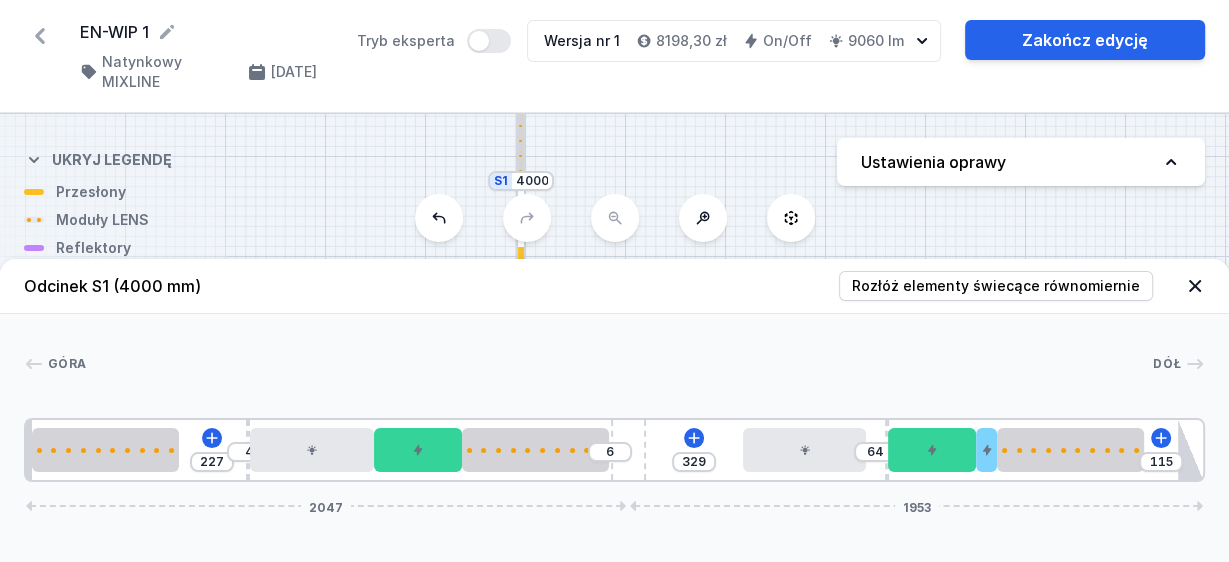 click 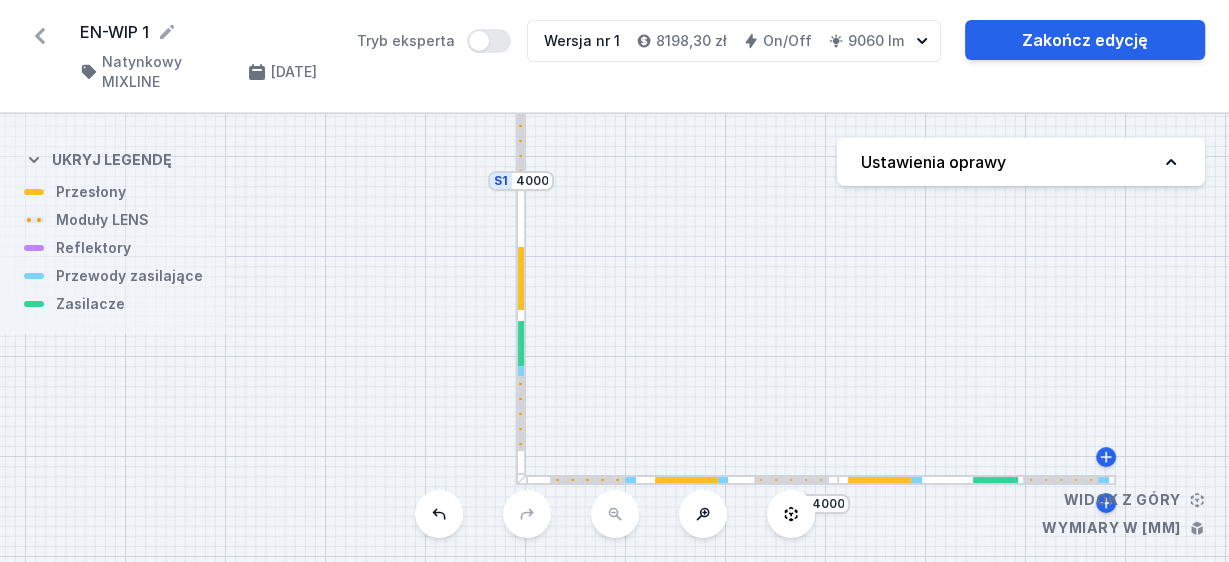 click at bounding box center [977, 480] 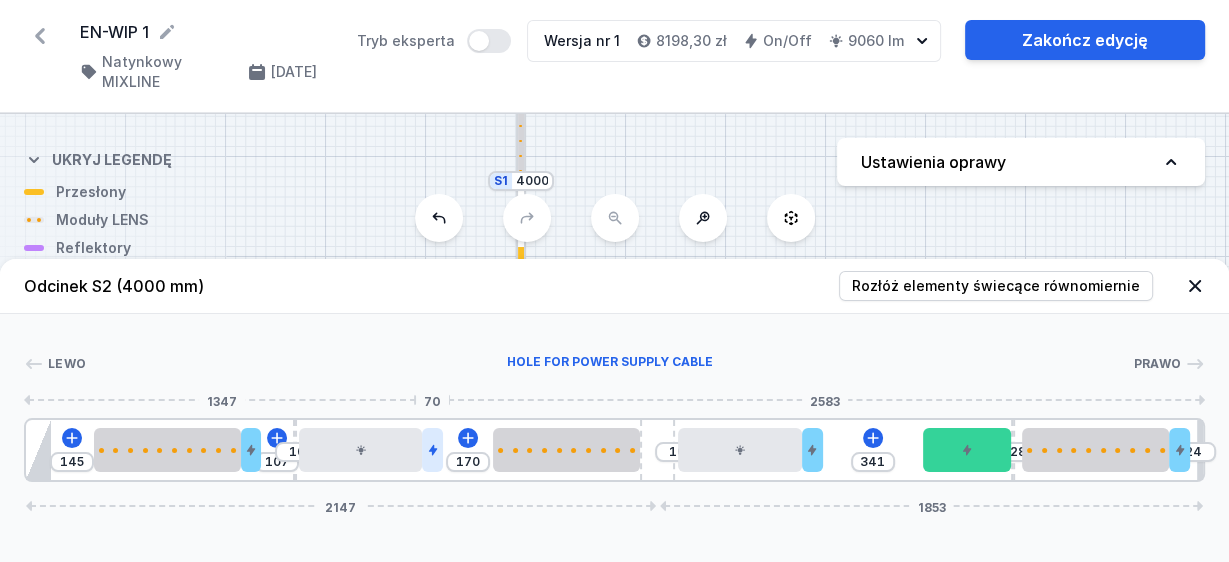 click 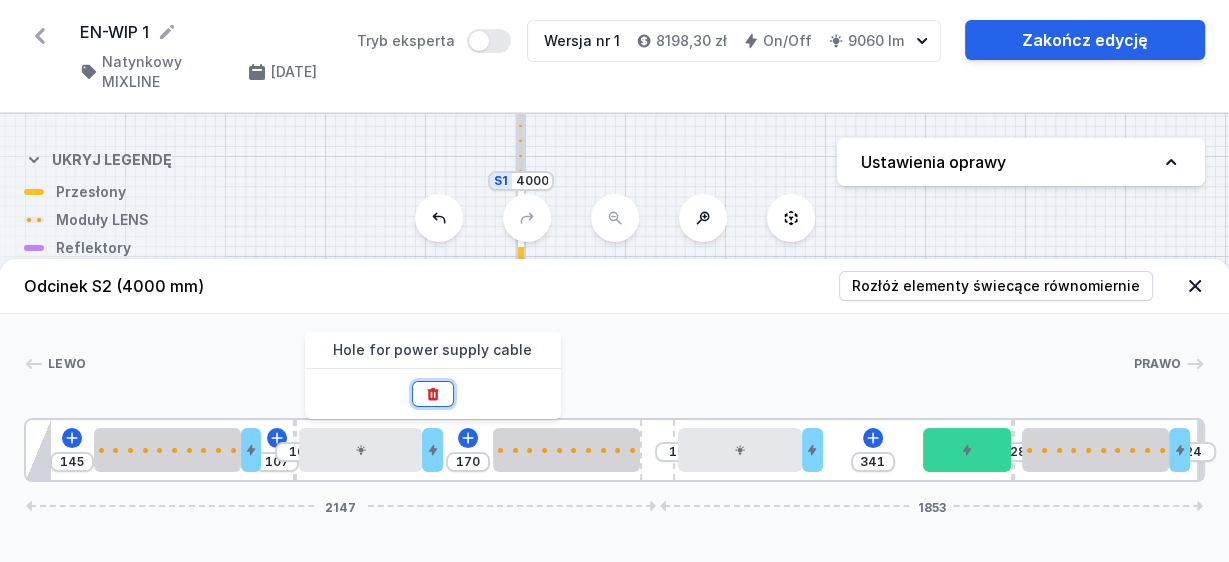 click 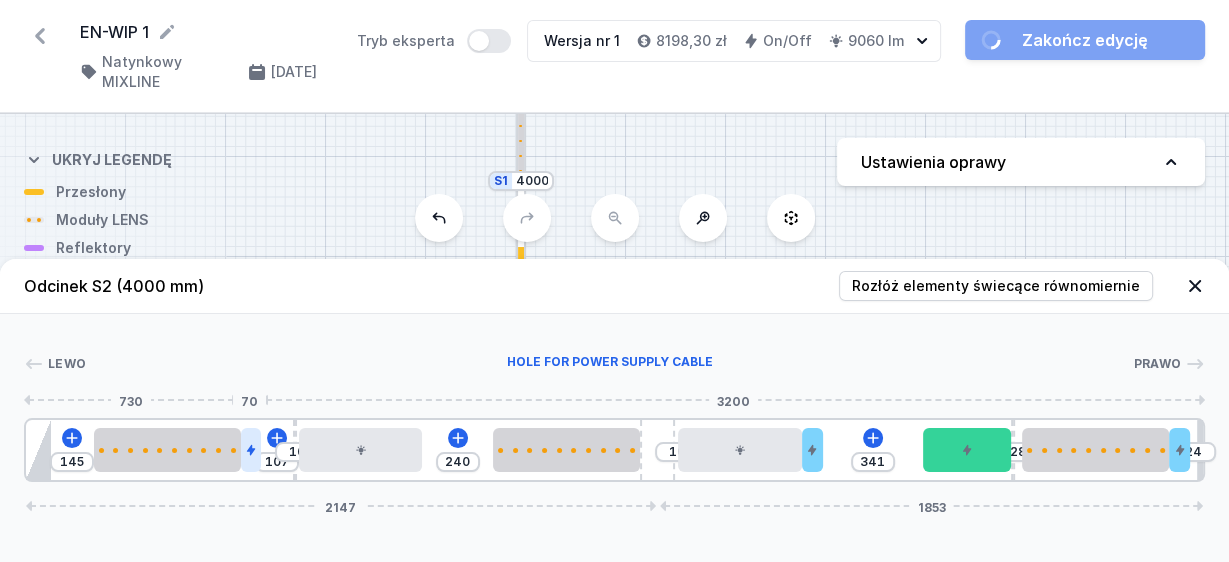 click 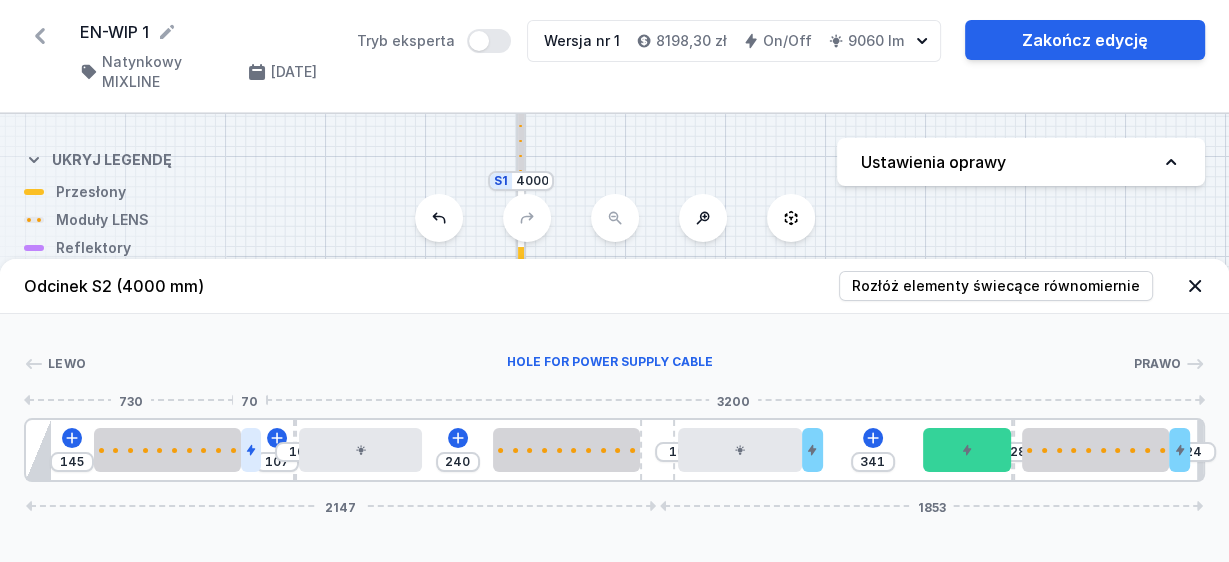 click 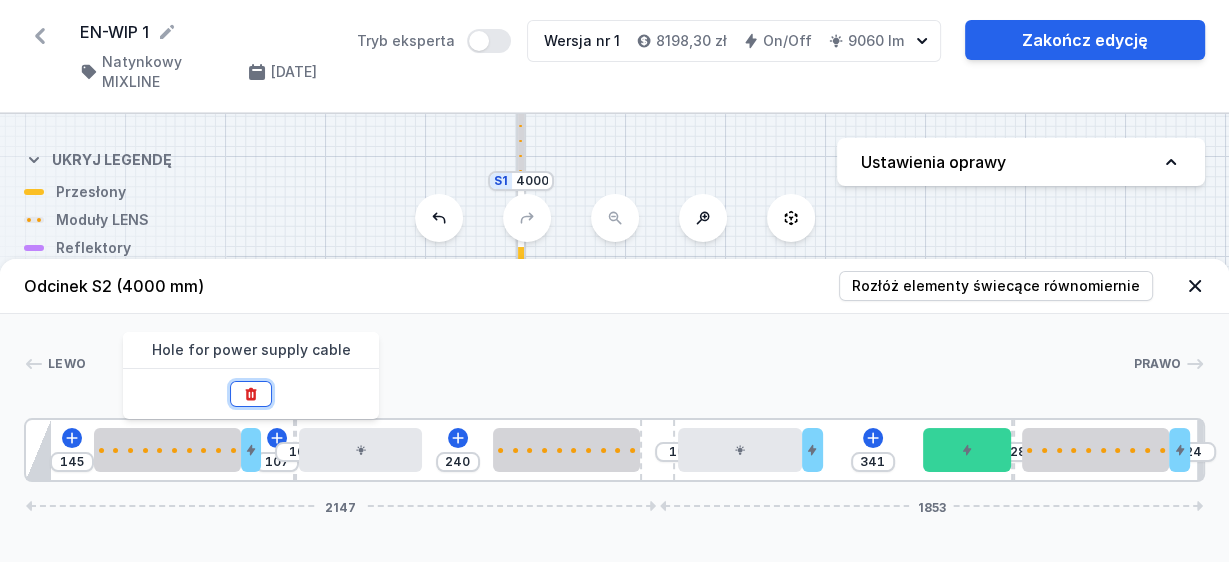 click 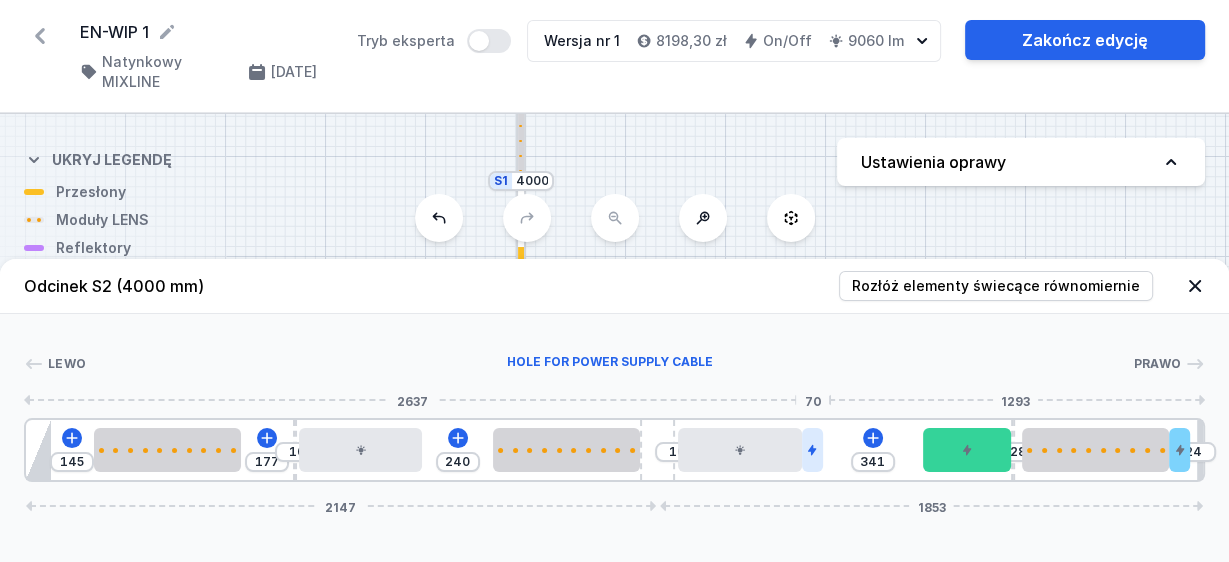 click 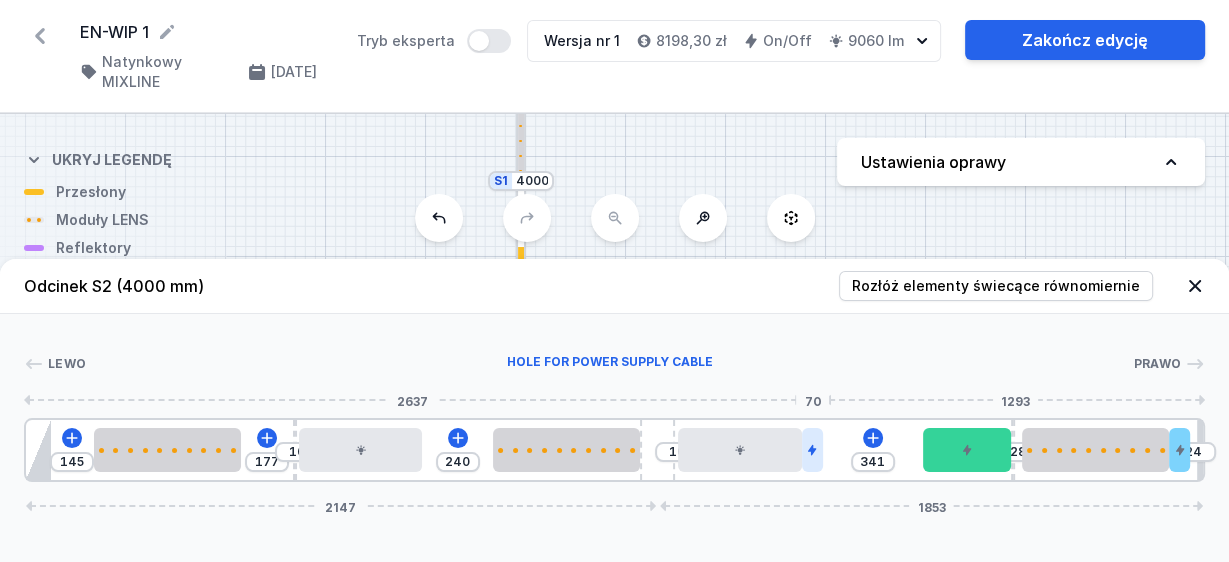 click at bounding box center [812, 450] 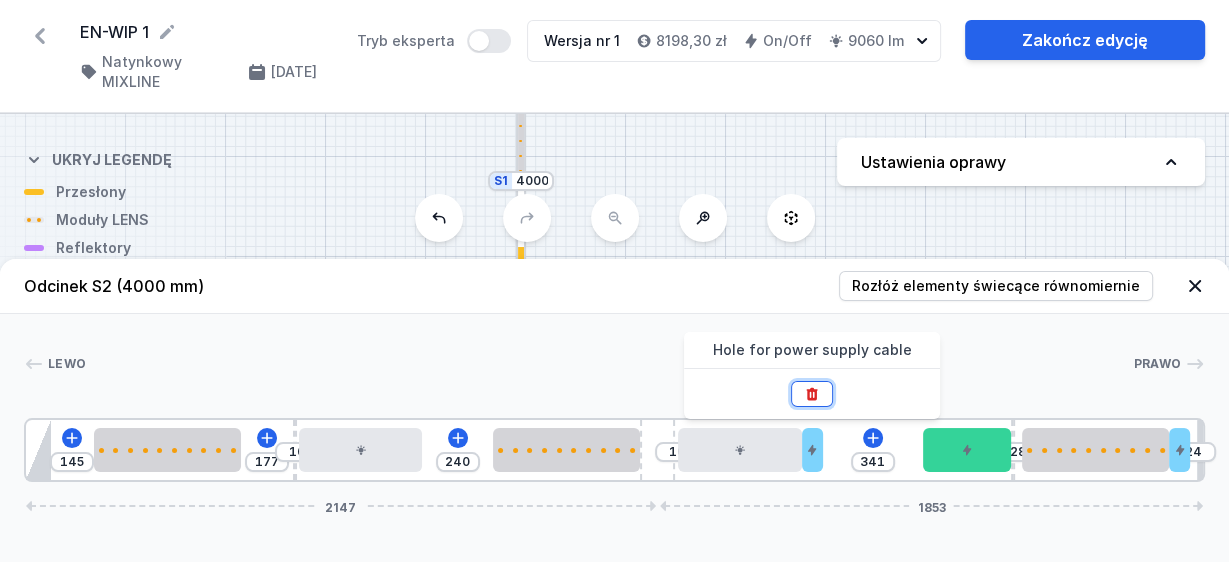 click 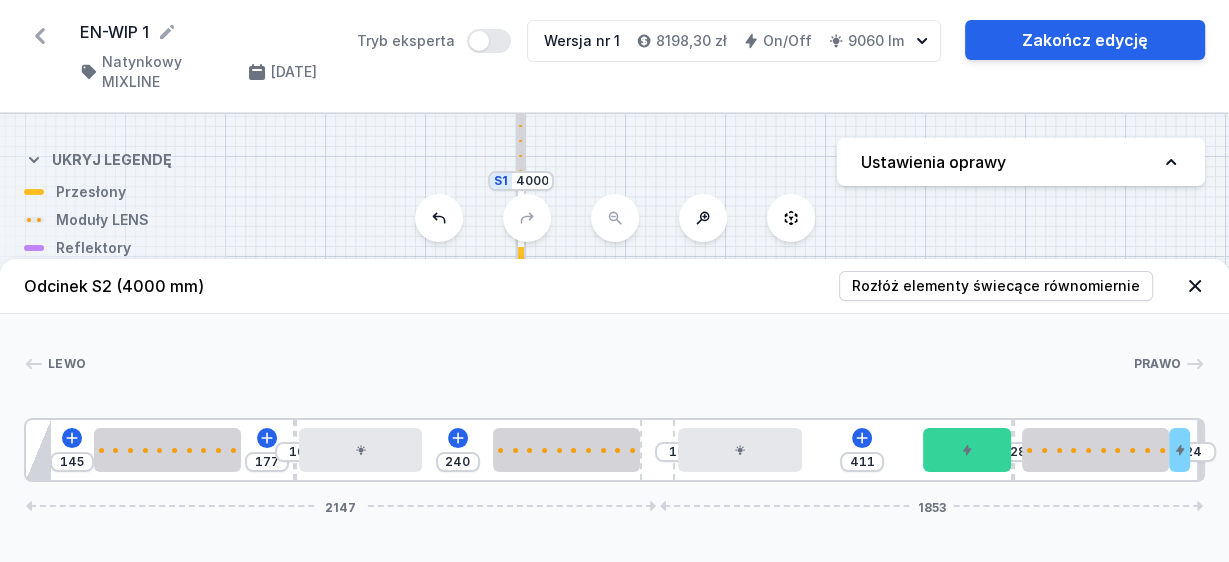 click 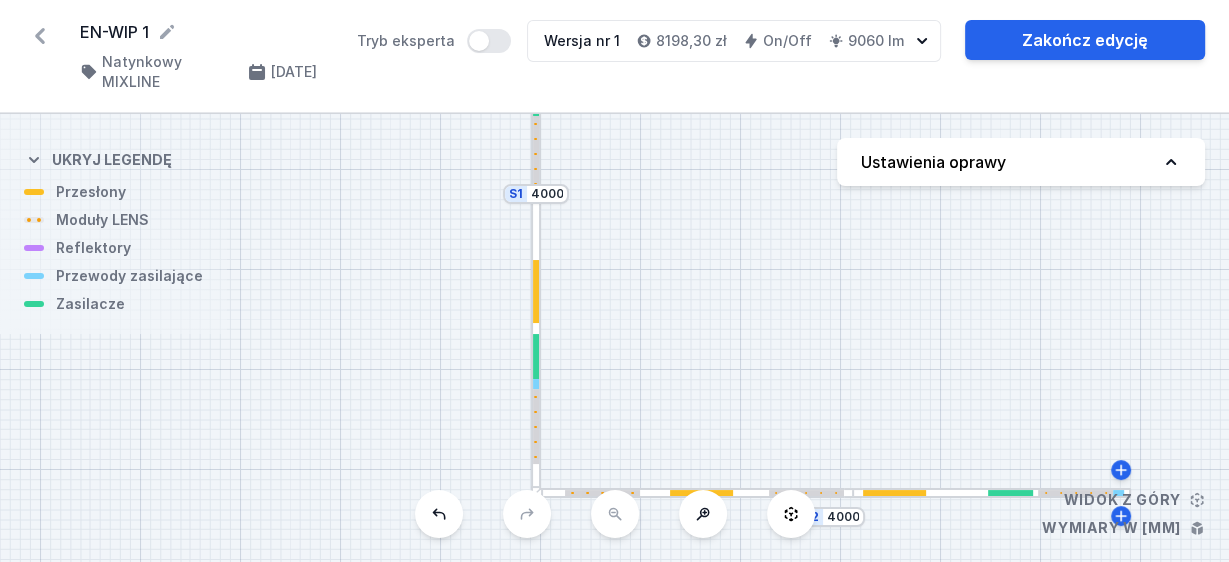 drag, startPoint x: 632, startPoint y: 223, endPoint x: 636, endPoint y: 198, distance: 25.317978 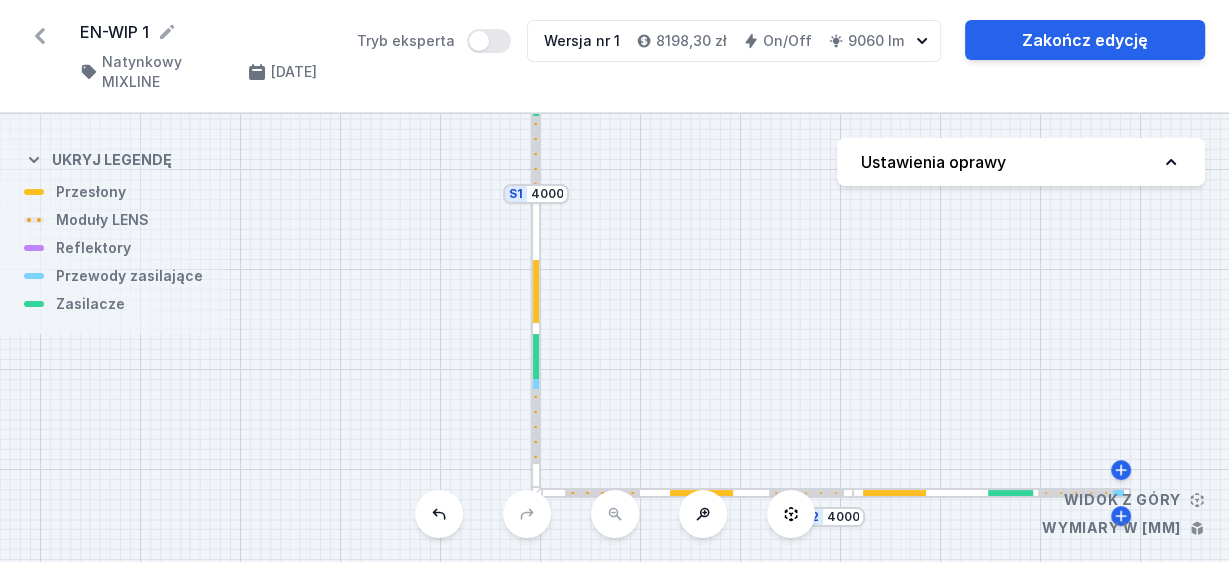 click on "S2 4000 S1 4000" at bounding box center (614, 338) 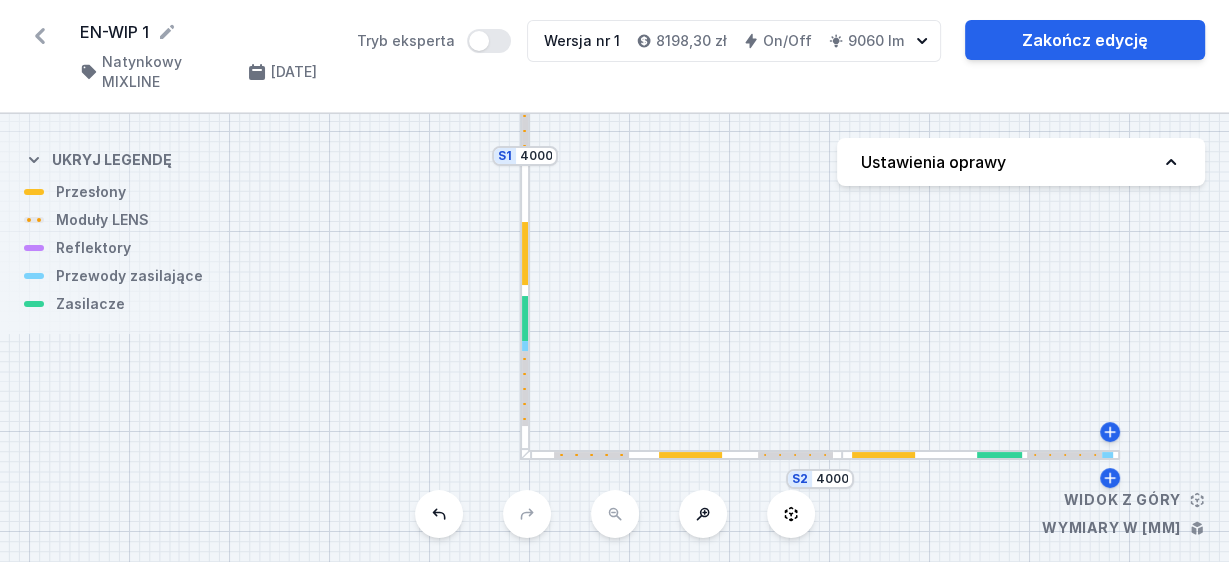 click at bounding box center (525, 318) 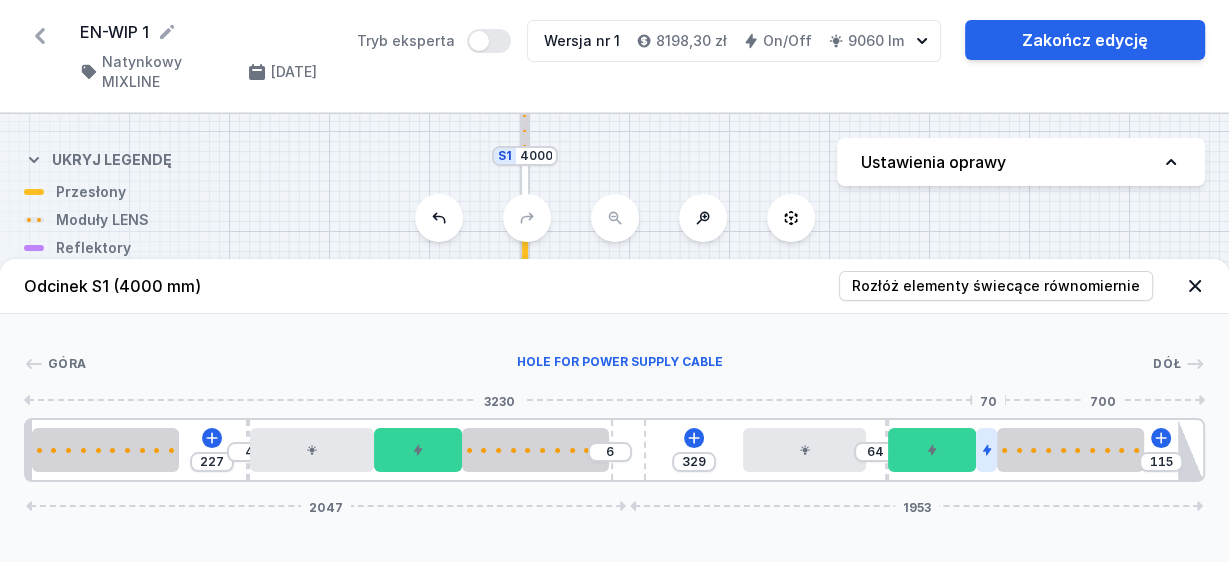 click at bounding box center [986, 450] 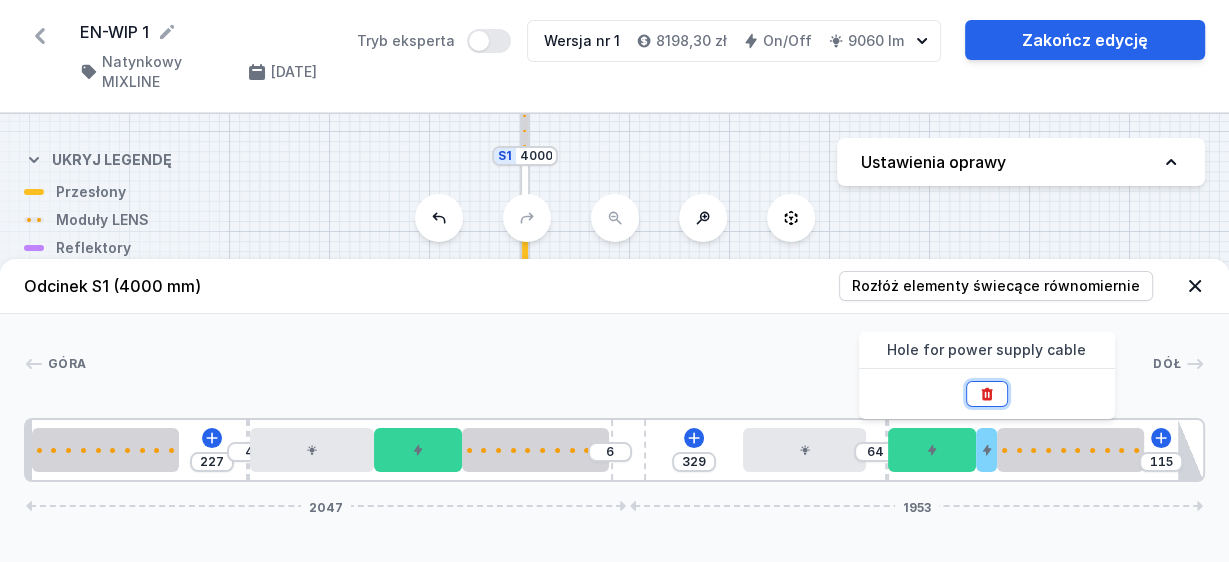 click 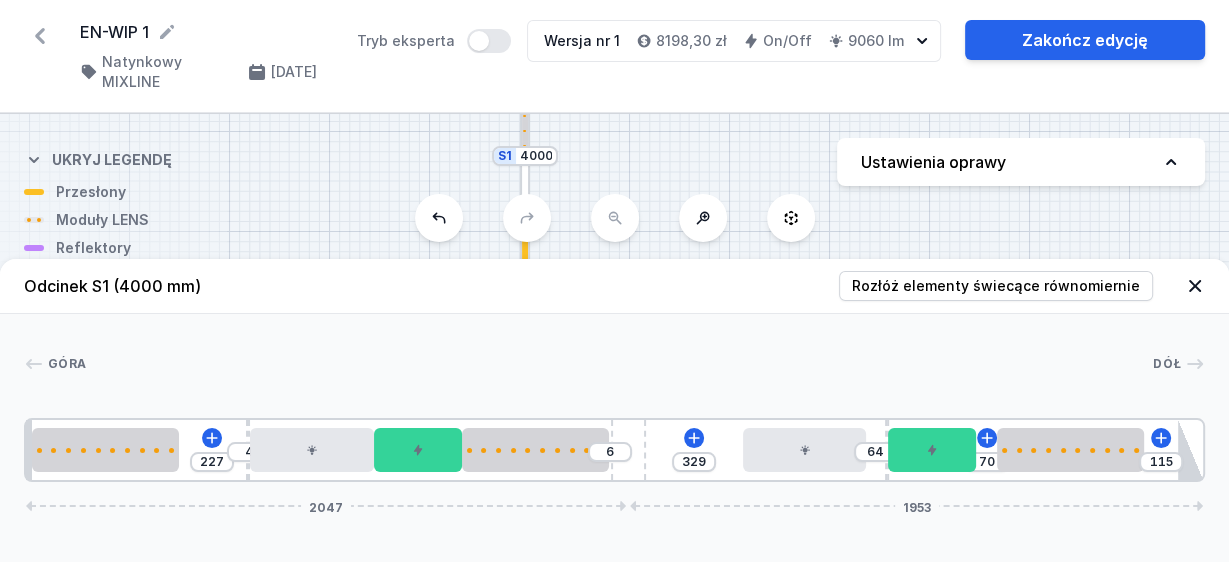 click on "Odcinek S1   (4000 mm) Rozłóż elementy świecące równomiernie" at bounding box center [614, 286] 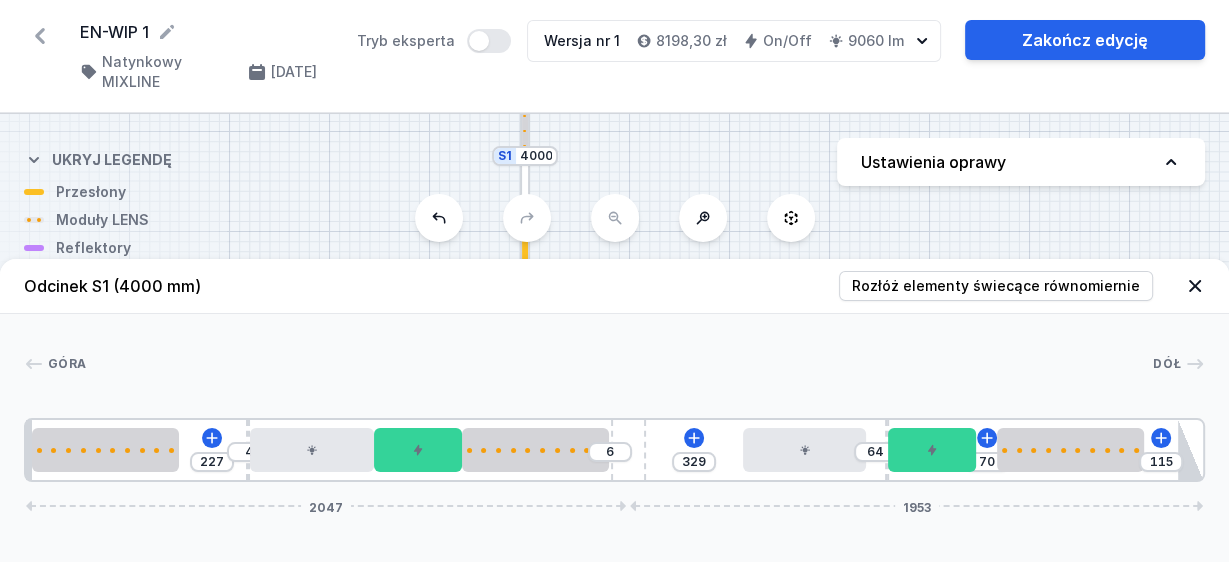 click 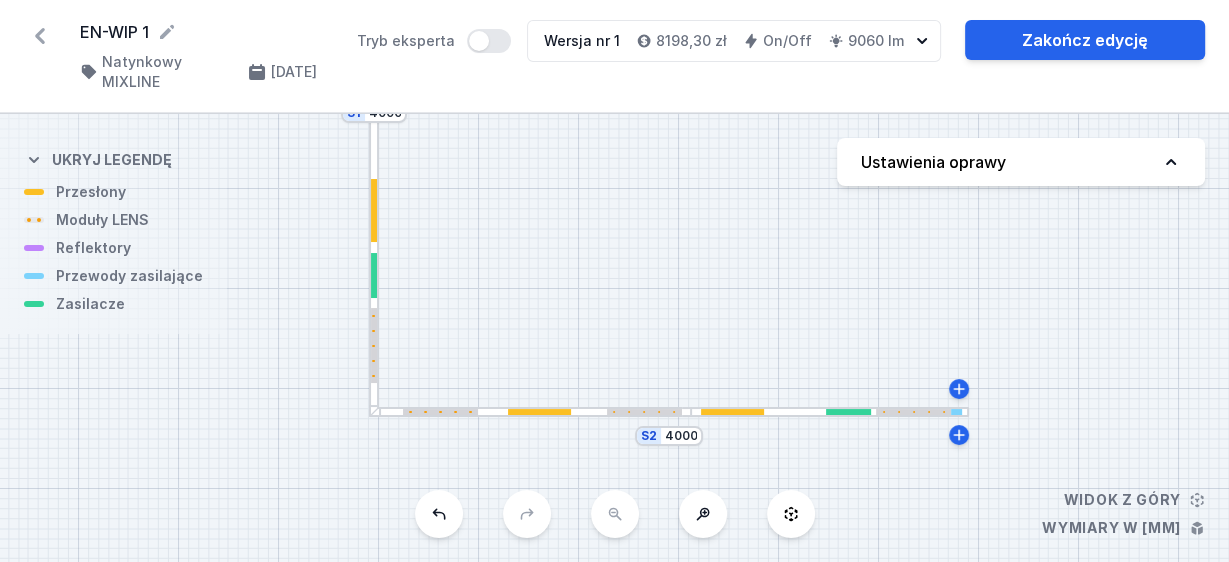 drag, startPoint x: 837, startPoint y: 307, endPoint x: 686, endPoint y: 264, distance: 157.00319 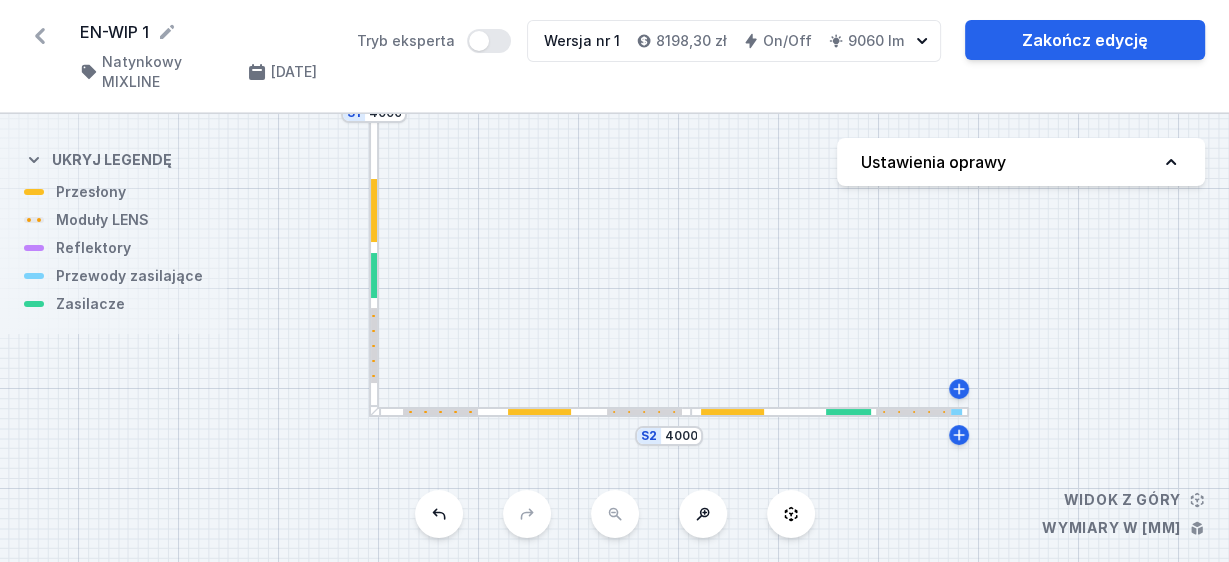 click on "S2 4000 S1 4000" at bounding box center [614, 338] 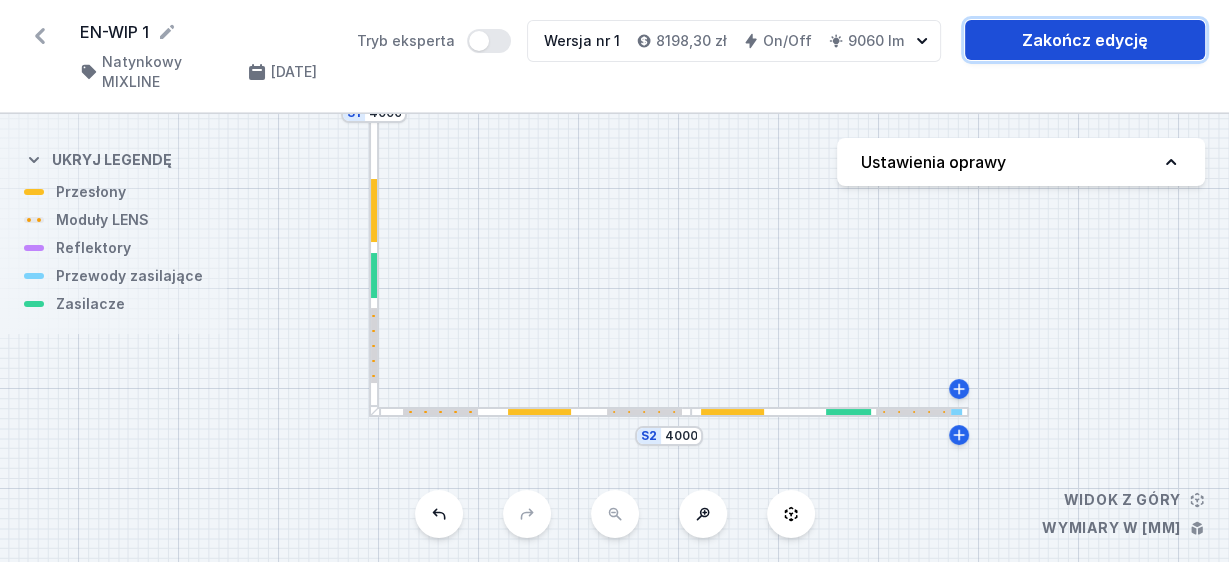 click on "Zakończ edycję" at bounding box center [1085, 40] 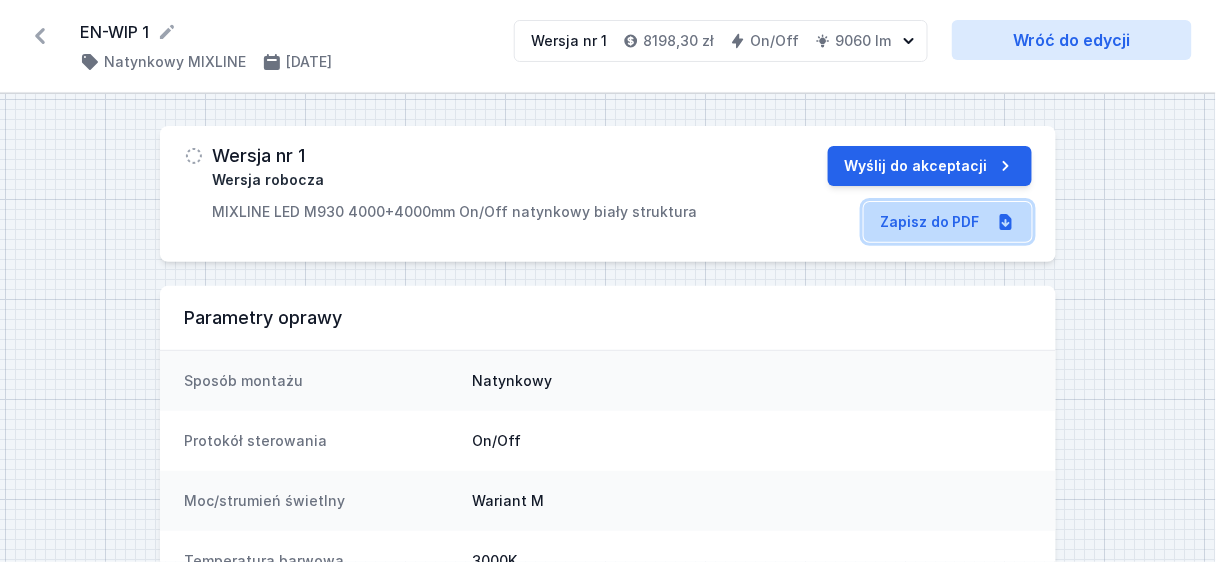 click on "Zapisz do PDF" at bounding box center [948, 222] 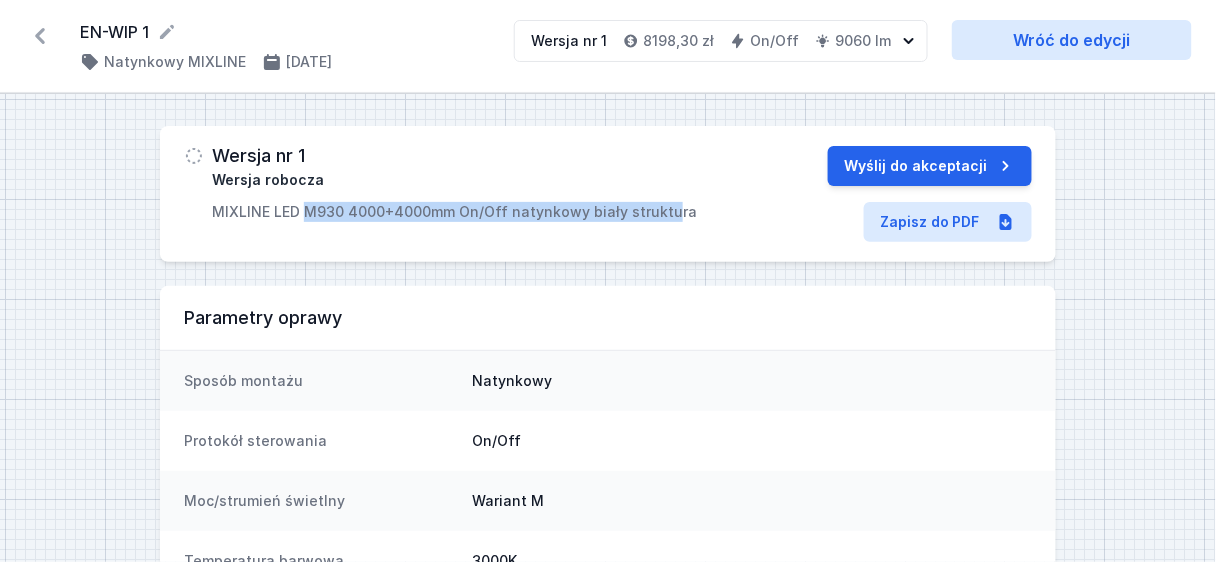 drag, startPoint x: 664, startPoint y: 210, endPoint x: 262, endPoint y: 227, distance: 402.35928 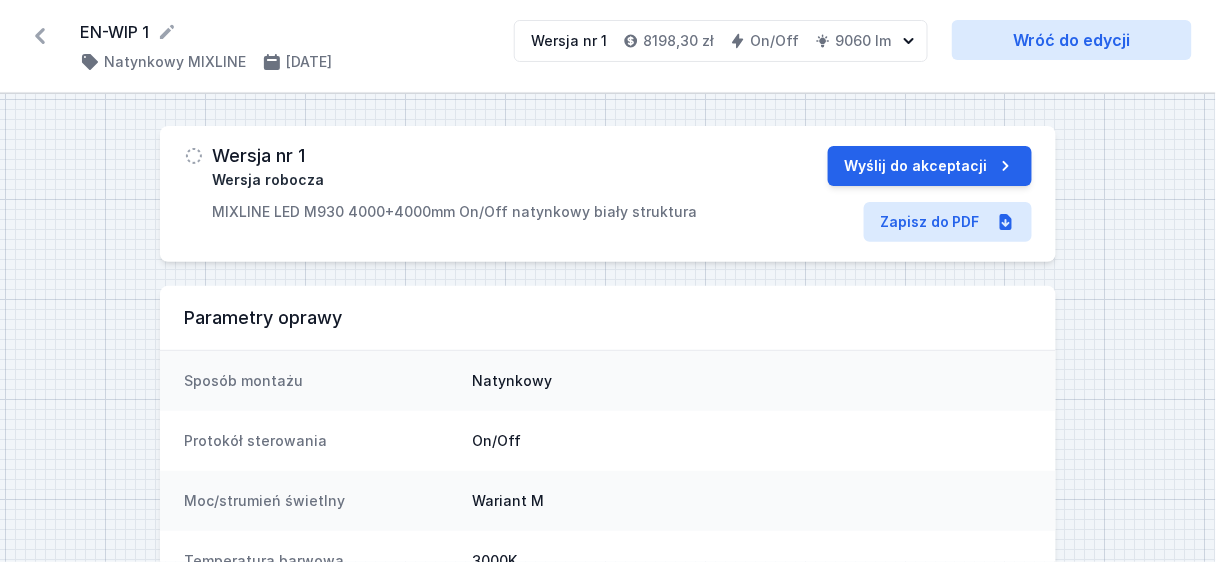 click on "Wersja nr 1 Wersja robocza MIXLINE LED M930 4000+4000mm On/Off natynkowy biały struktura Wyślij do akceptacji Zapisz do PDF" at bounding box center (608, 194) 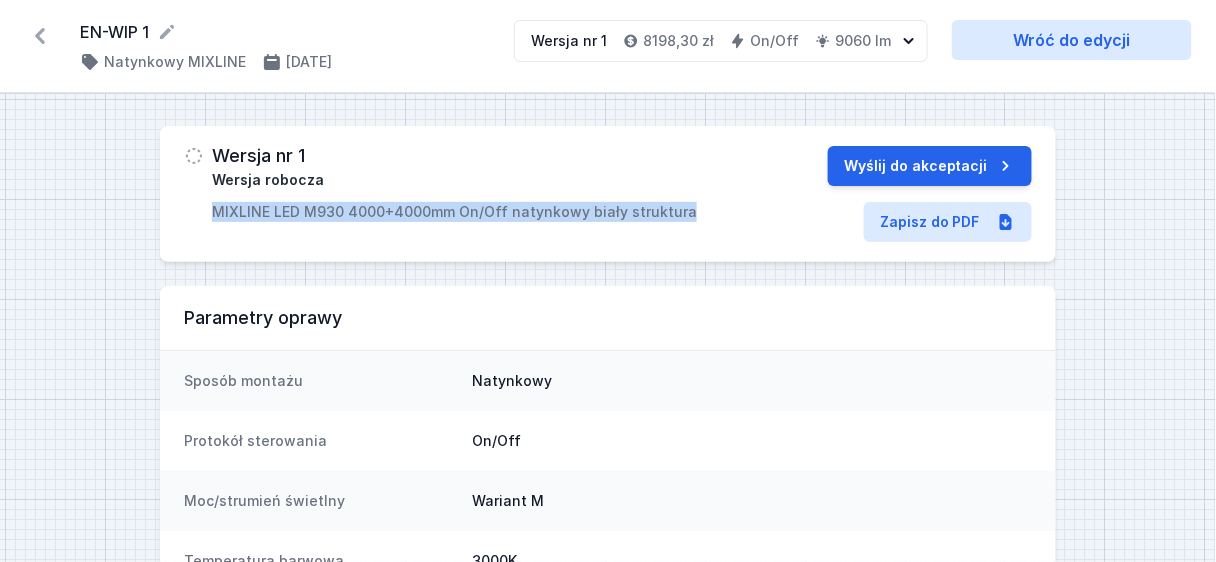 drag, startPoint x: 222, startPoint y: 207, endPoint x: 679, endPoint y: 209, distance: 457.00436 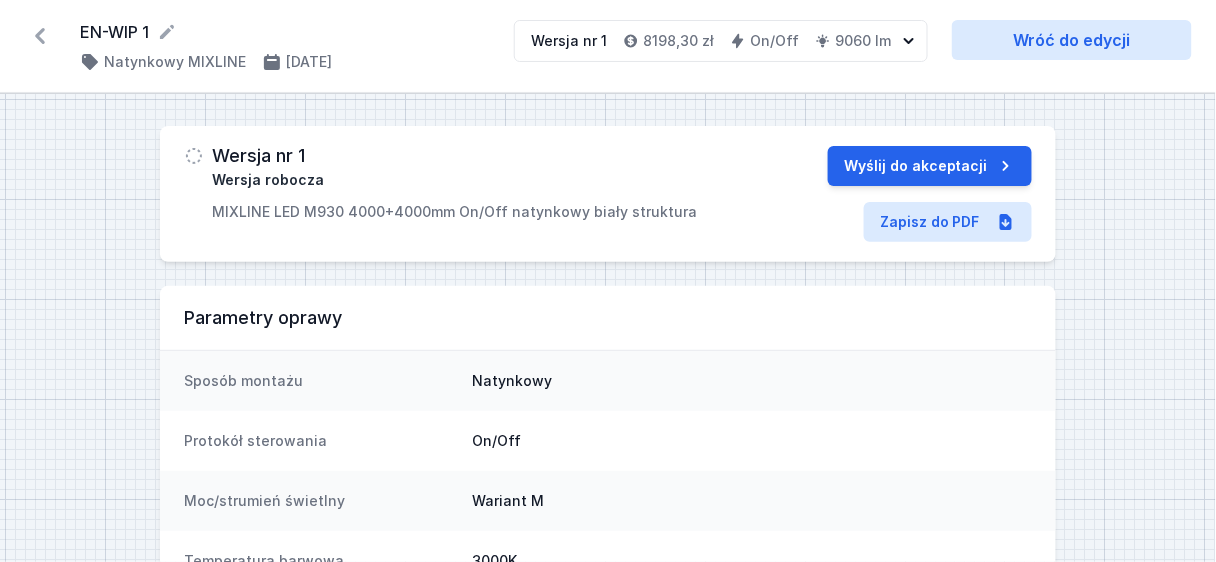 click on "Wersja nr 1 Wersja robocza MIXLINE LED M930 4000+4000mm On/Off natynkowy biały struktura Wyślij do akceptacji Zapisz do PDF" at bounding box center [608, 194] 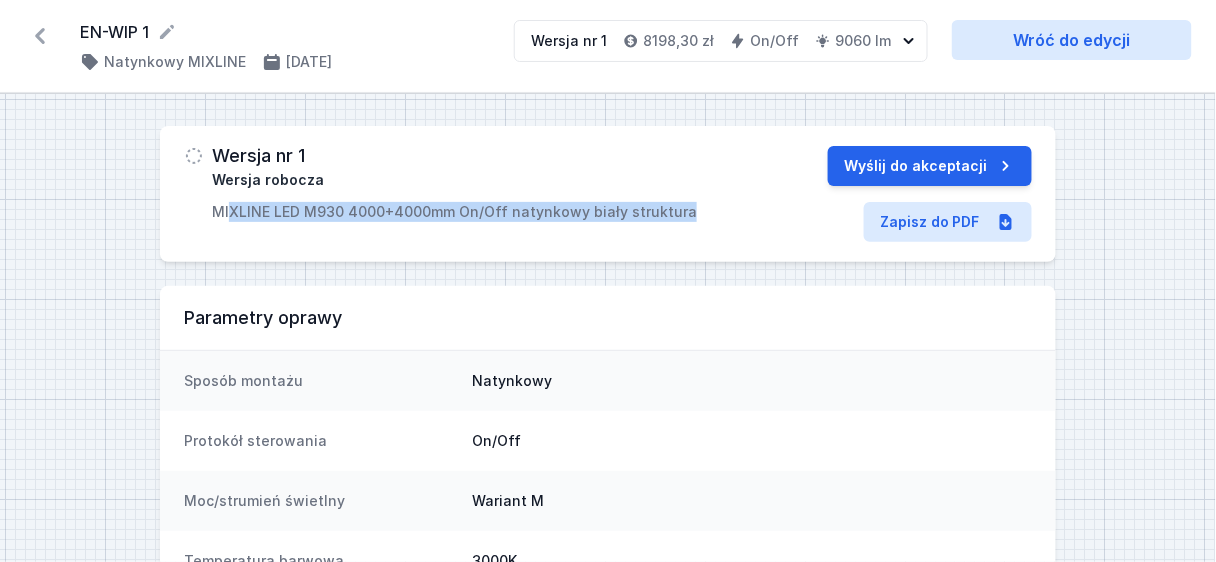 drag, startPoint x: 675, startPoint y: 205, endPoint x: 231, endPoint y: 201, distance: 444.018 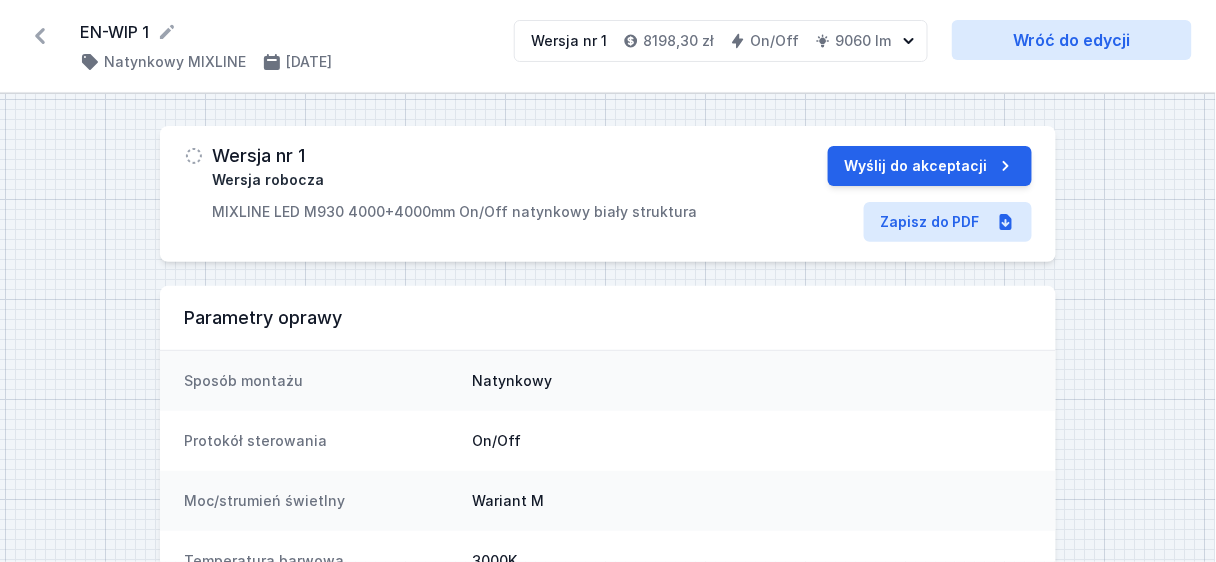 click 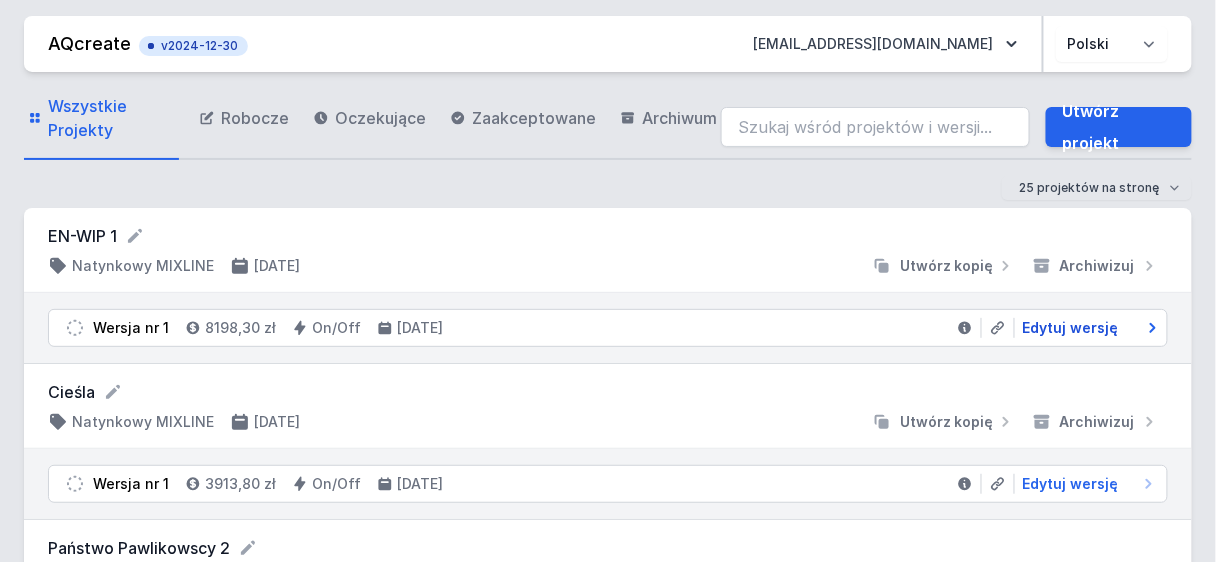 click on "Edytuj wersję" at bounding box center [1071, 328] 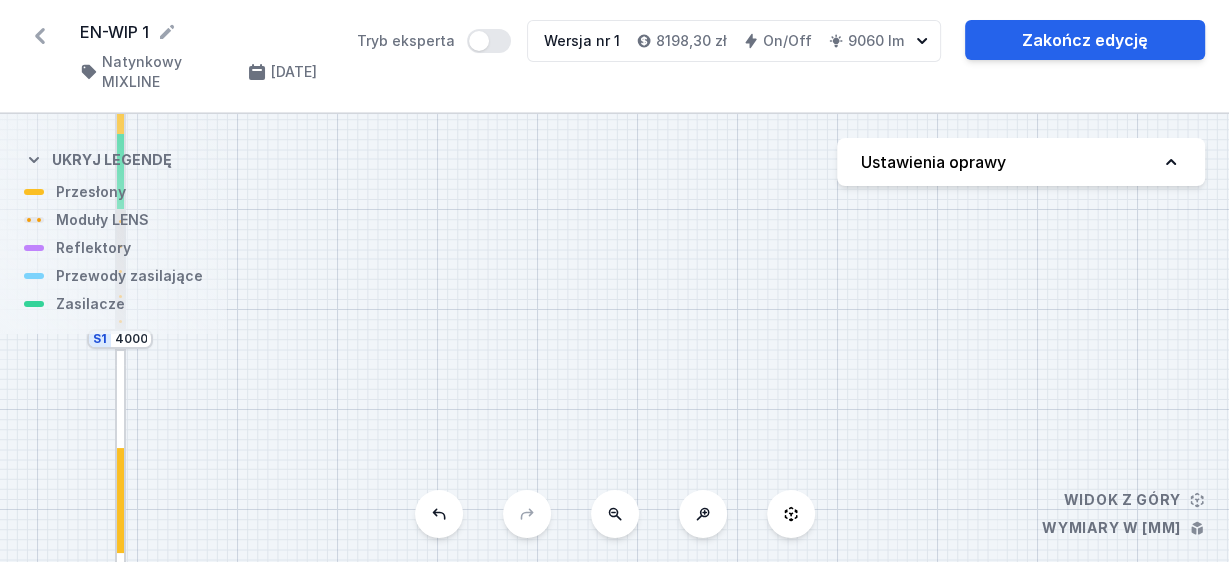 click on "Ustawienia oprawy" at bounding box center [1021, 162] 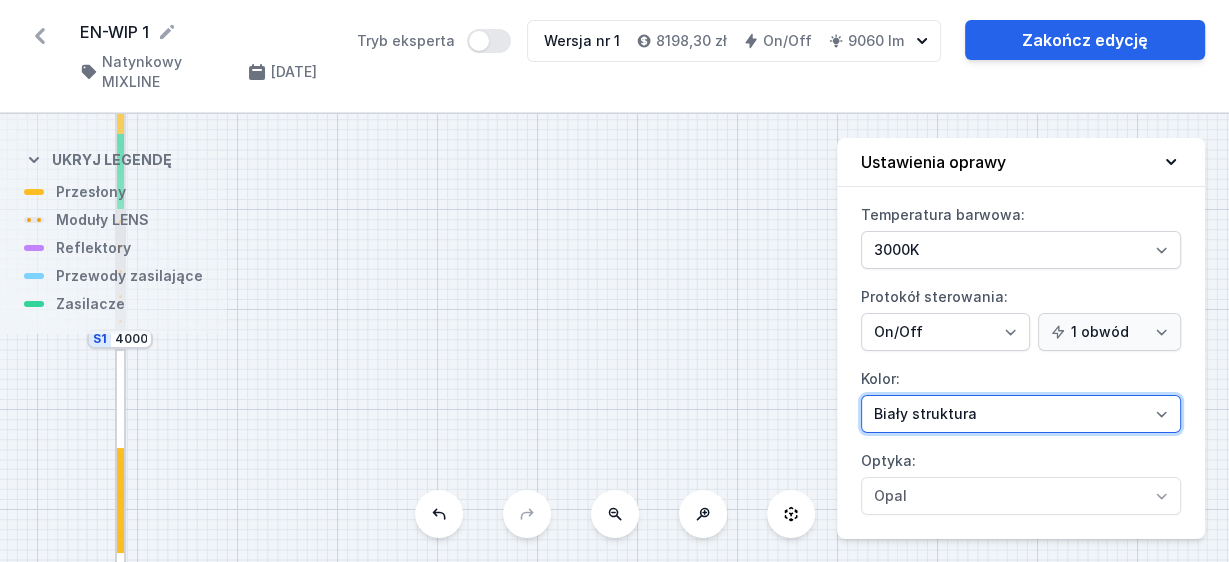 drag, startPoint x: 970, startPoint y: 426, endPoint x: 967, endPoint y: 409, distance: 17.262676 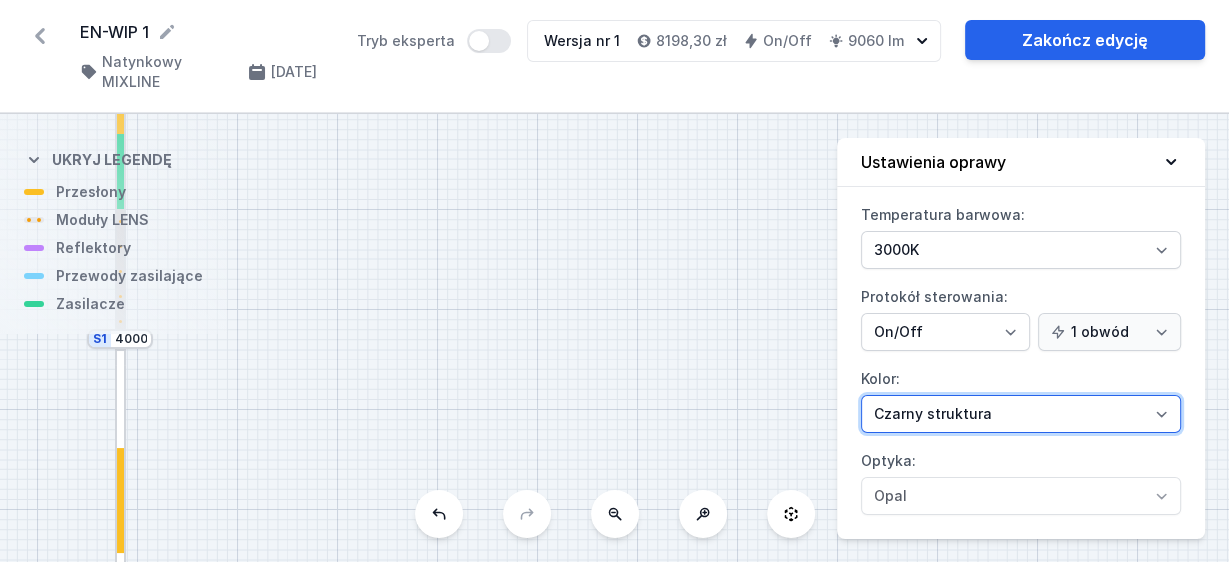 click on "Biały struktura Czarny struktura Złoty struktura Miedziany Szary Inny (z palety RAL)" at bounding box center [1021, 414] 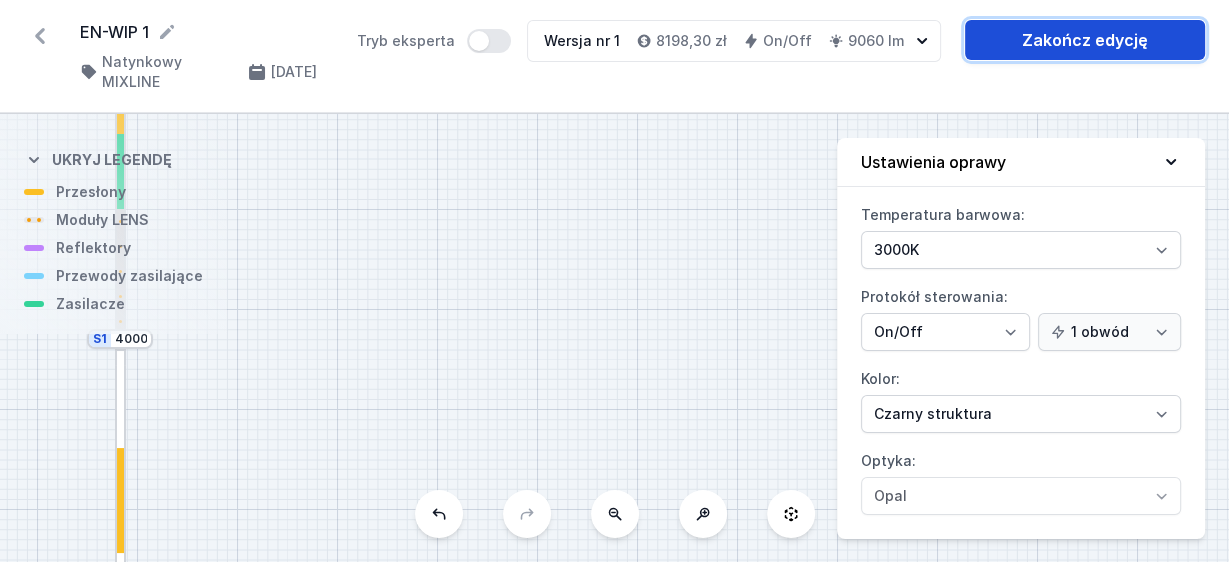 click on "Zakończ edycję" at bounding box center (1085, 40) 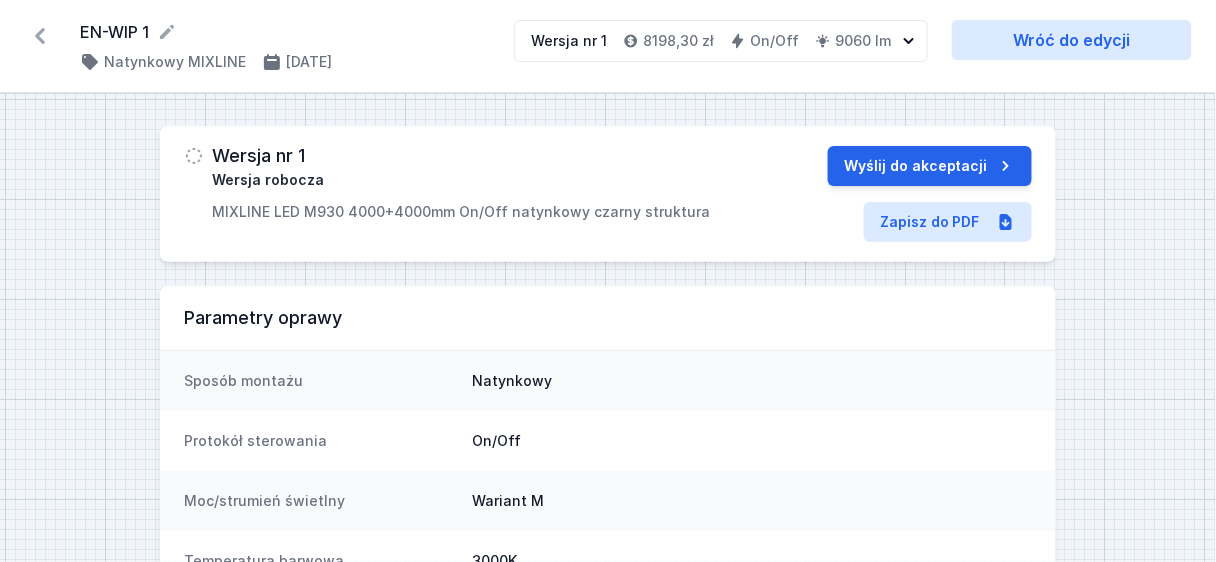 click on "Wersja nr 1 Wersja robocza MIXLINE LED M930 4000+4000mm On/Off natynkowy czarny struktura Wyślij do akceptacji Zapisz do PDF" at bounding box center [608, 194] 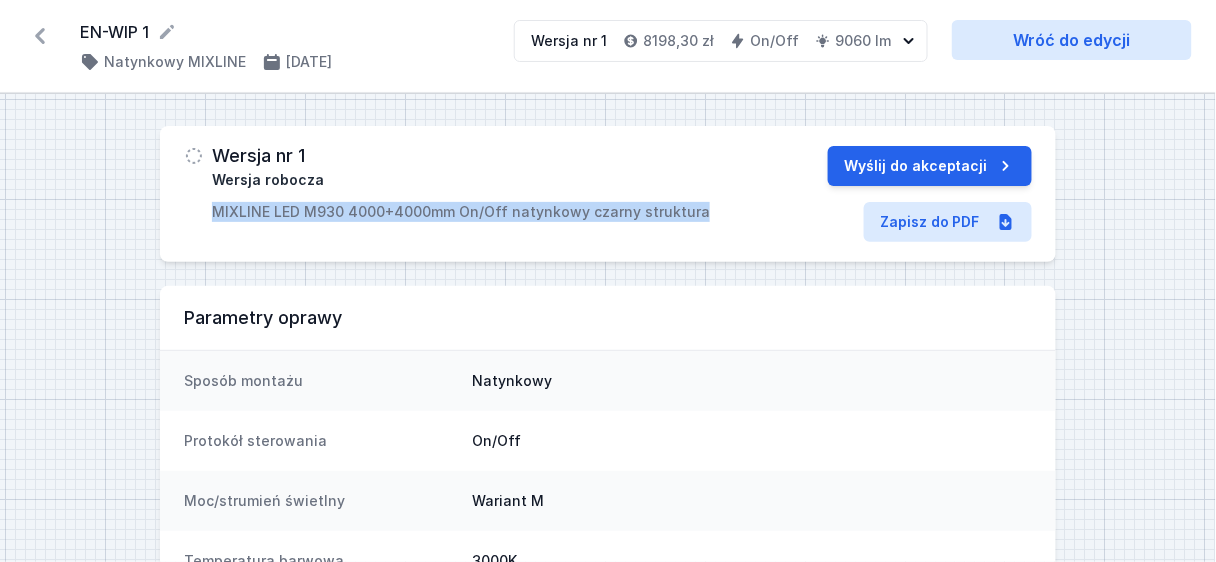 drag, startPoint x: 691, startPoint y: 209, endPoint x: 209, endPoint y: 209, distance: 482 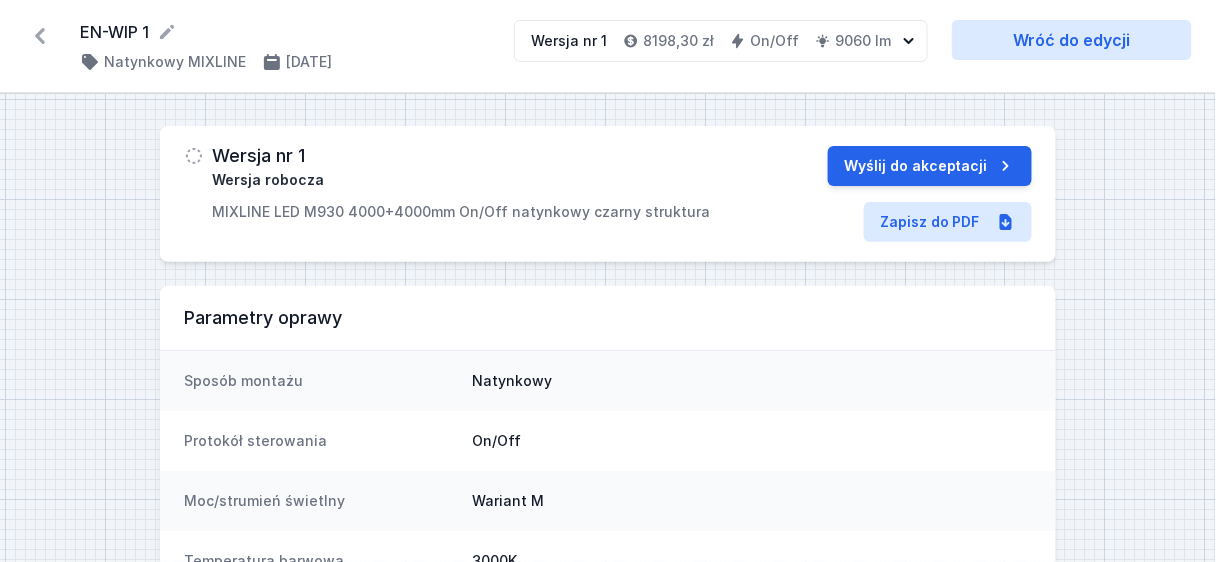 click on "Parametry oprawy" at bounding box center [608, 318] 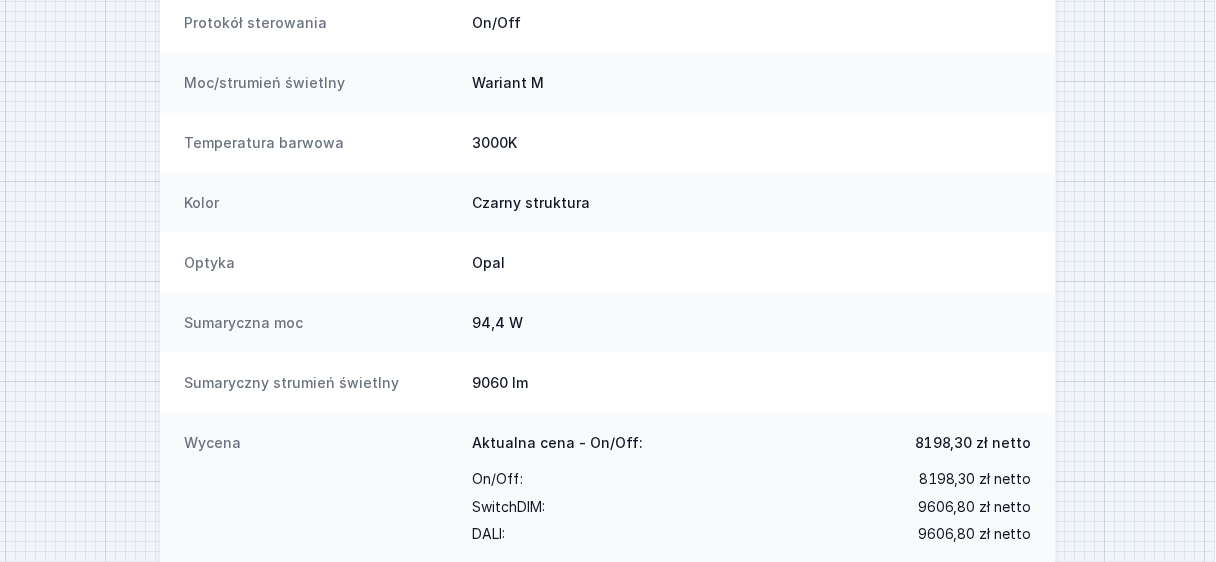 scroll, scrollTop: 455, scrollLeft: 0, axis: vertical 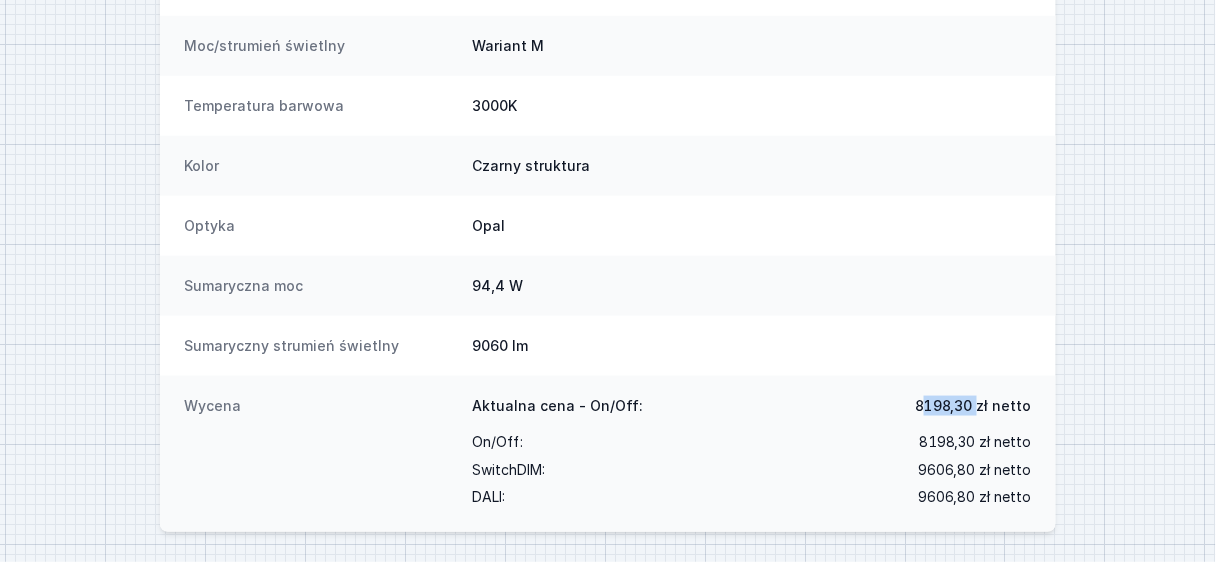 drag, startPoint x: 928, startPoint y: 397, endPoint x: 981, endPoint y: 396, distance: 53.009434 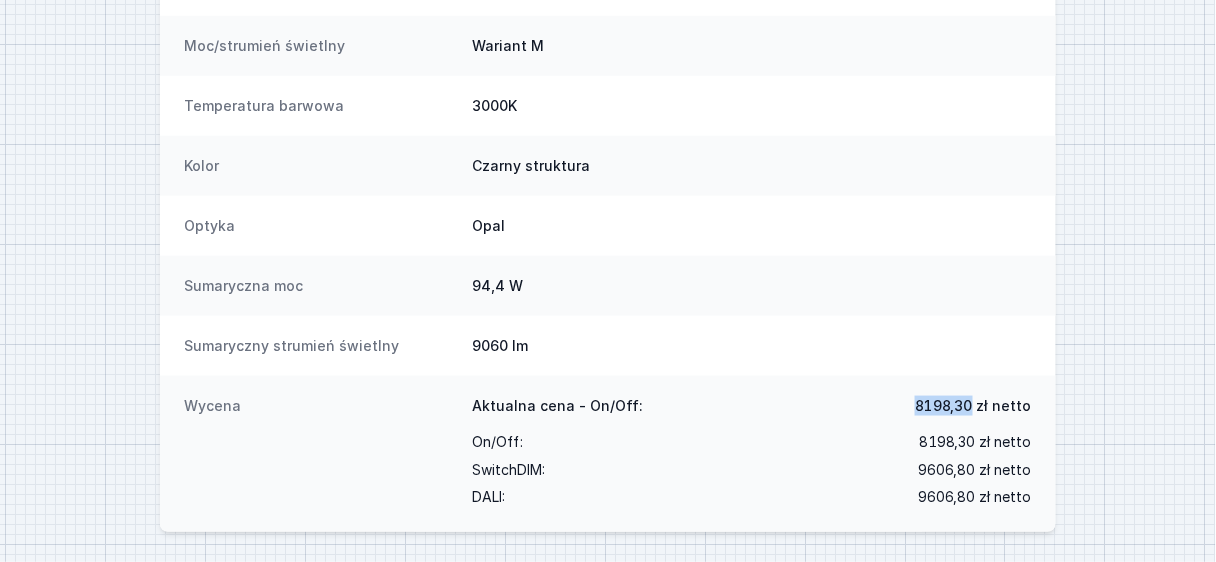 drag, startPoint x: 979, startPoint y: 403, endPoint x: 924, endPoint y: 403, distance: 55 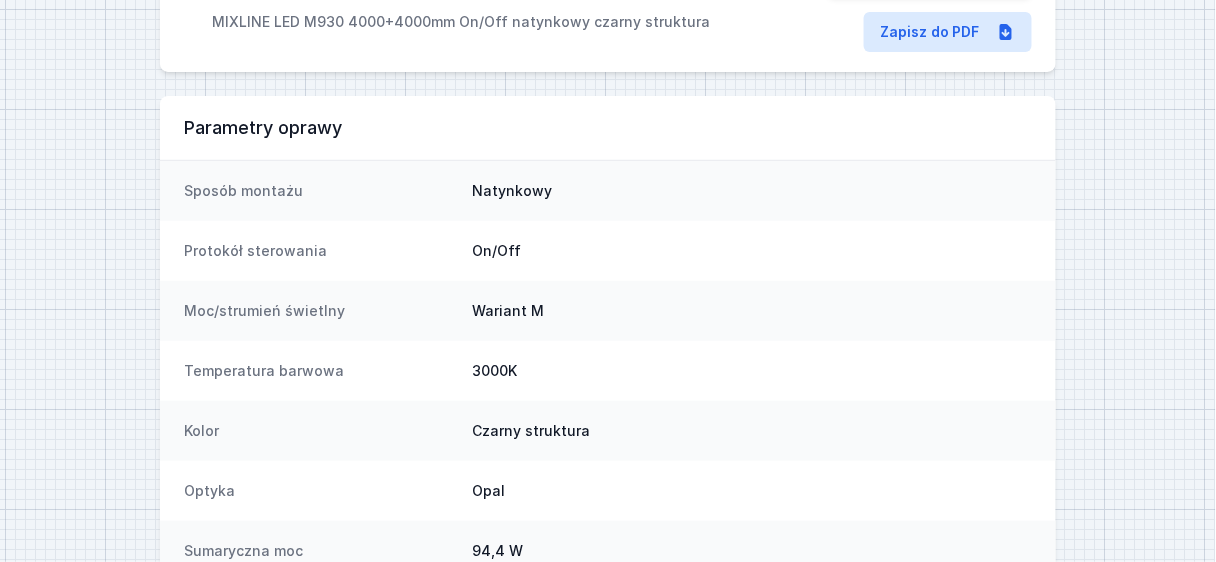 scroll, scrollTop: 0, scrollLeft: 0, axis: both 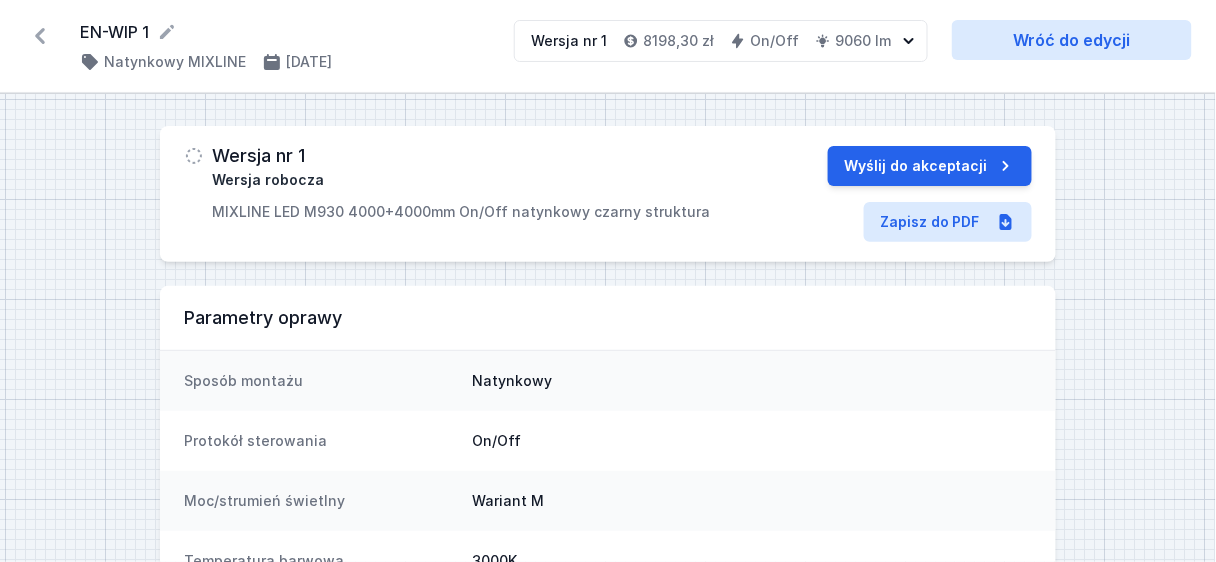 click on "Wersja nr 1 Wersja robocza MIXLINE LED M930 4000+4000mm On/Off natynkowy czarny struktura Wyślij do akceptacji Zapisz do PDF Parametry oprawy Sposób montażu Natynkowy Protokół sterowania On/Off Moc/strumień świetlny Wariant M Temperatura barwowa 3000K Kolor Czarny struktura Optyka Opal Sumaryczna moc 94,4 W Sumaryczny strumień świetlny 9060 lm Wycena Aktualna cena - On/Off: 8198,30 zł   netto On/Off : 8198,30 zł   netto SwitchDIM : 9606,80 zł   netto DALI : 9606,80 zł   netto" at bounding box center [608, 556] 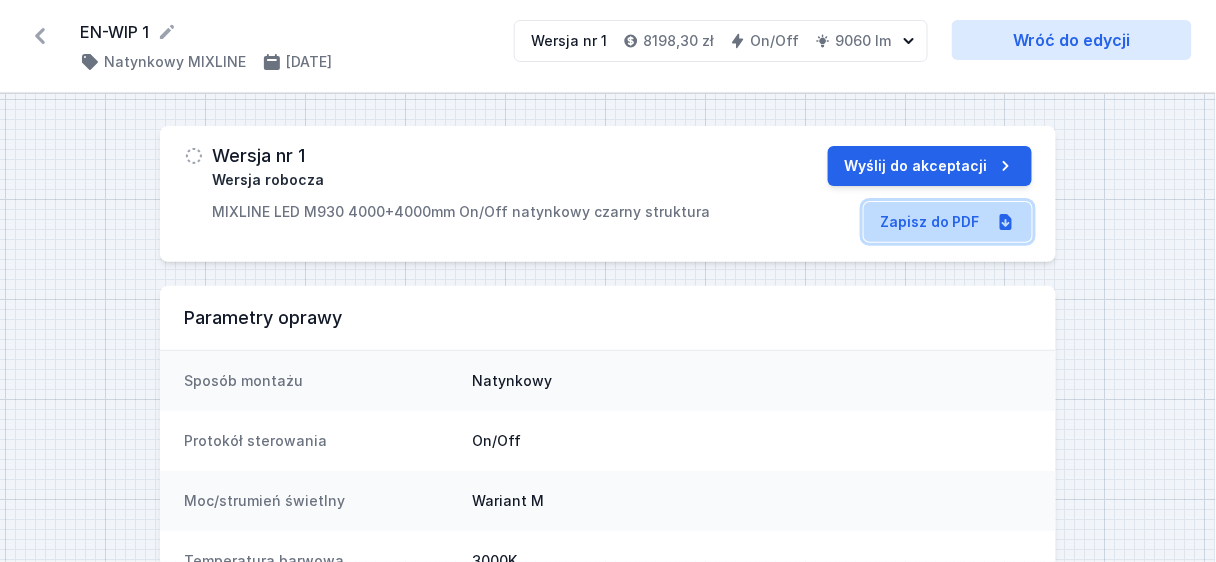 click on "Zapisz do PDF" at bounding box center [948, 222] 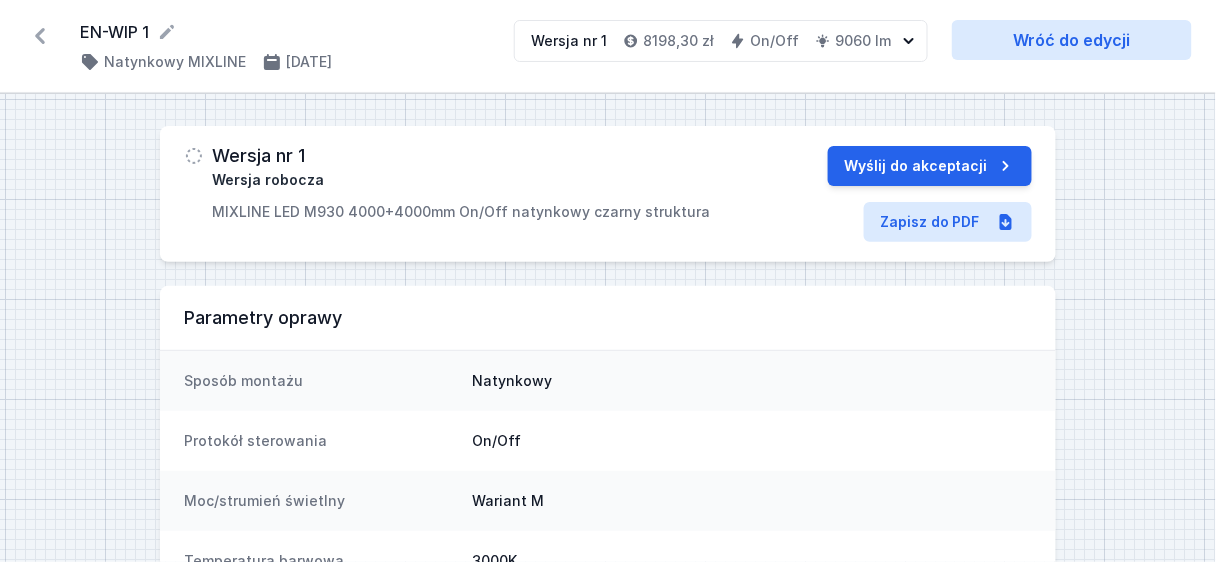 click 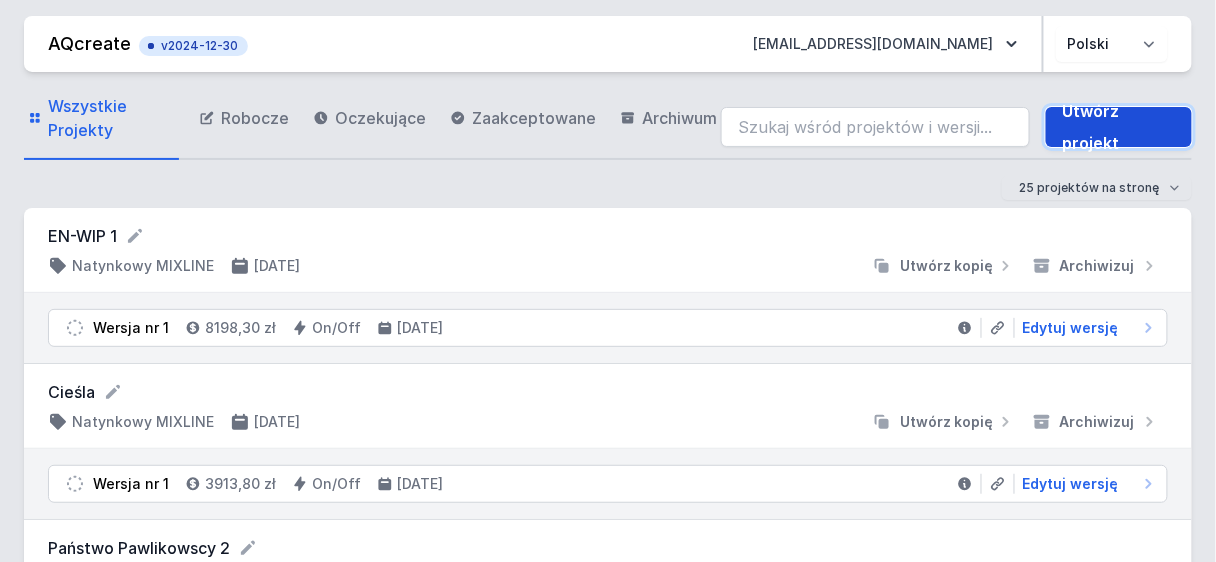 click on "Utwórz projekt" at bounding box center [1119, 127] 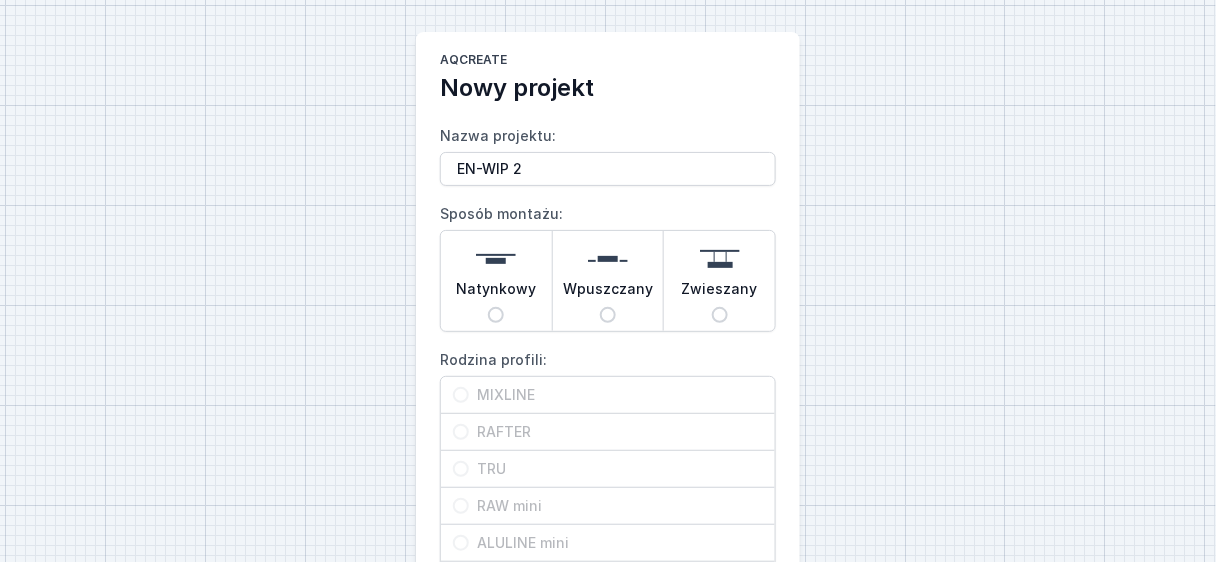 click on "Natynkowy" at bounding box center (496, 293) 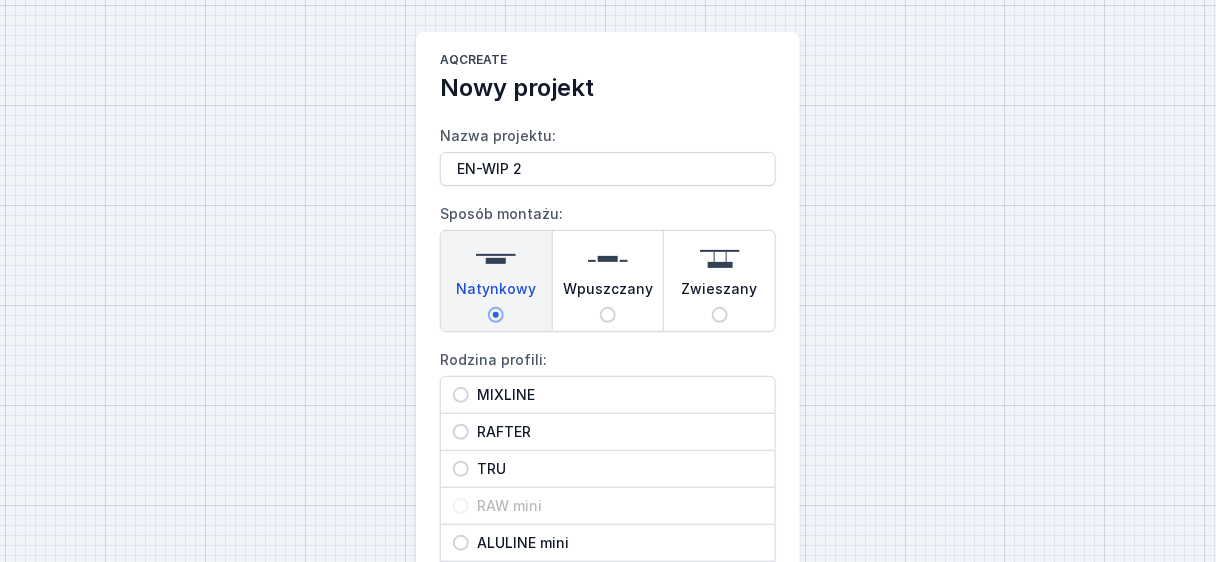 click on "MIXLINE" at bounding box center (616, 395) 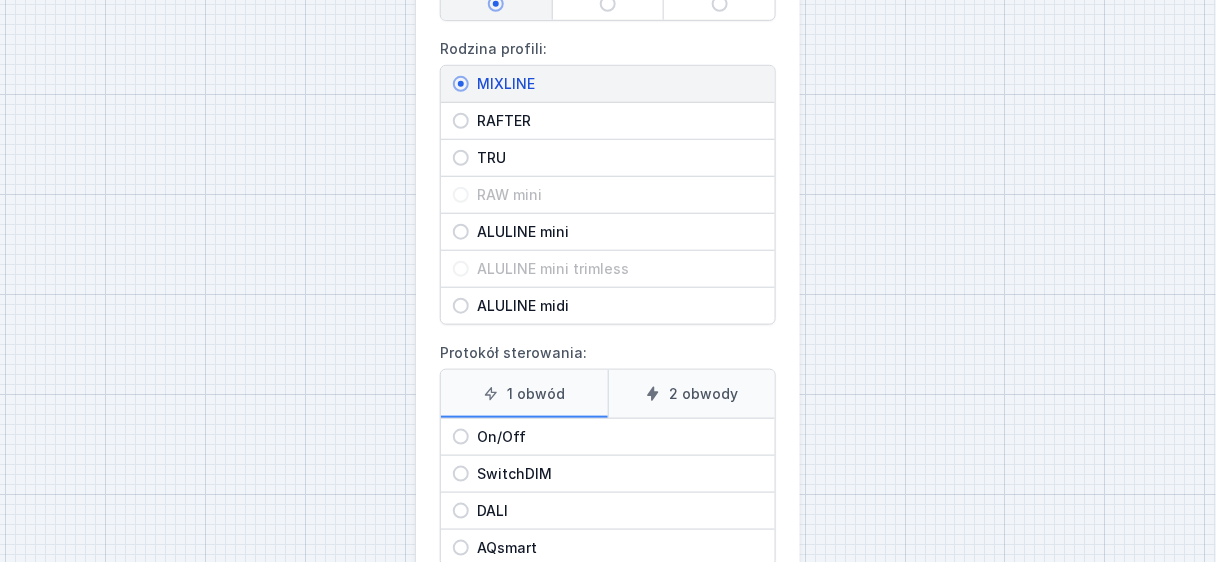 scroll, scrollTop: 320, scrollLeft: 0, axis: vertical 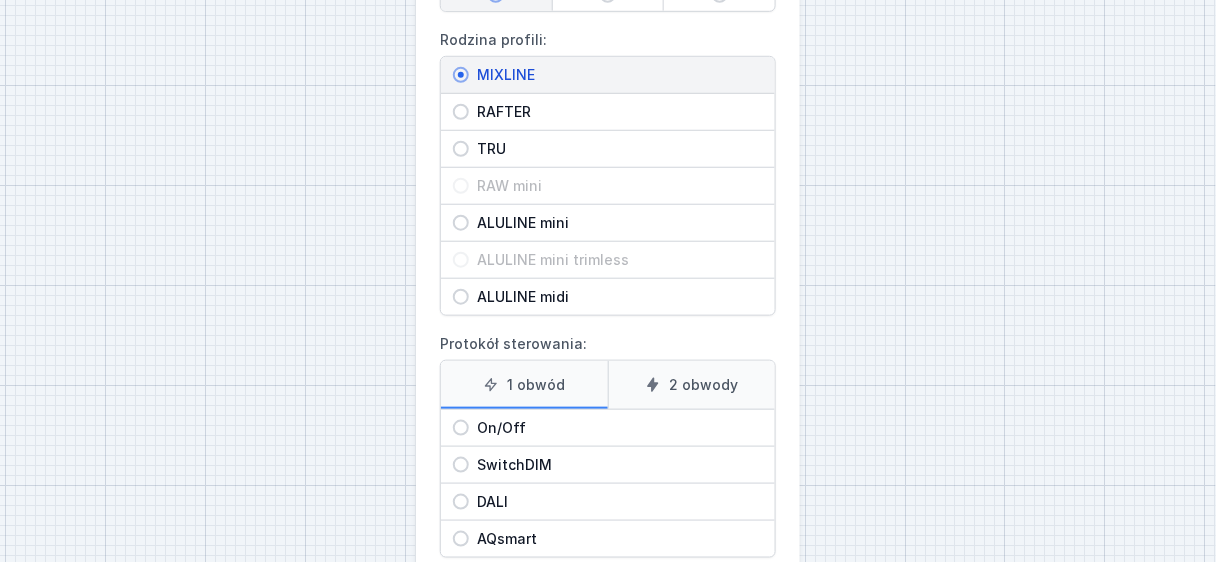 click on "On/Off" at bounding box center [616, 428] 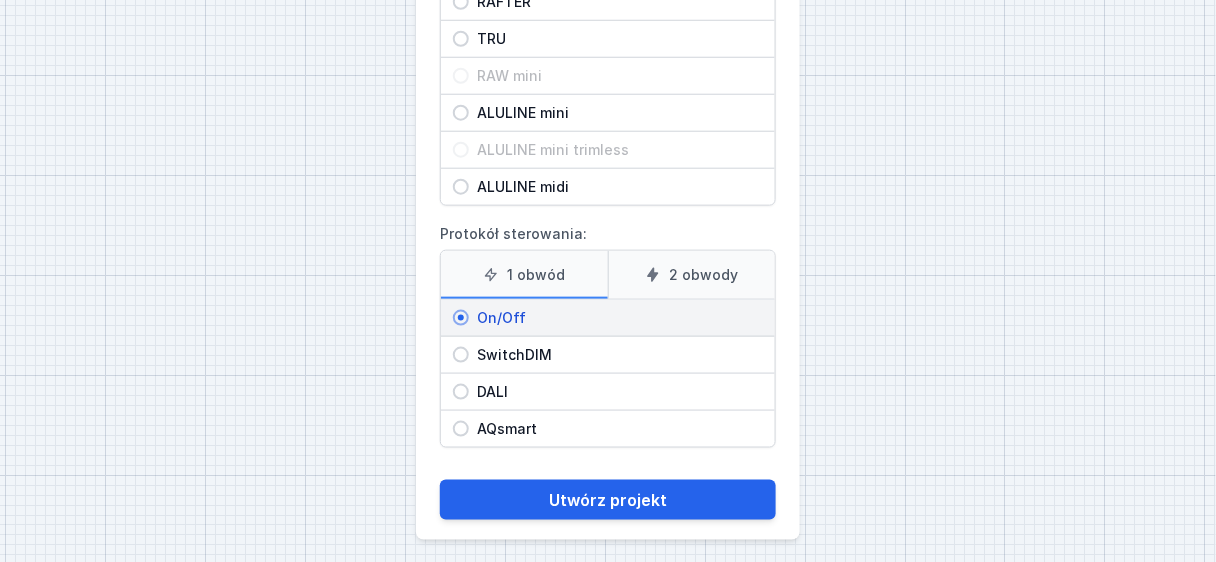 scroll, scrollTop: 433, scrollLeft: 0, axis: vertical 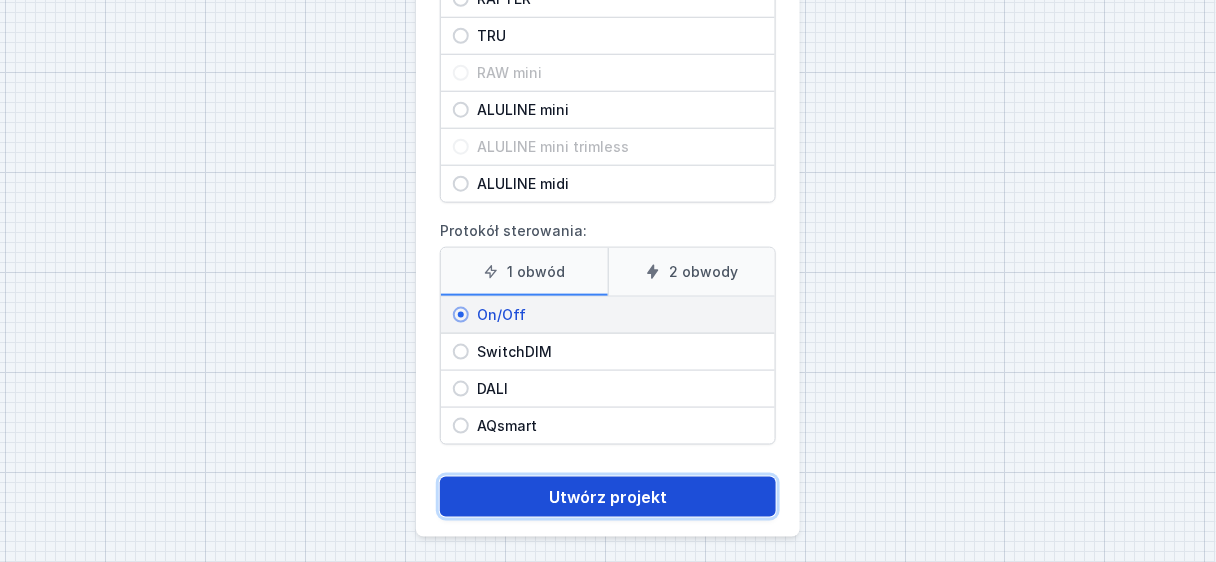 click on "Utwórz projekt" at bounding box center [608, 497] 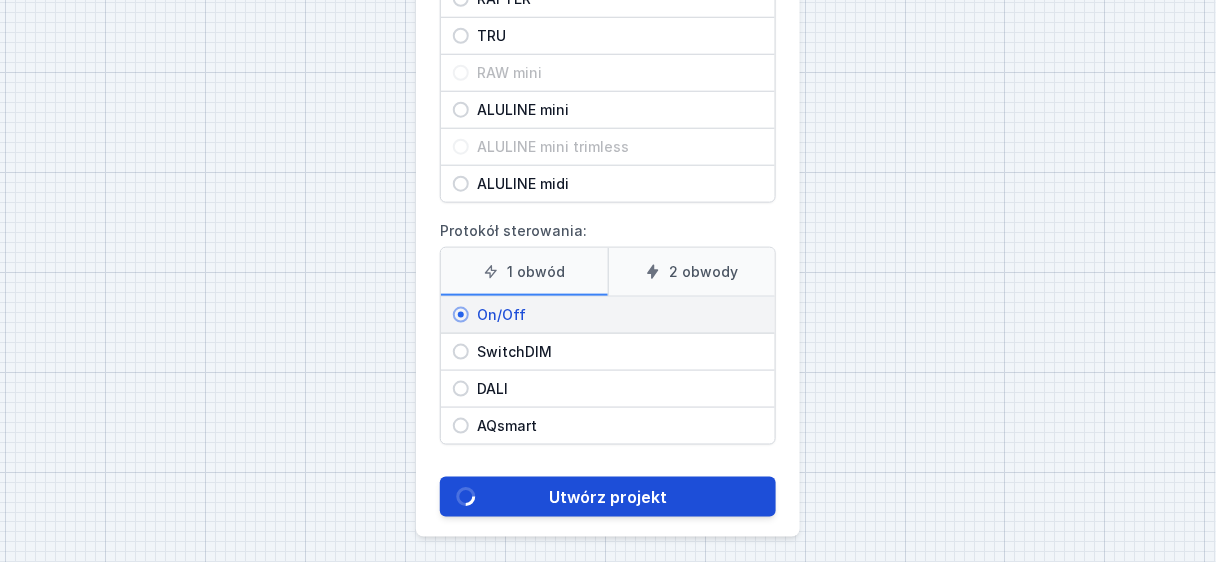 scroll, scrollTop: 183, scrollLeft: 0, axis: vertical 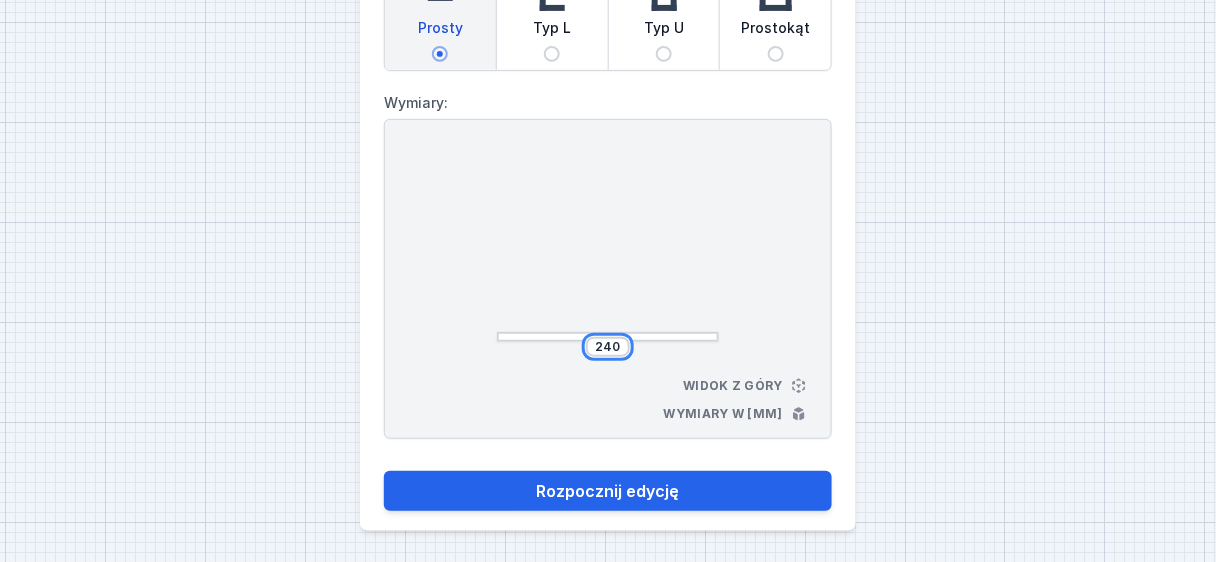 click on "240" at bounding box center [608, 347] 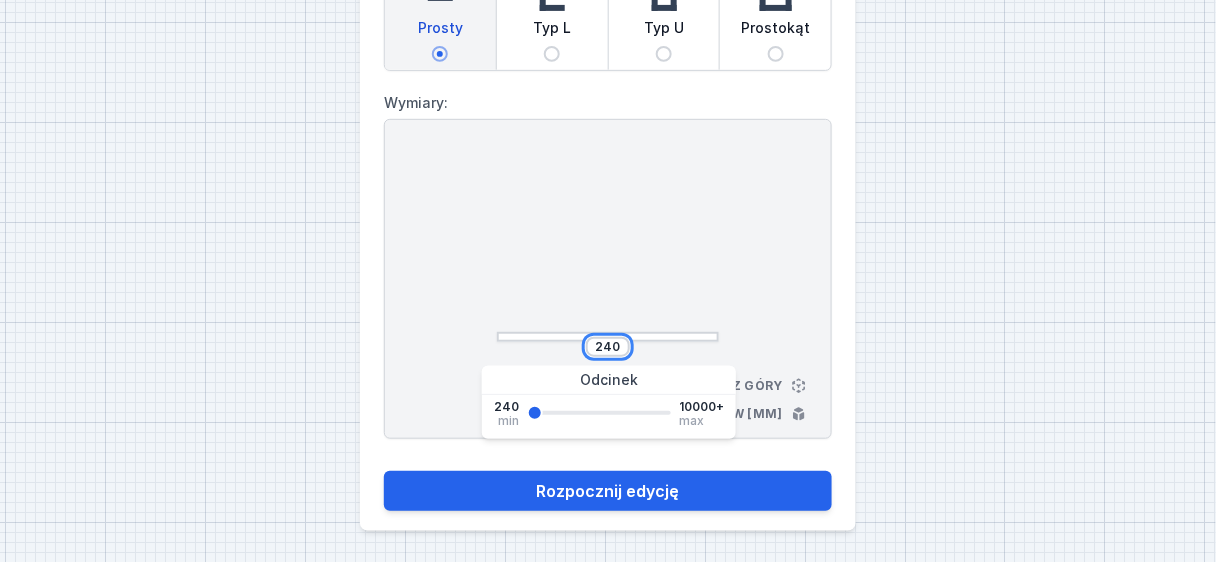 drag, startPoint x: 622, startPoint y: 348, endPoint x: 550, endPoint y: 342, distance: 72.249565 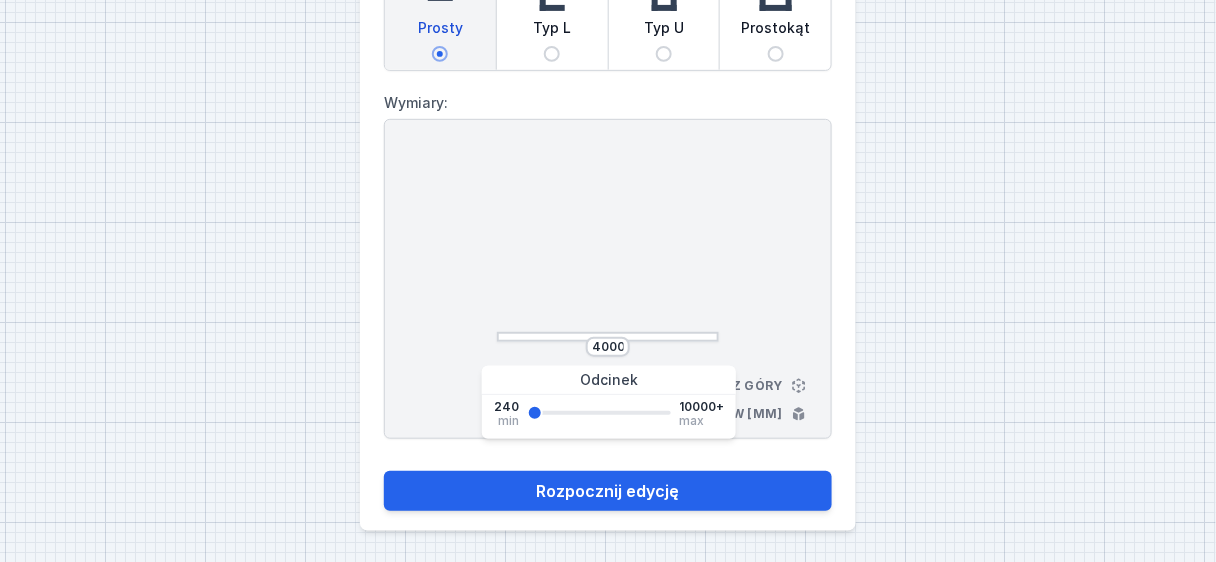 click on "Typ L" at bounding box center (552, 32) 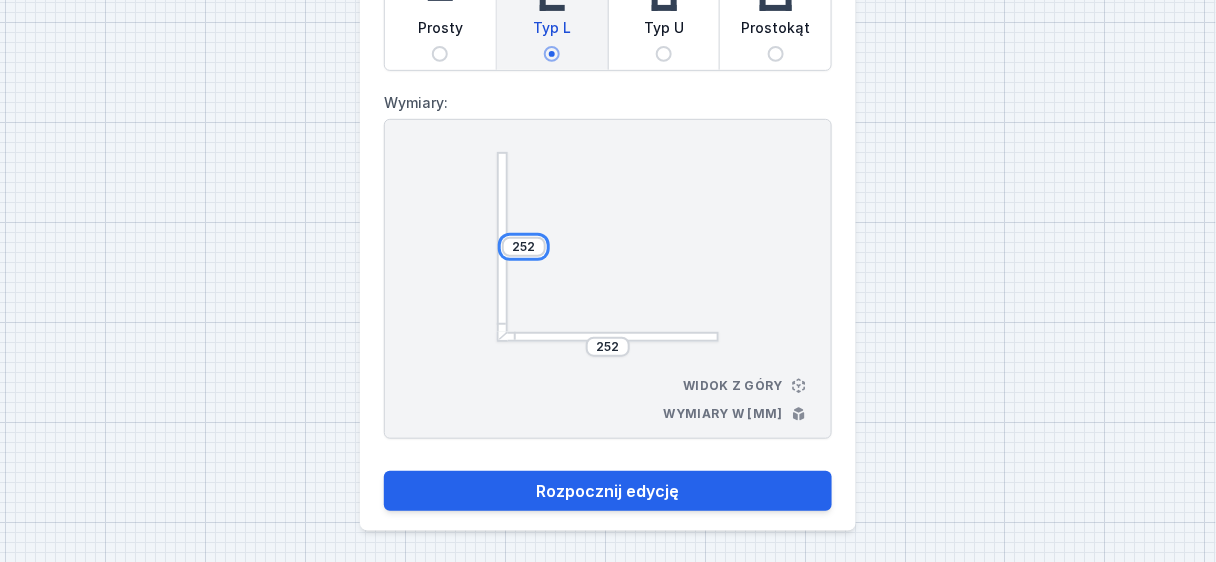 click on "252" at bounding box center [524, 247] 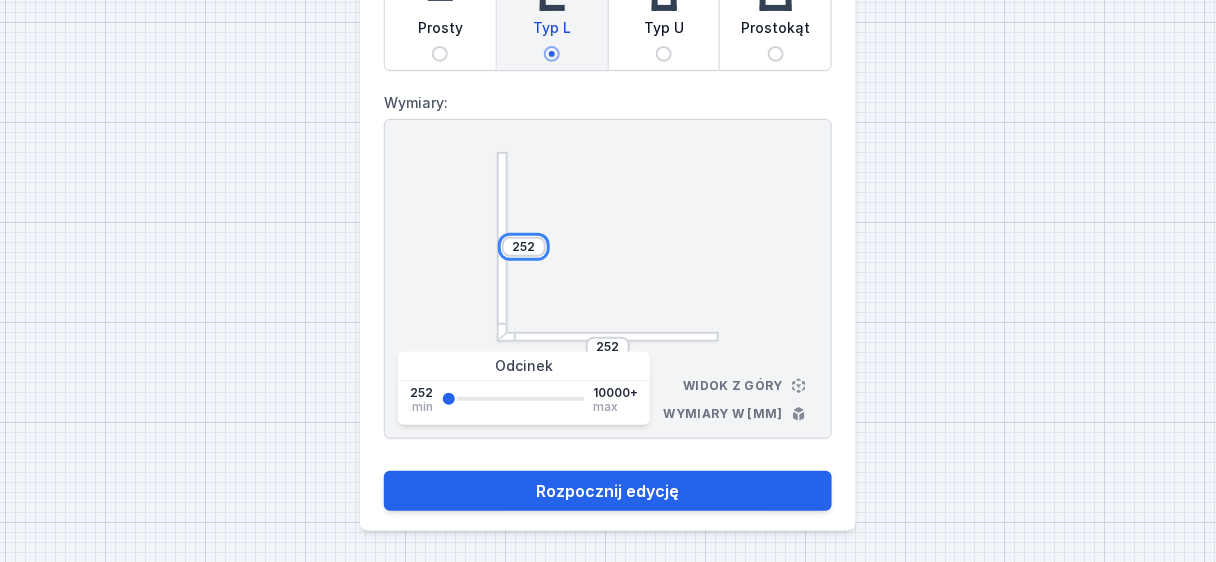 drag, startPoint x: 536, startPoint y: 251, endPoint x: 472, endPoint y: 256, distance: 64.195015 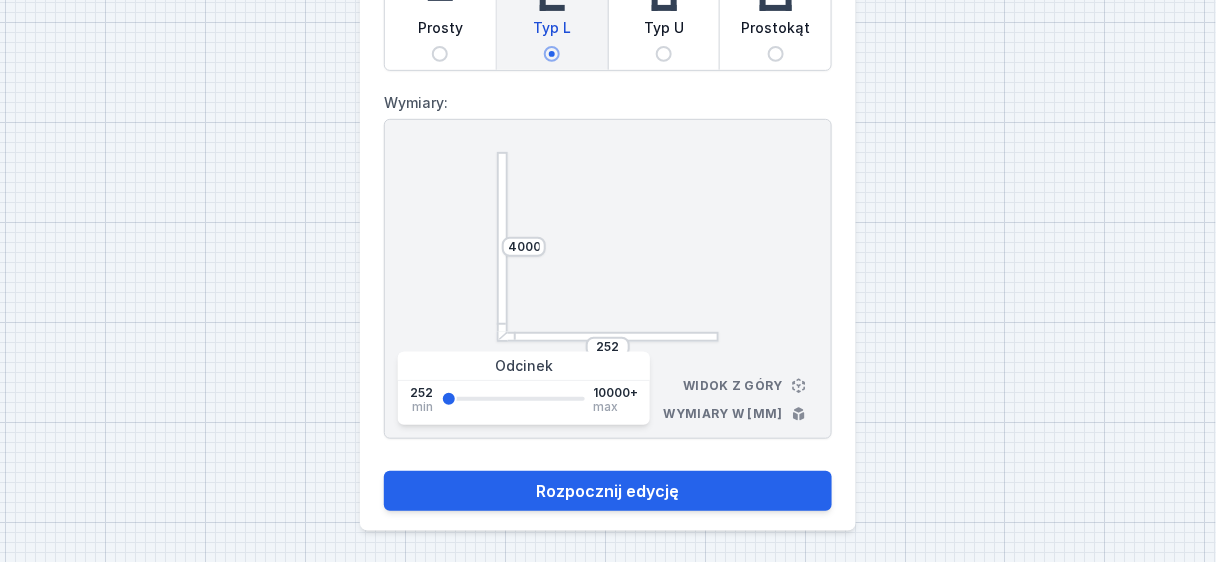 click on "4000 252 Widok z góry Wymiary w [mm]" at bounding box center [608, 279] 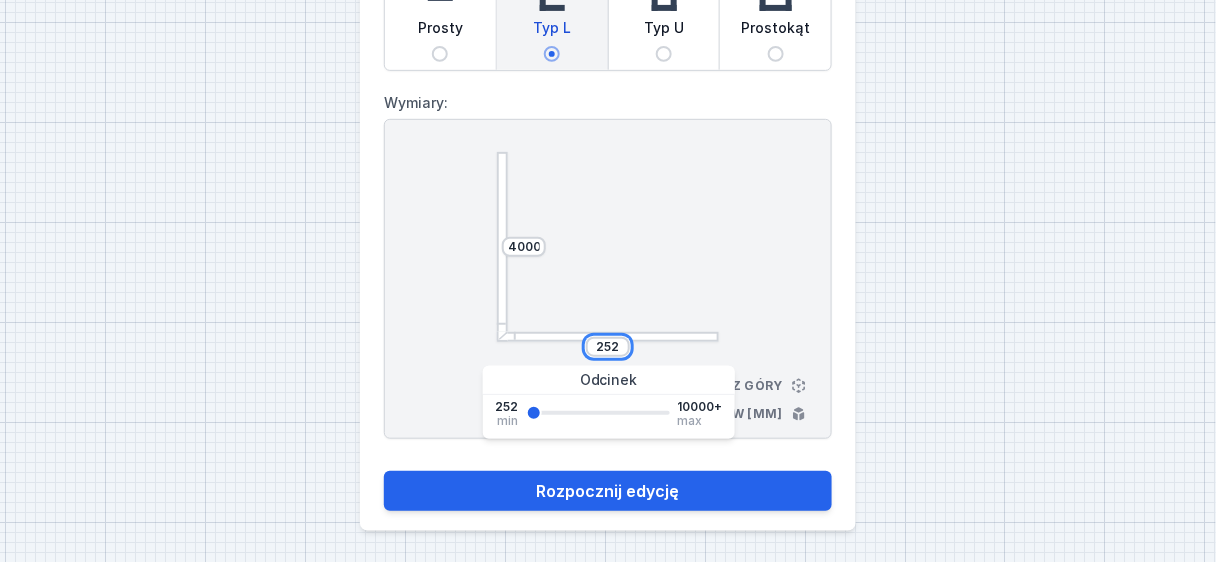 click on "252" at bounding box center [608, 347] 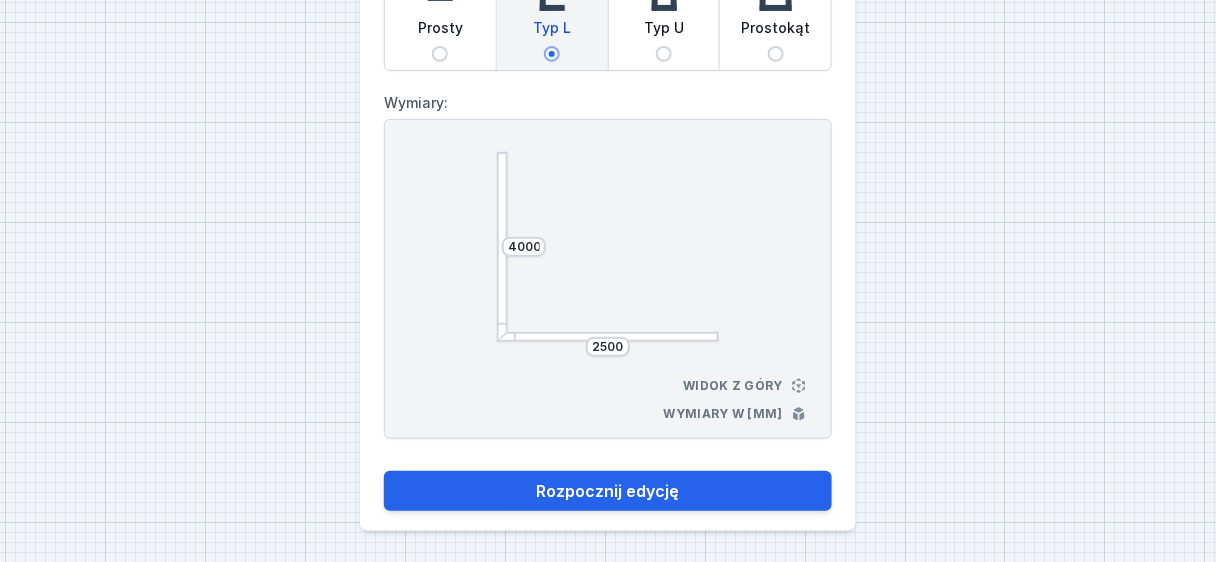 click at bounding box center [608, 247] 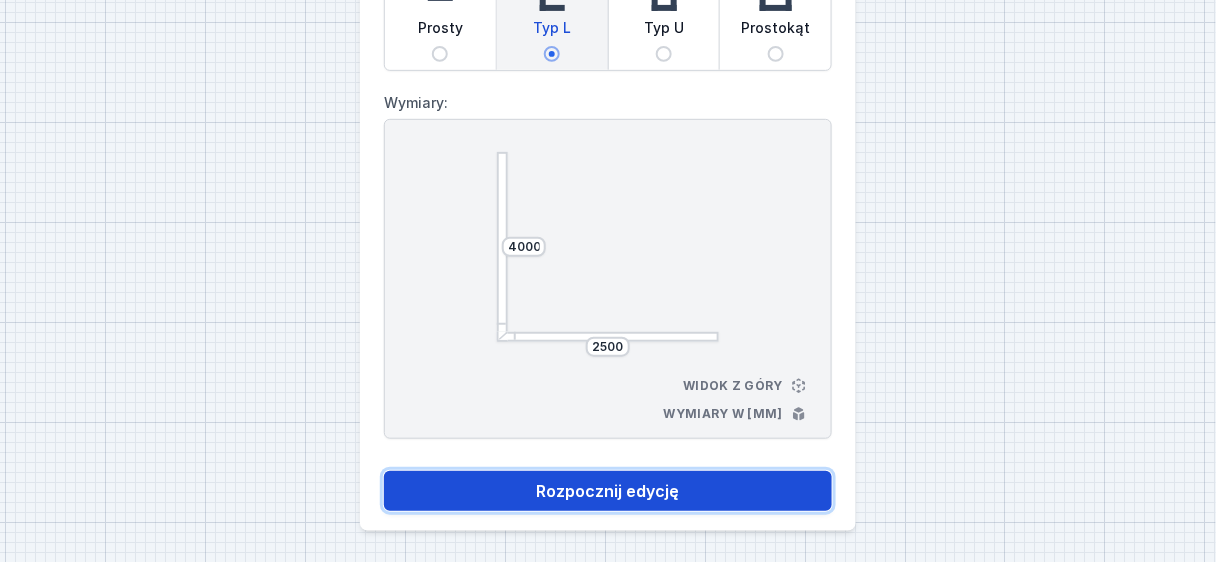 click on "Rozpocznij edycję" at bounding box center (608, 491) 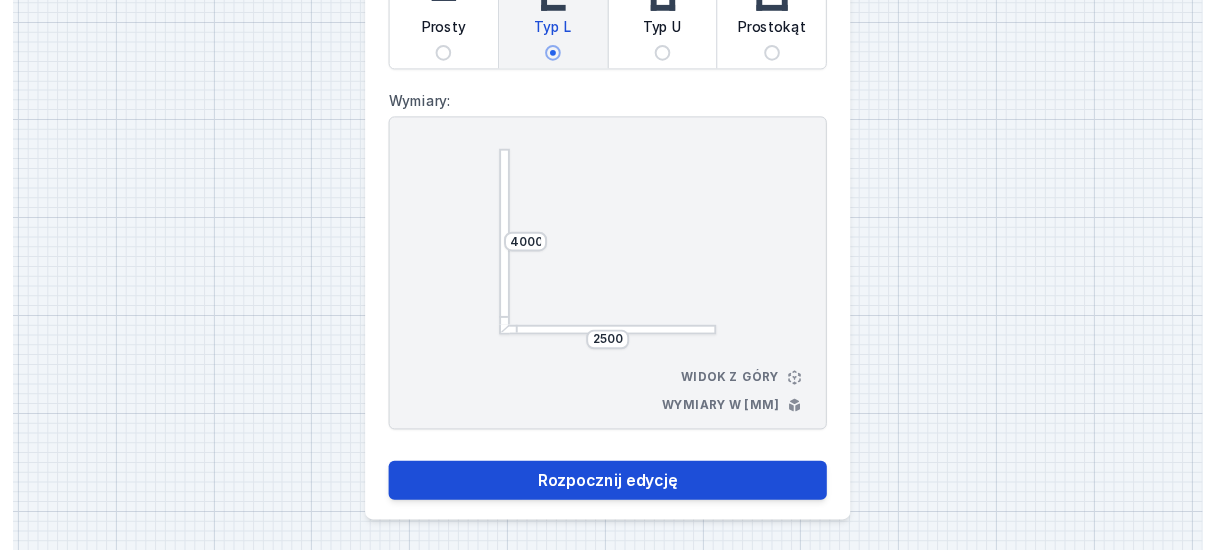 scroll, scrollTop: 0, scrollLeft: 0, axis: both 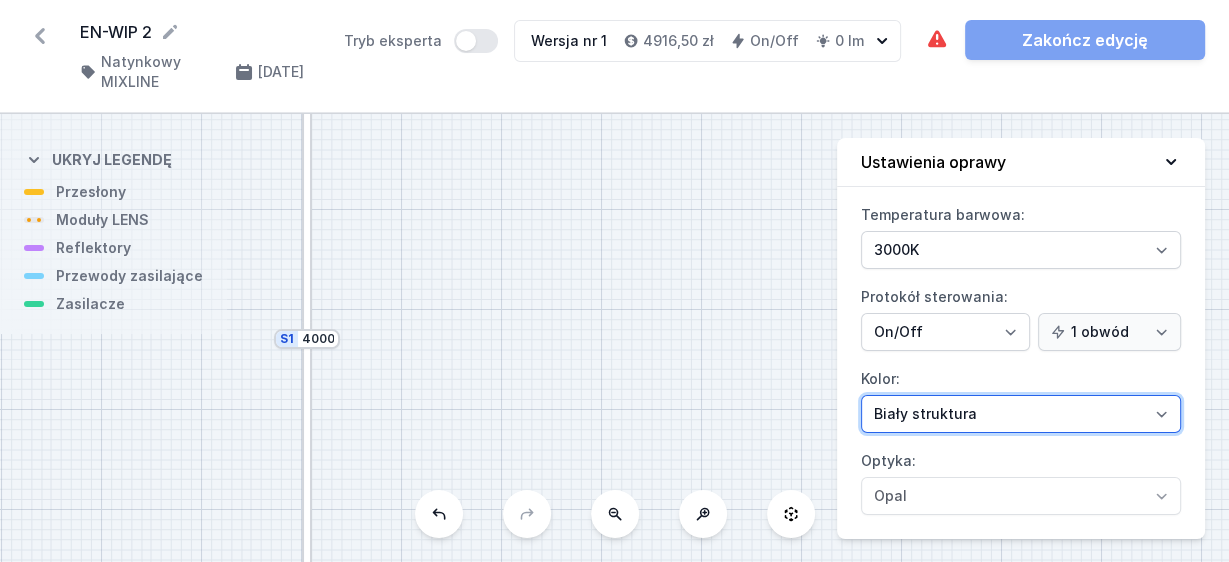 click on "Biały struktura Czarny struktura Złoty struktura Miedziany Szary Inny (z palety RAL)" at bounding box center (1021, 414) 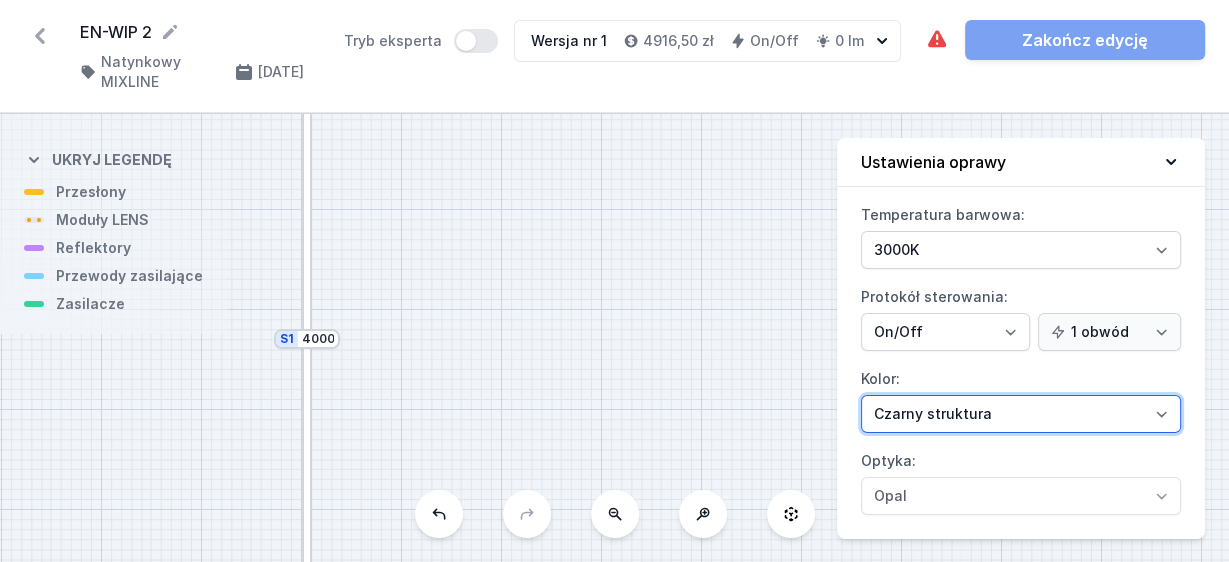 click on "Biały struktura Czarny struktura Złoty struktura Miedziany Szary Inny (z palety RAL)" at bounding box center [1021, 414] 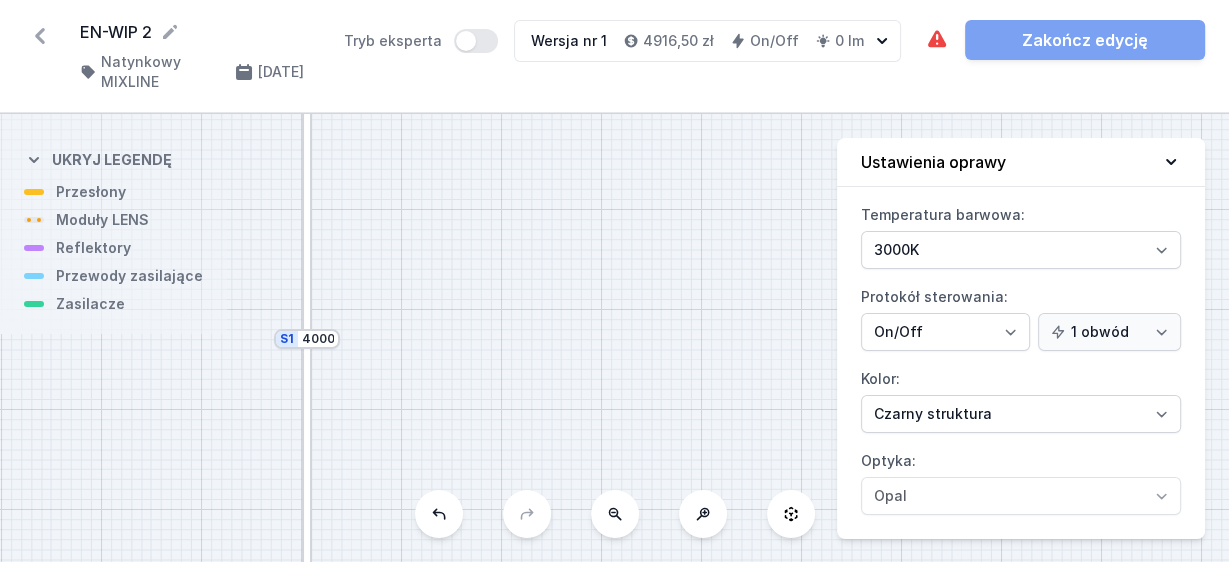 click on "S2 2500 S1 4000" at bounding box center [614, 338] 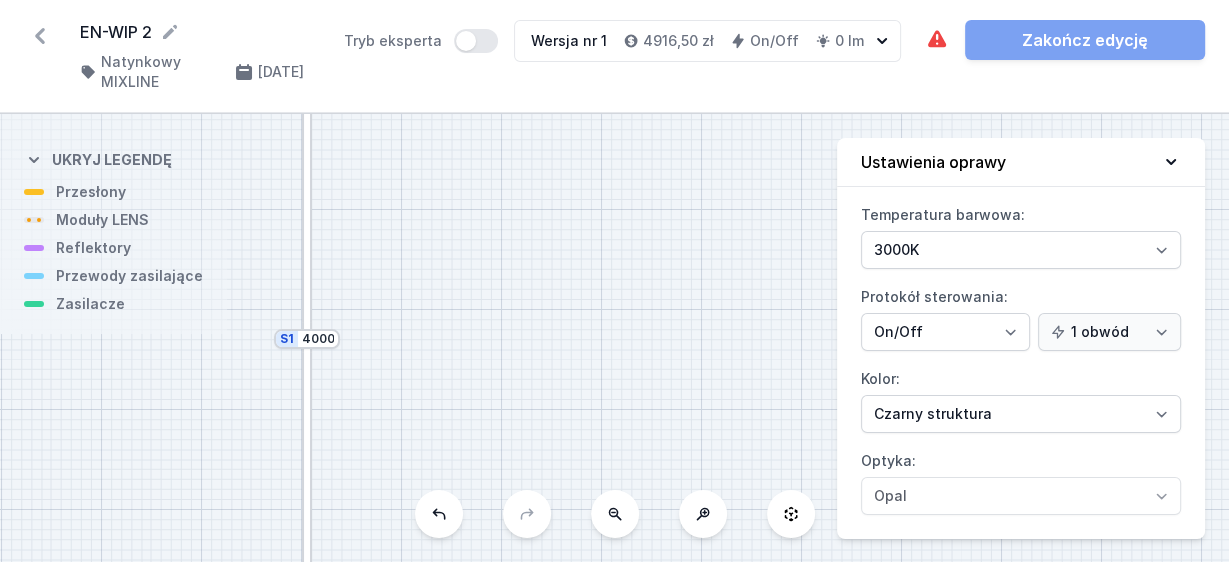 click 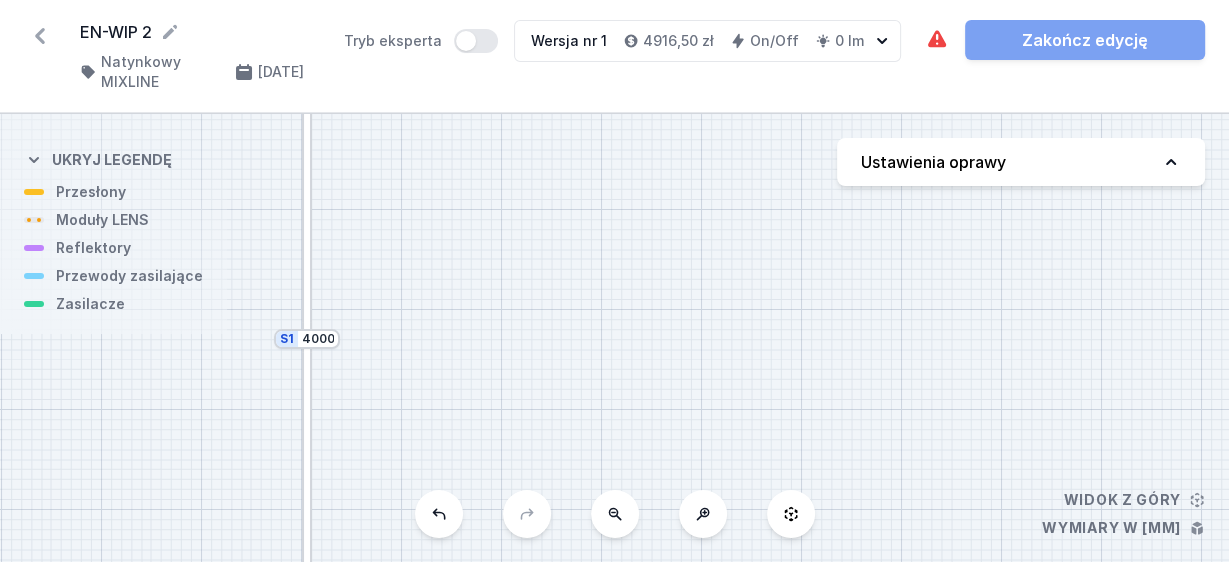 click on "S2 2500 S1 4000" at bounding box center [614, 338] 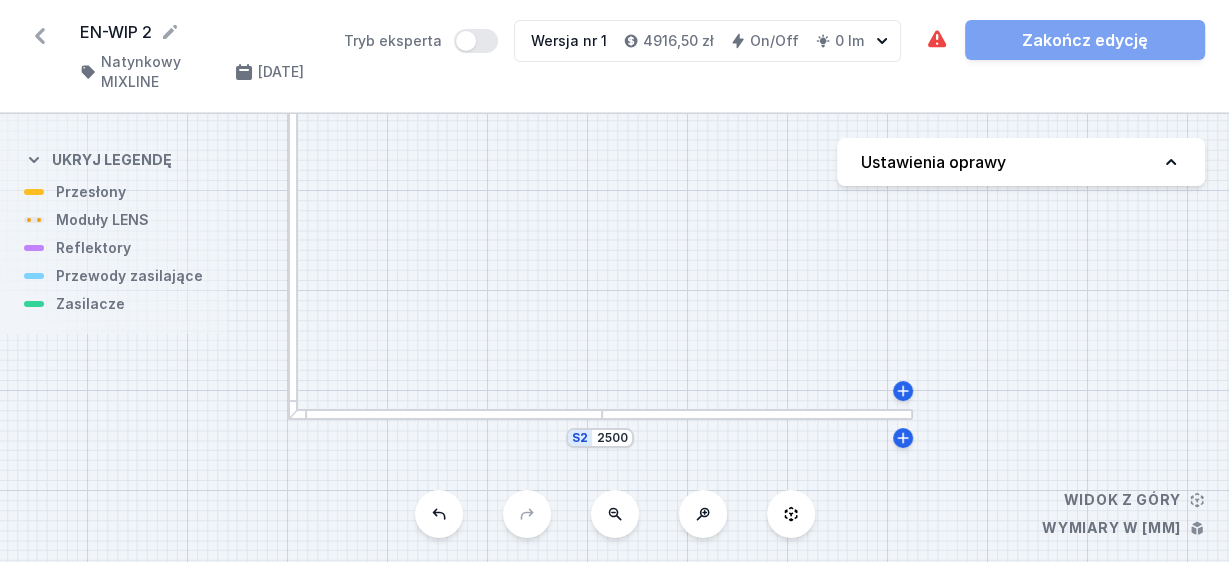 drag, startPoint x: 560, startPoint y: 311, endPoint x: 534, endPoint y: 30, distance: 282.2003 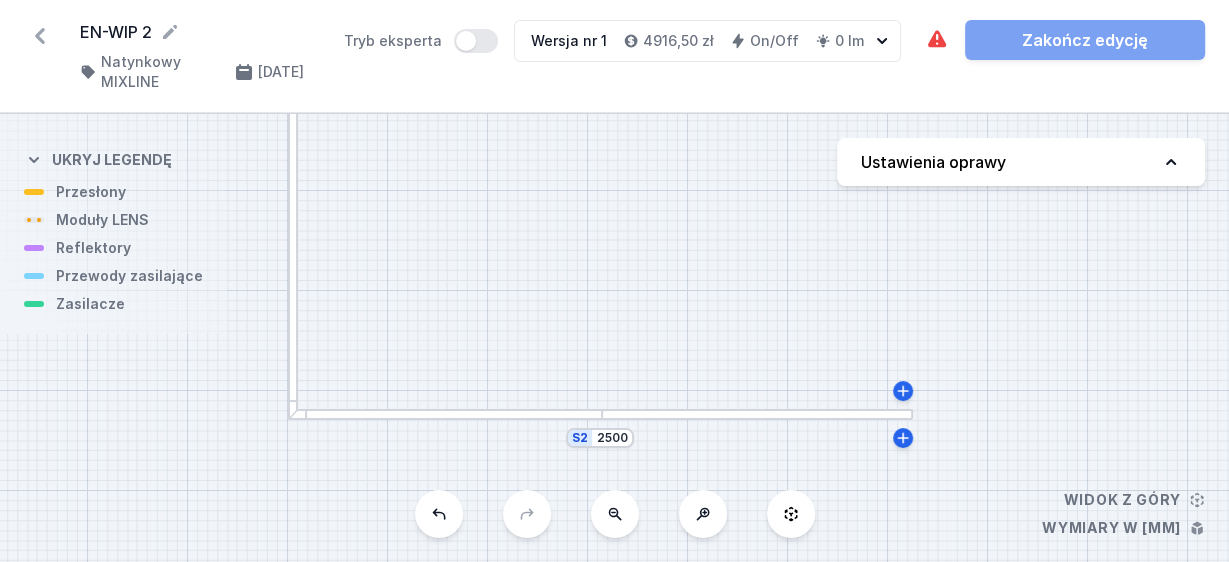 click on "EN-WIP 2   ( 11102 /v 1 ) Natynkowy MIXLINE 16.07.2025 Tryb eksperta Wersja nr 1 4916,50 zł On/Off 0 lm Wymagane części nie zostały dodane. Element świecący nie został dodany. Zakończ edycję S2 2500 S1 4000 Widok z góry Wymiary w [mm] Ukryj legendę Przesłony Moduły LENS Reflektory Przewody zasilające Zasilacze Ustawienia oprawy" at bounding box center [614, 281] 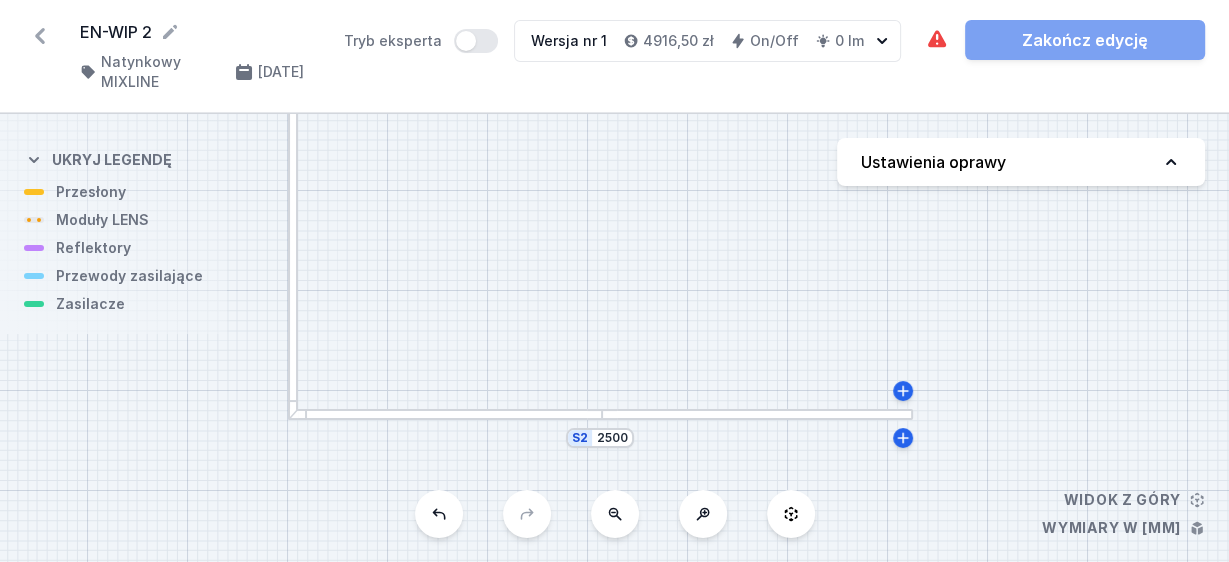 click on "S2 2500 S1 4000" at bounding box center [614, 338] 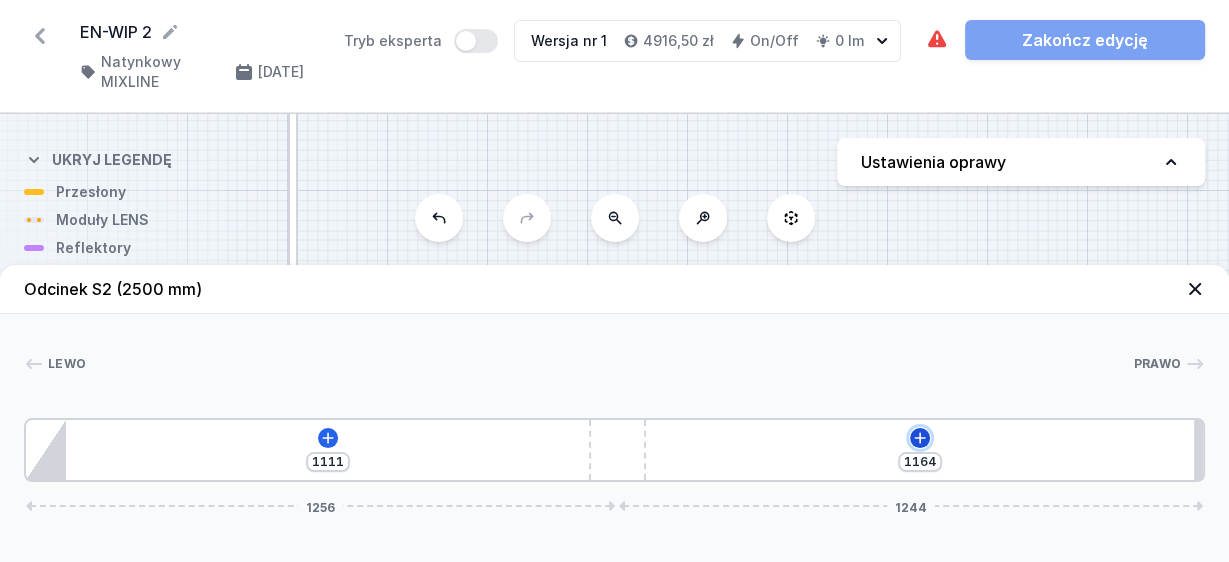 click 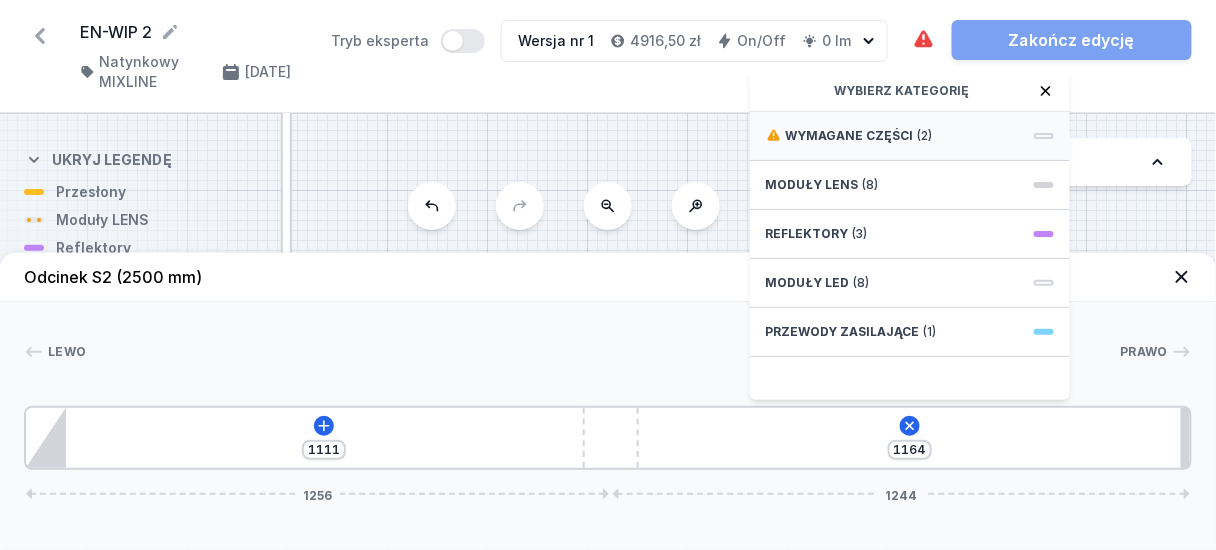 click on "Wymagane części" at bounding box center [850, 136] 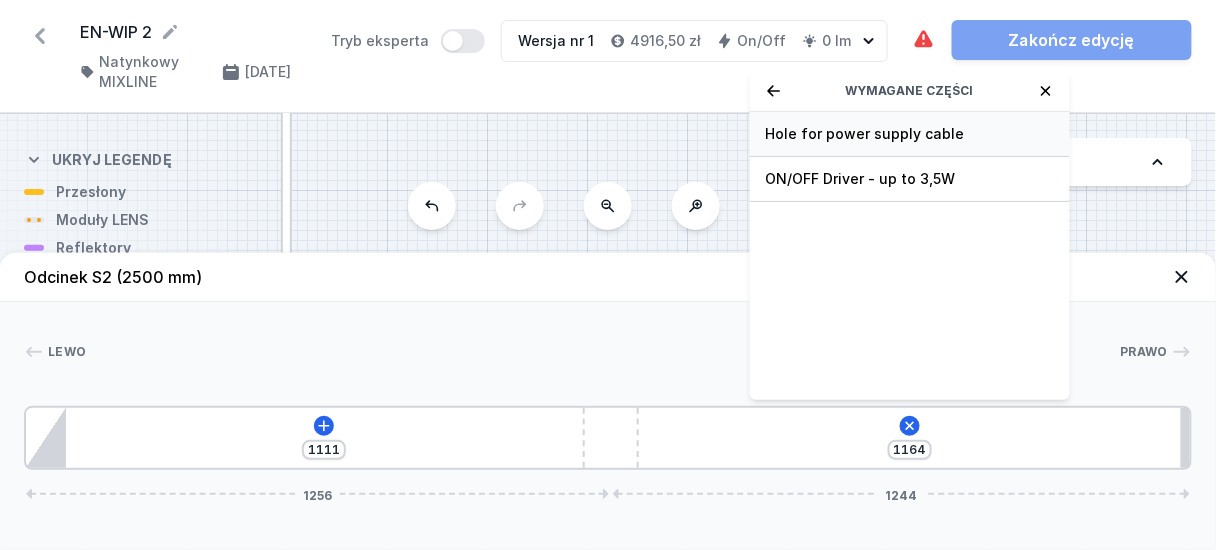 click on "Hole for power supply cable" at bounding box center (910, 134) 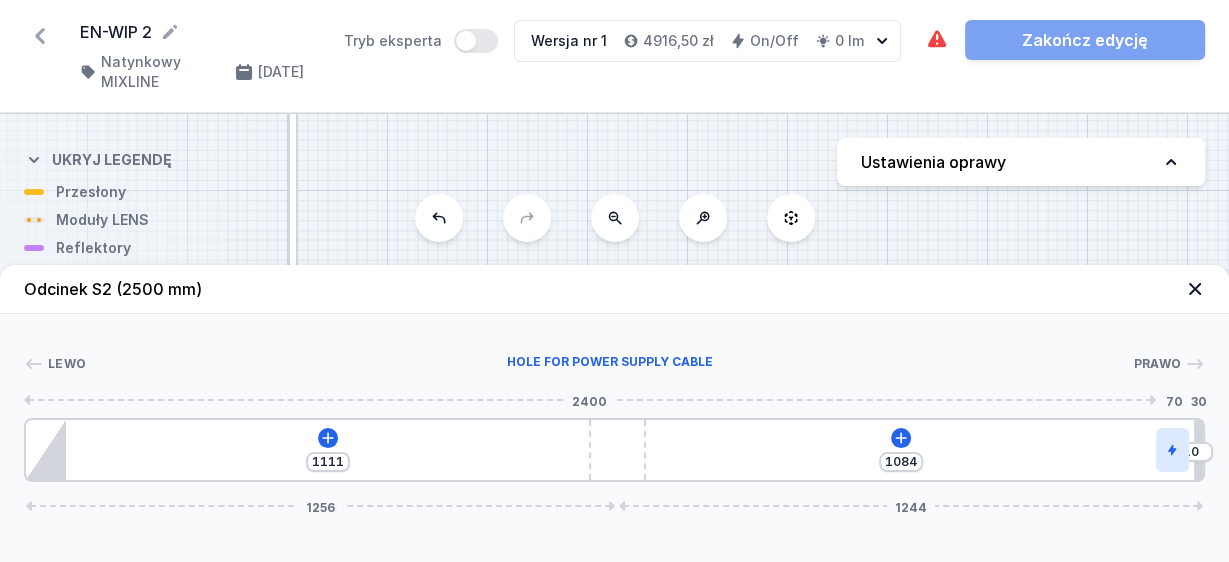 drag, startPoint x: 654, startPoint y: 458, endPoint x: 1182, endPoint y: 451, distance: 528.0464 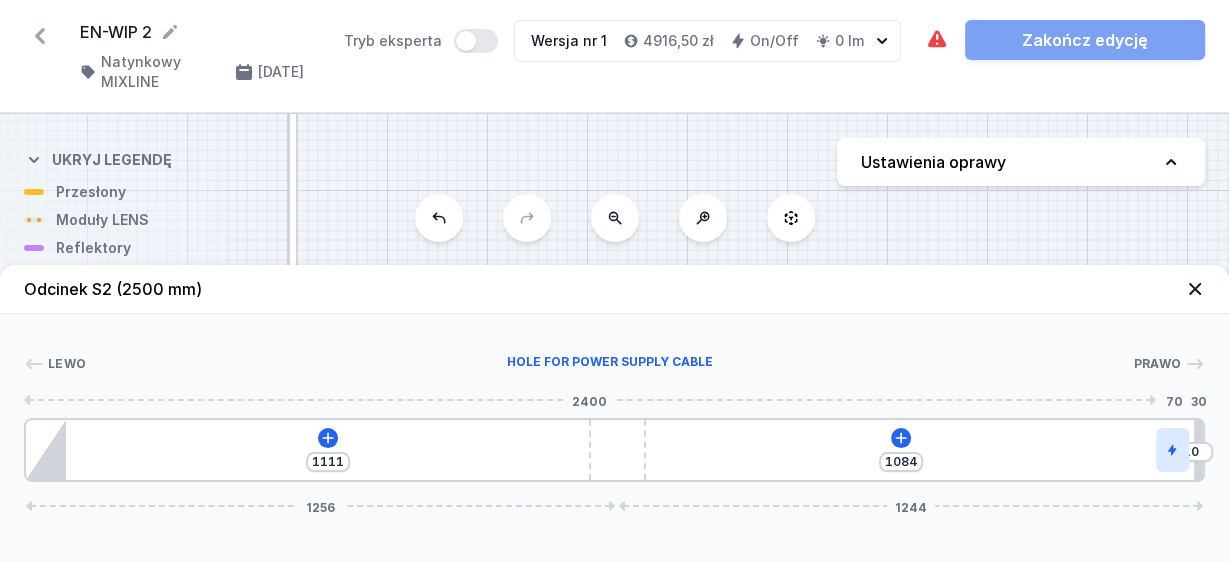 click at bounding box center [1172, 450] 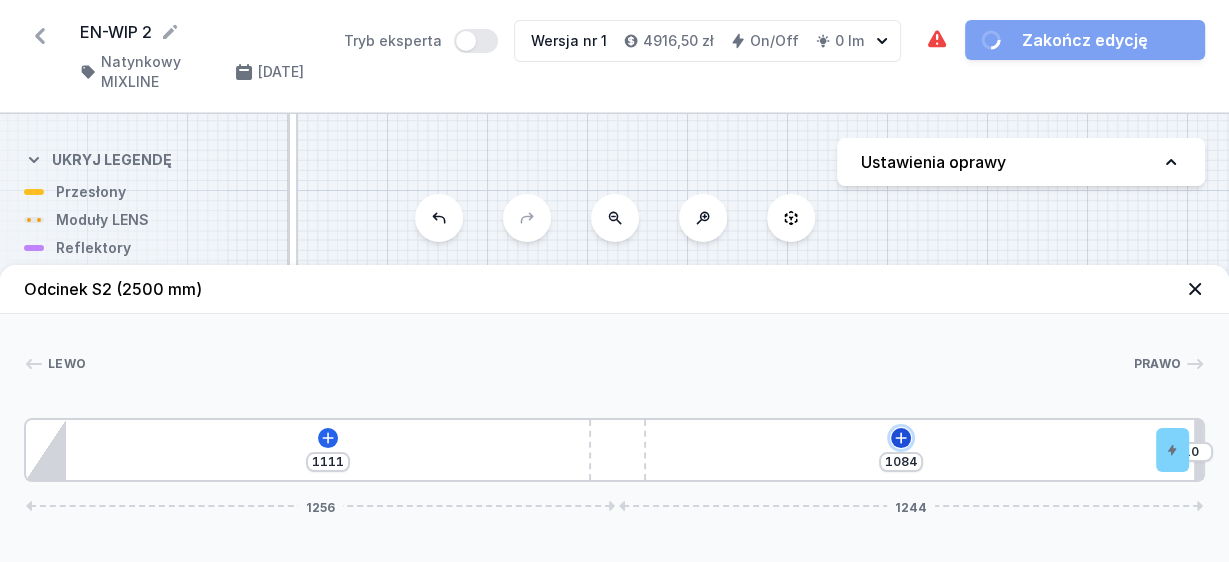 click 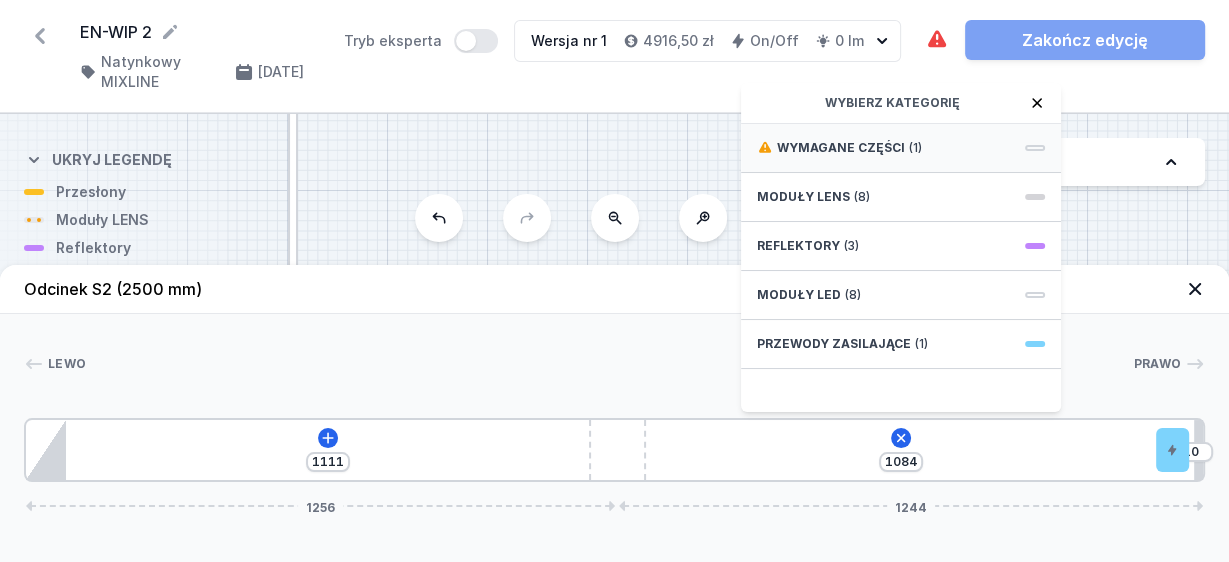click on "Wymagane części" at bounding box center (841, 148) 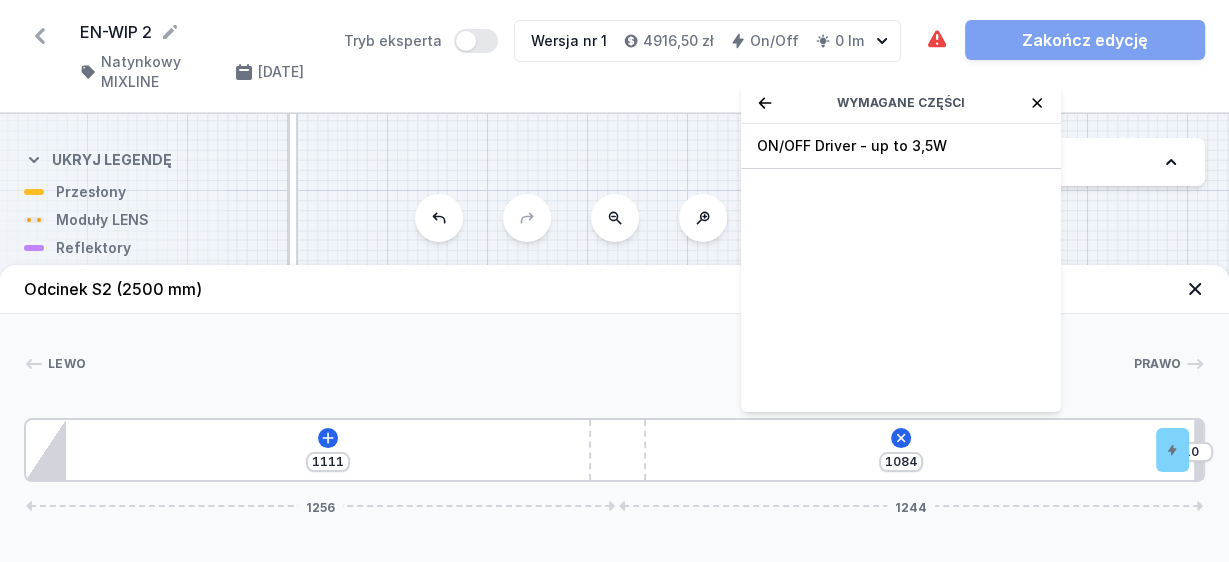 click on "ON/OFF Driver - up to 3,5W" at bounding box center [901, 146] 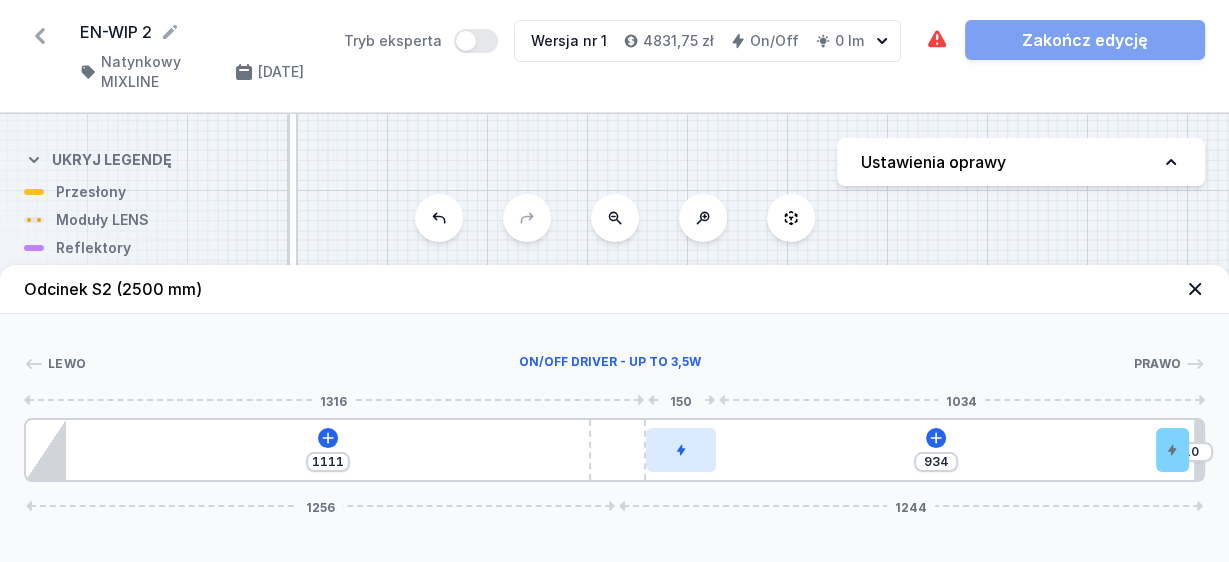 drag, startPoint x: 688, startPoint y: 457, endPoint x: 700, endPoint y: 456, distance: 12.0415945 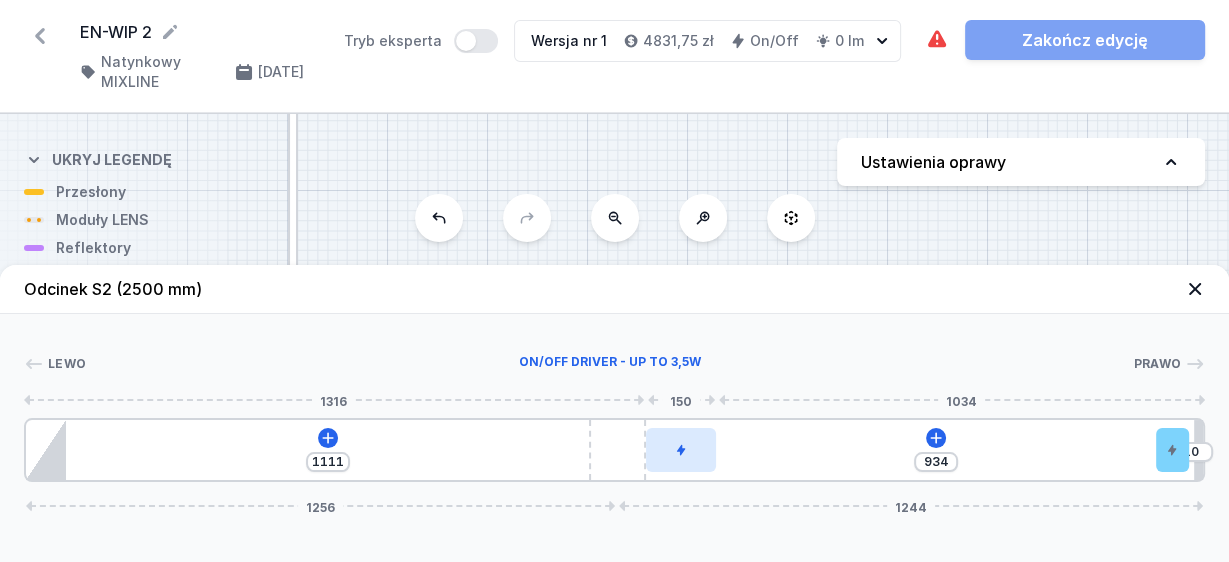 click at bounding box center [681, 450] 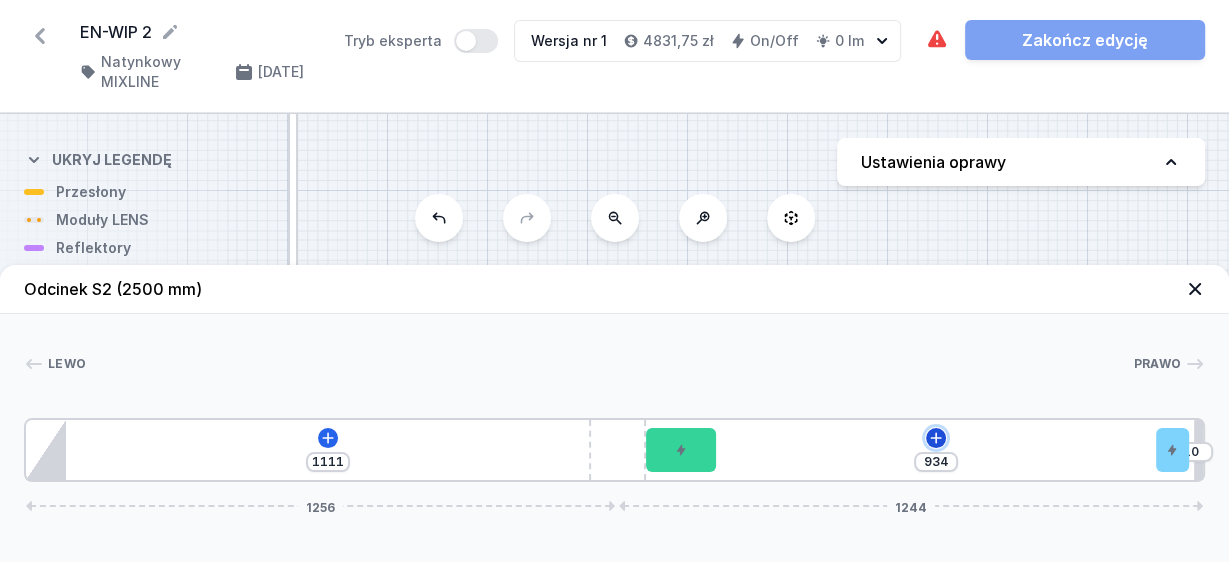 click 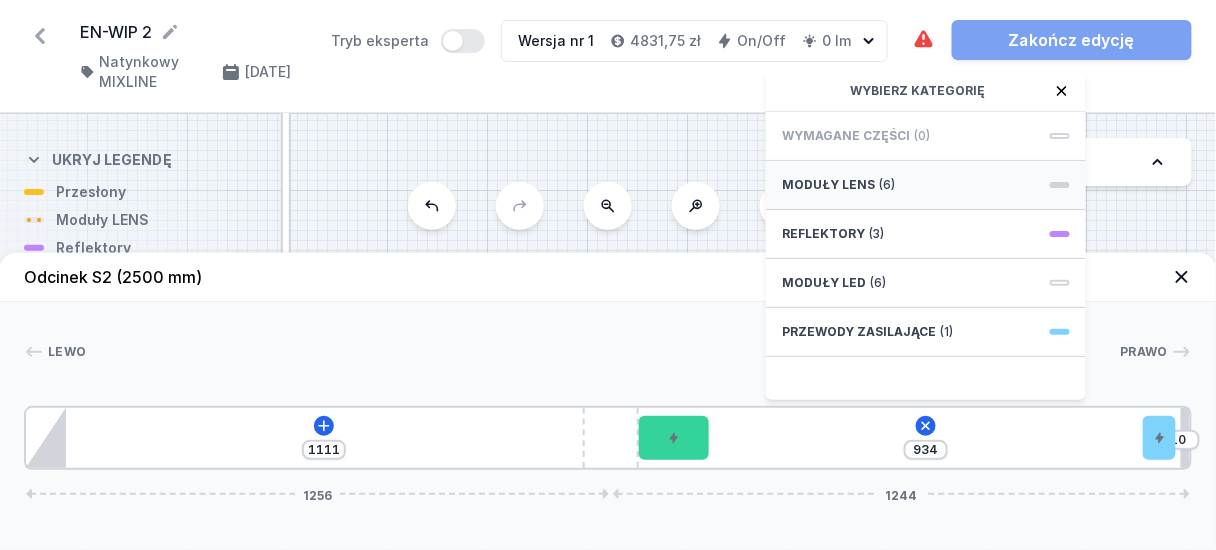 click on "(6)" at bounding box center (887, 185) 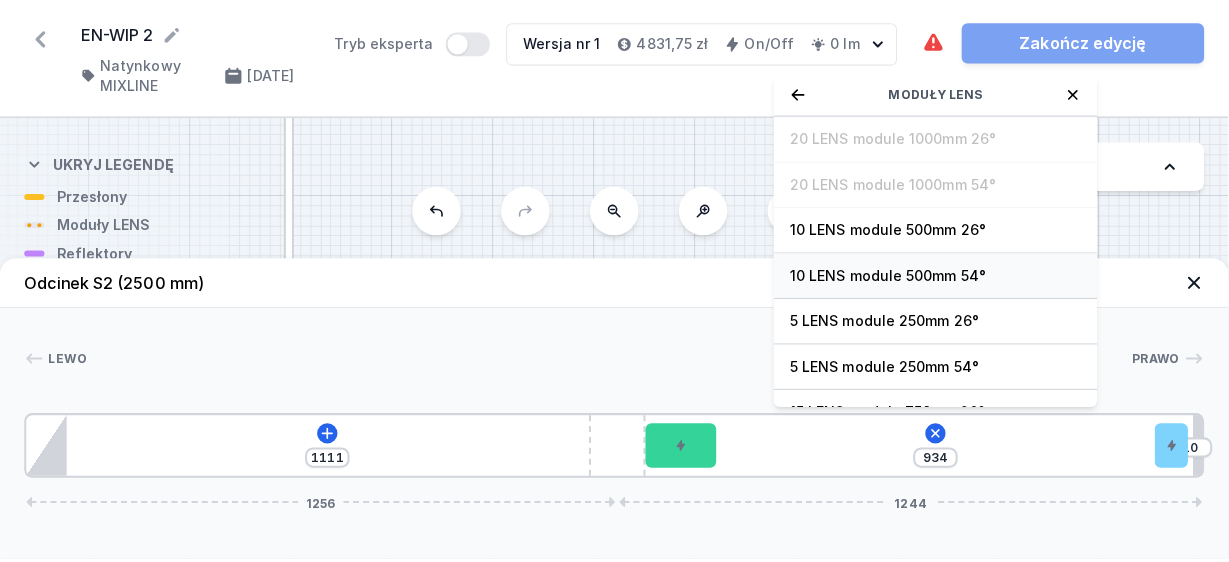 scroll, scrollTop: 69, scrollLeft: 0, axis: vertical 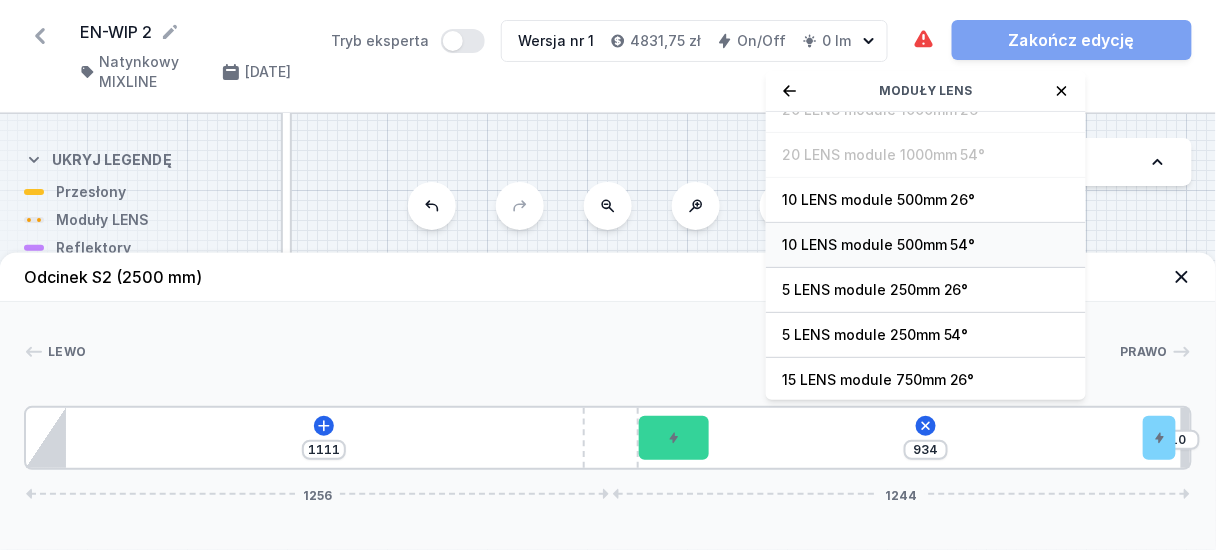click on "10 LENS module 500mm 54°" at bounding box center [926, 245] 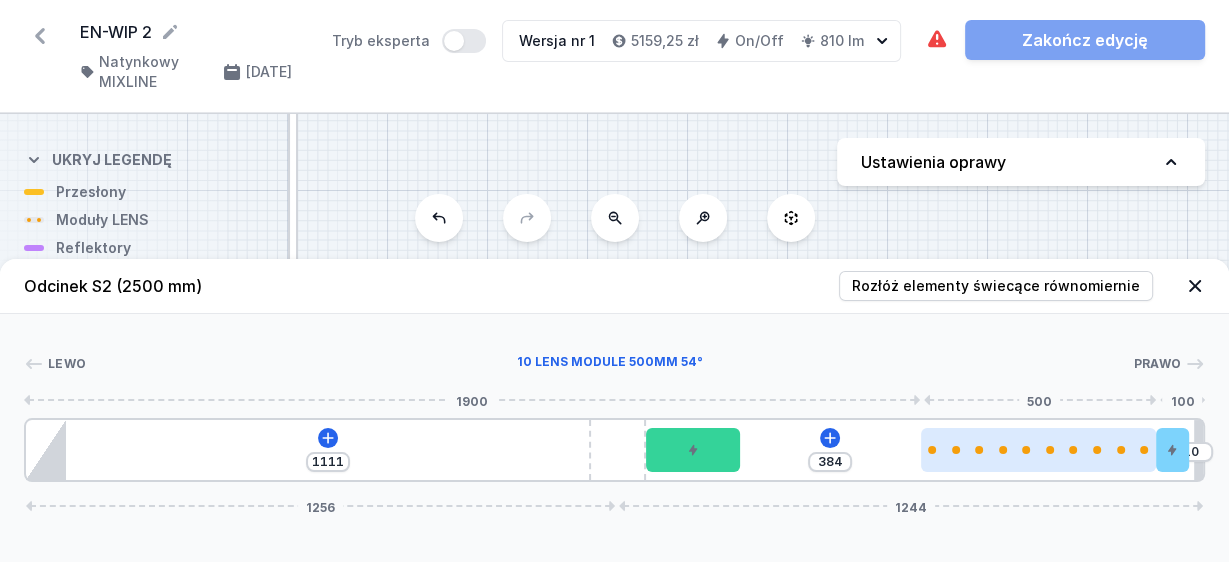 drag, startPoint x: 851, startPoint y: 445, endPoint x: 1056, endPoint y: 444, distance: 205.00244 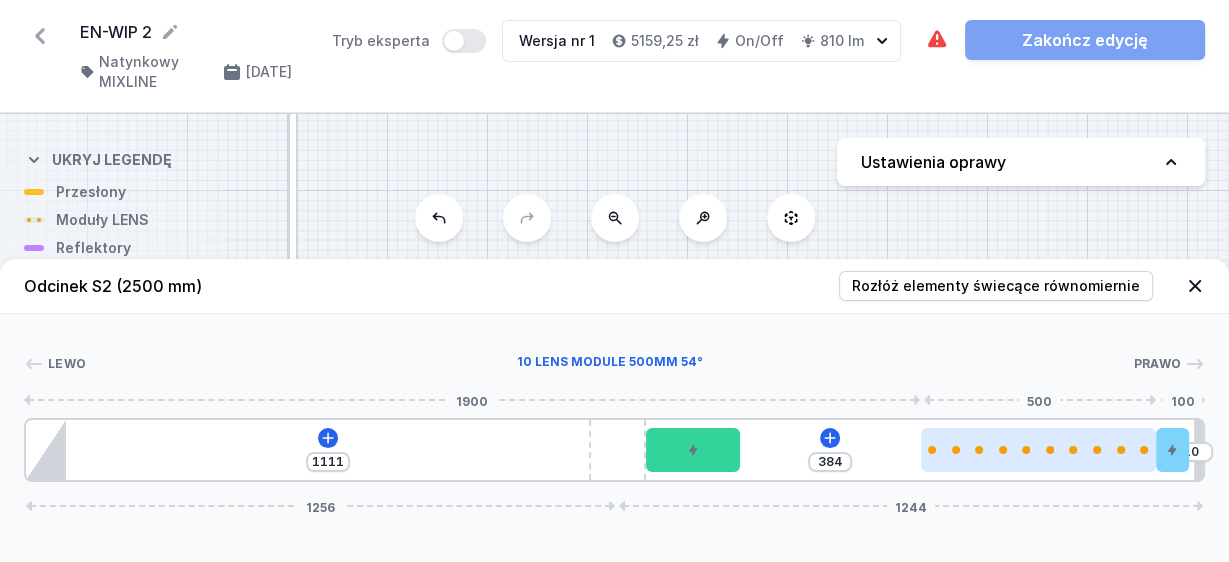click at bounding box center [1038, 450] 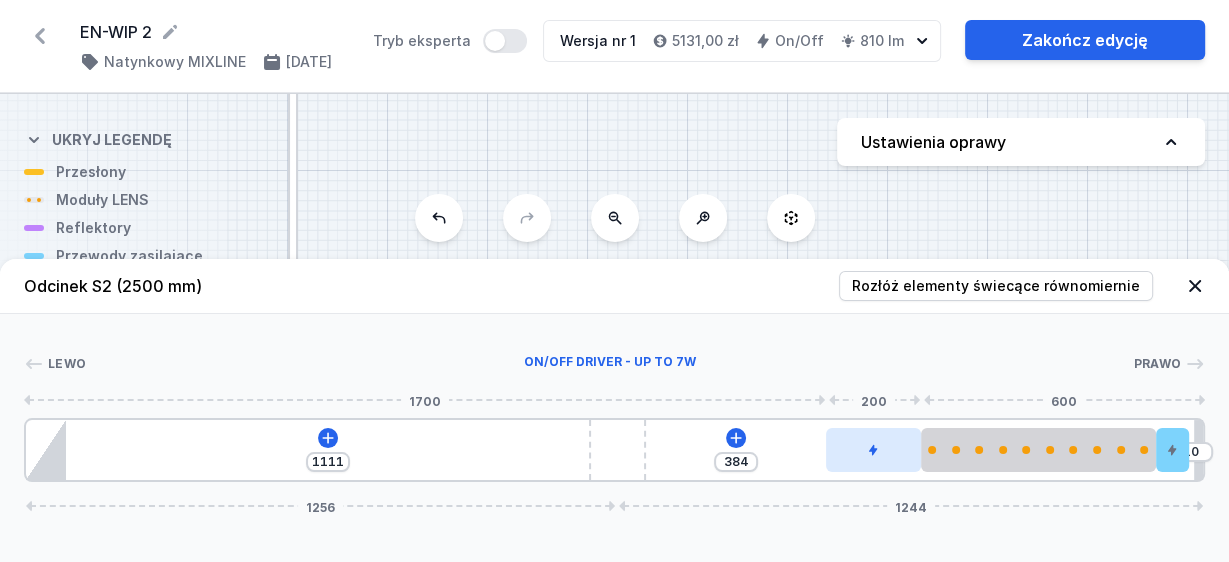 drag, startPoint x: 703, startPoint y: 465, endPoint x: 894, endPoint y: 458, distance: 191.12823 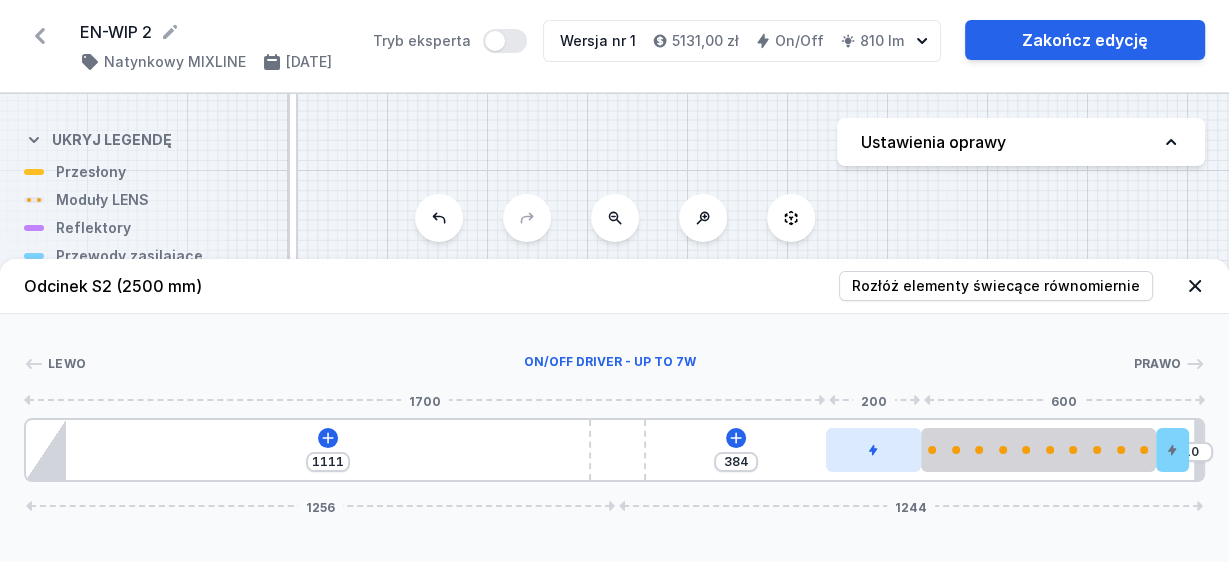 click at bounding box center [873, 450] 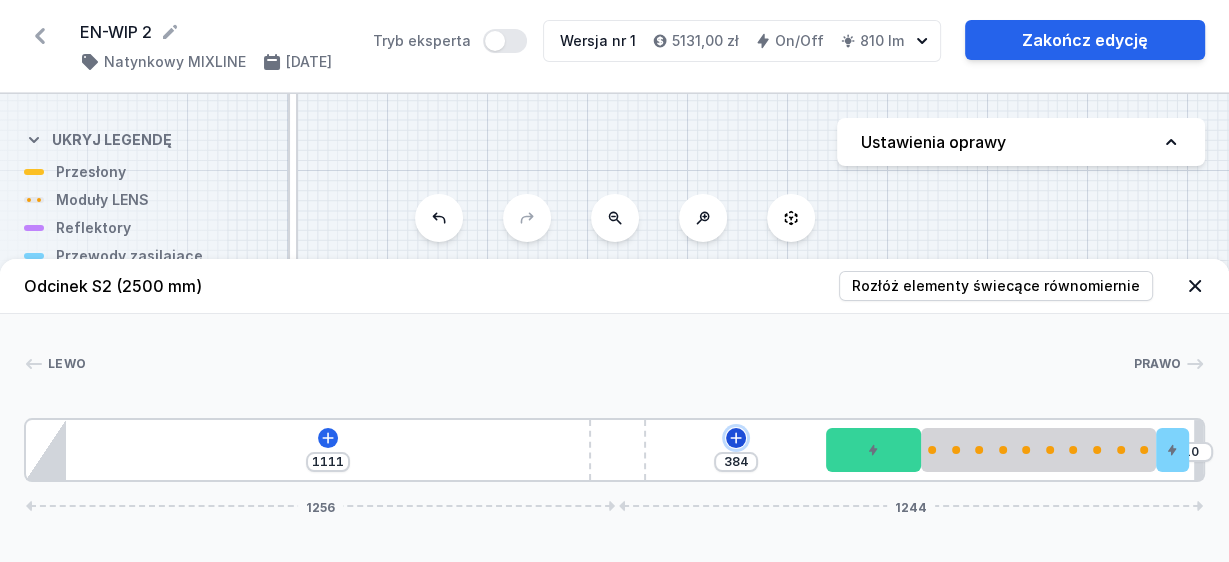 click 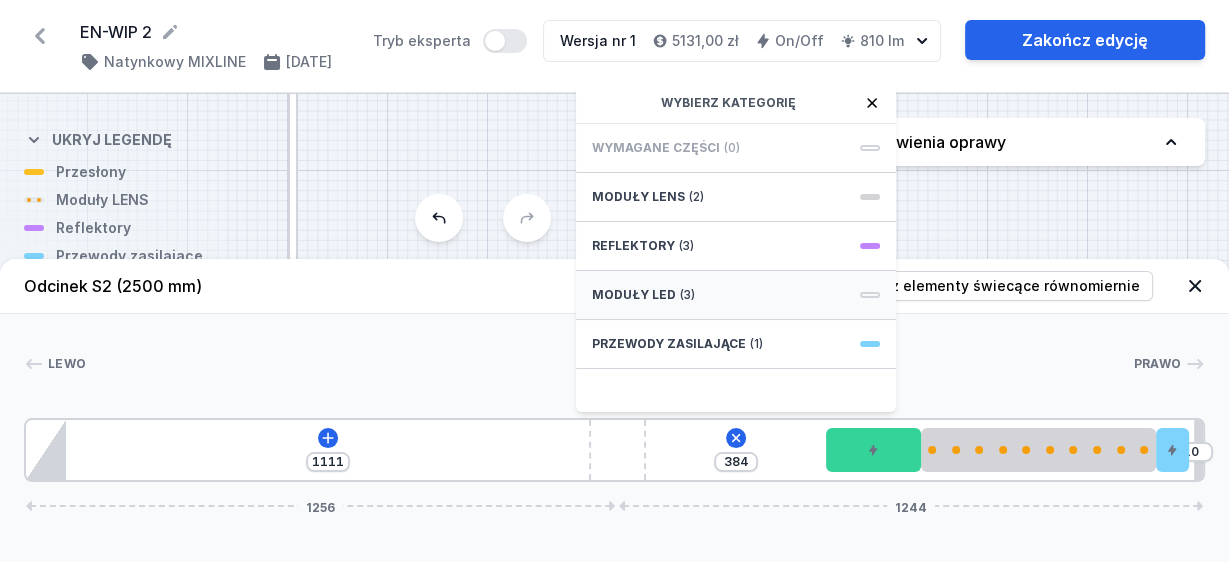 click on "Moduły LED (3)" at bounding box center [736, 295] 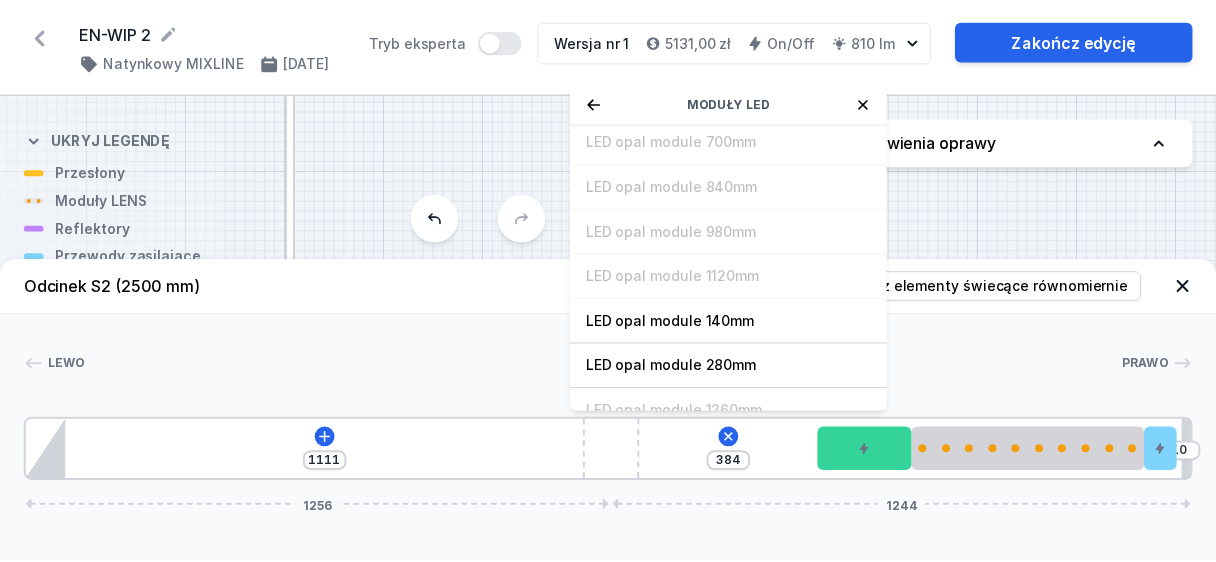 scroll, scrollTop: 0, scrollLeft: 0, axis: both 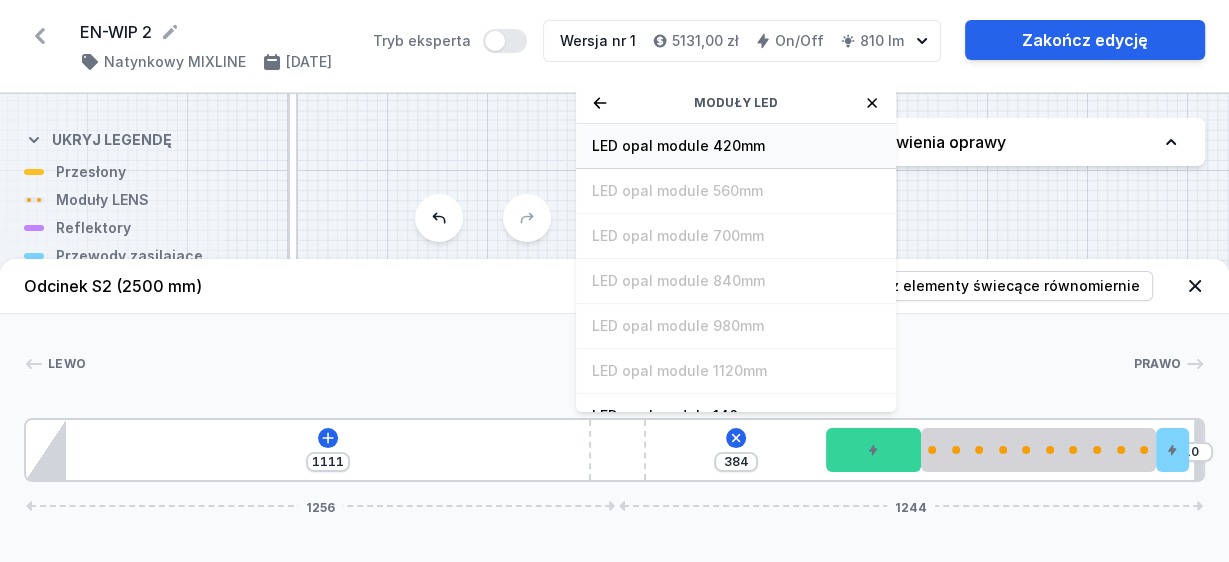 click on "LED opal module 420mm" at bounding box center (736, 146) 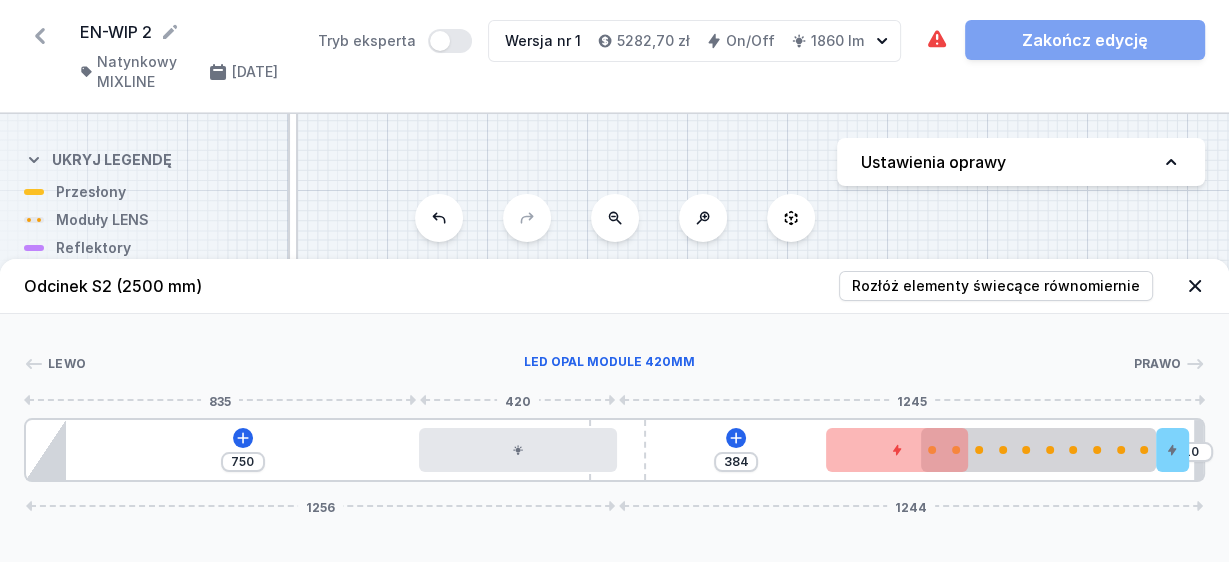 drag, startPoint x: 697, startPoint y: 462, endPoint x: 678, endPoint y: 438, distance: 30.610456 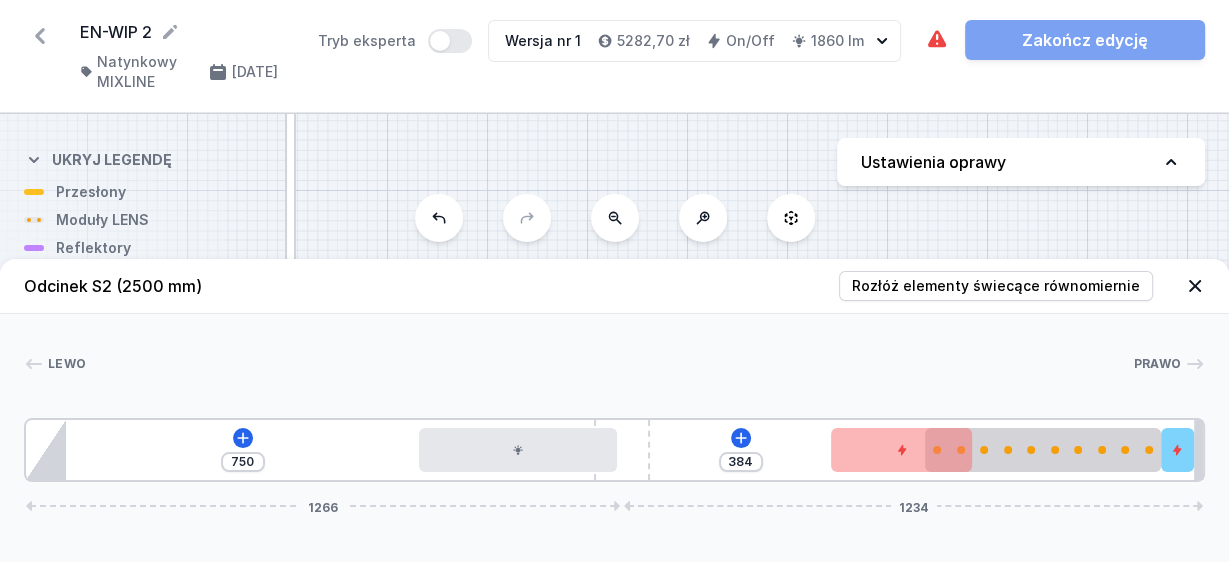 drag, startPoint x: 635, startPoint y: 447, endPoint x: 805, endPoint y: 445, distance: 170.01176 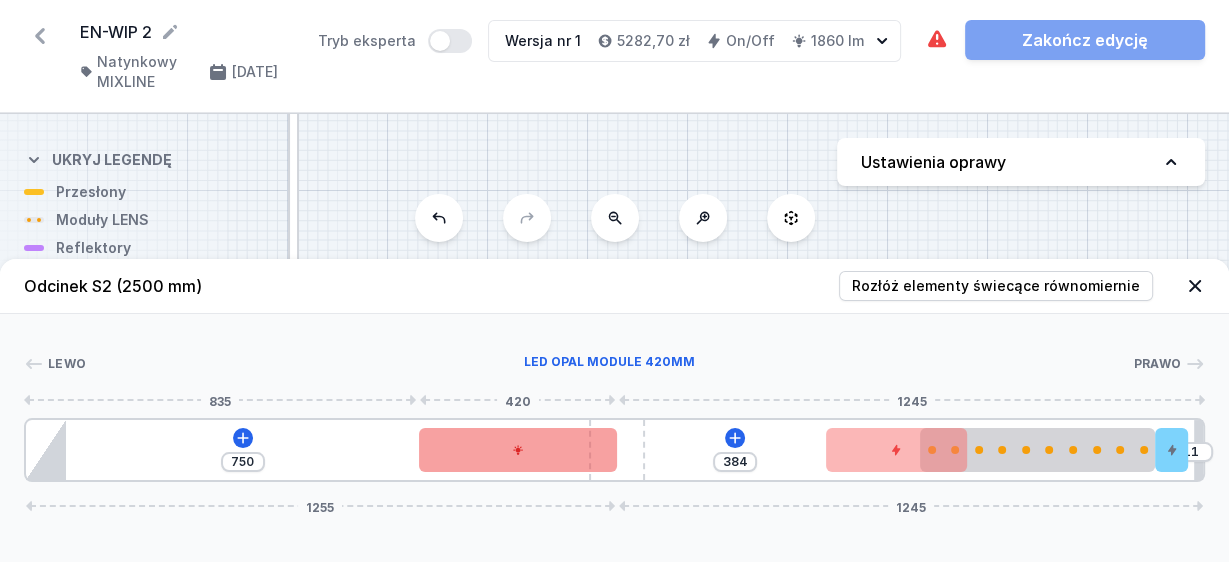 drag, startPoint x: 636, startPoint y: 440, endPoint x: 466, endPoint y: 445, distance: 170.07352 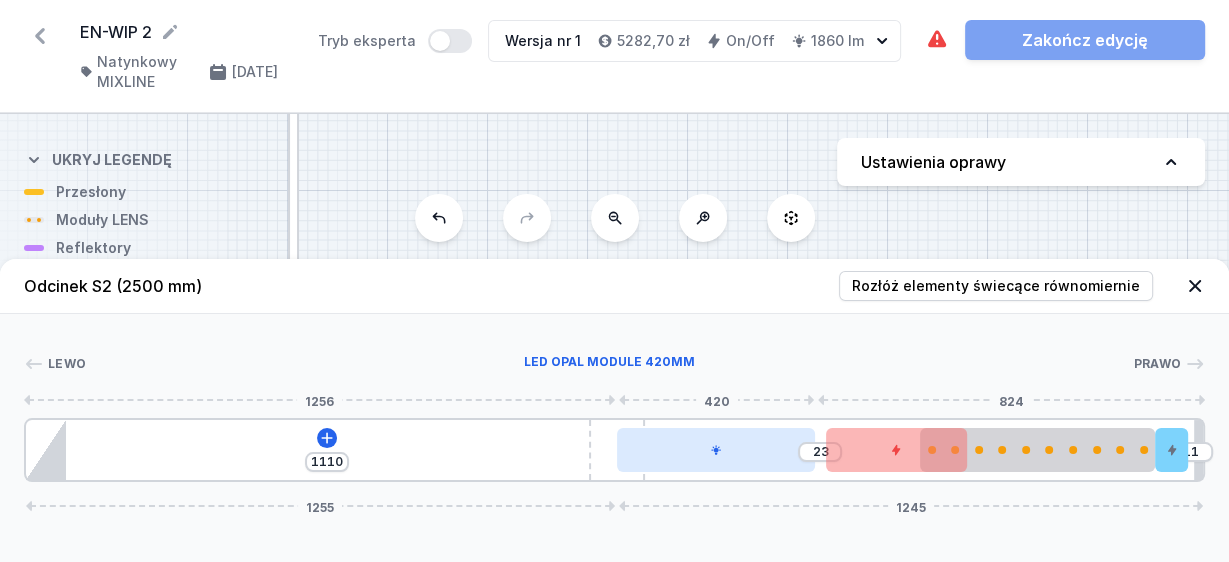 drag, startPoint x: 526, startPoint y: 459, endPoint x: 661, endPoint y: 465, distance: 135.13327 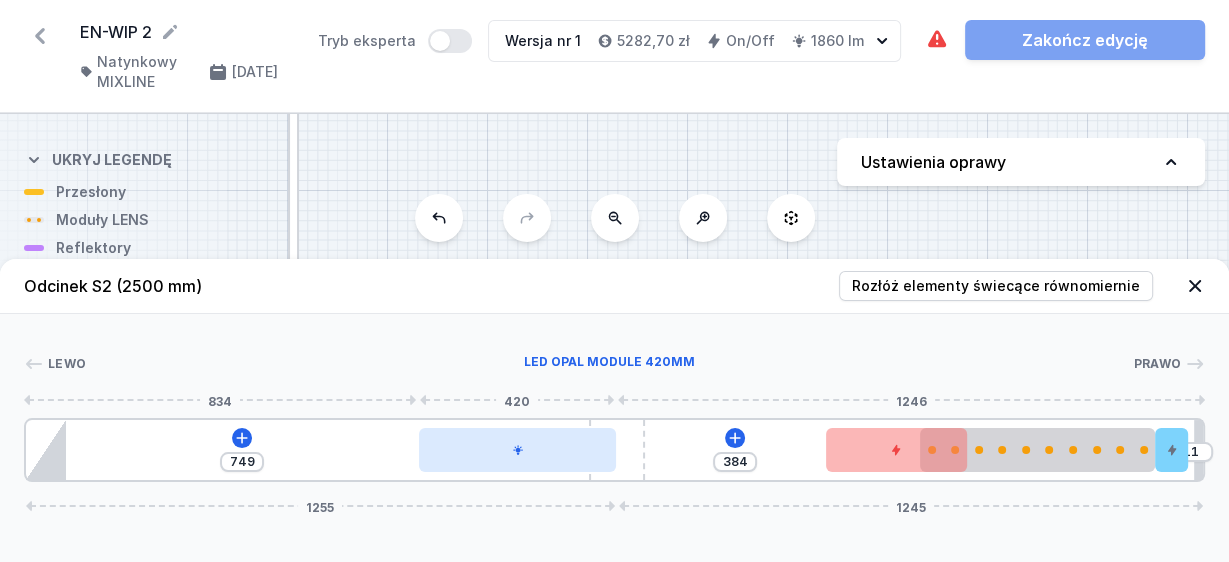 drag, startPoint x: 754, startPoint y: 455, endPoint x: 542, endPoint y: 462, distance: 212.11554 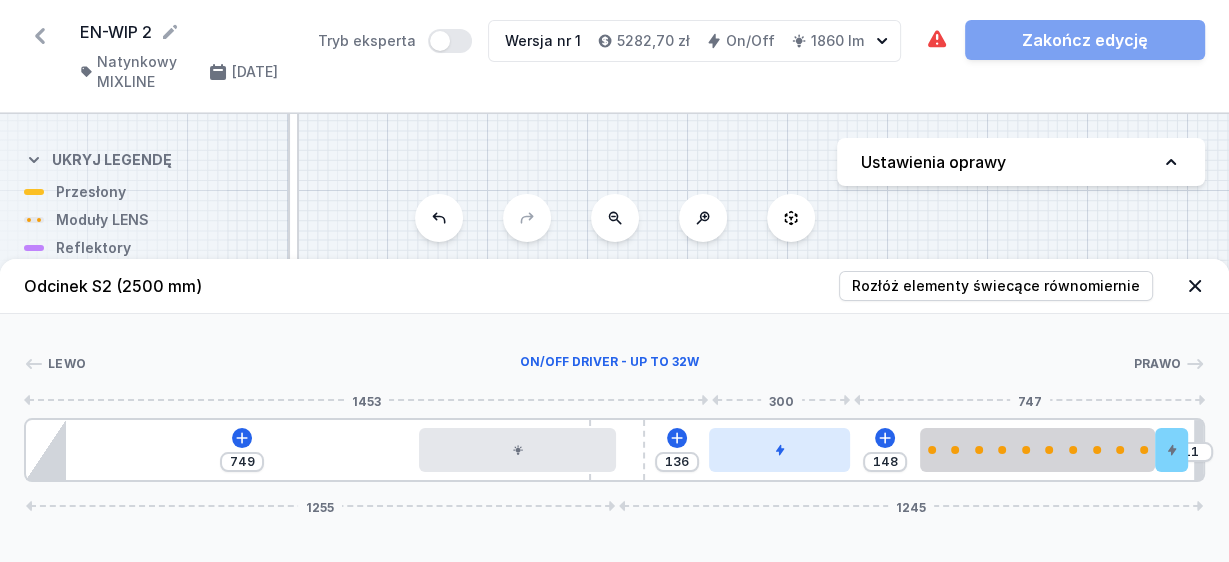 drag, startPoint x: 875, startPoint y: 451, endPoint x: 775, endPoint y: 459, distance: 100.31949 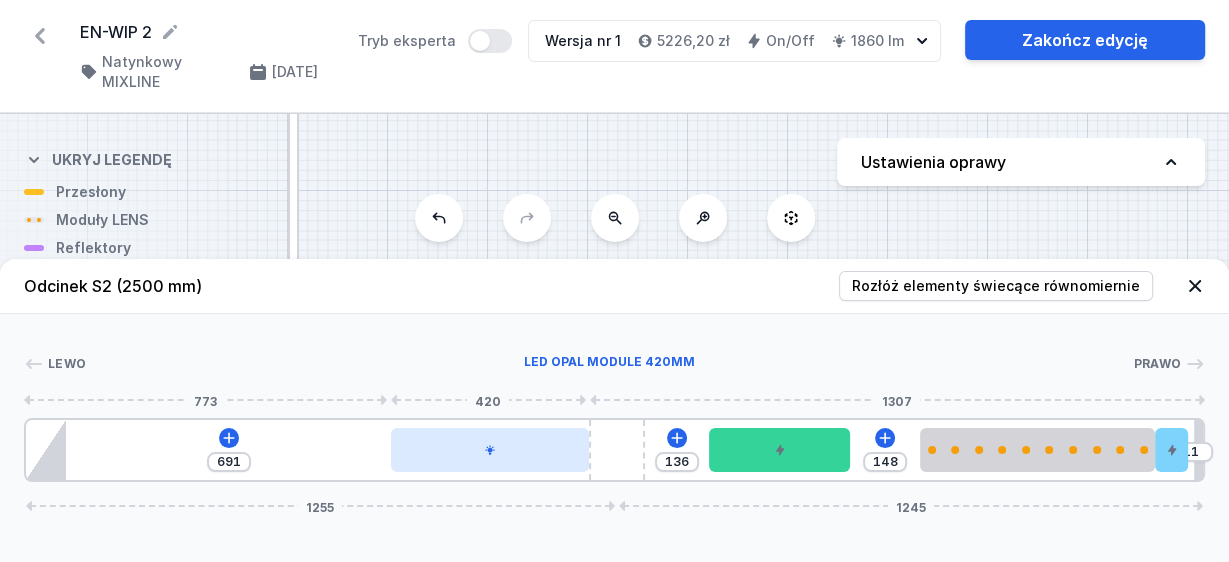drag, startPoint x: 520, startPoint y: 457, endPoint x: 486, endPoint y: 456, distance: 34.0147 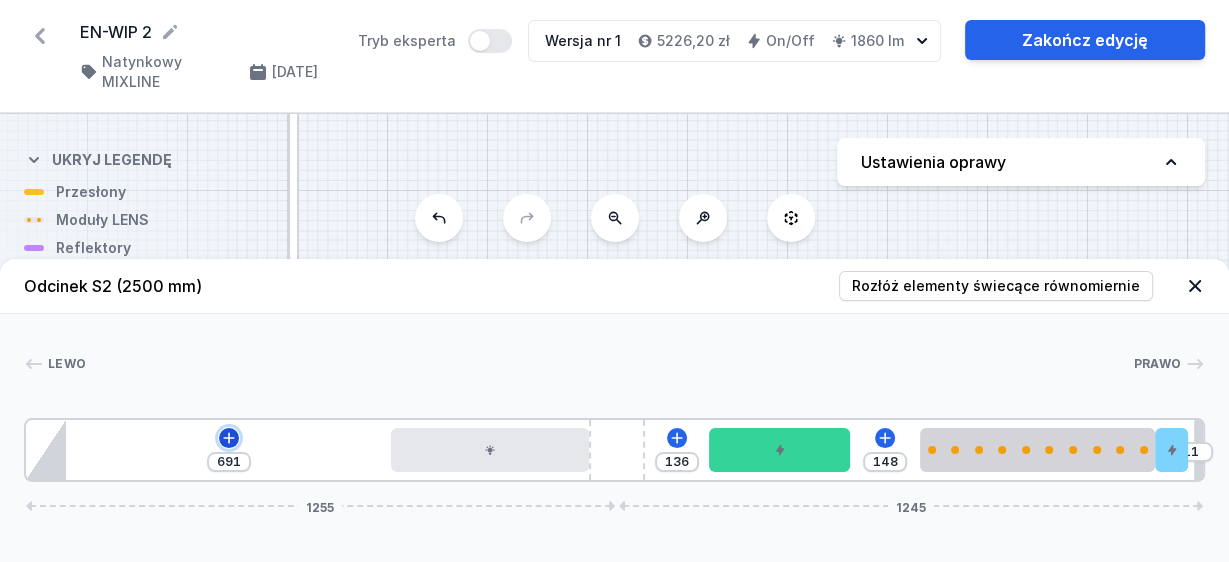 click 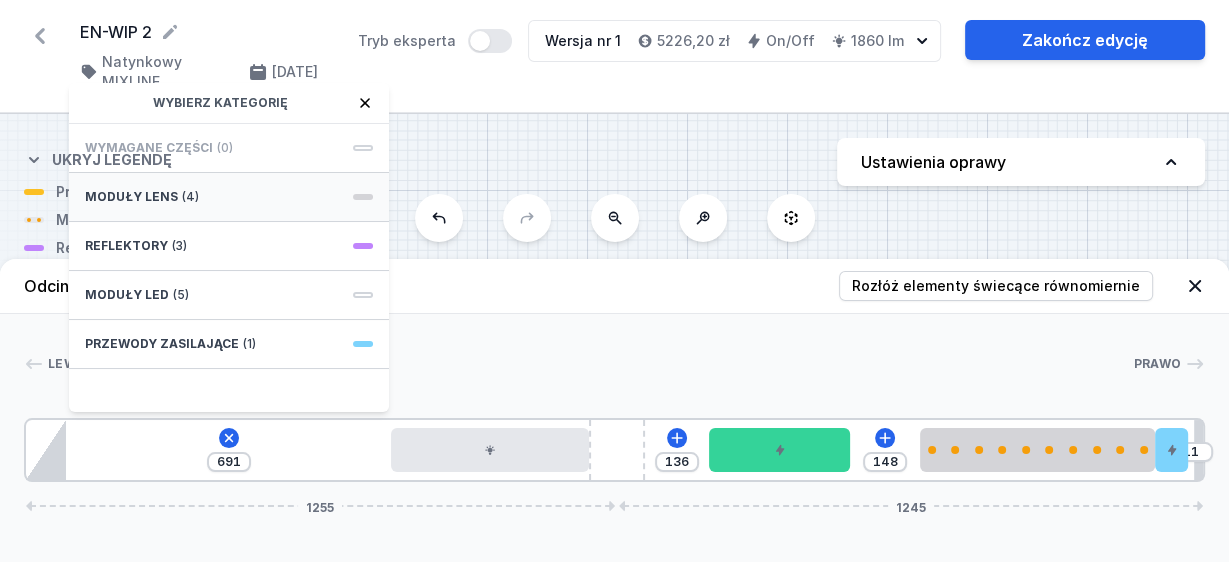 click on "Moduły LENS (4)" at bounding box center (229, 197) 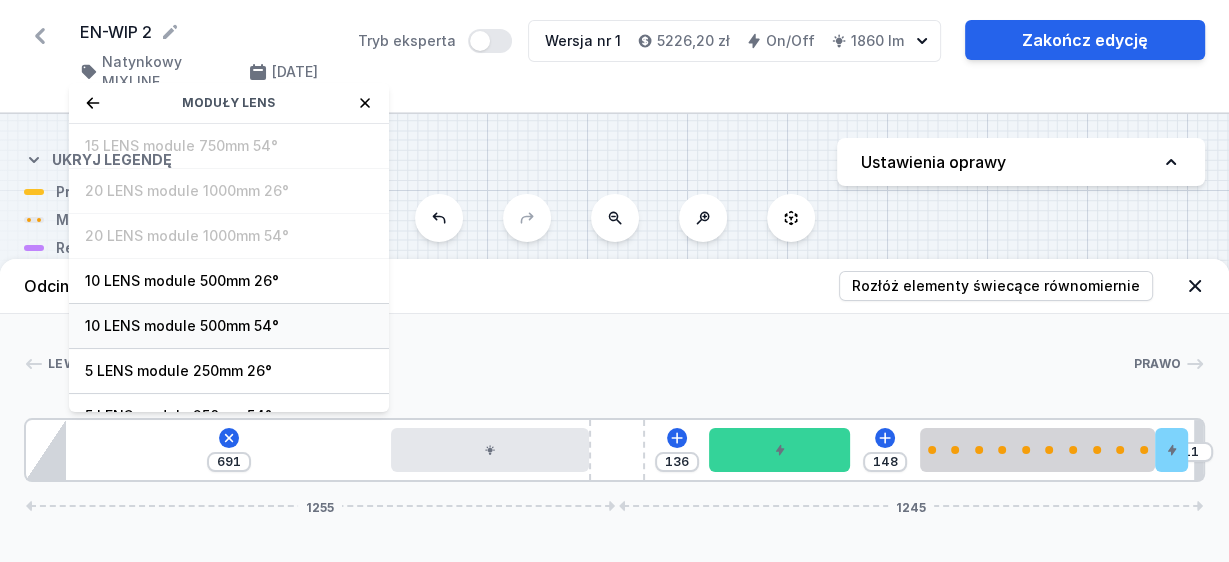 click on "10 LENS module 500mm 54°" at bounding box center [229, 326] 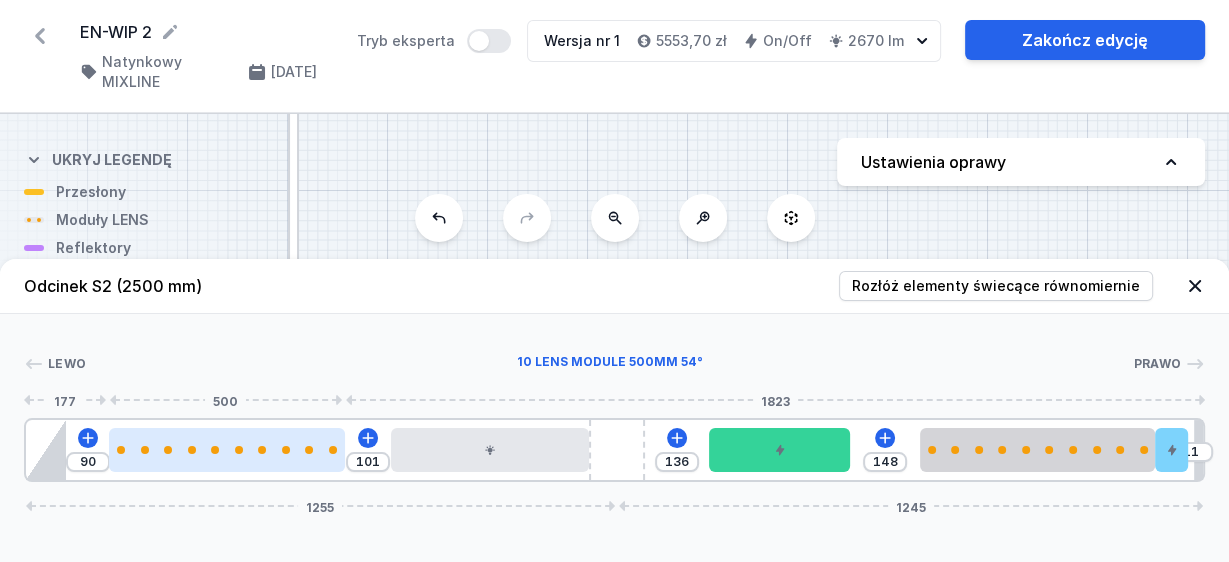 drag, startPoint x: 213, startPoint y: 452, endPoint x: 242, endPoint y: 454, distance: 29.068884 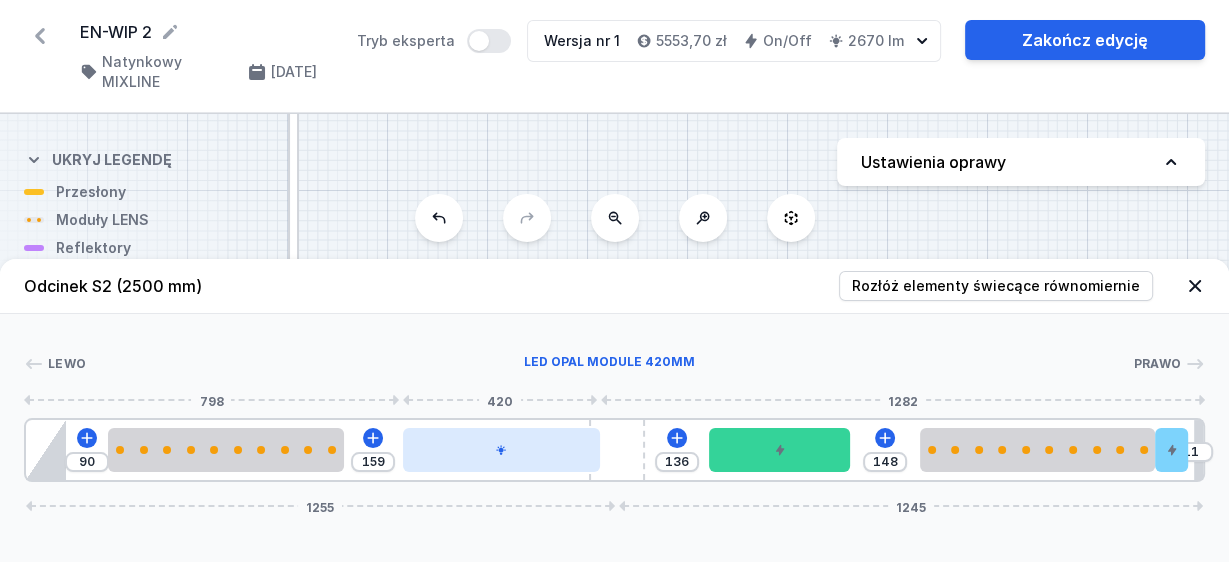 drag, startPoint x: 538, startPoint y: 449, endPoint x: 557, endPoint y: 449, distance: 19 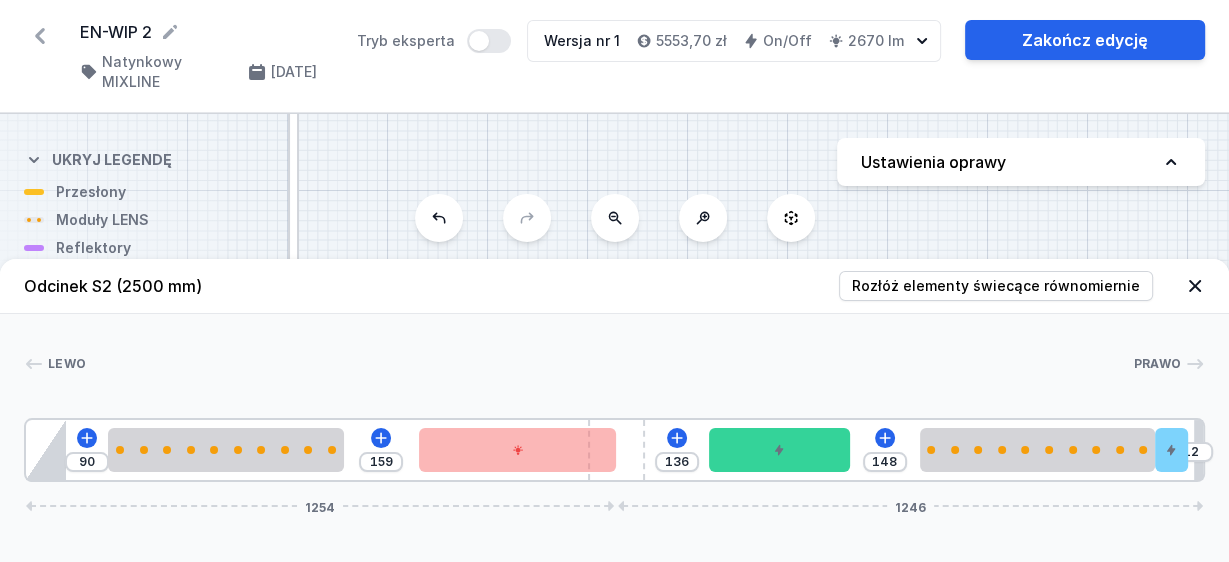 drag, startPoint x: 638, startPoint y: 460, endPoint x: 656, endPoint y: 460, distance: 18 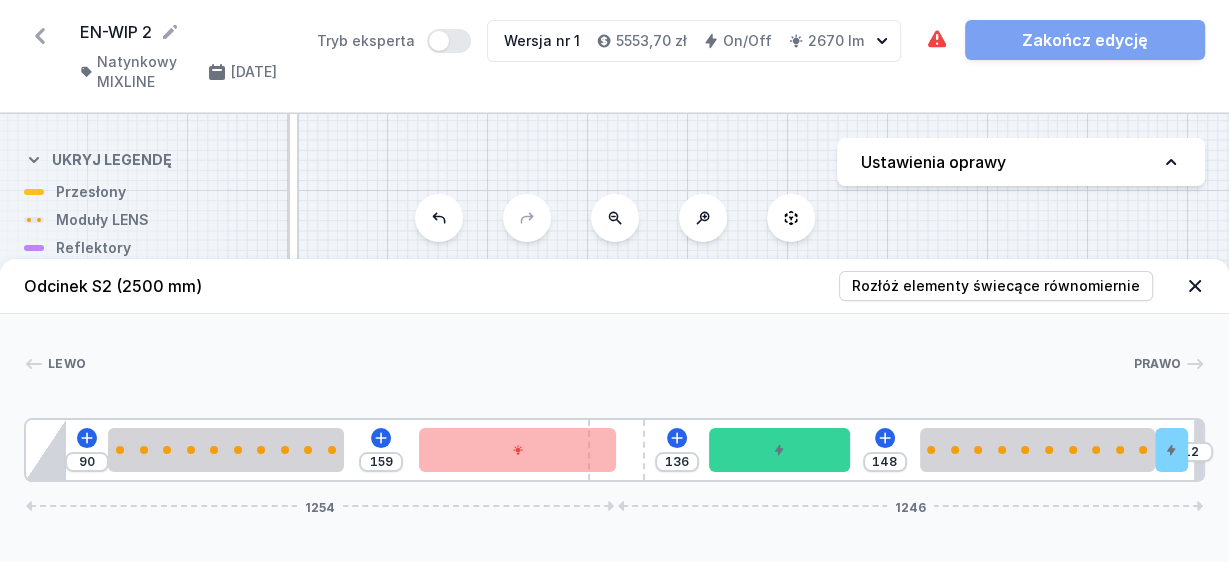 drag, startPoint x: 628, startPoint y: 425, endPoint x: 540, endPoint y: 426, distance: 88.005684 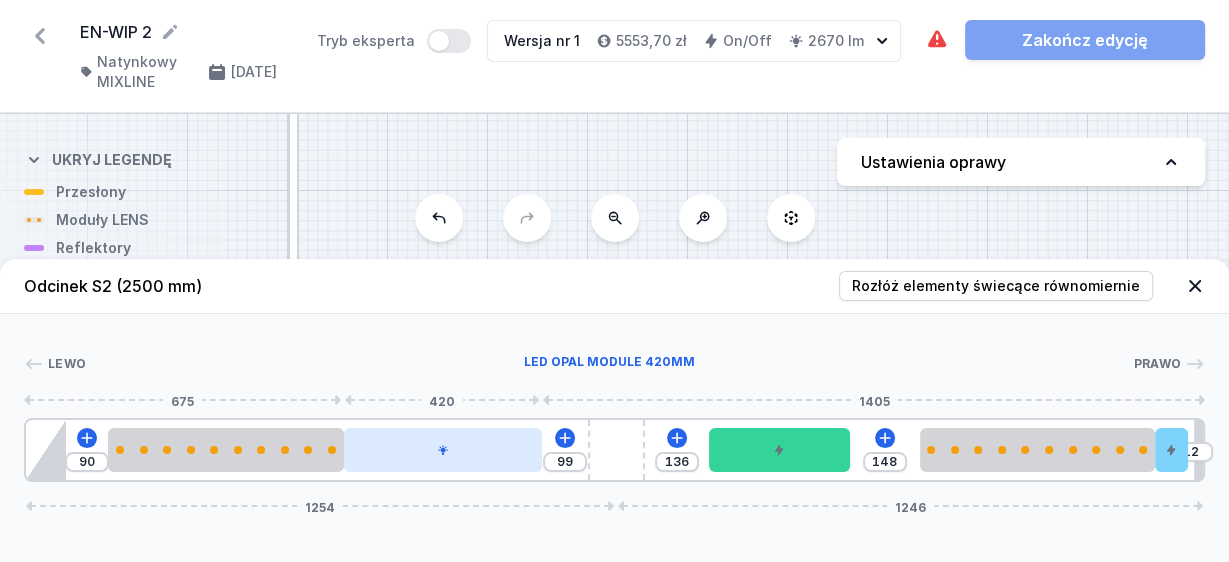 drag, startPoint x: 501, startPoint y: 447, endPoint x: 444, endPoint y: 451, distance: 57.14018 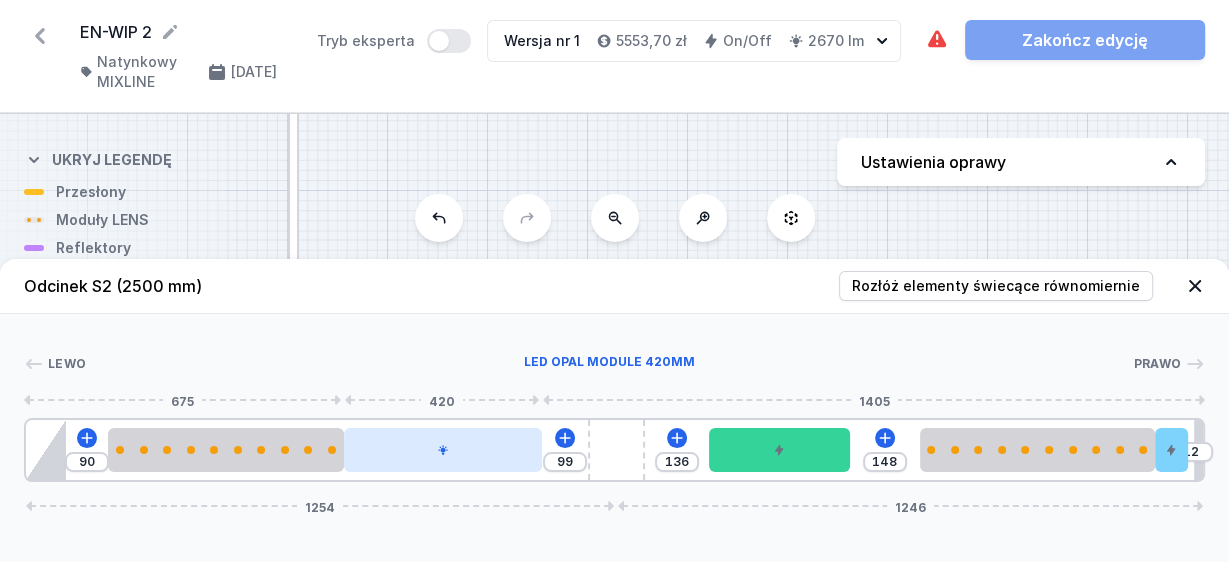 click at bounding box center (443, 450) 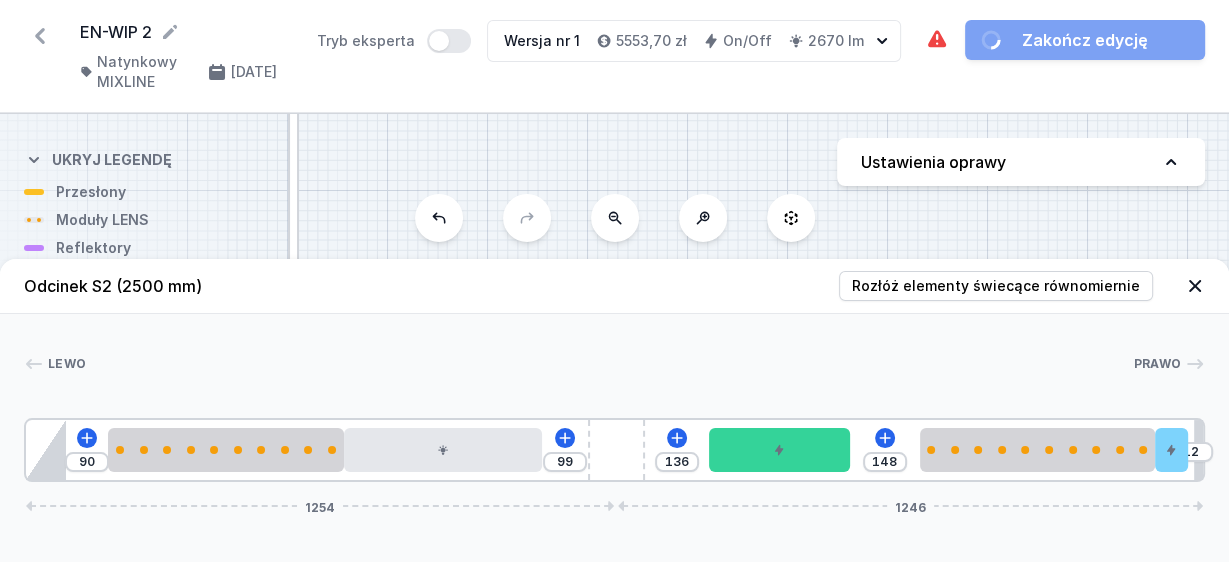 click on "Lewo Prawo 1 2 3 4 5 2 6 7 90 99 136 148 12 1254 1246 175 500 420 355 300 148 500 70 32 85 1109 120 1166 20 2500" at bounding box center (614, 398) 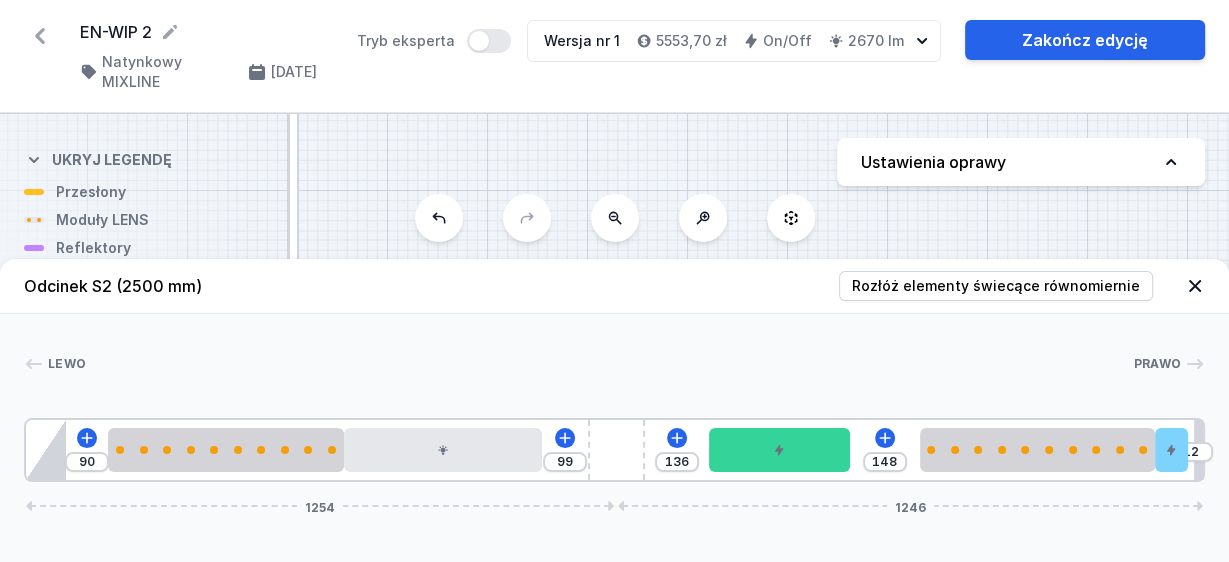 click on "S2 2500 S1 4000" at bounding box center [614, 338] 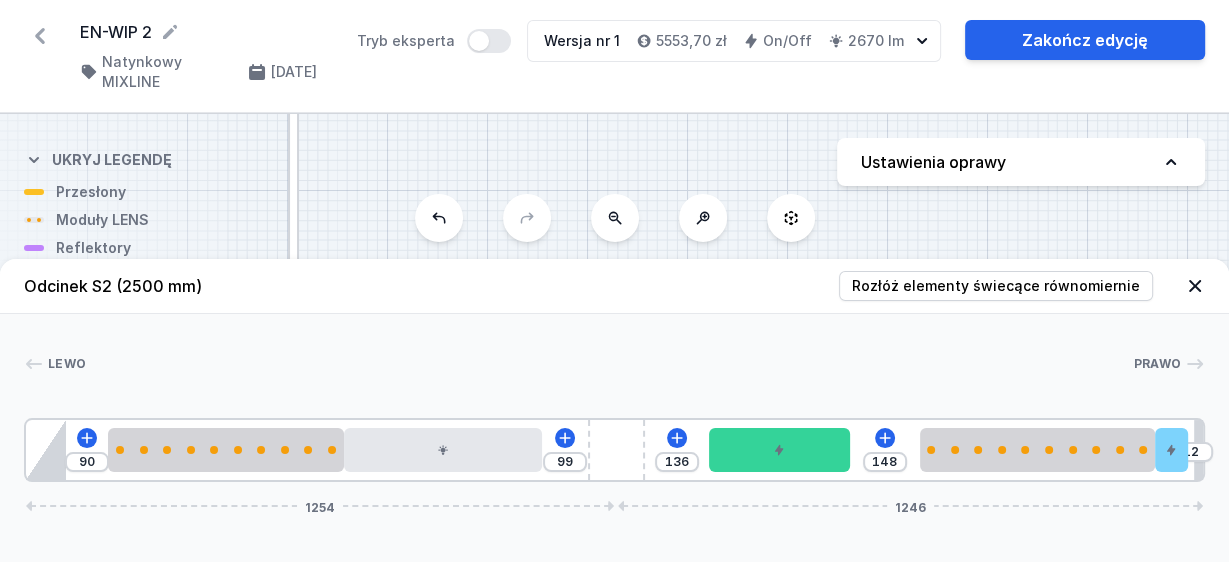 click 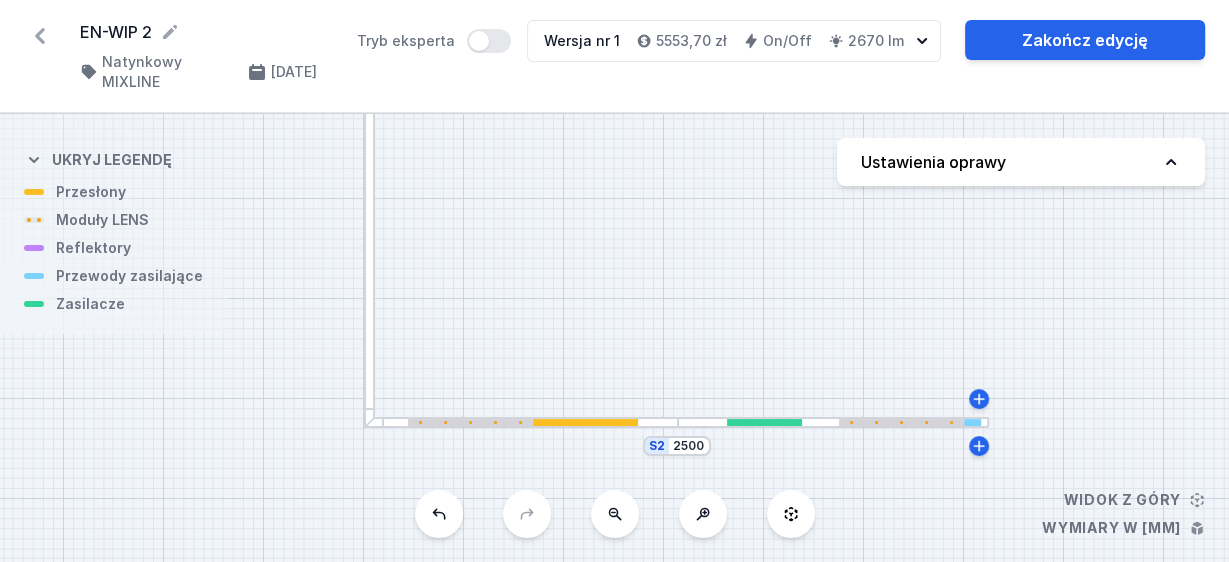 drag, startPoint x: 419, startPoint y: 182, endPoint x: 594, endPoint y: 200, distance: 175.92328 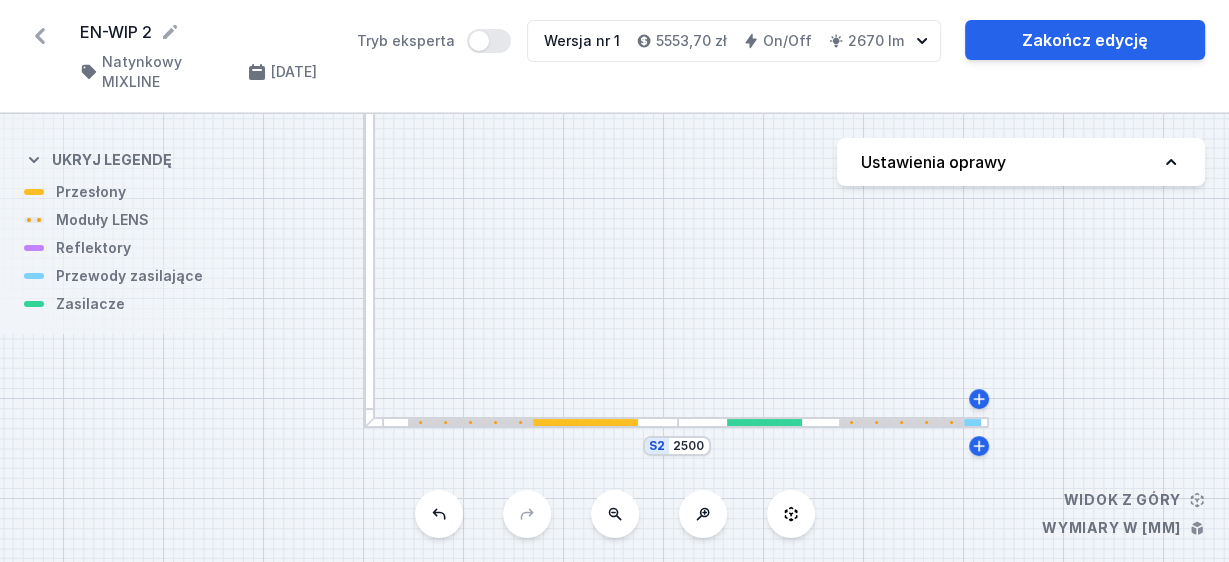 click on "S2 2500 S1 4000" at bounding box center (614, 338) 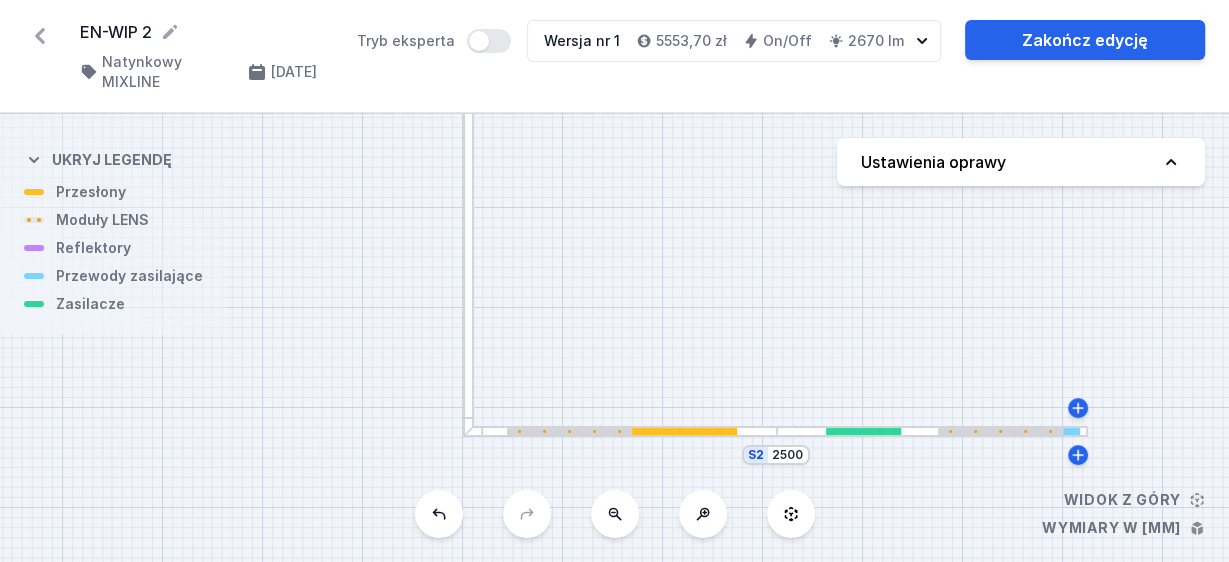click at bounding box center [684, 431] 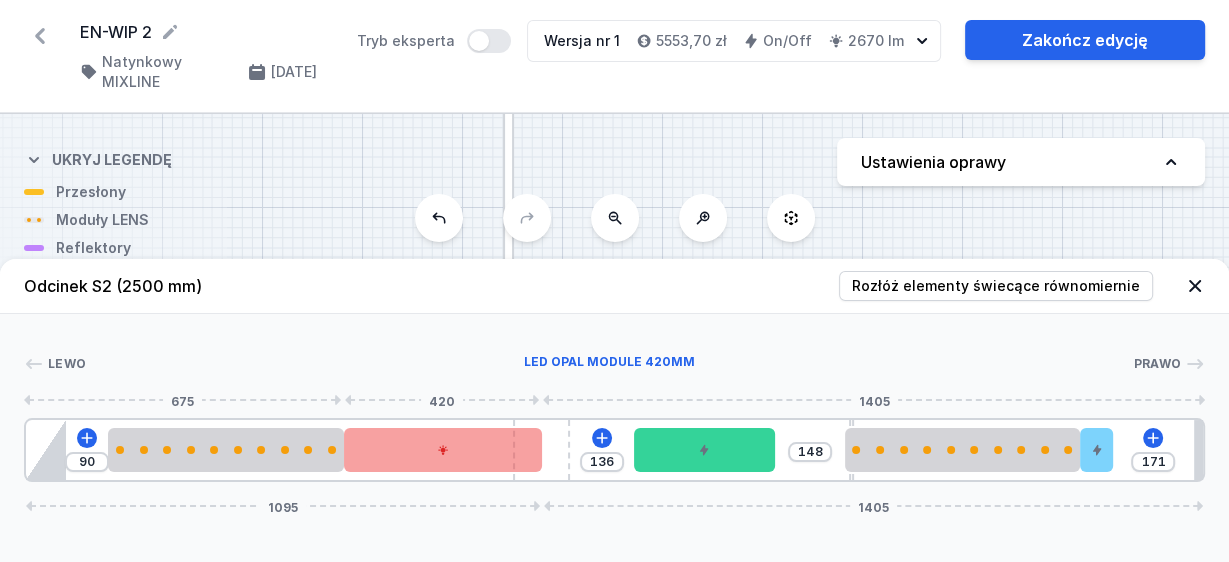 drag, startPoint x: 635, startPoint y: 450, endPoint x: 537, endPoint y: 460, distance: 98.50888 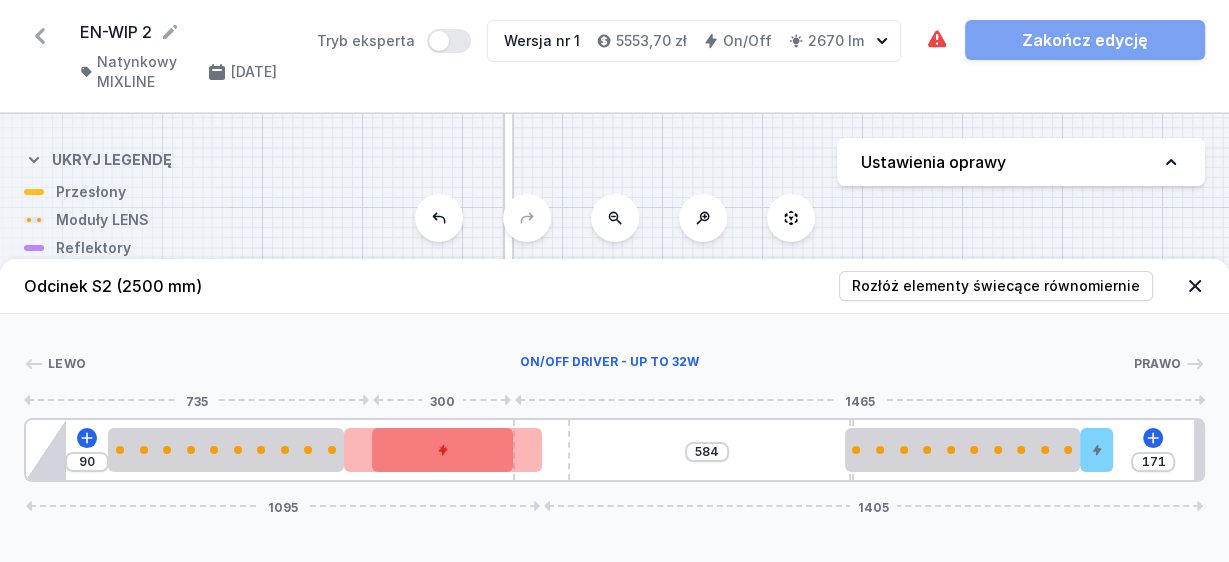 drag, startPoint x: 671, startPoint y: 454, endPoint x: 462, endPoint y: 466, distance: 209.34421 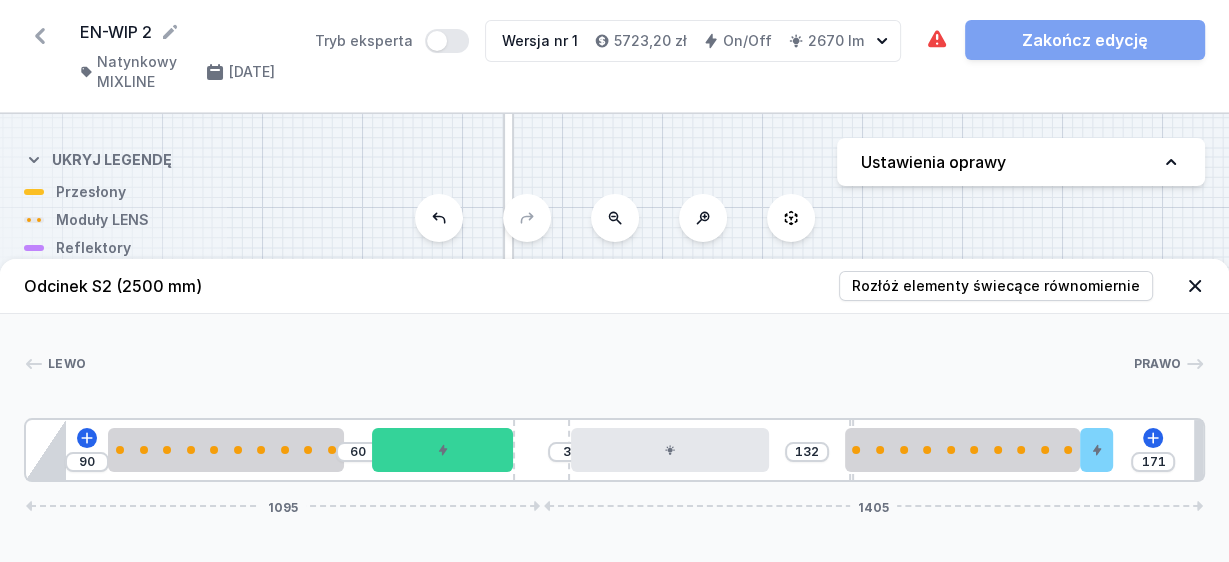drag, startPoint x: 536, startPoint y: 452, endPoint x: 791, endPoint y: 451, distance: 255.00197 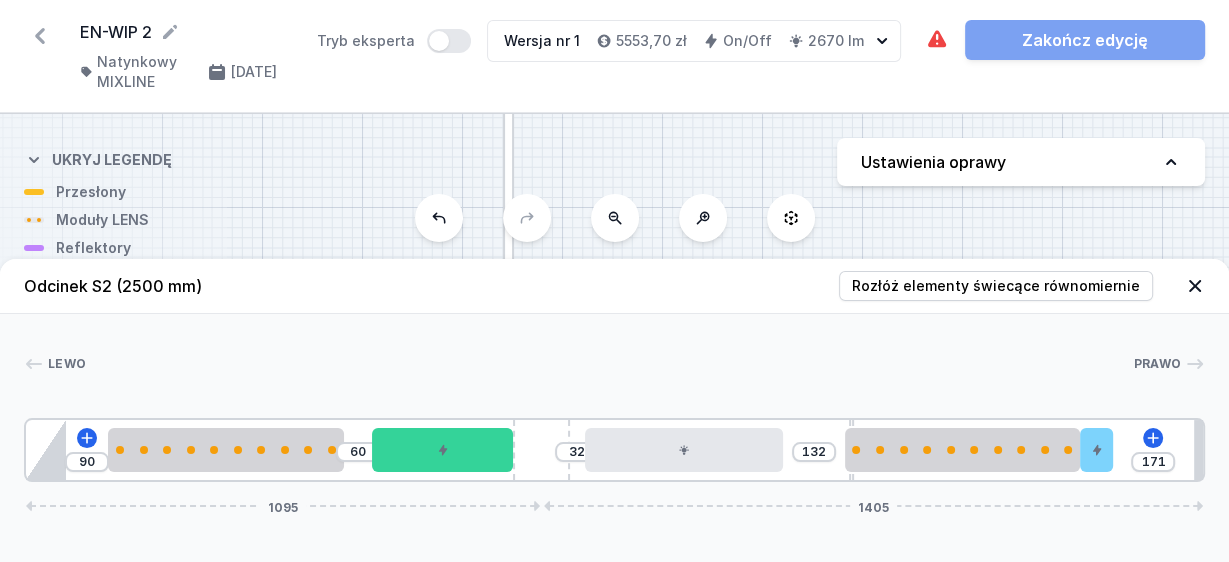 click 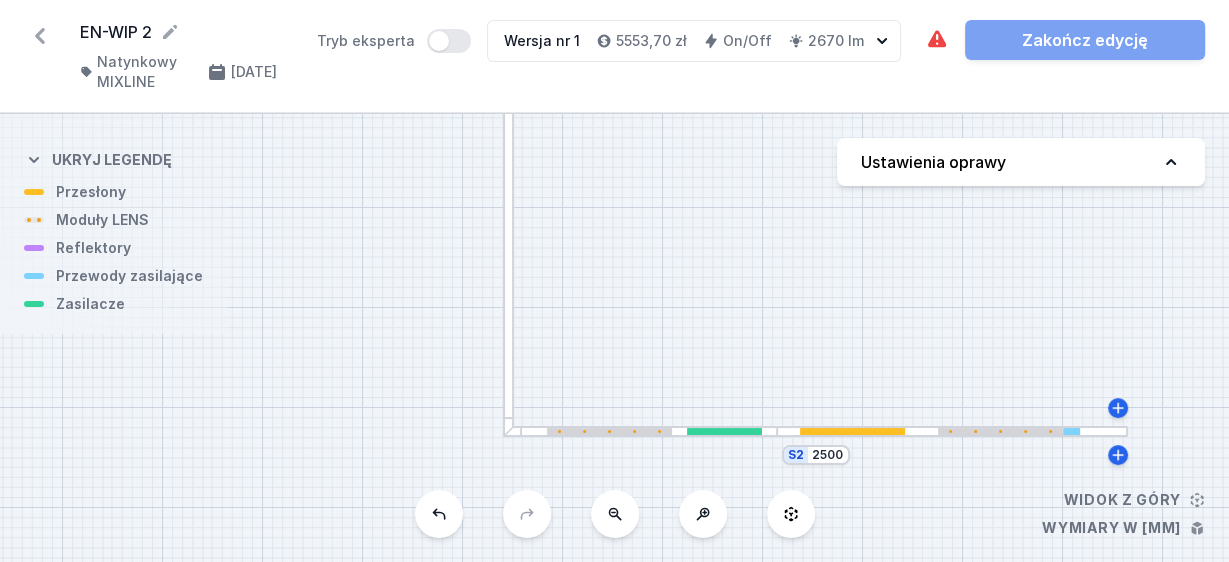 click at bounding box center (952, 431) 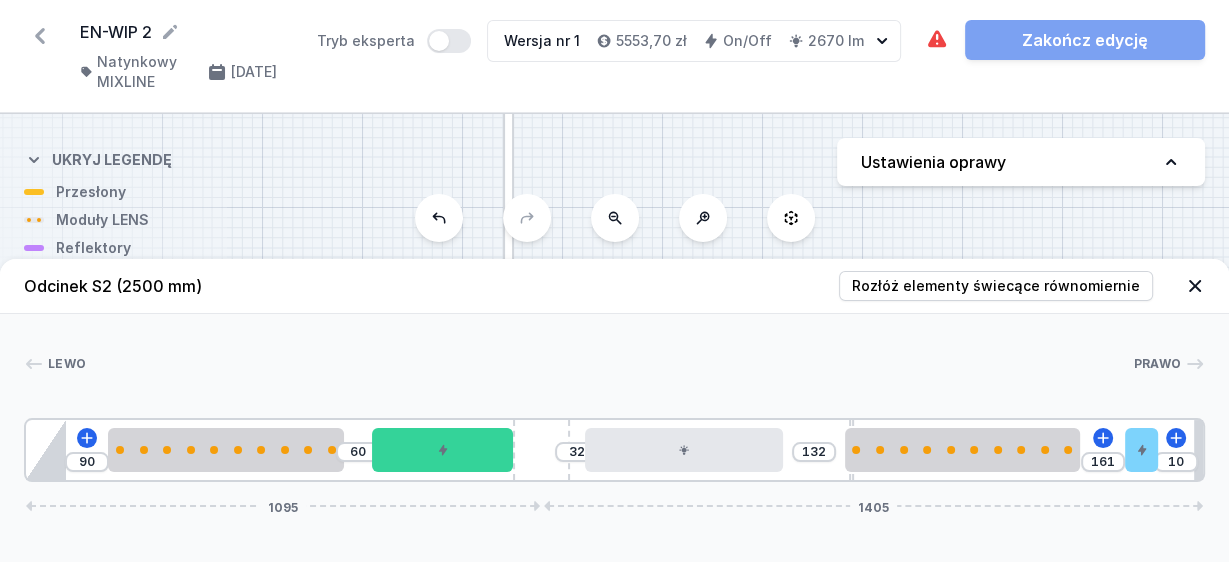 drag, startPoint x: 1108, startPoint y: 454, endPoint x: 1208, endPoint y: 451, distance: 100.04499 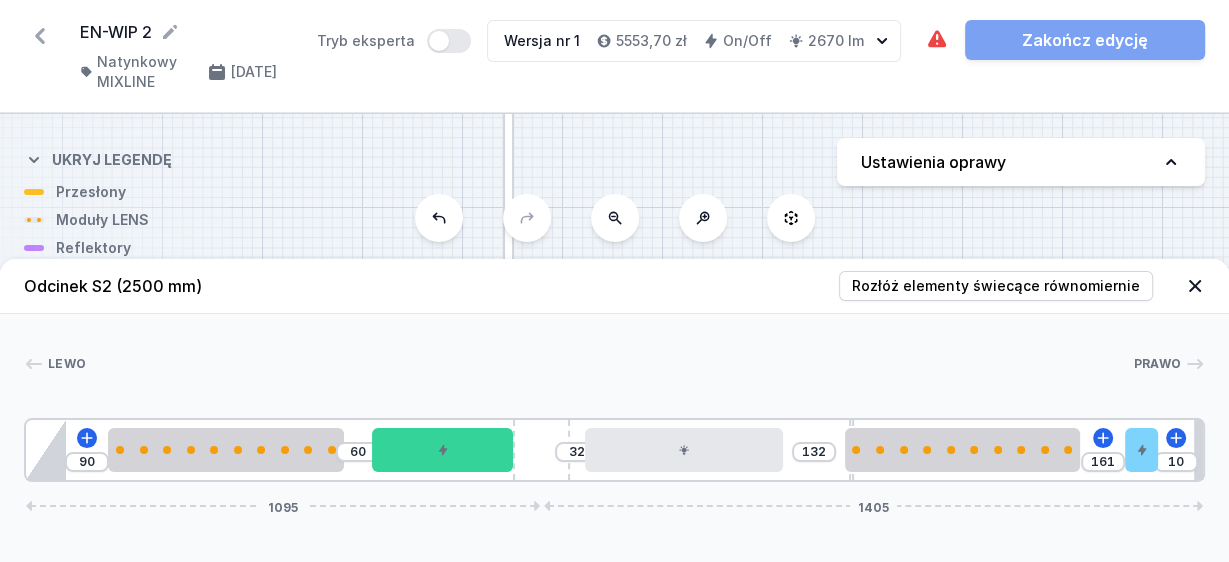 click on "90 60 32 132 161 10 1095 1405" at bounding box center (614, 450) 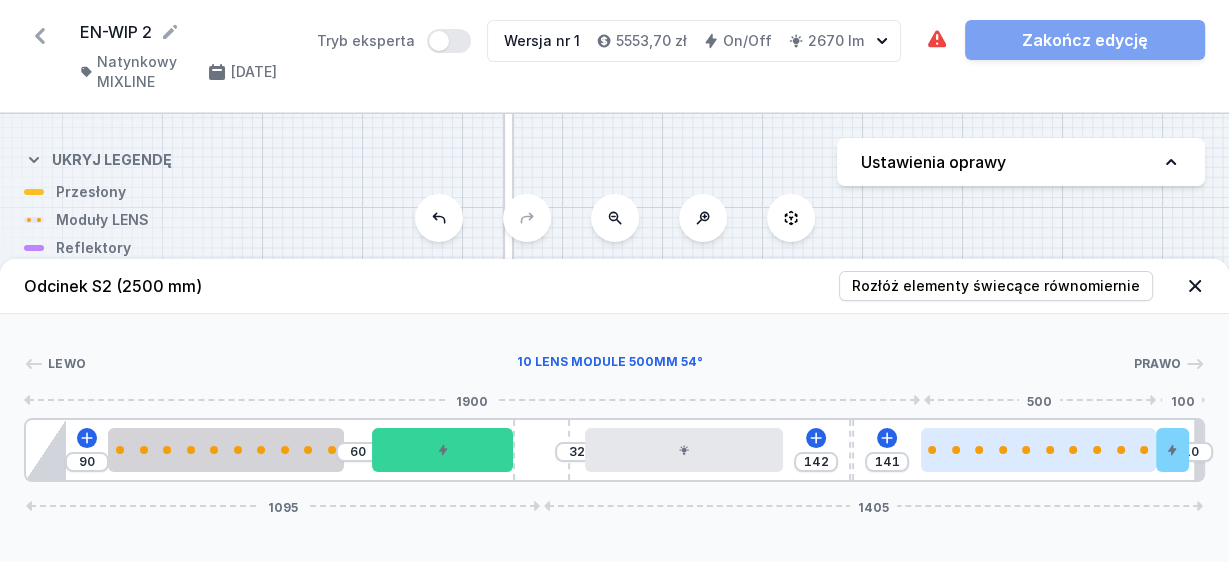 drag, startPoint x: 990, startPoint y: 454, endPoint x: 1067, endPoint y: 454, distance: 77 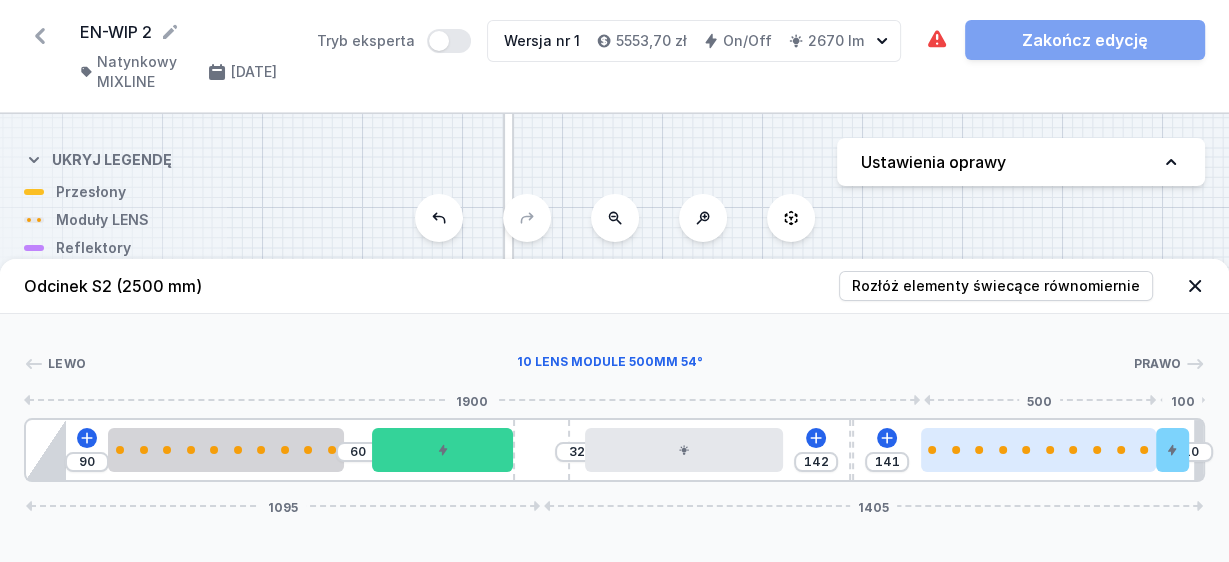 click at bounding box center (1038, 450) 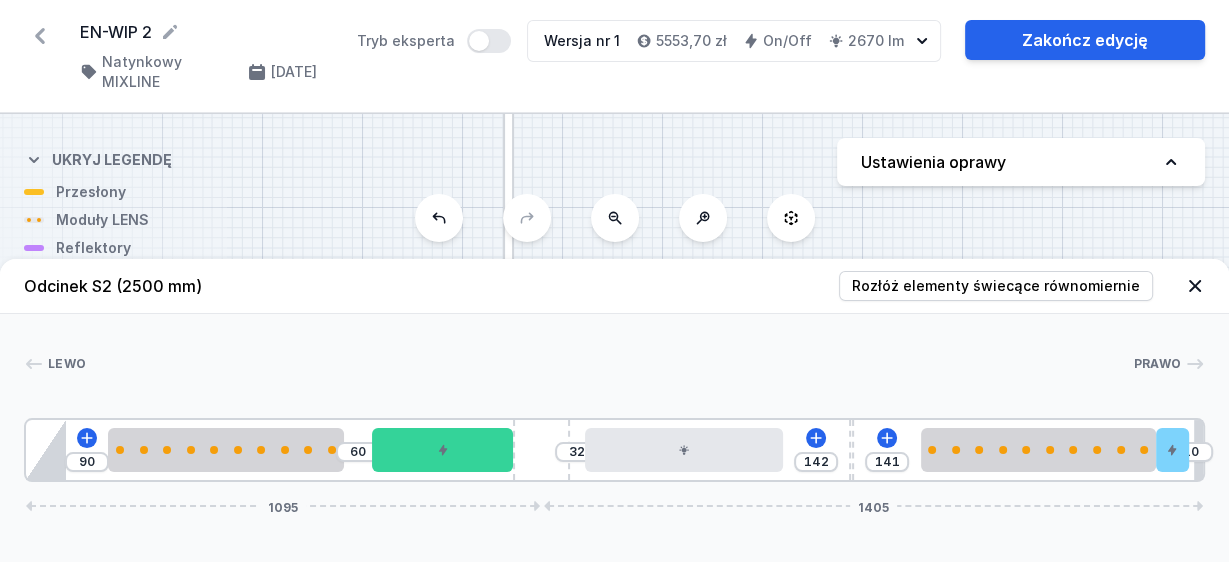 click 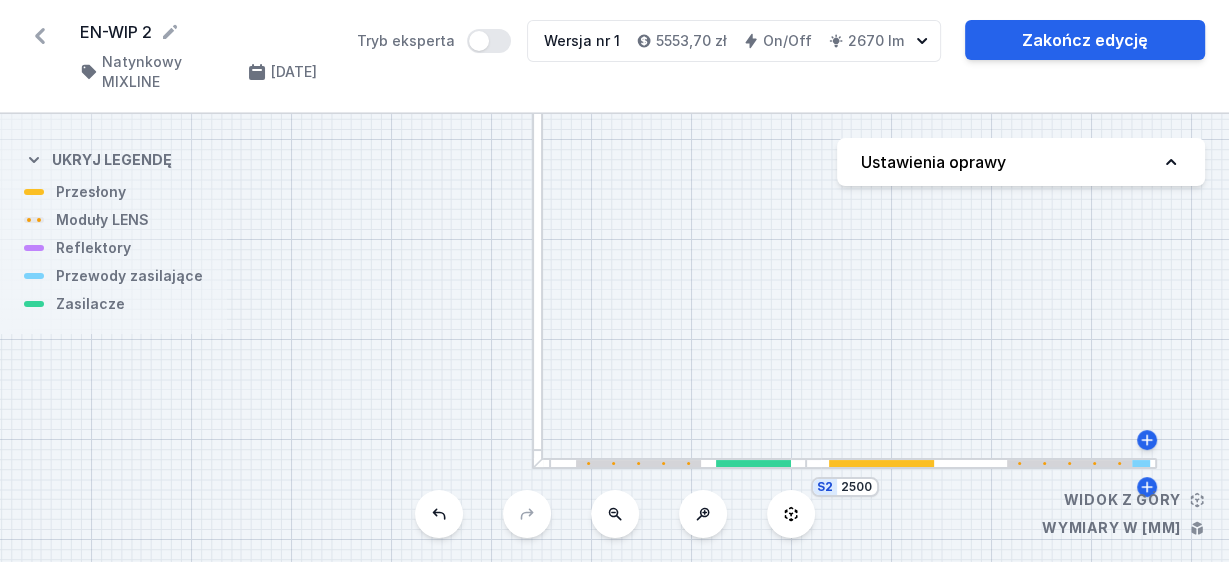 drag, startPoint x: 641, startPoint y: 225, endPoint x: 633, endPoint y: 218, distance: 10.630146 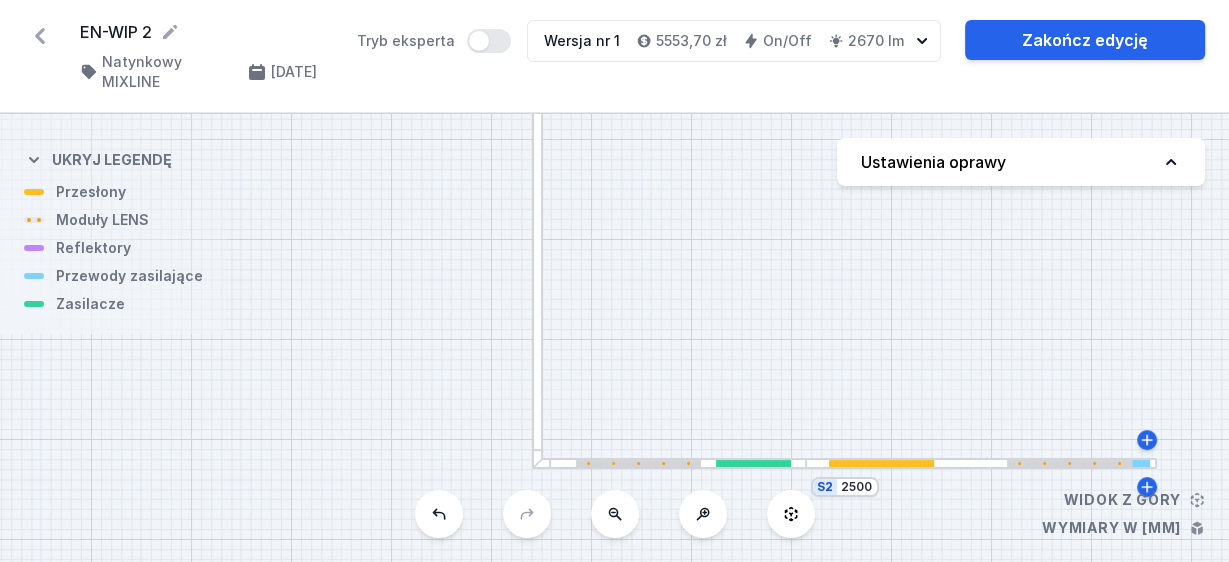 click on "S2 2500 S1 4000" at bounding box center [614, 338] 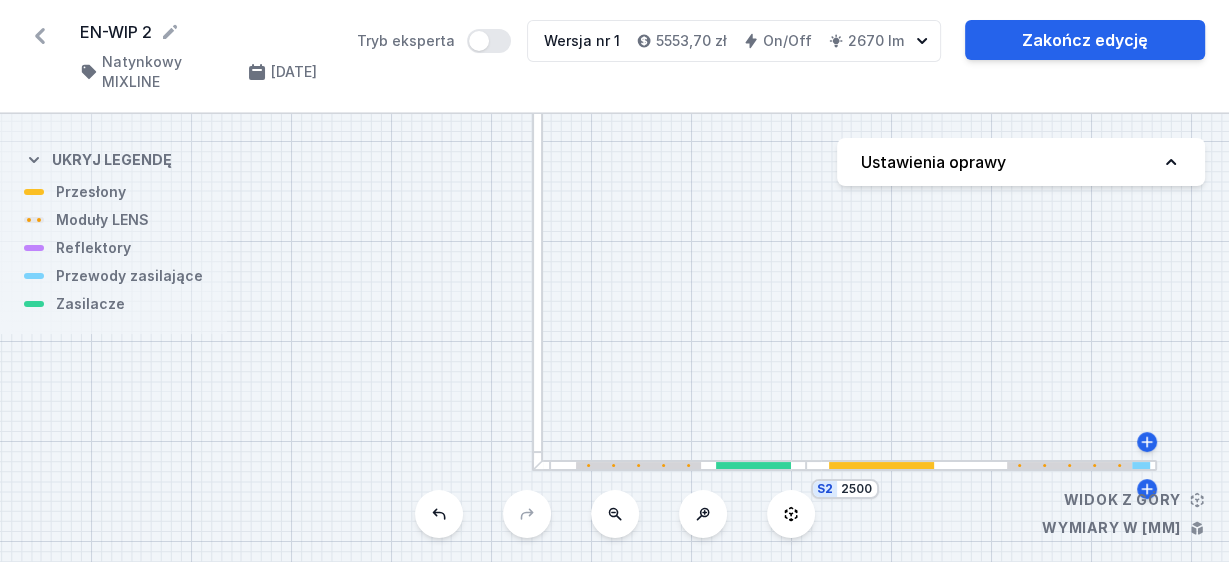 click at bounding box center [537, 220] 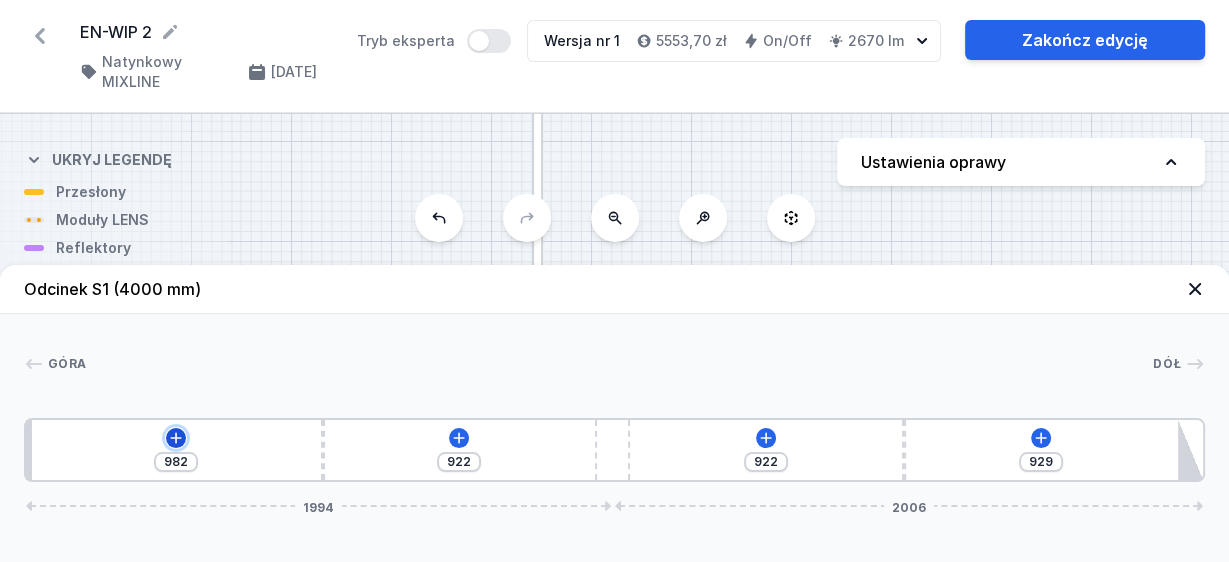 click 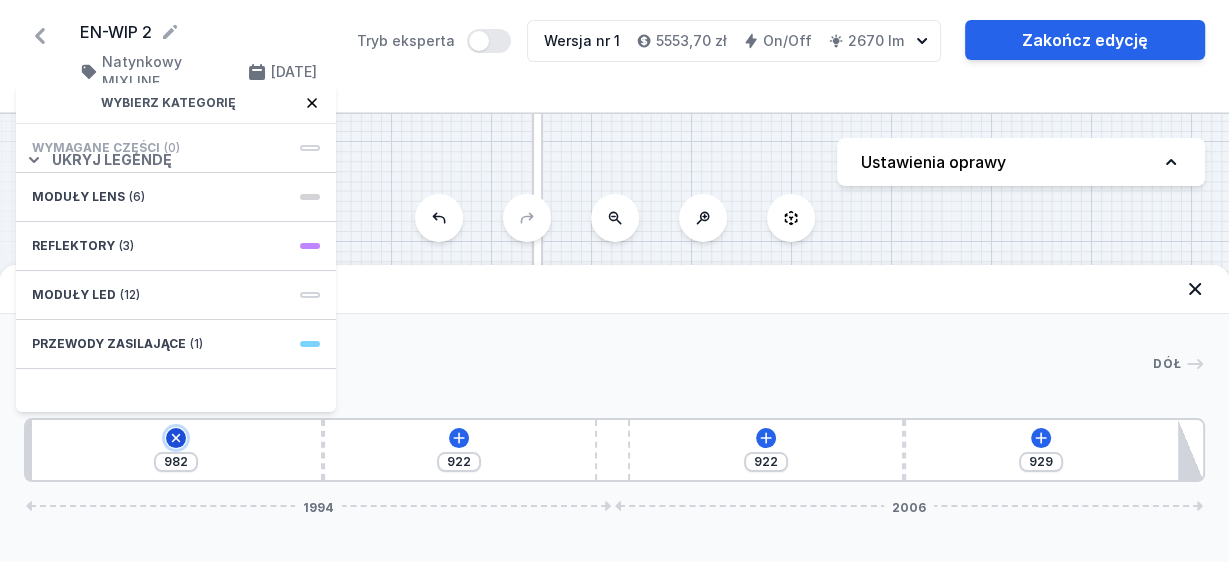 click at bounding box center (176, 438) 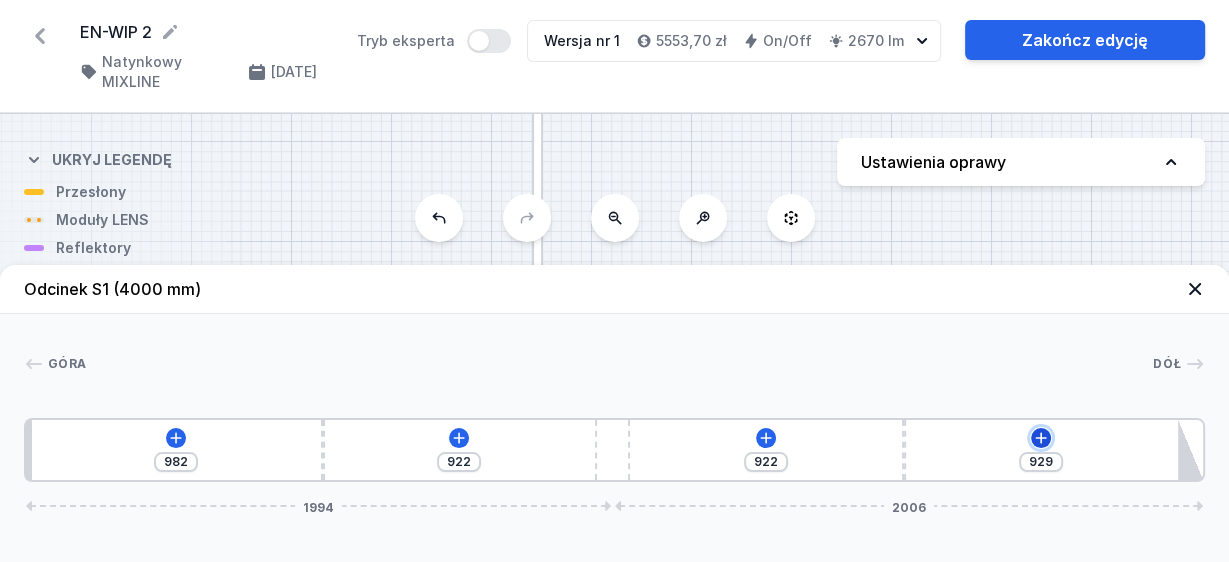 click 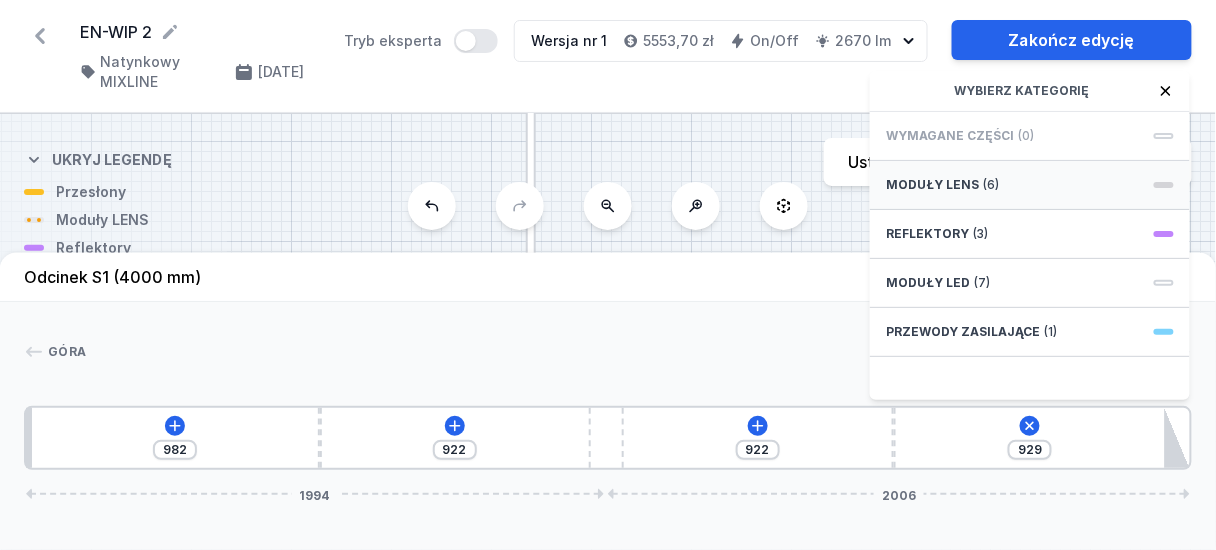click on "Moduły LENS" at bounding box center (932, 185) 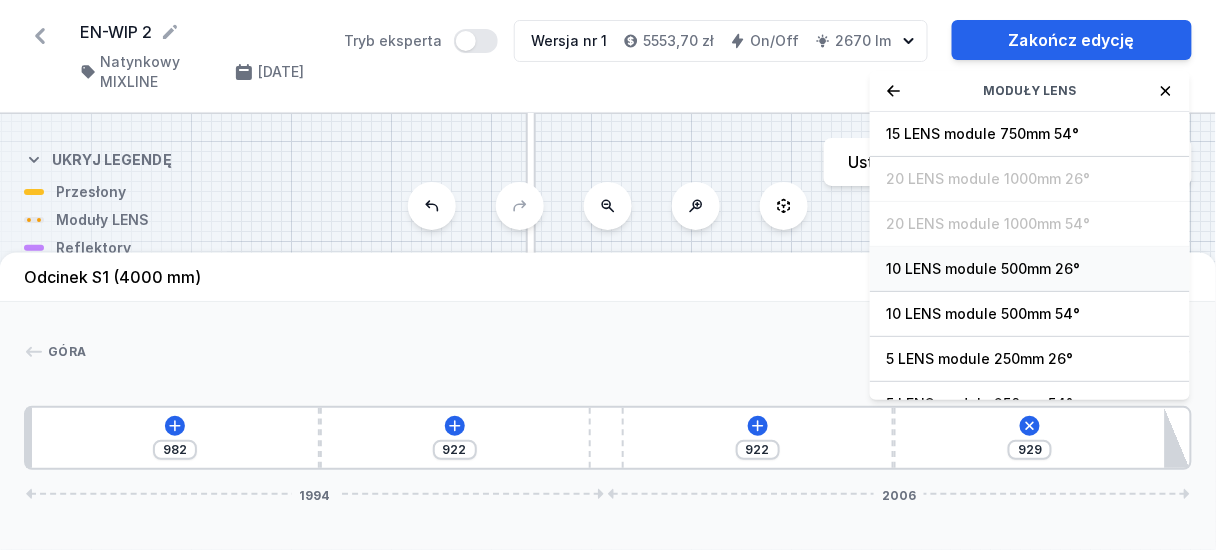 click on "10 LENS module 500mm 26°" at bounding box center (1030, 269) 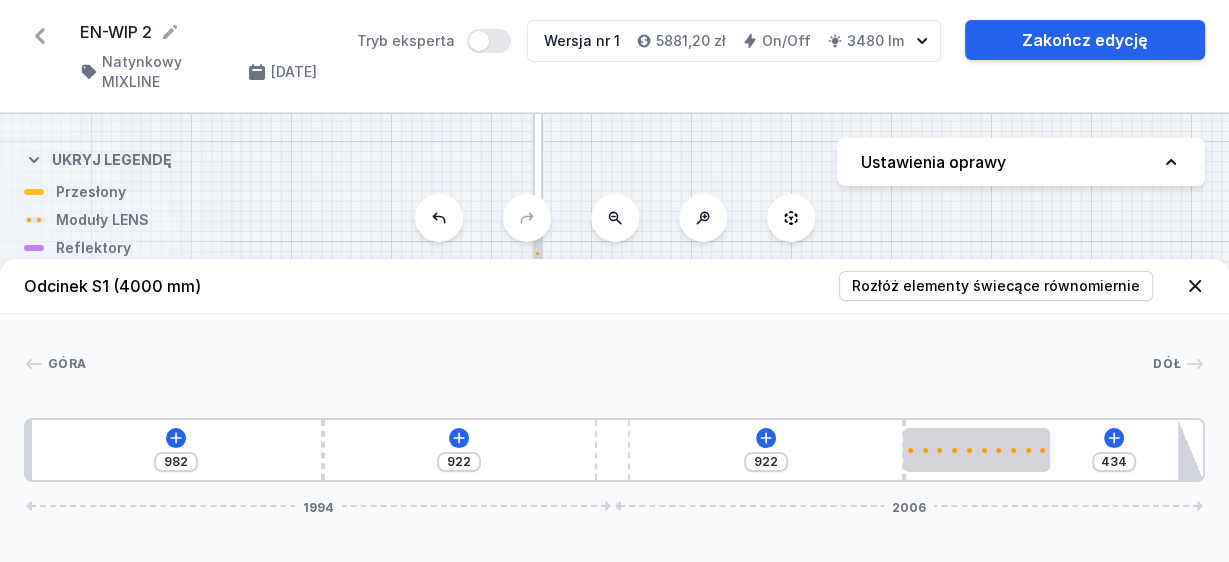 click on "982 922 922 434 1994 2006" at bounding box center (614, 450) 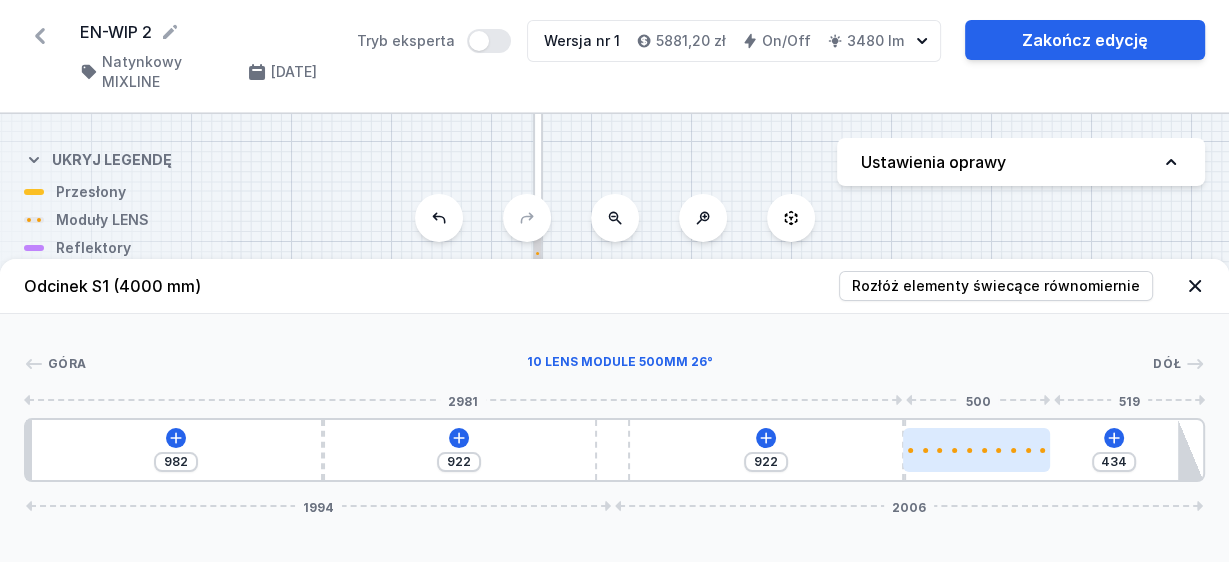 click at bounding box center [976, 450] 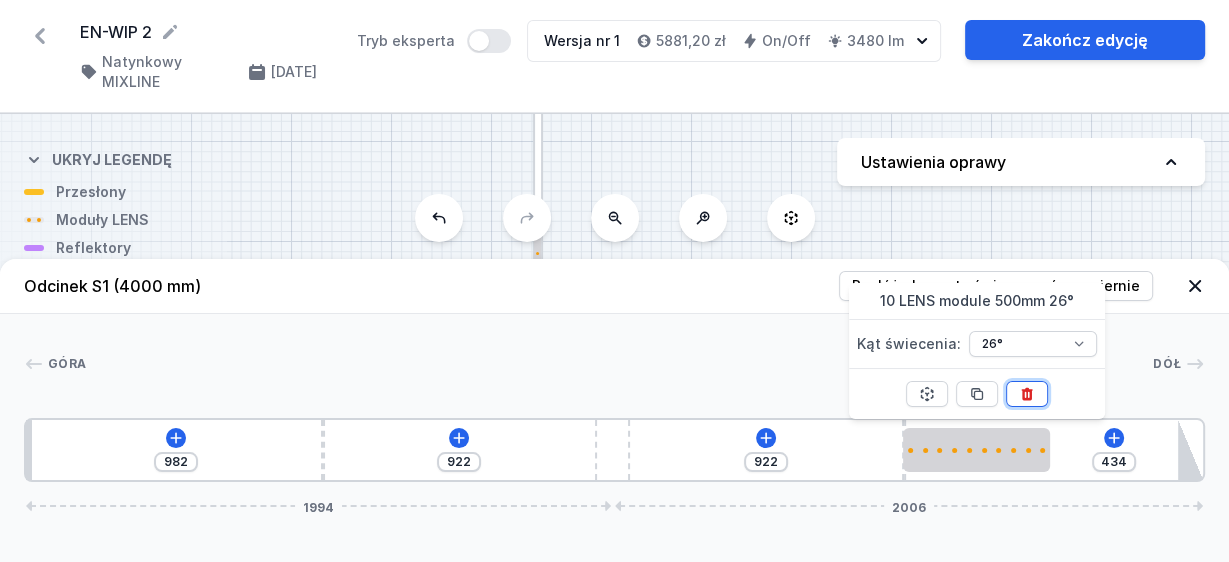 click 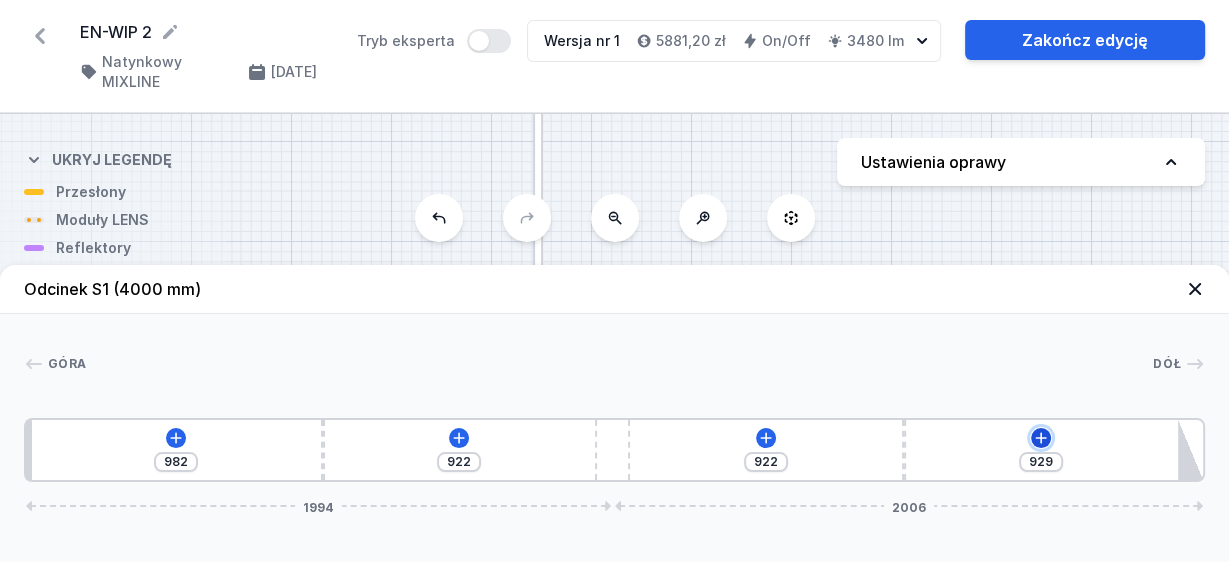 click 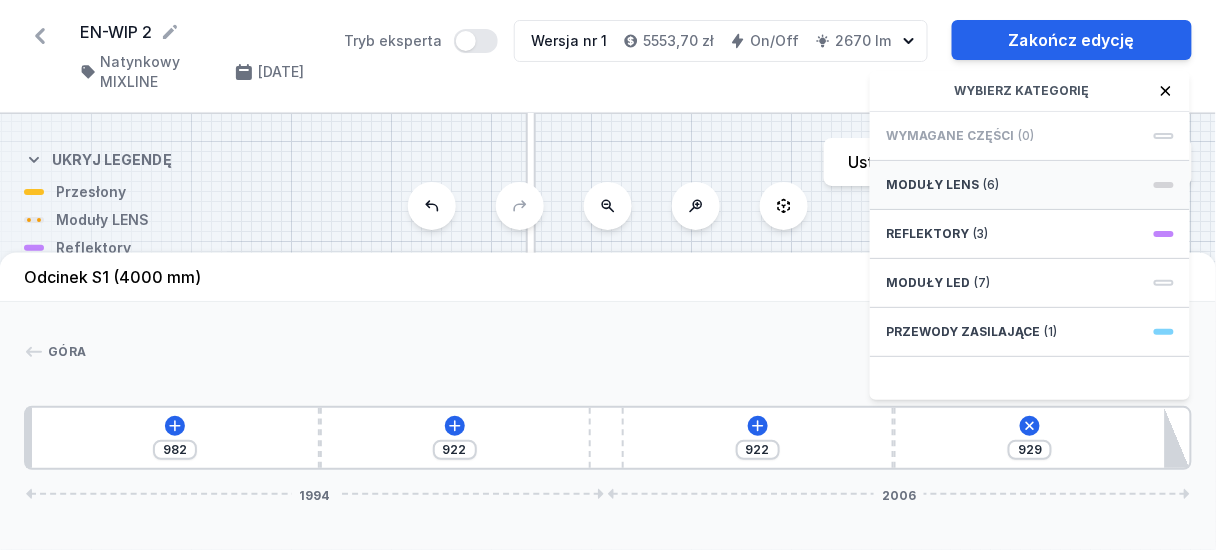 click on "Moduły LENS (6)" at bounding box center [1030, 185] 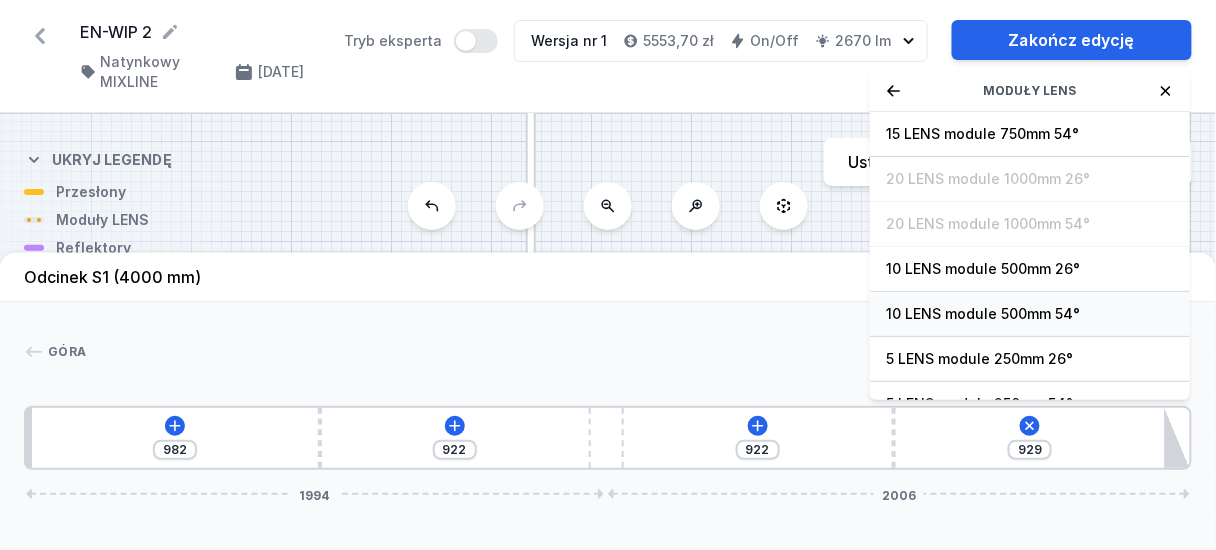 click on "10 LENS module 500mm 54°" at bounding box center [1030, 314] 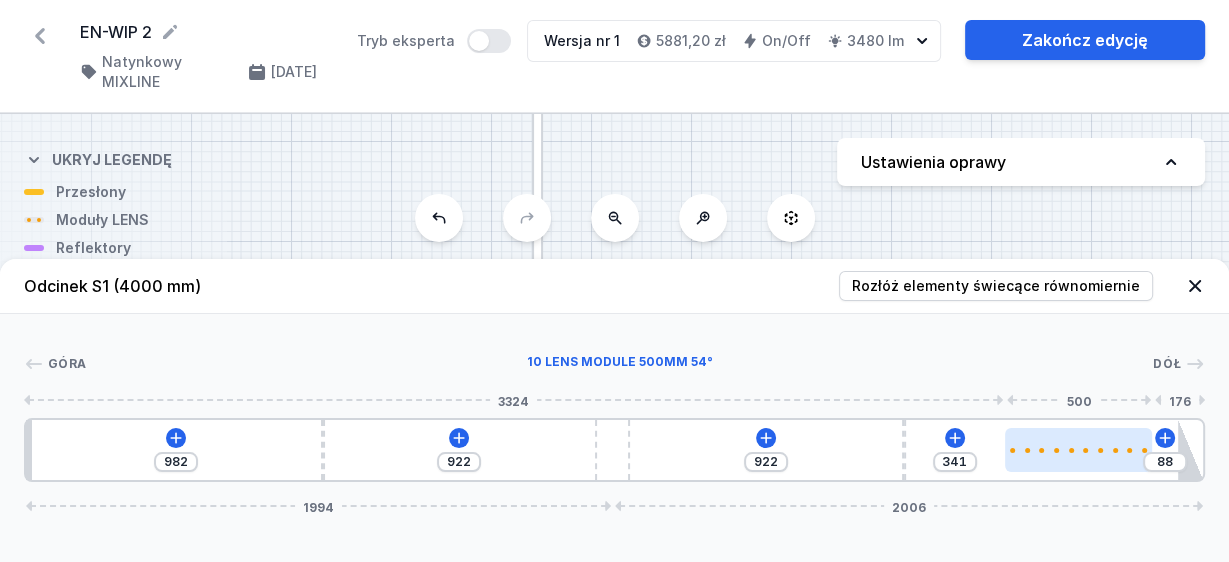 drag, startPoint x: 970, startPoint y: 465, endPoint x: 1088, endPoint y: 460, distance: 118.10589 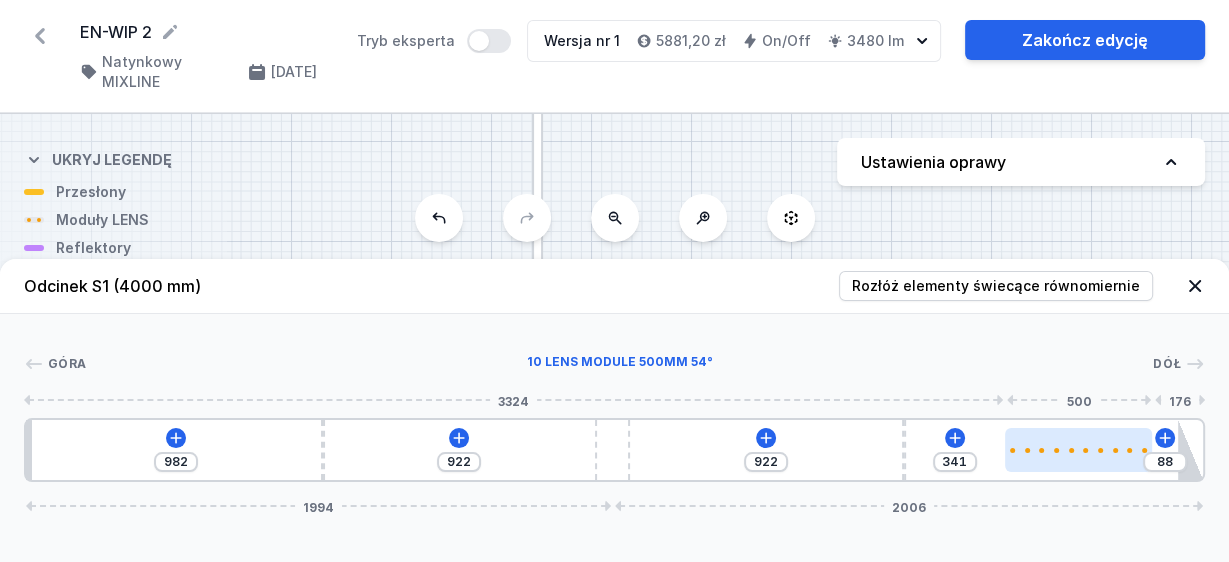 click at bounding box center (1078, 450) 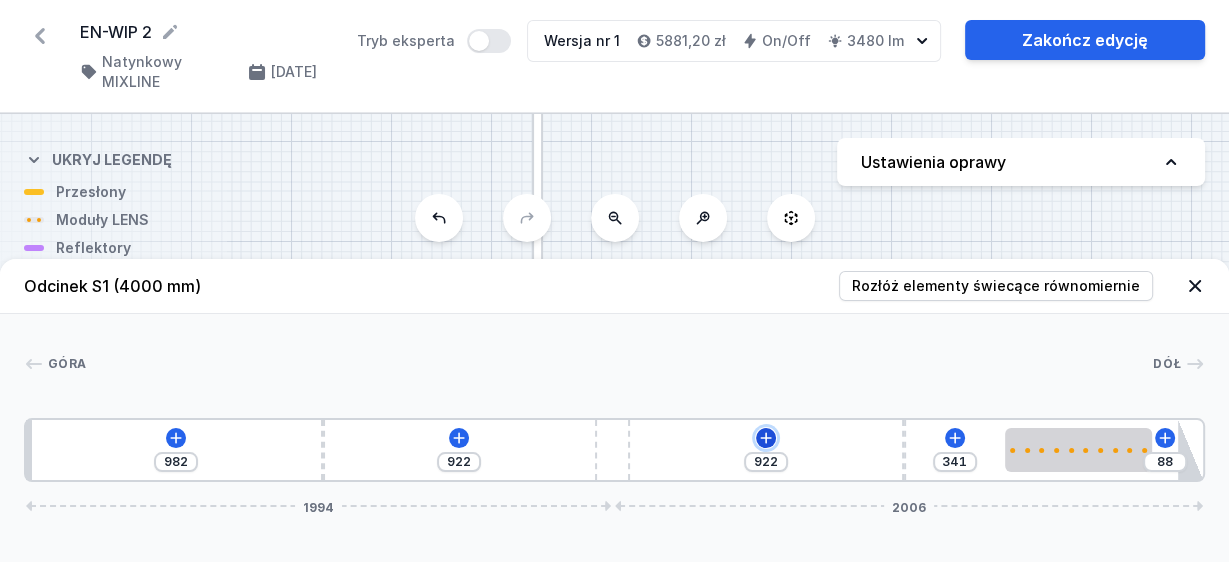 click 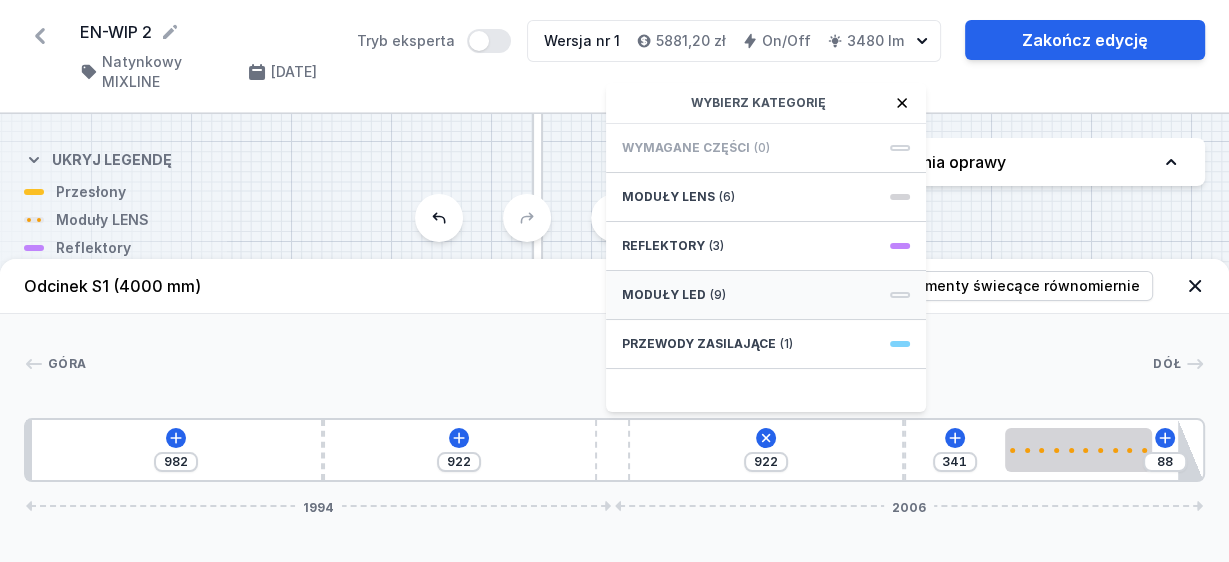 click on "Moduły LED" at bounding box center (664, 295) 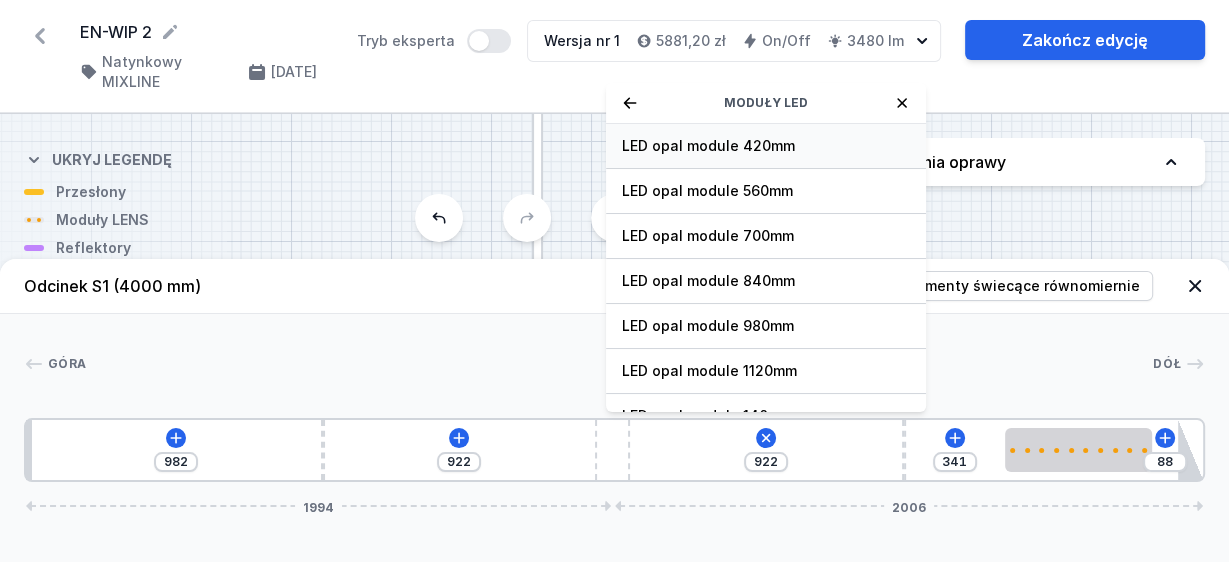click on "LED opal module 420mm" at bounding box center (766, 146) 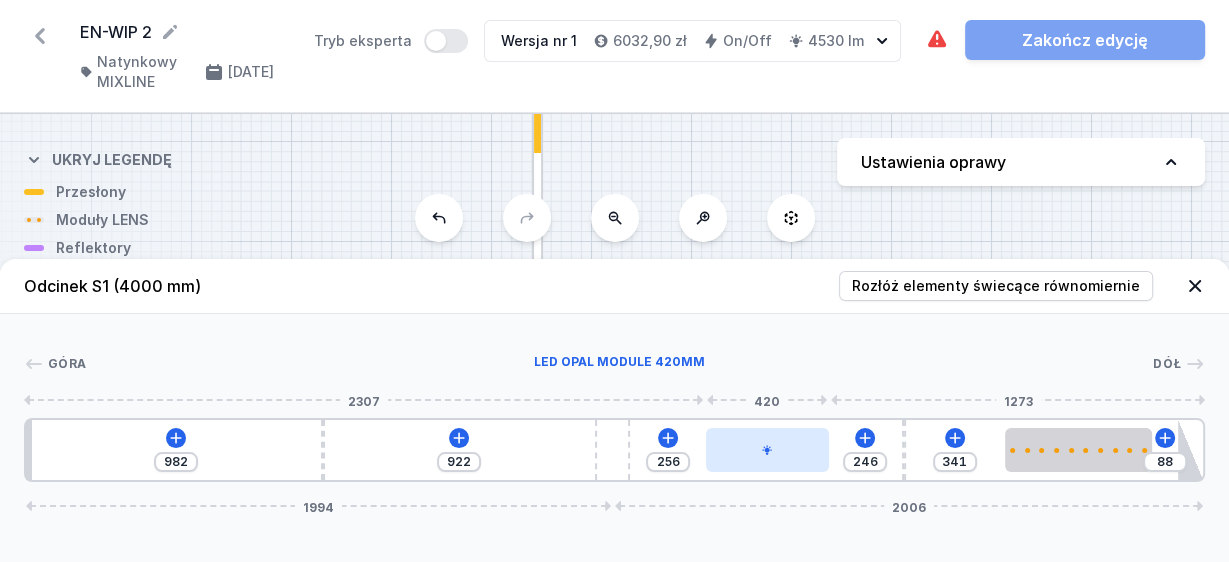 drag, startPoint x: 744, startPoint y: 452, endPoint x: 809, endPoint y: 457, distance: 65.192024 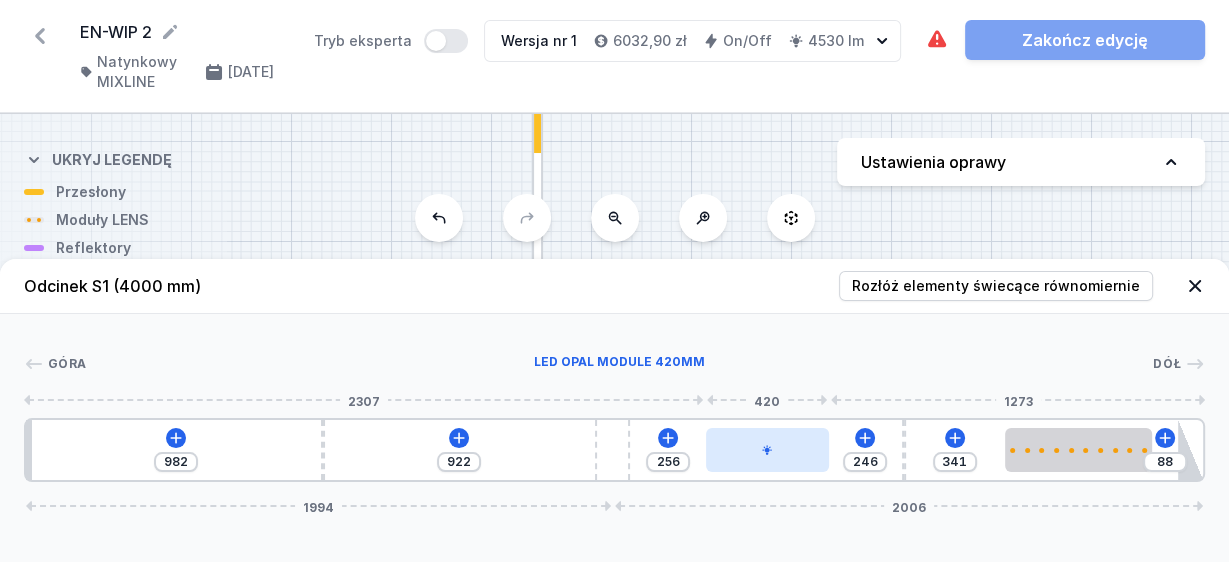click at bounding box center (768, 450) 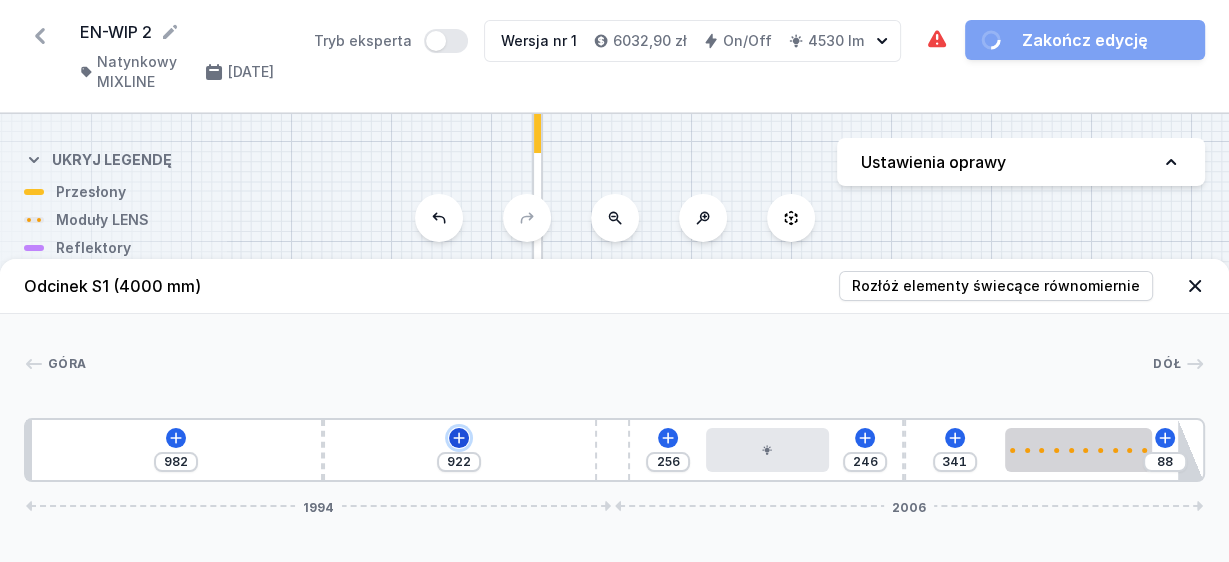 click 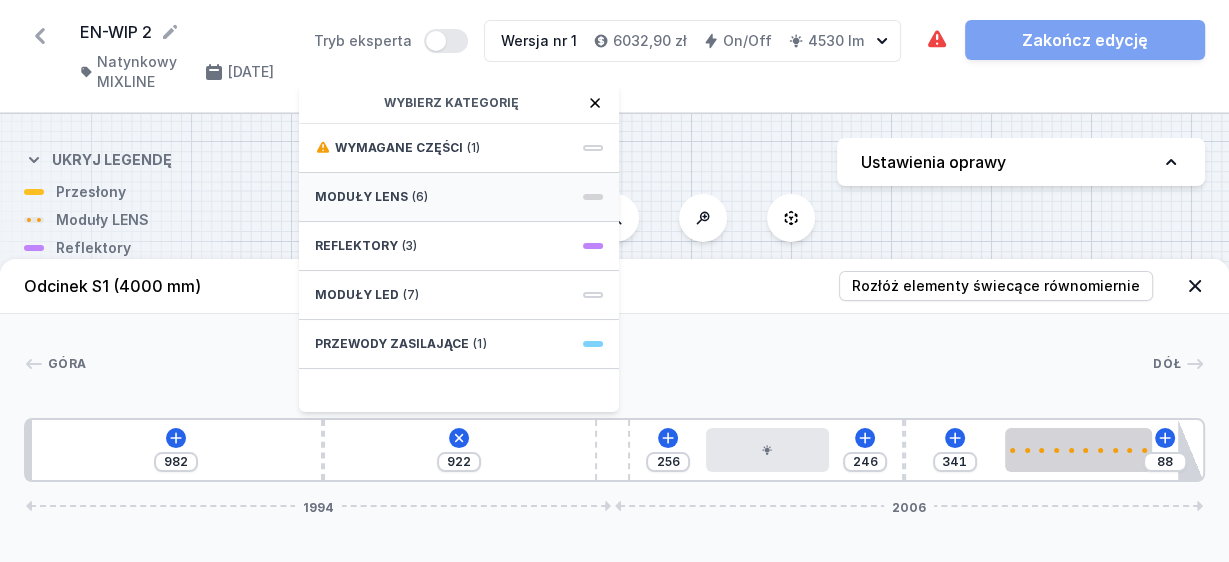 click on "Moduły LENS" at bounding box center [361, 197] 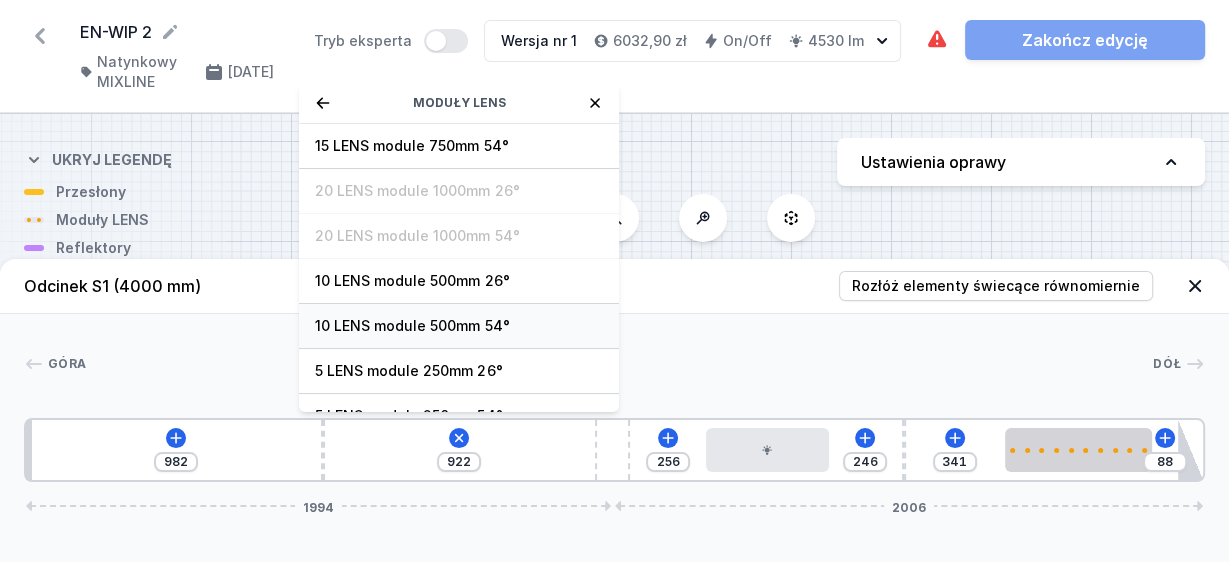 click on "10 LENS module 500mm 54°" at bounding box center [459, 326] 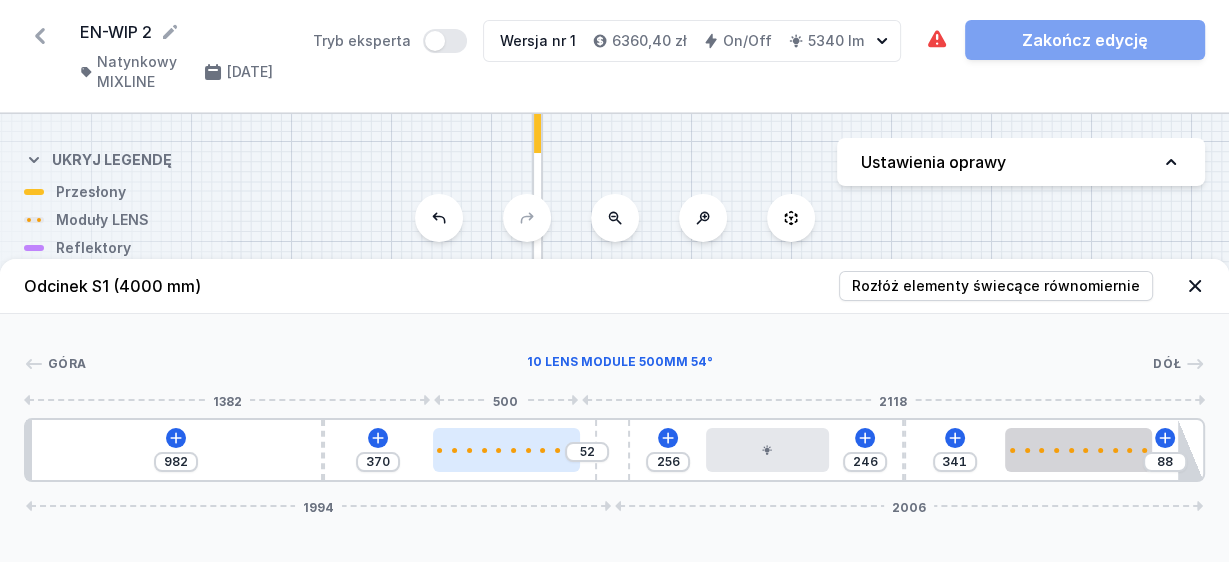 drag, startPoint x: 429, startPoint y: 460, endPoint x: 538, endPoint y: 470, distance: 109.457756 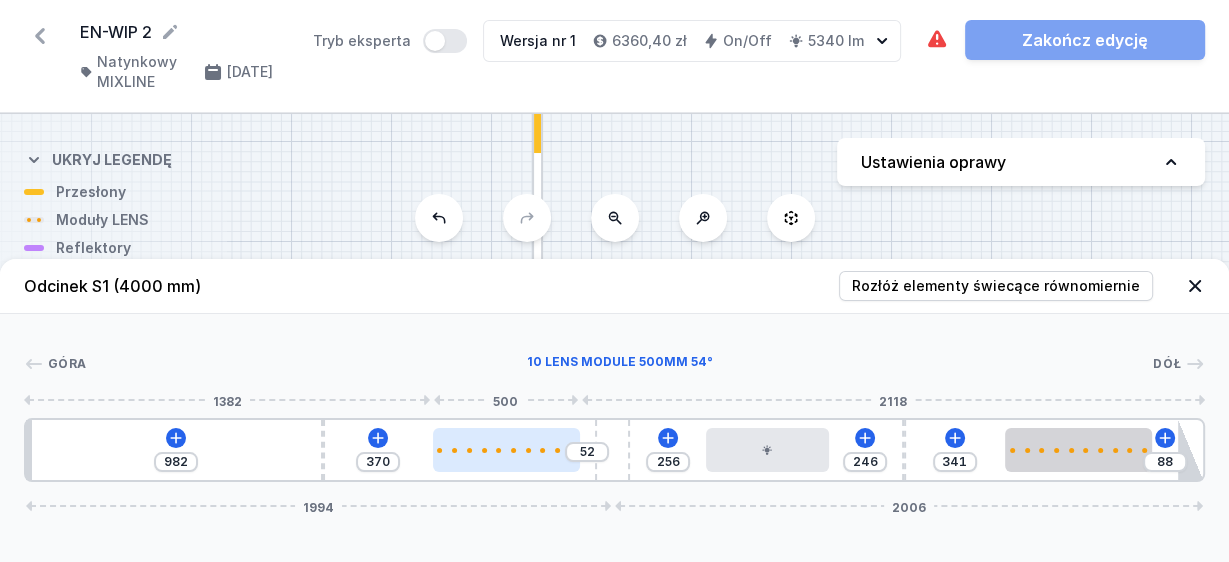 click at bounding box center [506, 450] 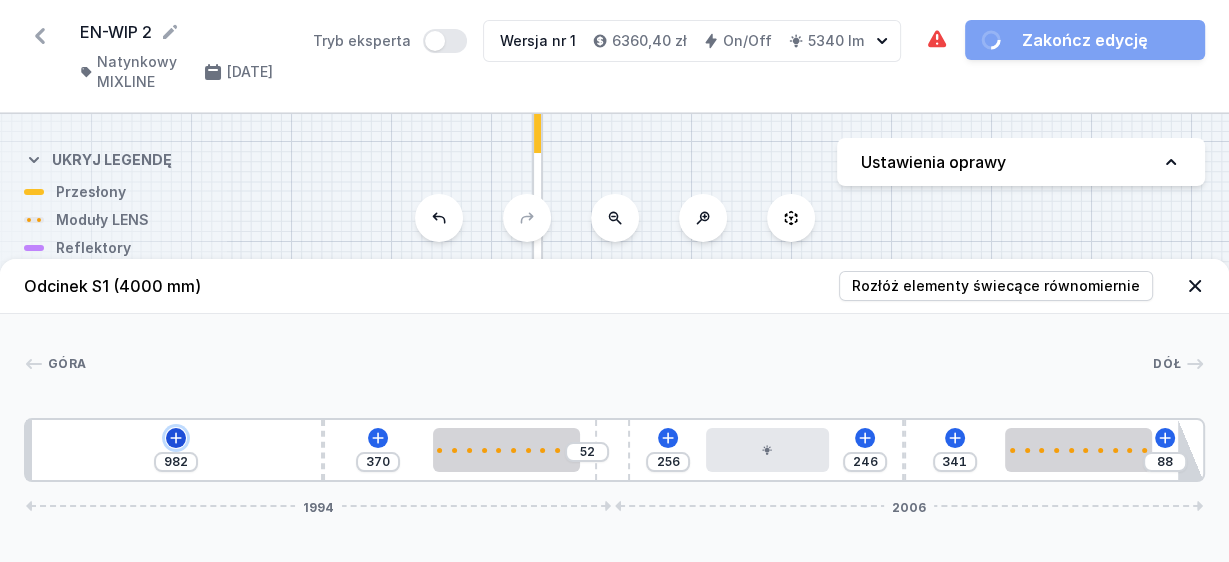 click 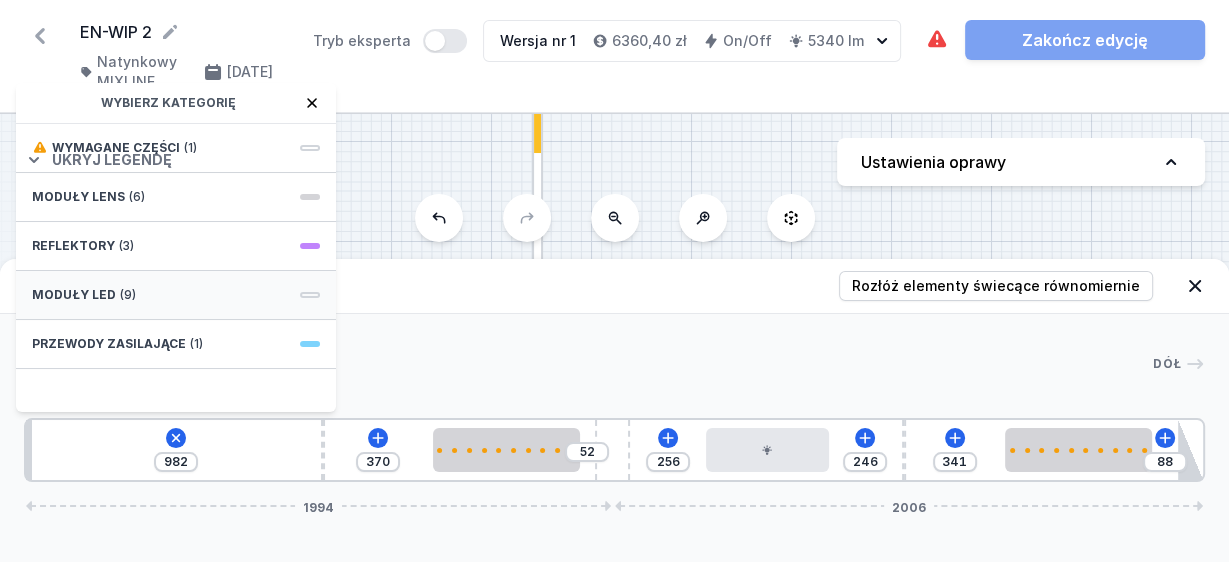 click on "Moduły LED" at bounding box center (74, 295) 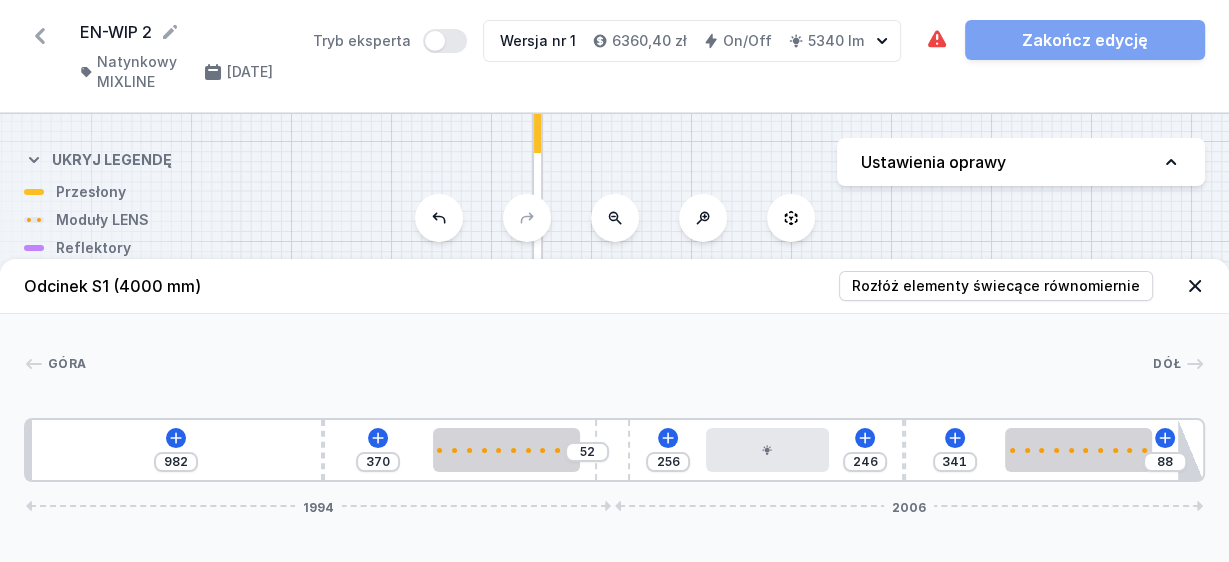 click on "Ukryj legendę" at bounding box center (112, 160) 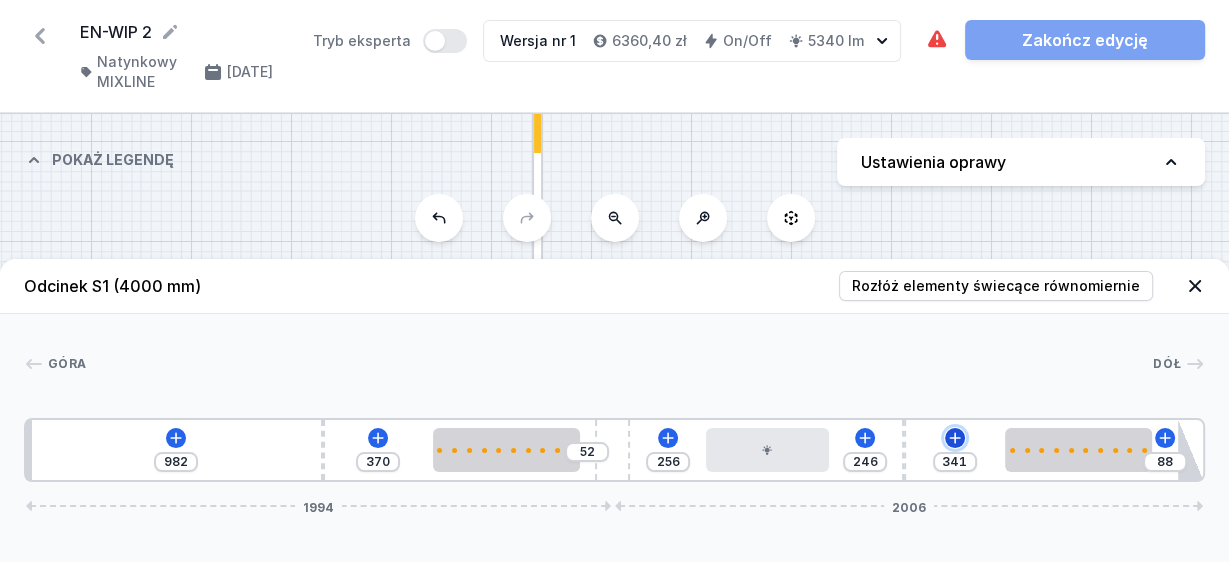 click 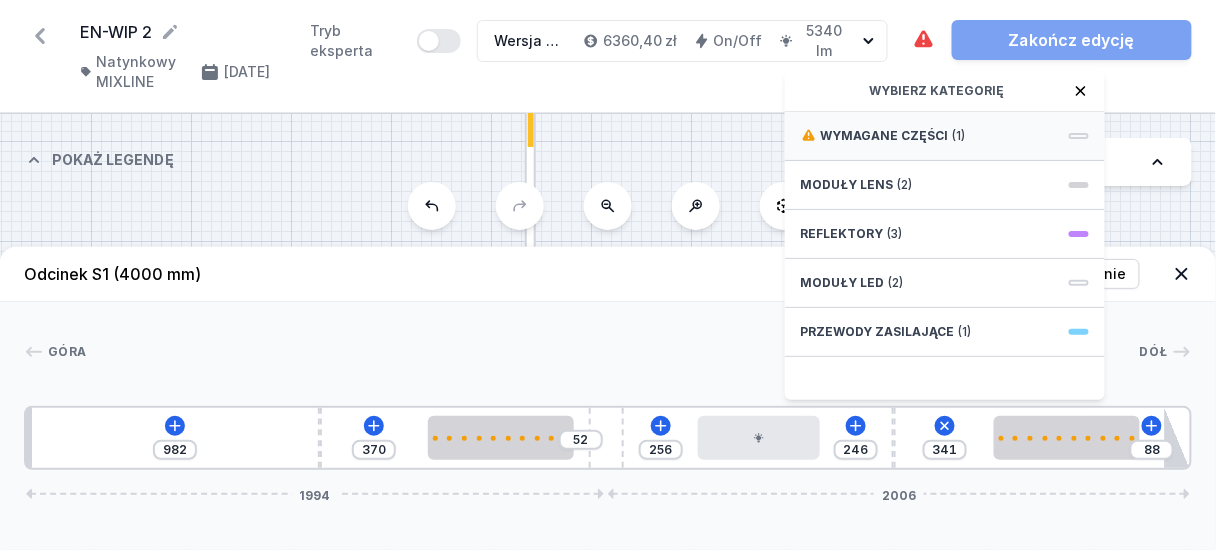 click on "Wymagane części (1)" at bounding box center [945, 136] 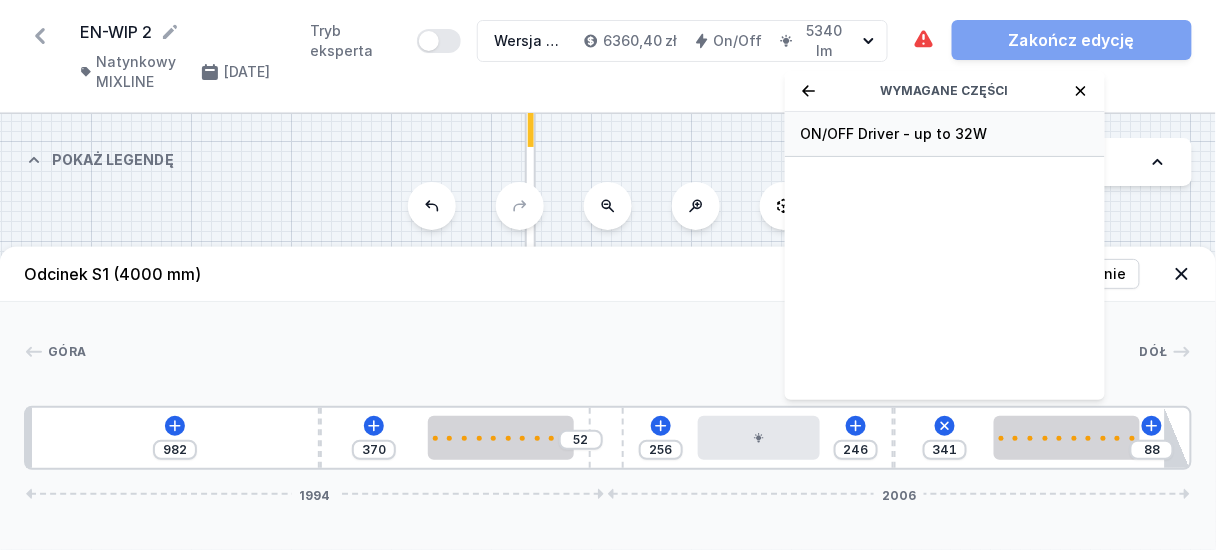 click on "ON/OFF Driver - up to 32W" at bounding box center (945, 134) 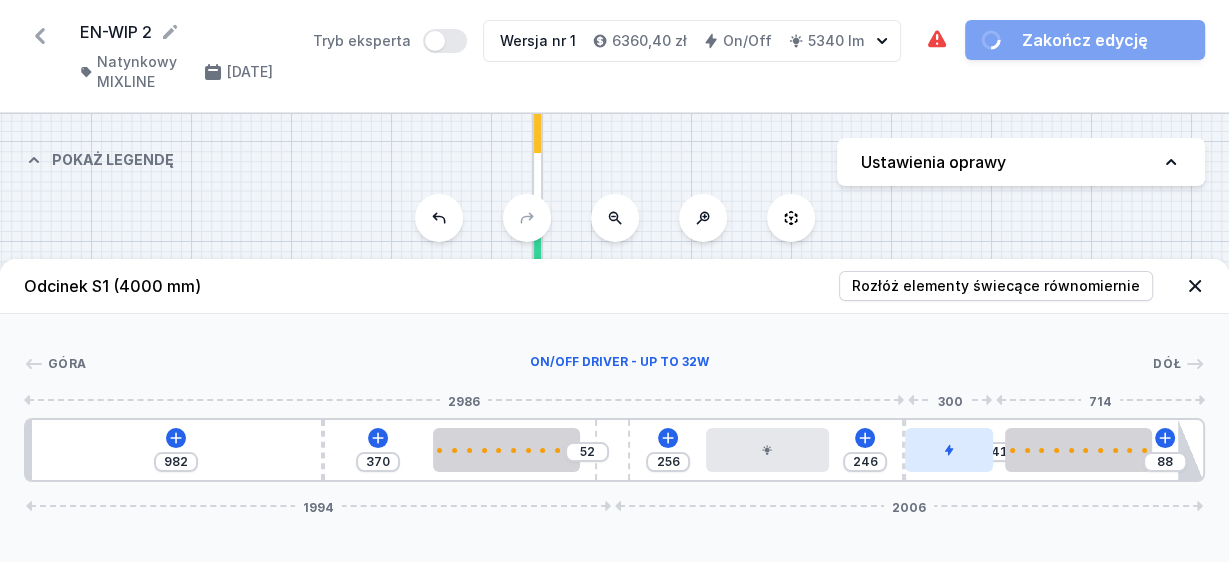 drag, startPoint x: 939, startPoint y: 455, endPoint x: 952, endPoint y: 455, distance: 13 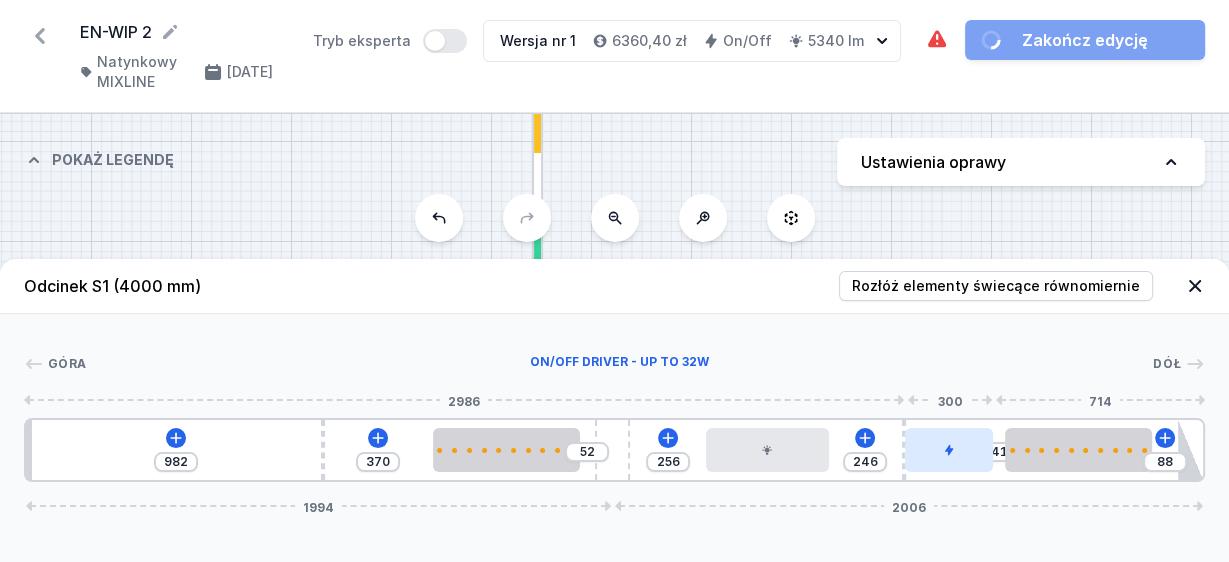 click at bounding box center [949, 450] 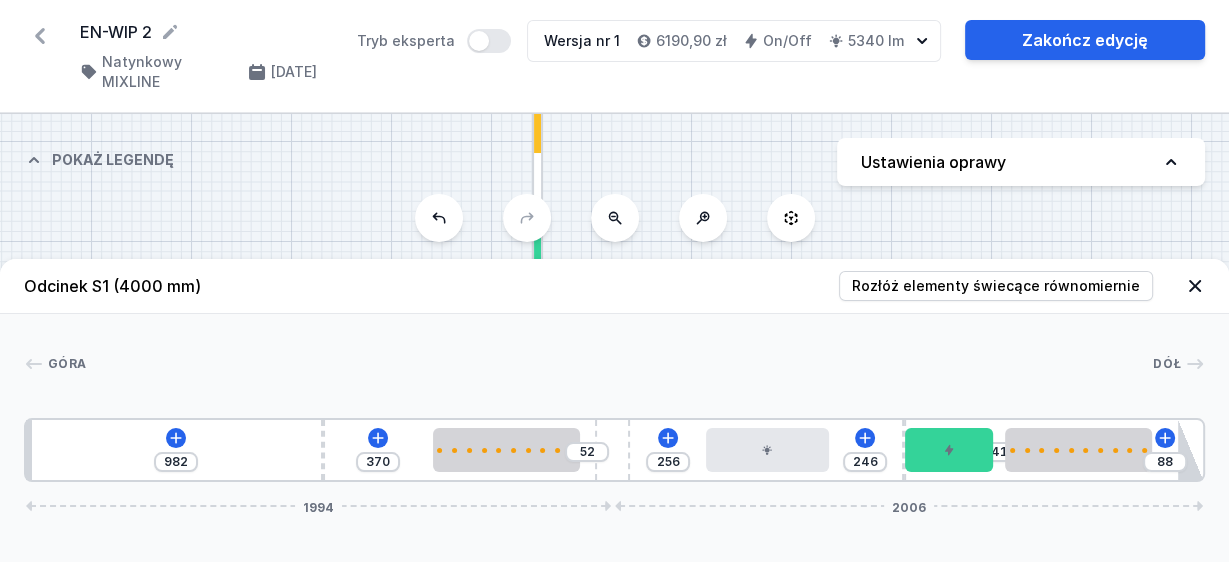 click on "Góra Dół 1 2 3 4 5 2 6 3 7 982 370 52 256 246 41 88 1994 2006 1002 10 370 500 428 420 246 10 300 41 500 173 20 1914 120 1861 85 4000" at bounding box center [614, 398] 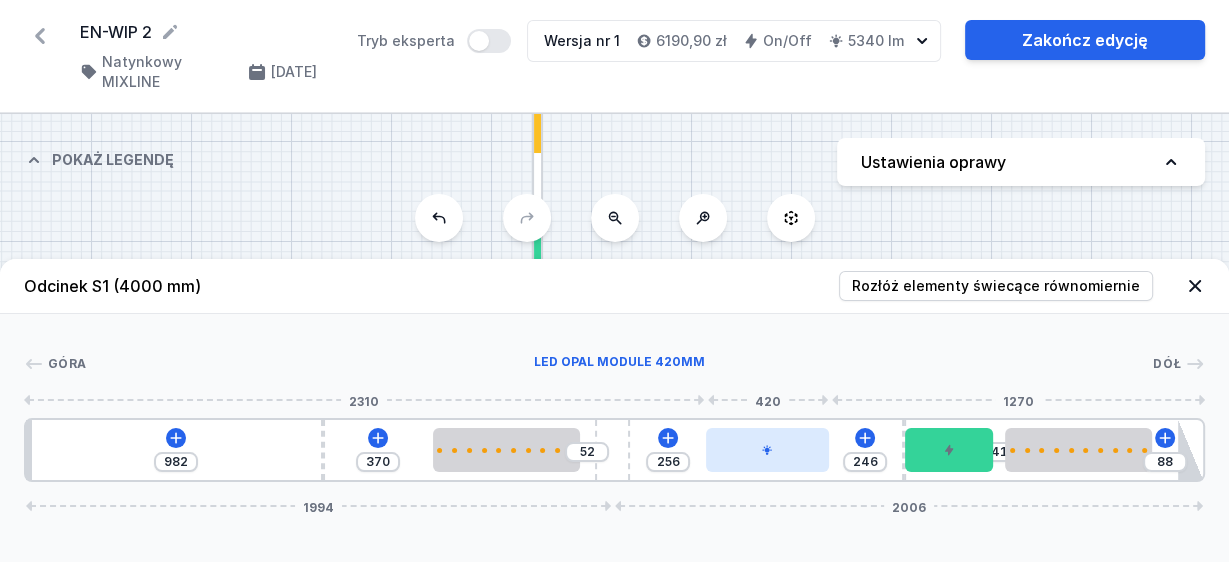 click at bounding box center [768, 450] 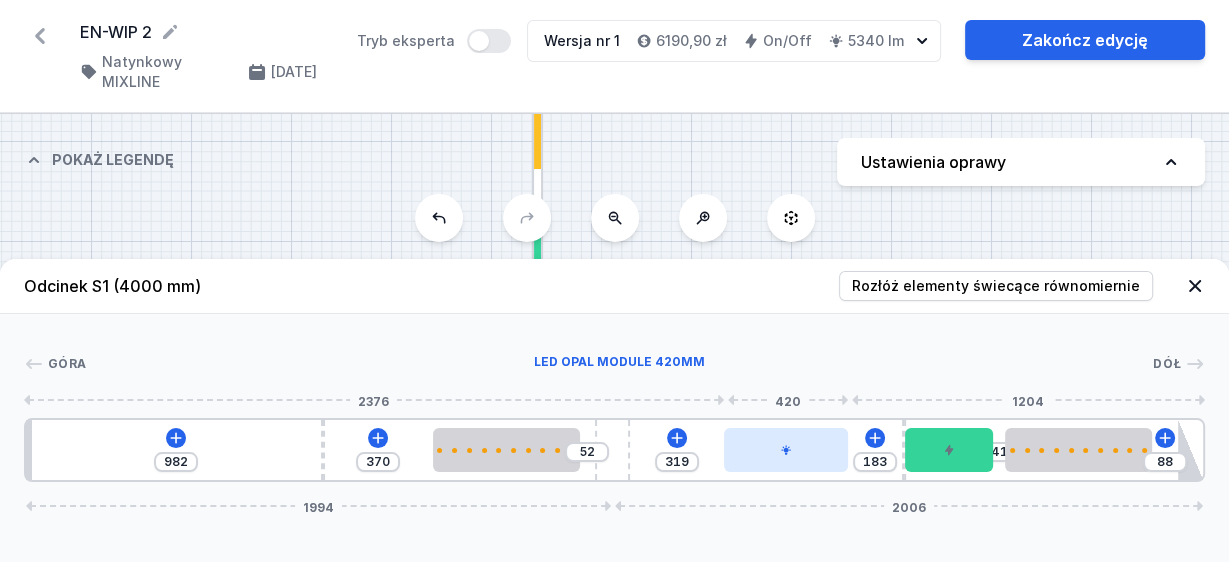 drag, startPoint x: 763, startPoint y: 461, endPoint x: 793, endPoint y: 461, distance: 30 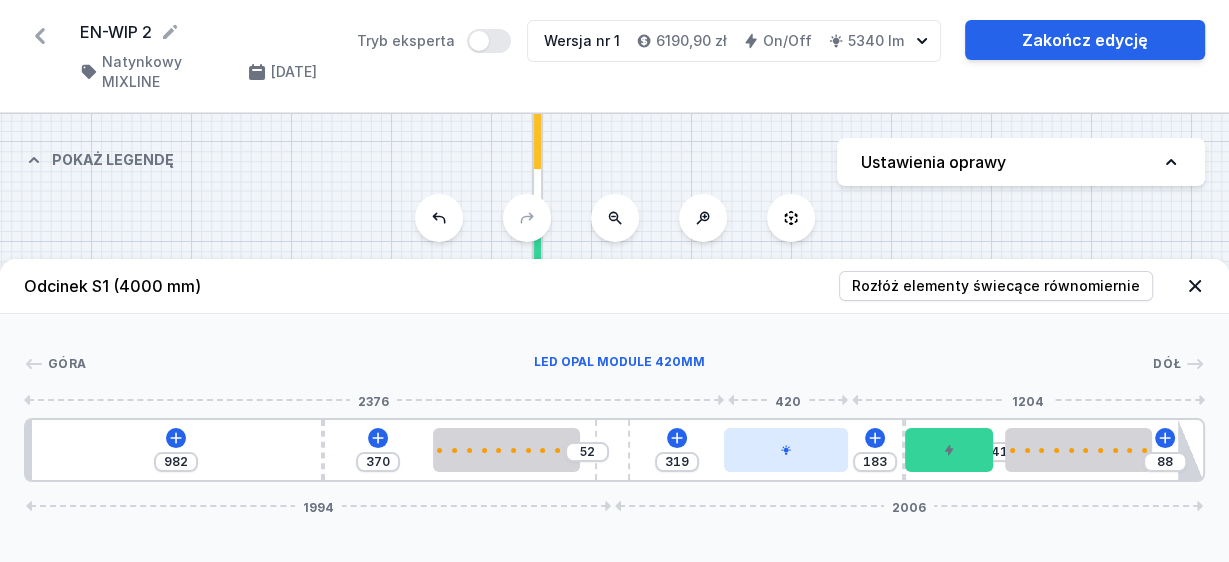 click at bounding box center (786, 450) 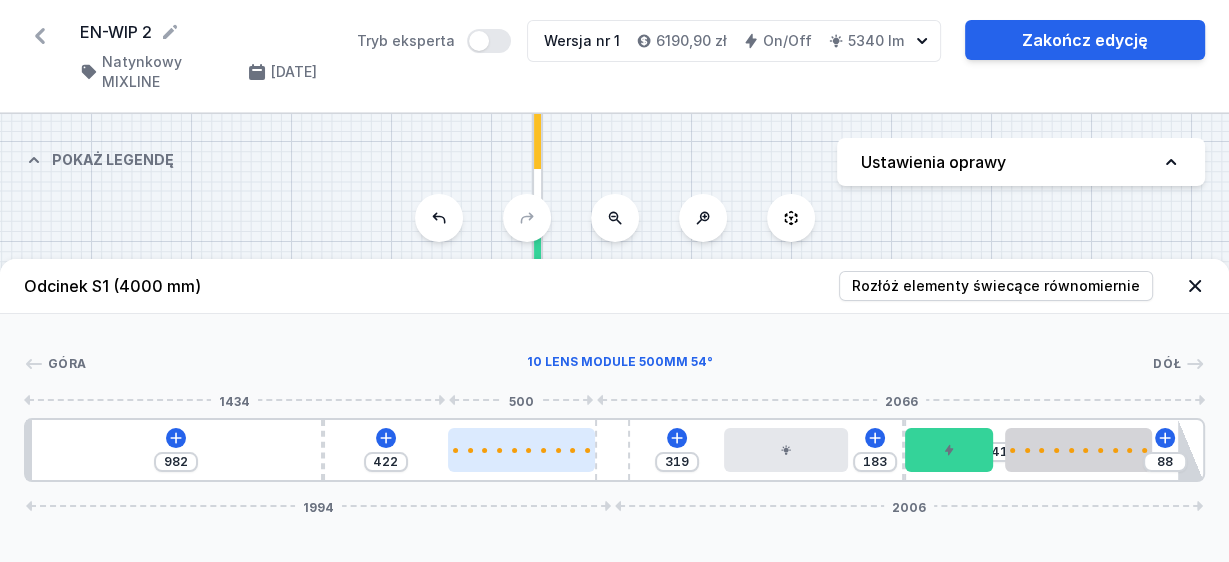 drag, startPoint x: 527, startPoint y: 454, endPoint x: 539, endPoint y: 454, distance: 12 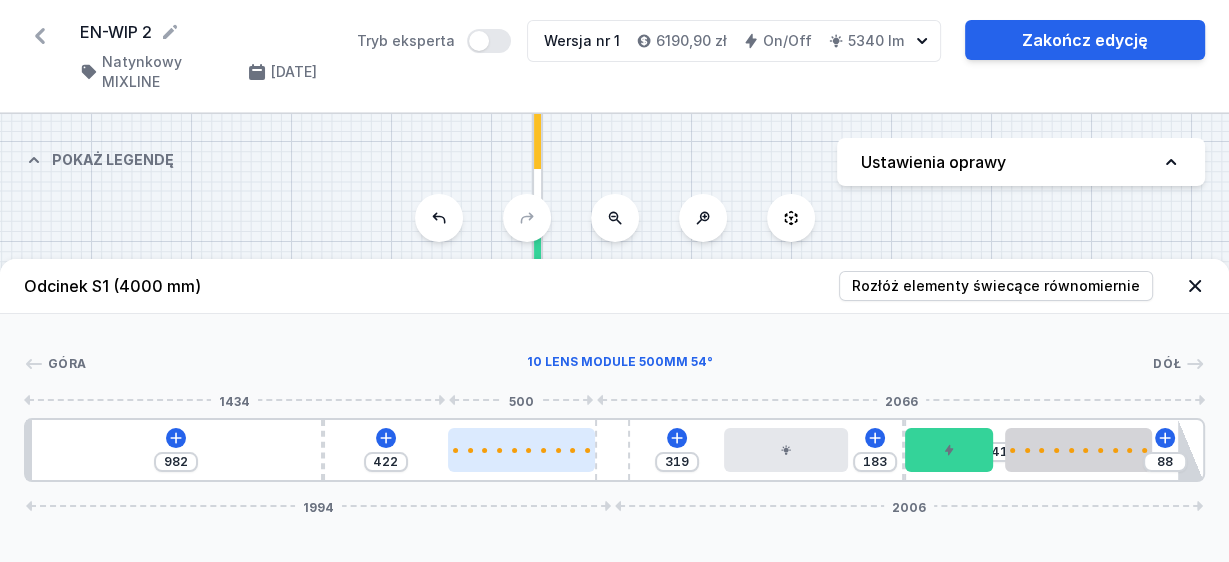 click at bounding box center (521, 450) 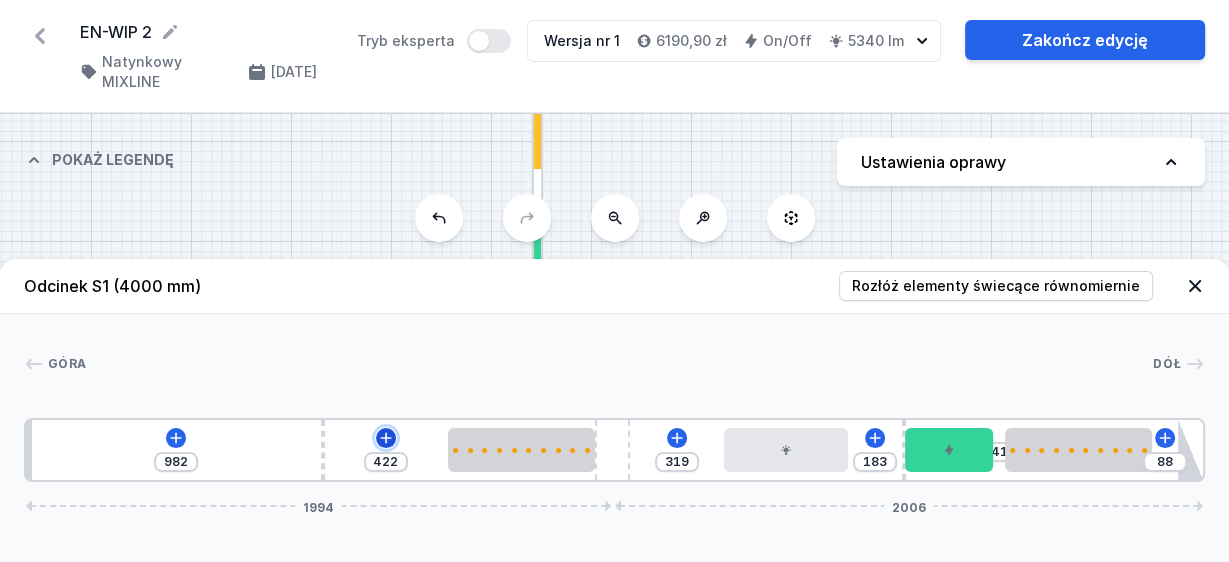 click 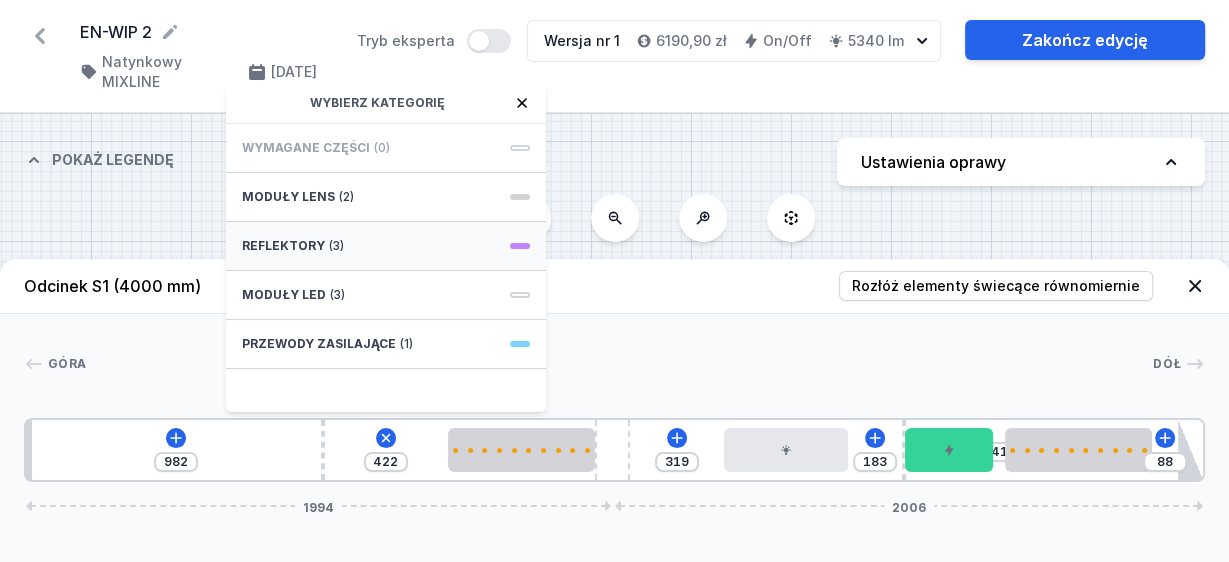 click on "Reflektory (3)" at bounding box center (386, 246) 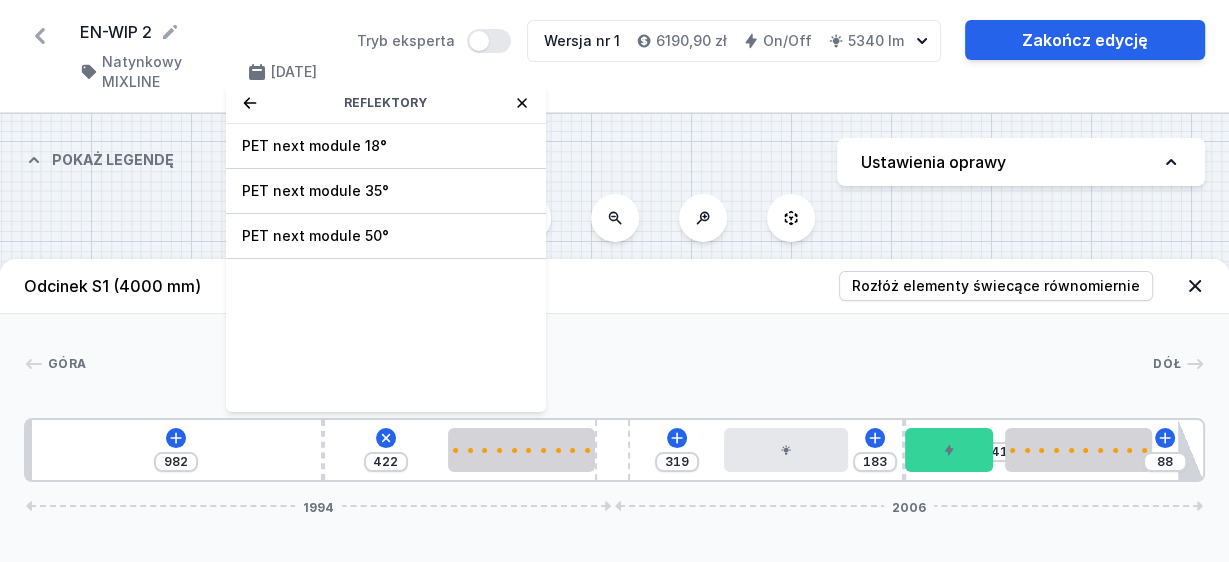 click 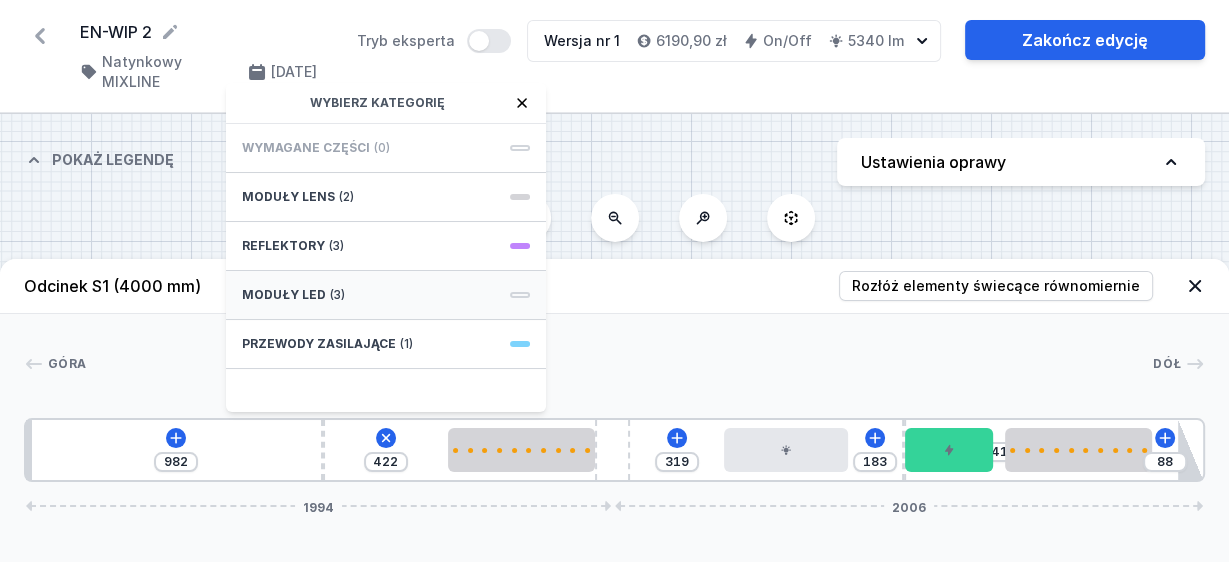 click on "Moduły LED (3)" at bounding box center (386, 295) 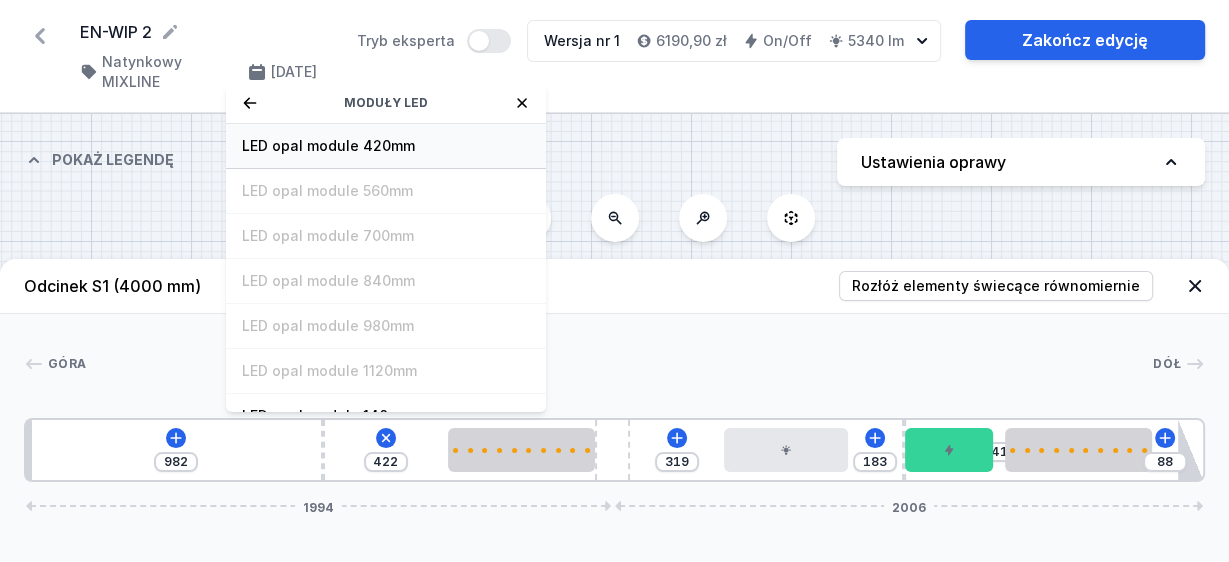 click on "LED opal module 420mm" at bounding box center (386, 146) 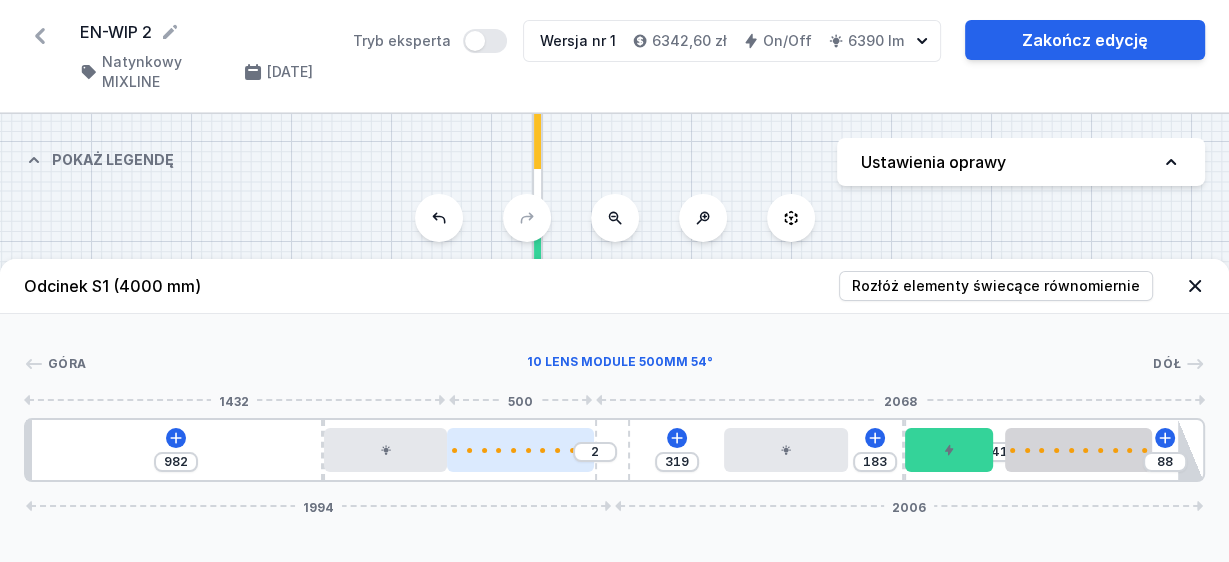 drag, startPoint x: 535, startPoint y: 456, endPoint x: 555, endPoint y: 454, distance: 20.09975 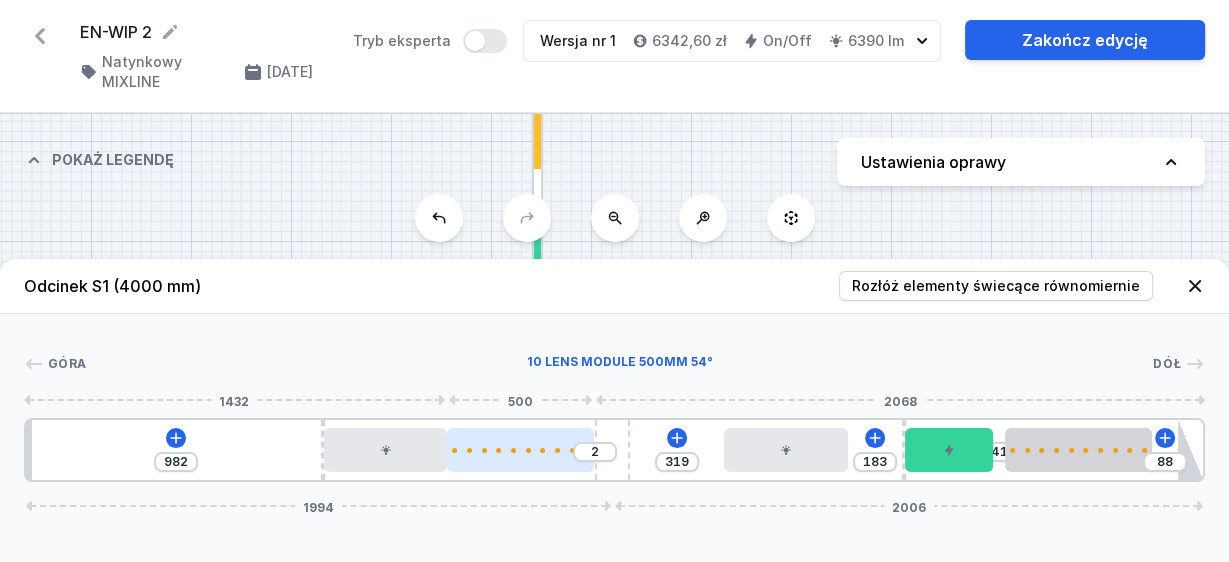 click at bounding box center (520, 450) 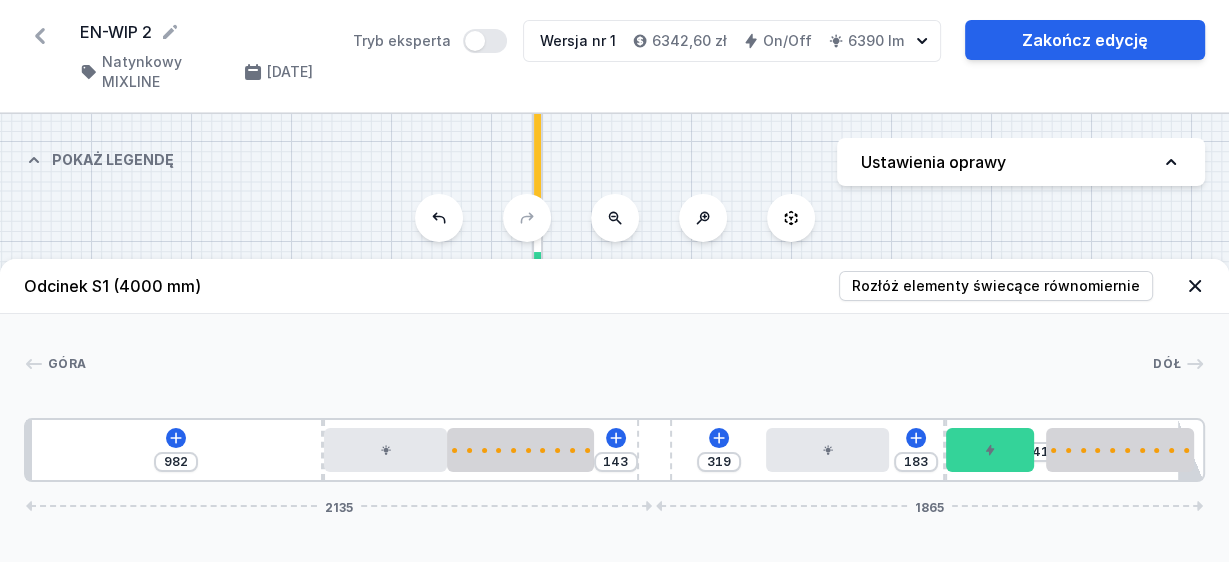 drag, startPoint x: 617, startPoint y: 430, endPoint x: 699, endPoint y: 443, distance: 83.02409 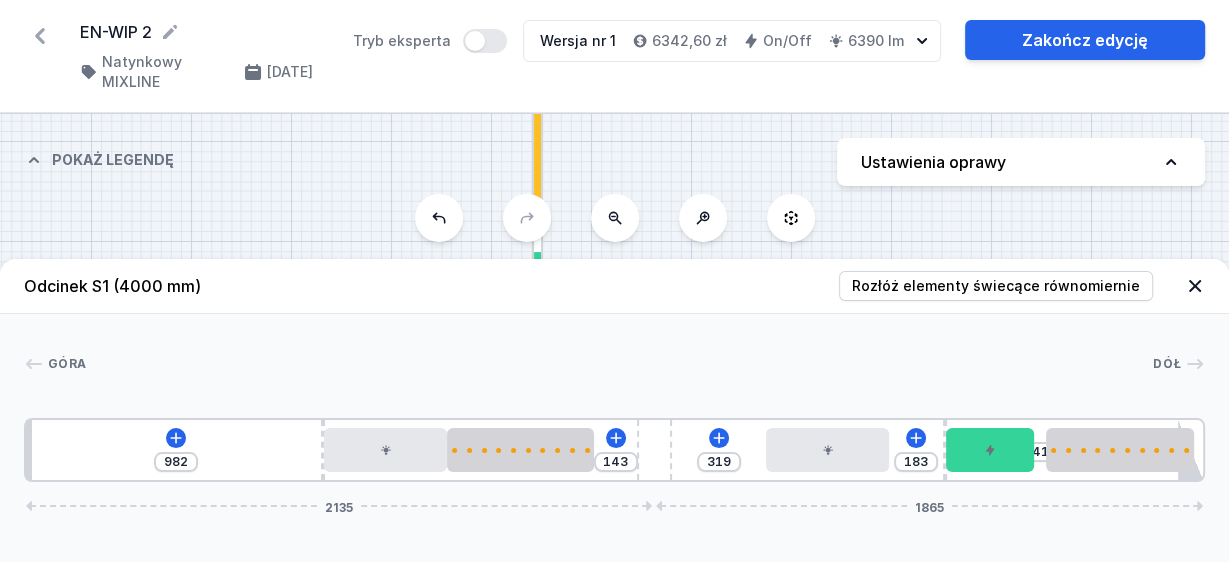 click on "982 143 319 183 41 2135 1865" at bounding box center (614, 450) 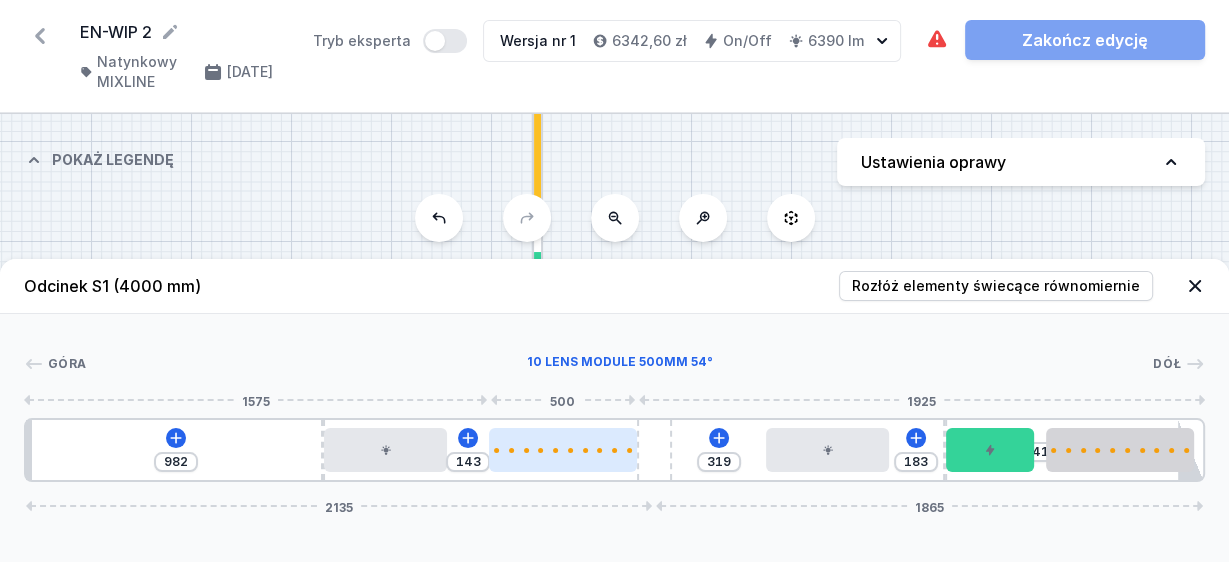 drag, startPoint x: 509, startPoint y: 450, endPoint x: 556, endPoint y: 457, distance: 47.518417 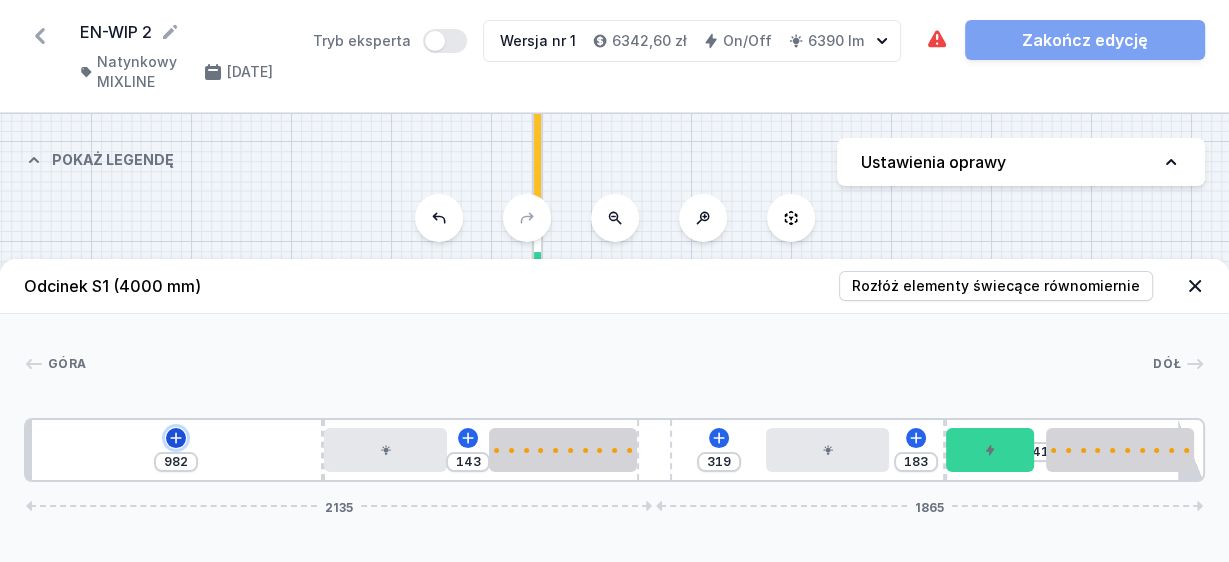 click 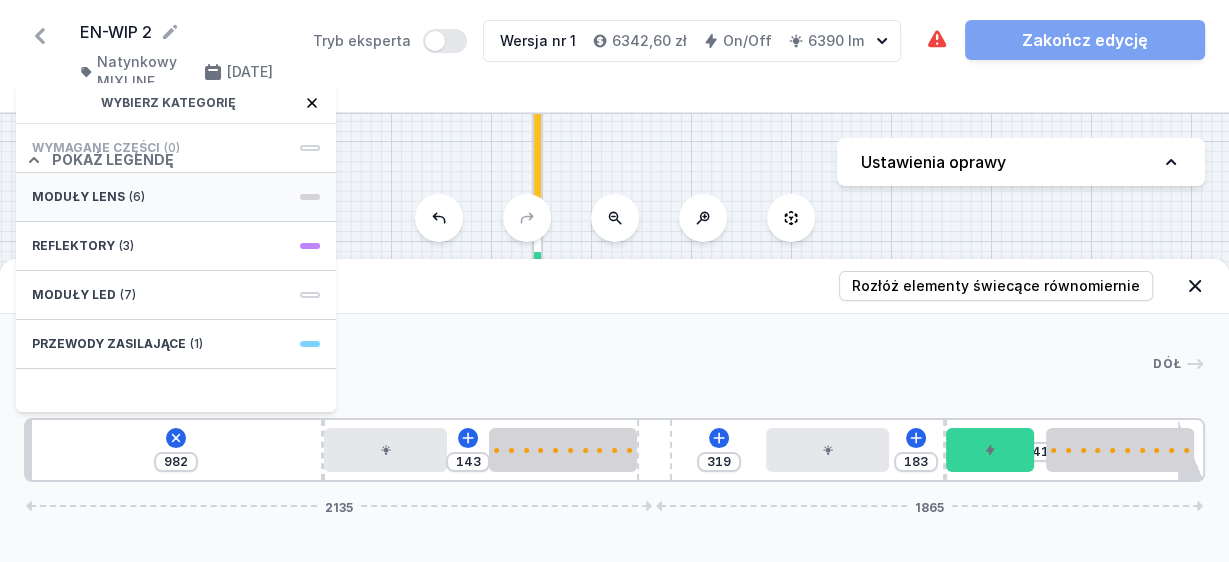 click on "Moduły LENS (6)" at bounding box center (176, 197) 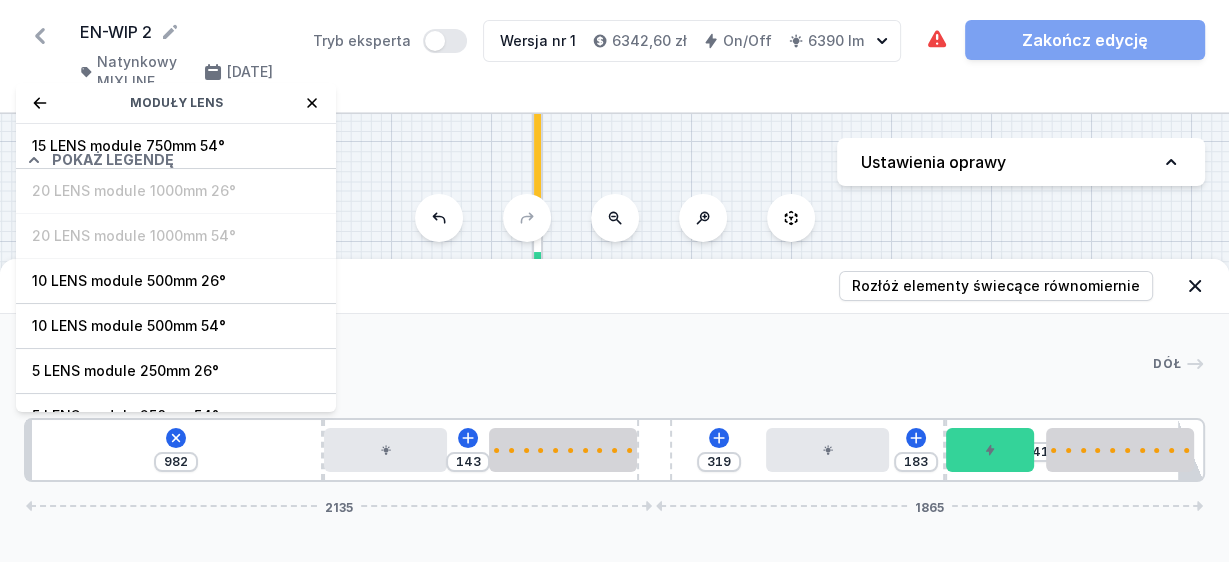 click on "10 LENS module 500mm 54°" at bounding box center (176, 326) 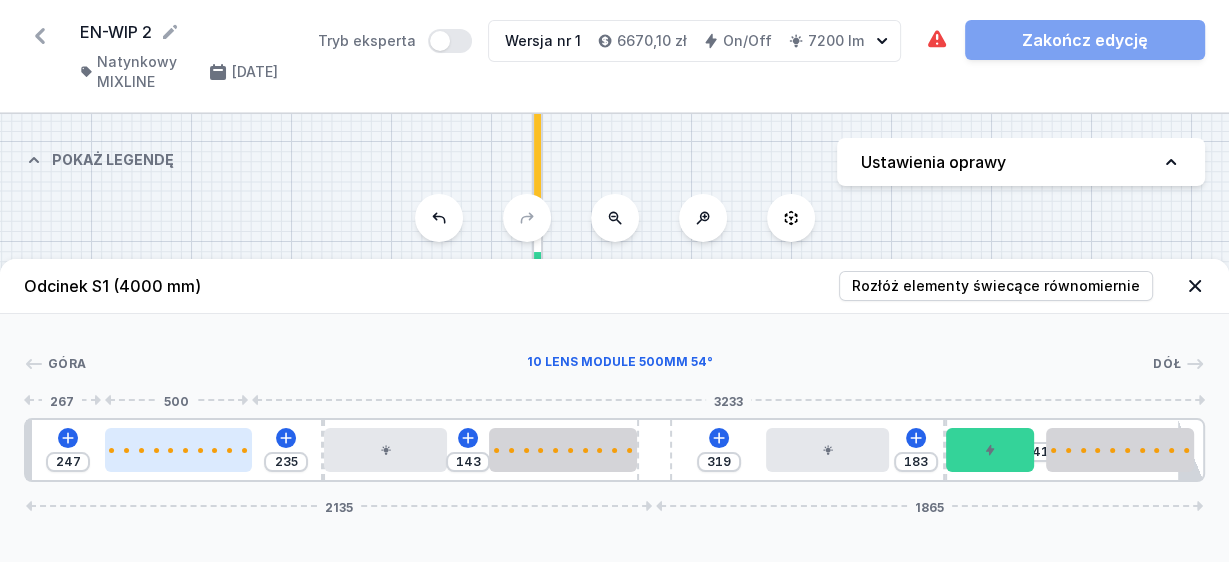 drag, startPoint x: 127, startPoint y: 450, endPoint x: 195, endPoint y: 459, distance: 68.593 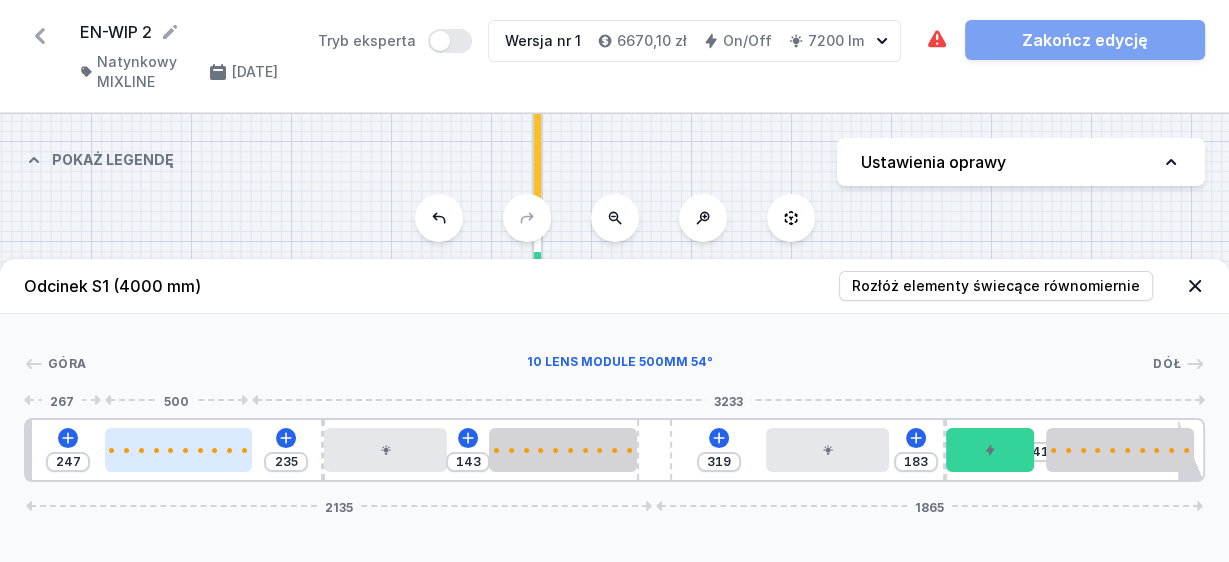 click at bounding box center (178, 450) 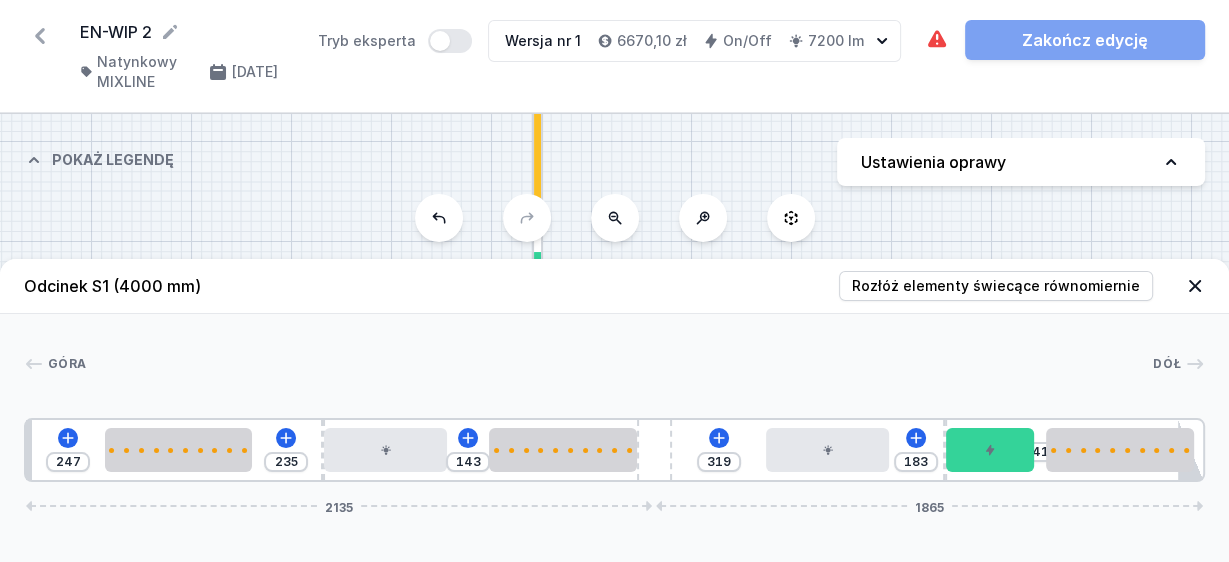 click on "247 235 143 319 183 41 2135 1865" at bounding box center [614, 450] 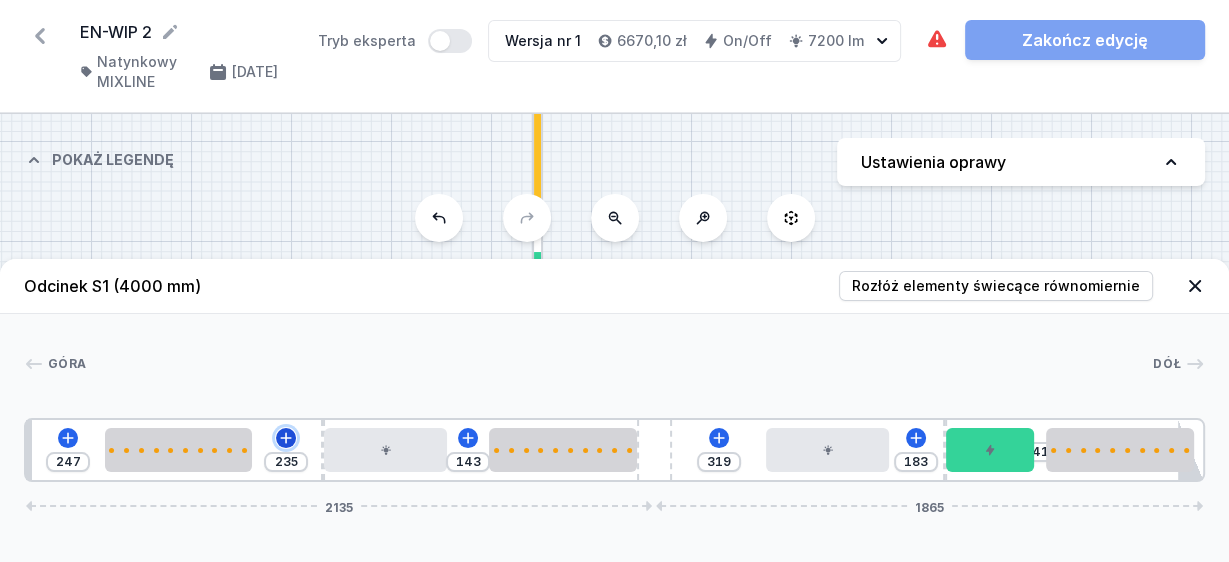 click 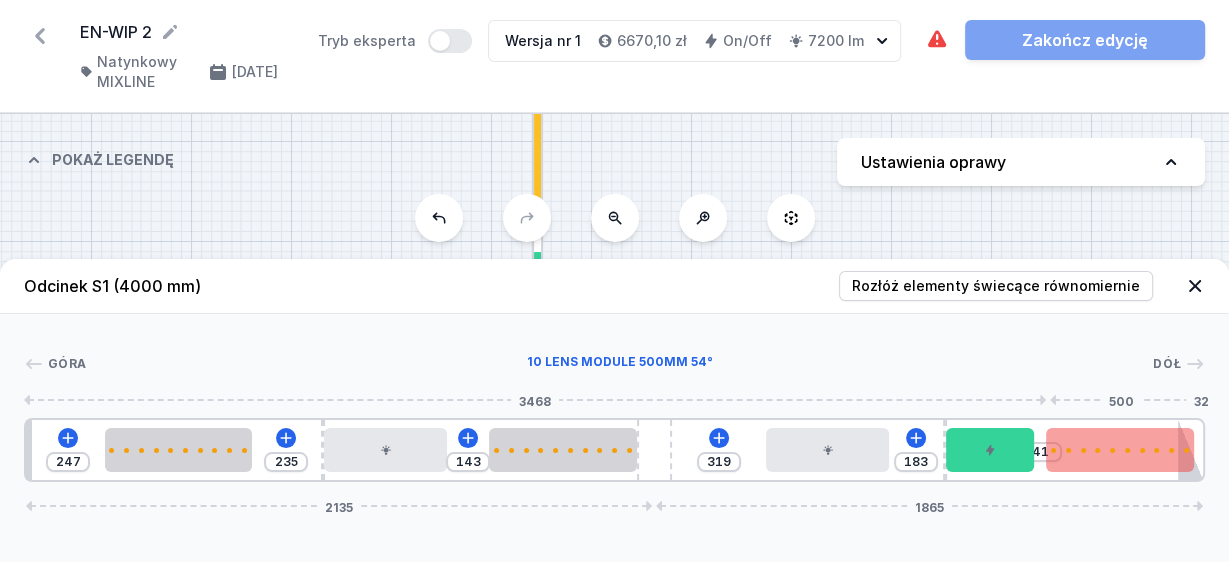 click at bounding box center (1119, 450) 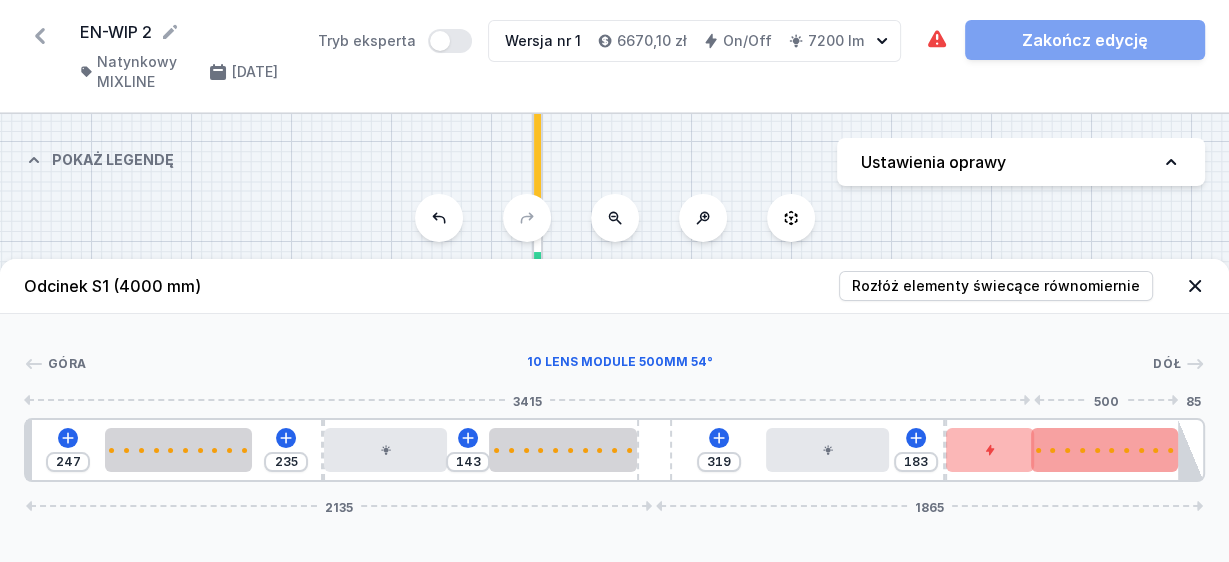 drag, startPoint x: 1158, startPoint y: 457, endPoint x: 1148, endPoint y: 455, distance: 10.198039 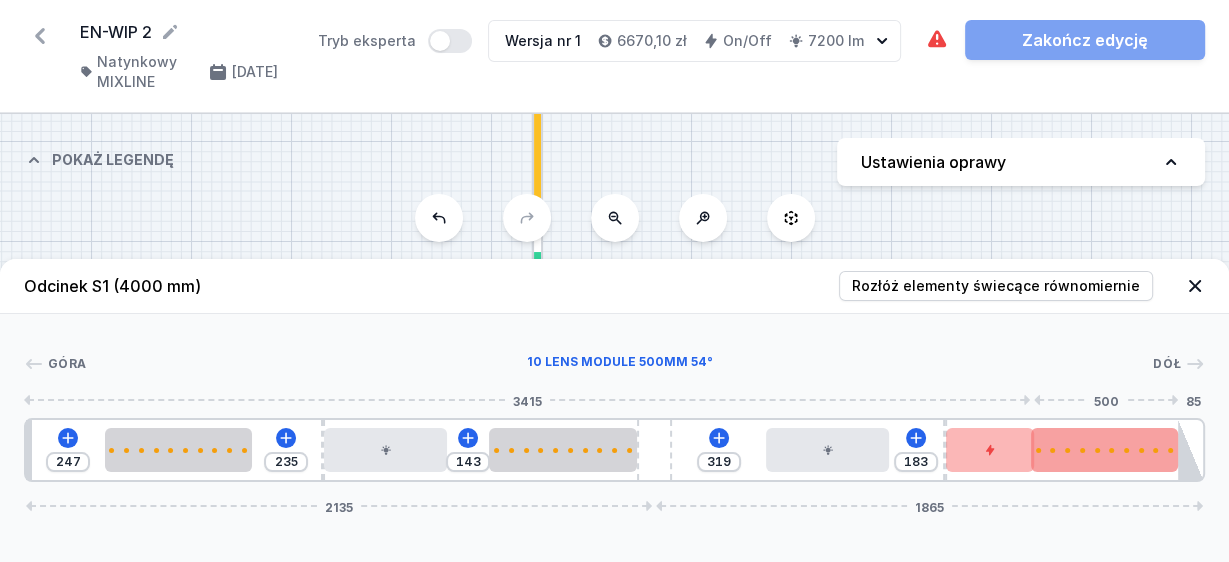 click at bounding box center [1104, 450] 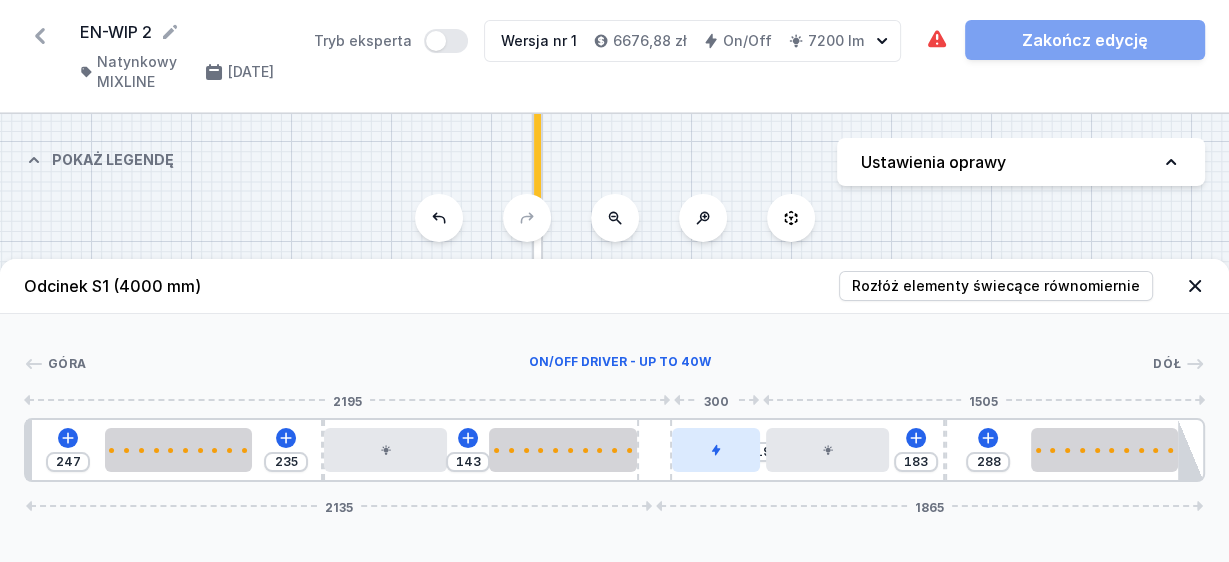 drag, startPoint x: 947, startPoint y: 429, endPoint x: 688, endPoint y: 444, distance: 259.434 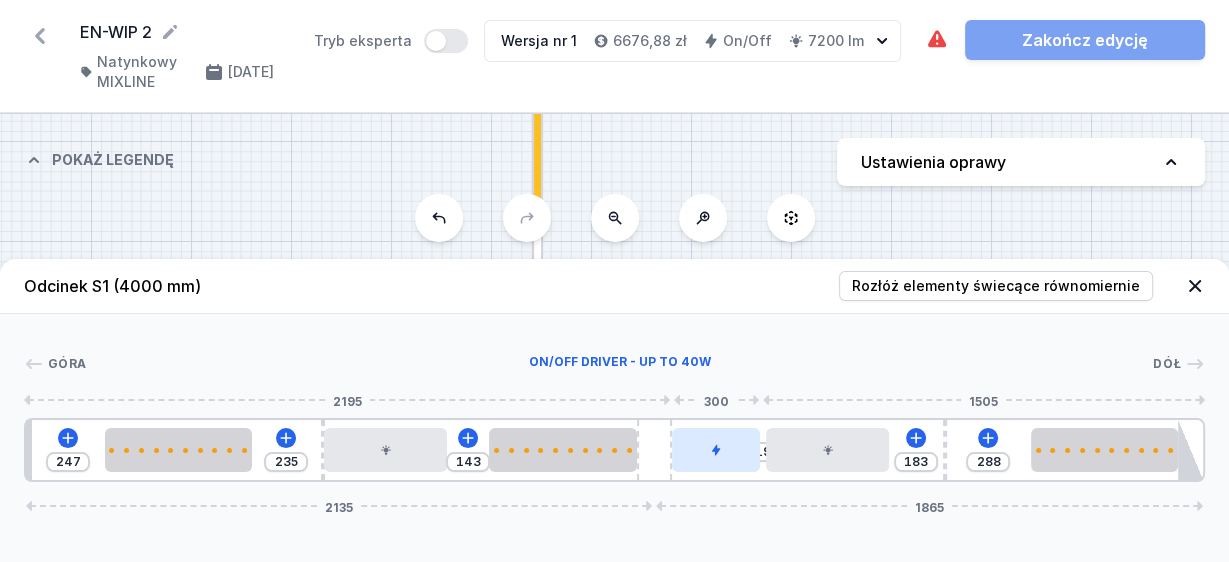 click at bounding box center [716, 450] 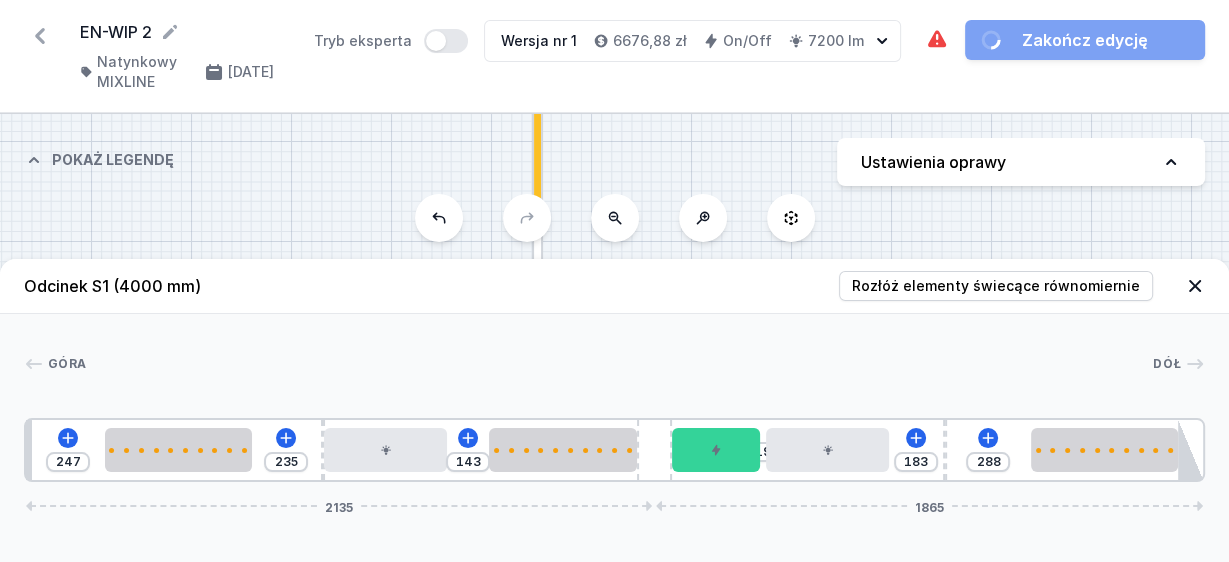 click on "Góra Dół 1 2 3 4 2 5 6 4 3 2 7 247 235 143 19 183 288 2135 1865 267 500 235 10 420 143 500 120 300 19 420 183 10 288 500 85 20 2055 120 1720 85 4000" at bounding box center [614, 398] 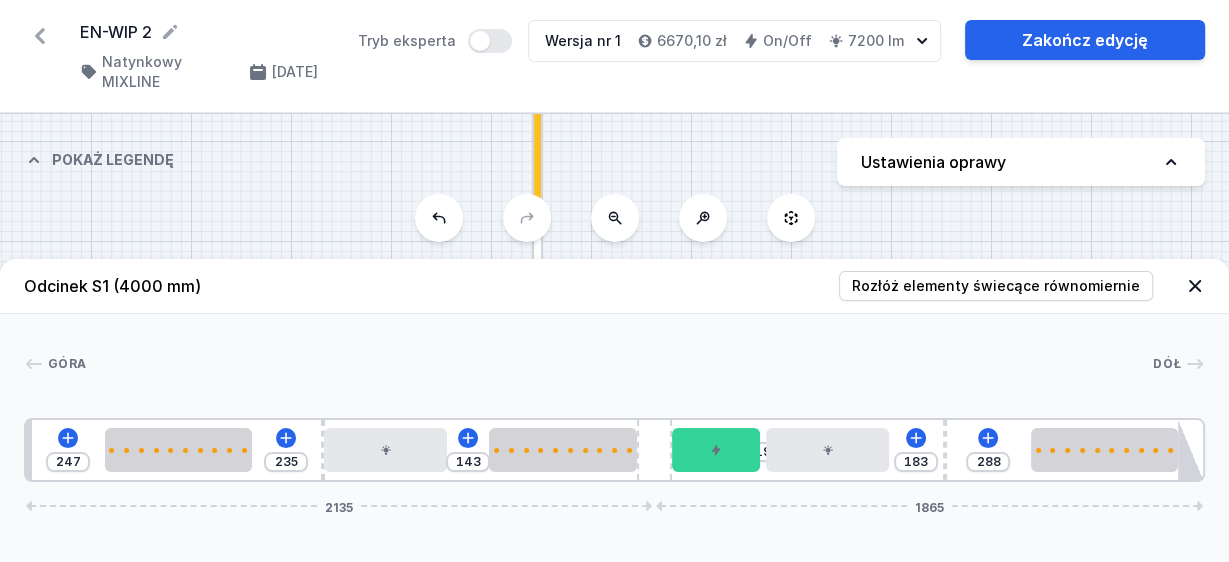 click 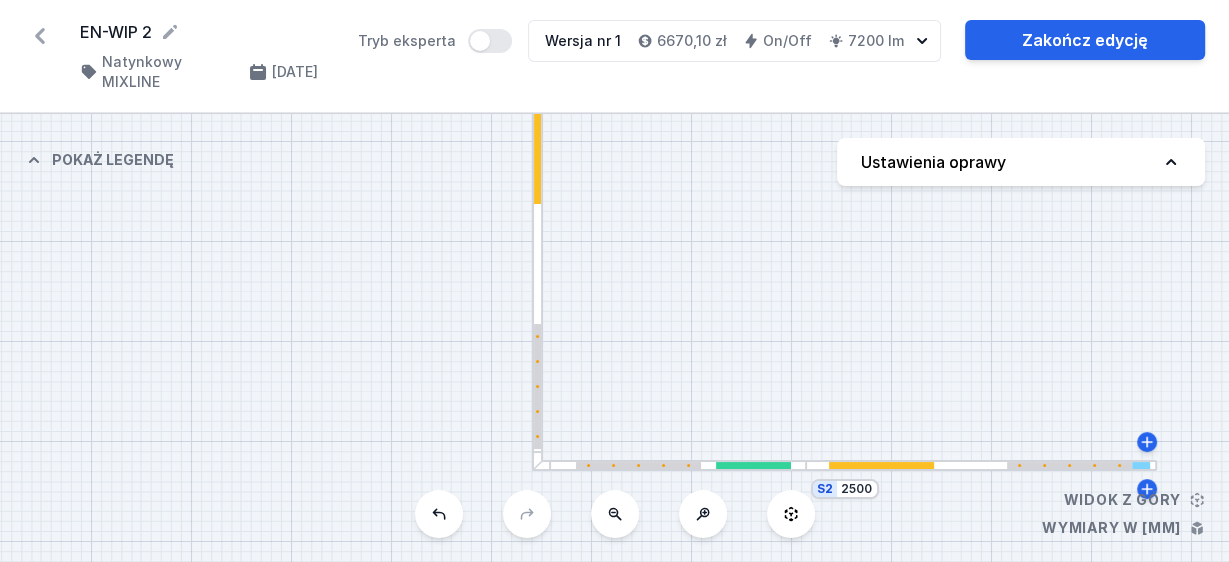 click at bounding box center (615, 514) 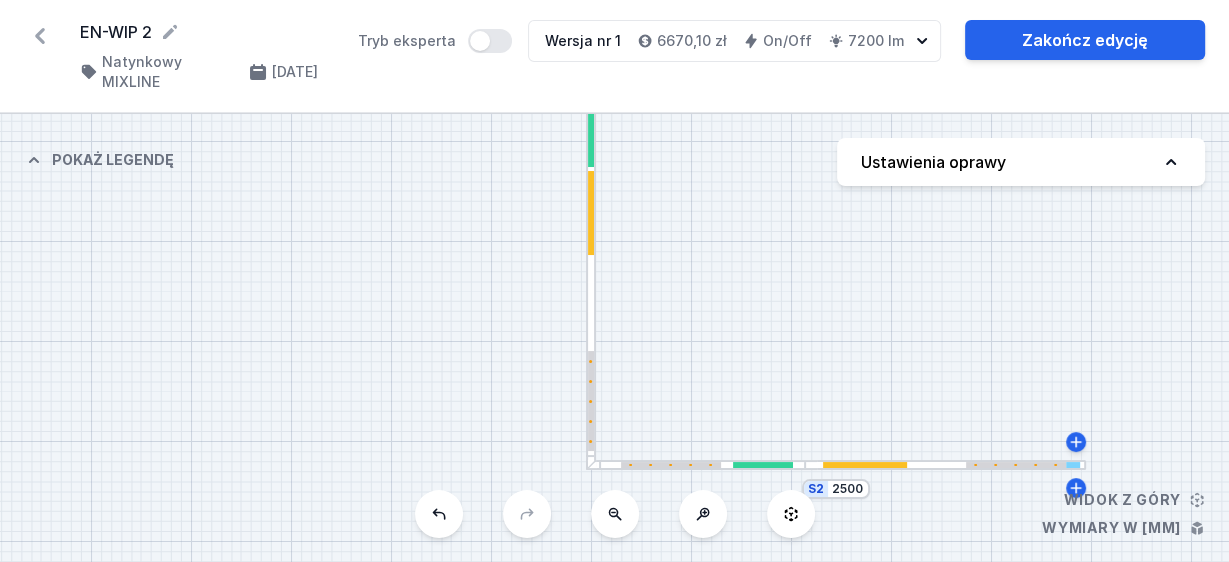 click at bounding box center [615, 514] 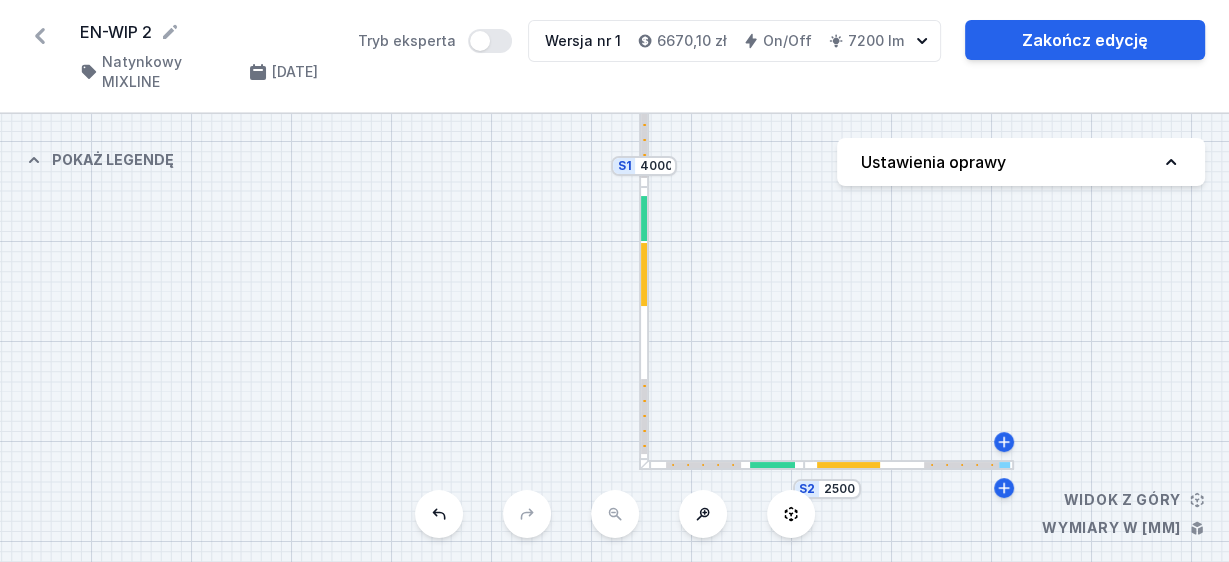 click on "S2 2500 S1 4000" at bounding box center [614, 338] 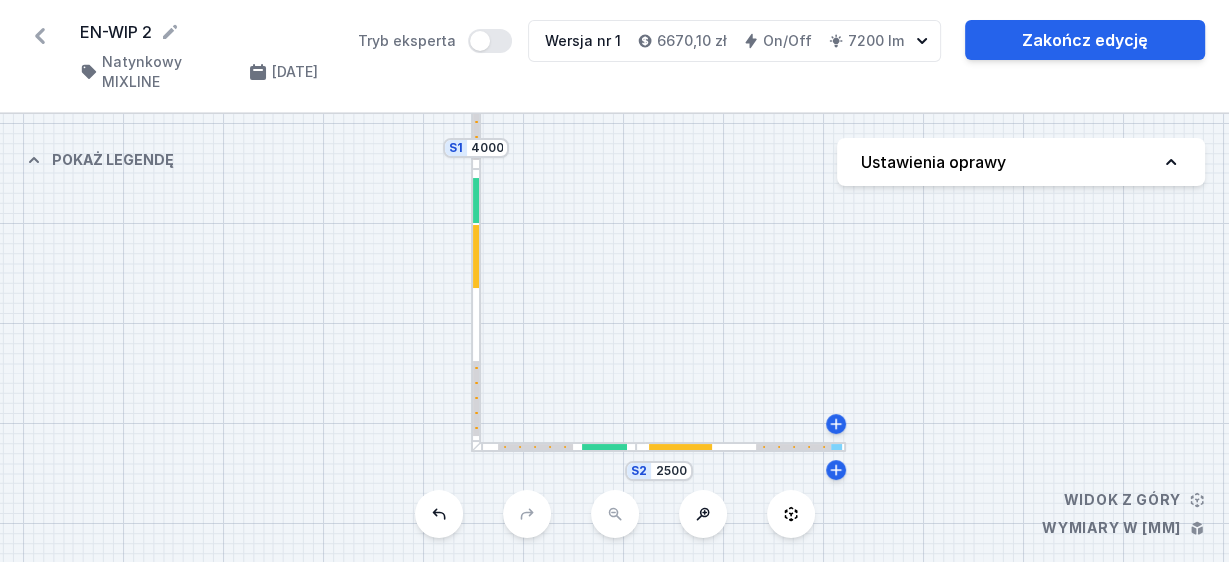 drag, startPoint x: 904, startPoint y: 248, endPoint x: 736, endPoint y: 237, distance: 168.35974 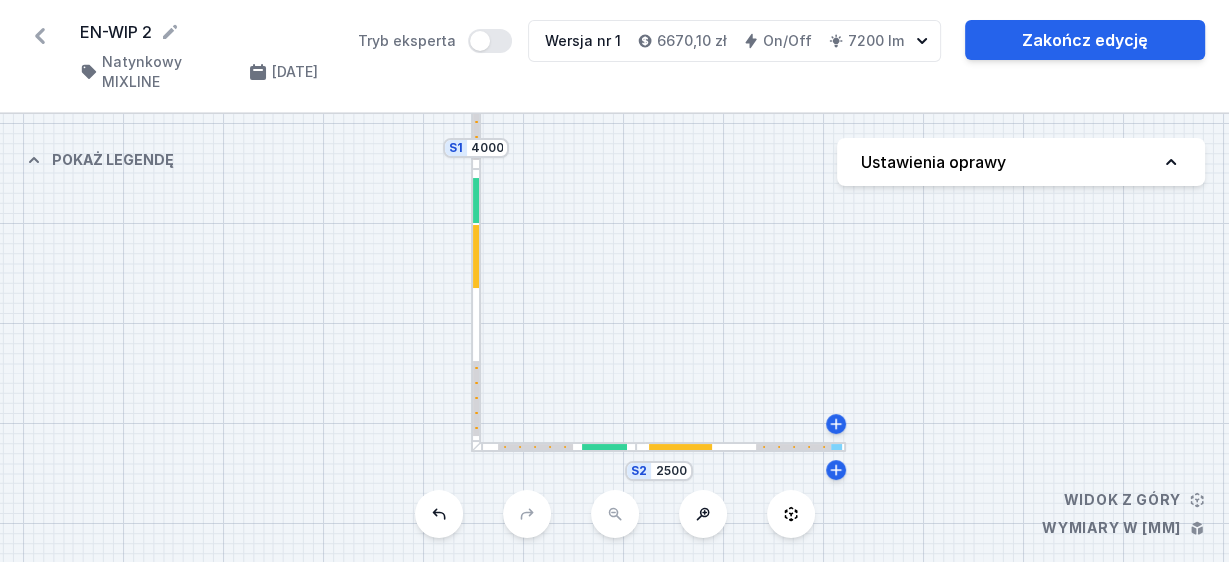 click on "S2 2500 S1 4000" at bounding box center [614, 338] 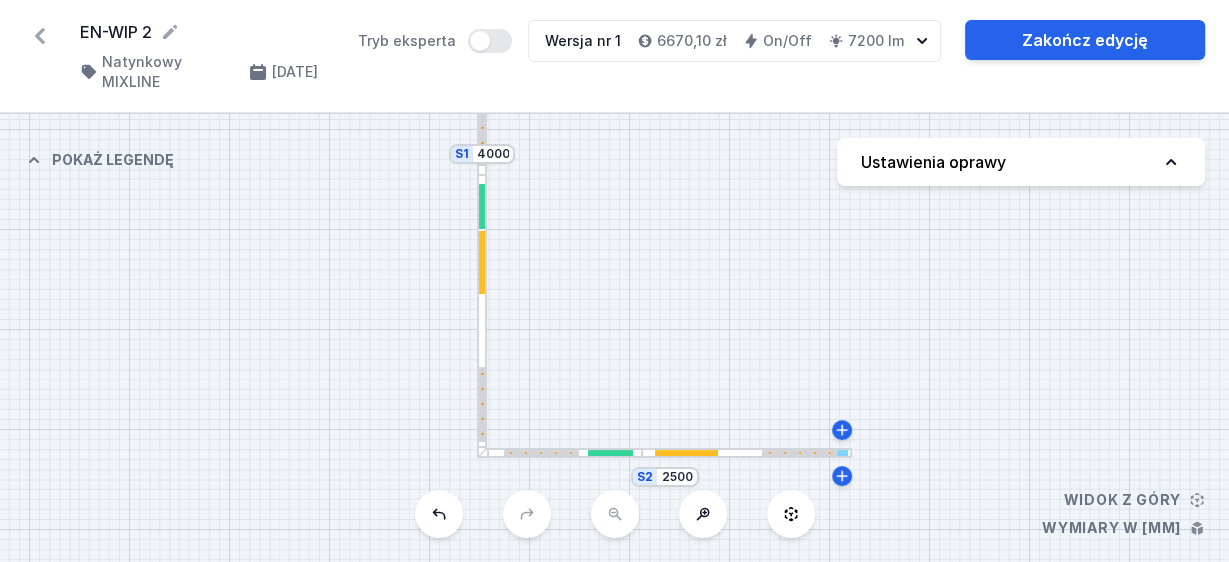 click at bounding box center (482, 404) 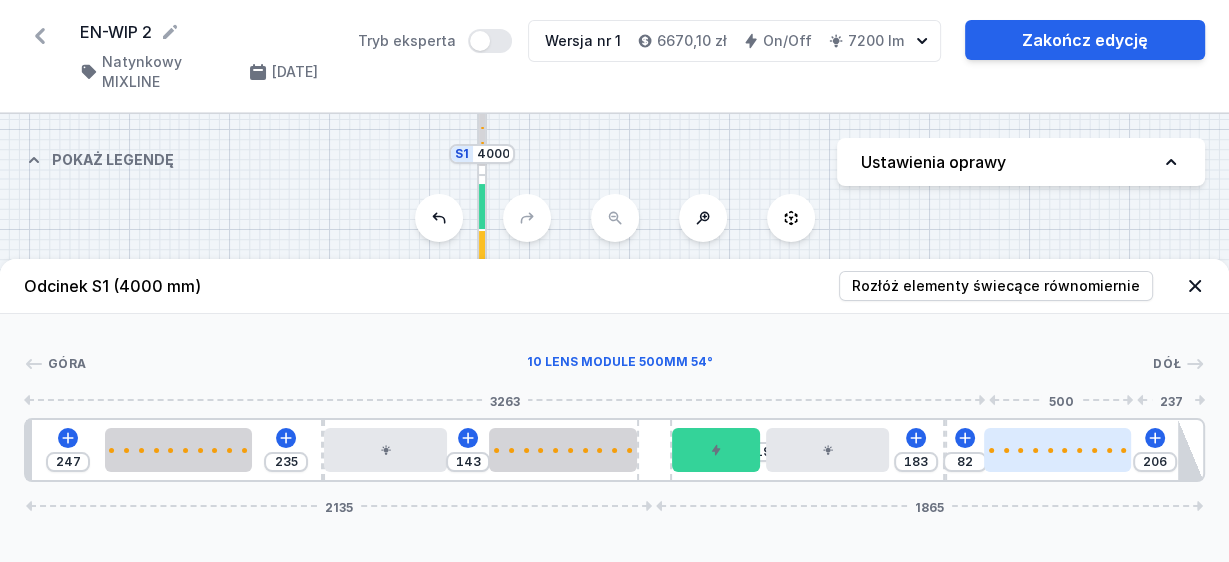 drag, startPoint x: 1102, startPoint y: 461, endPoint x: 1057, endPoint y: 454, distance: 45.54119 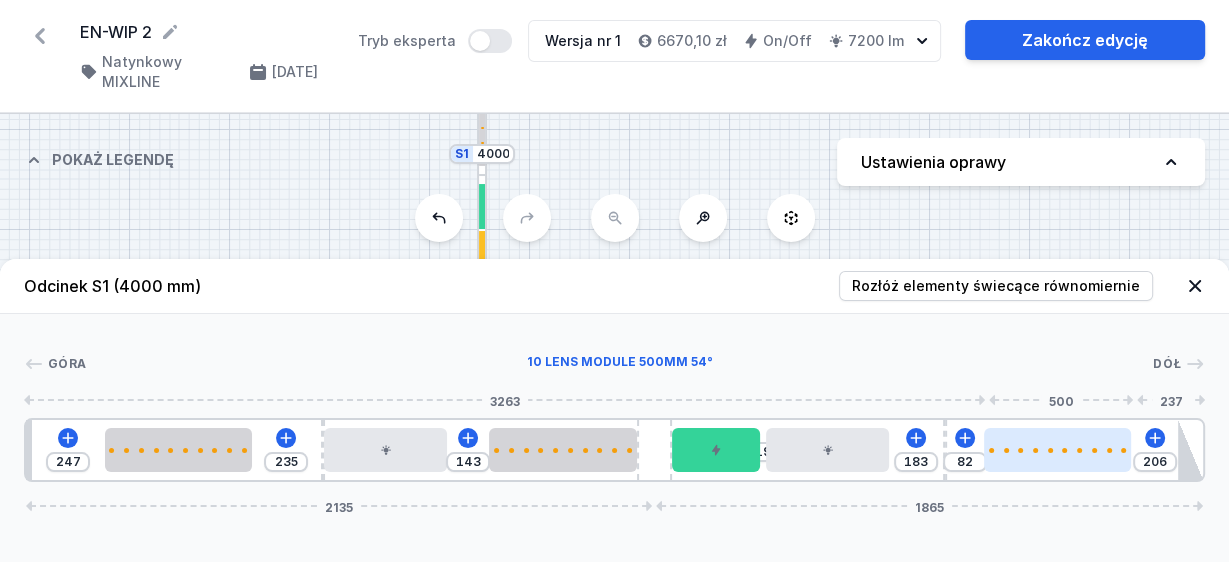 click at bounding box center (1057, 450) 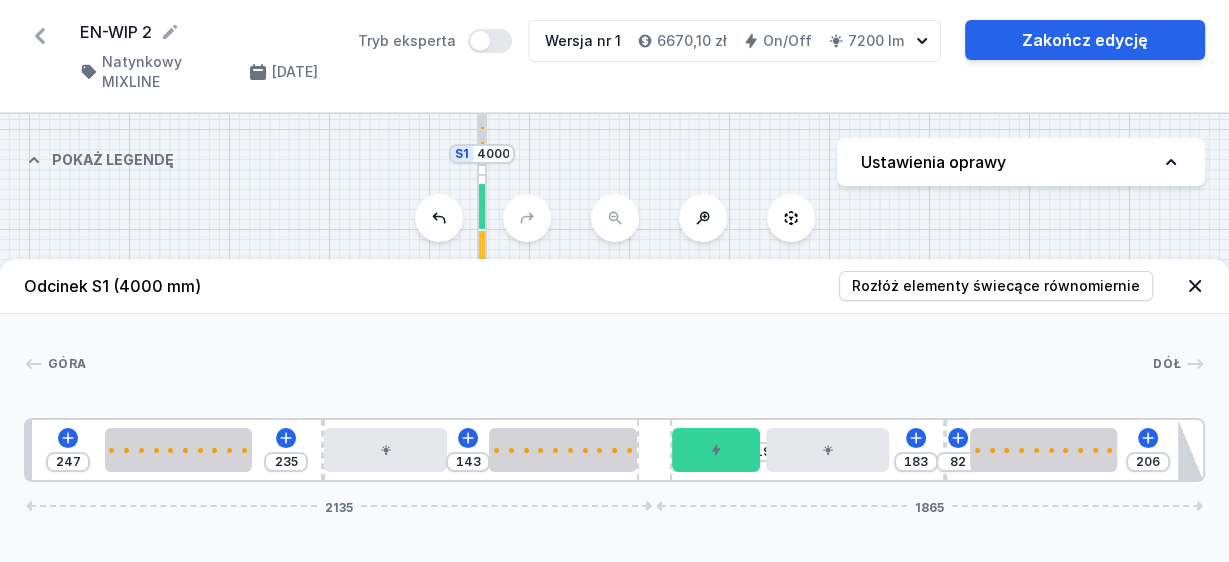 click on "Góra Dół 1 2 3 4 2 5 6 4 3 2 7 247 235 143 19 183 82 206 2135 1865 267 500 235 10 420 143 500 120 300 19 420 183 10 82 500 291 20 2055 120 1720 85 4000" at bounding box center [614, 398] 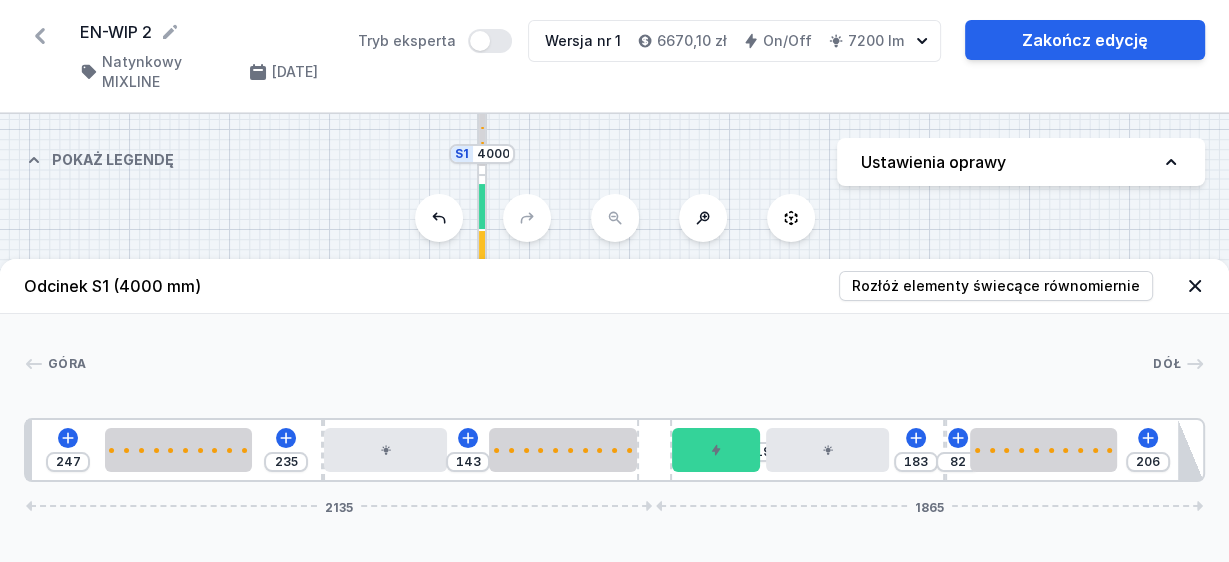 click 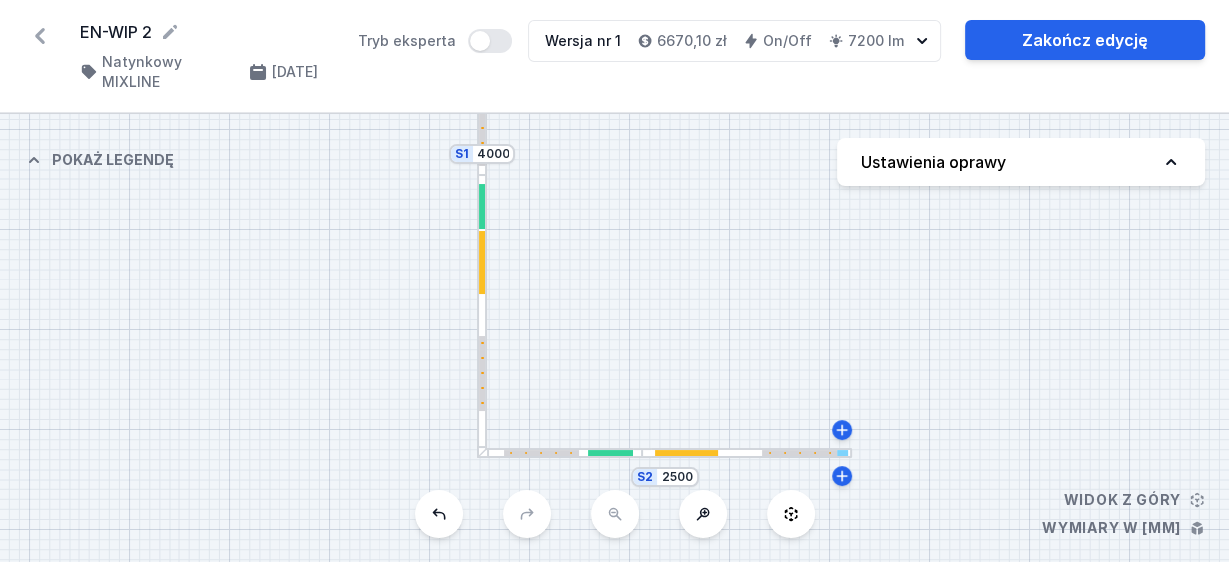 click on "S2 2500 S1 4000" at bounding box center (614, 338) 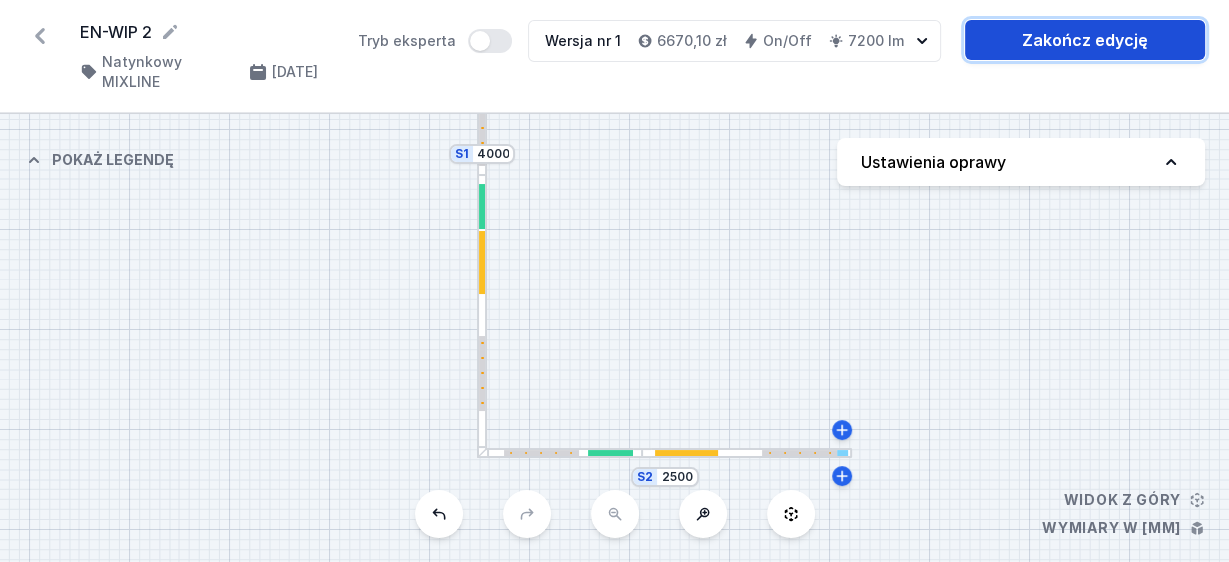 click on "Zakończ edycję" at bounding box center [1085, 40] 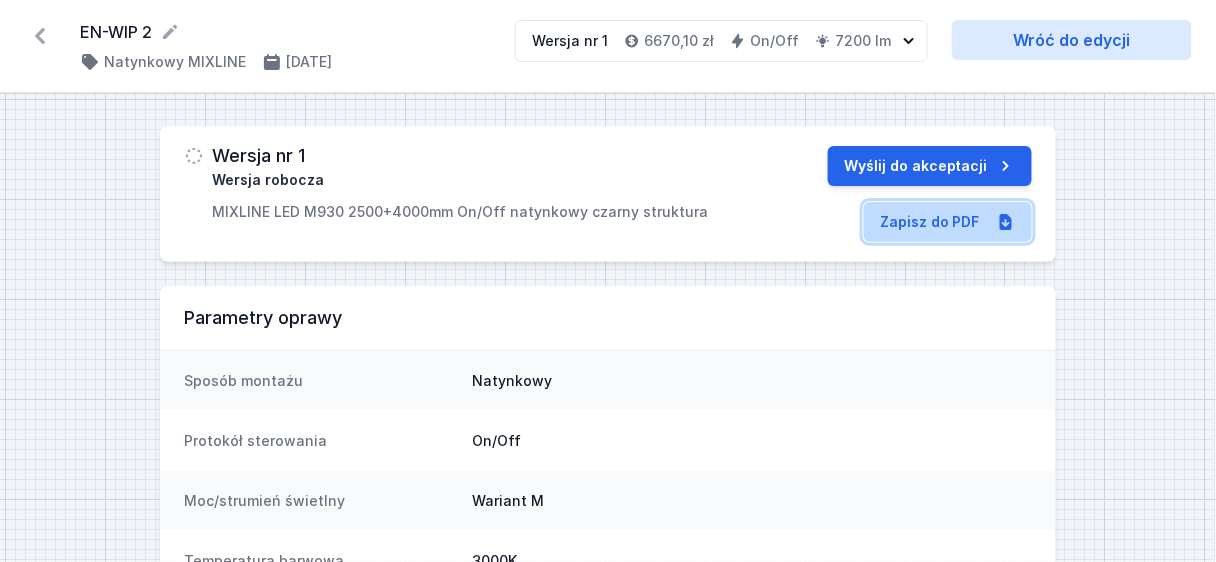 click on "Zapisz do PDF" at bounding box center (948, 222) 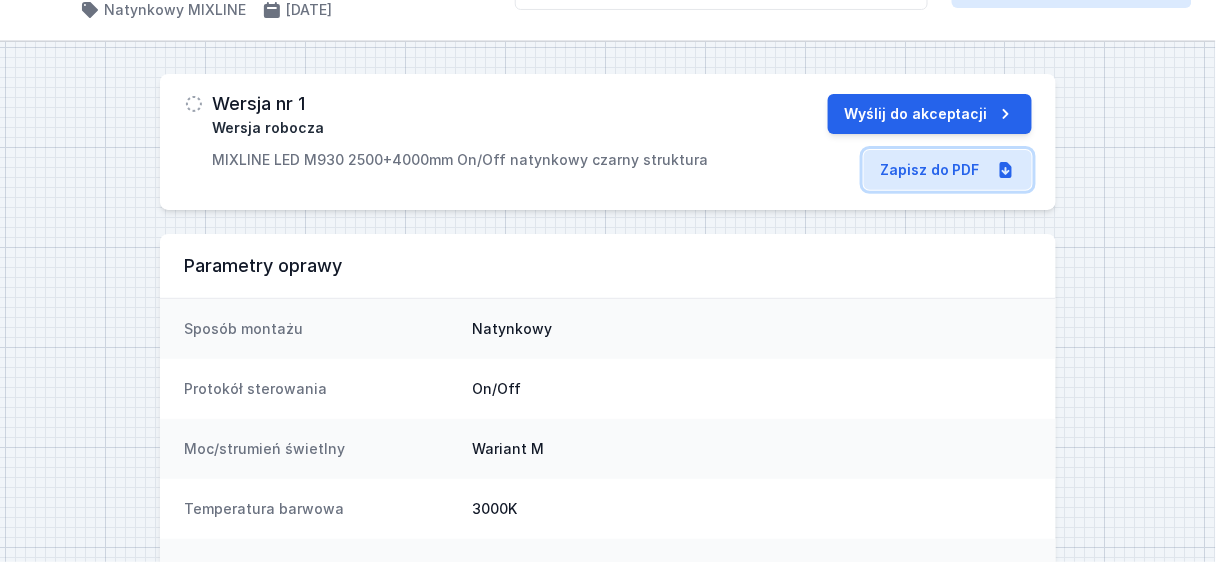 scroll, scrollTop: 80, scrollLeft: 0, axis: vertical 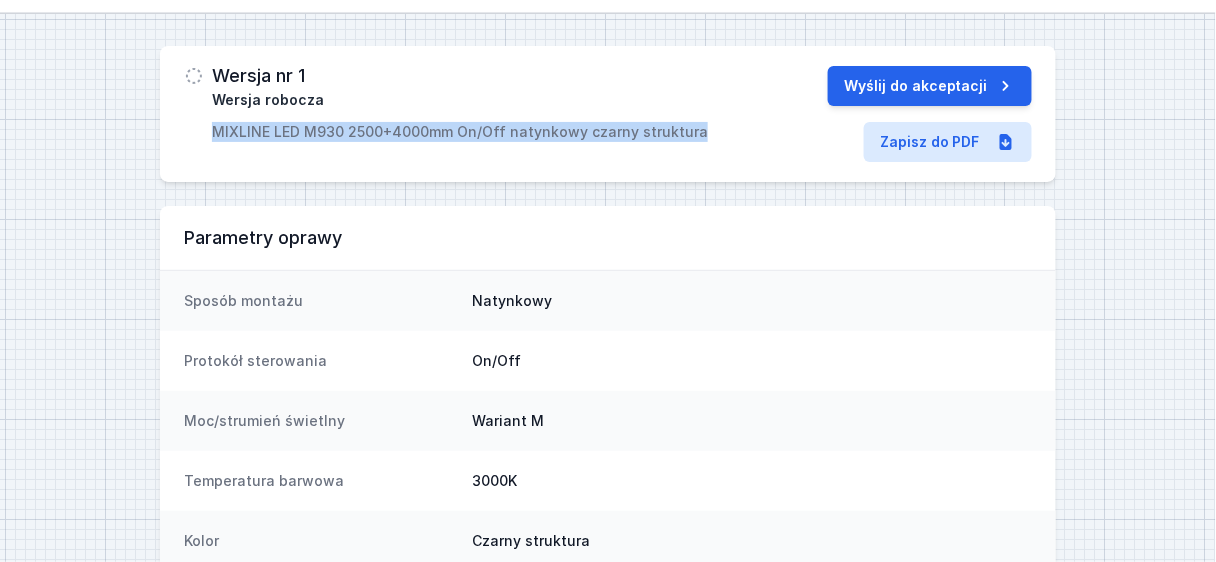 drag, startPoint x: 695, startPoint y: 128, endPoint x: 213, endPoint y: 138, distance: 482.10373 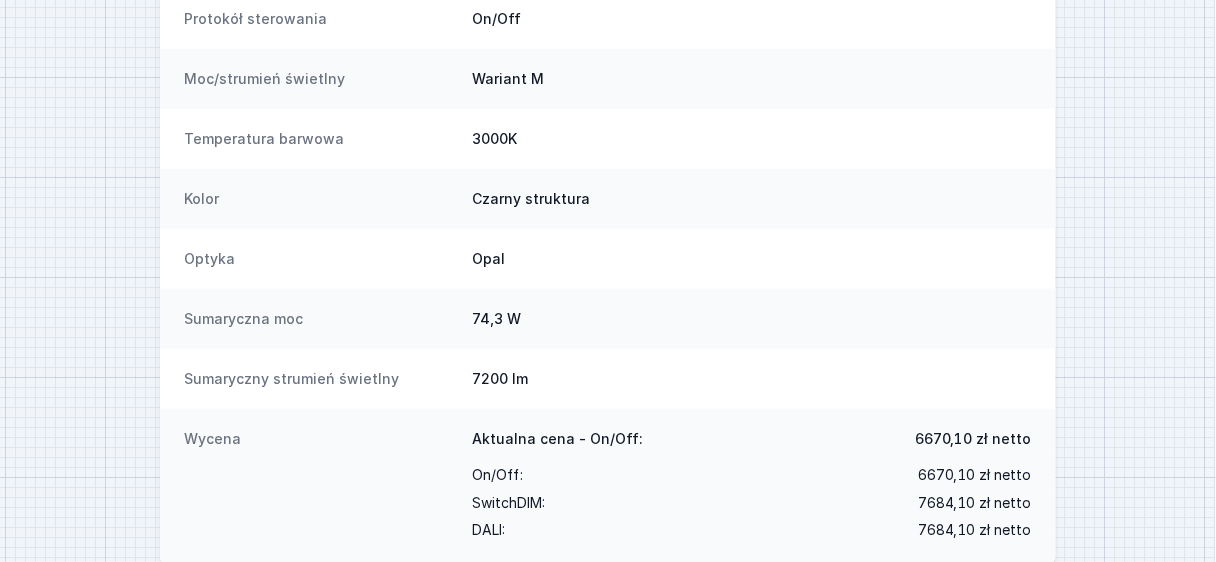 scroll, scrollTop: 455, scrollLeft: 0, axis: vertical 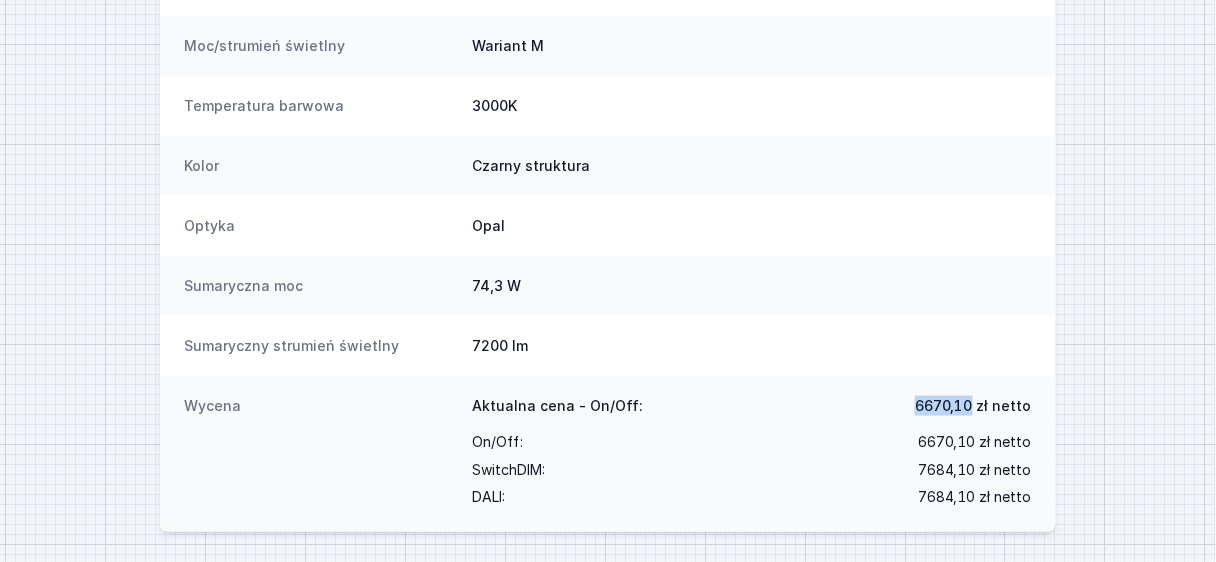 drag, startPoint x: 978, startPoint y: 401, endPoint x: 892, endPoint y: 403, distance: 86.023254 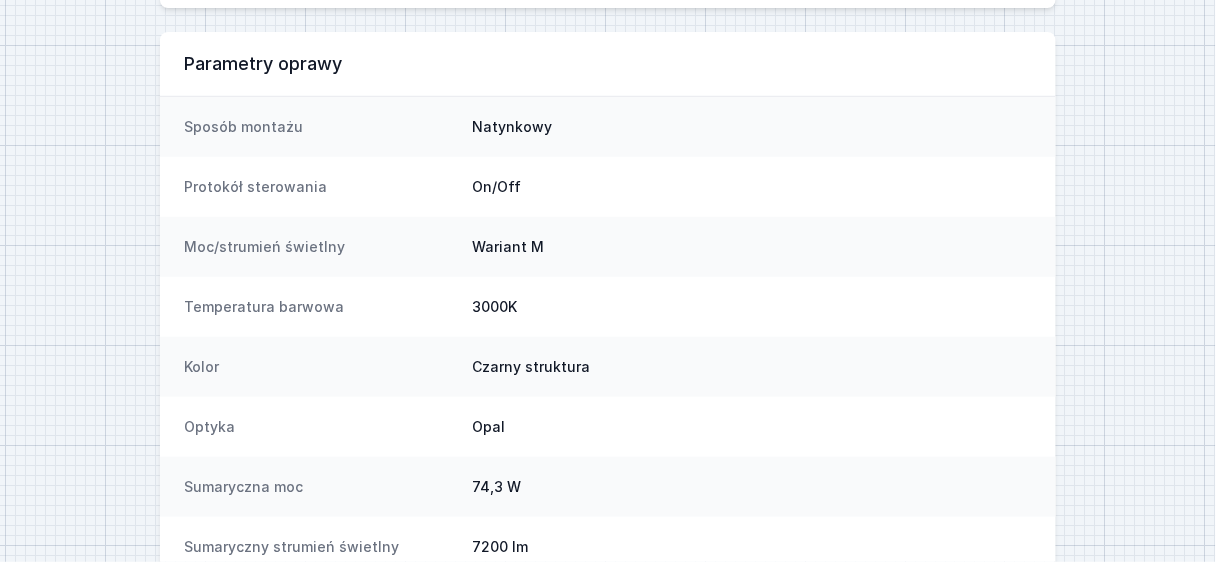 scroll, scrollTop: 0, scrollLeft: 0, axis: both 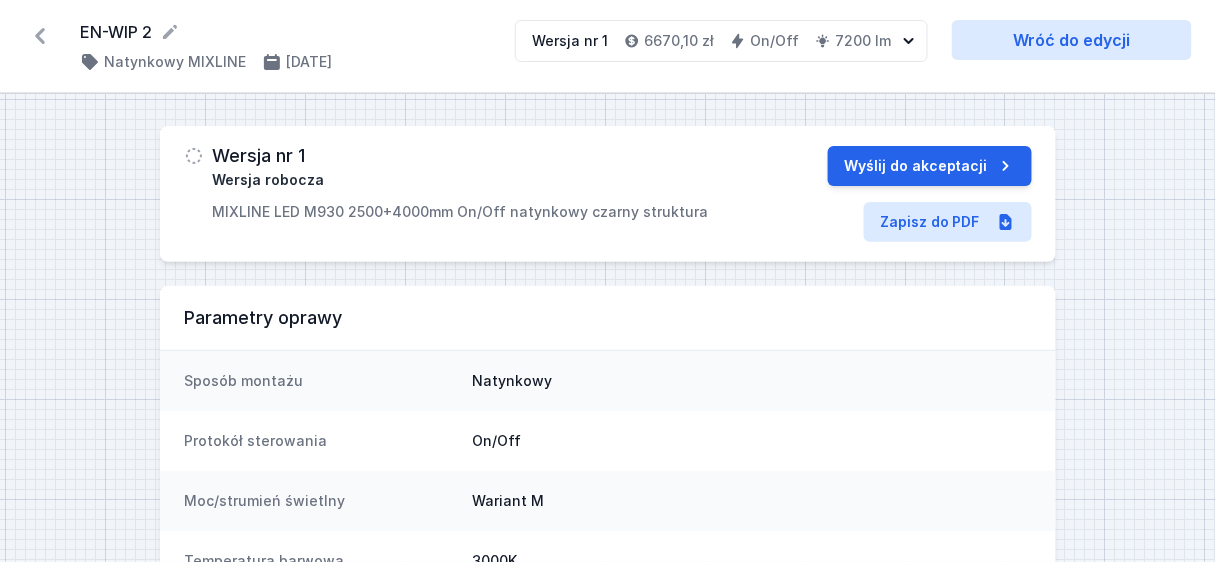 click 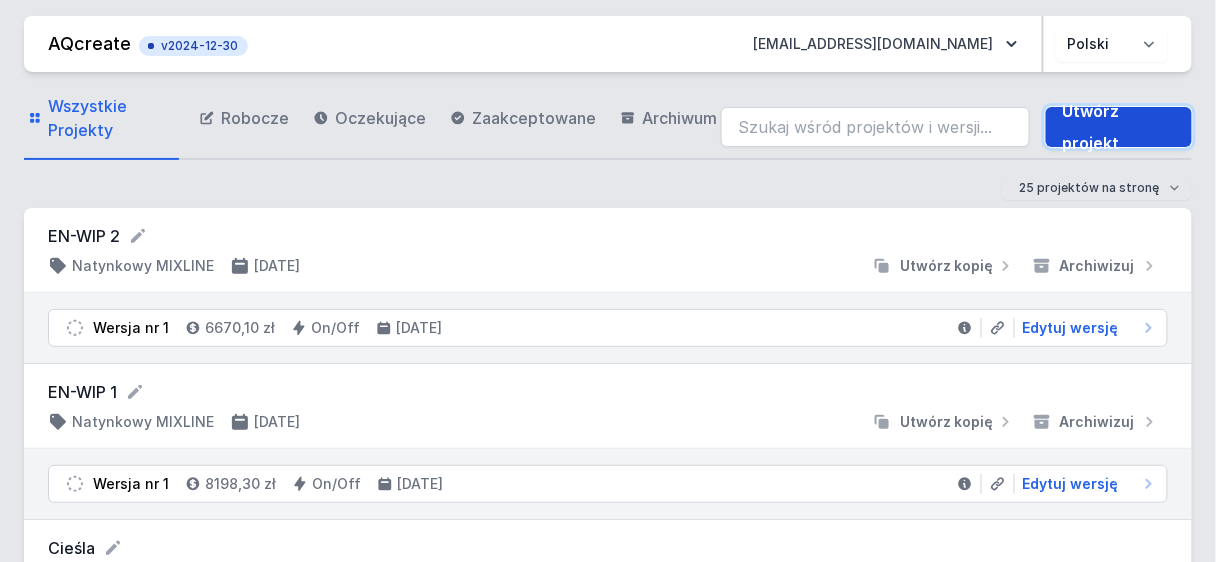 click on "Utwórz projekt" at bounding box center (1119, 127) 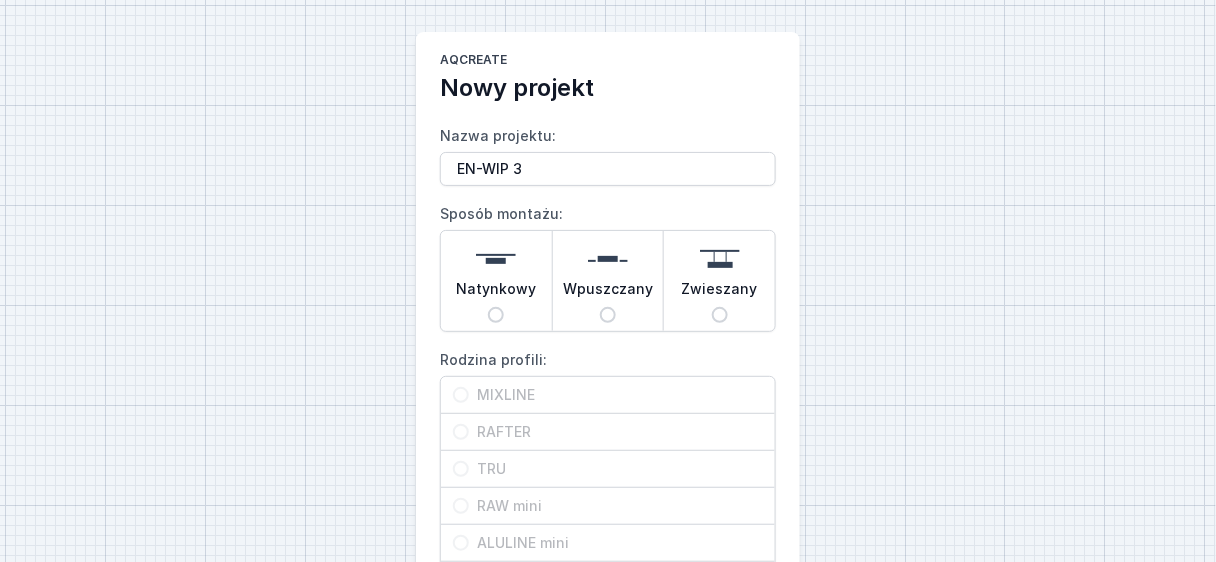 click on "Natynkowy" at bounding box center (496, 281) 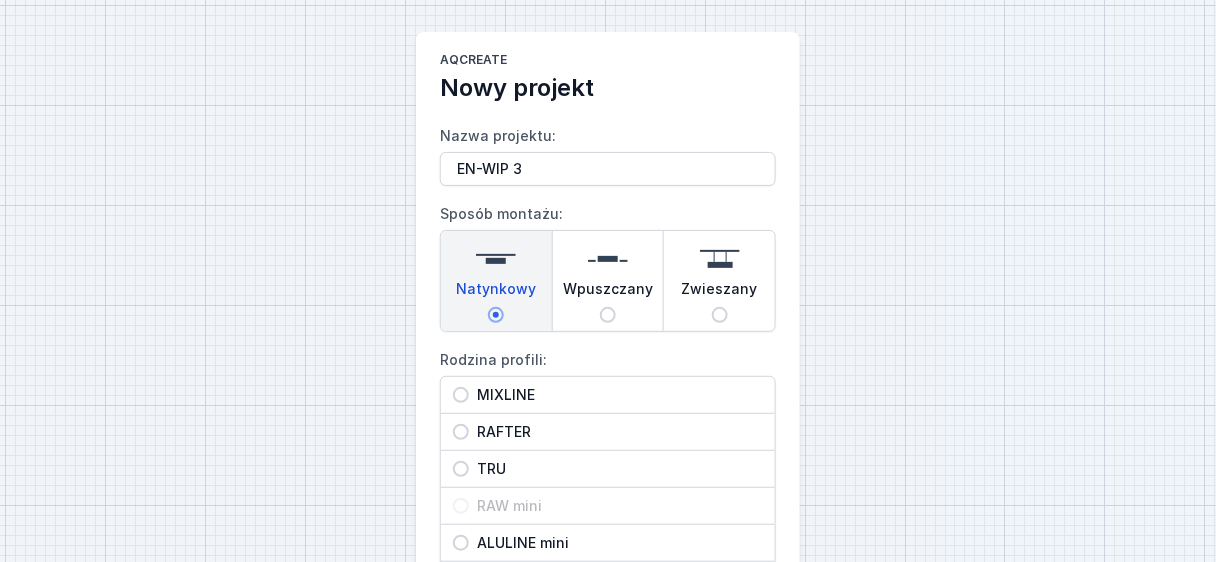 click on "MIXLINE" at bounding box center (616, 395) 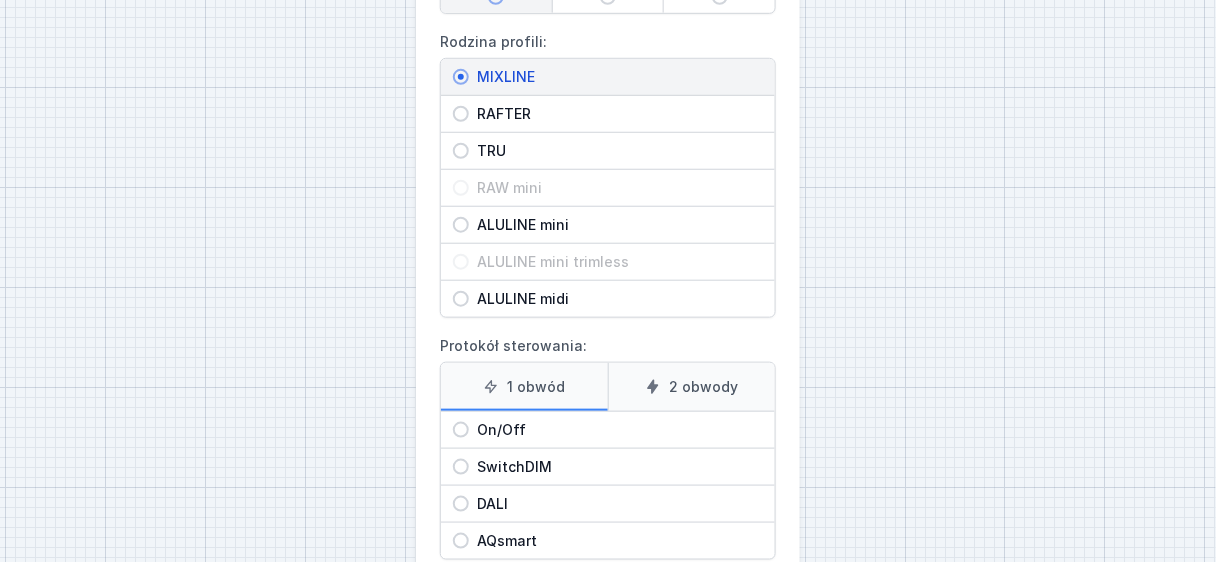scroll, scrollTop: 320, scrollLeft: 0, axis: vertical 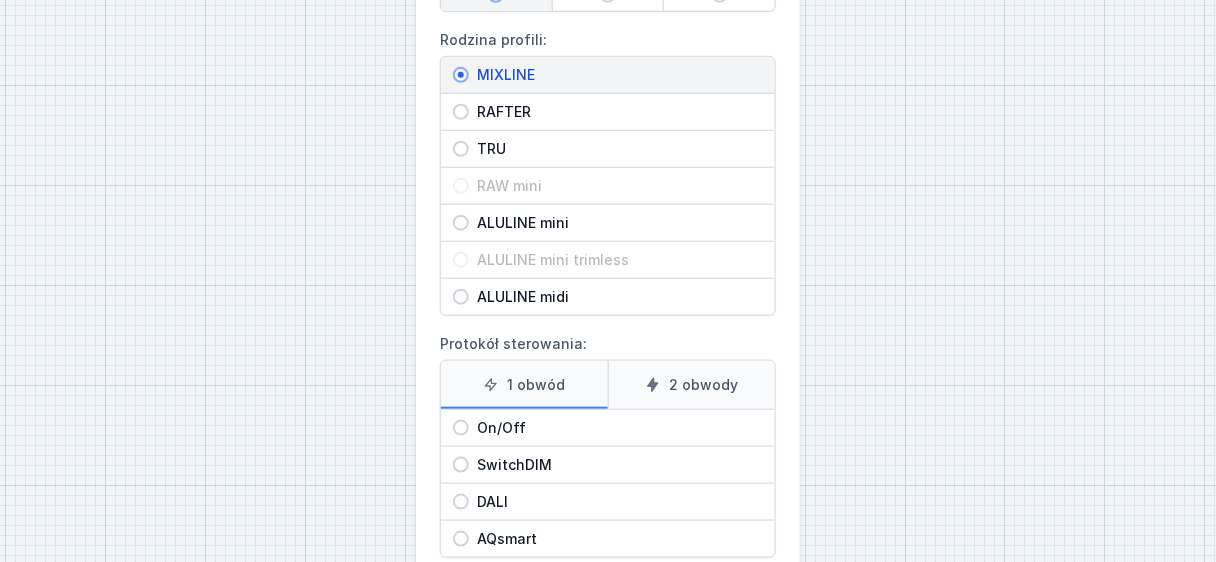 click on "On/Off" at bounding box center [608, 428] 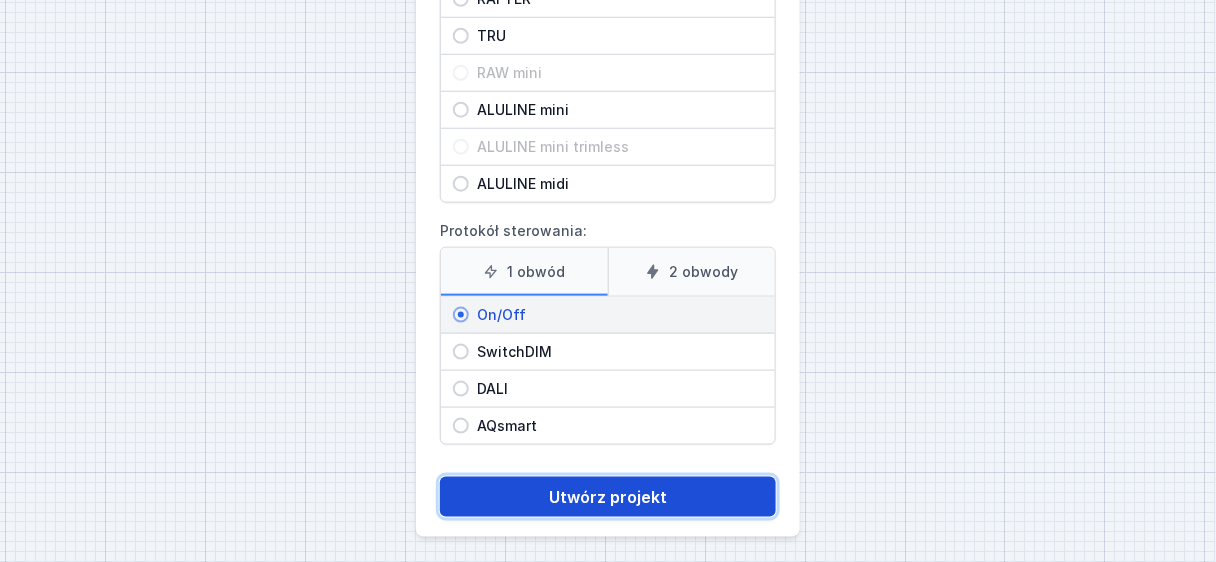 click on "Utwórz projekt" at bounding box center [608, 497] 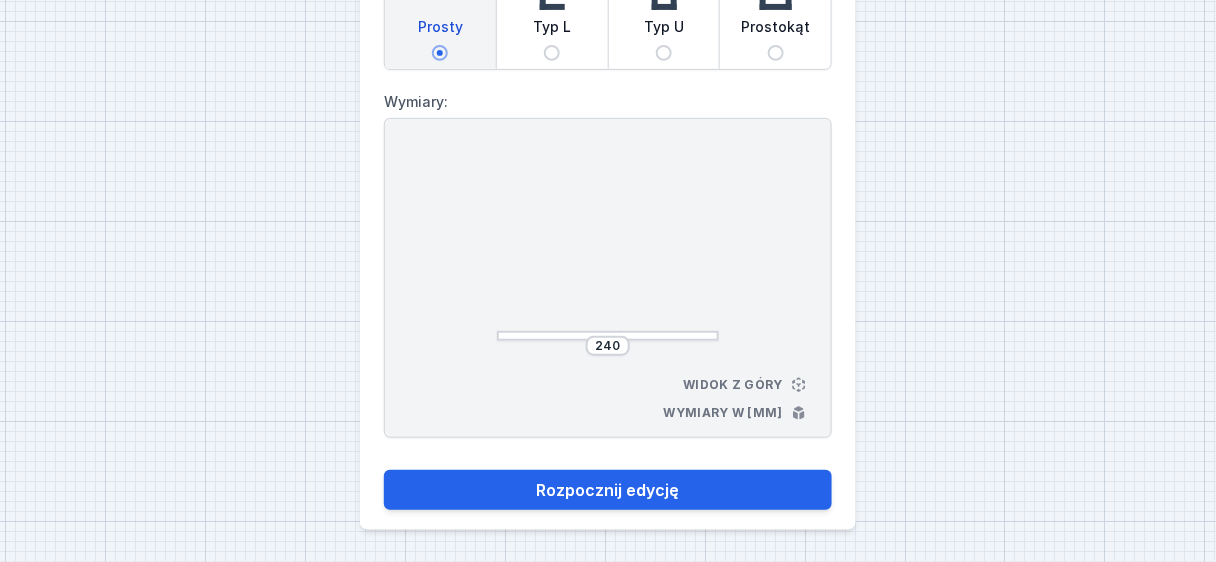 scroll, scrollTop: 183, scrollLeft: 0, axis: vertical 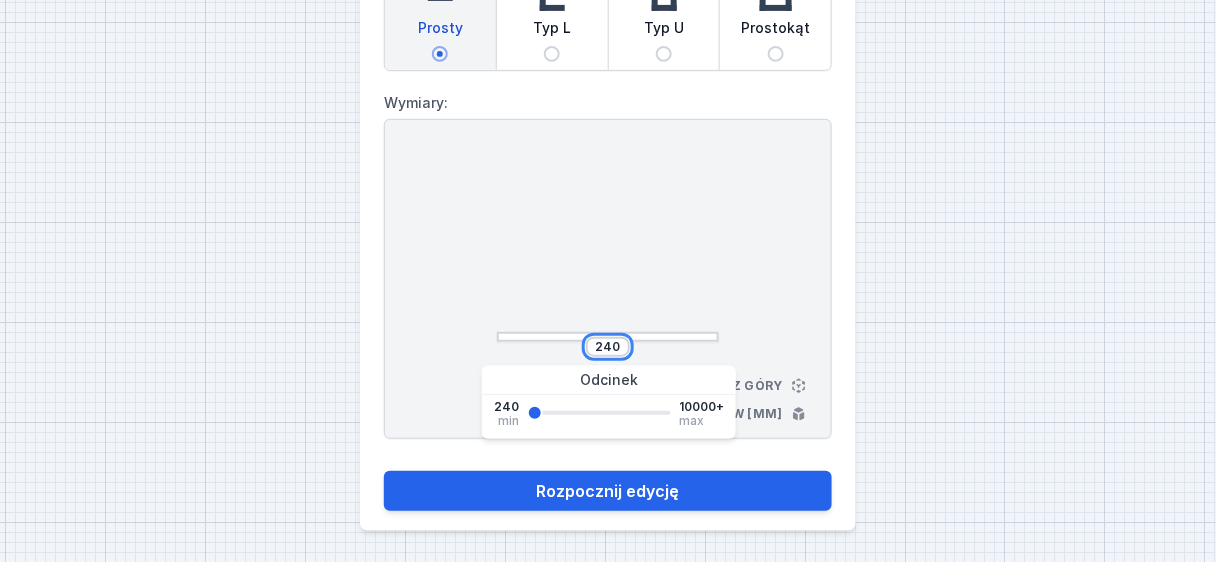 drag, startPoint x: 618, startPoint y: 343, endPoint x: 504, endPoint y: 307, distance: 119.54916 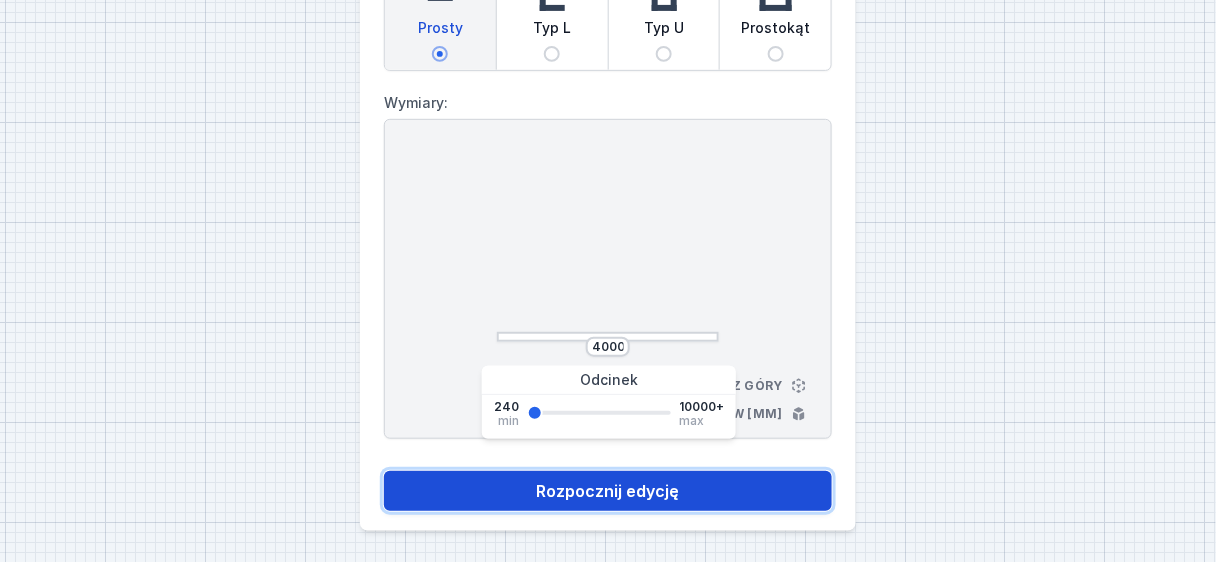 click on "Rozpocznij edycję" at bounding box center [608, 491] 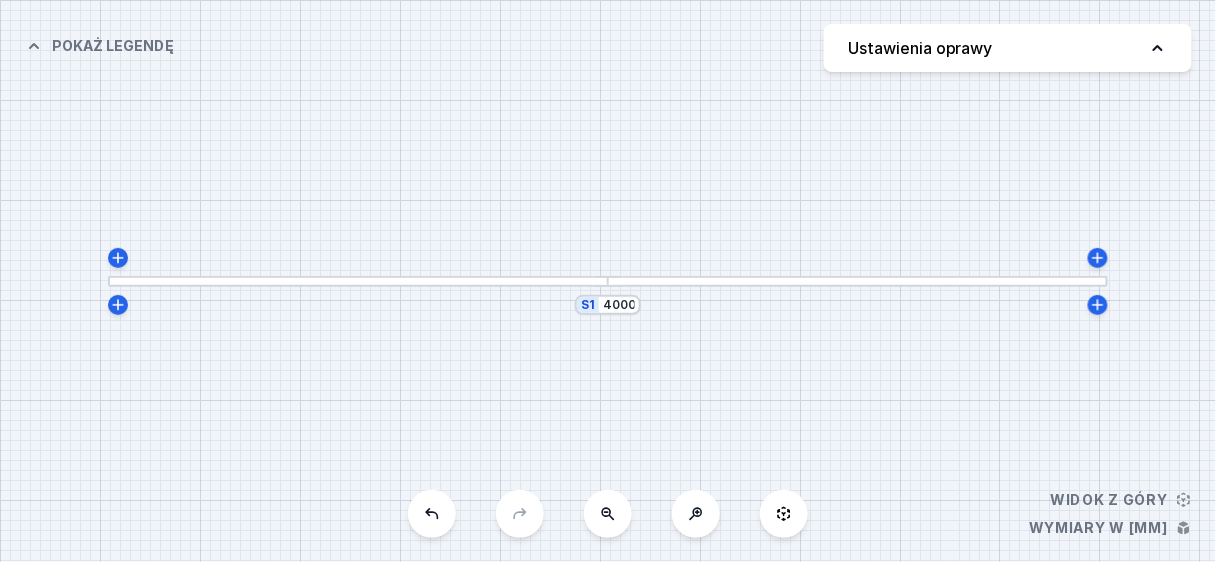 scroll, scrollTop: 0, scrollLeft: 0, axis: both 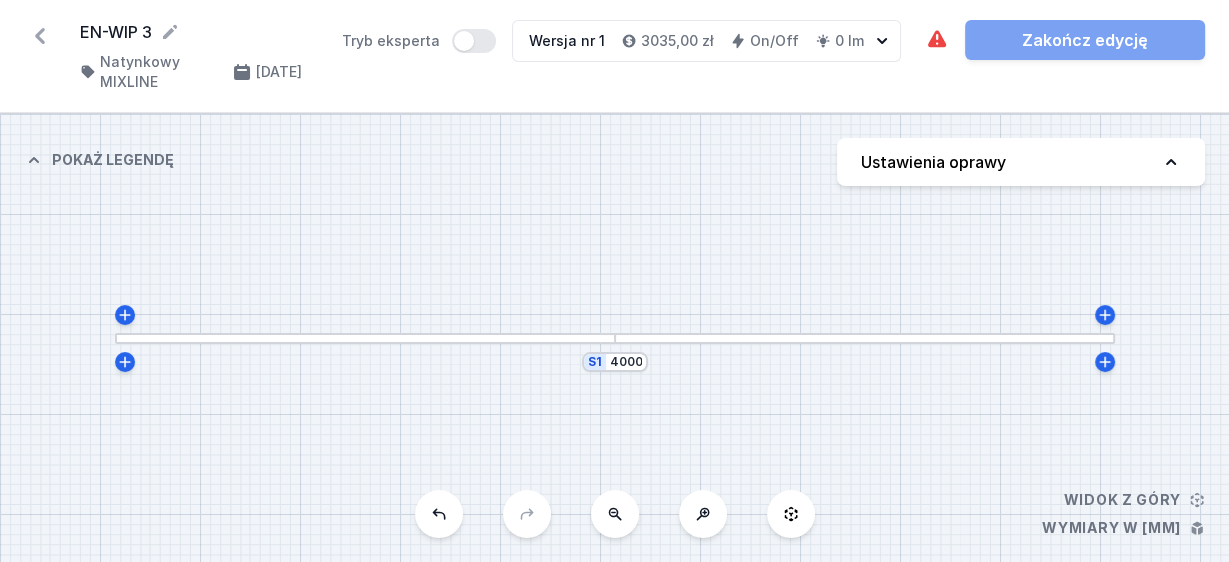 click at bounding box center (865, 338) 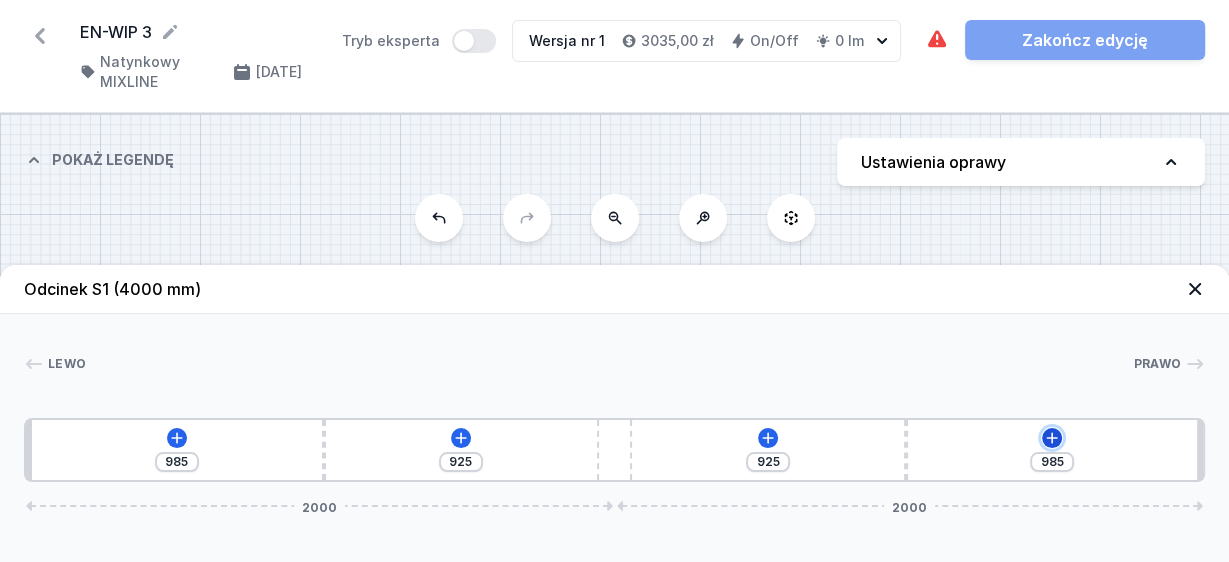 click 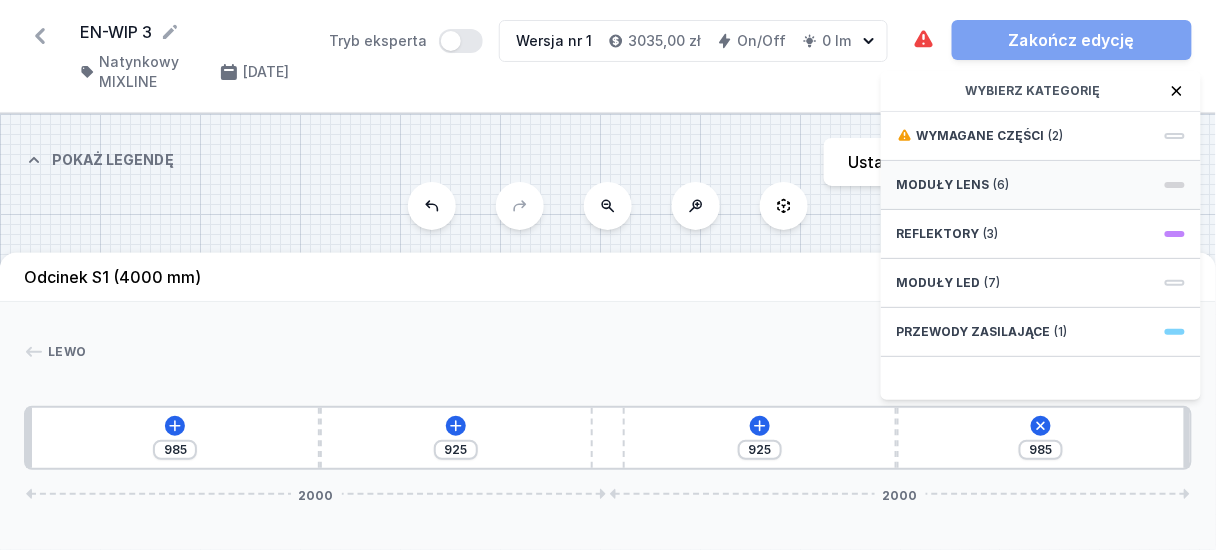 click on "(6)" at bounding box center (1002, 185) 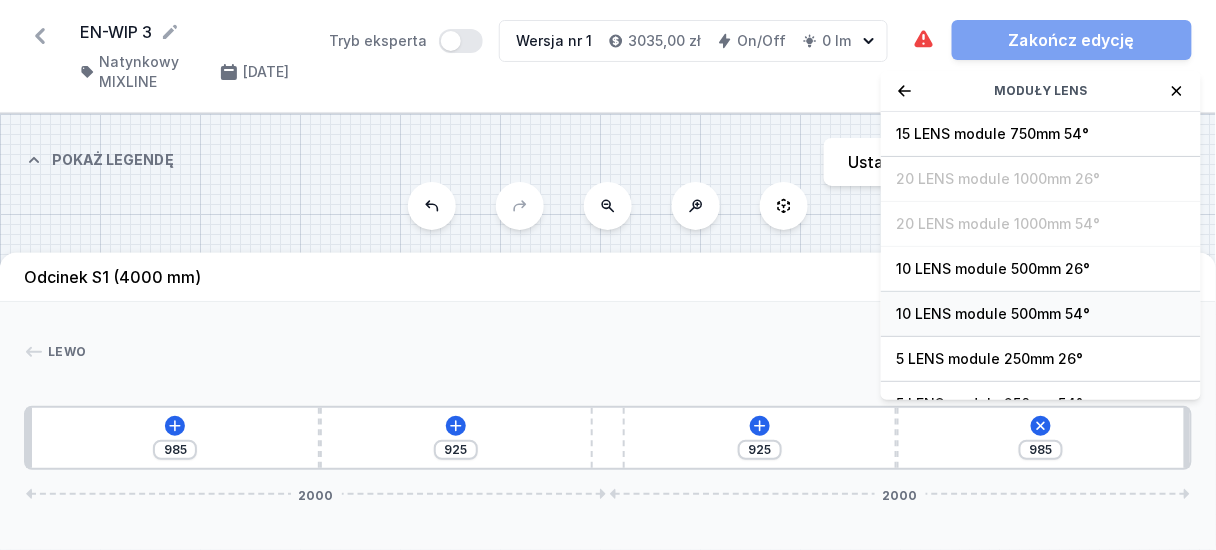 click on "10 LENS module 500mm 54°" at bounding box center [1041, 314] 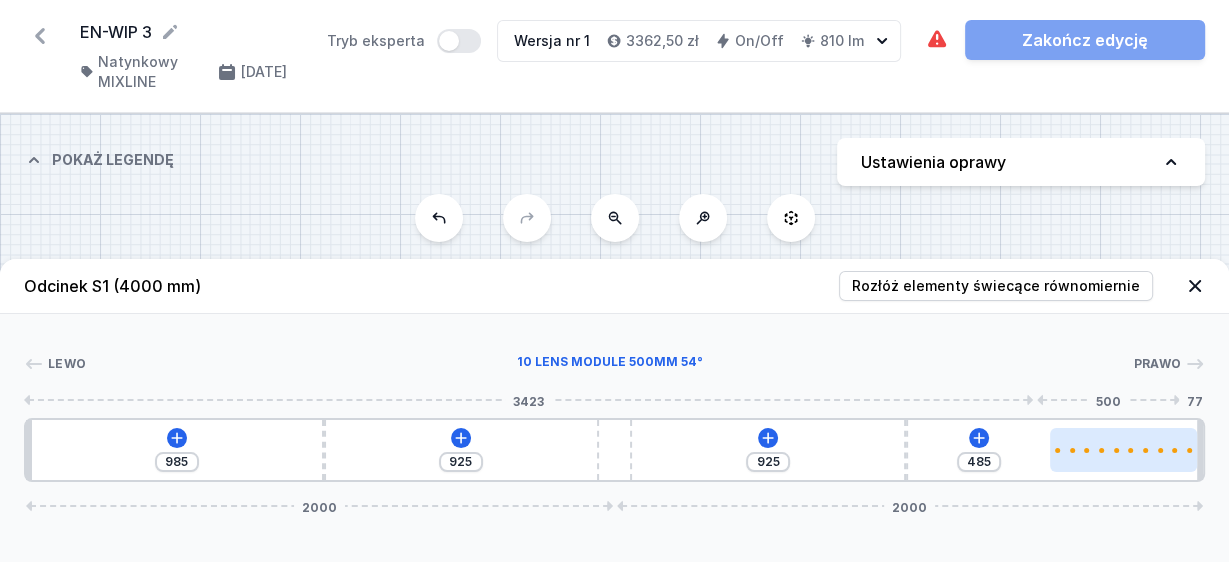 drag, startPoint x: 994, startPoint y: 458, endPoint x: 1132, endPoint y: 452, distance: 138.13037 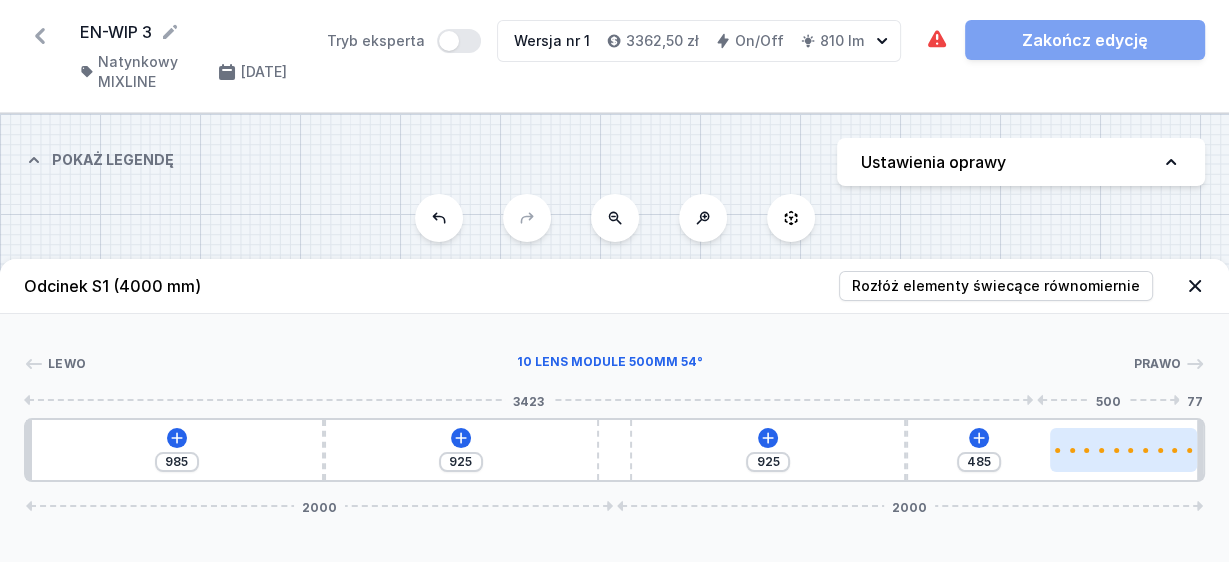 click at bounding box center [1123, 450] 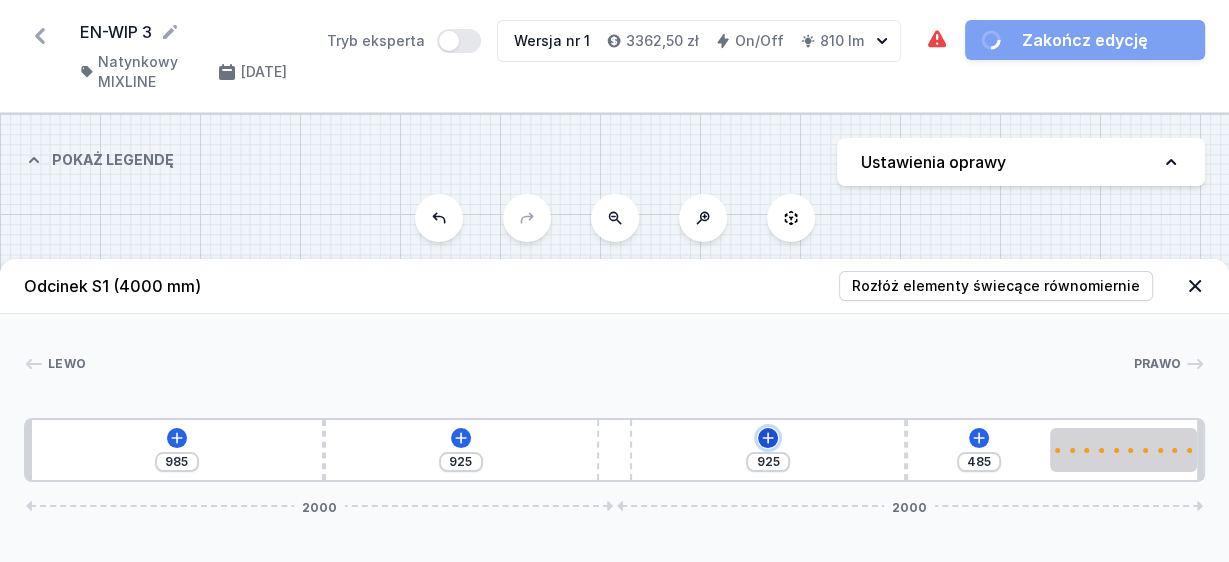 click 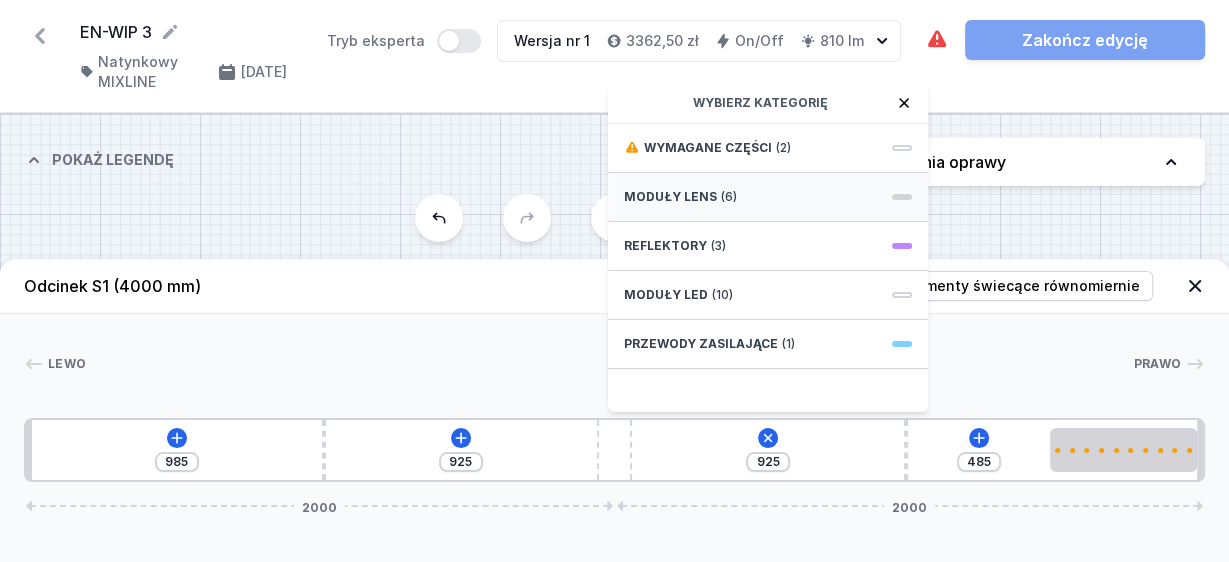 click on "Moduły LENS (6)" at bounding box center (768, 197) 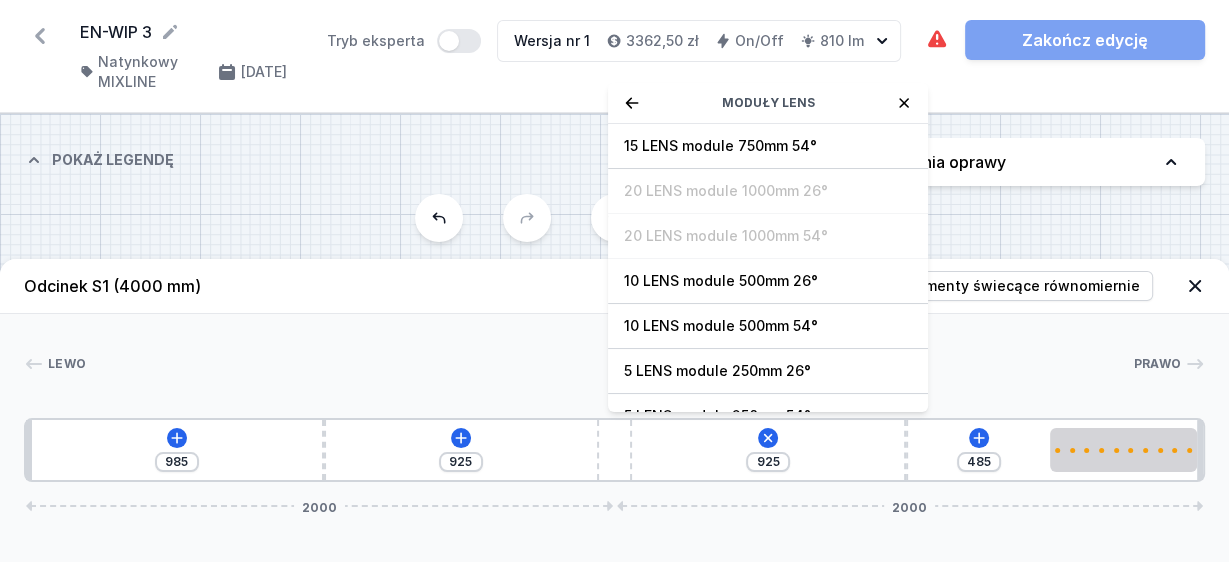 drag, startPoint x: 748, startPoint y: 325, endPoint x: 743, endPoint y: 378, distance: 53.235325 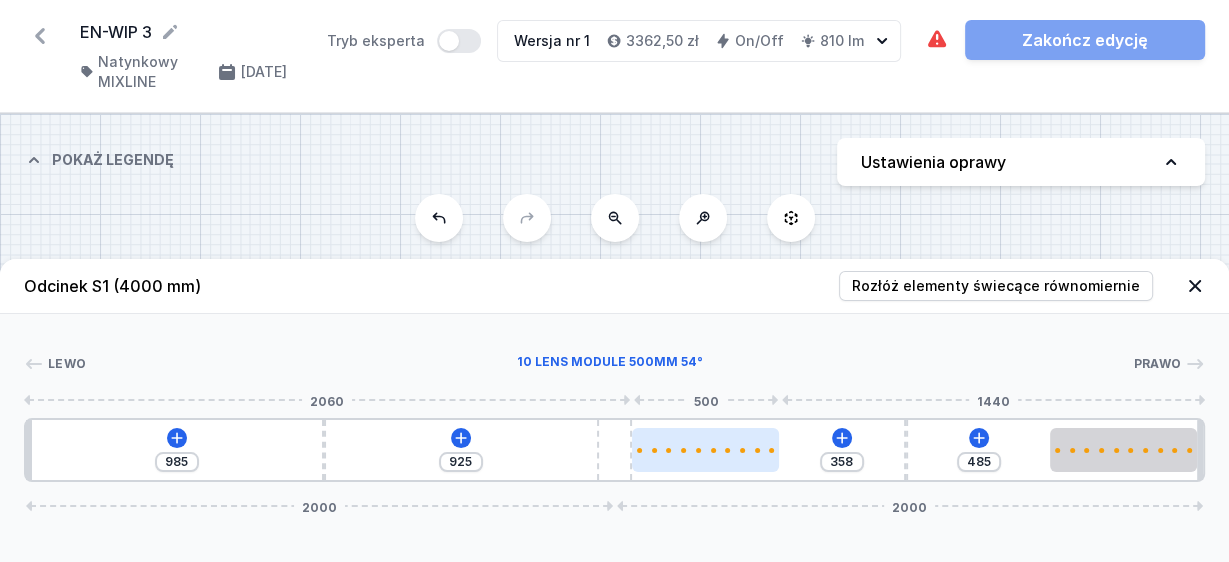 drag, startPoint x: 731, startPoint y: 445, endPoint x: 758, endPoint y: 454, distance: 28.460499 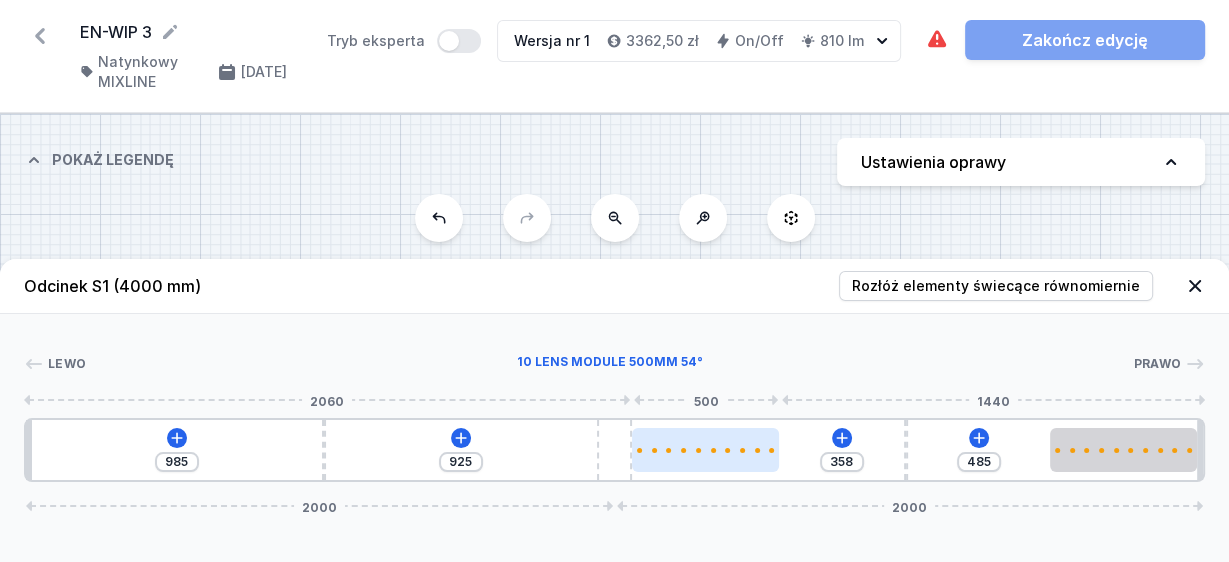 click at bounding box center [705, 450] 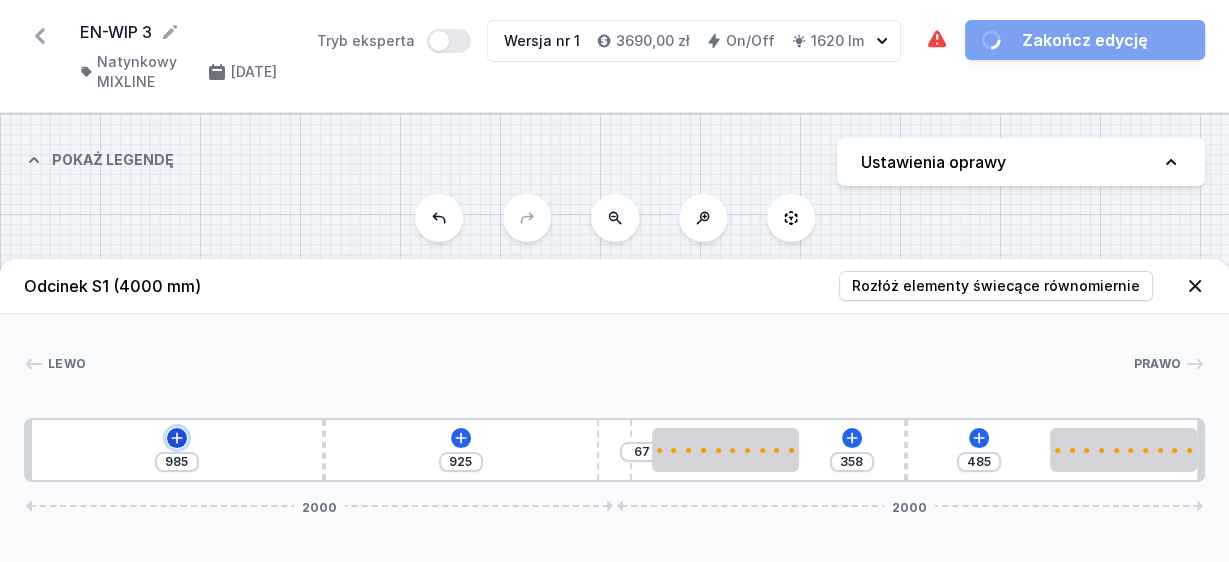 click 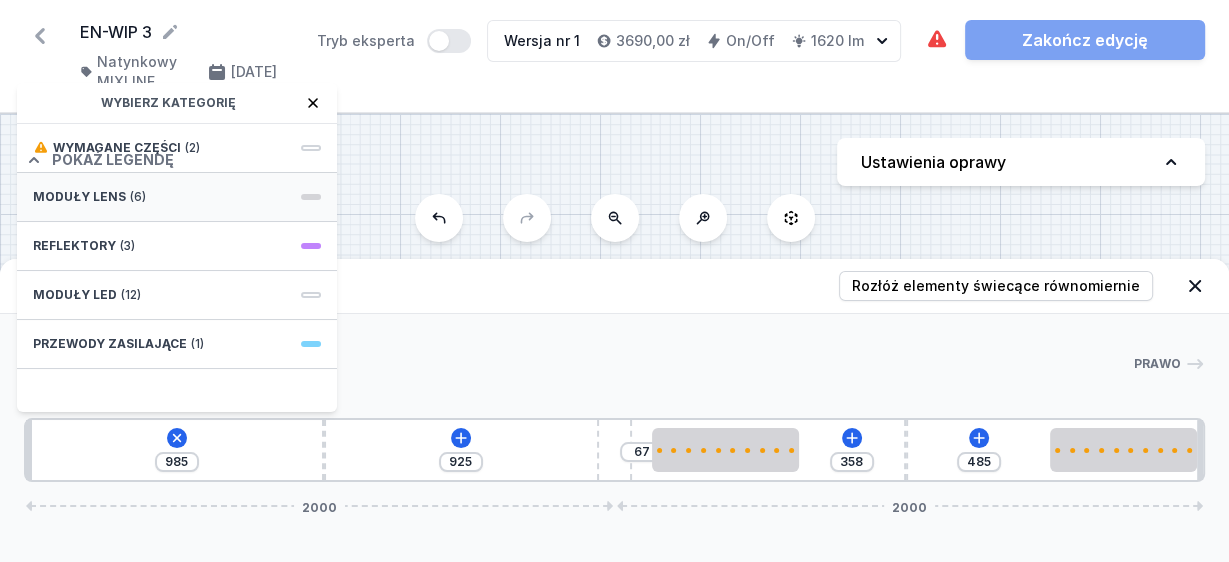 click on "Moduły LENS (6)" at bounding box center (177, 197) 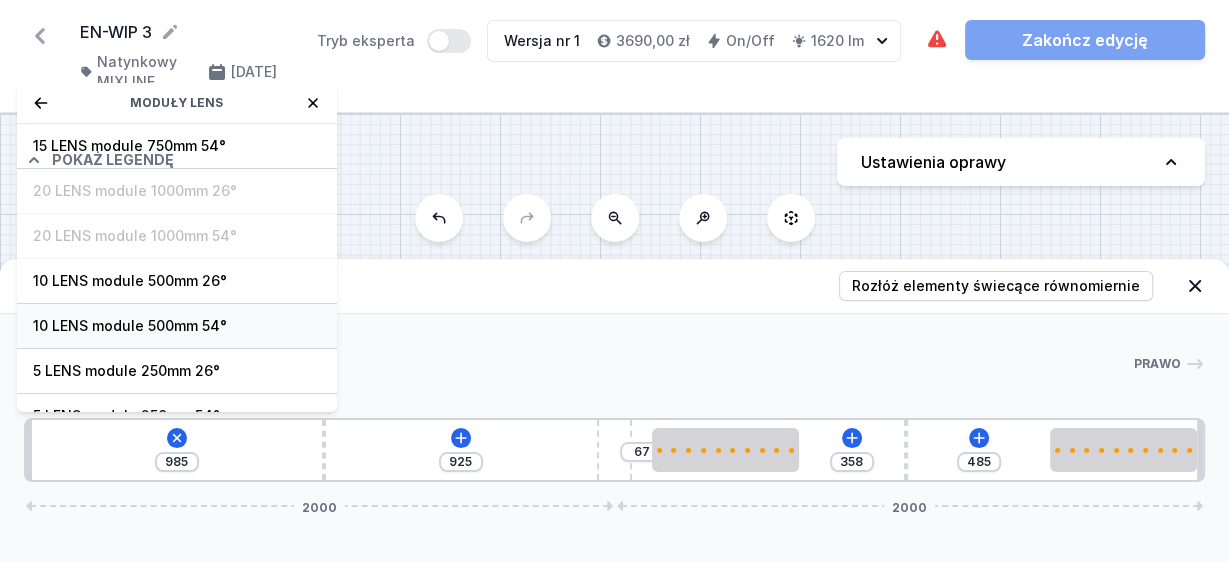 click on "10 LENS module 500mm 54°" at bounding box center [177, 326] 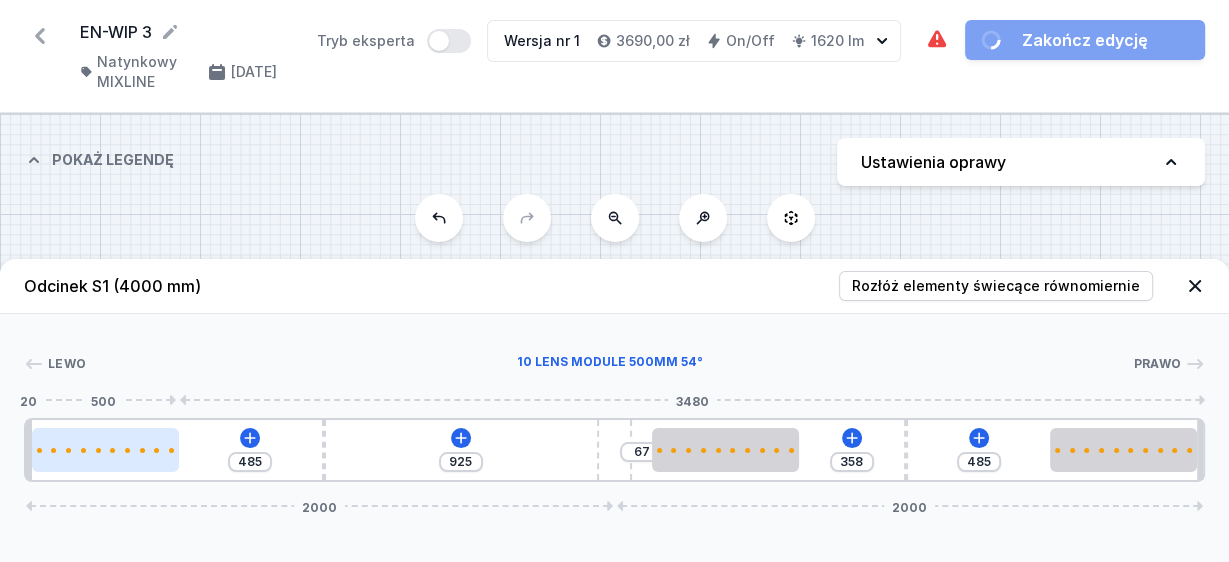 drag, startPoint x: 129, startPoint y: 448, endPoint x: 141, endPoint y: 451, distance: 12.369317 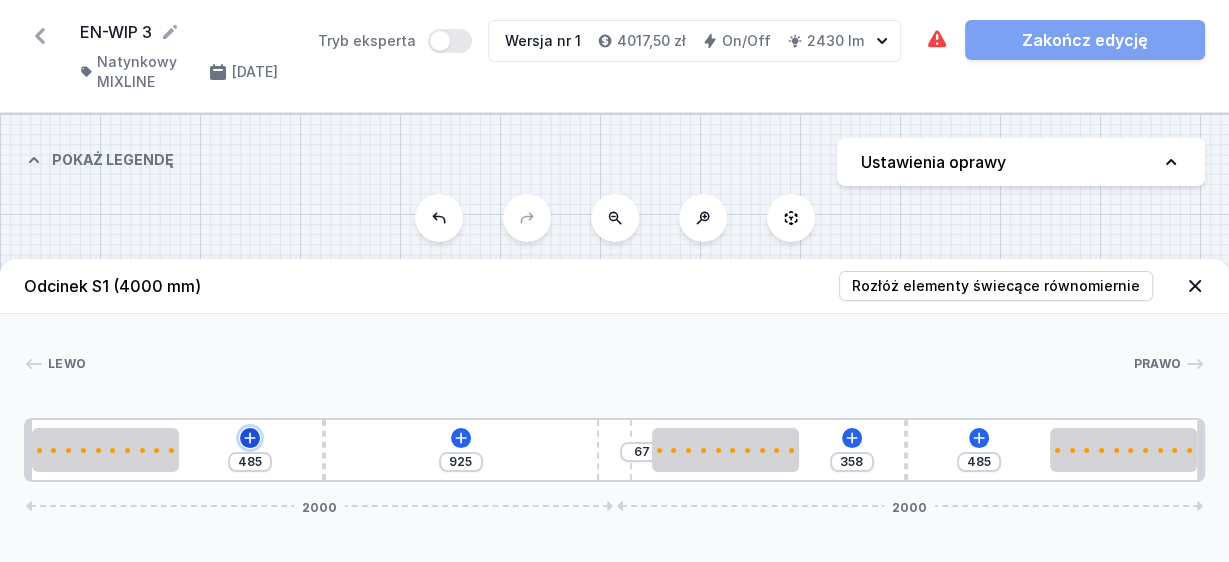 click 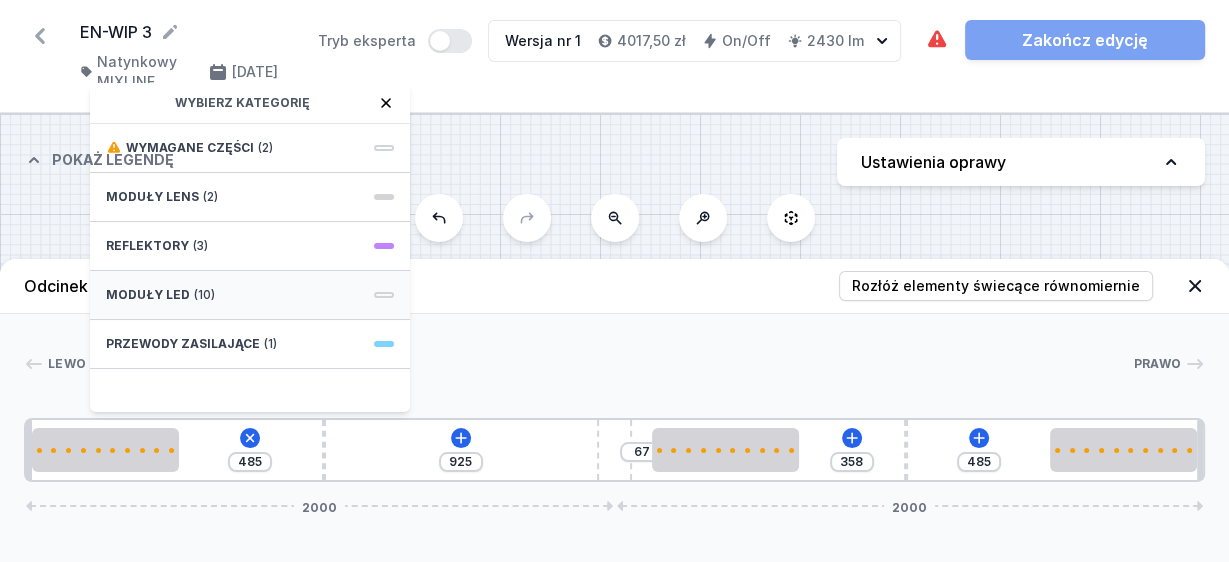 click on "(10)" at bounding box center (204, 295) 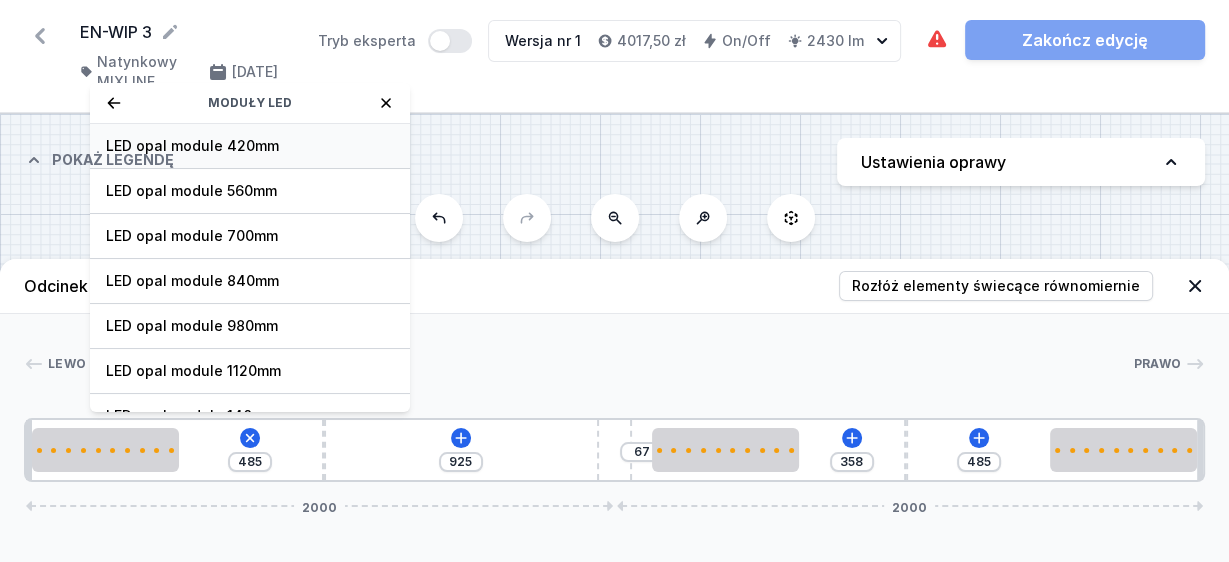 click on "LED opal module 420mm" at bounding box center (250, 146) 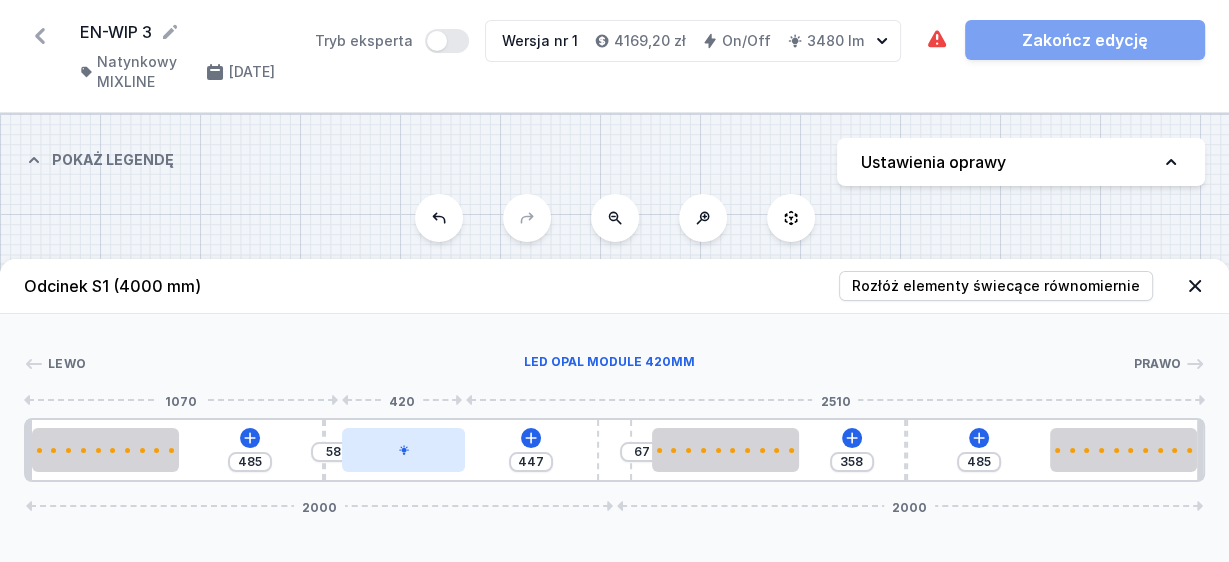 drag, startPoint x: 238, startPoint y: 450, endPoint x: 396, endPoint y: 452, distance: 158.01266 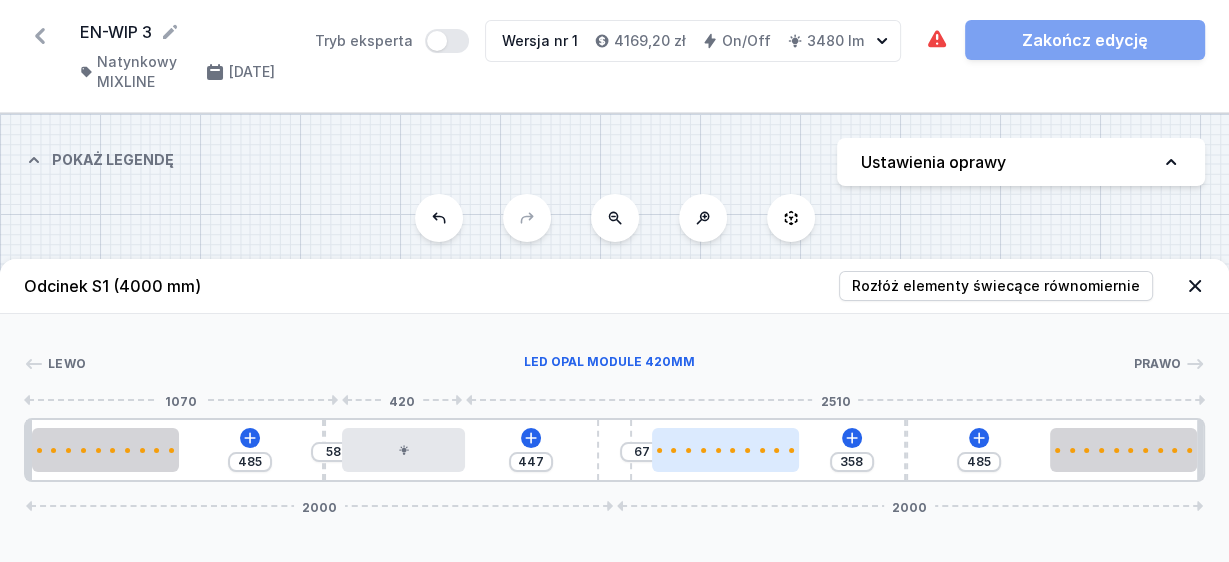 drag, startPoint x: 396, startPoint y: 452, endPoint x: 707, endPoint y: 453, distance: 311.00162 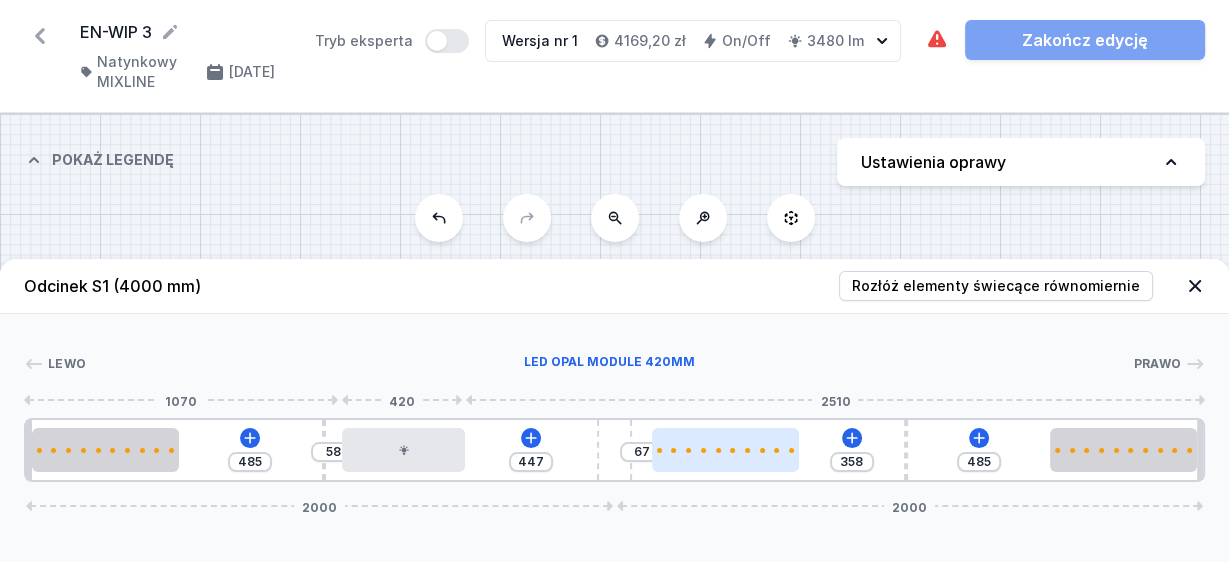 click at bounding box center (404, 450) 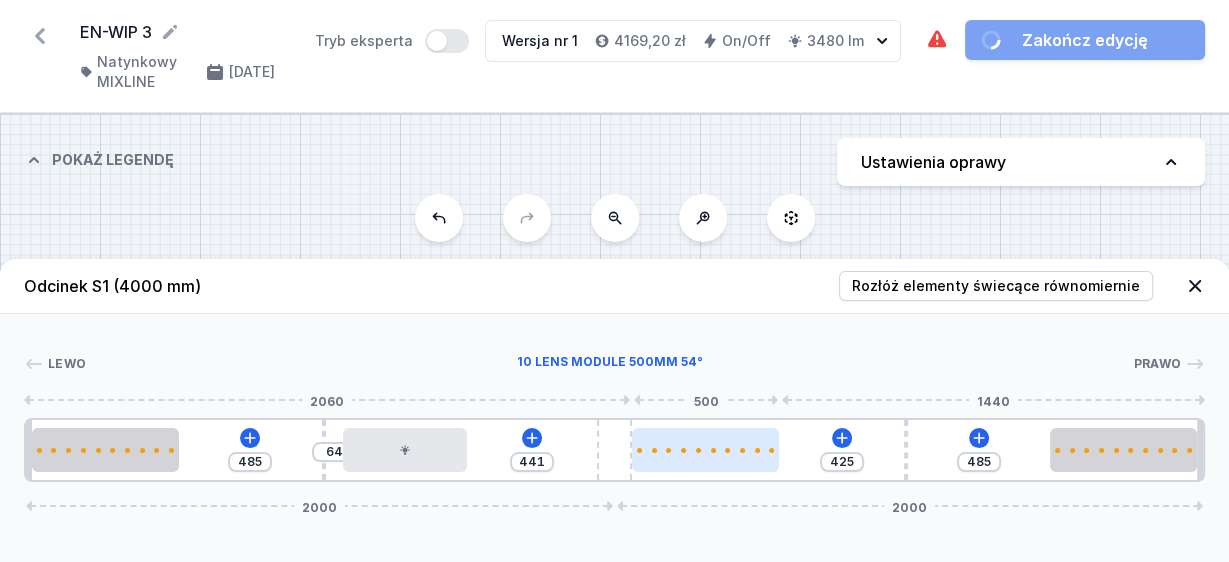 drag, startPoint x: 715, startPoint y: 453, endPoint x: 696, endPoint y: 454, distance: 19.026299 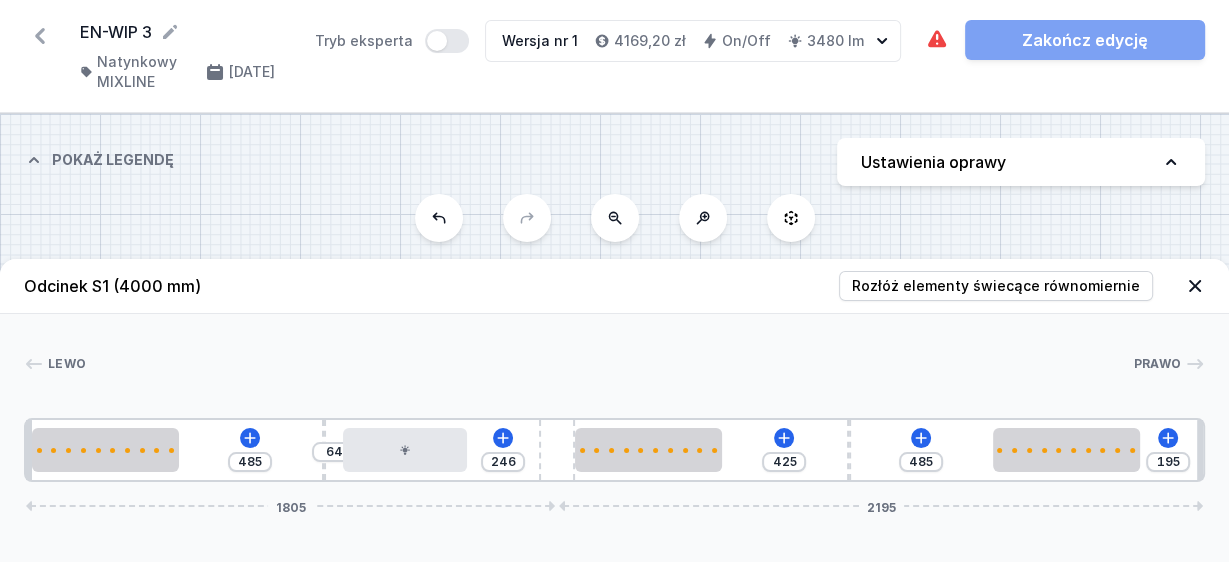drag, startPoint x: 604, startPoint y: 454, endPoint x: 520, endPoint y: 452, distance: 84.0238 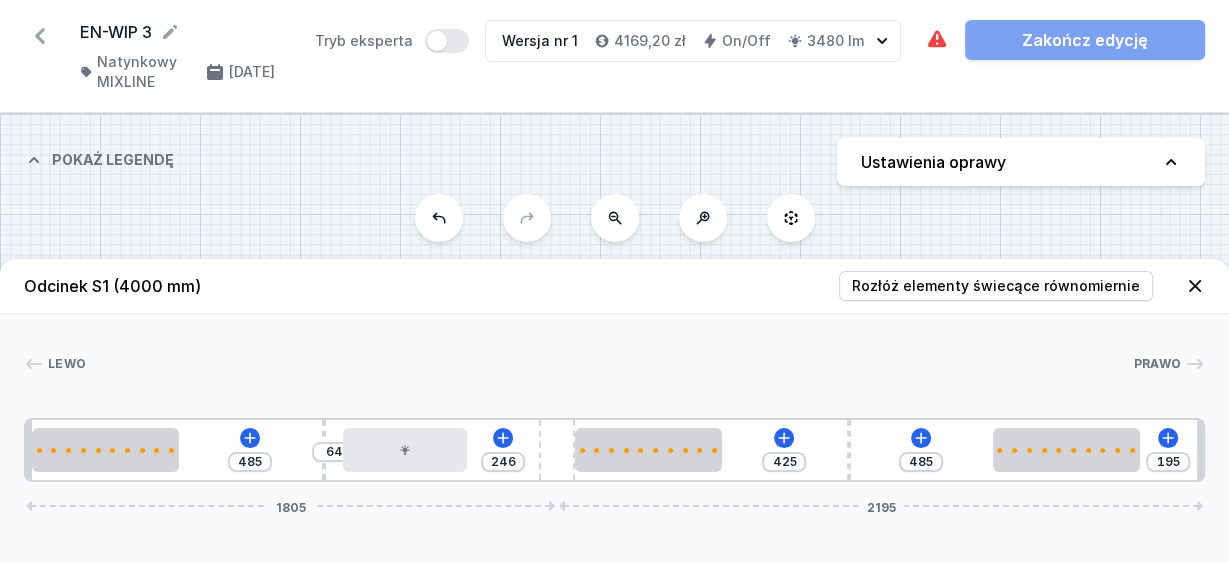 click on "246" at bounding box center (26, 450) 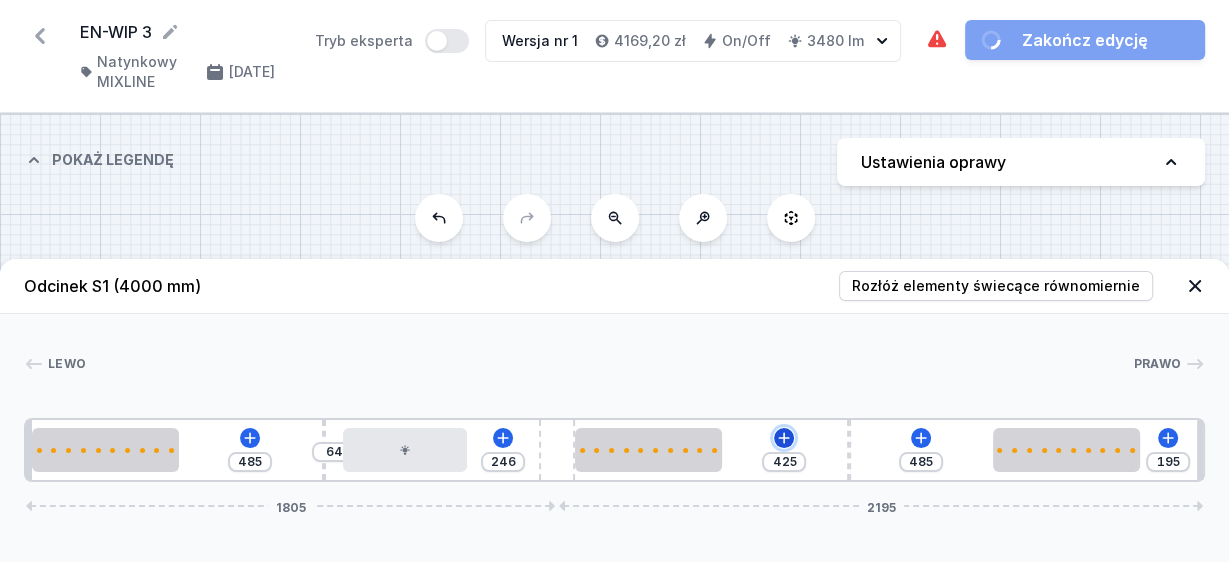 click 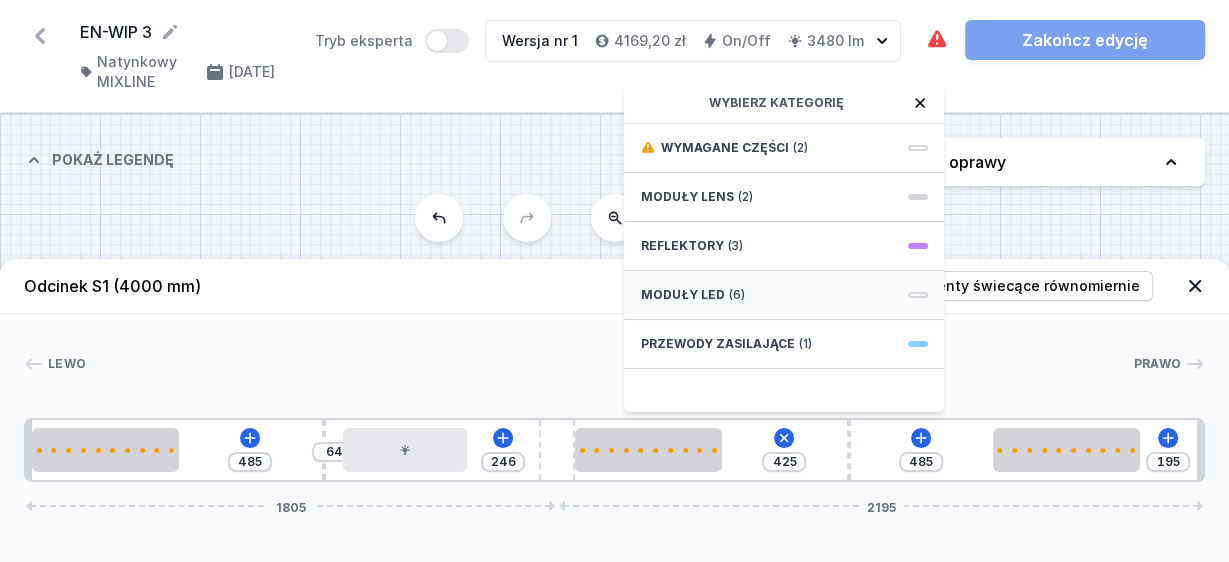 click on "(6)" at bounding box center (736, 295) 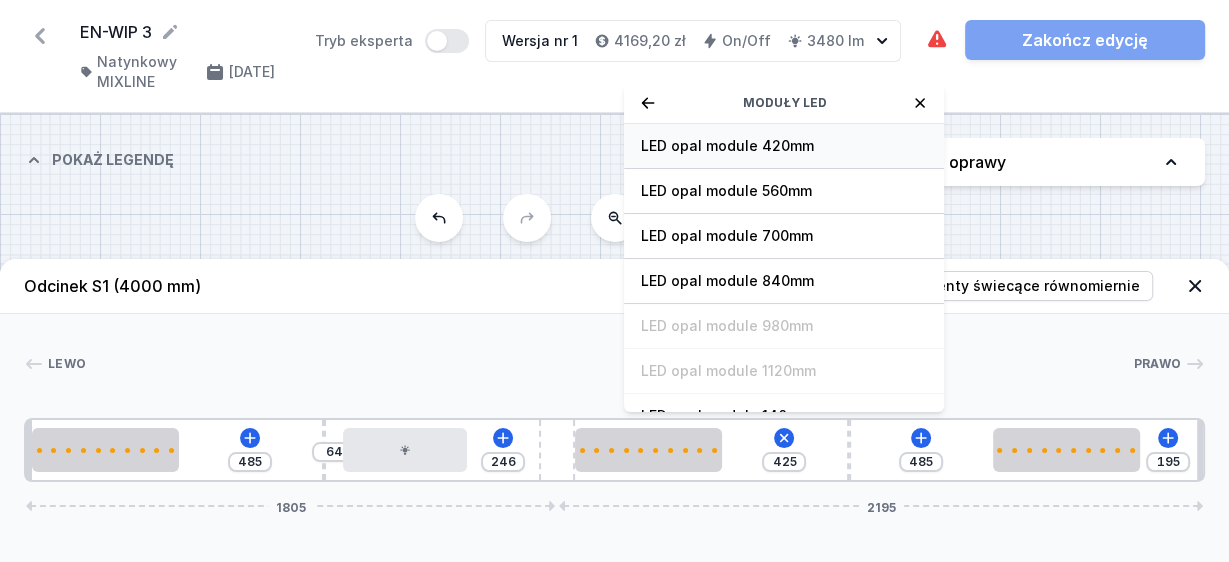 click on "LED opal module 420mm" at bounding box center [784, 146] 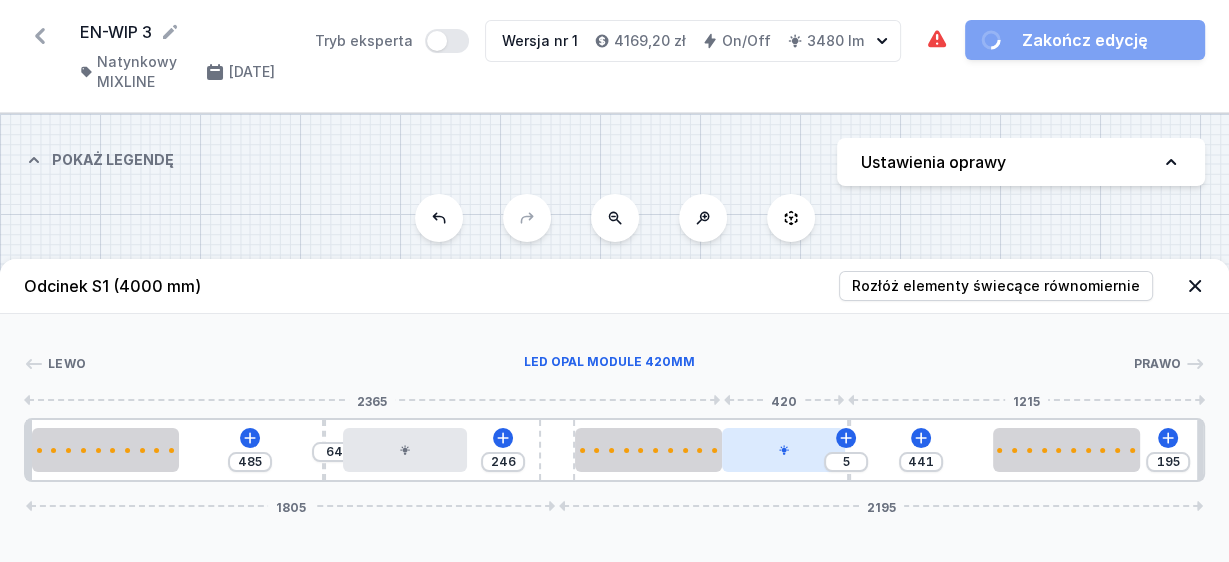 drag, startPoint x: 796, startPoint y: 454, endPoint x: 823, endPoint y: 454, distance: 27 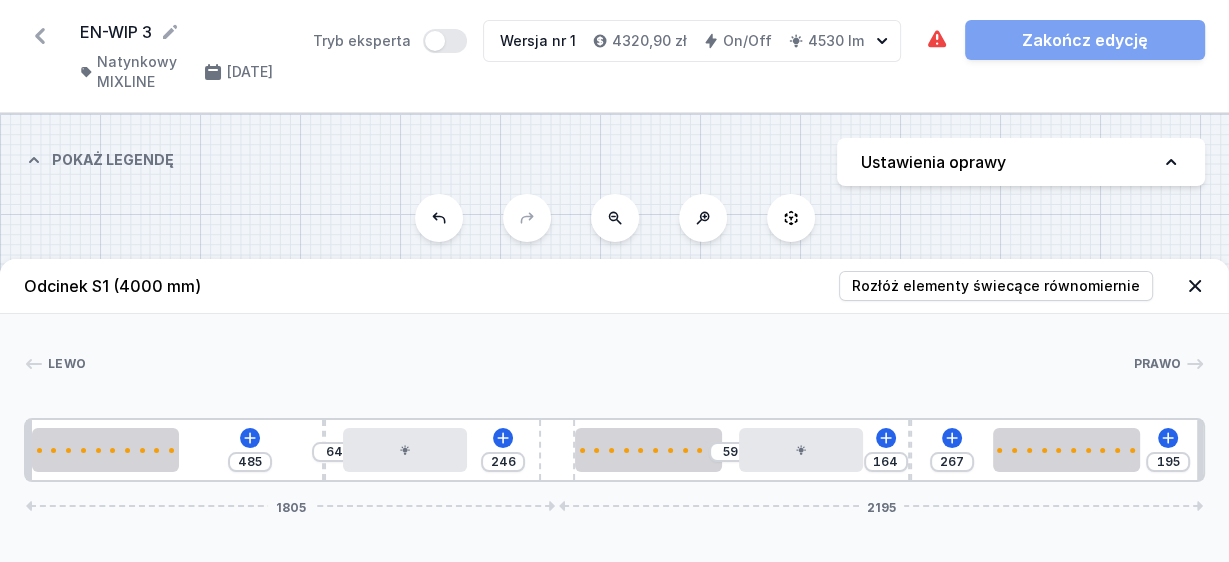 drag, startPoint x: 848, startPoint y: 422, endPoint x: 919, endPoint y: 422, distance: 71 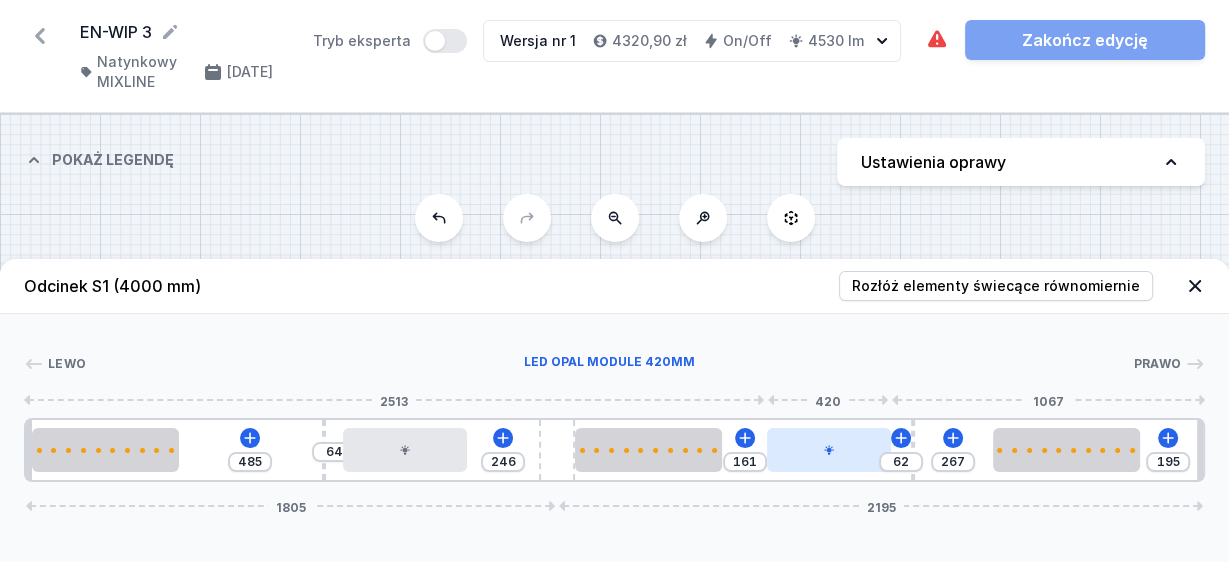drag, startPoint x: 807, startPoint y: 446, endPoint x: 846, endPoint y: 448, distance: 39.051247 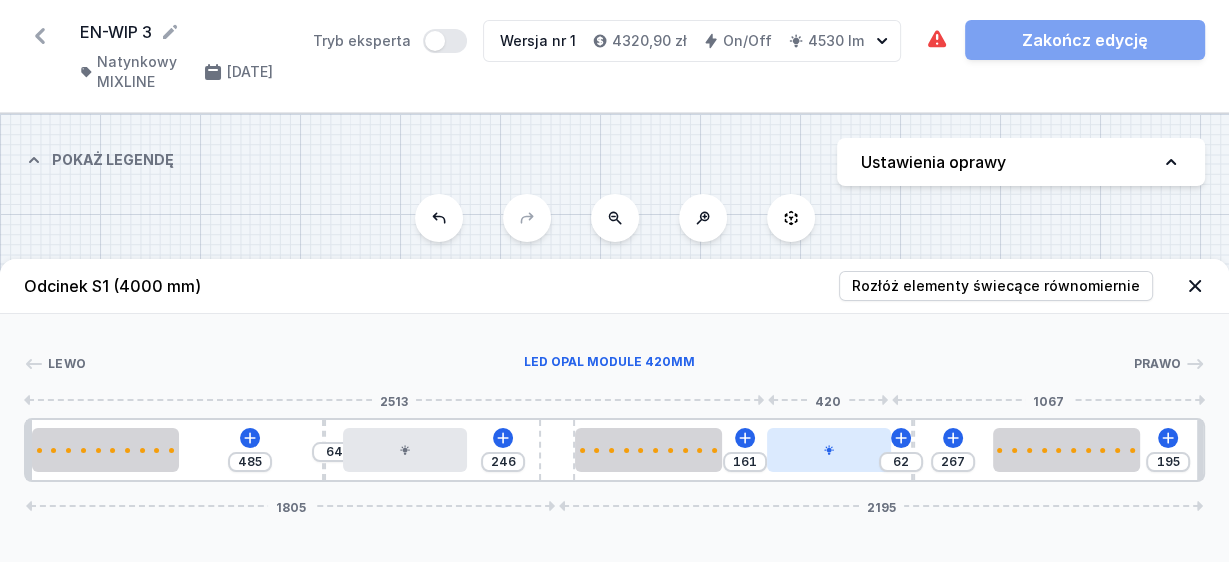 click at bounding box center [829, 450] 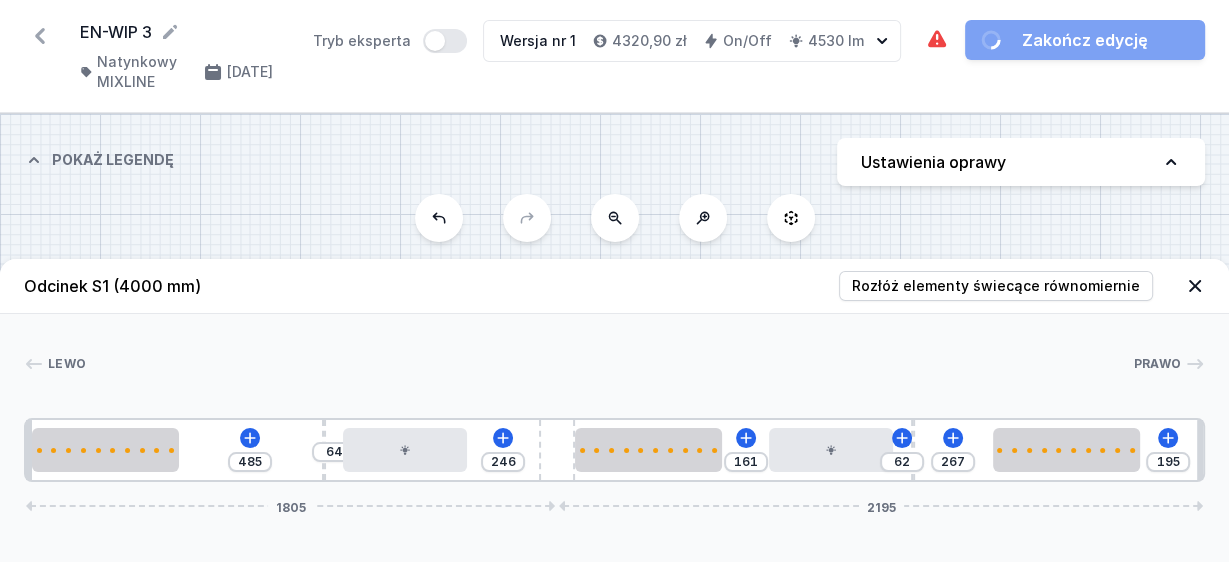 click on "Lewo Prawo 1 2 3 4 5 2 4 3 2 1 485 64 246 161 62 267 195 1805 2195 20 500 485 10 64 420 366 500 161 420 62 10 267 500 215 20 1725 120 2115 20 4000" at bounding box center (614, 398) 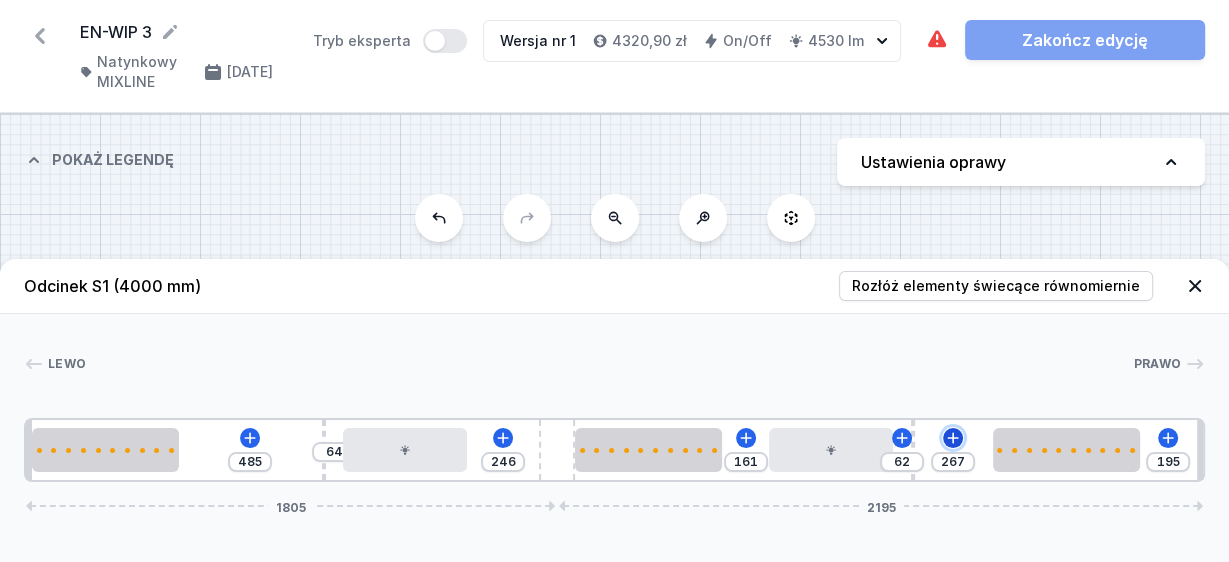 click 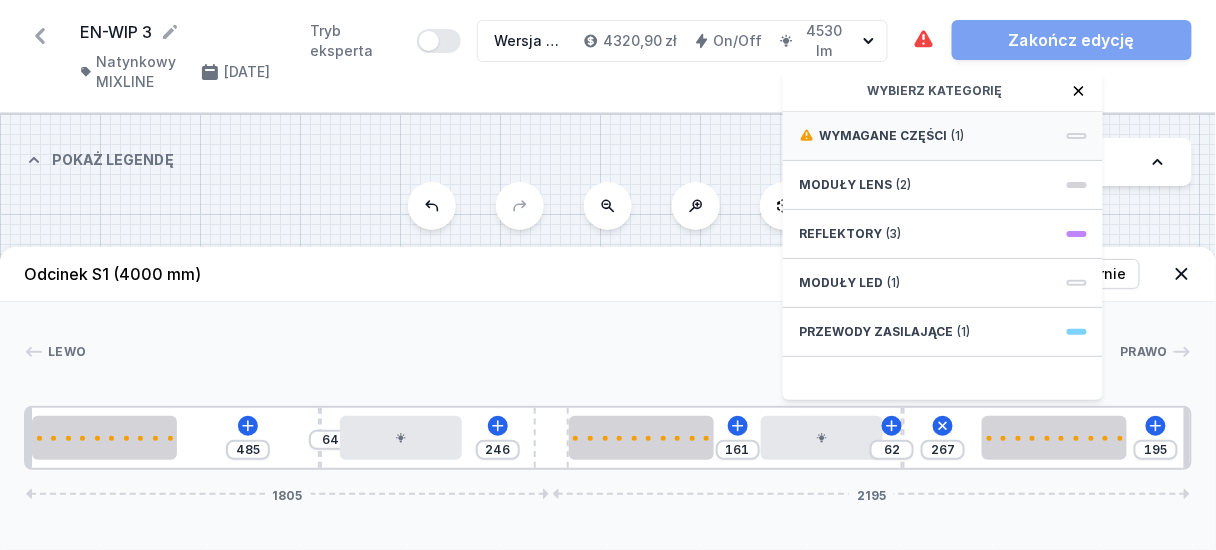 click on "Wymagane części (1)" at bounding box center (943, 136) 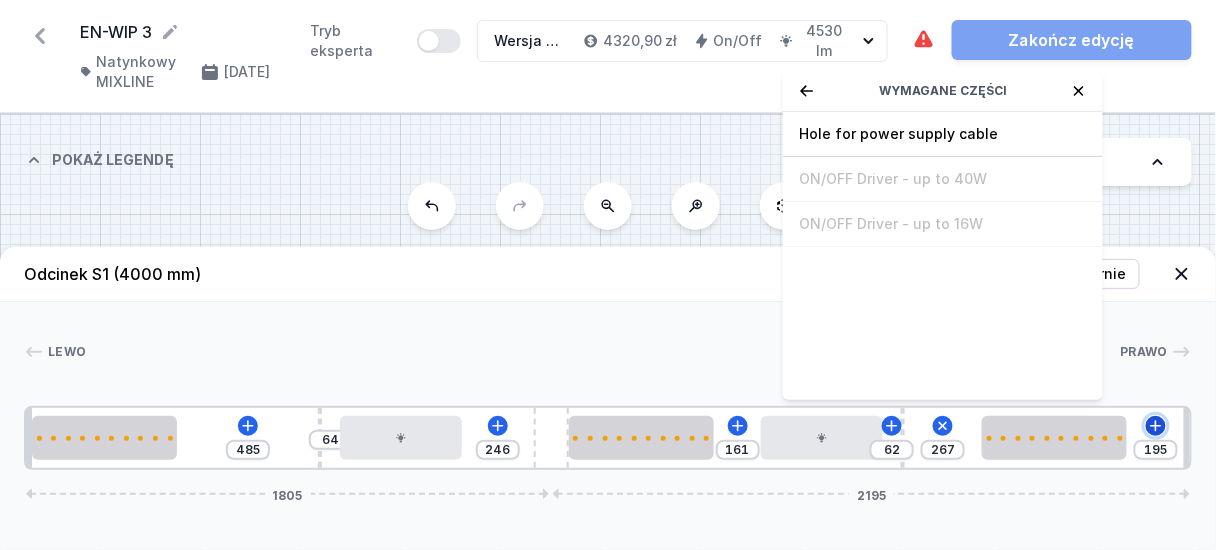 click on "485 64 246 161 62 267 Wymagane części Hole for power supply cable ON/OFF Driver - up to 40W ON/OFF Driver - up to 16W 195 1805 2195" at bounding box center [608, 438] 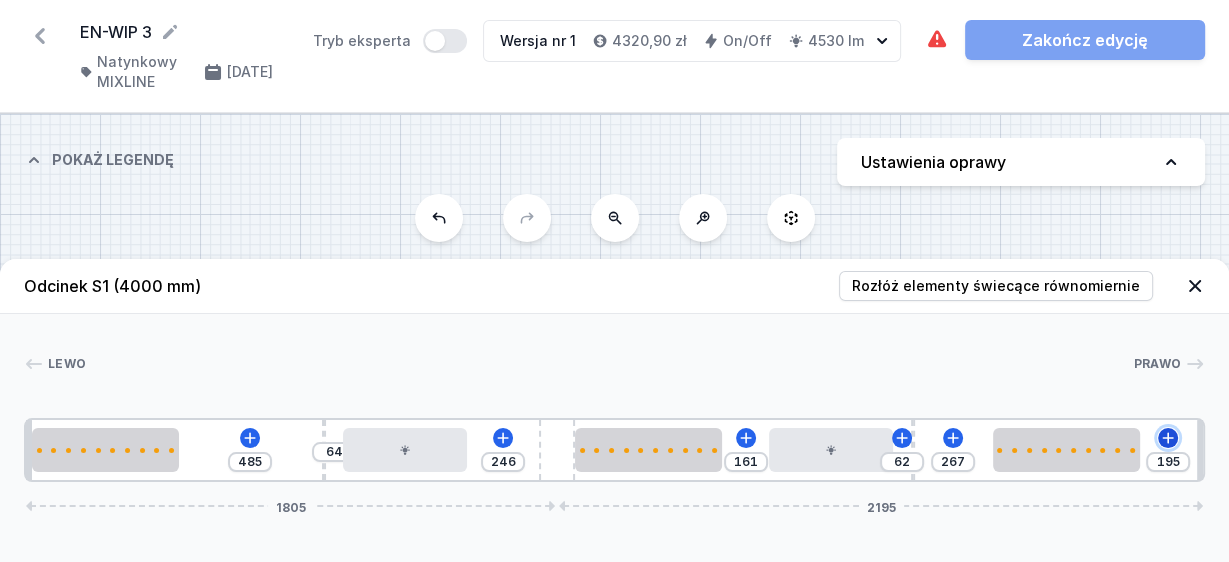 click 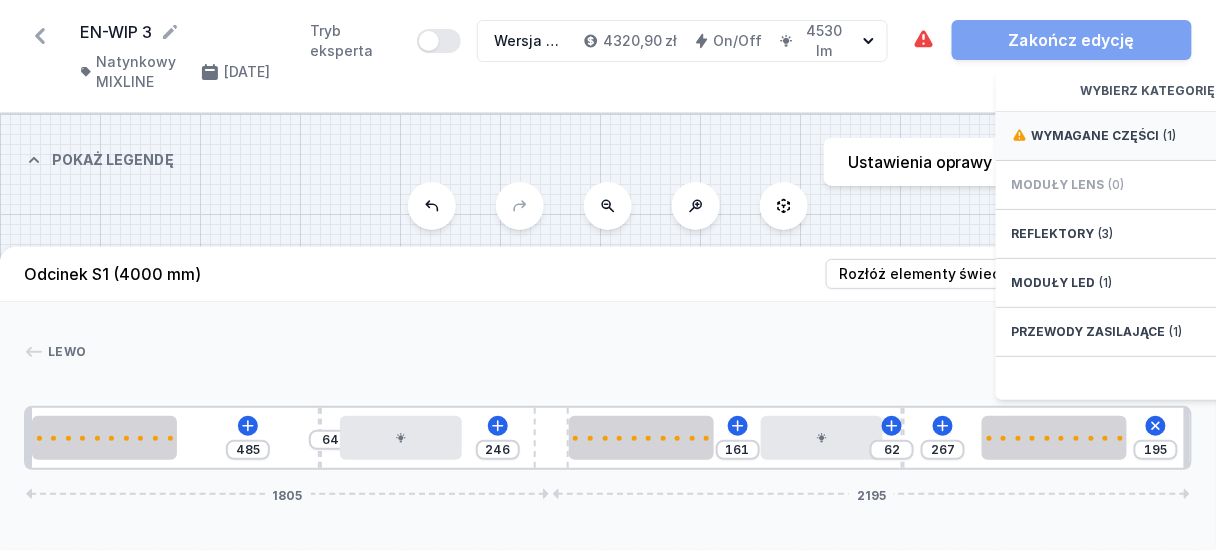 click on "Wymagane części (1)" at bounding box center (1156, 136) 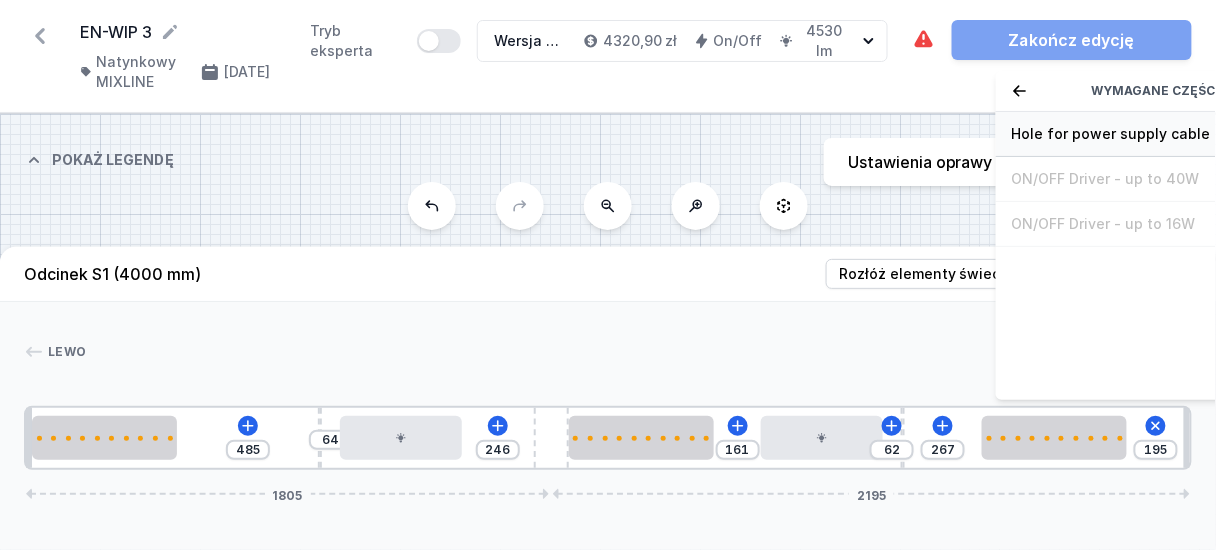 click on "Hole for power supply cable" at bounding box center [1156, 134] 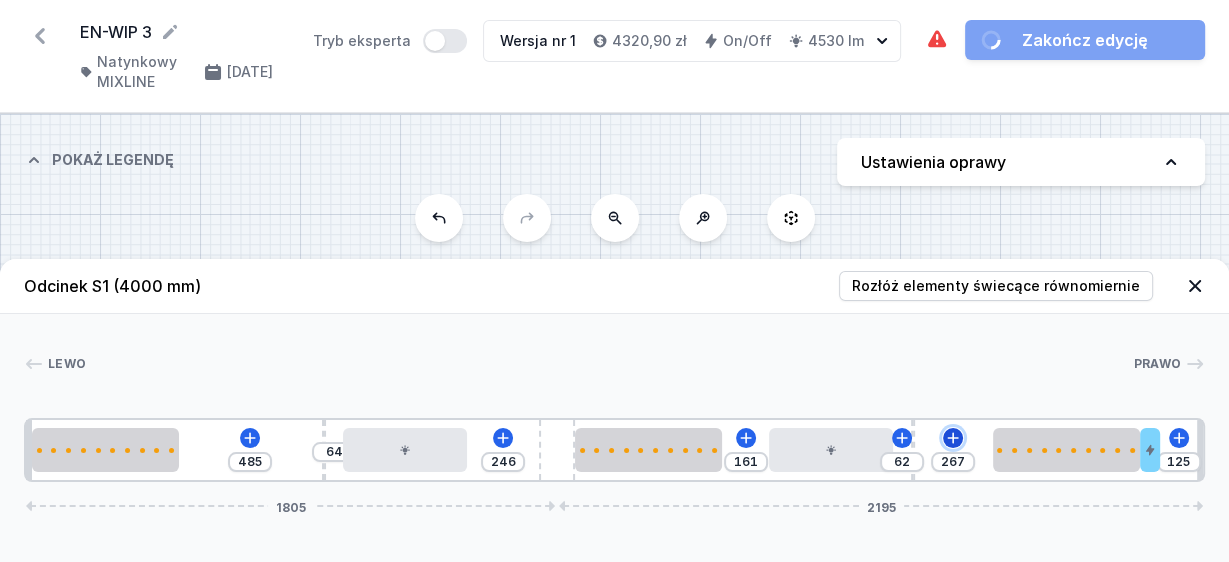 click 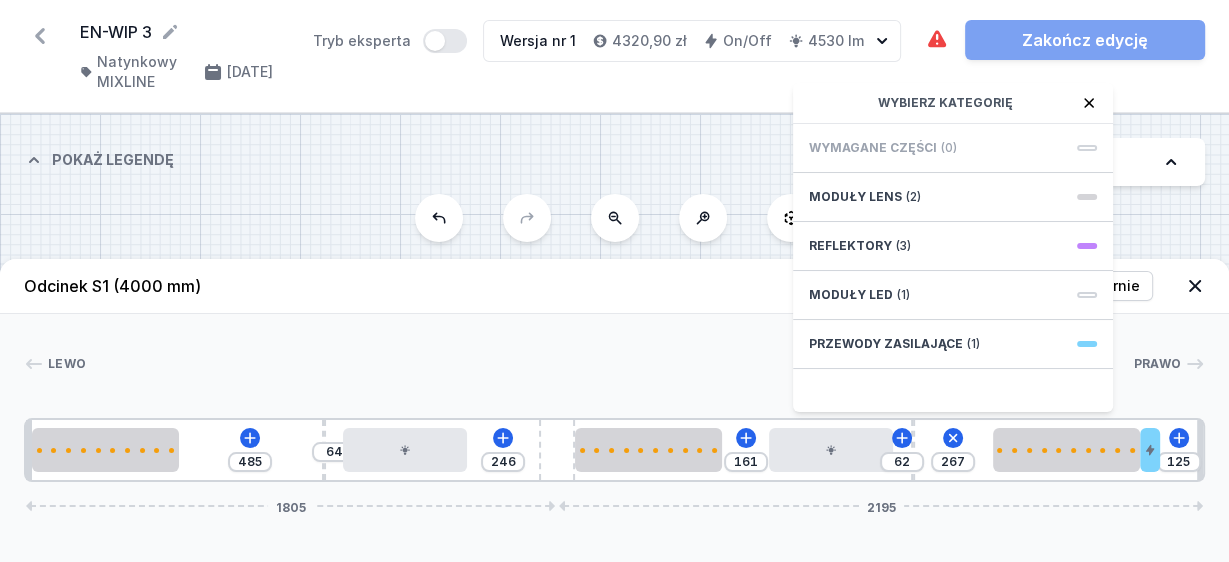click at bounding box center [609, 364] 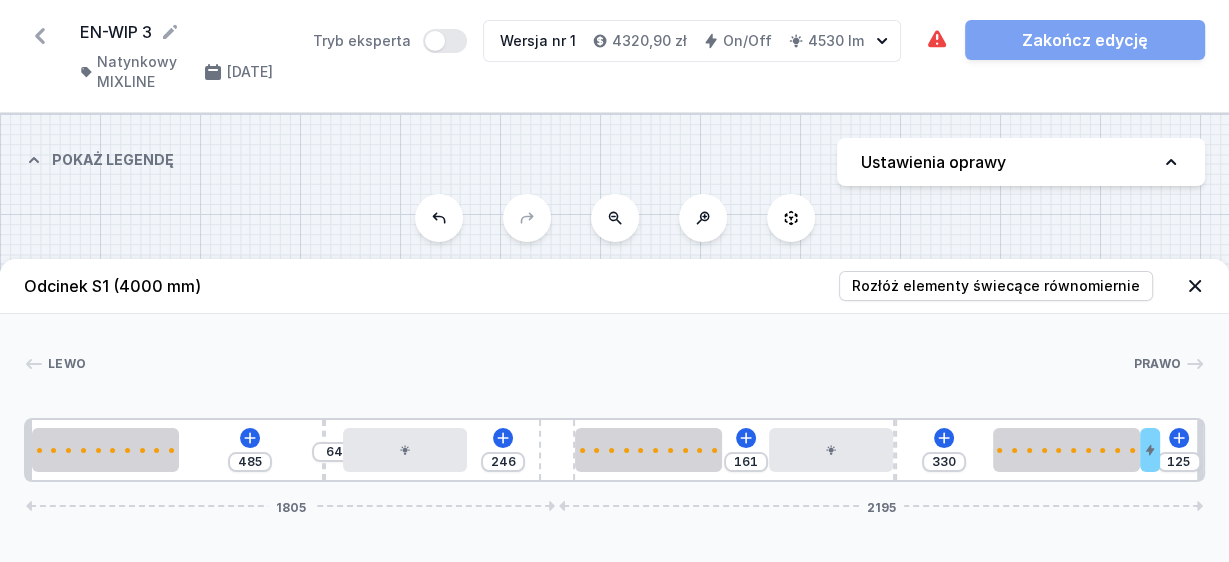 click on "485 64 246 161 330 125 1805 2195" at bounding box center (614, 450) 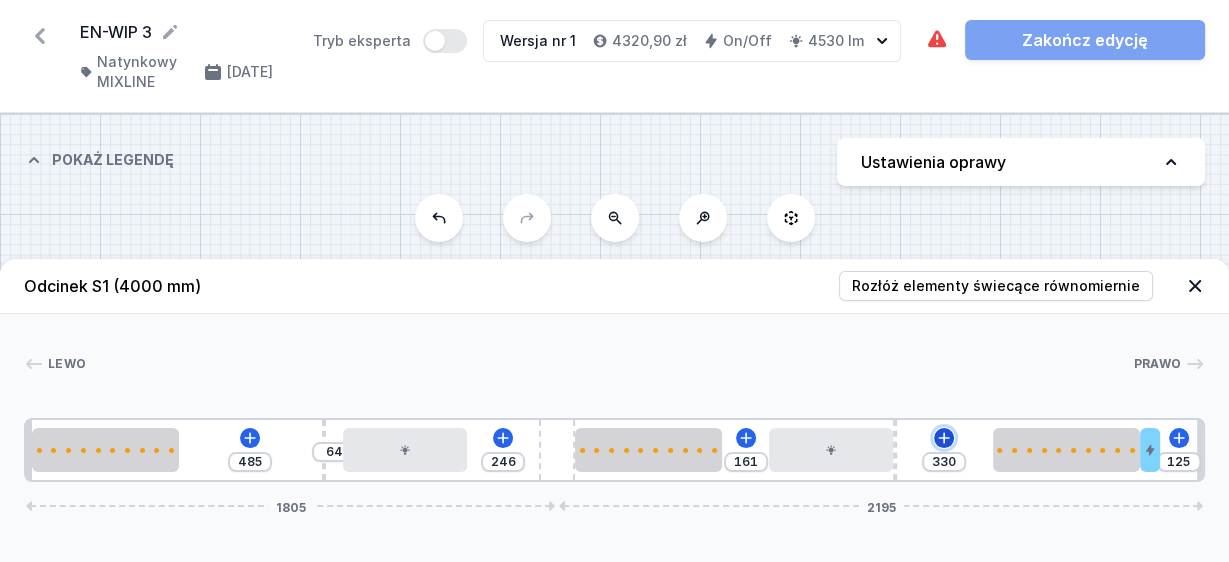 click 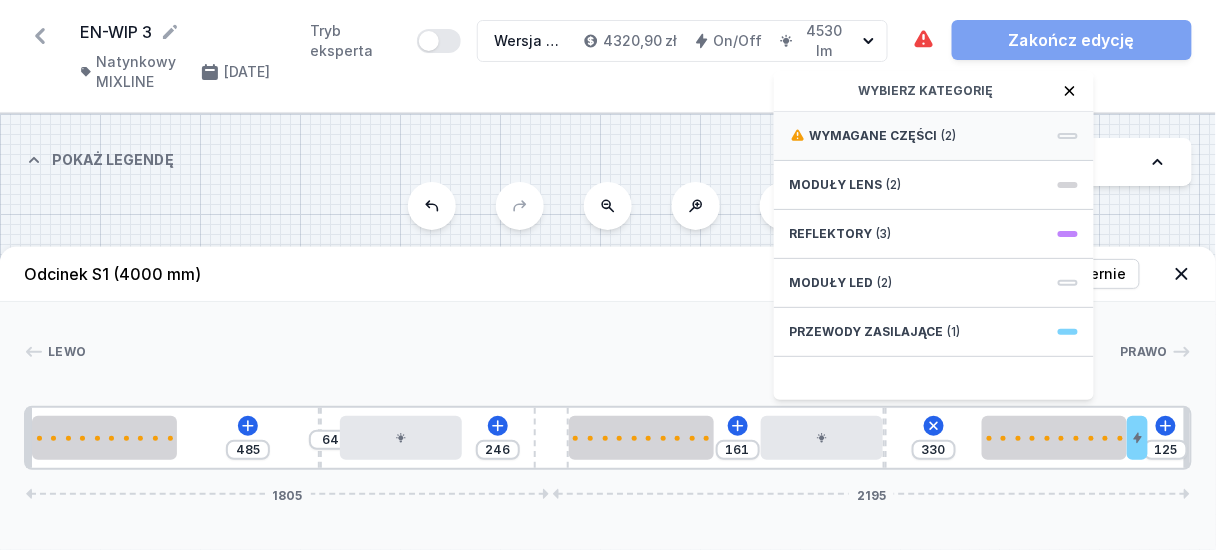 click on "Wymagane części" at bounding box center [874, 136] 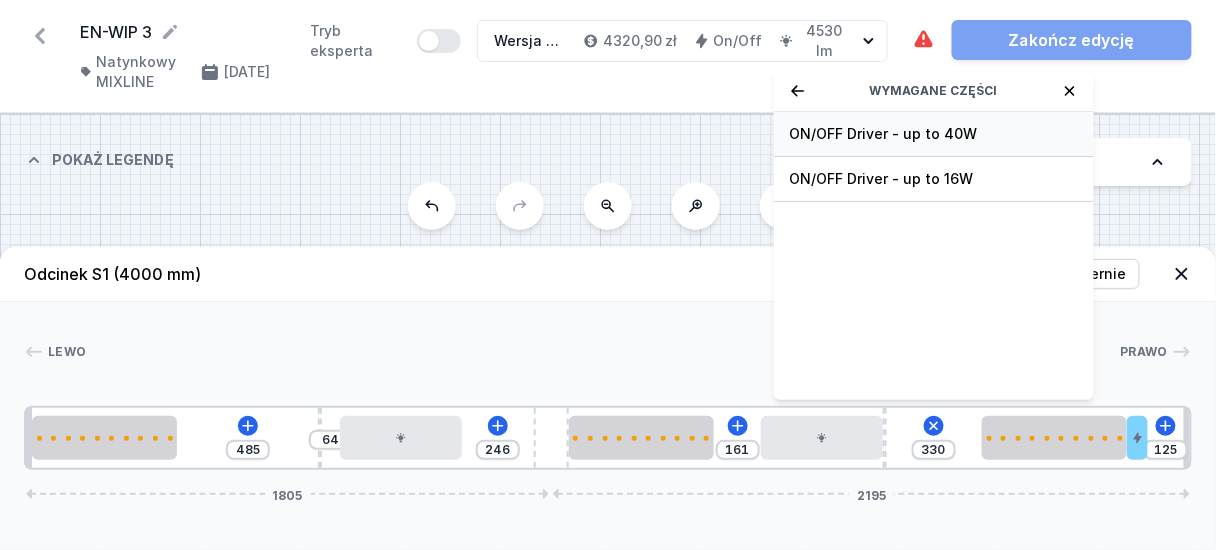 click on "ON/OFF Driver - up to 40W" at bounding box center [934, 134] 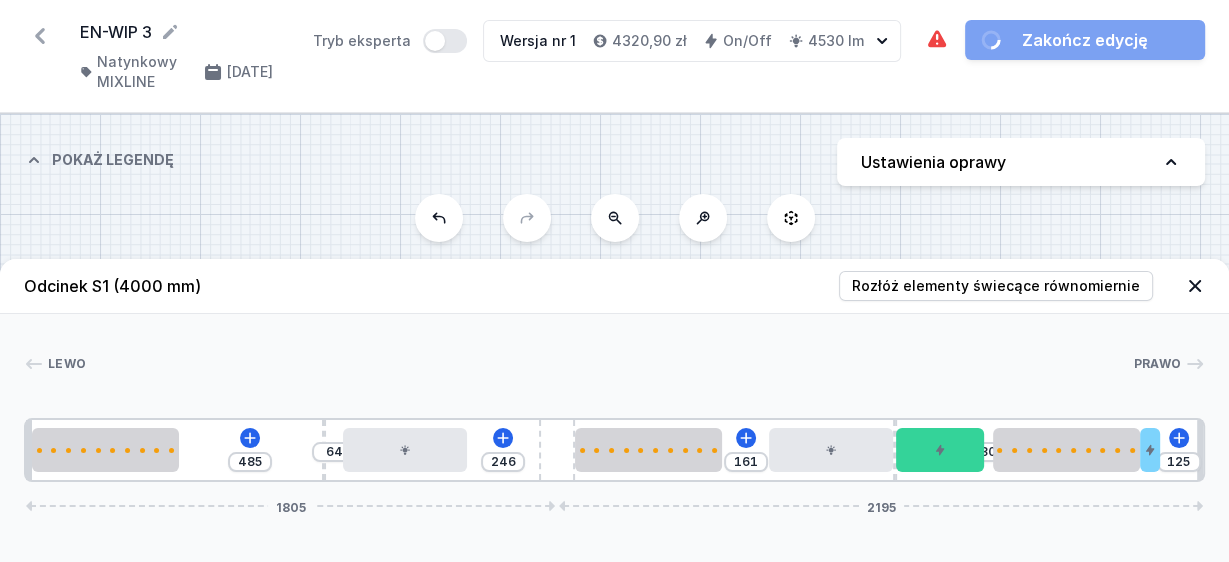 click on "Lewo Prawo 1 2 3 4 5 2 4 3 6 2 7 1 485 64 246 161 30 125 1805 2195 20 500 485 10 64 420 366 500 161 420 10 300 30 500 70 145 20 1725 120 2115 20 4000" at bounding box center (614, 398) 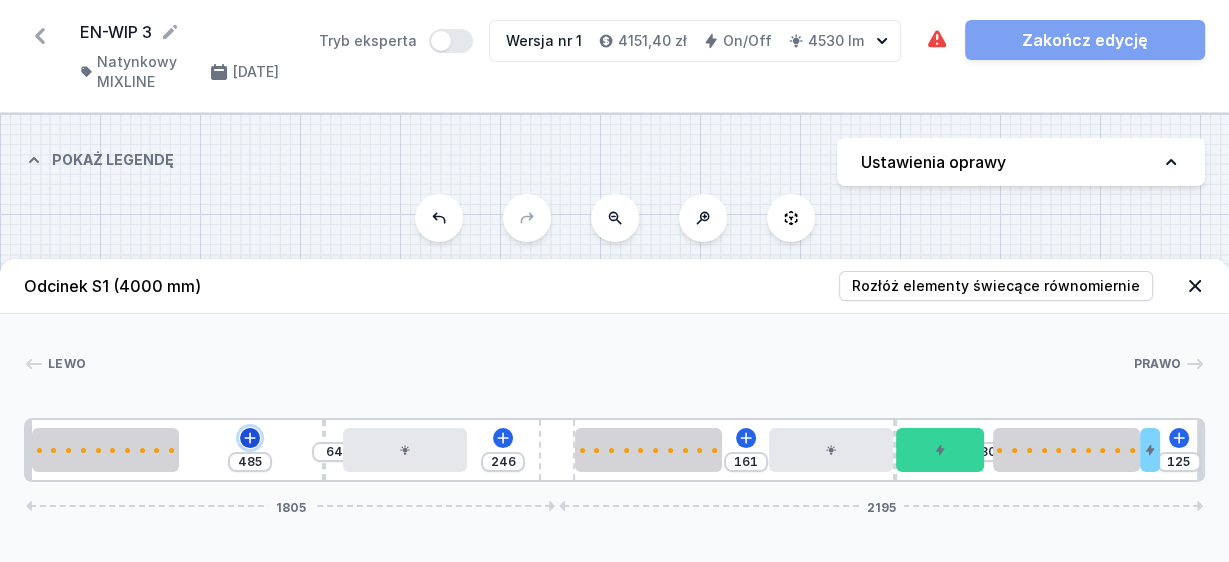 click 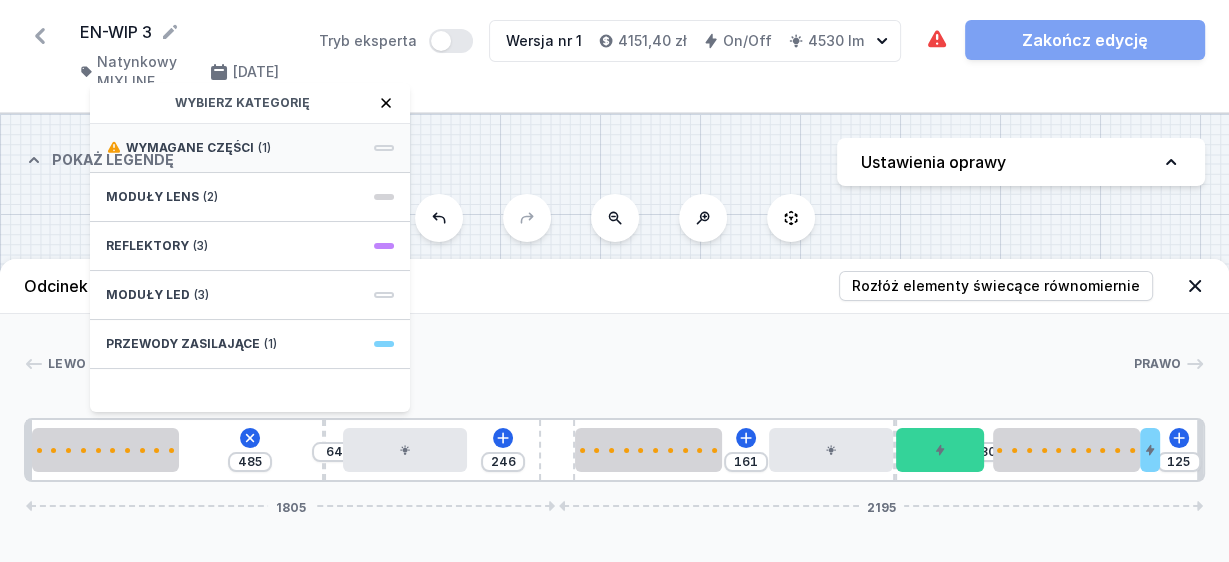 click on "Wymagane części" at bounding box center (190, 148) 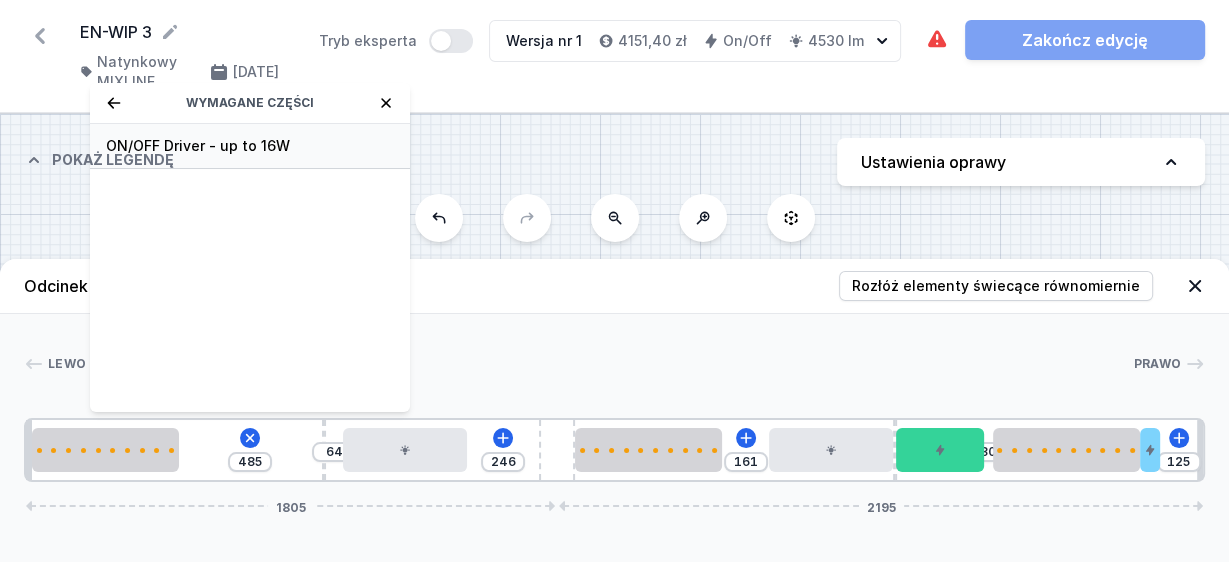 click on "ON/OFF Driver - up to 16W" at bounding box center [250, 146] 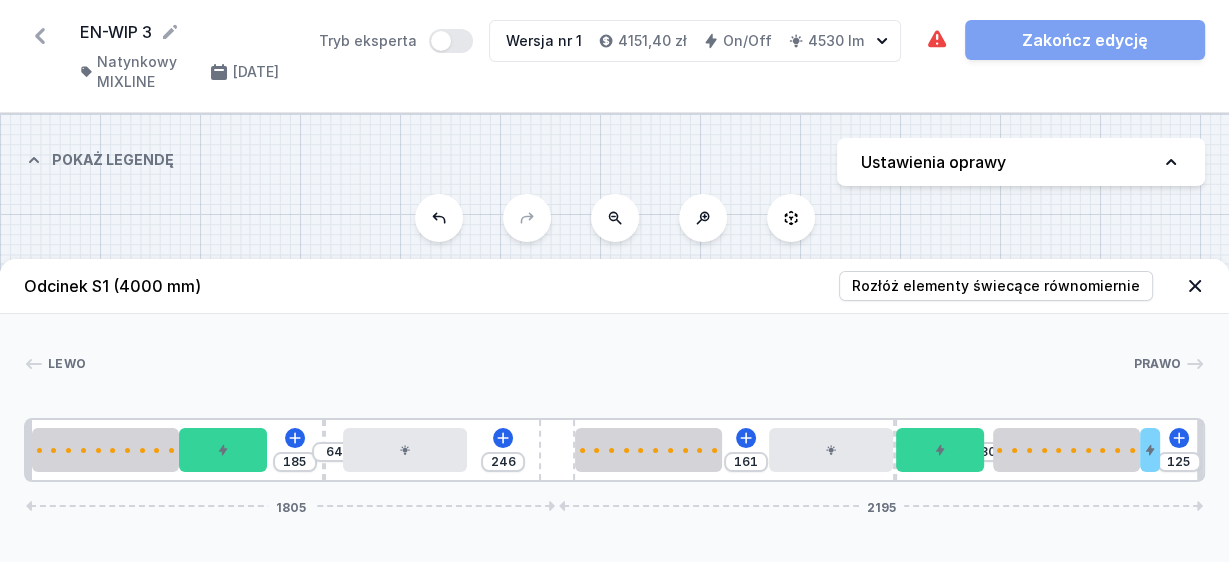 click on "S1 4000" at bounding box center (614, 338) 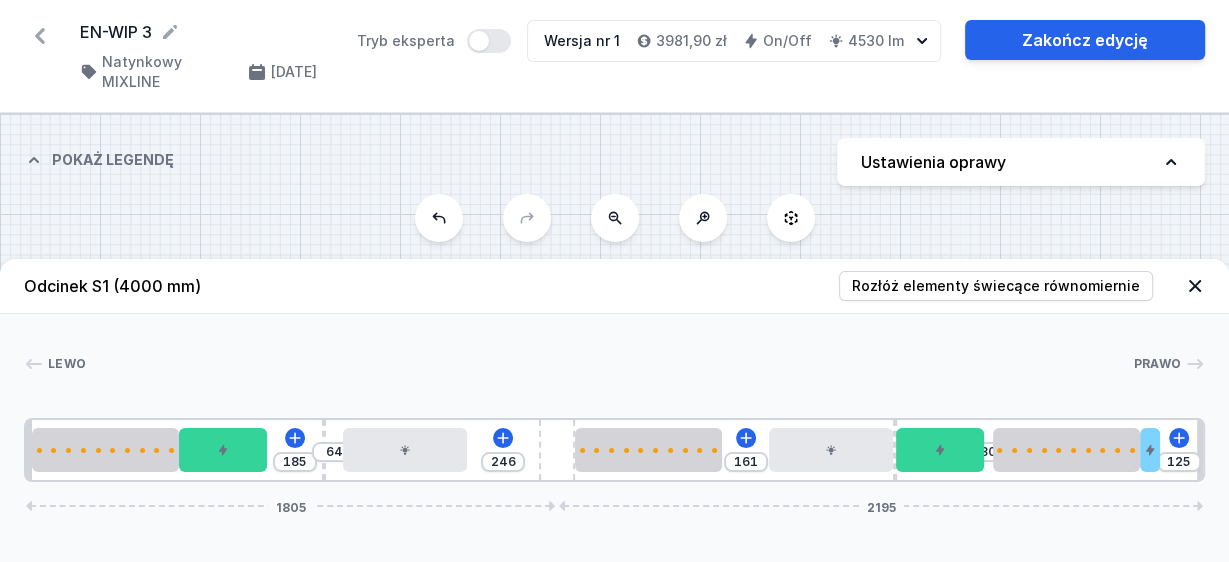 click 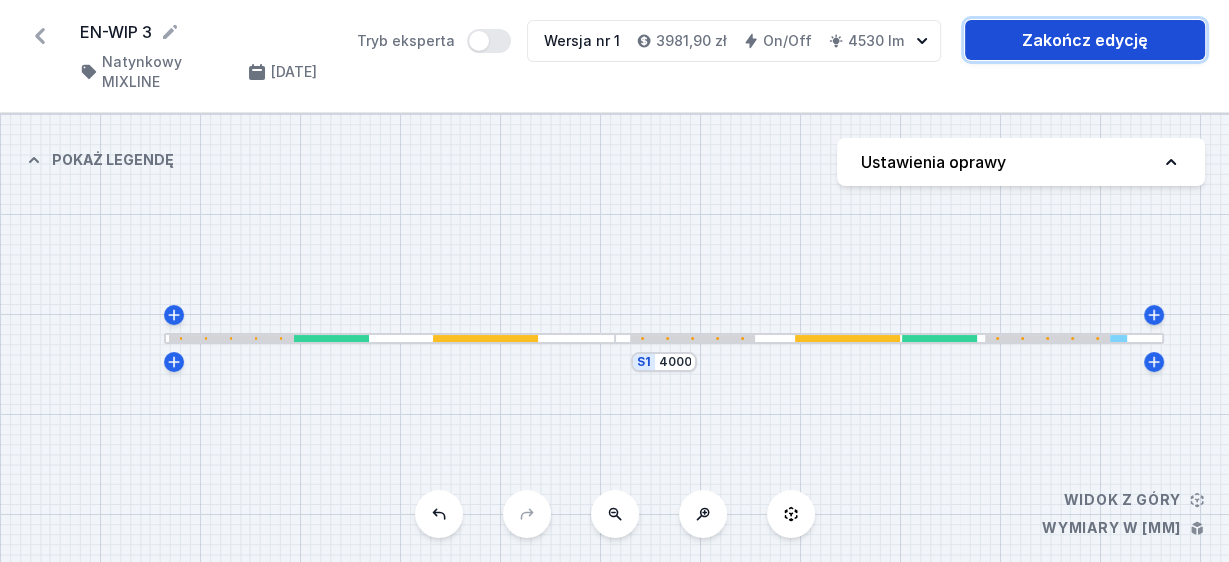 click on "Zakończ edycję" at bounding box center (1085, 40) 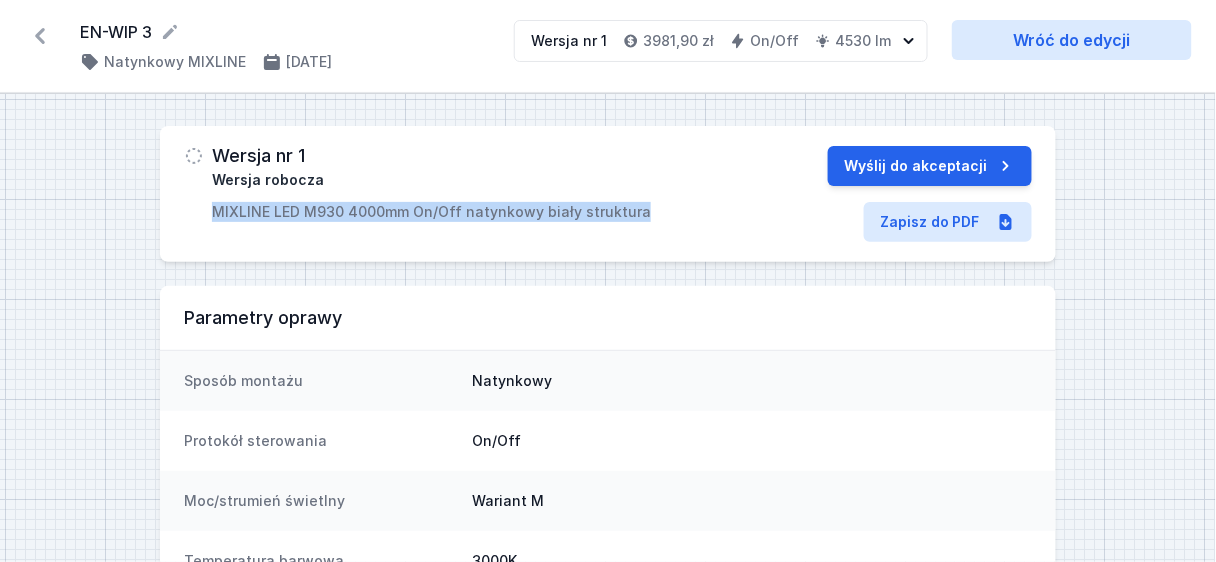 drag, startPoint x: 644, startPoint y: 200, endPoint x: 183, endPoint y: 213, distance: 461.18326 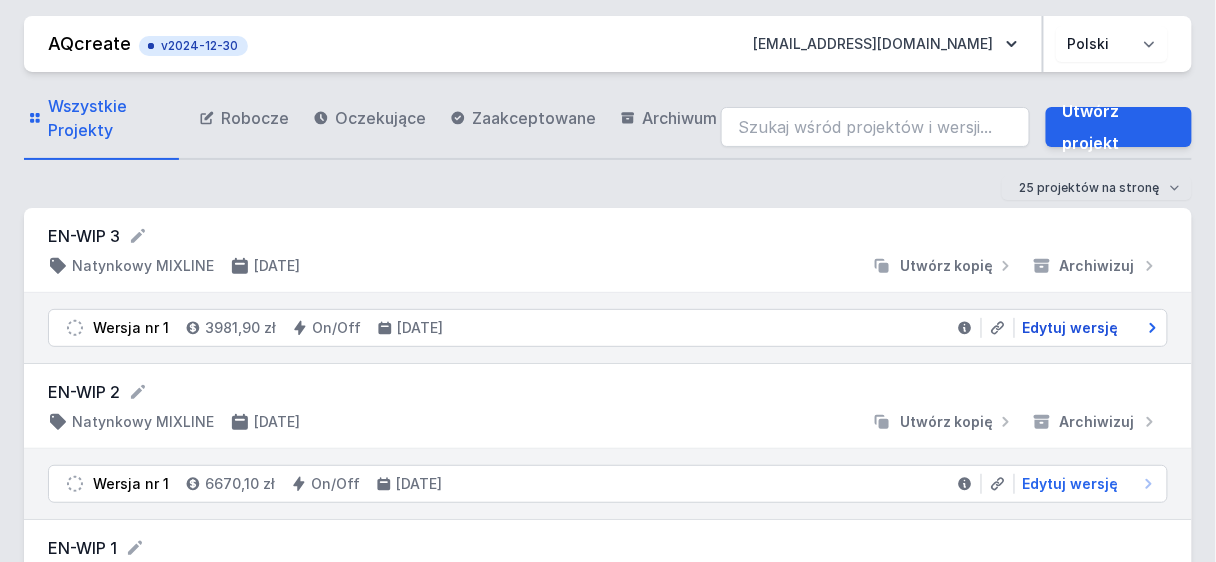 click on "Edytuj wersję" at bounding box center (1071, 328) 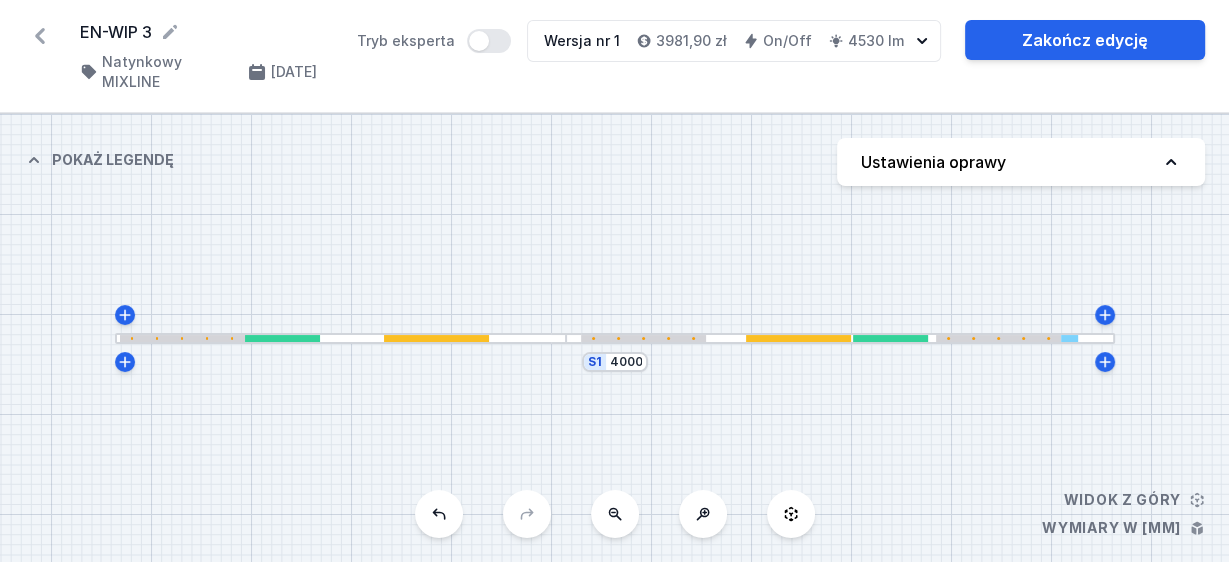 click on "Ustawienia oprawy" at bounding box center (1021, 162) 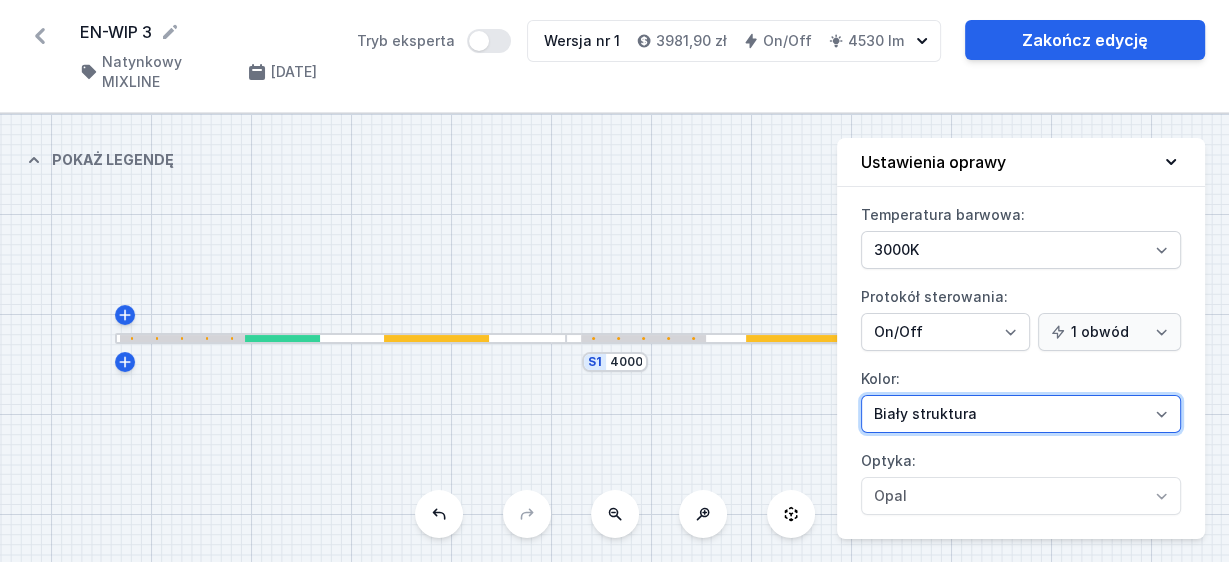 click on "Biały struktura Czarny struktura Złoty struktura Miedziany Szary Inny (z palety RAL)" at bounding box center (1021, 414) 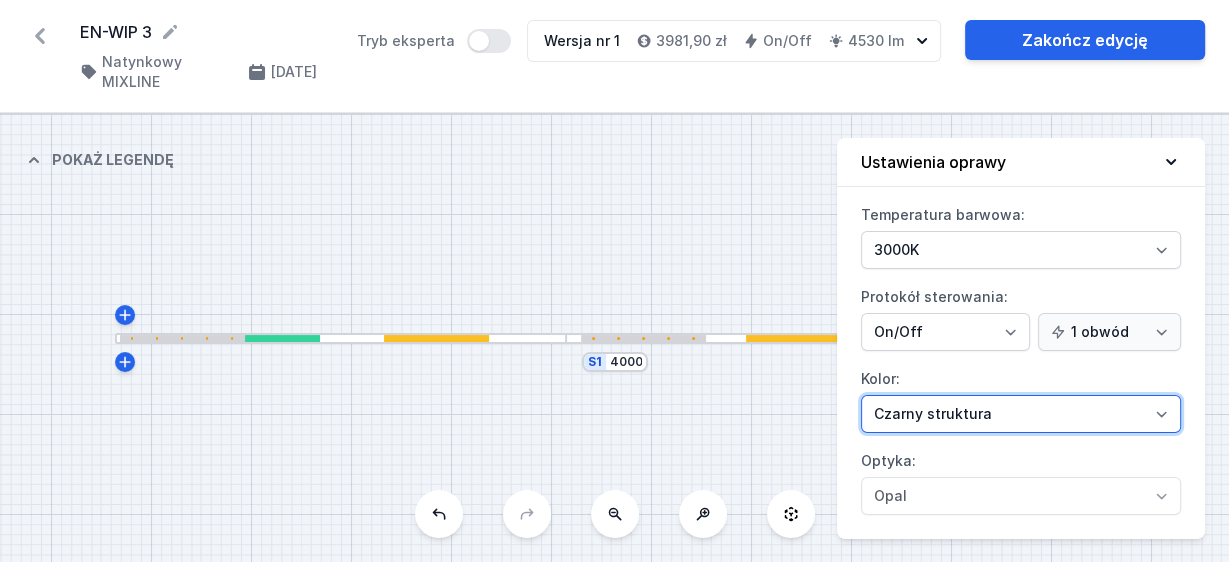 click on "Biały struktura Czarny struktura Złoty struktura Miedziany Szary Inny (z palety RAL)" at bounding box center (1021, 414) 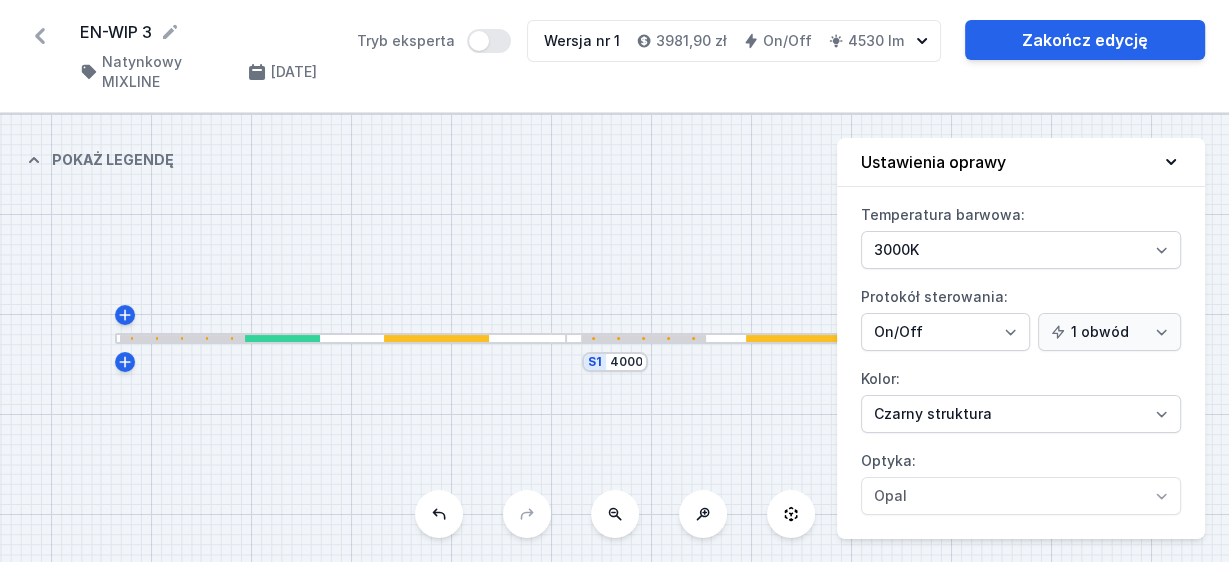 click on "EN-WIP 3   ( 11103 /v 1 ) Natynkowy MIXLINE 16.07.2025 Tryb eksperta Wersja nr 1 3981,90 zł On/Off 4530 lm Zakończ edycję" at bounding box center (614, 56) 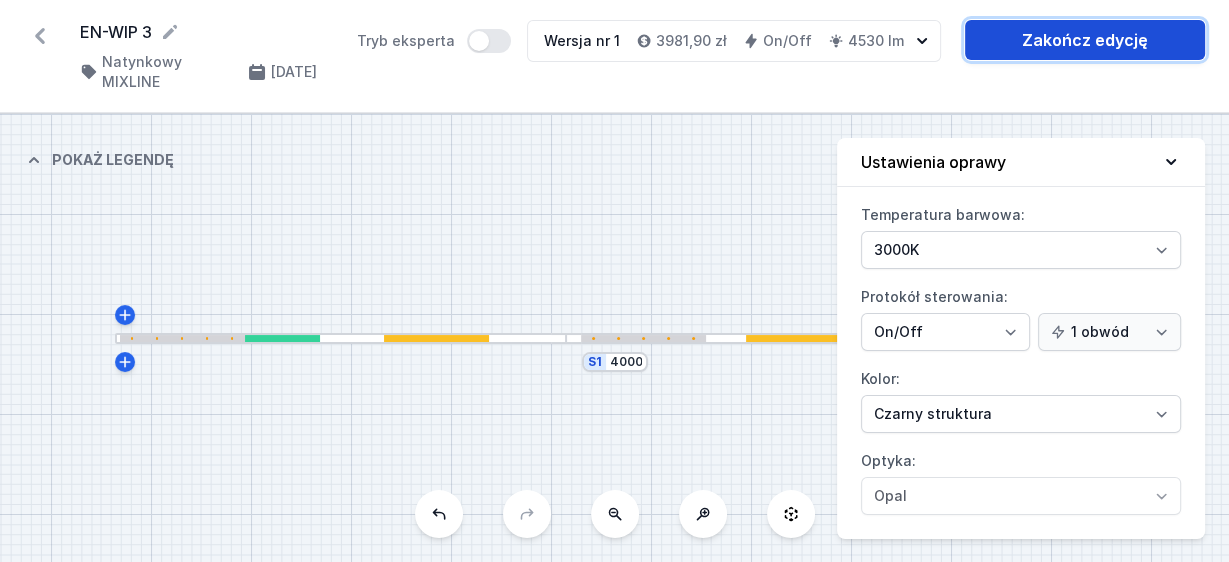 click on "Zakończ edycję" at bounding box center (1085, 40) 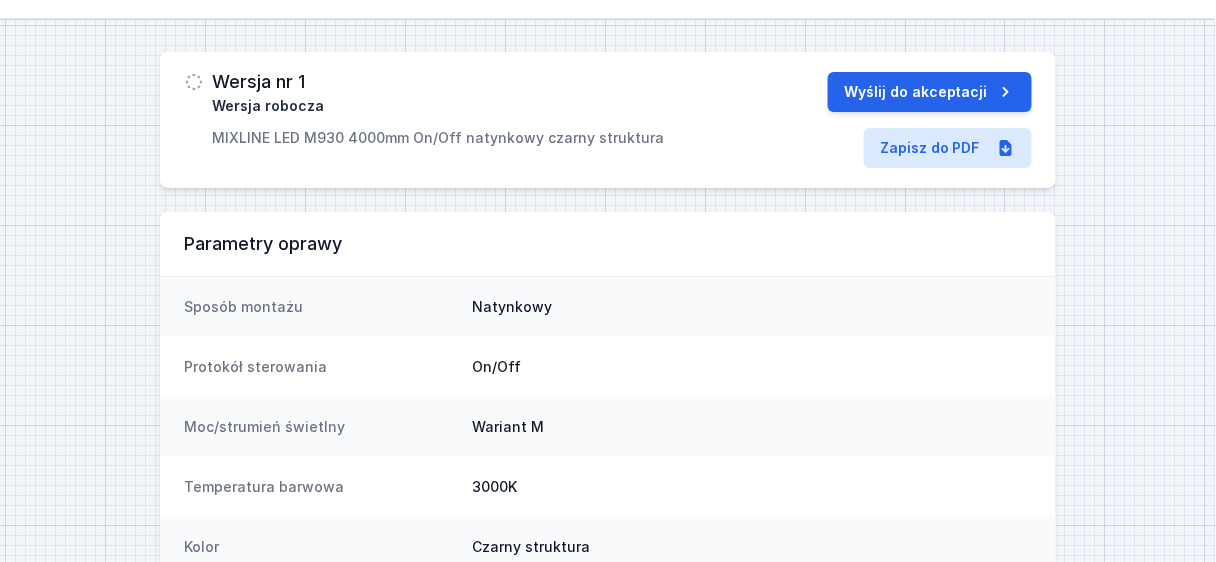 scroll, scrollTop: 64, scrollLeft: 0, axis: vertical 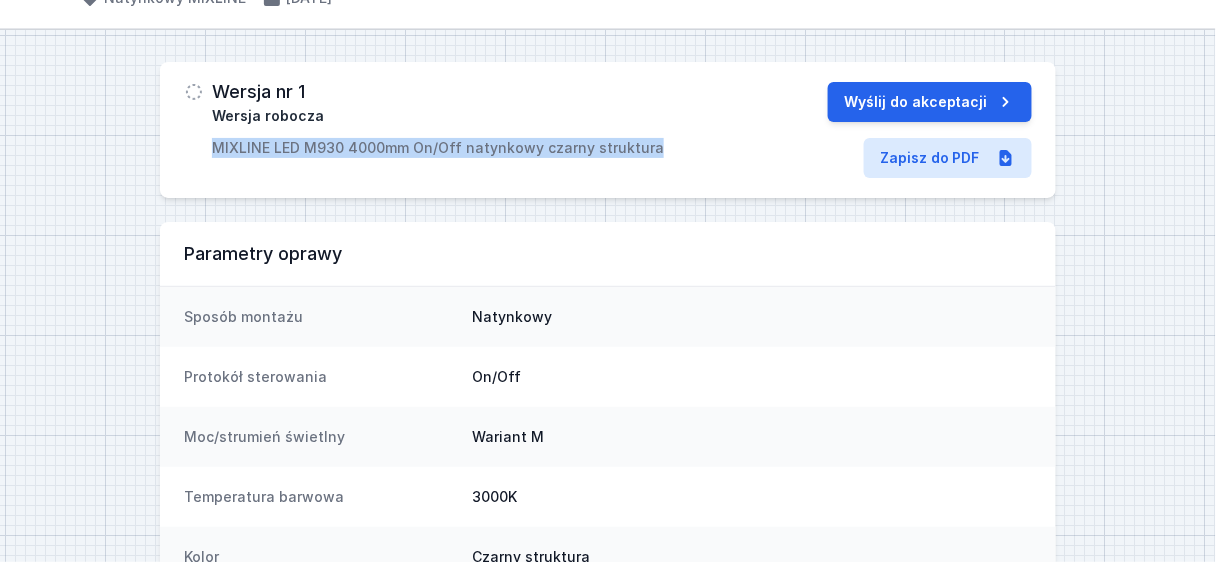 drag, startPoint x: 645, startPoint y: 152, endPoint x: 176, endPoint y: 147, distance: 469.02664 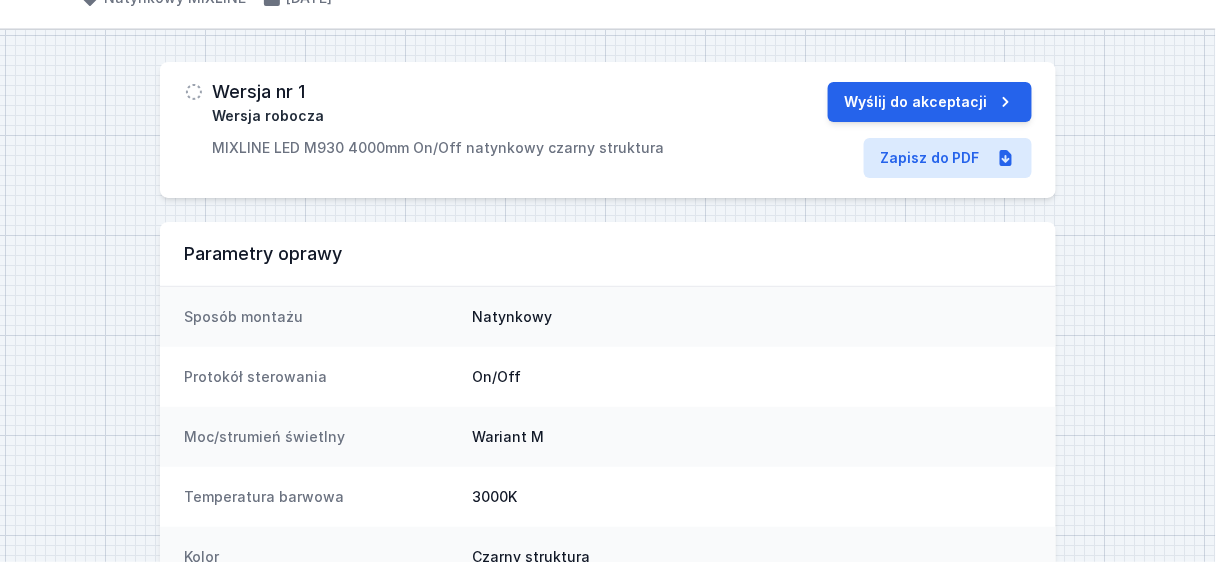 click on "Wersja nr 1 Wersja robocza MIXLINE LED M930 4000mm On/Off natynkowy czarny struktura" at bounding box center [438, 120] 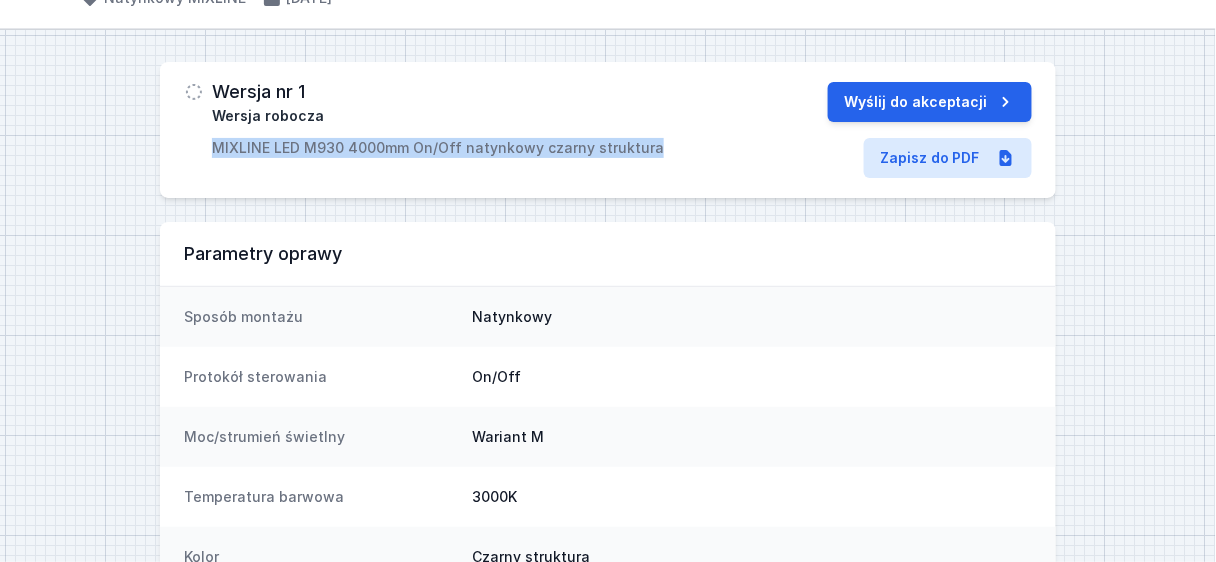 drag, startPoint x: 645, startPoint y: 147, endPoint x: 215, endPoint y: 158, distance: 430.1407 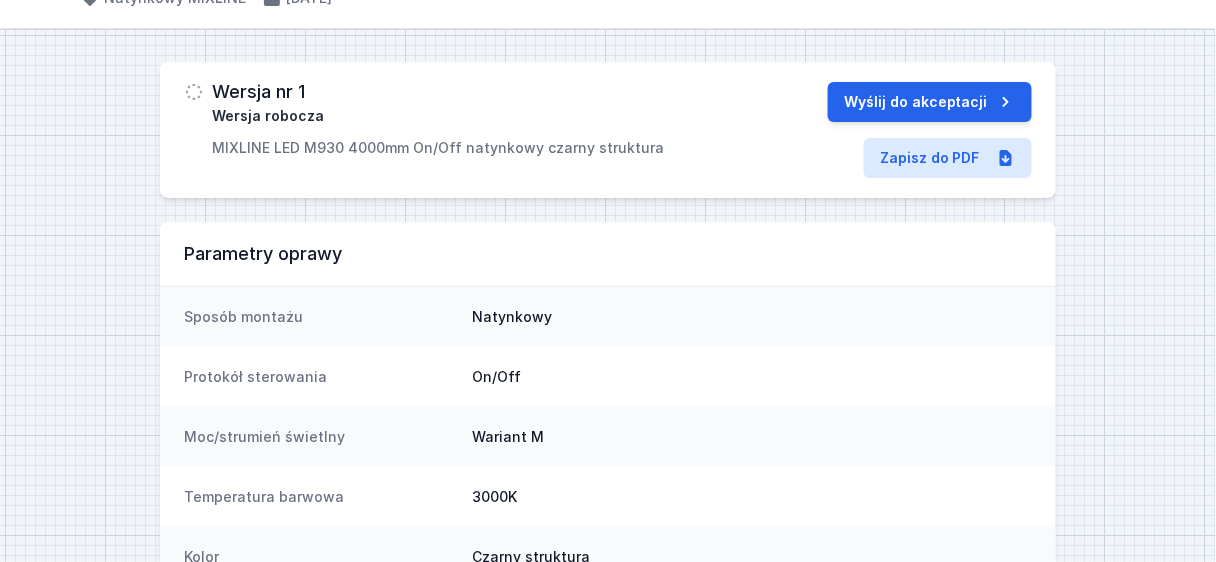 click on "Parametry oprawy" at bounding box center [608, 254] 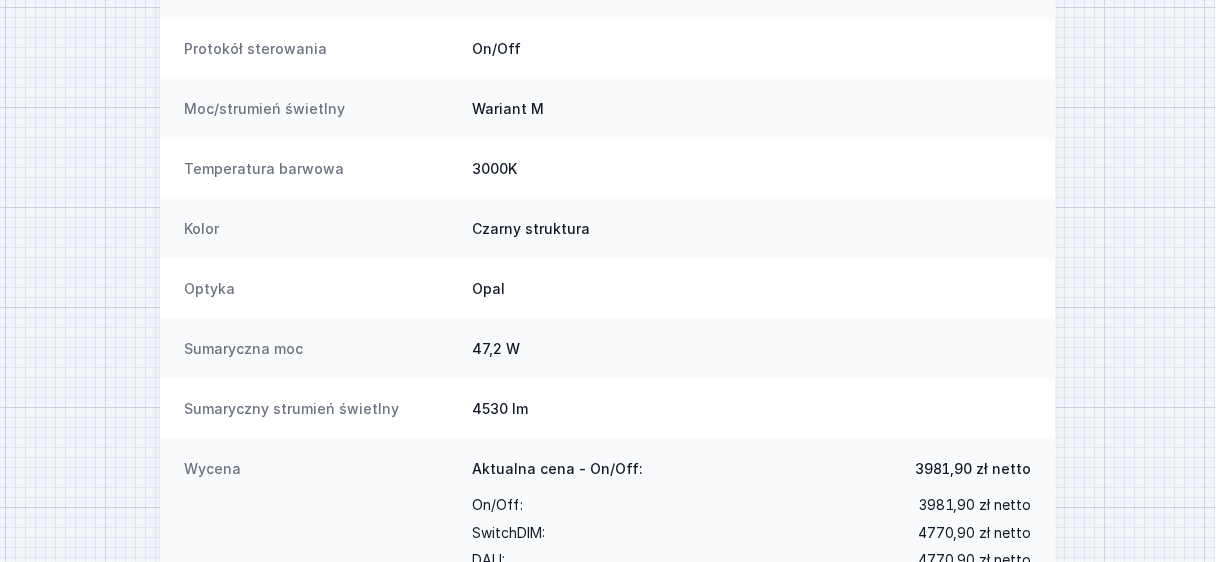 scroll, scrollTop: 455, scrollLeft: 0, axis: vertical 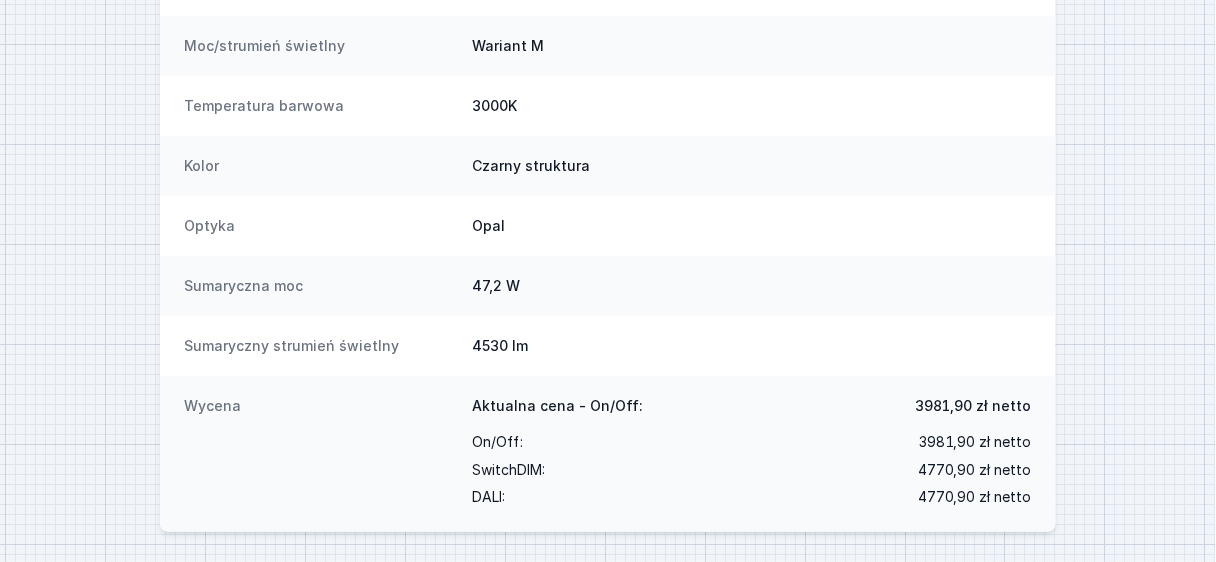 click on "Optyka Opal" at bounding box center (608, 226) 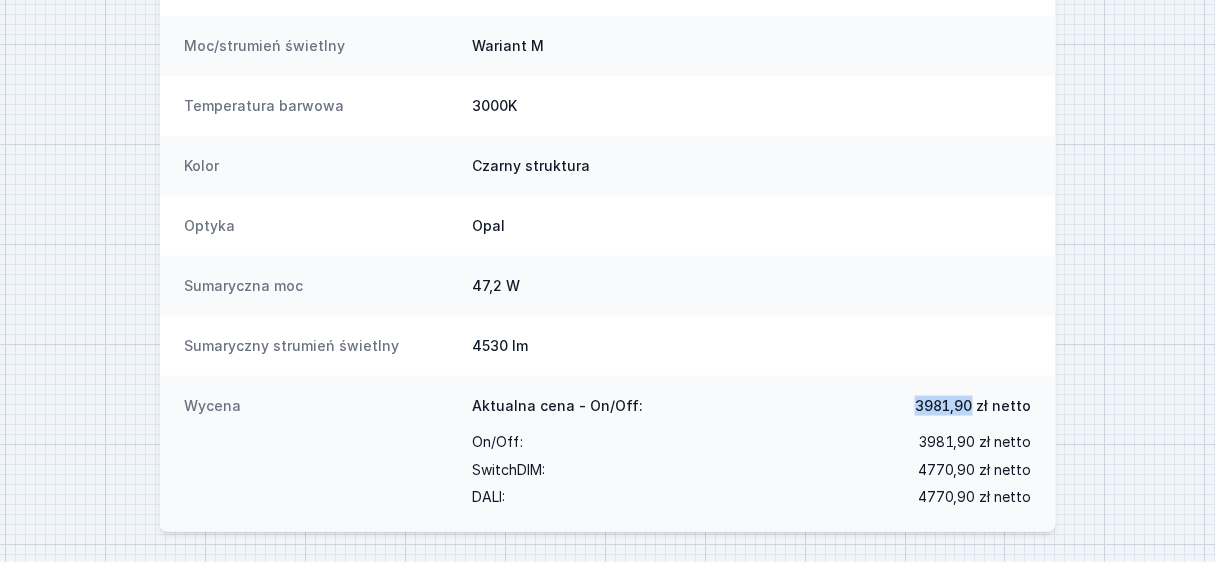 drag, startPoint x: 977, startPoint y: 403, endPoint x: 924, endPoint y: 402, distance: 53.009434 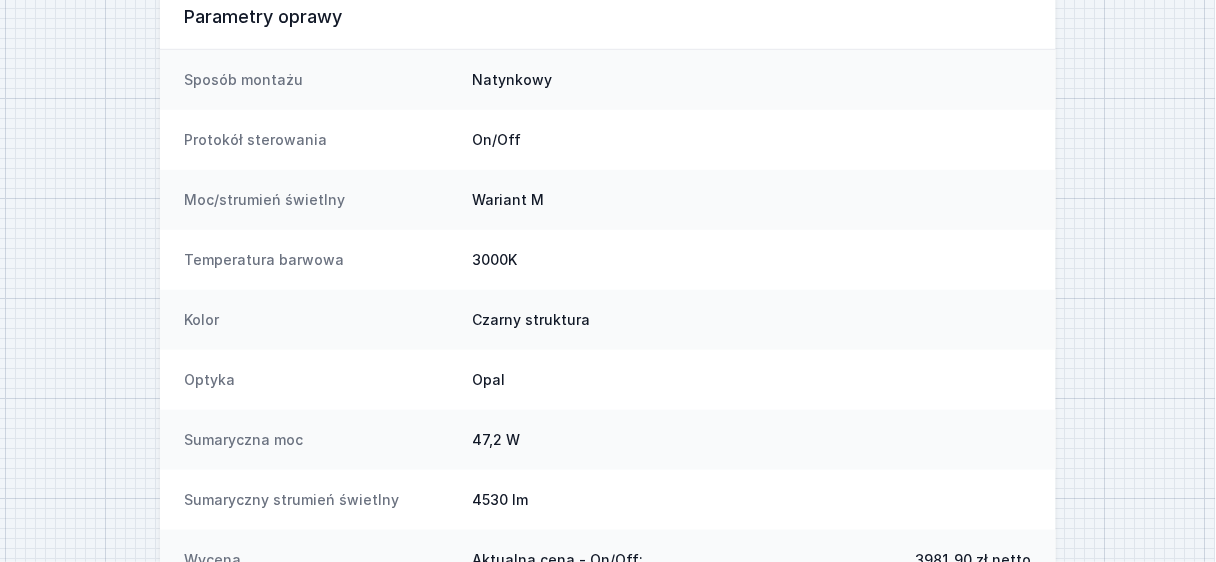 scroll, scrollTop: 295, scrollLeft: 0, axis: vertical 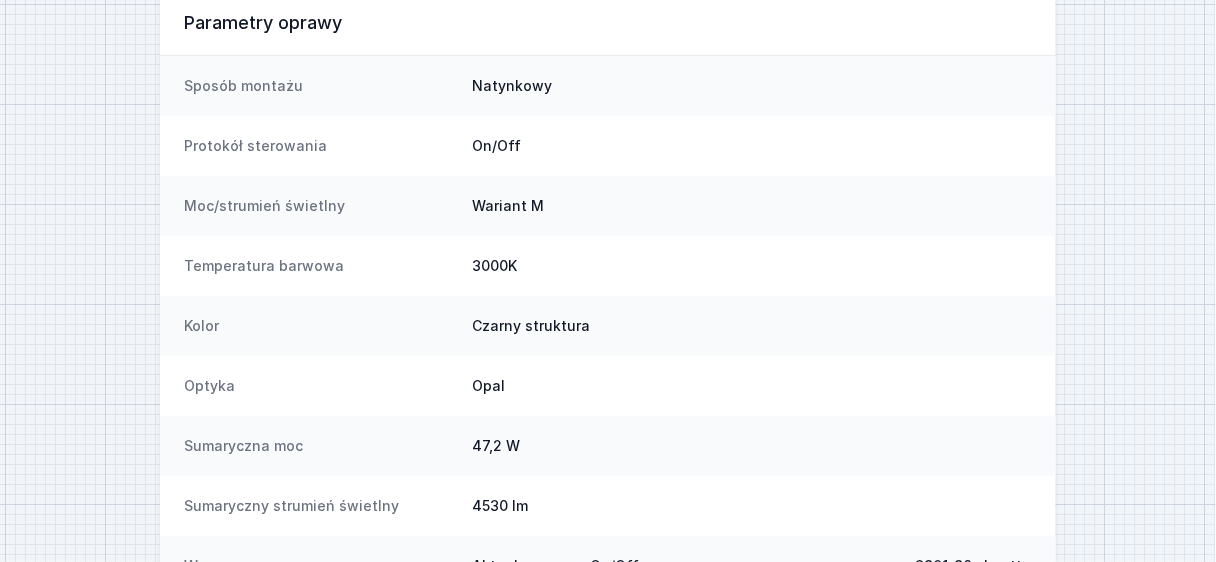 drag, startPoint x: 860, startPoint y: 183, endPoint x: 1228, endPoint y: 321, distance: 393.02417 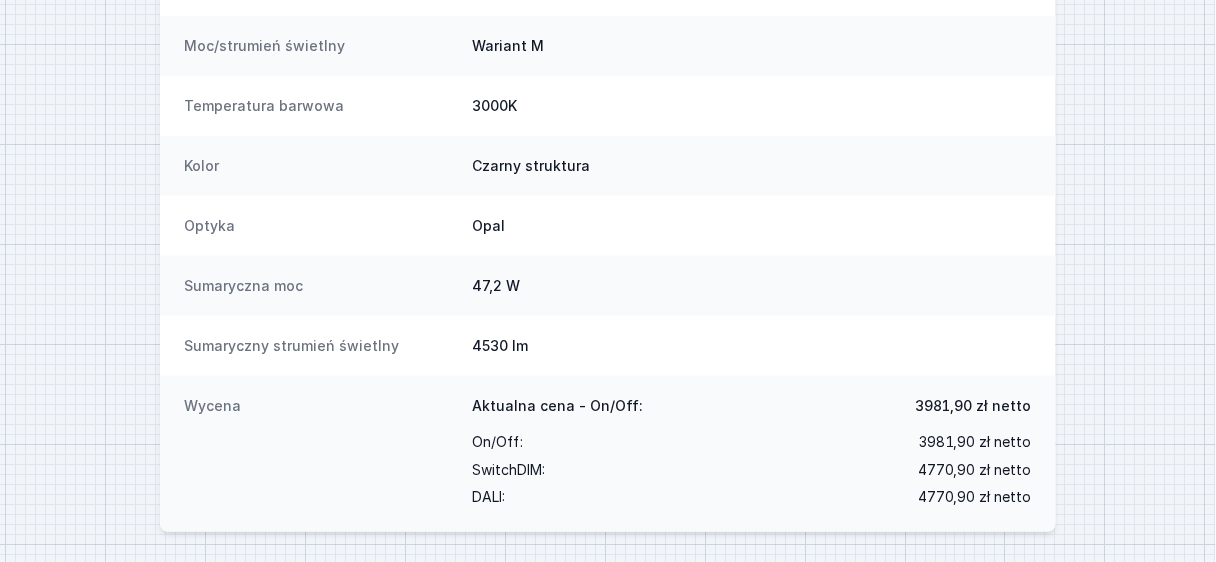 click on "Wersja nr 1 Wersja robocza MIXLINE LED M930 4000mm On/Off natynkowy czarny struktura Wyślij do akceptacji Zapisz do PDF Parametry oprawy Sposób montażu Natynkowy Protokół sterowania On/Off Moc/strumień świetlny Wariant M Temperatura barwowa 3000K Kolor Czarny struktura Optyka Opal Sumaryczna moc 47,2 W Sumaryczny strumień świetlny 4530 lm Wycena Aktualna cena - On/Off: 3981,90 zł   netto On/Off : 3981,90 zł   netto SwitchDIM : 4770,90 zł   netto DALI : 4770,90 zł   netto" at bounding box center [608, 101] 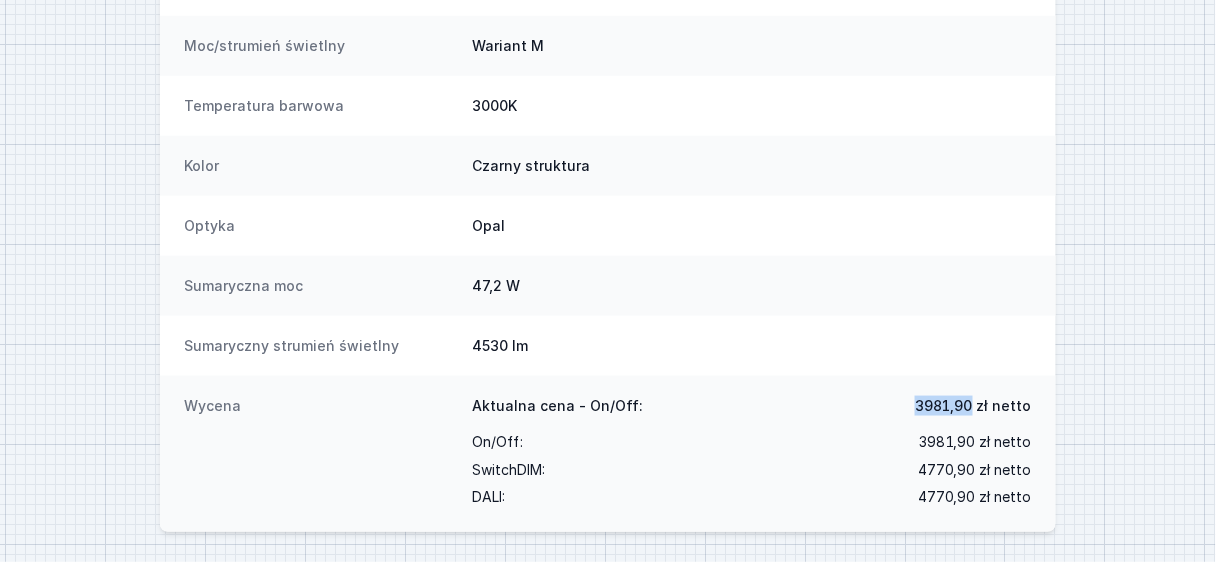 drag, startPoint x: 977, startPoint y: 404, endPoint x: 922, endPoint y: 403, distance: 55.00909 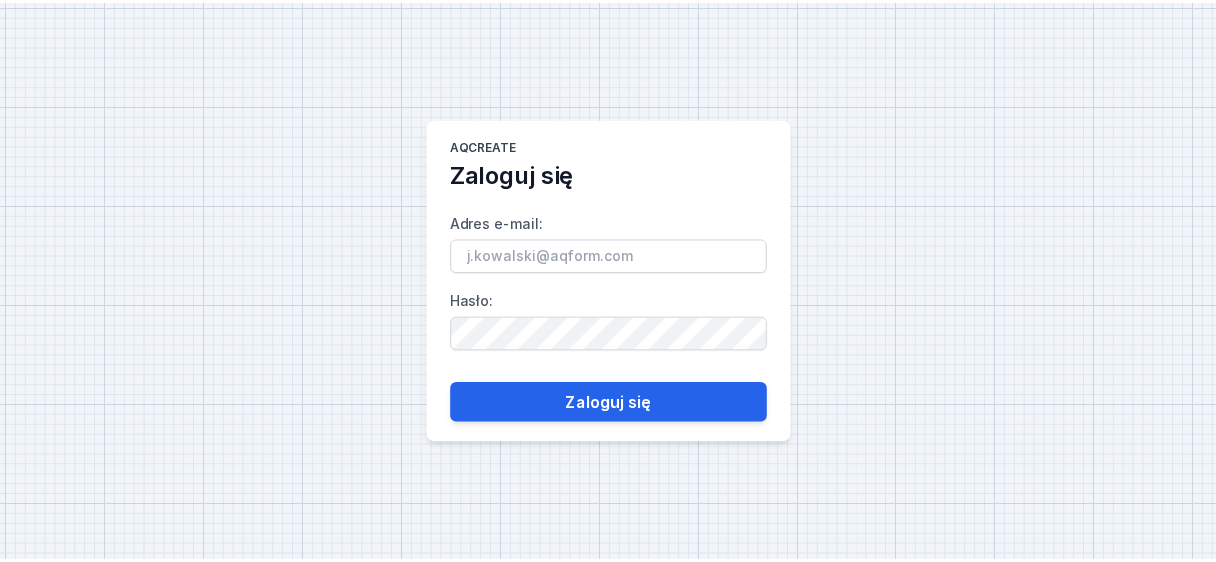 scroll, scrollTop: 0, scrollLeft: 0, axis: both 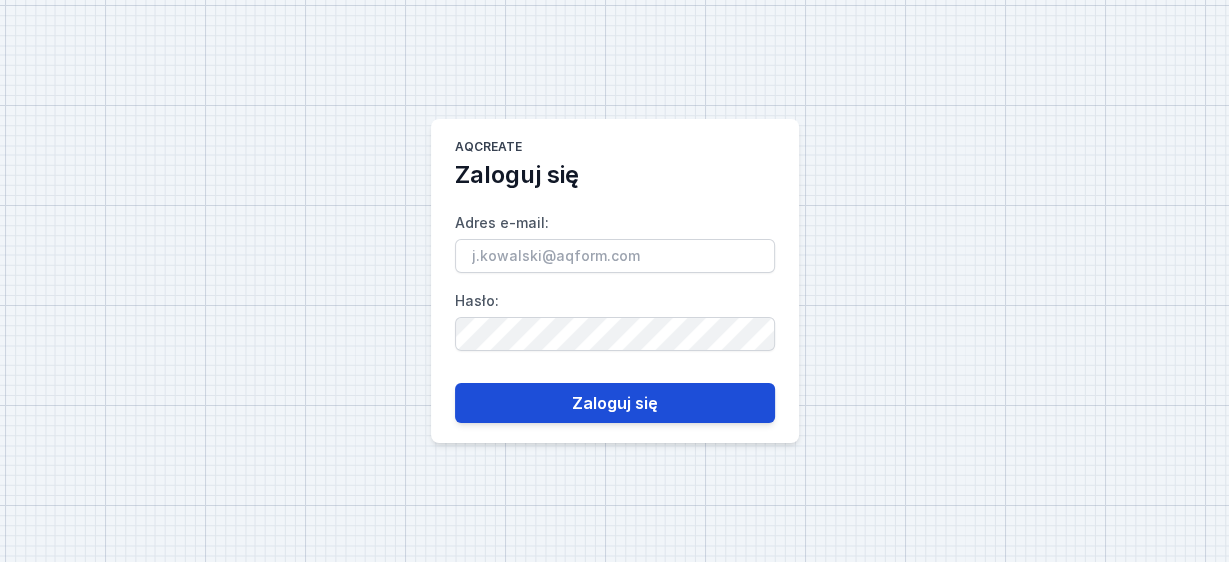 type on "[EMAIL_ADDRESS][DOMAIN_NAME]" 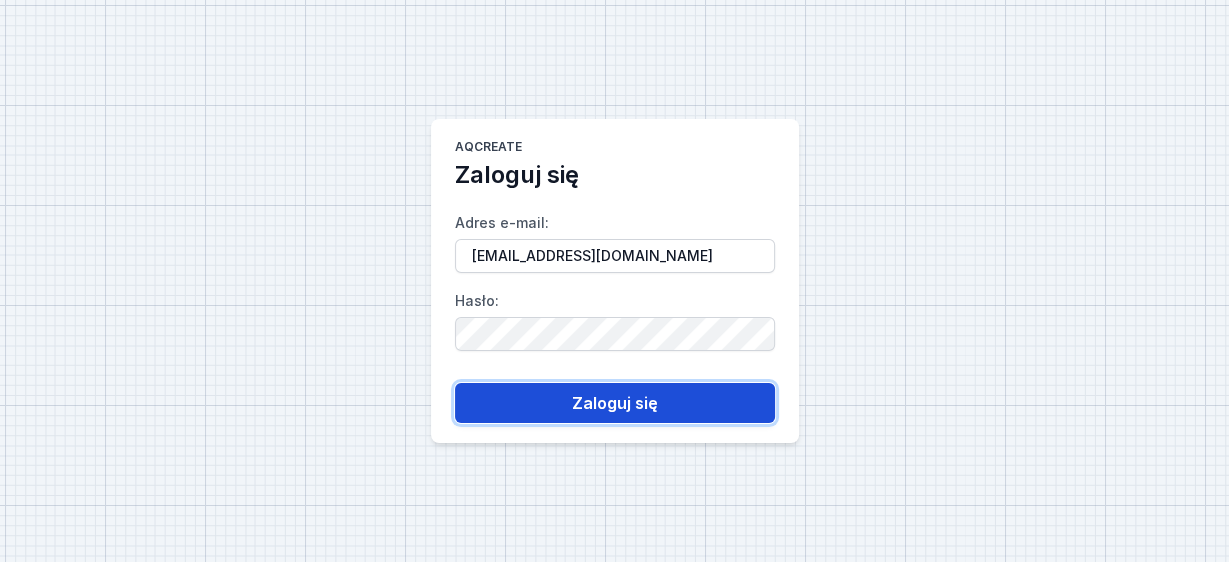 click on "Zaloguj się" at bounding box center (615, 403) 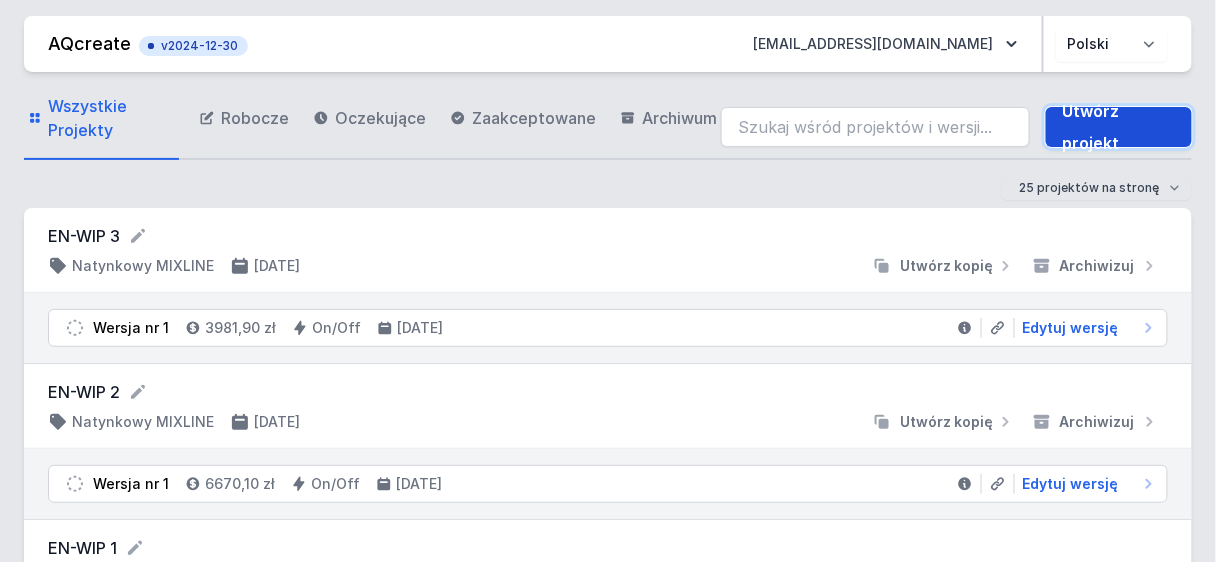 click on "Utwórz projekt" at bounding box center (1119, 127) 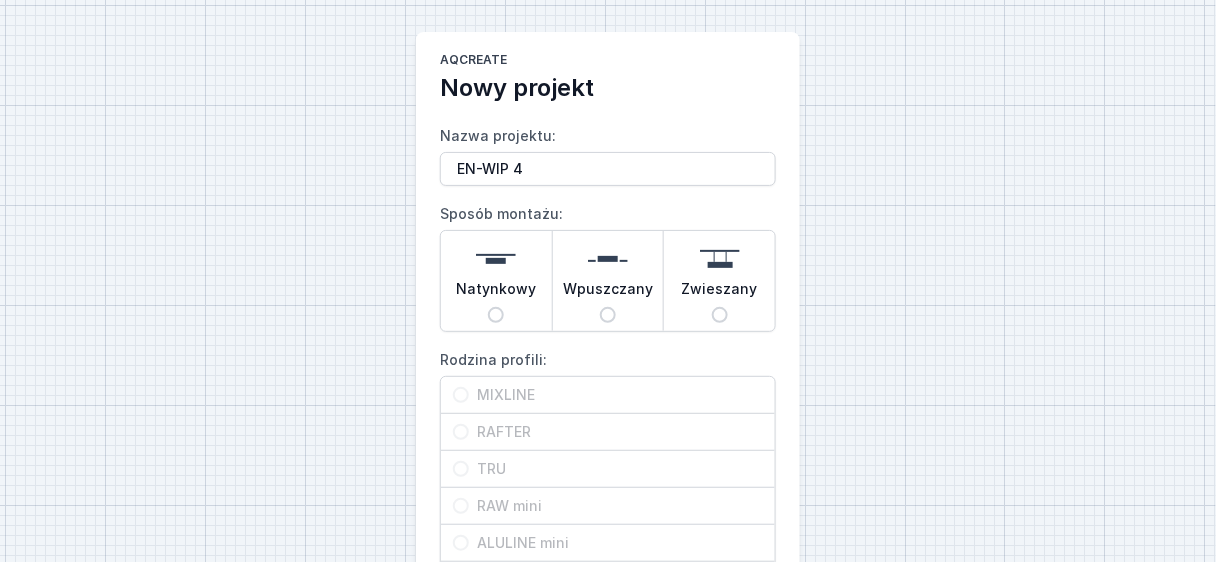 type on "EN-WIP 4" 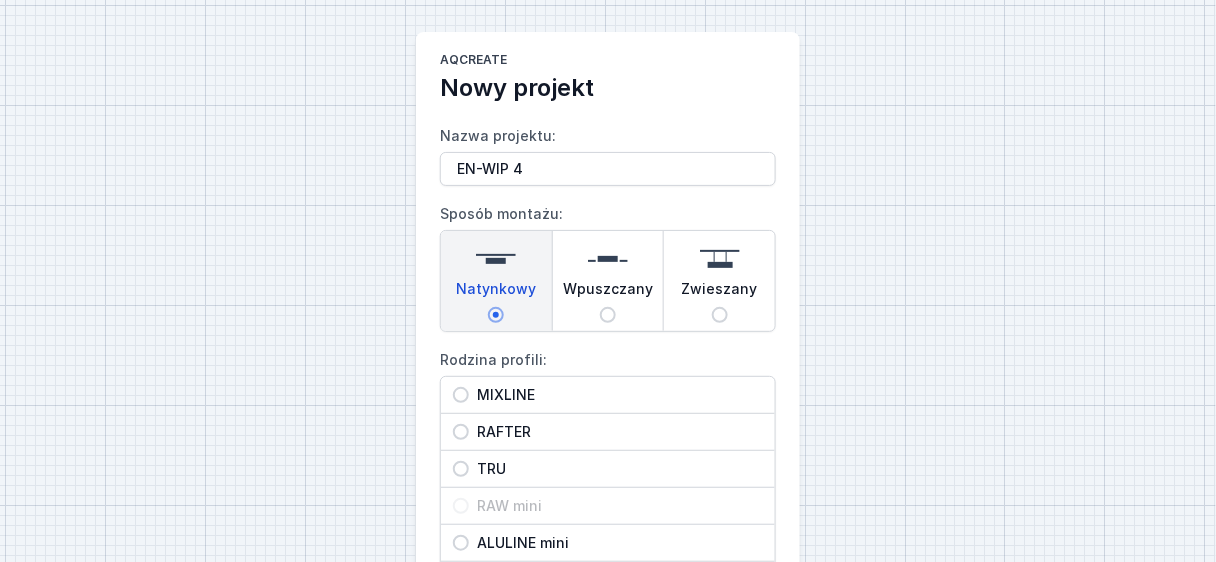 click on "MIXLINE" at bounding box center (616, 395) 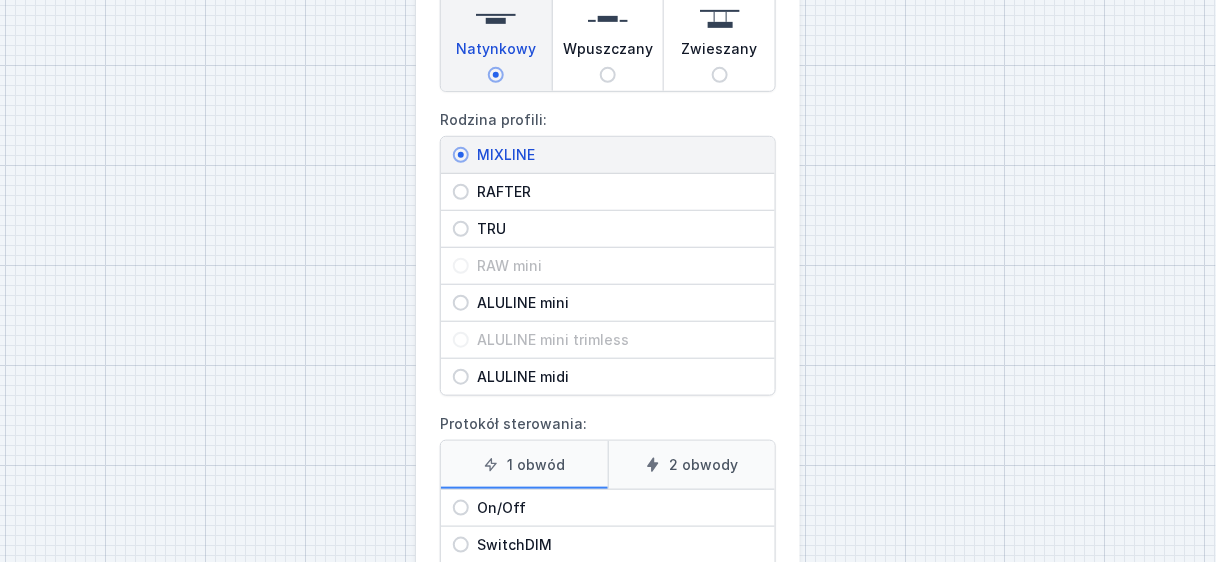 click on "On/Off" at bounding box center (608, 508) 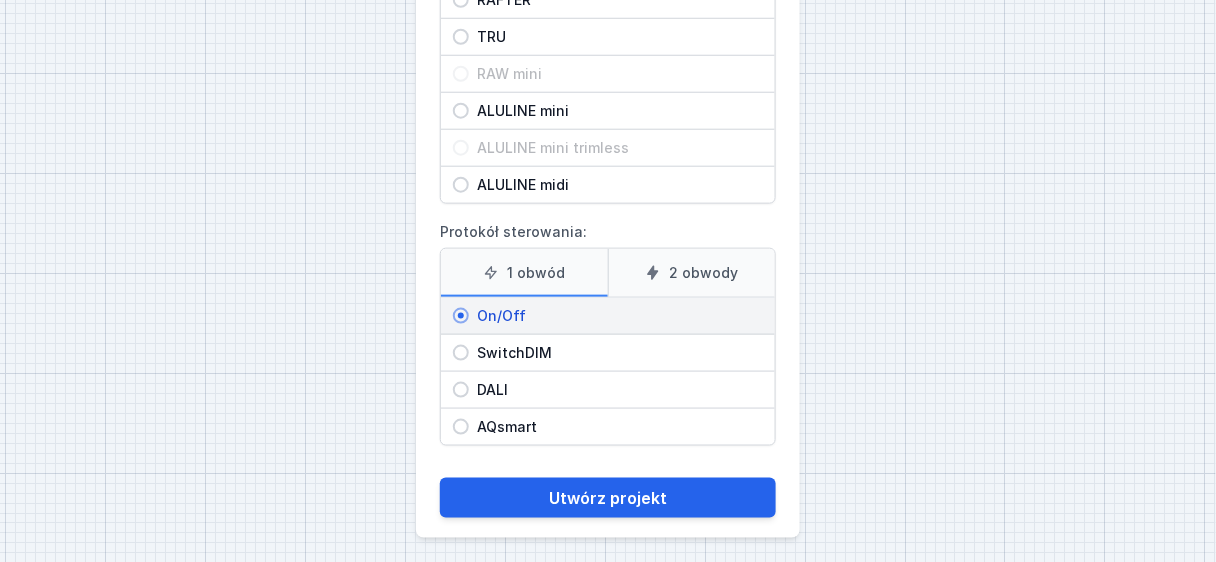 scroll, scrollTop: 433, scrollLeft: 0, axis: vertical 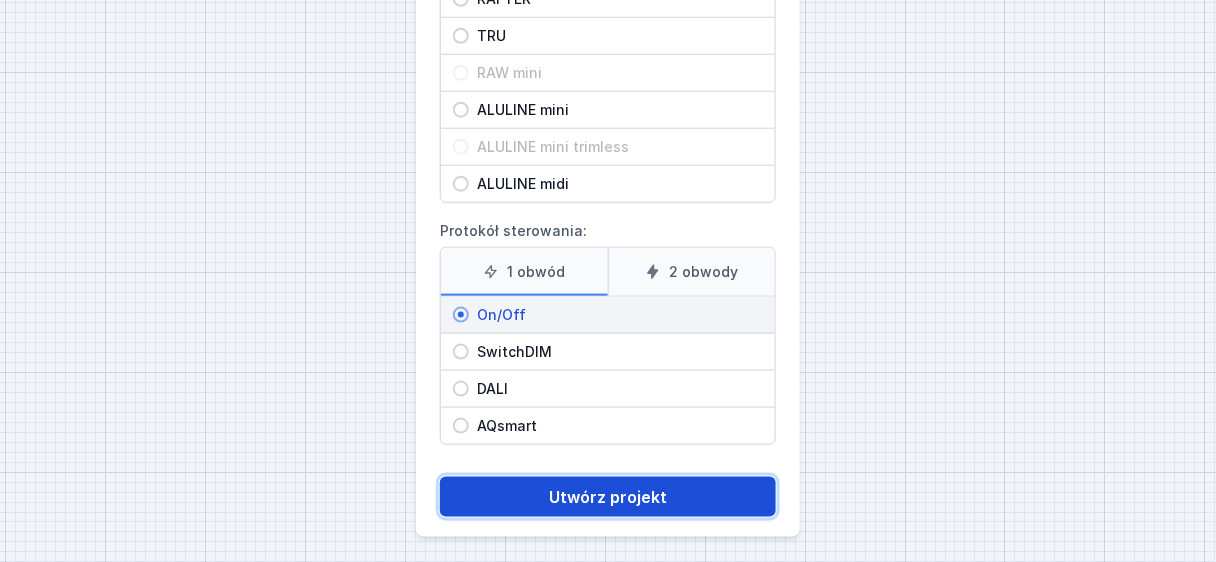 click on "Utwórz projekt" at bounding box center [608, 497] 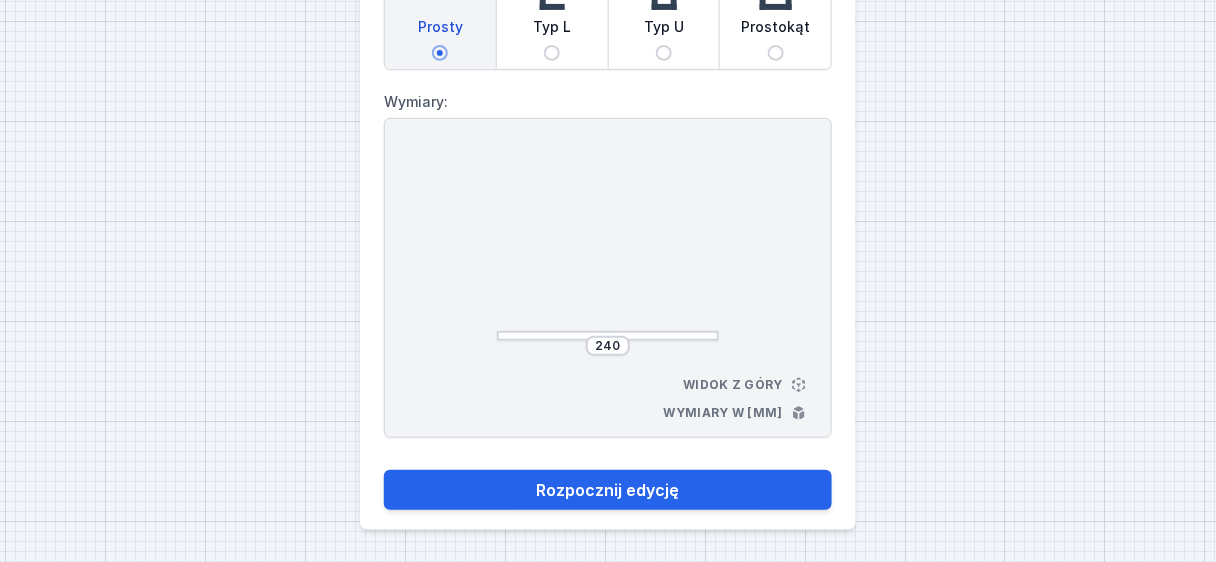 scroll, scrollTop: 183, scrollLeft: 0, axis: vertical 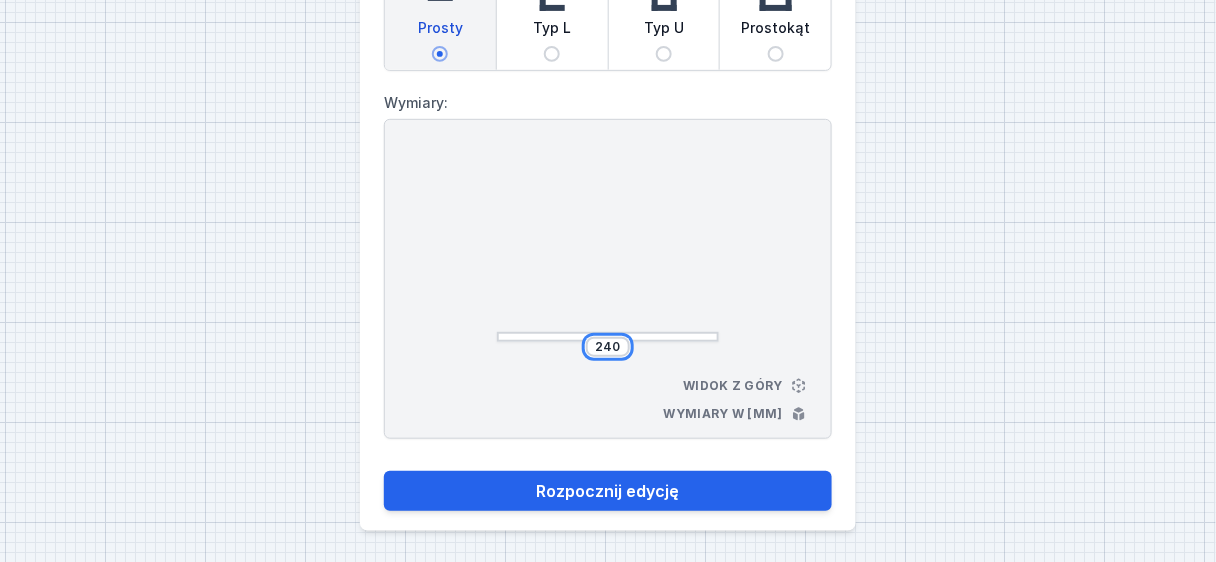 click on "240" at bounding box center [608, 347] 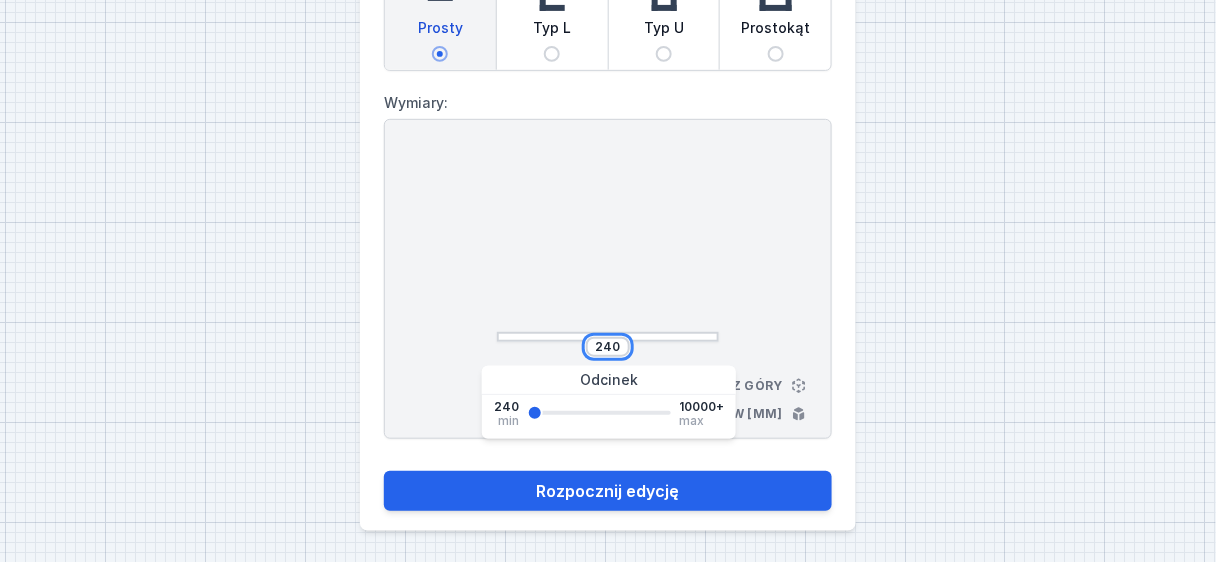 click on "240" at bounding box center [608, 347] 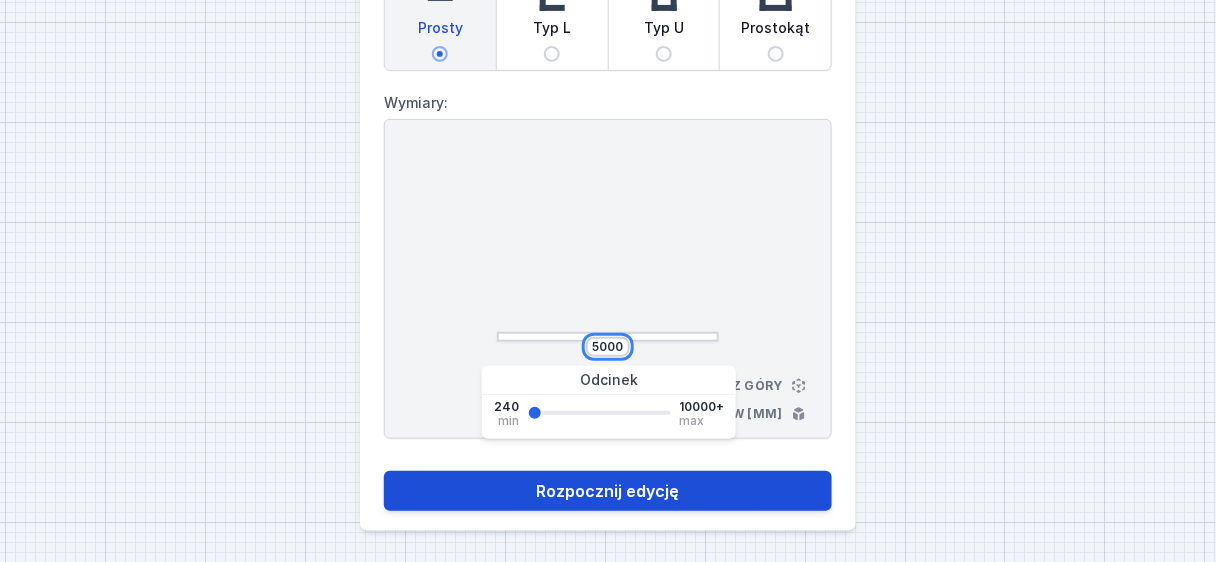 type on "5000" 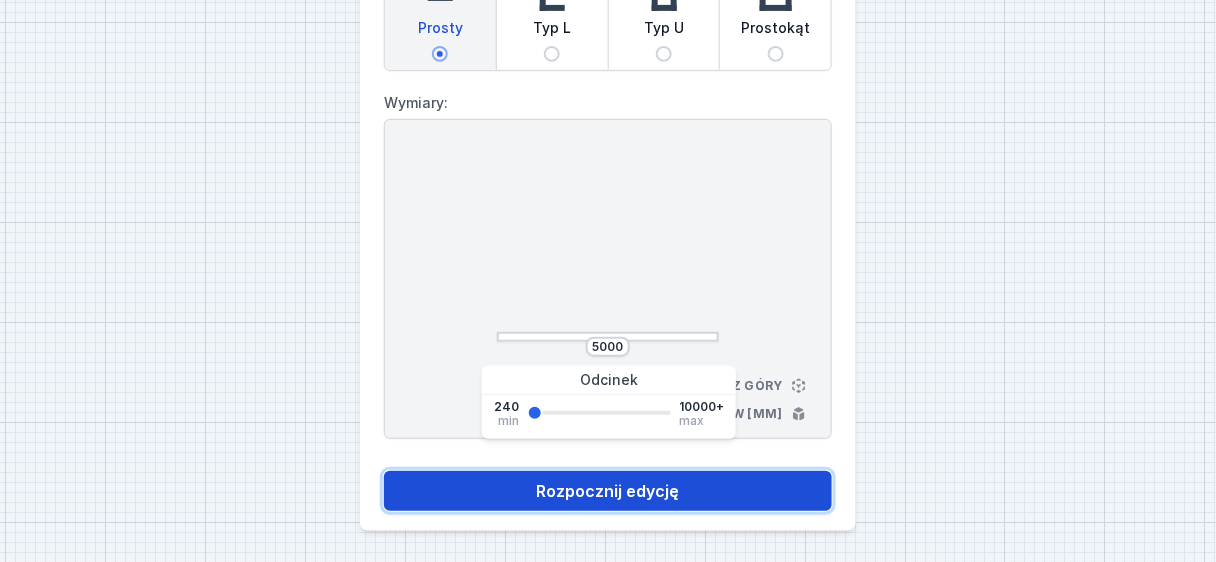 click on "Rozpocznij edycję" at bounding box center [608, 491] 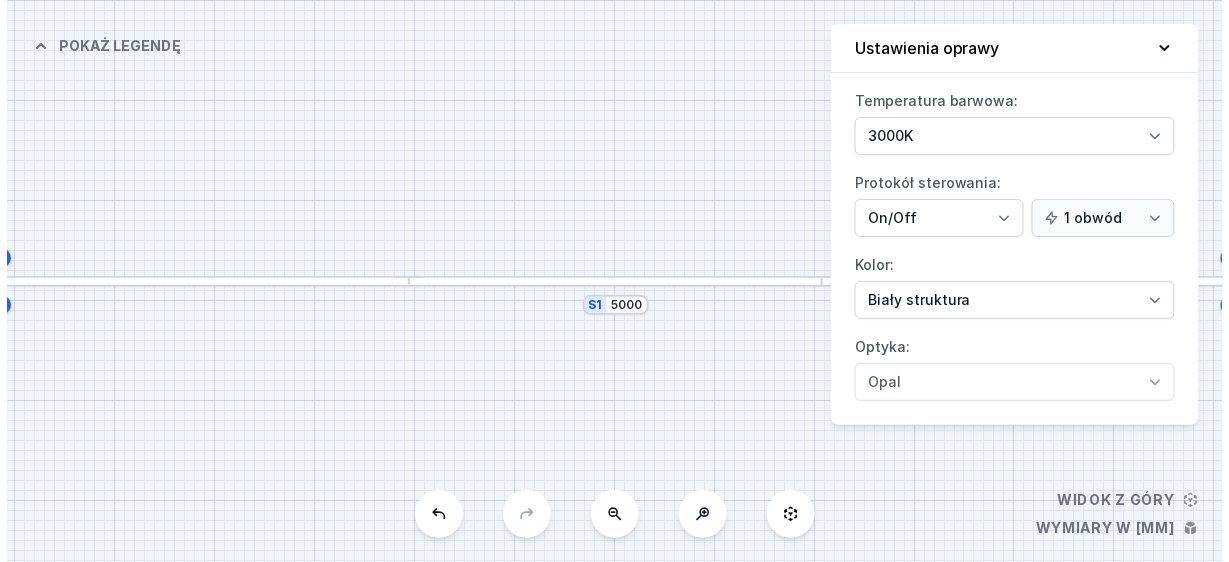 scroll, scrollTop: 0, scrollLeft: 0, axis: both 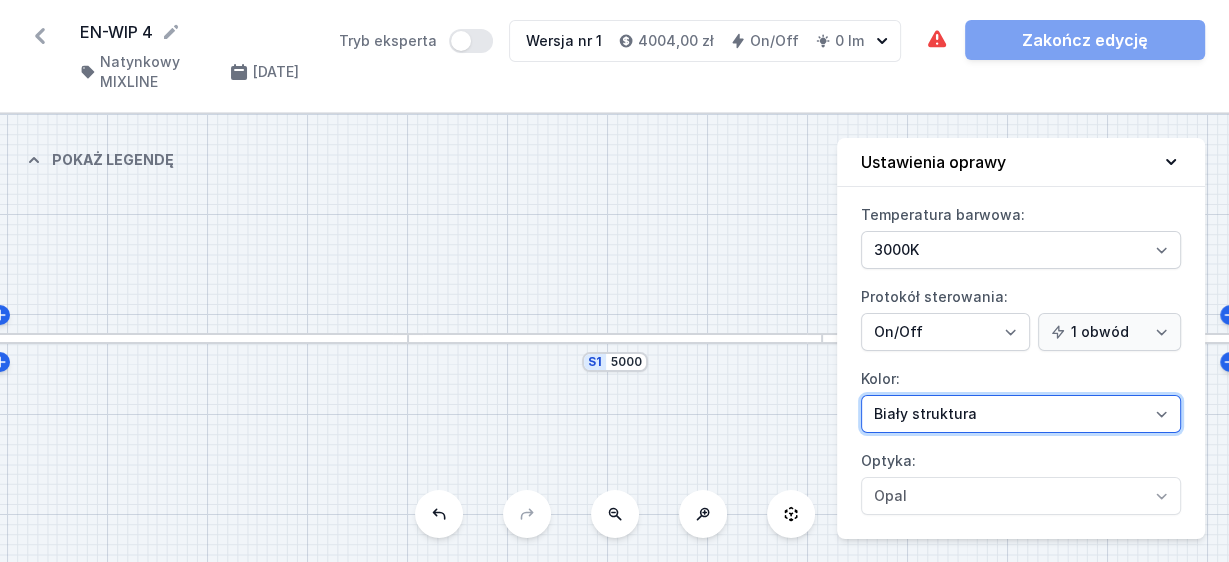 click on "Biały struktura Czarny struktura Złoty struktura Miedziany Szary Inny (z palety RAL)" at bounding box center [1021, 414] 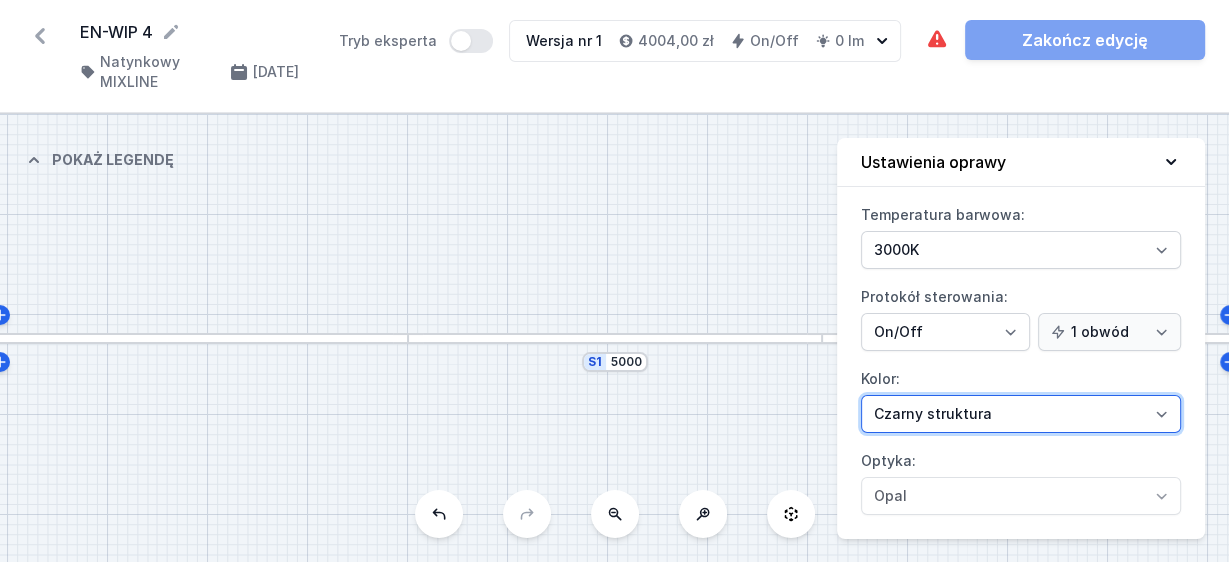 click on "Biały struktura Czarny struktura Złoty struktura Miedziany Szary Inny (z palety RAL)" at bounding box center (1021, 414) 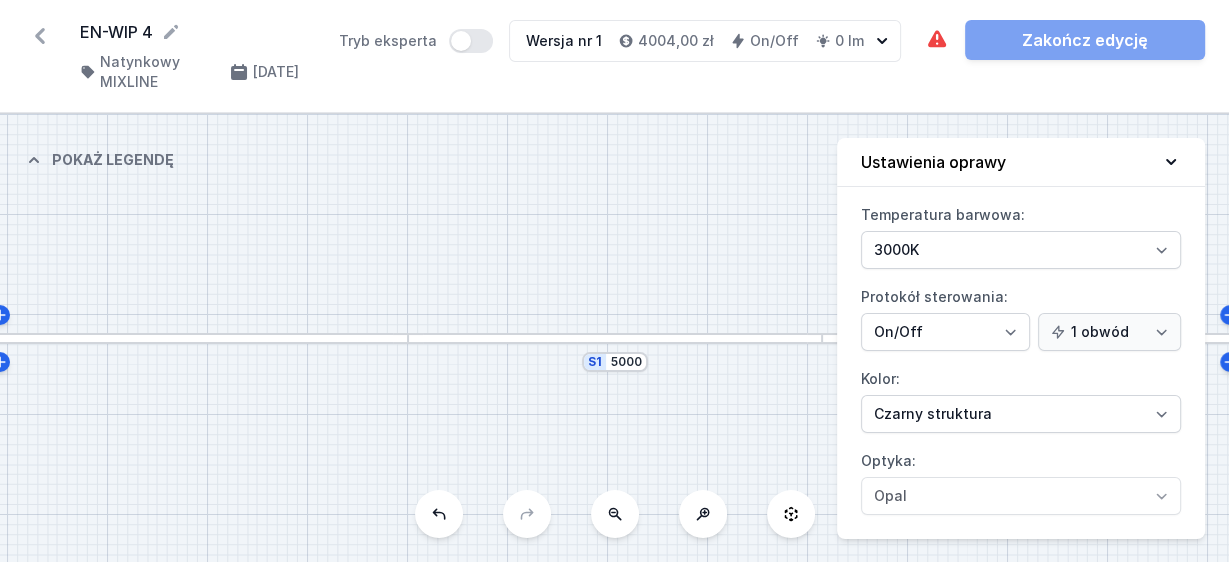 click on "S1 5000" at bounding box center [614, 338] 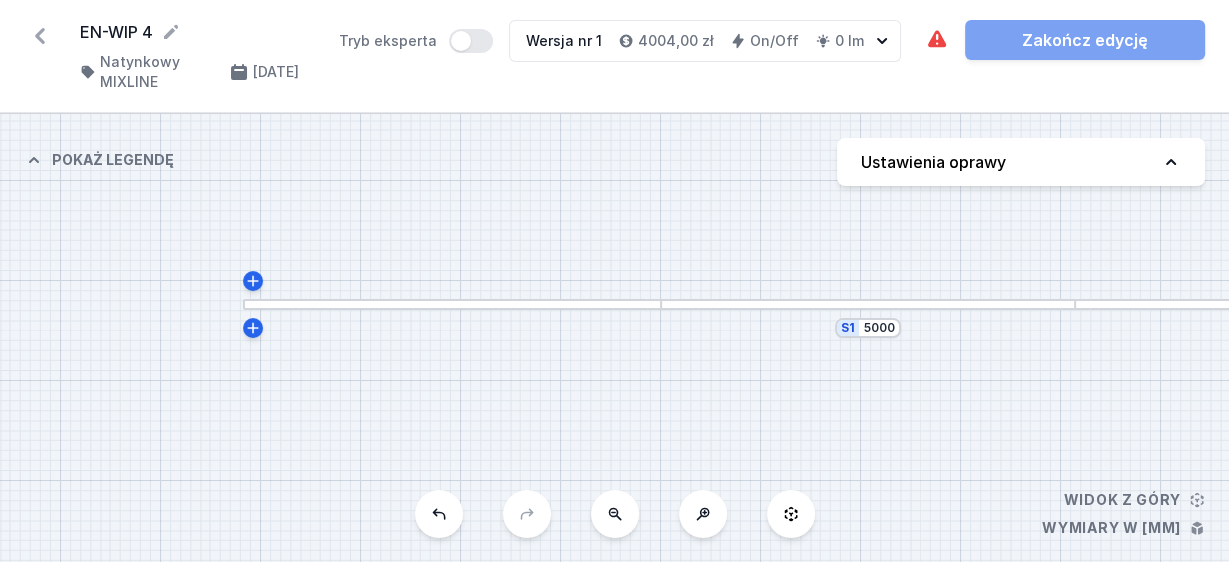 drag, startPoint x: 552, startPoint y: 237, endPoint x: 805, endPoint y: 203, distance: 255.27437 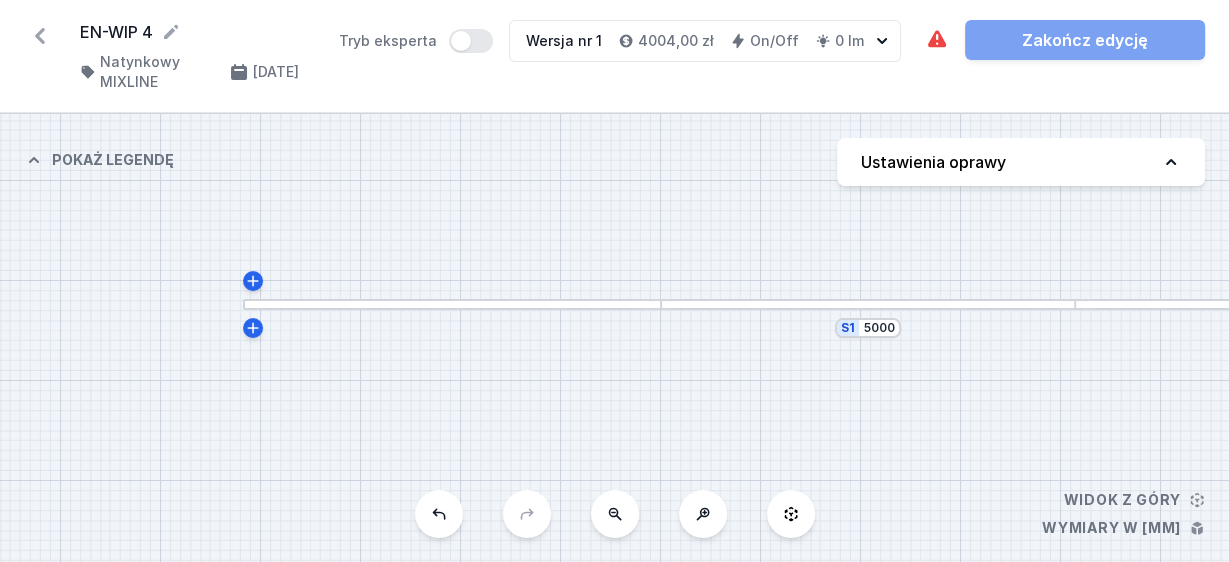 click on "S1 5000" at bounding box center [614, 338] 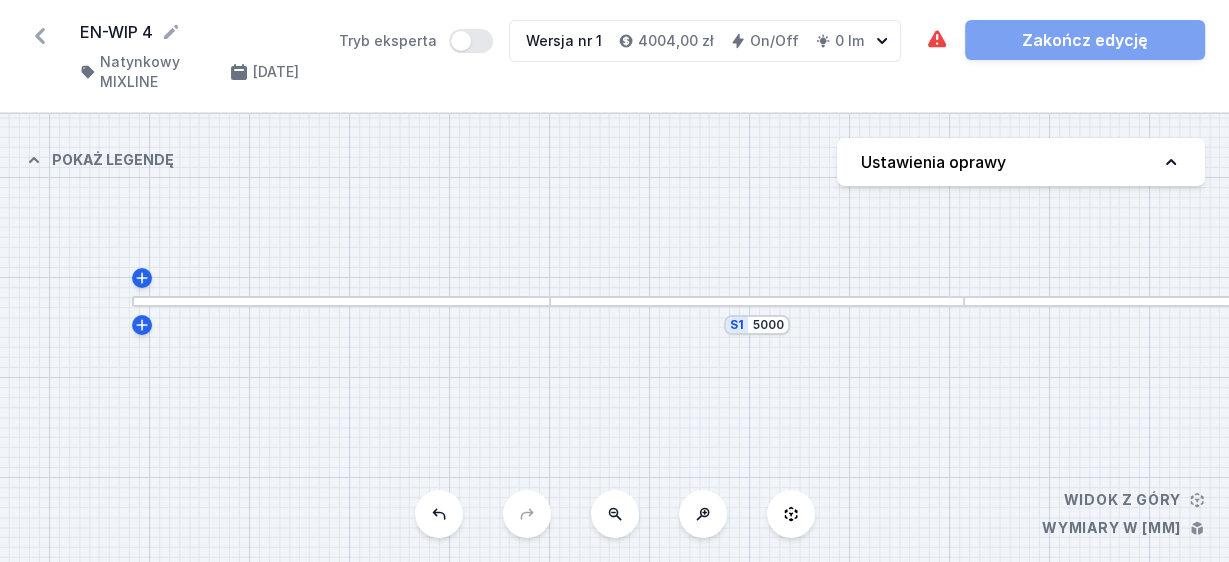 drag, startPoint x: 1008, startPoint y: 231, endPoint x: 897, endPoint y: 228, distance: 111.040535 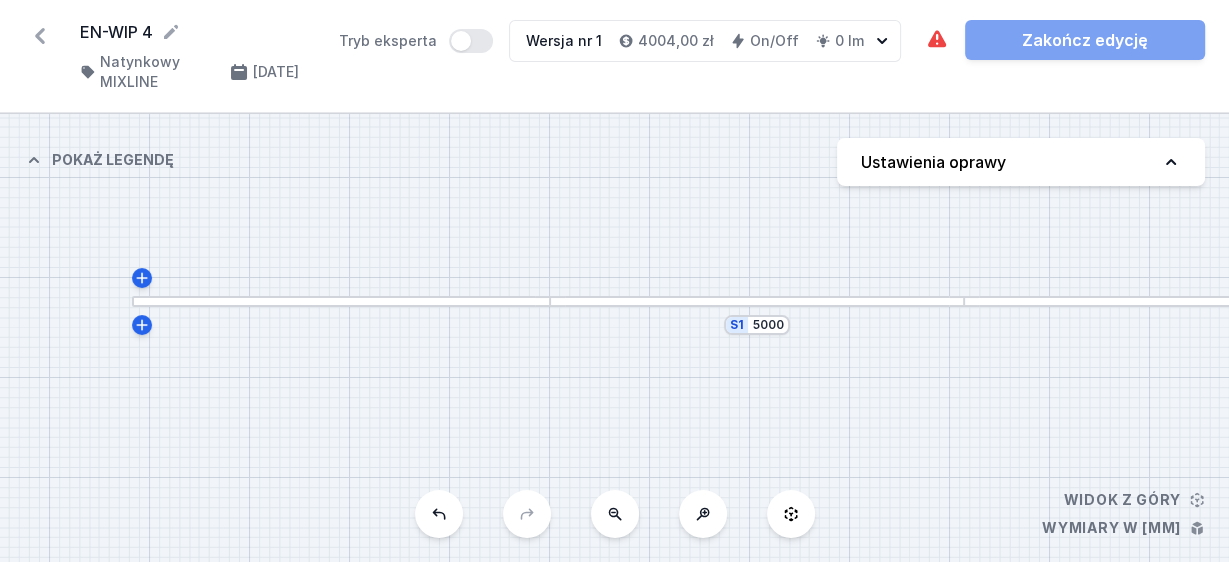 click on "S1 5000" at bounding box center (614, 338) 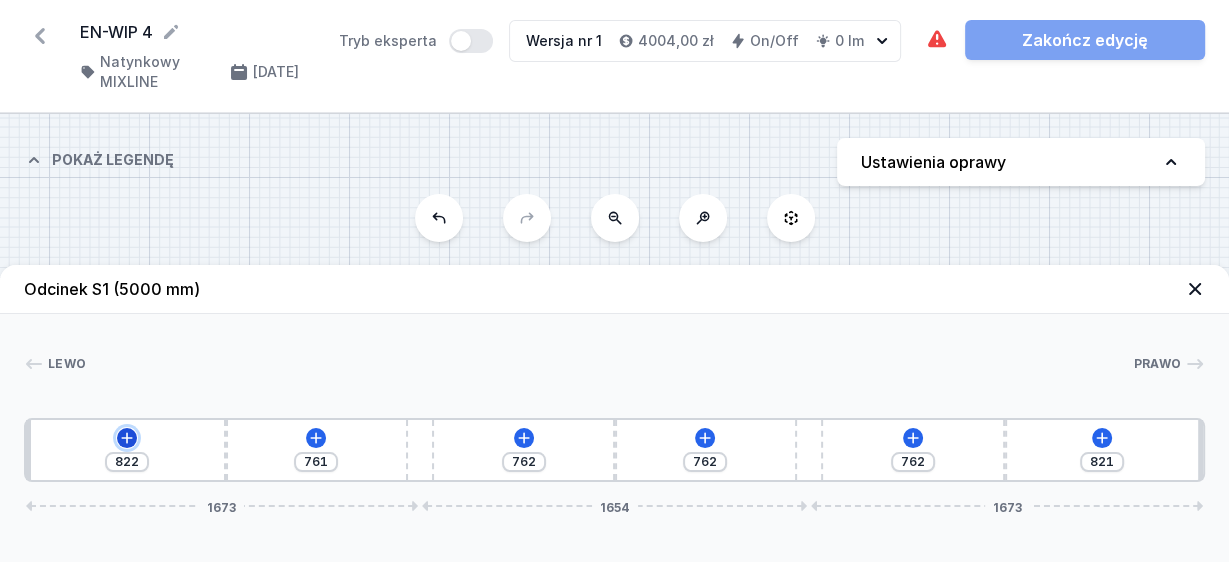 click 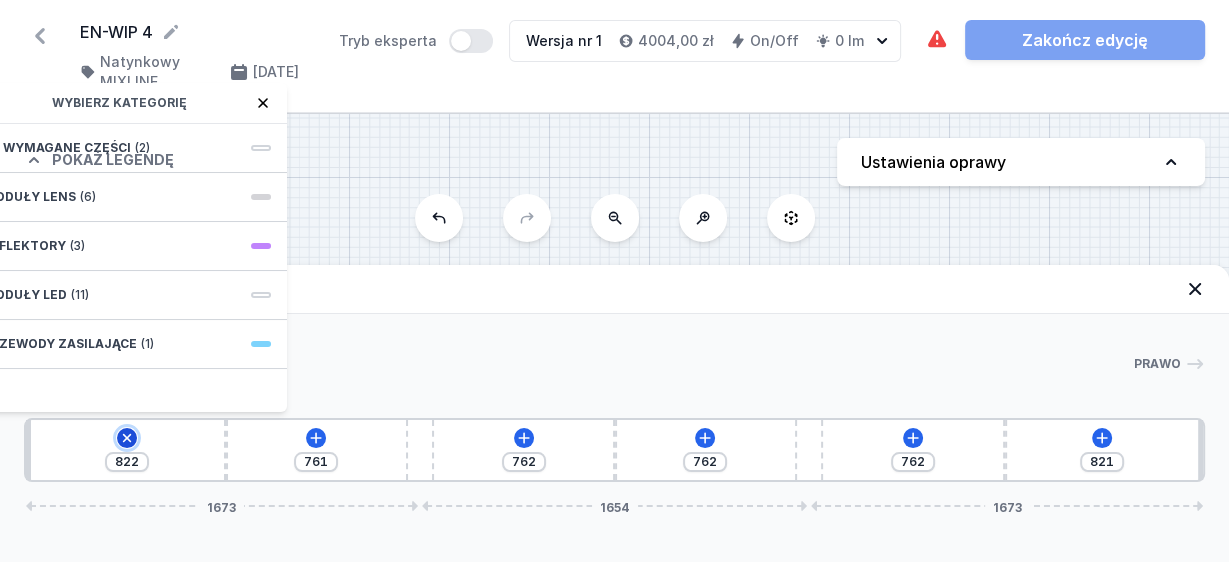 click 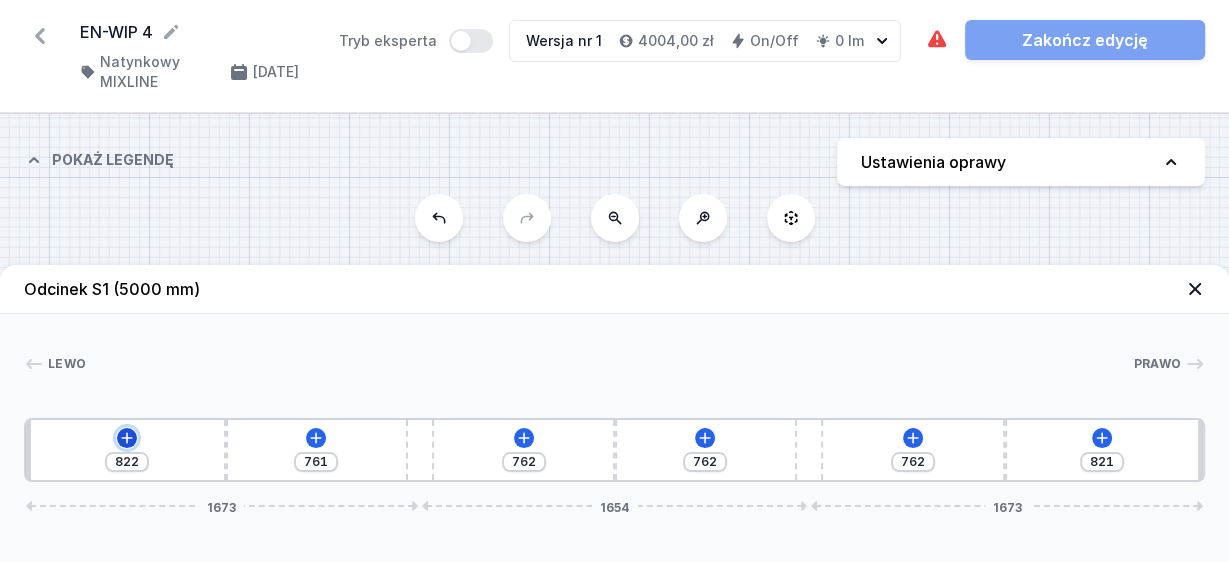 click 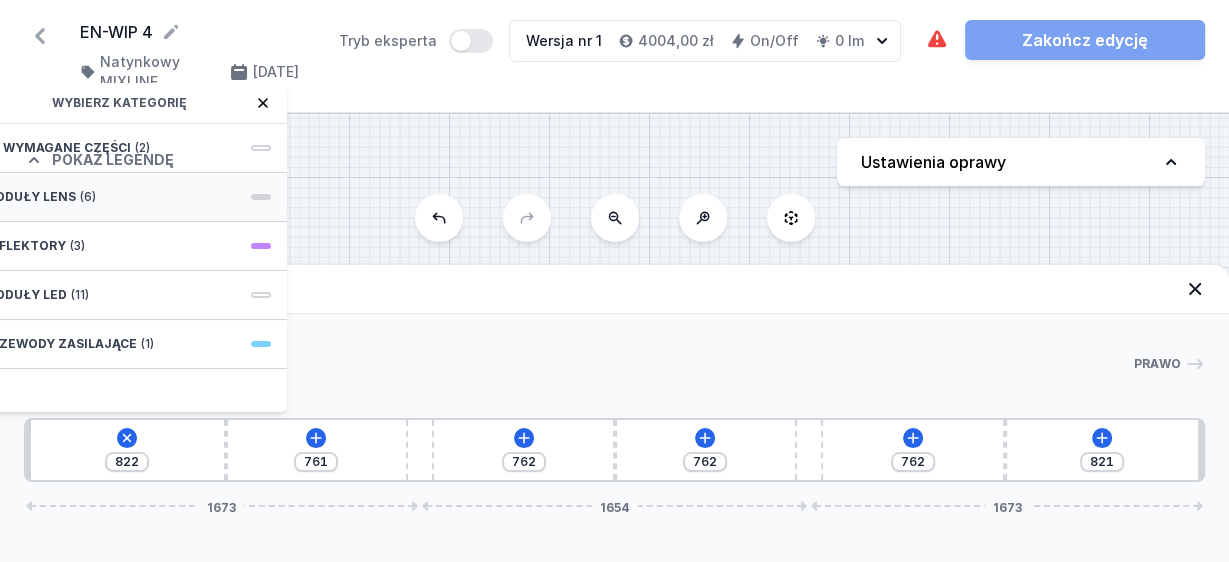 click on "Moduły LENS (6)" at bounding box center [127, 197] 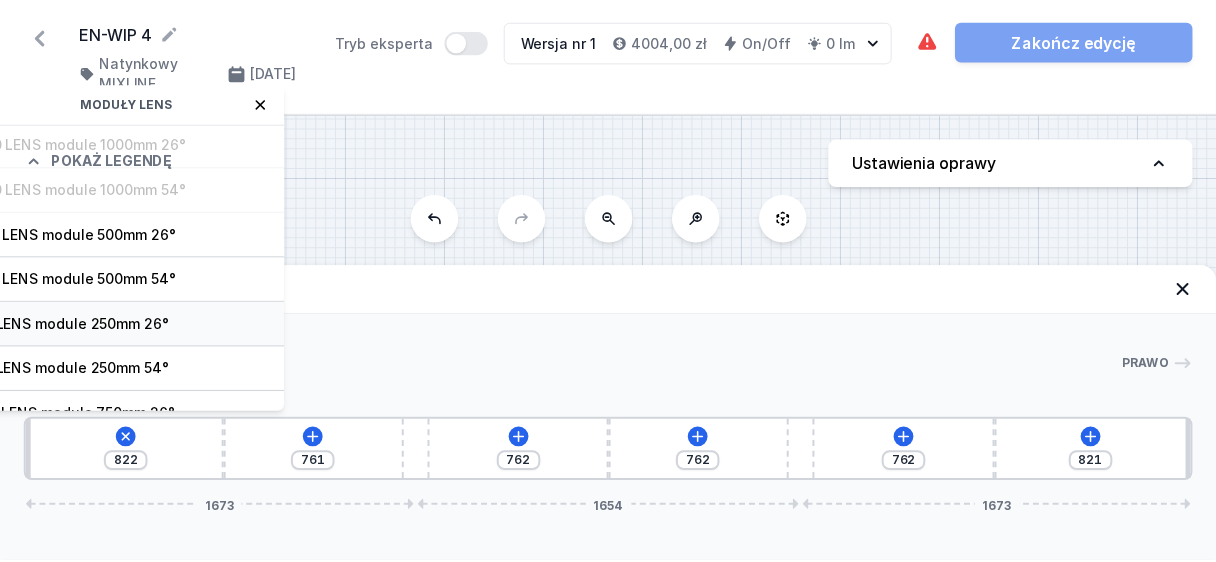 scroll, scrollTop: 69, scrollLeft: 0, axis: vertical 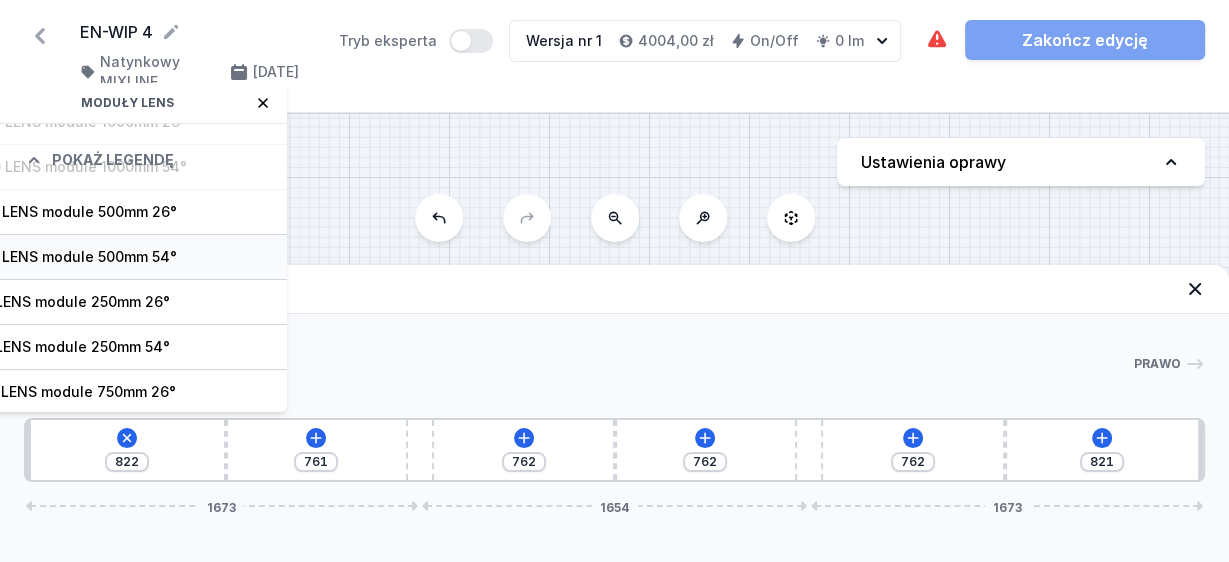 click on "10 LENS module 500mm 54°" at bounding box center (127, 257) 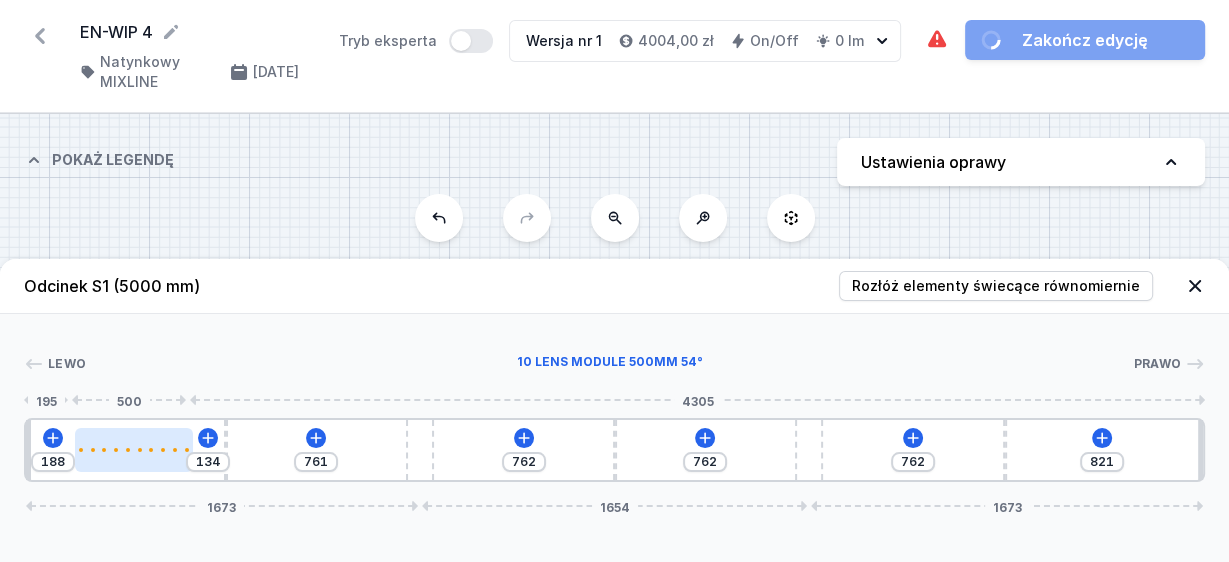 type on "117" 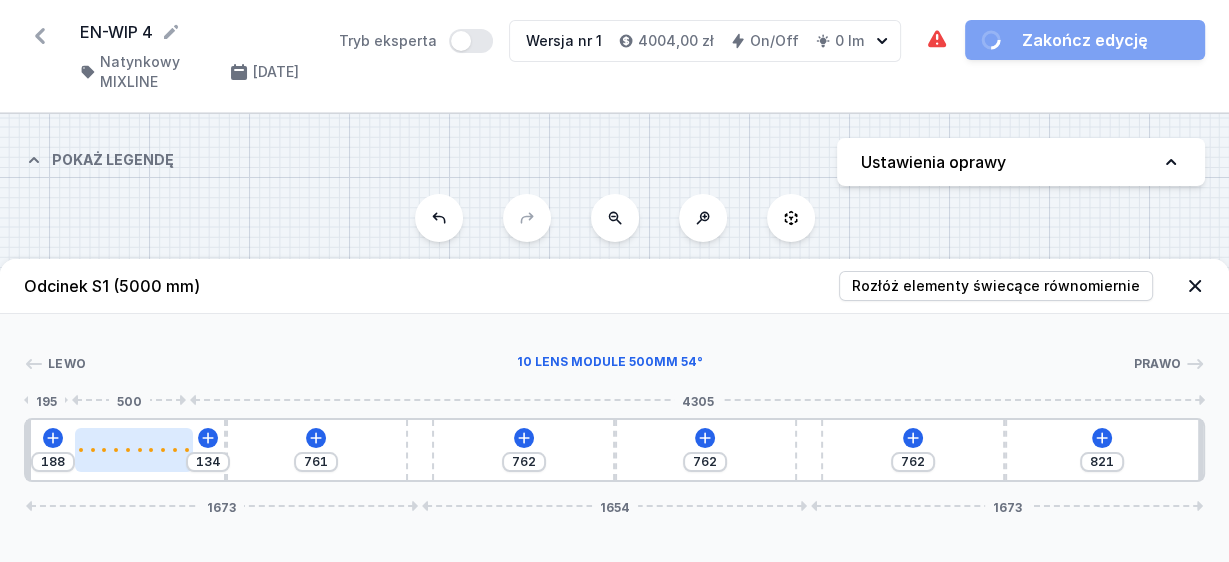 type on "205" 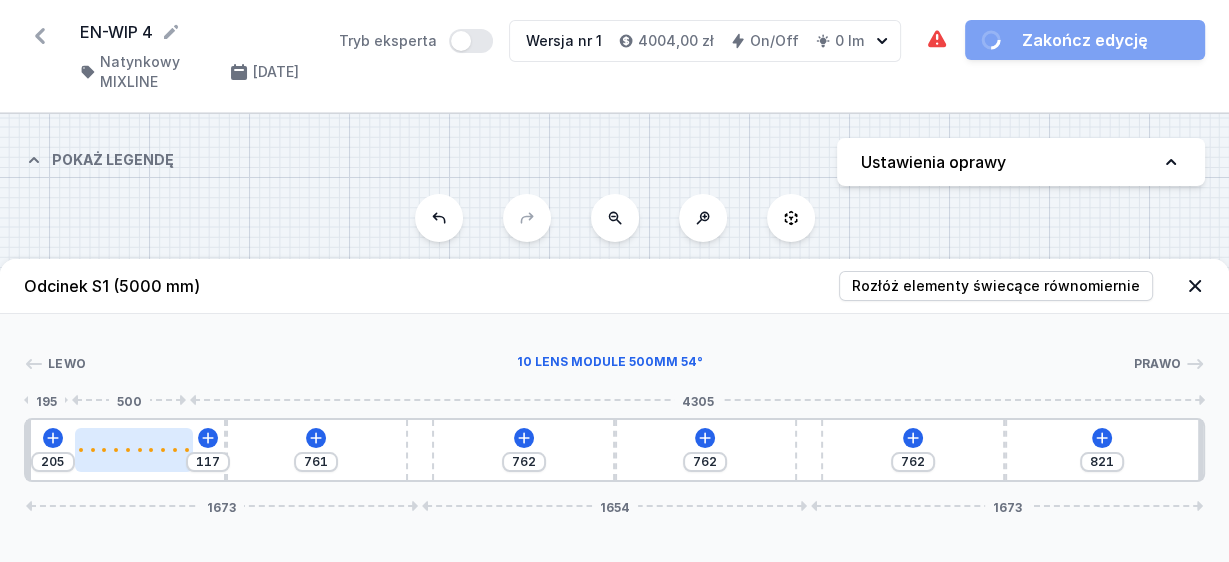 type on "96" 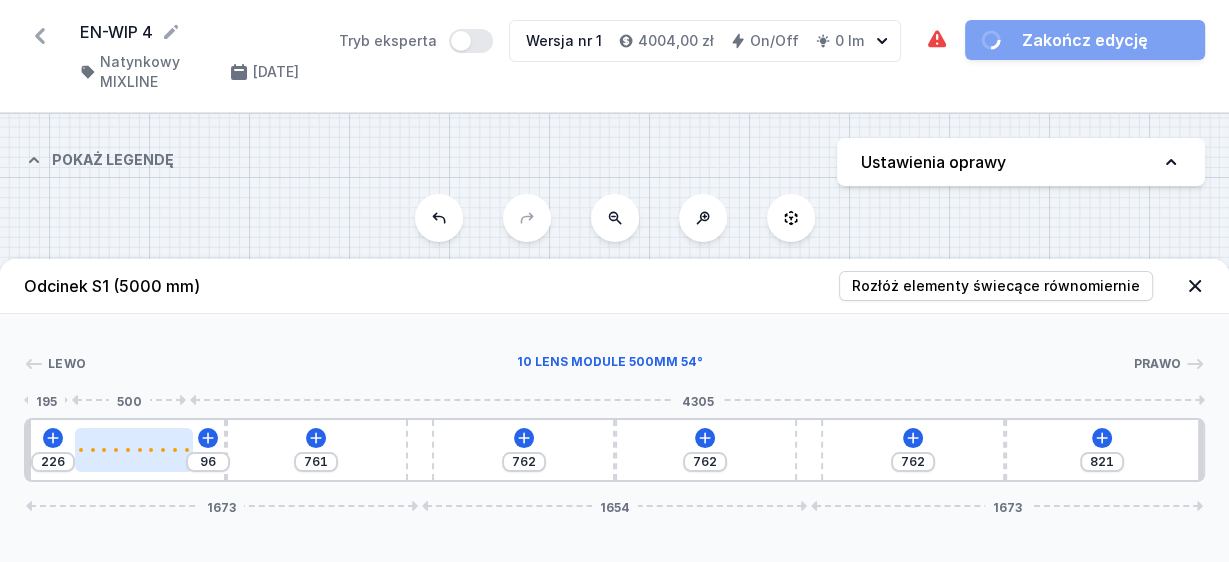 type on "80" 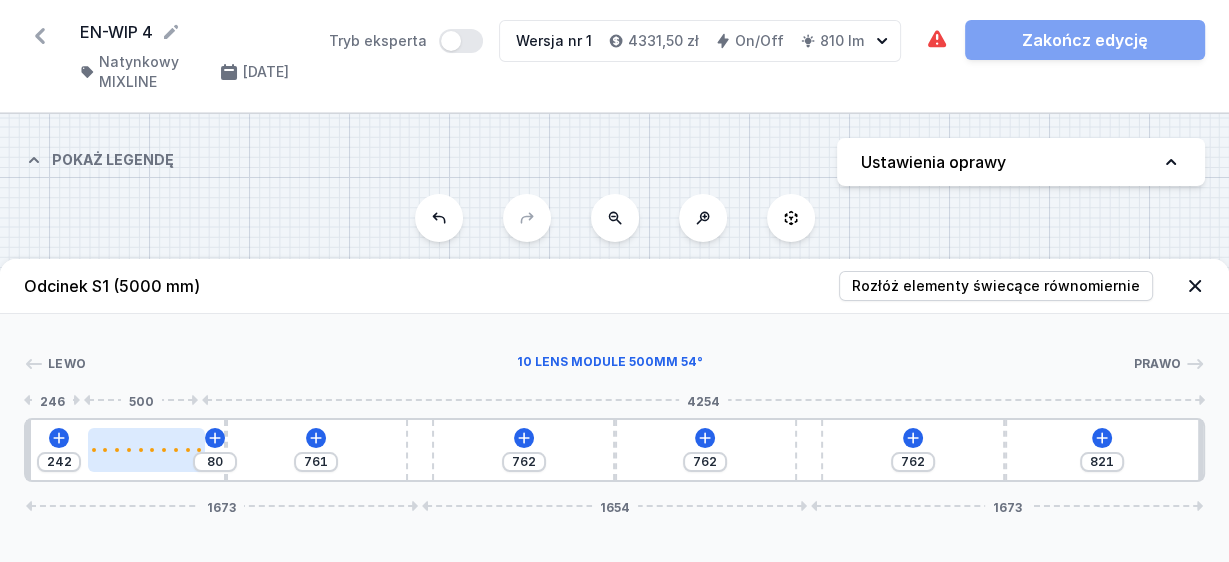 type on "75" 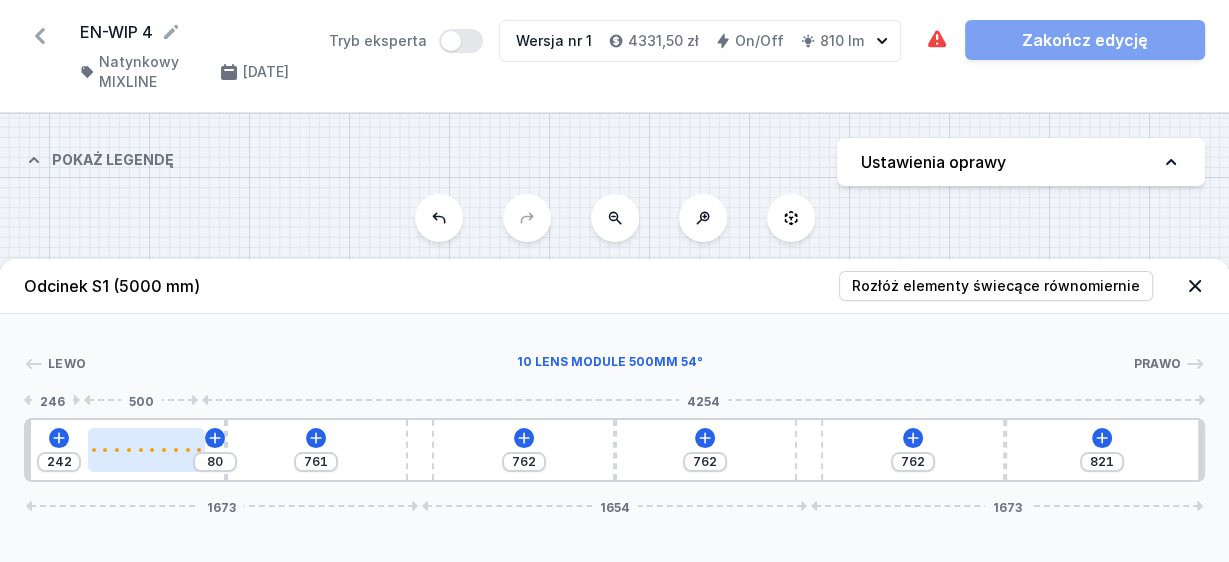 type on "247" 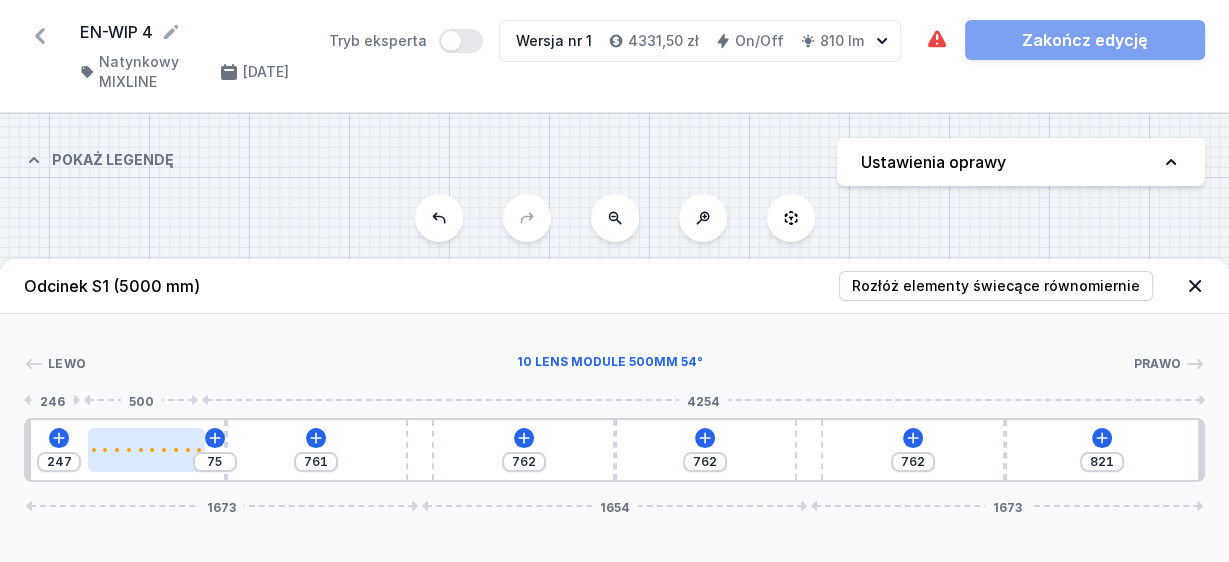 type on "67" 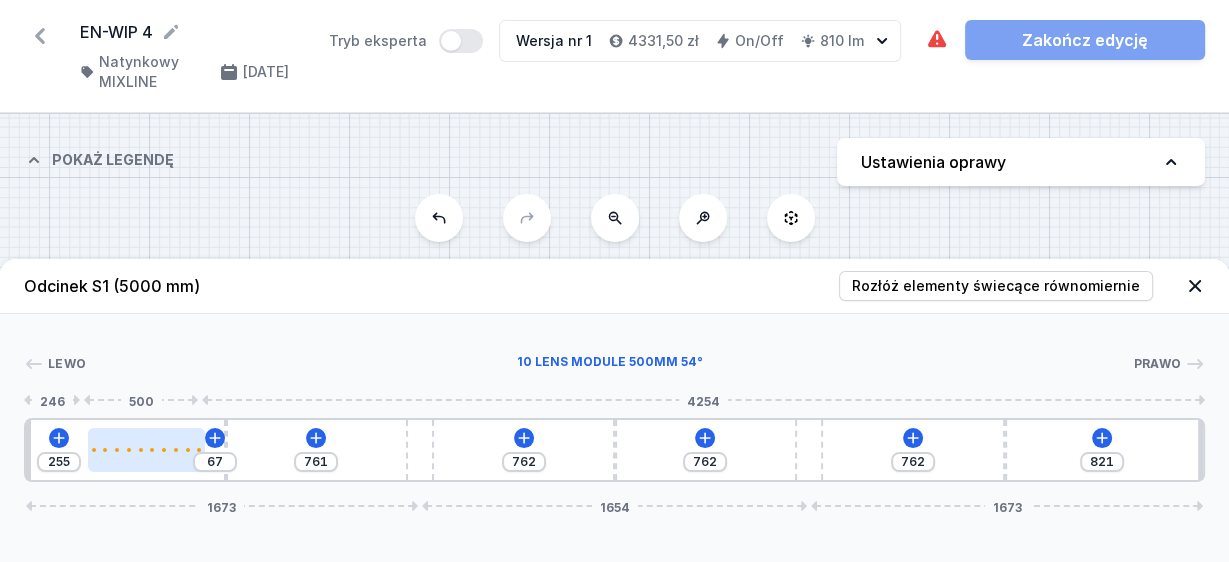 type on "59" 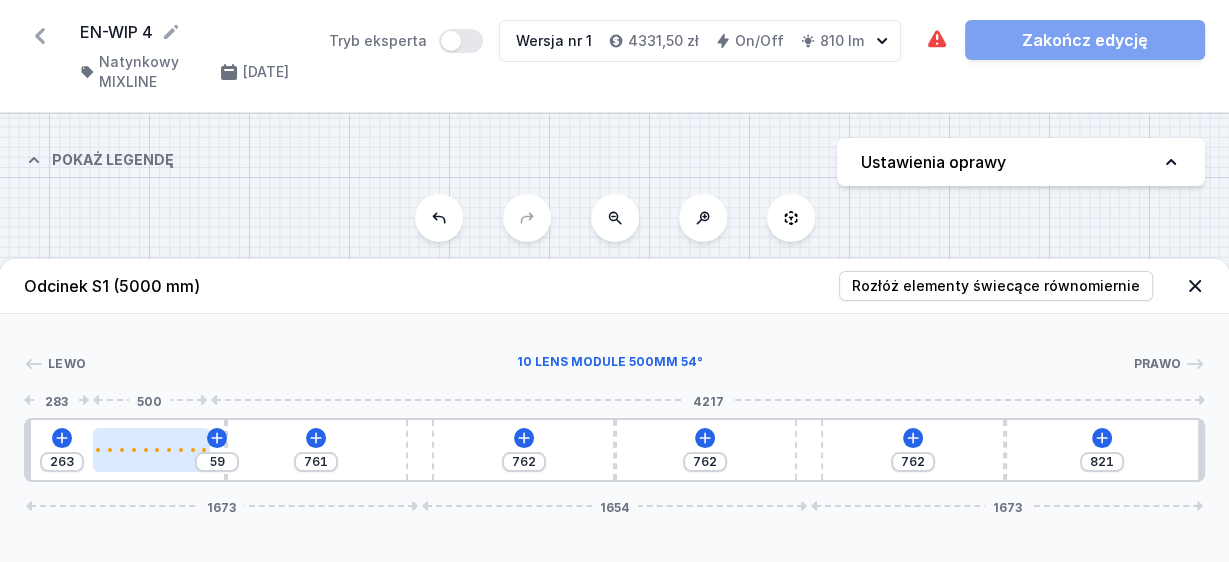 drag, startPoint x: 100, startPoint y: 438, endPoint x: 158, endPoint y: 443, distance: 58.21512 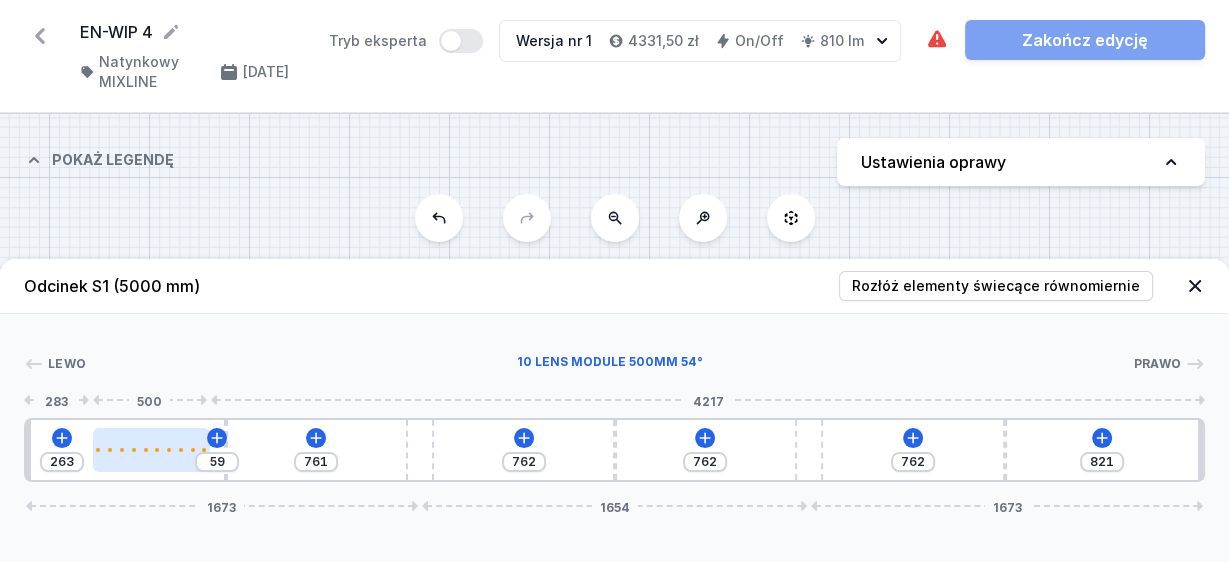 click at bounding box center (152, 450) 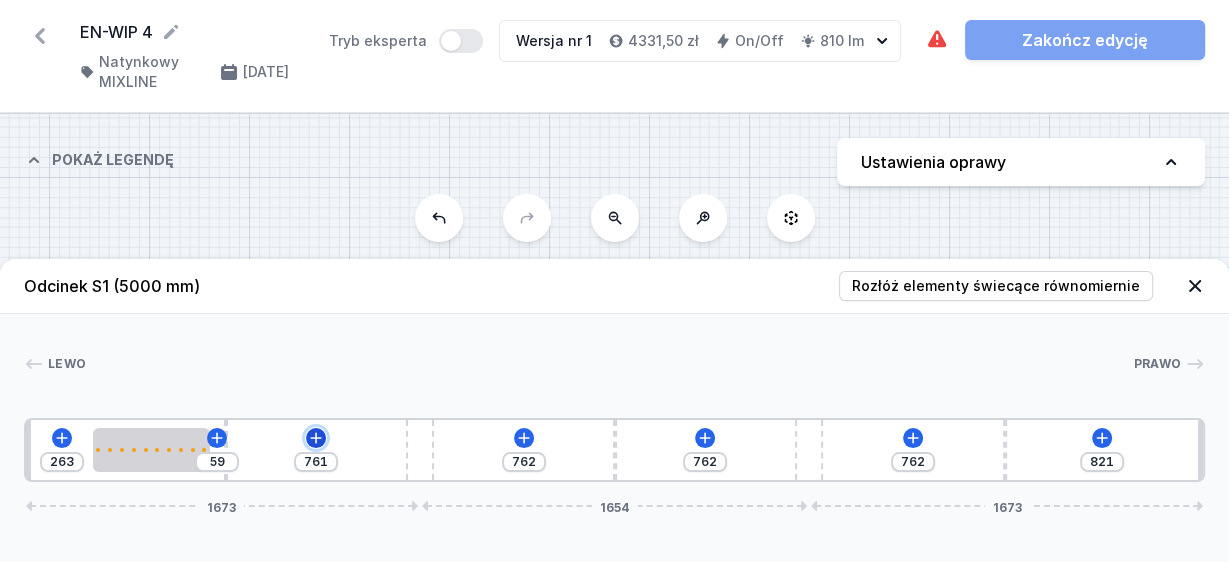click 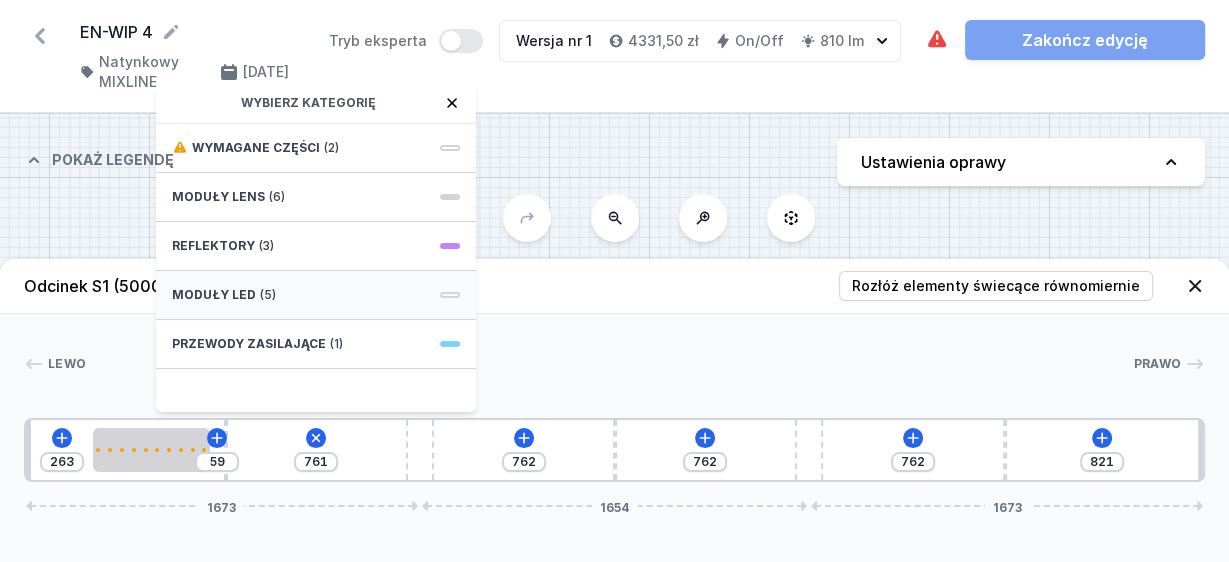 click on "Moduły LED (5)" at bounding box center [316, 295] 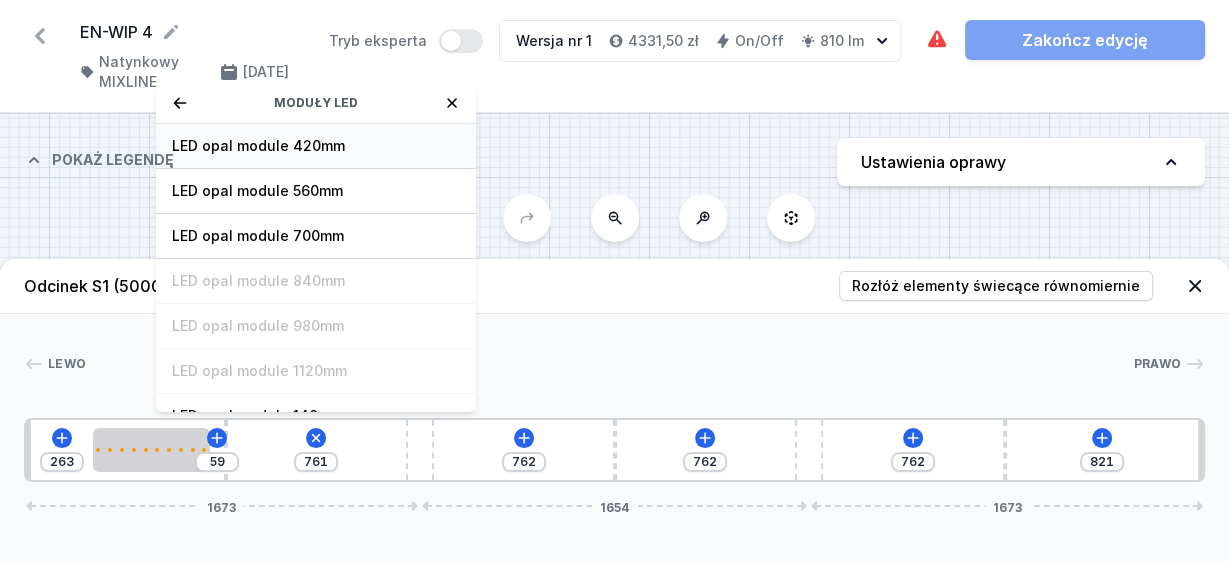 click on "LED opal module 420mm" at bounding box center [316, 146] 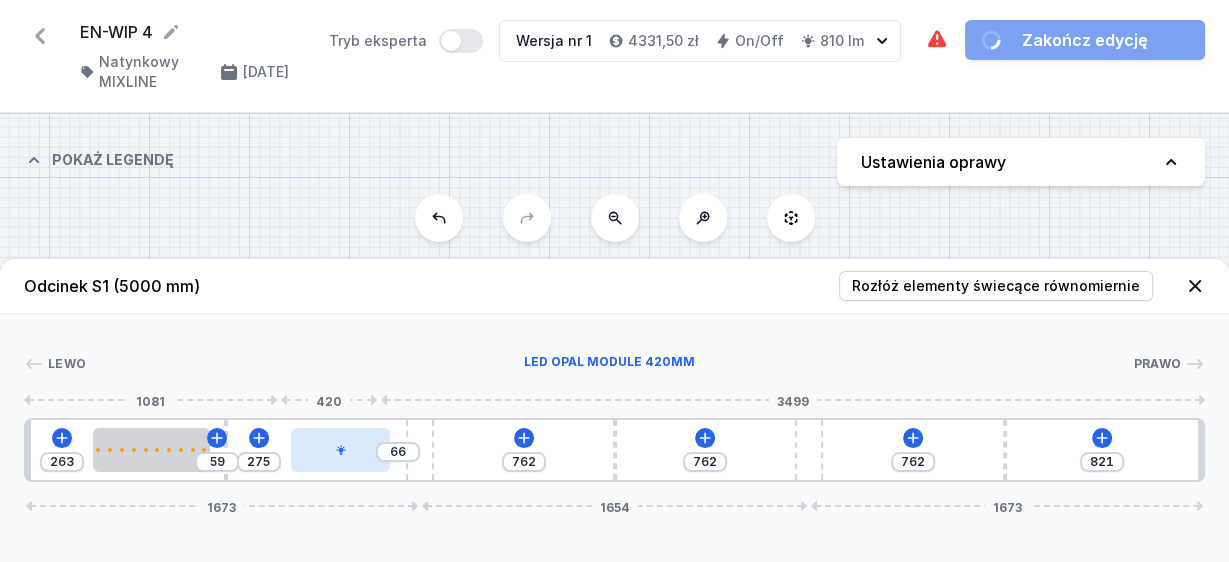 type on "49" 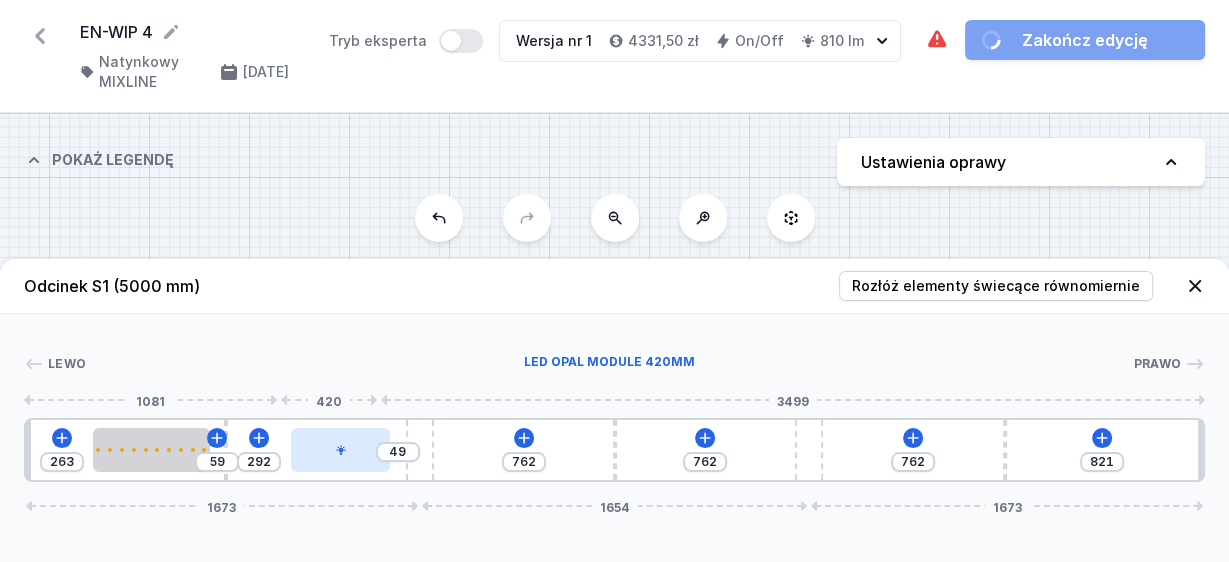 type on "32" 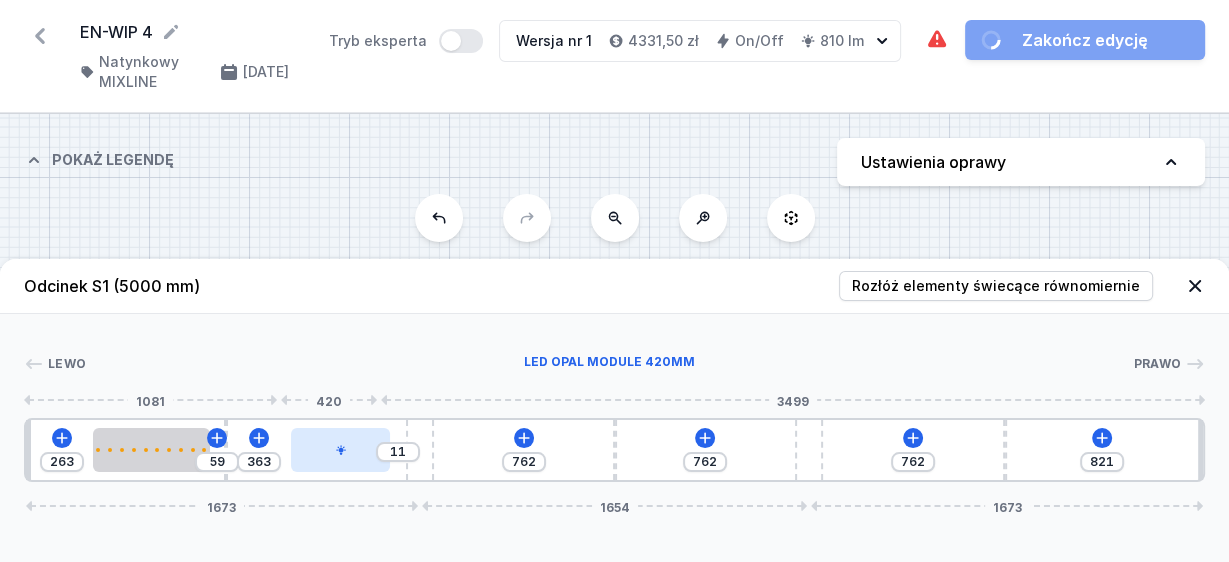 type on "400" 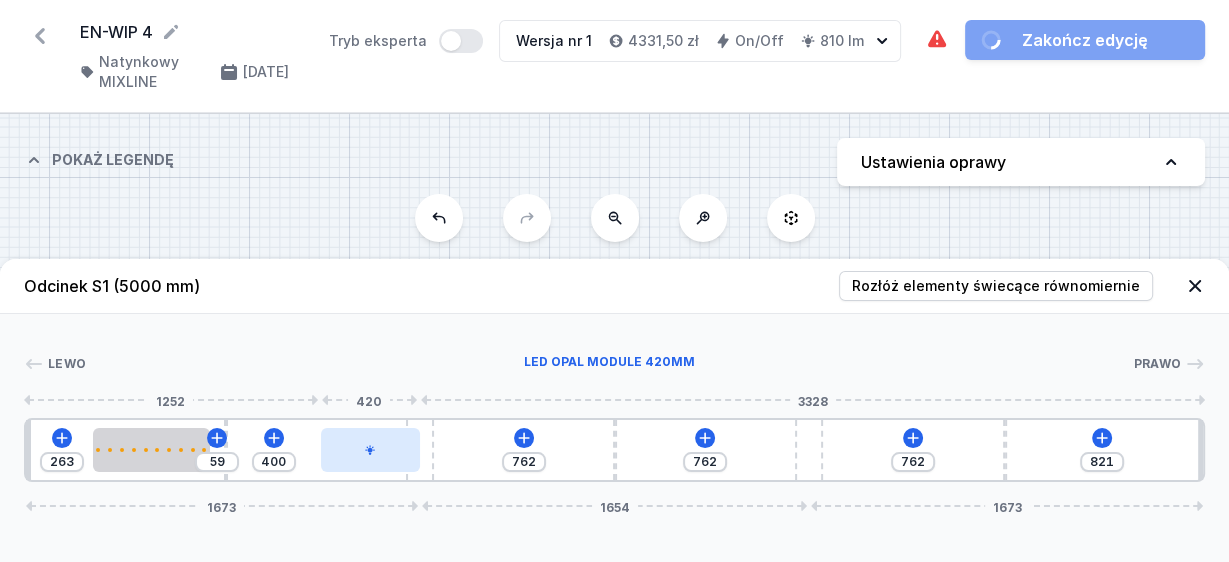 drag, startPoint x: 296, startPoint y: 452, endPoint x: 392, endPoint y: 455, distance: 96.04687 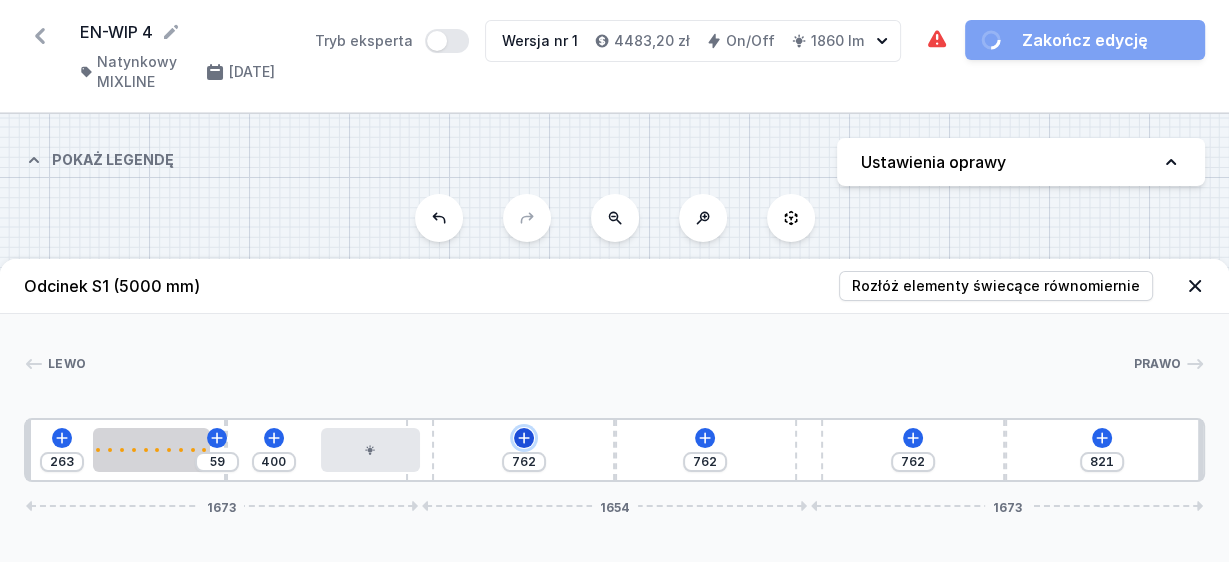 click 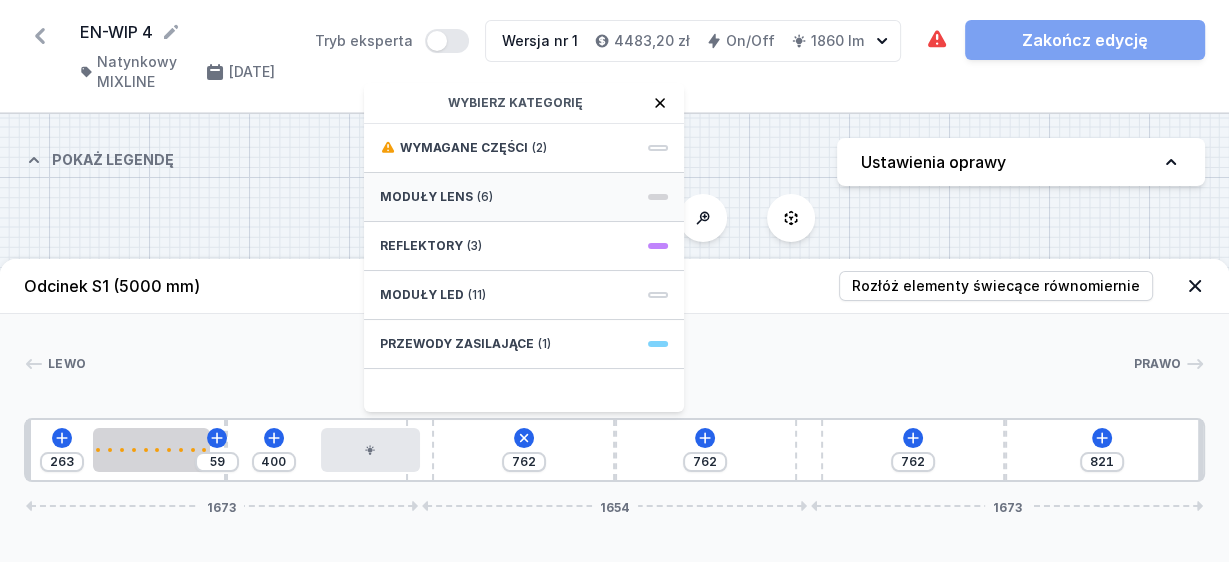click on "Moduły LENS (6)" at bounding box center (524, 197) 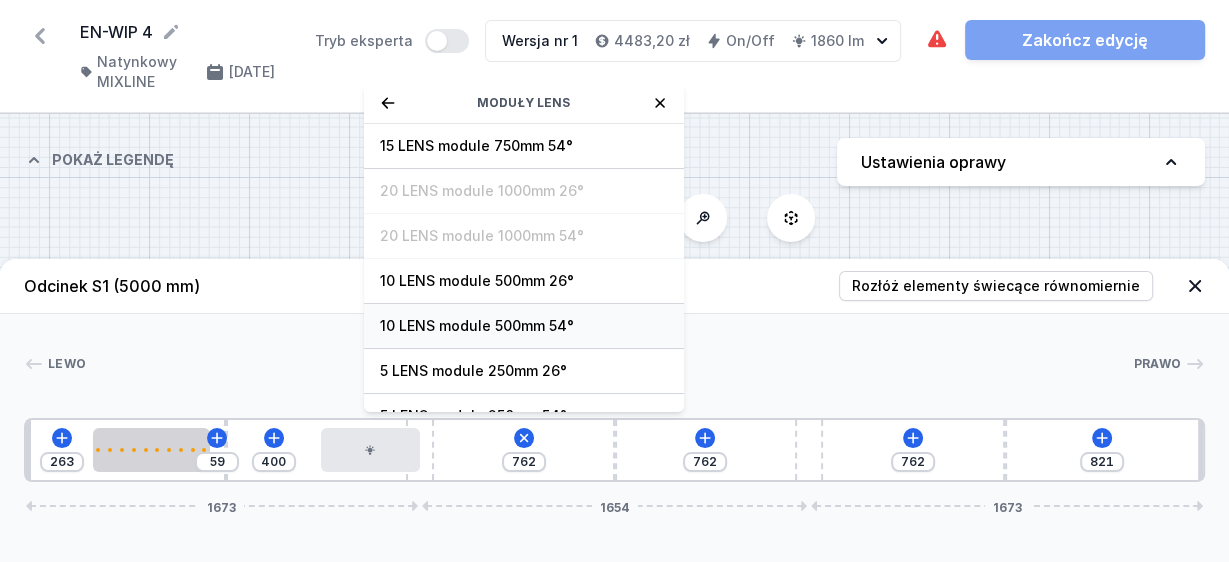 click on "10 LENS module 500mm 54°" at bounding box center [524, 326] 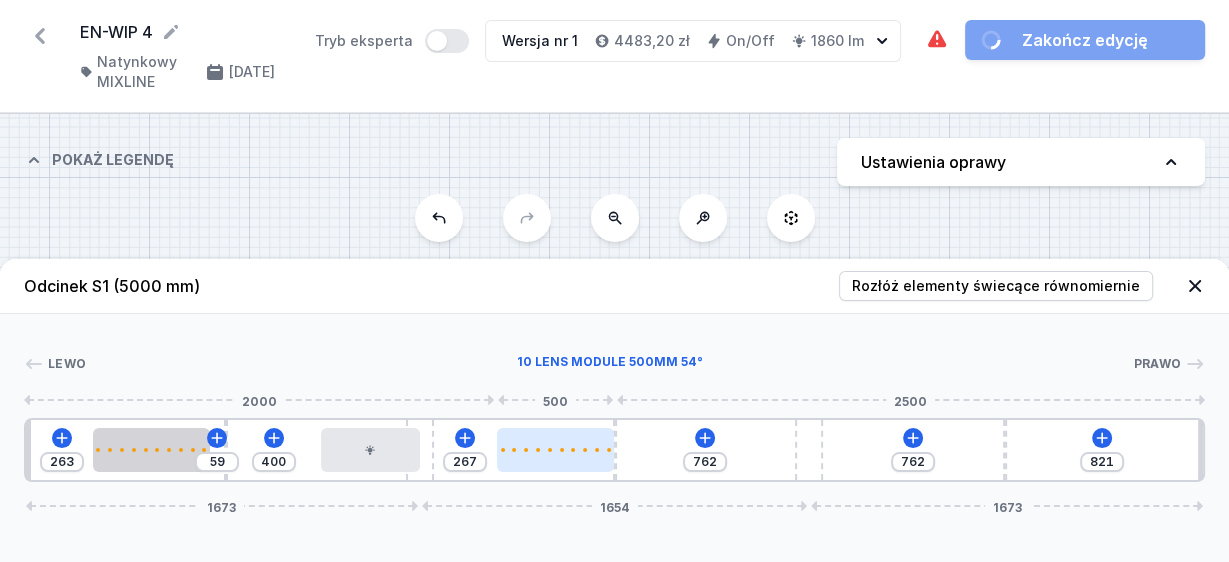 drag, startPoint x: 487, startPoint y: 444, endPoint x: 551, endPoint y: 452, distance: 64.49806 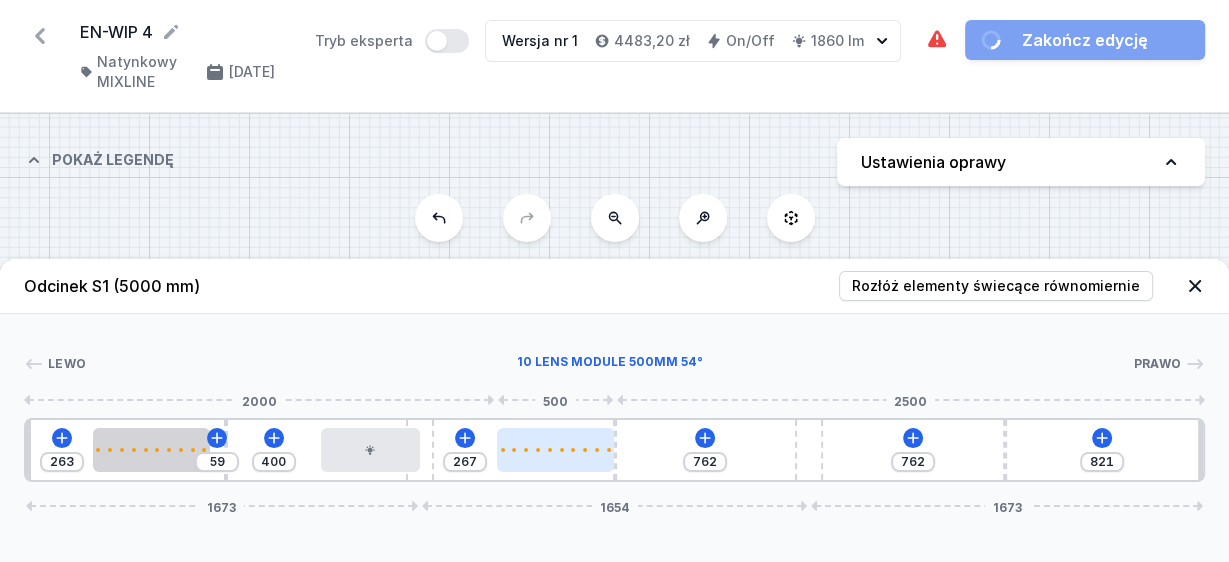 click at bounding box center (556, 450) 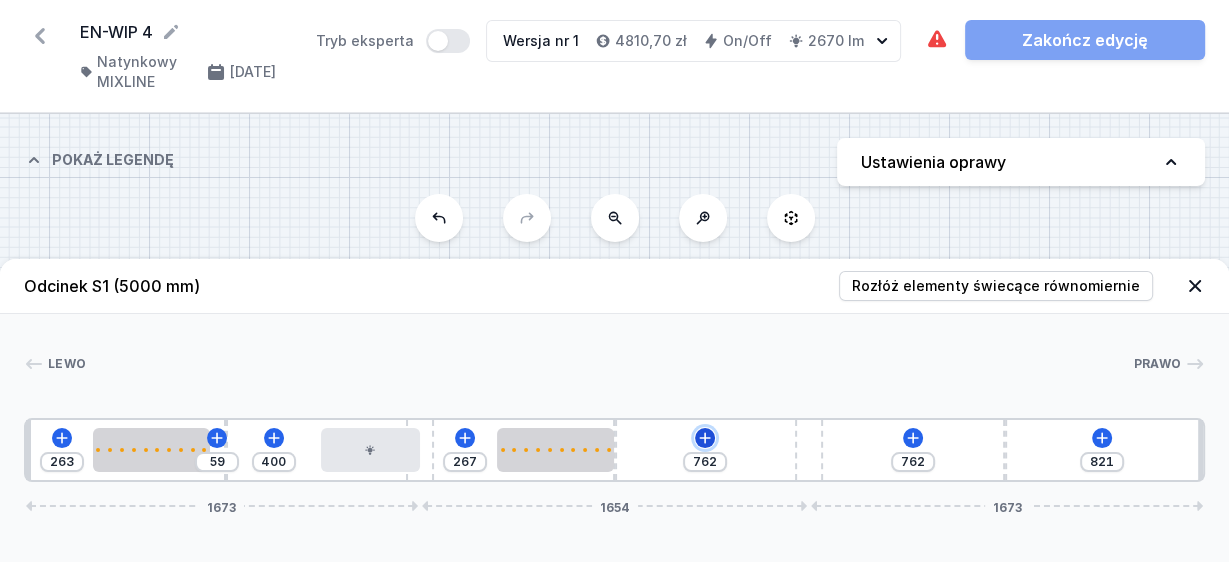 click 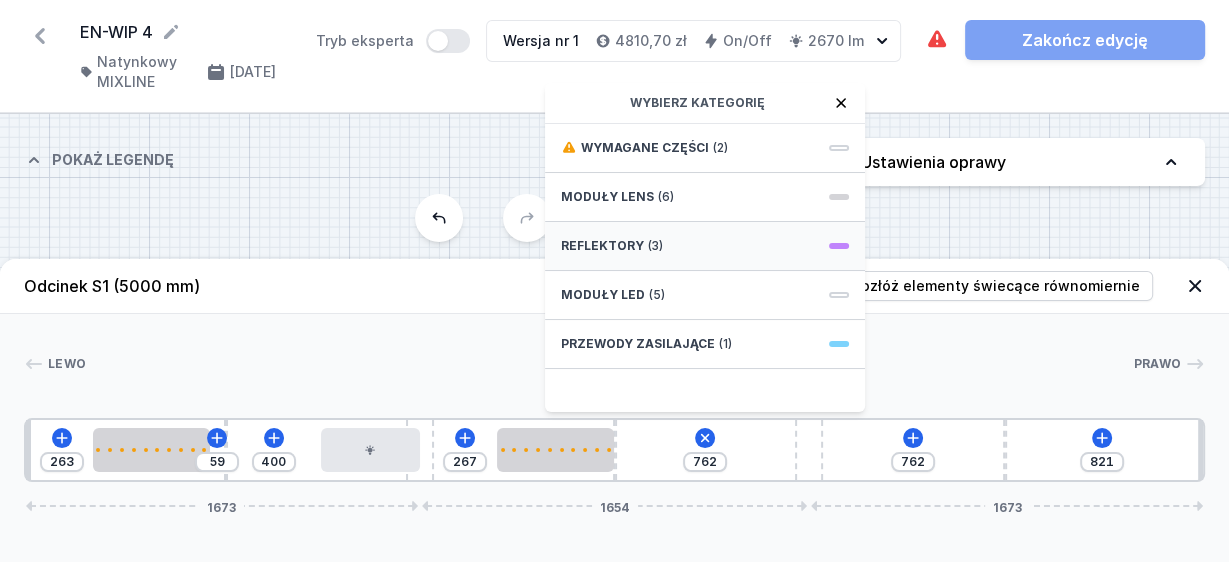 click on "Reflektory (3)" at bounding box center [705, 246] 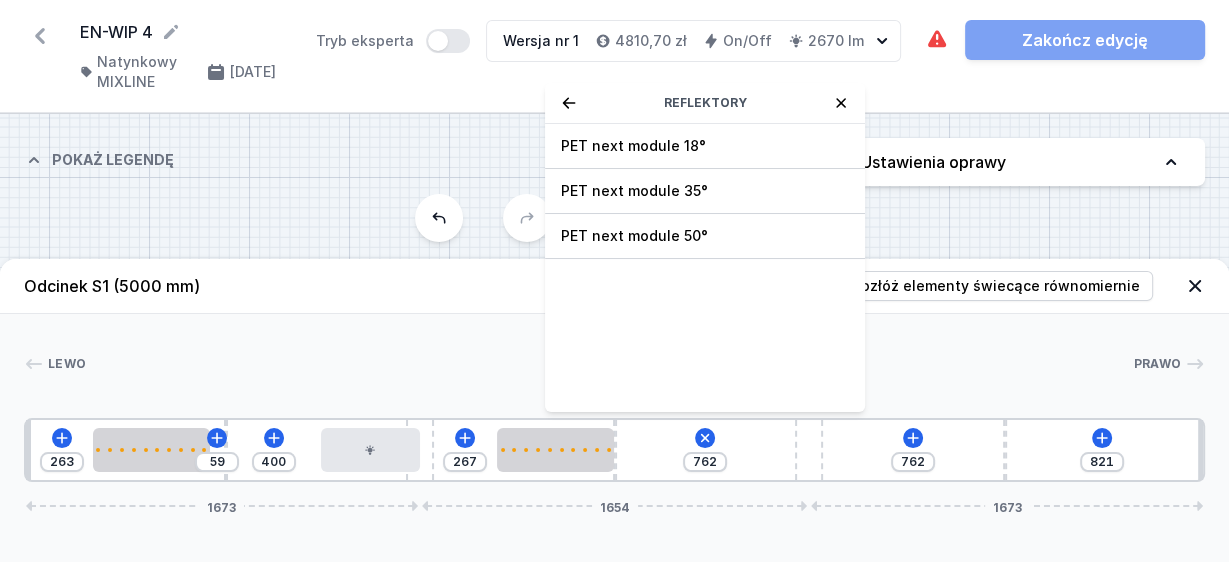 click 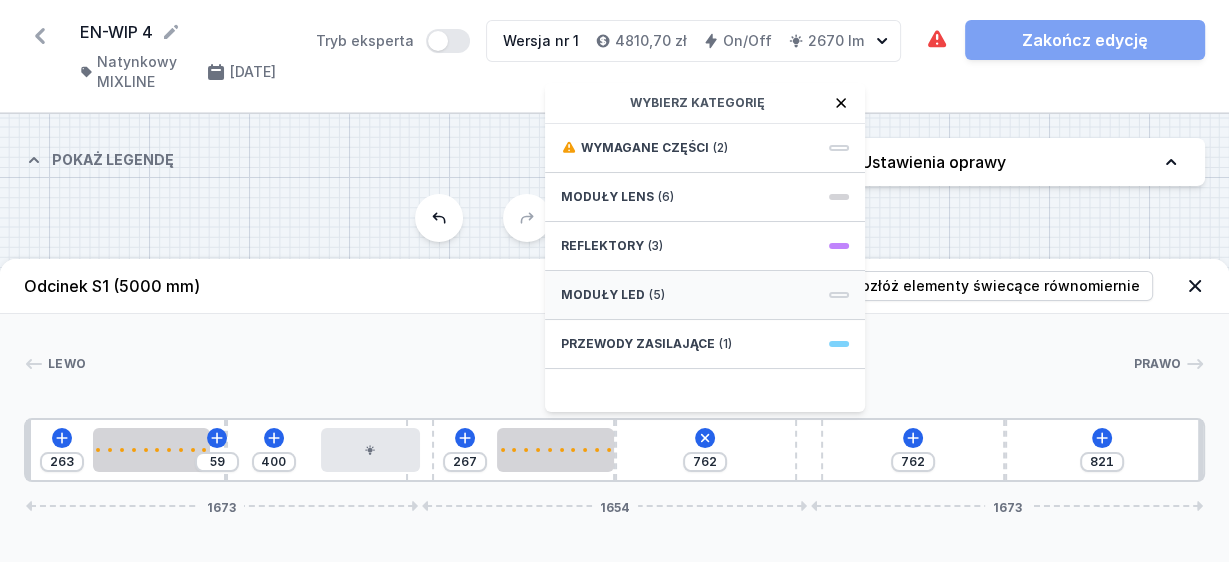 click on "Moduły LED (5)" at bounding box center [705, 295] 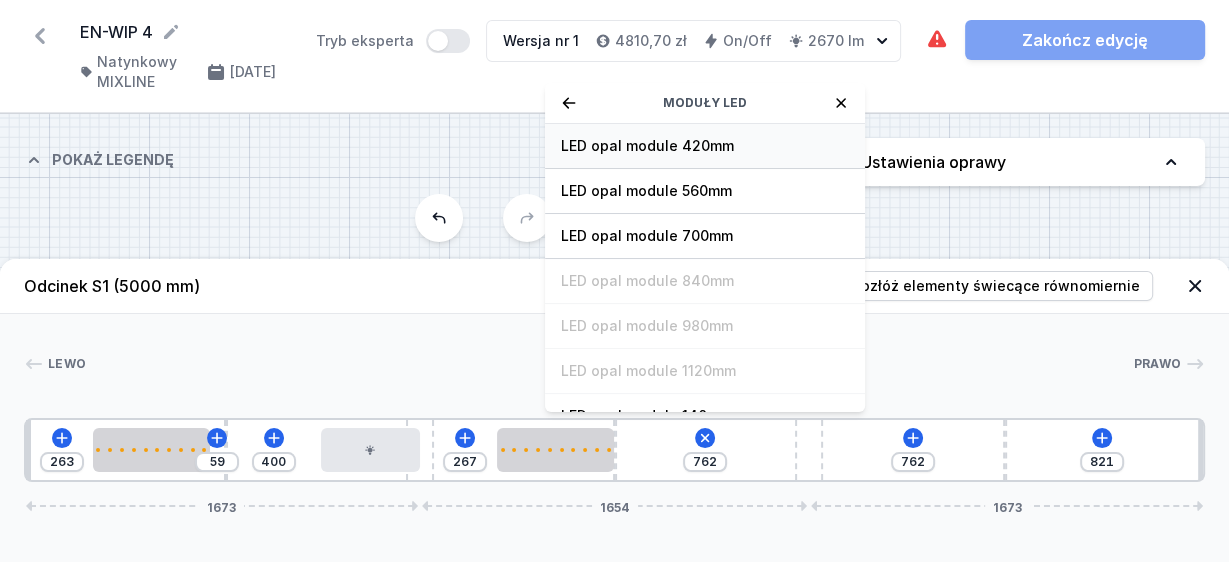 click on "LED opal module 420mm" at bounding box center [705, 146] 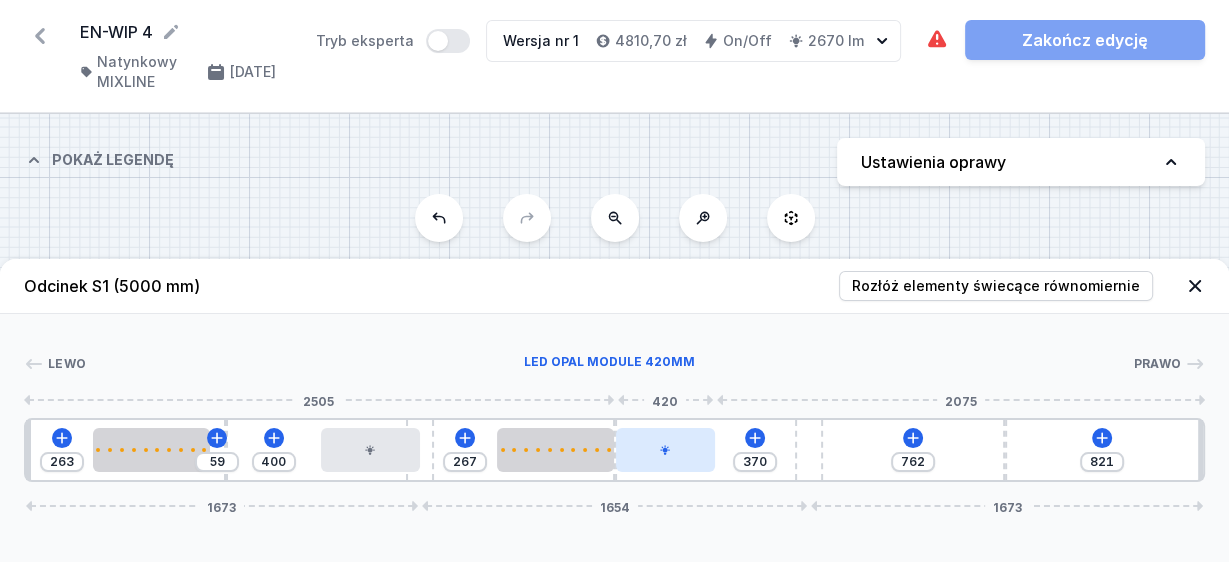 type on "34" 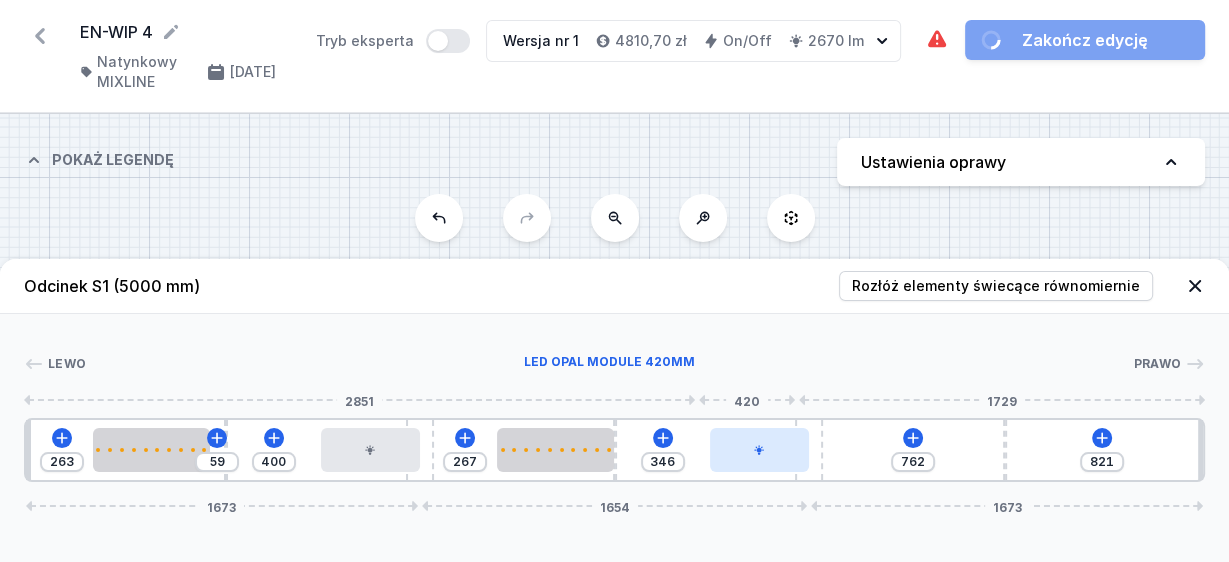 type on "401" 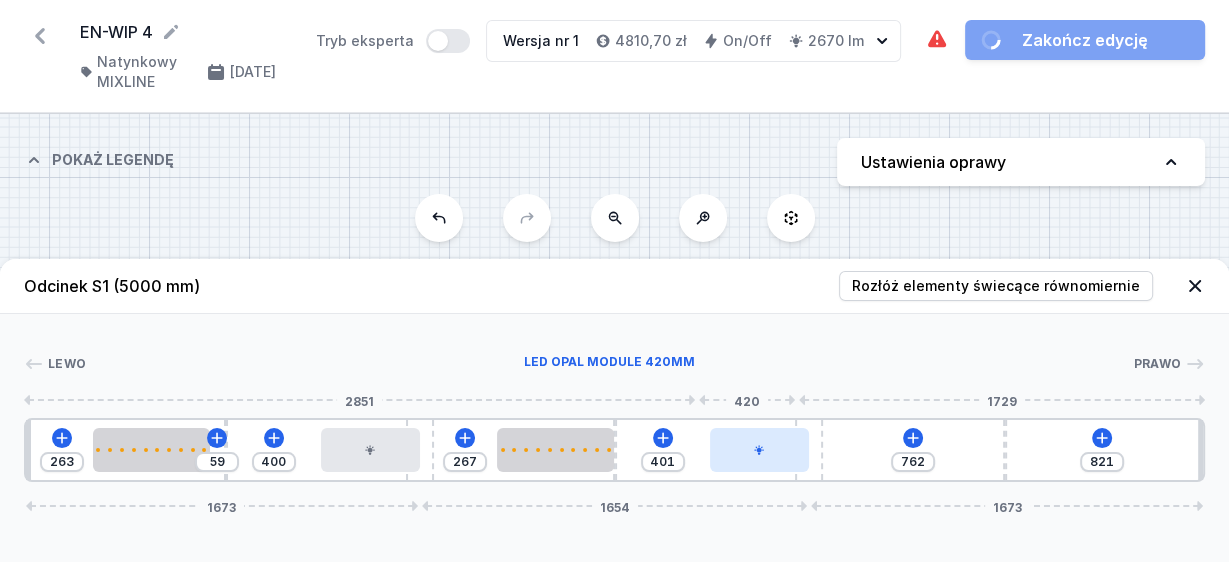 drag, startPoint x: 739, startPoint y: 465, endPoint x: 755, endPoint y: 465, distance: 16 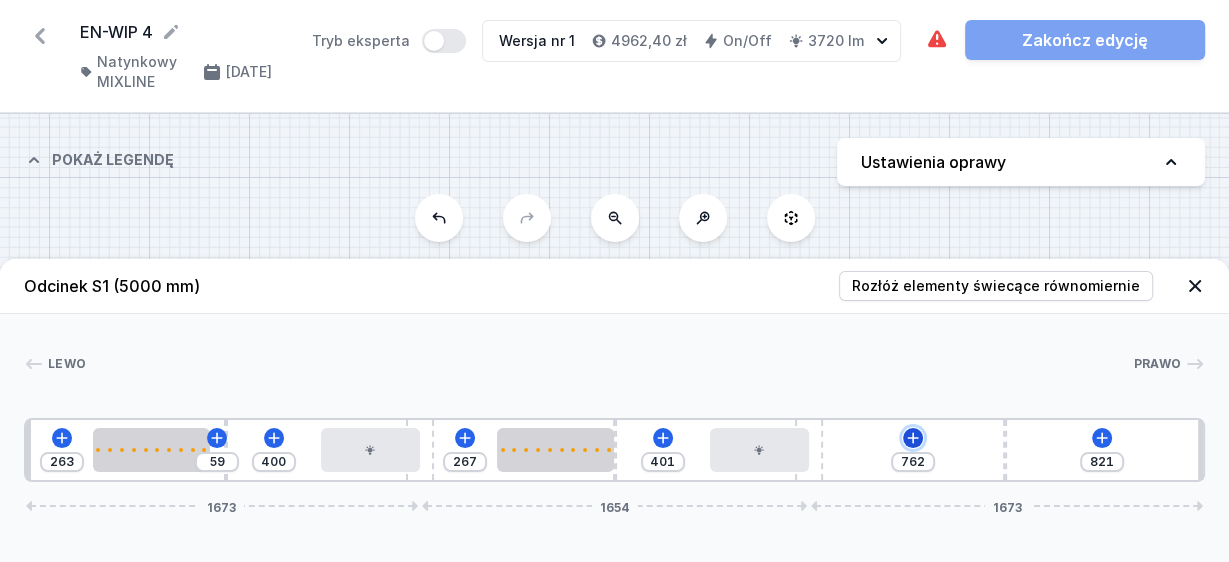click 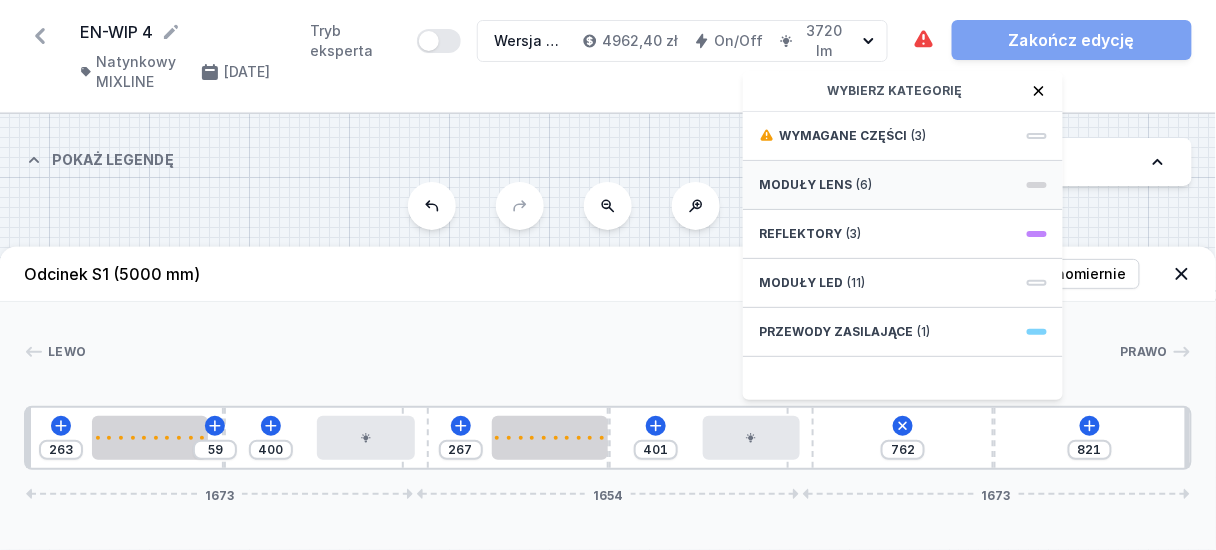 click on "Moduły LENS" at bounding box center [805, 185] 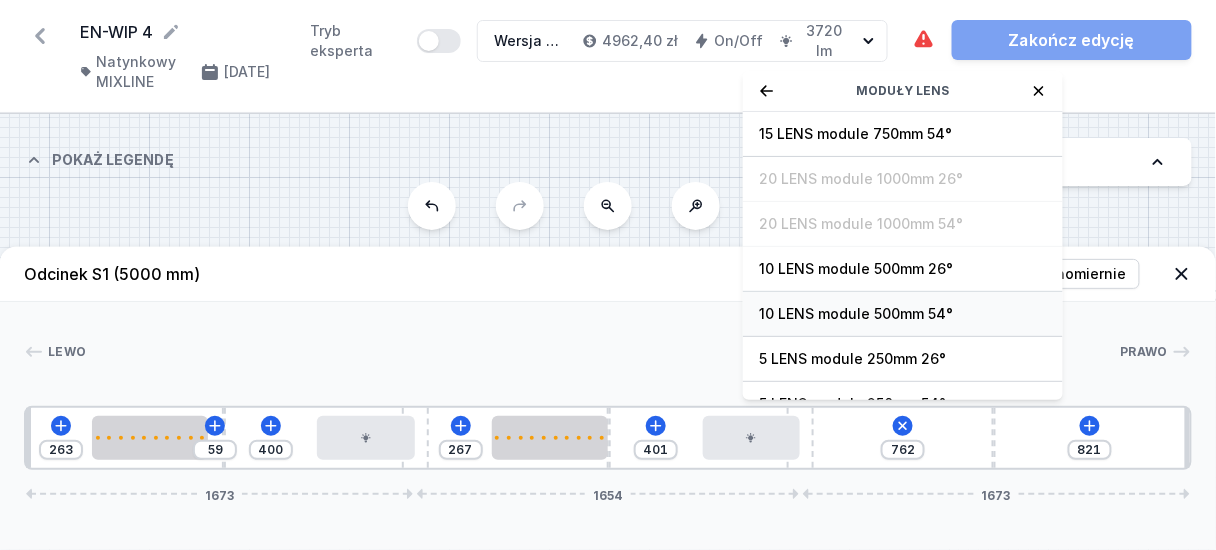 click on "10 LENS module 500mm 54°" at bounding box center (903, 314) 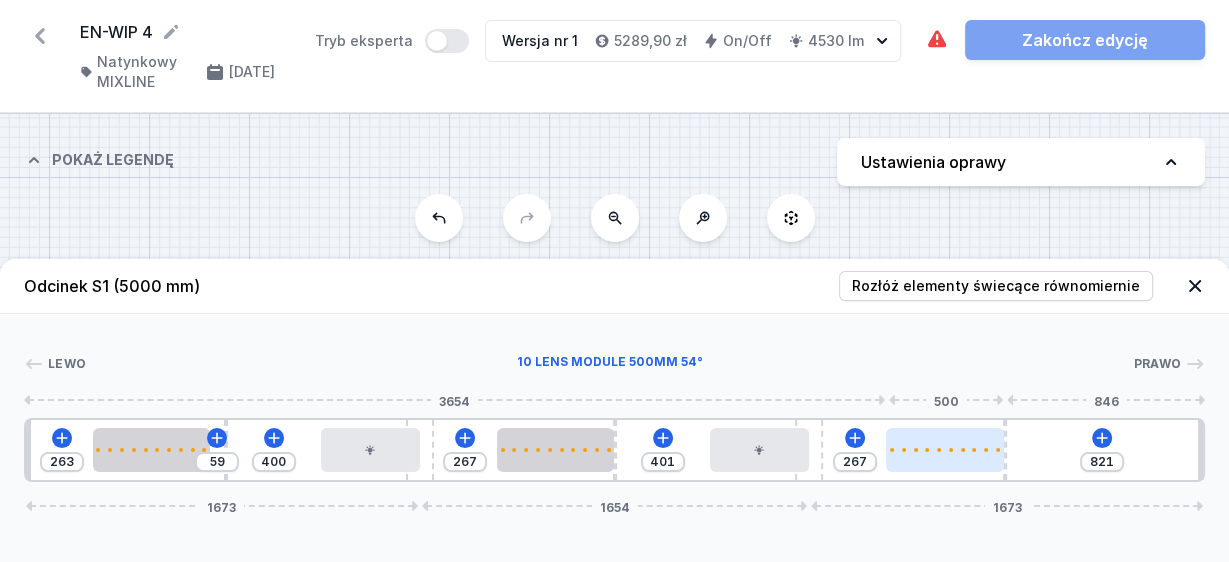 click at bounding box center (945, 450) 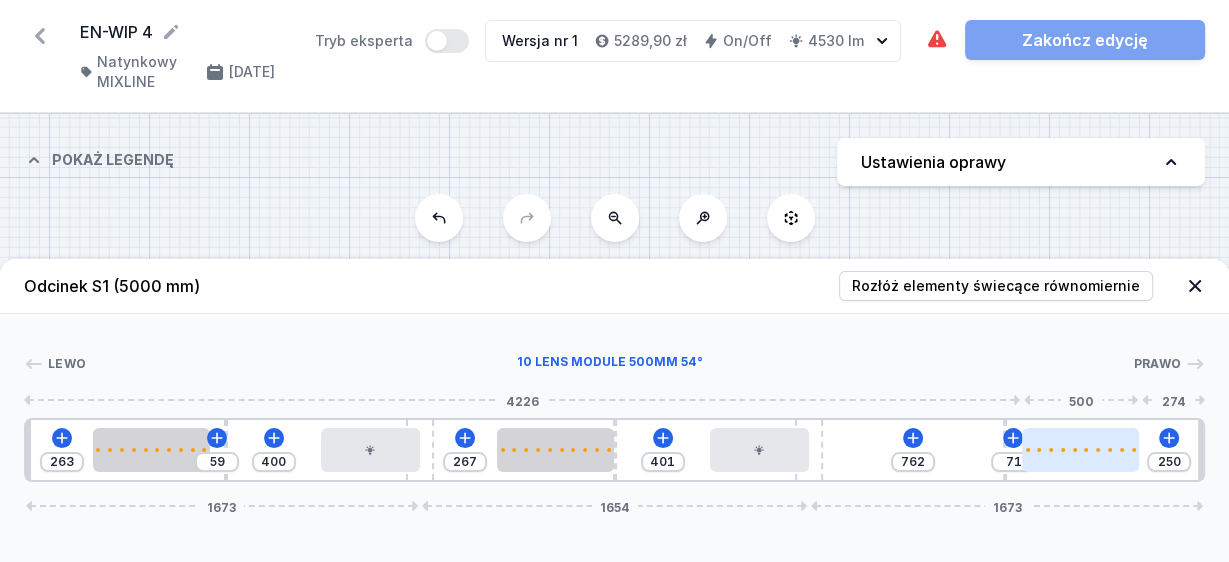 type on "241" 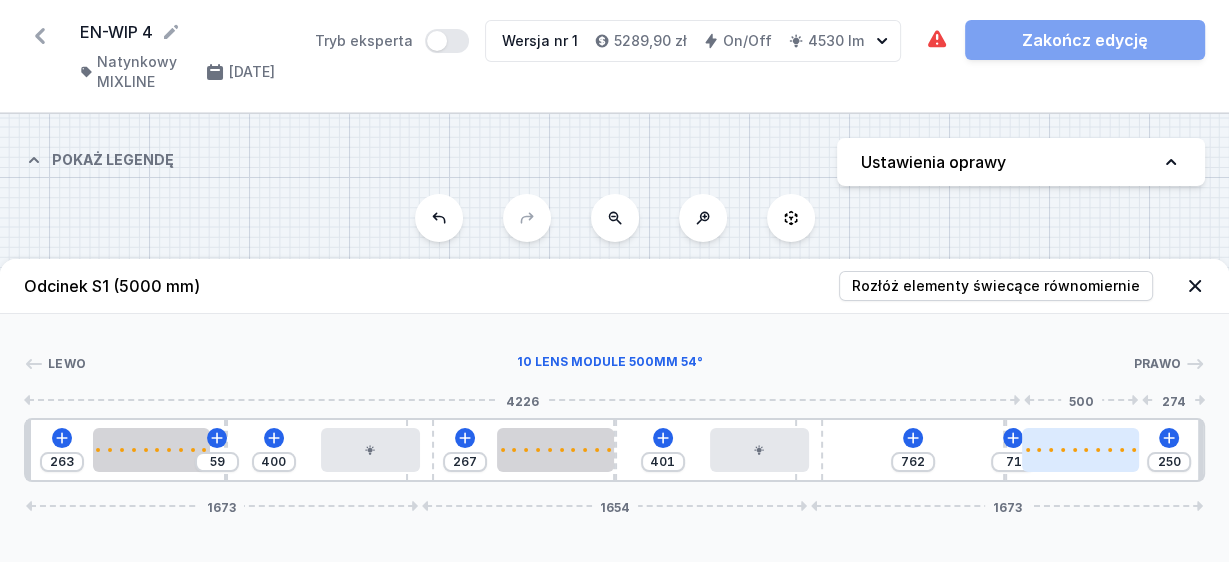 type on "80" 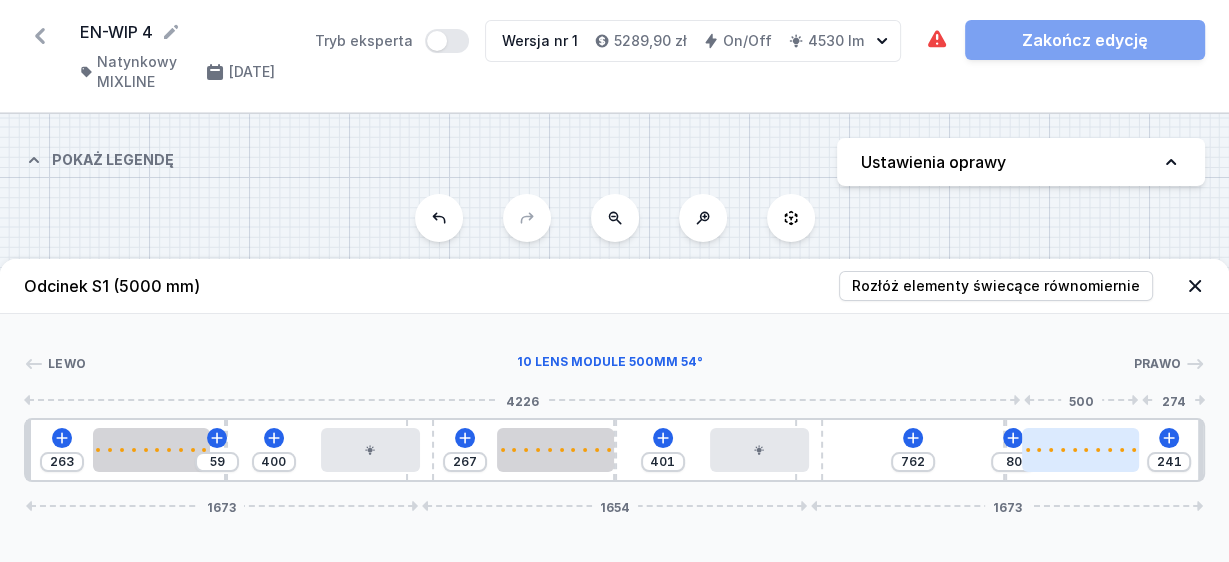 type on "229" 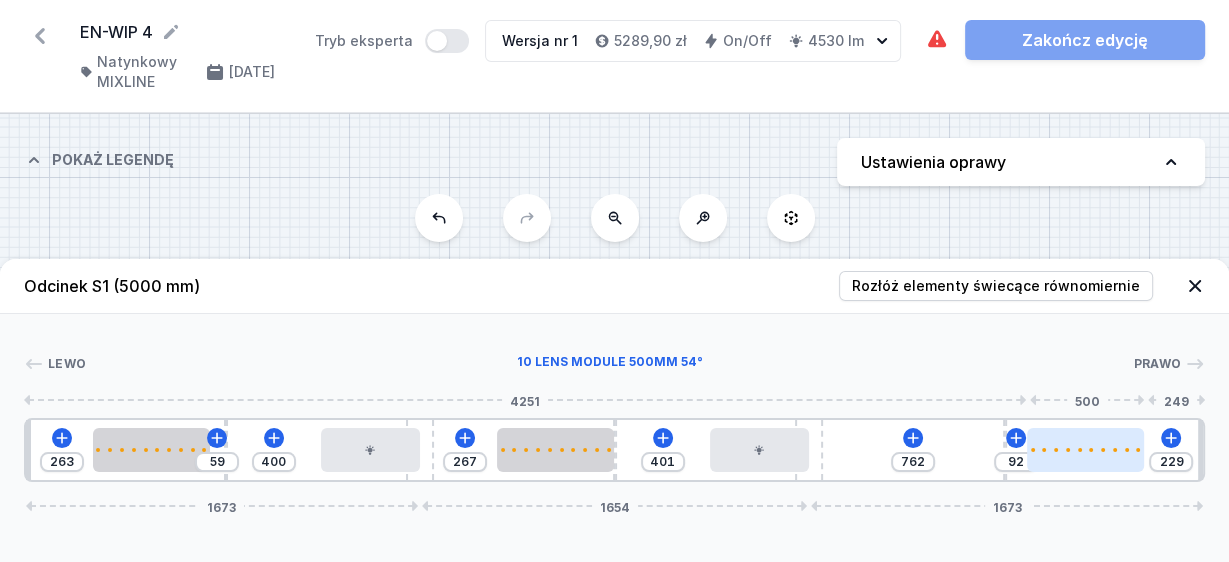 type on "224" 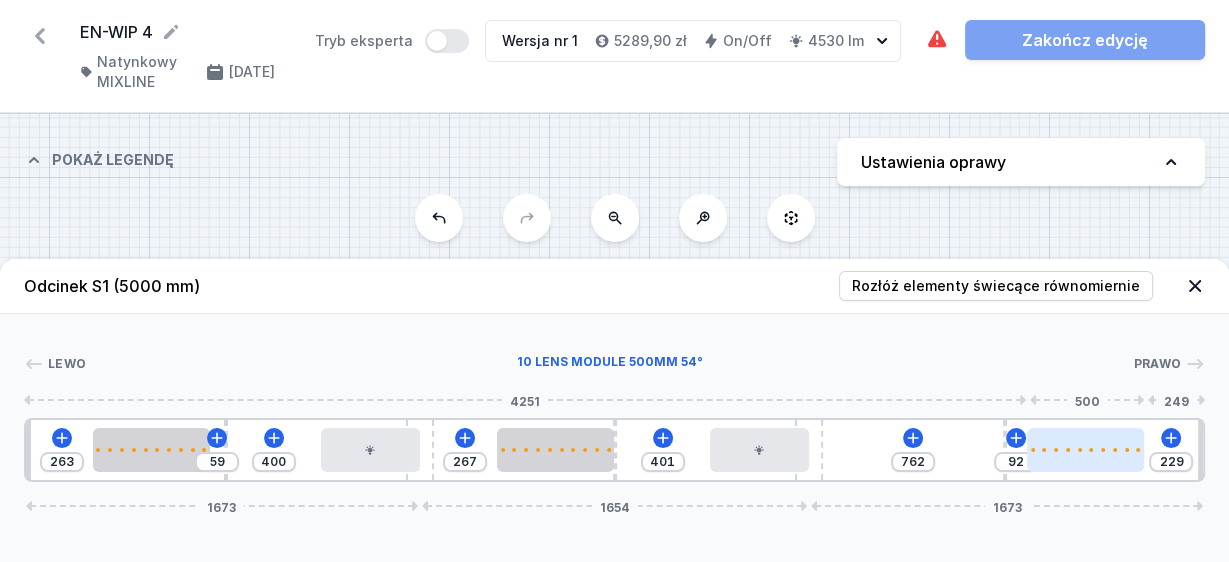 type on "97" 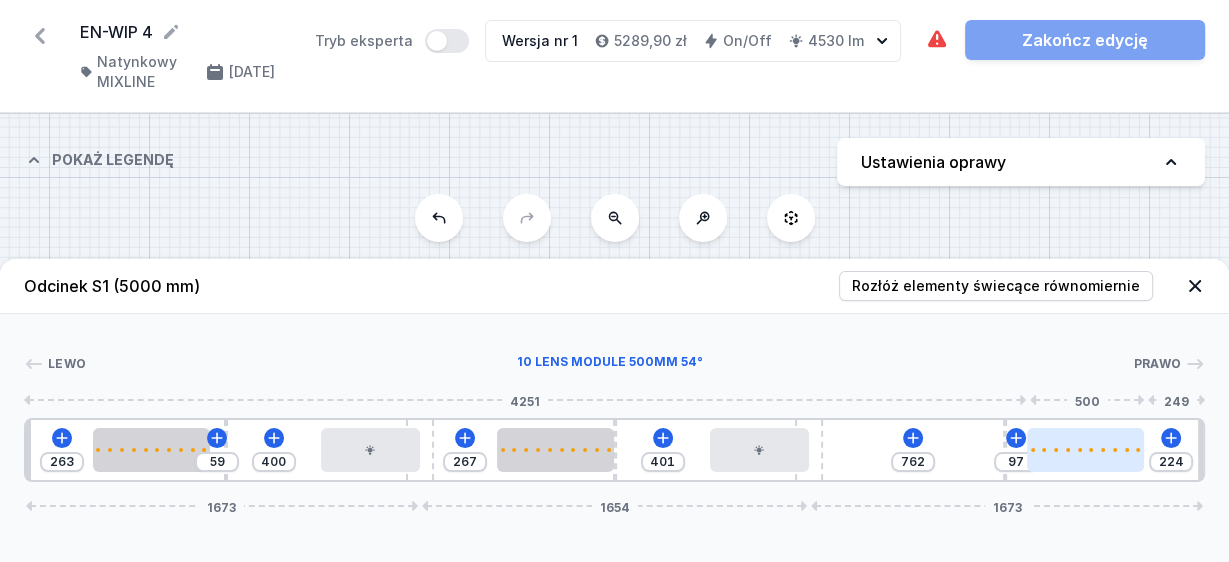 type on "187" 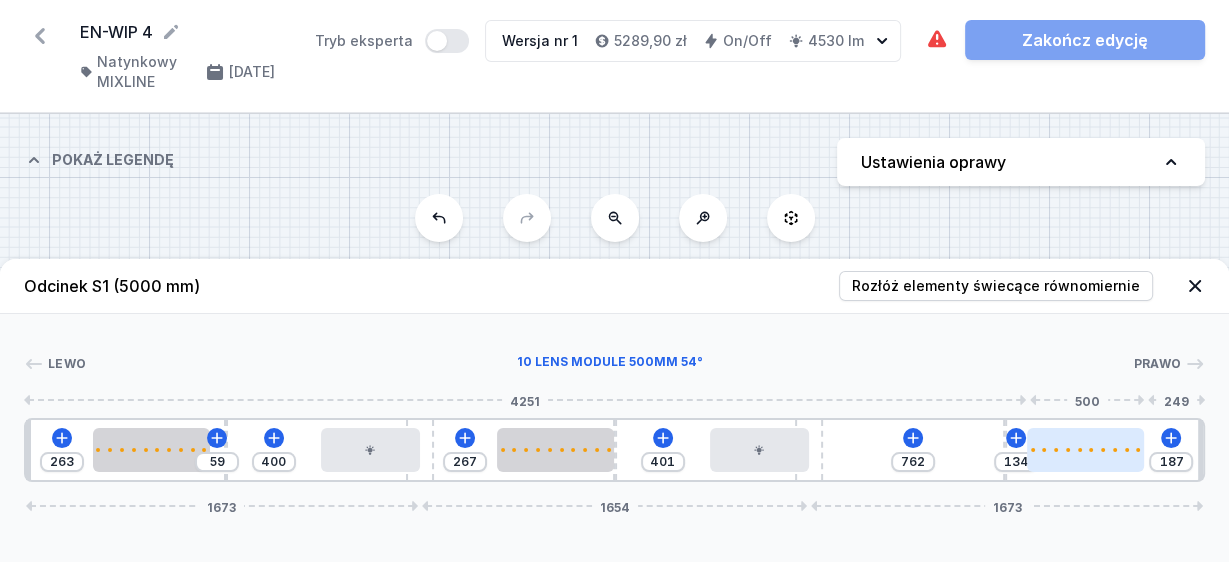 type on "182" 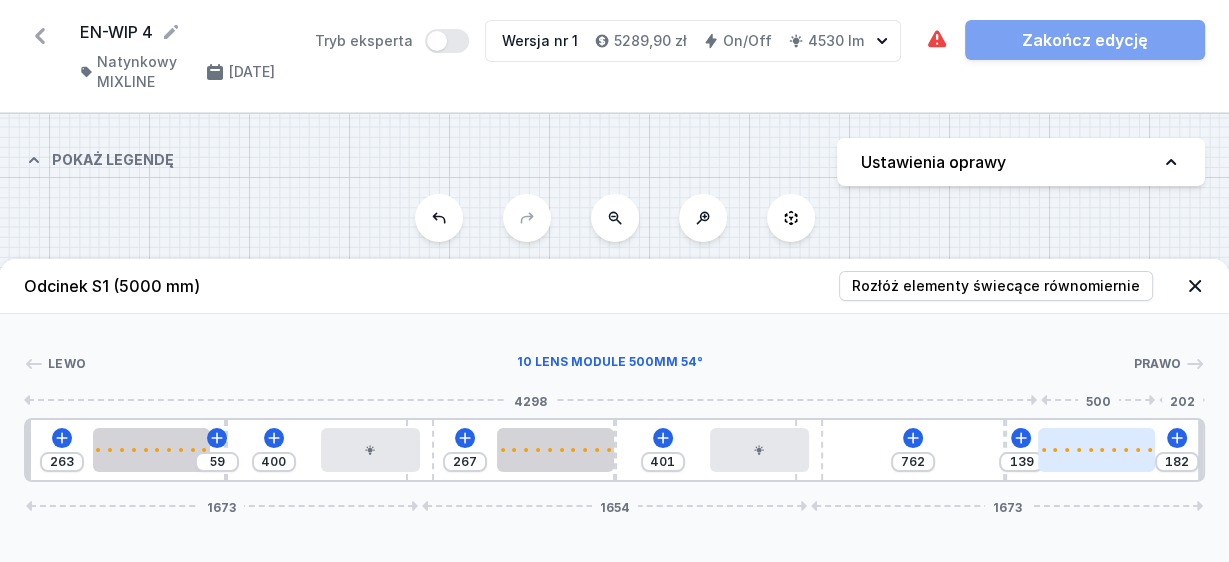 type on "178" 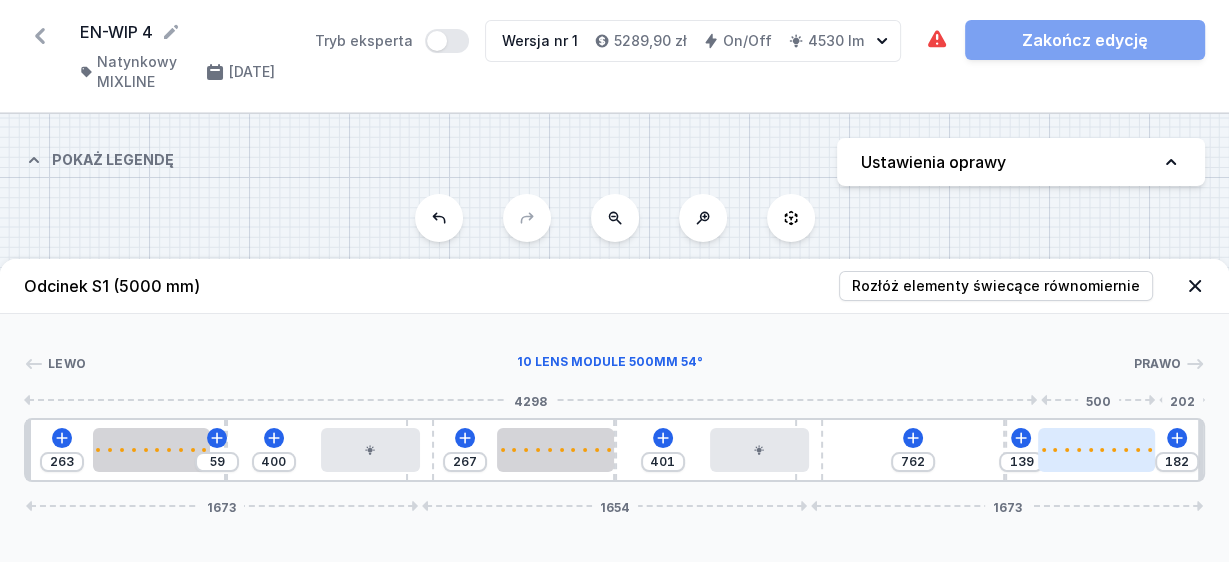 type on "143" 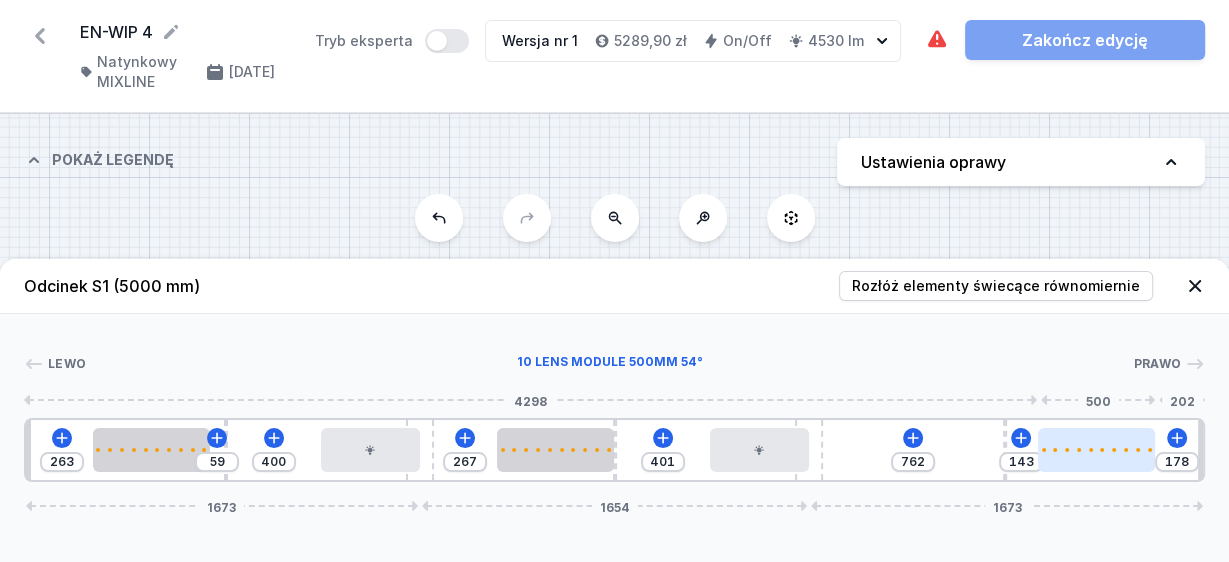 drag, startPoint x: 959, startPoint y: 452, endPoint x: 1123, endPoint y: 451, distance: 164.00305 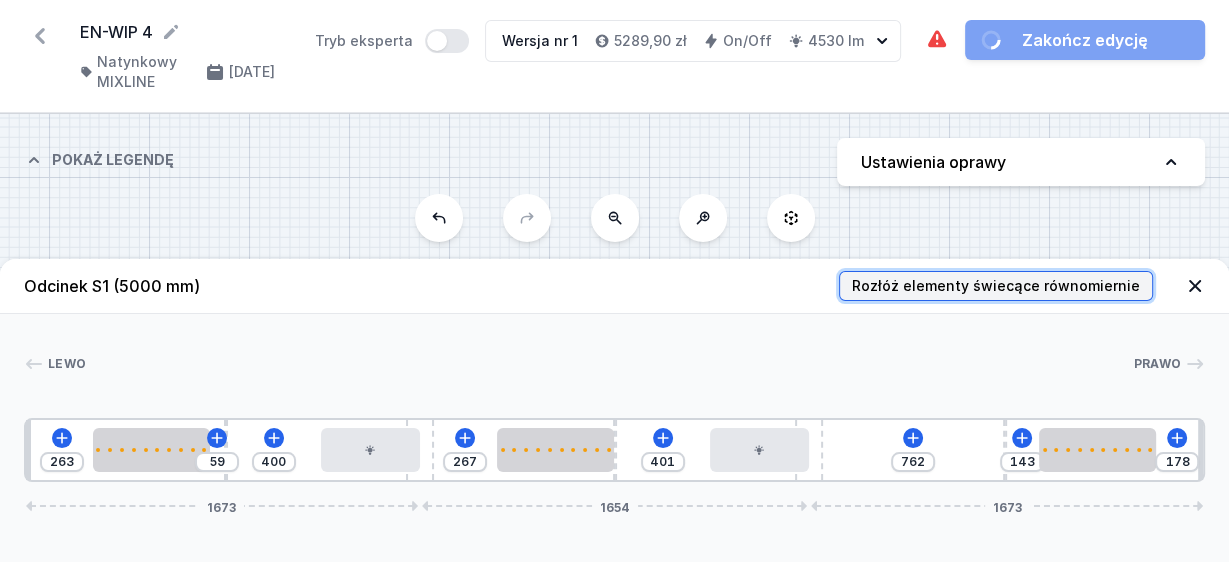 click on "Rozłóż elementy świecące równomiernie" at bounding box center [996, 286] 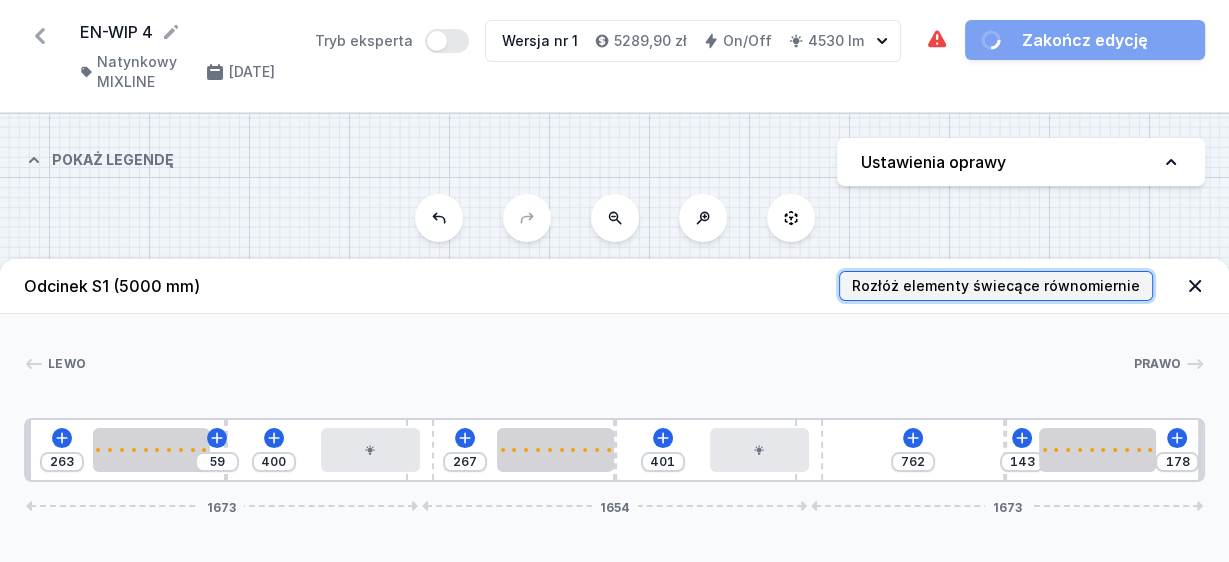 type on "443" 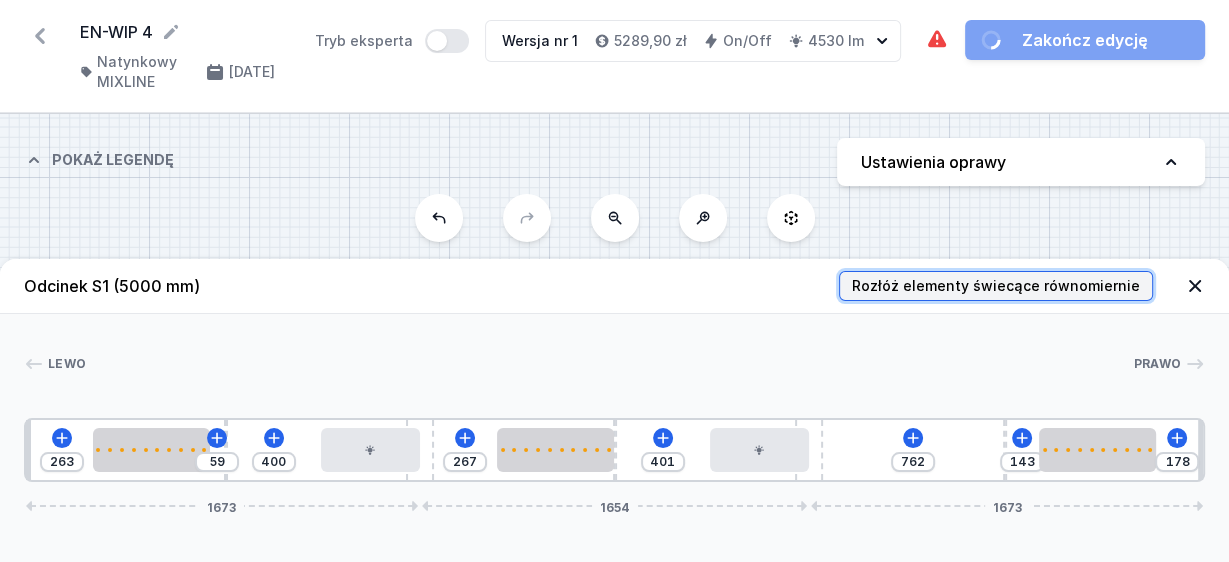 type on "443" 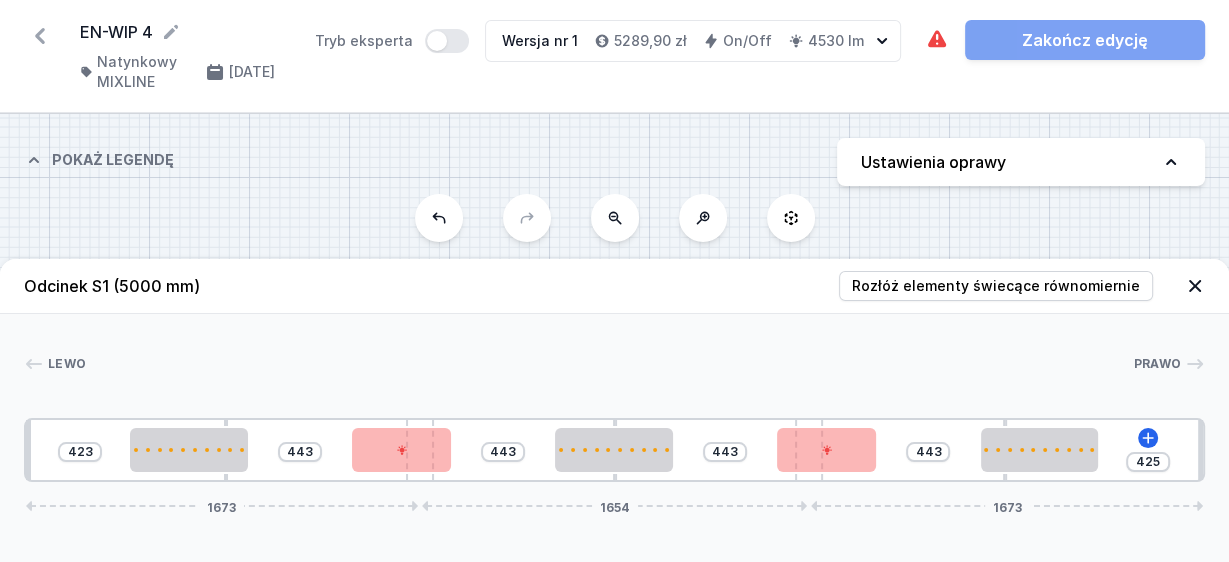 click on "[PERSON_NAME] 1 2 3 4 5 2 3 4 5 2 3 1 423 443 443 443 443 425 1673 1654 1673 842 10 500 443 420 689 10 500 443 420 537 10 500 445 20 1593 120 1534 120 1593 20 5000" at bounding box center (614, 398) 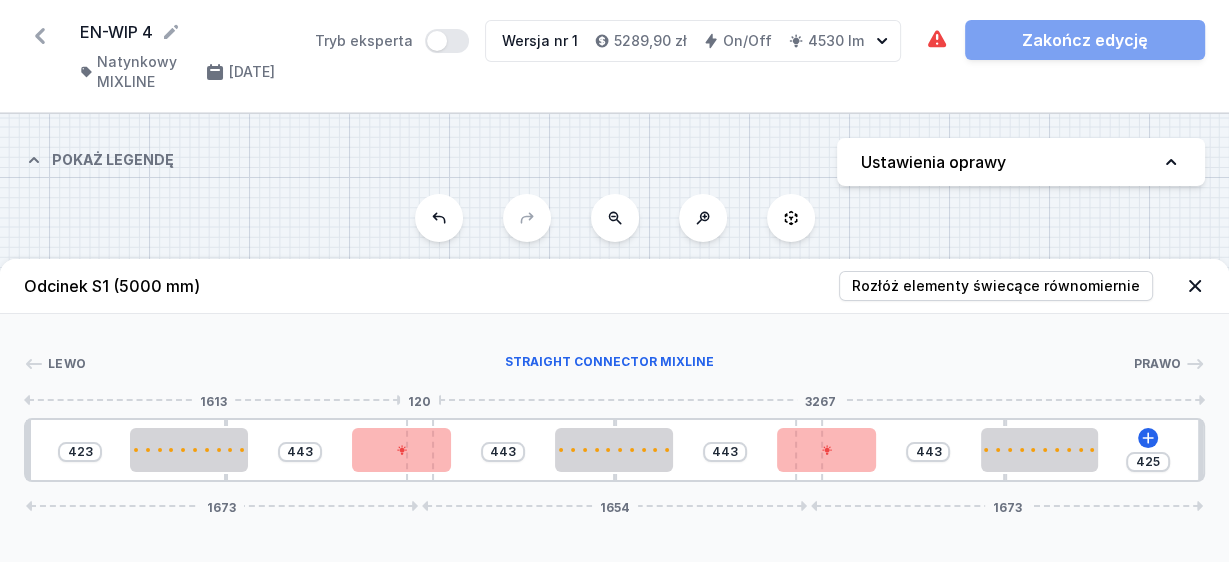 type on "516" 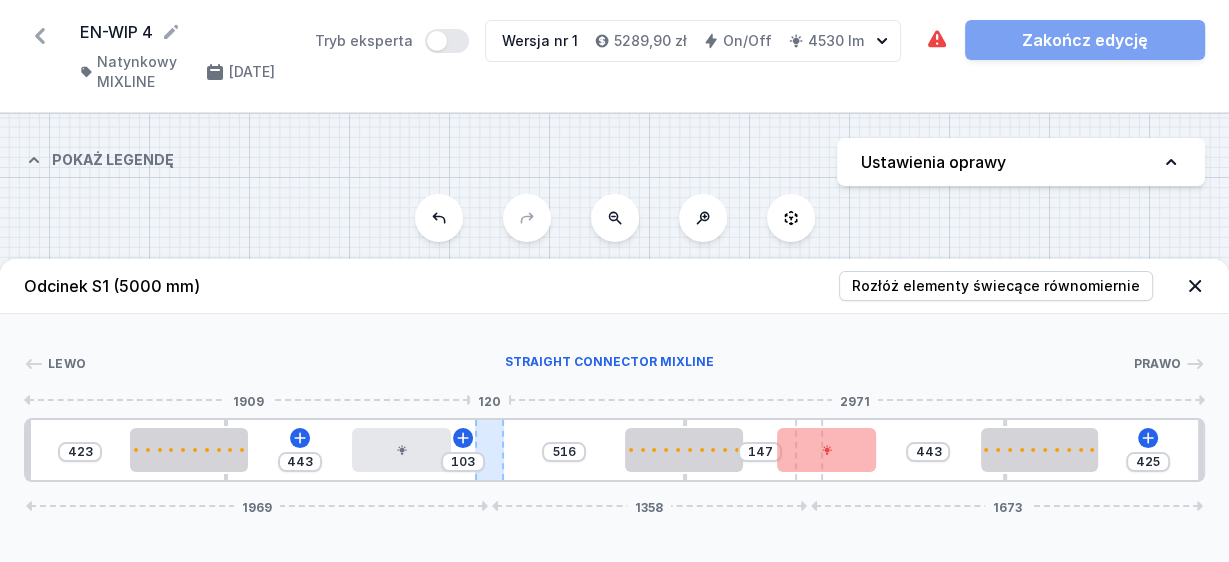type on "139" 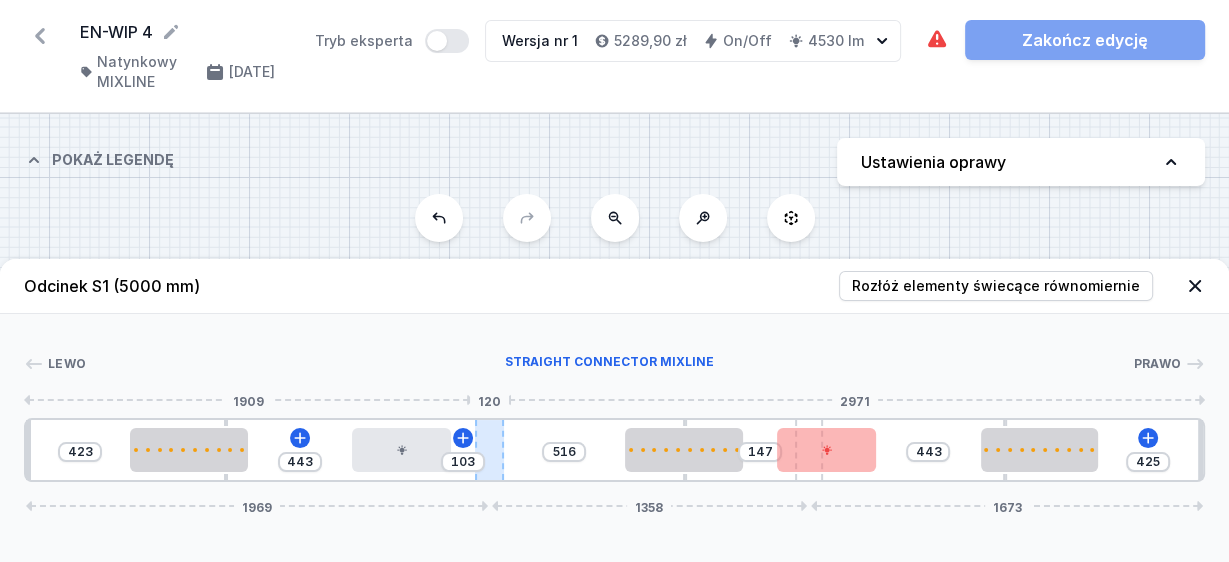 type on "111" 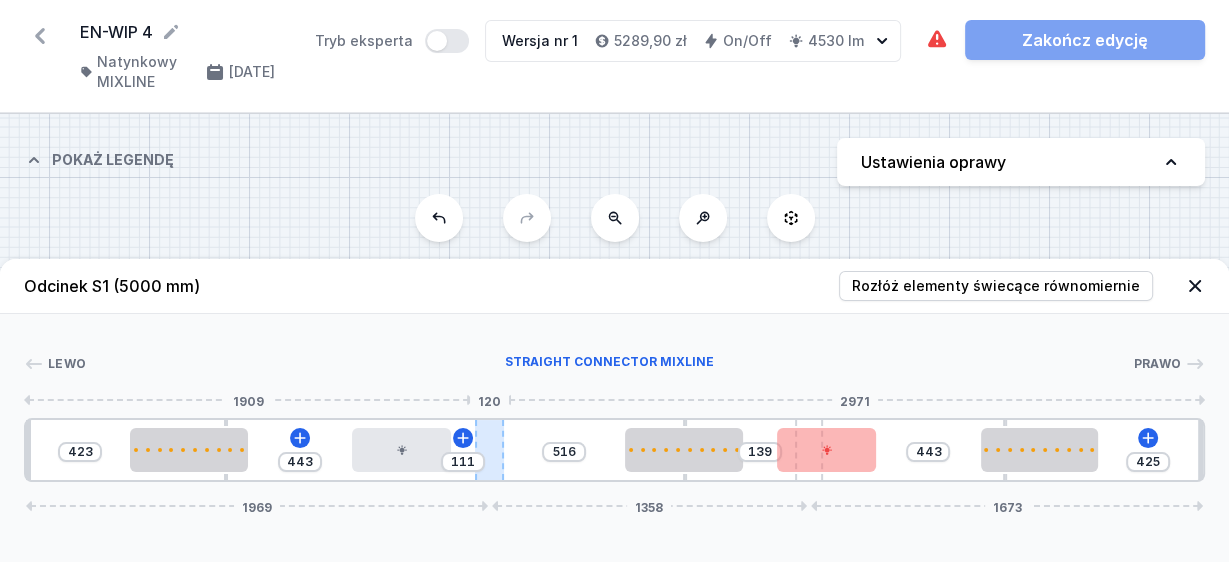 type on "135" 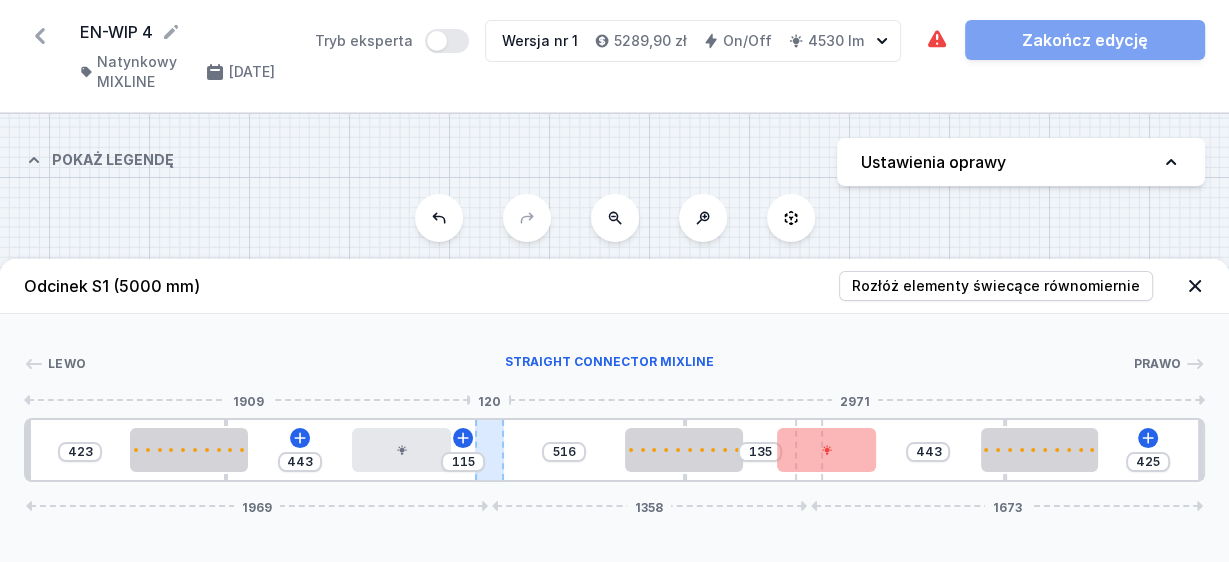 type on "130" 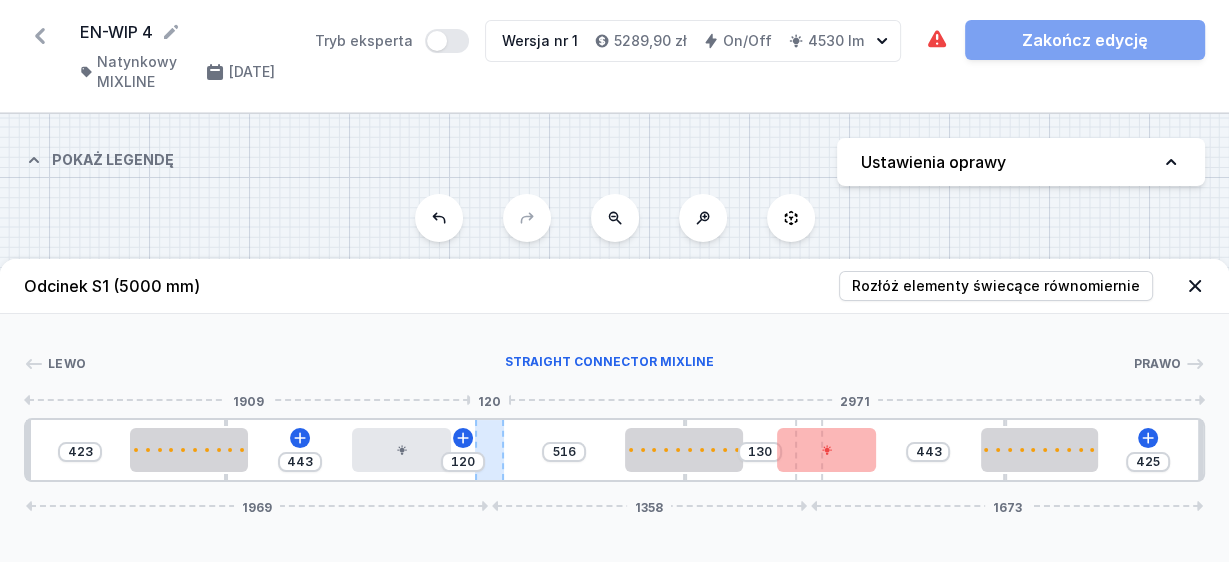 type on "126" 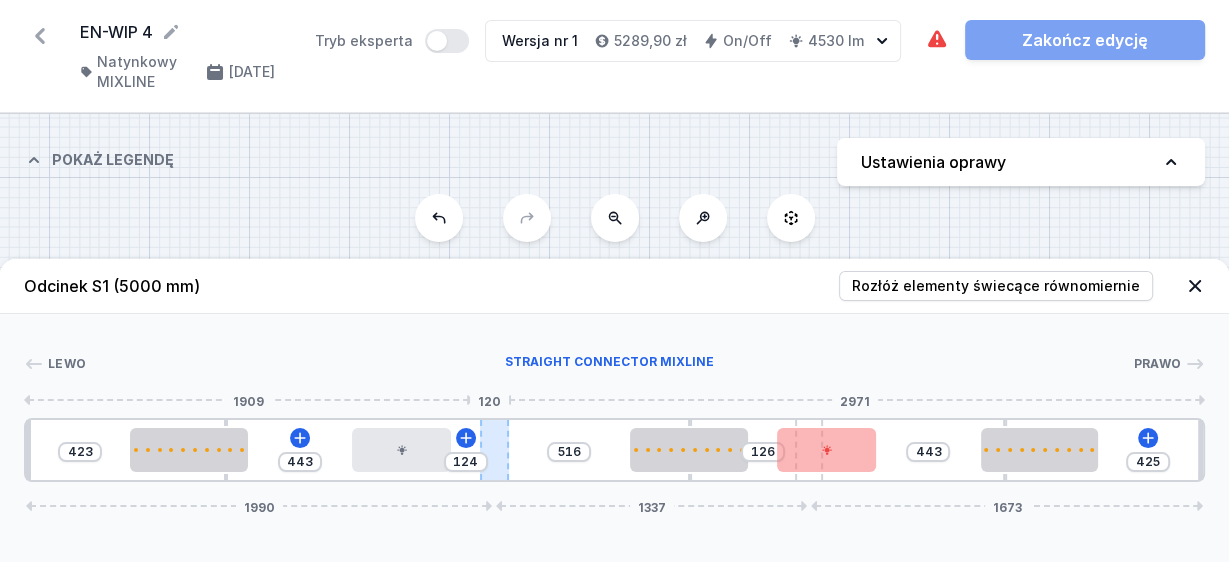 type on "122" 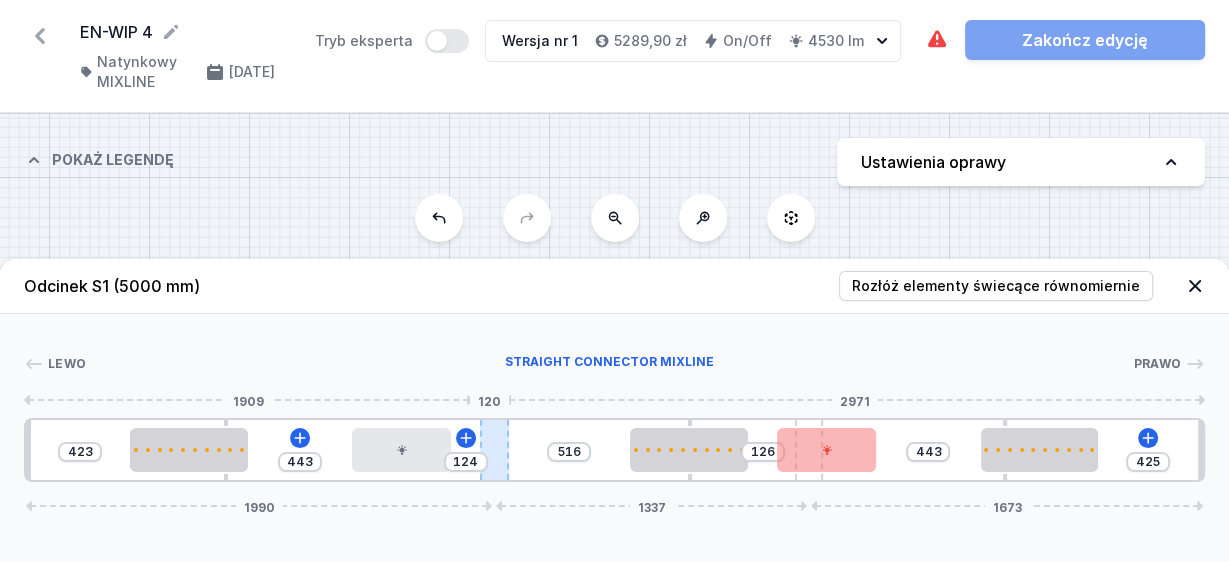 type on "128" 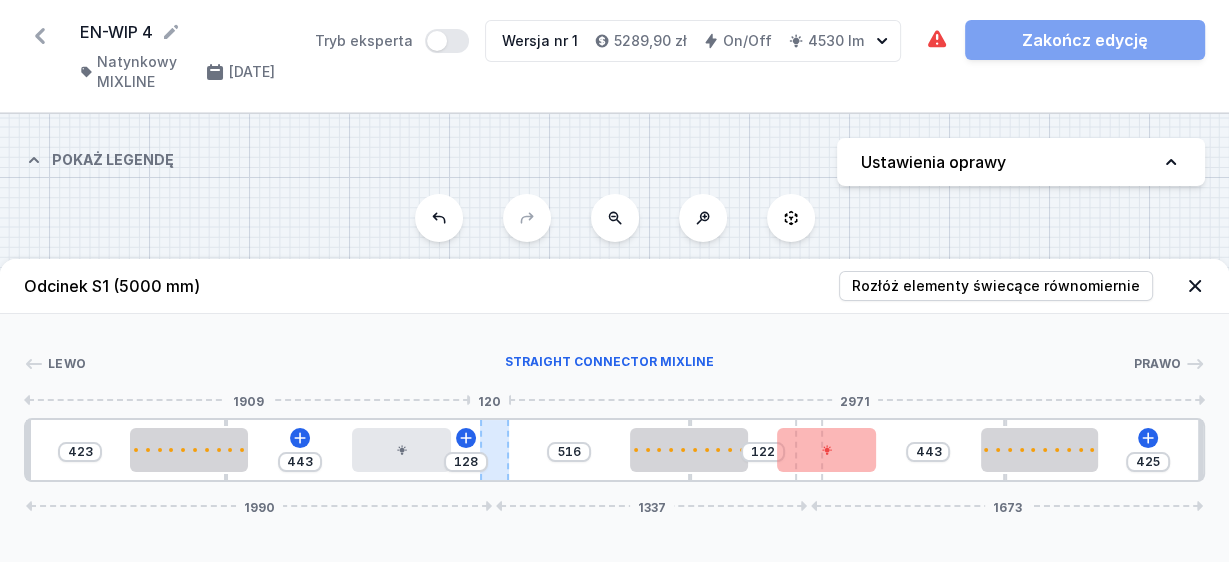 type on "126" 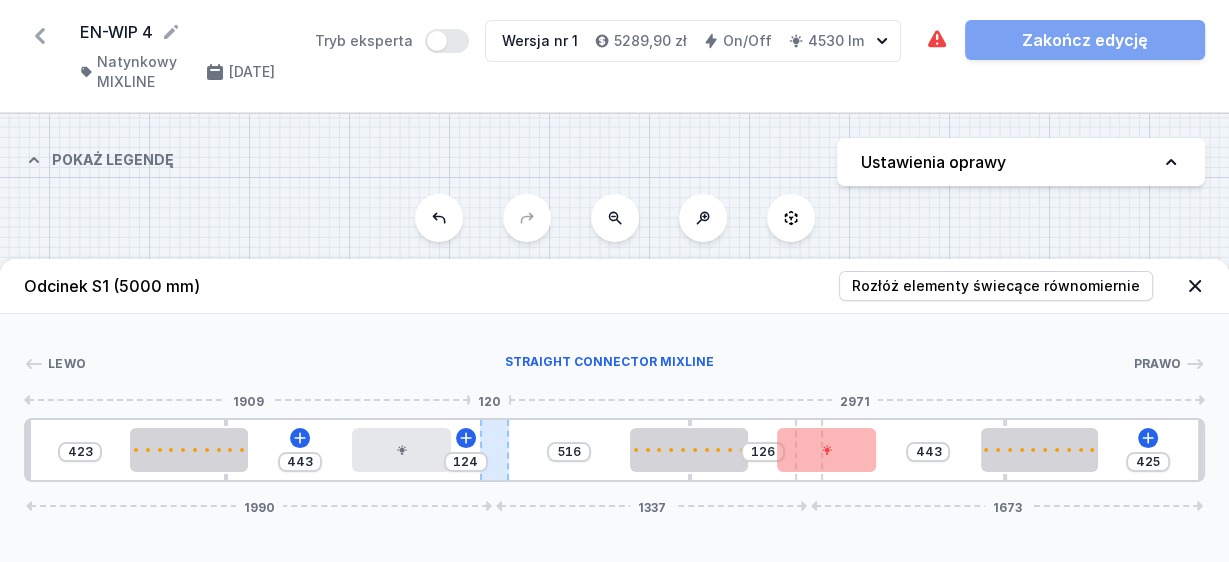 type on "139" 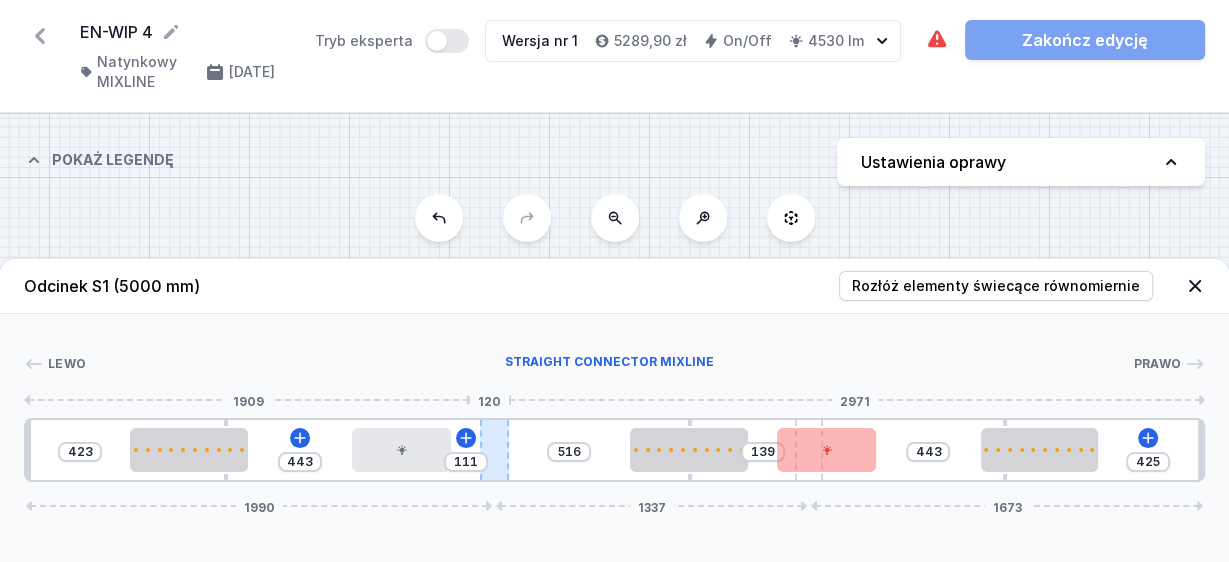 type on "151" 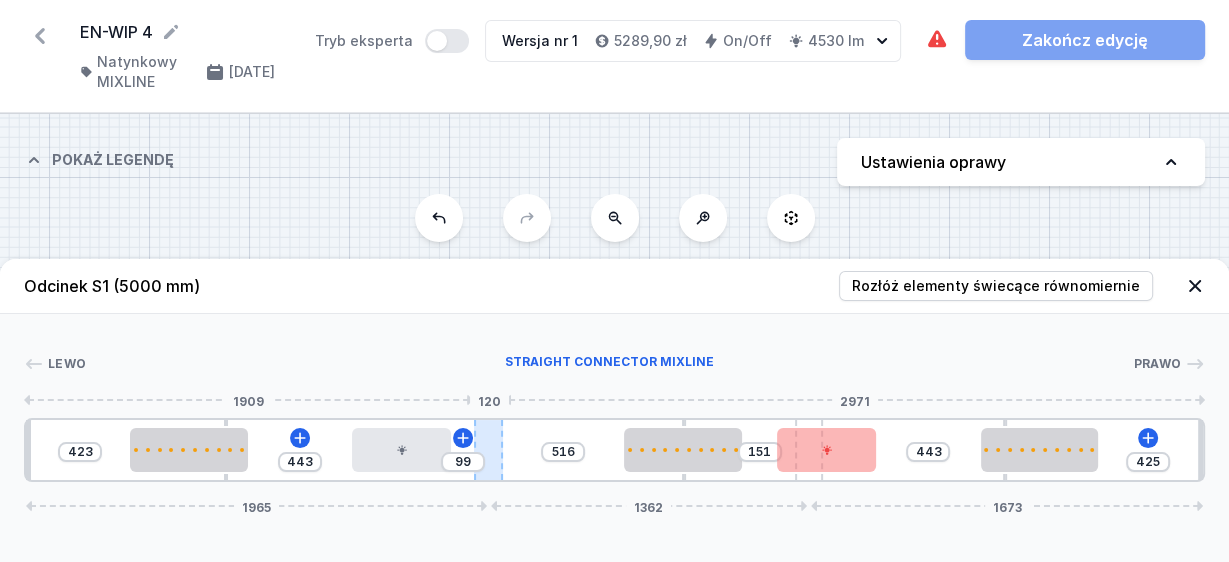 type on "156" 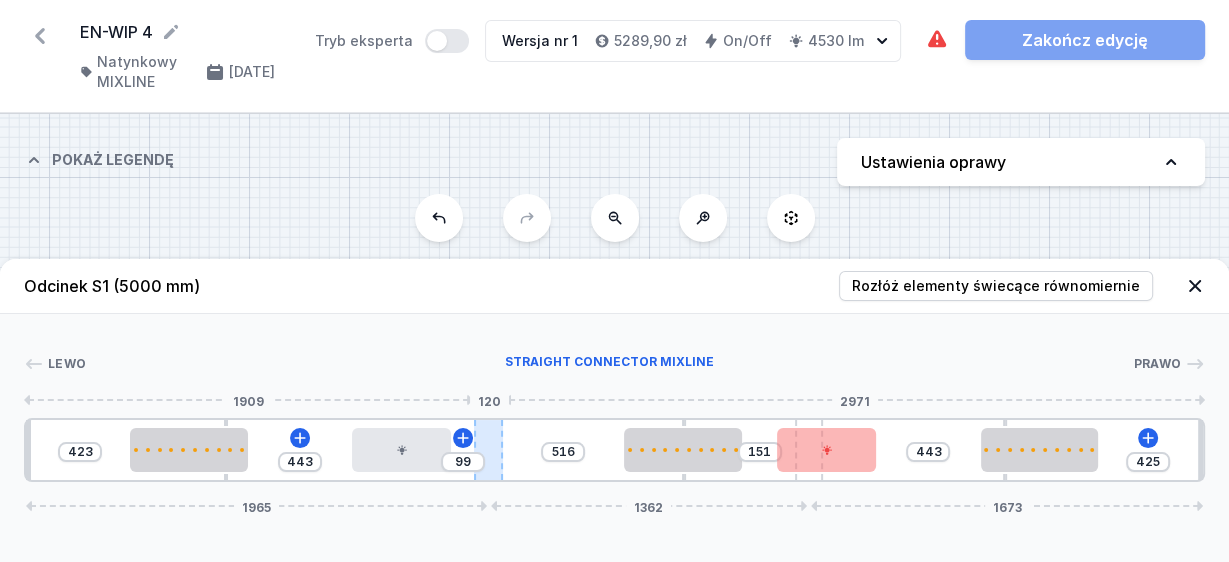 type on "94" 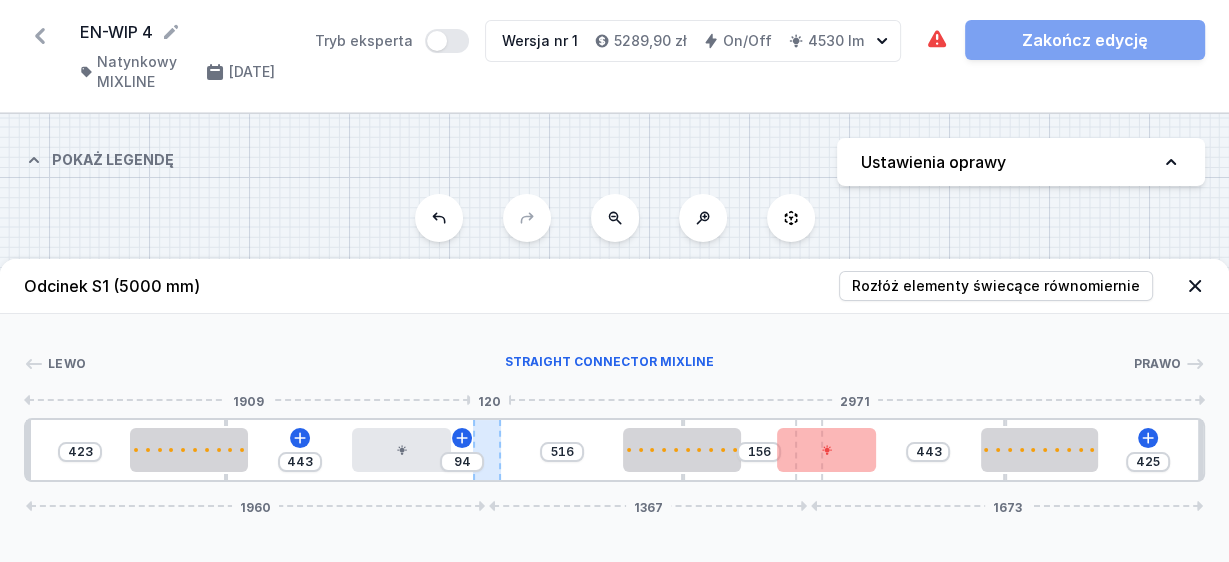 drag, startPoint x: 409, startPoint y: 420, endPoint x: 497, endPoint y: 422, distance: 88.02273 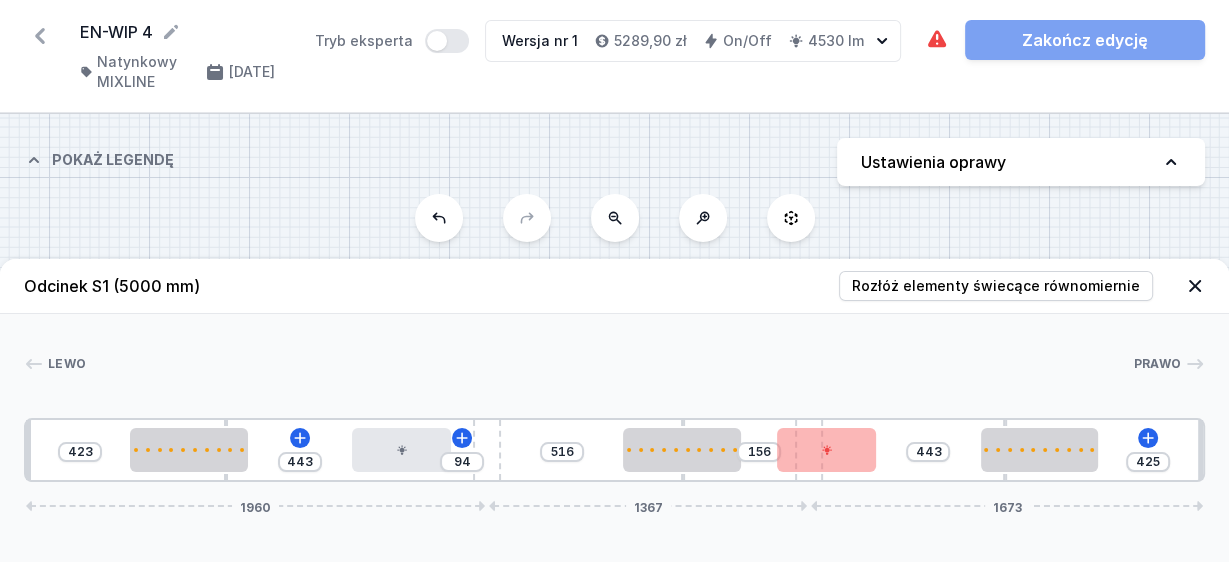 click on "[PERSON_NAME] 1 2 3 4 5 2 3 5 4 2 3 1 423 443 94 516 156 443 425 1960 1367 1673 842 10 500 443 420 976 10 500 156 420 537 10 500 445 20 1880 120 1247 120 1593 20 5000" at bounding box center [614, 398] 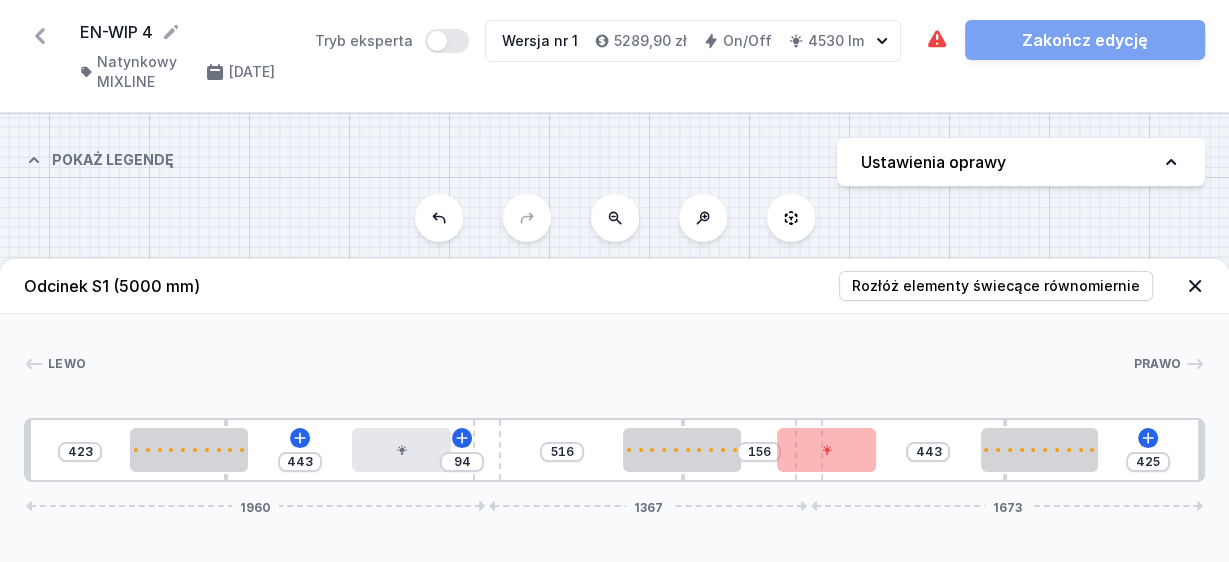 click on "423 443 94 516 156 443 425 1960 1367 1673" at bounding box center [614, 450] 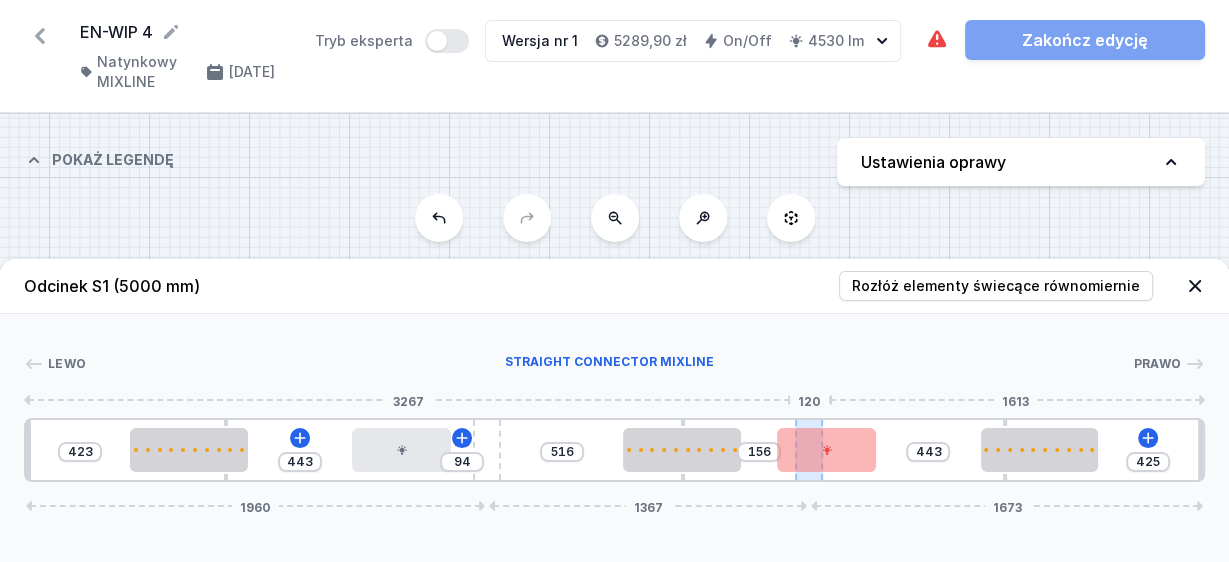 type on "572" 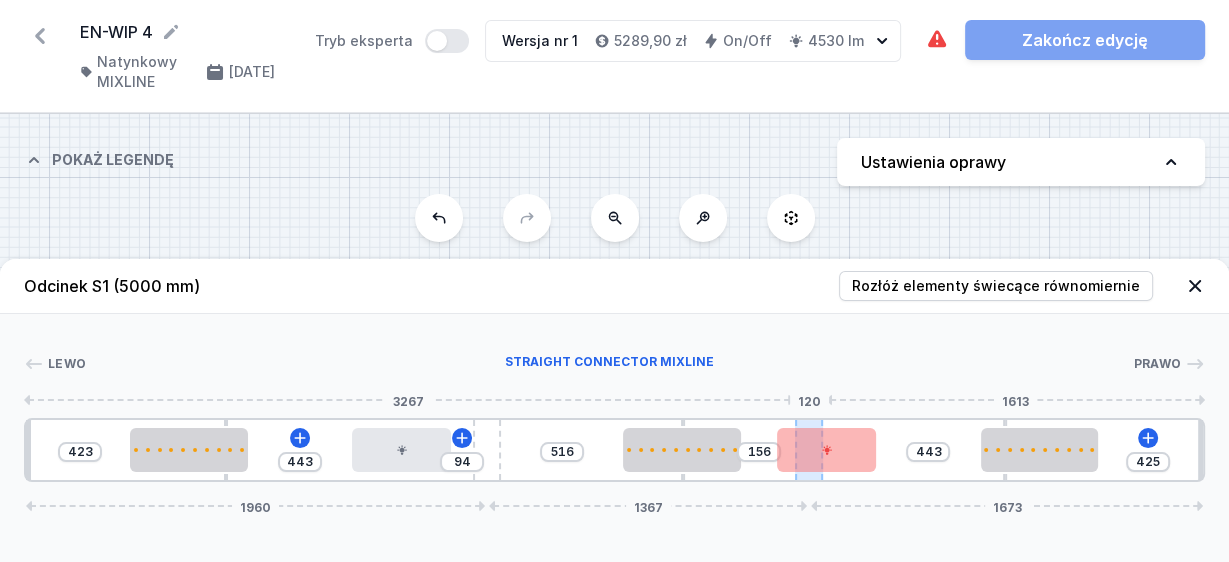 type on "9" 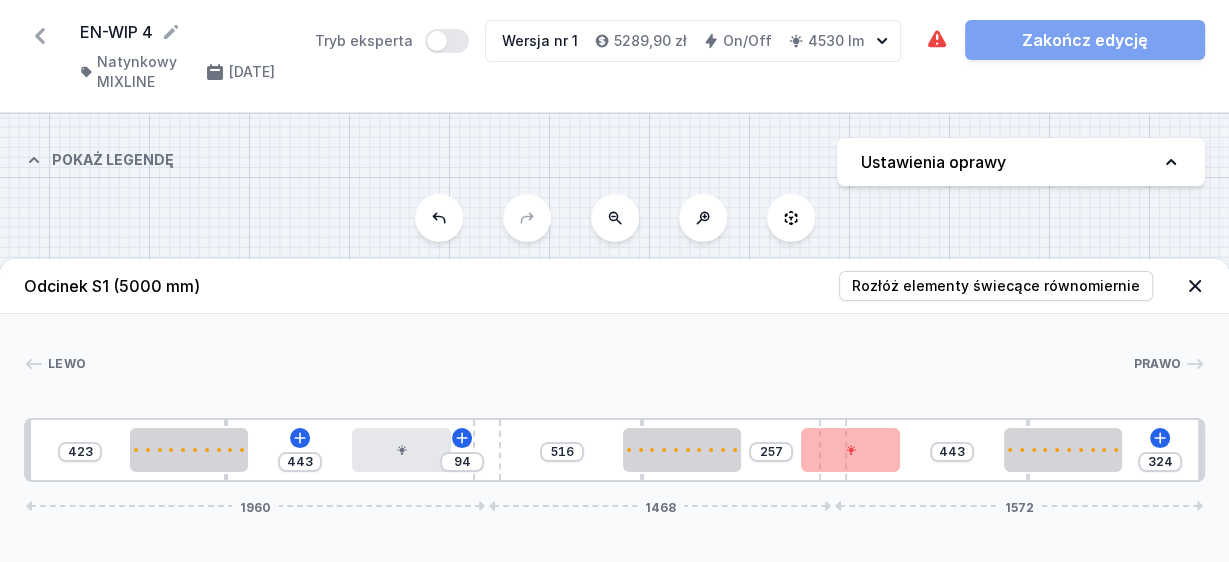 type on "312" 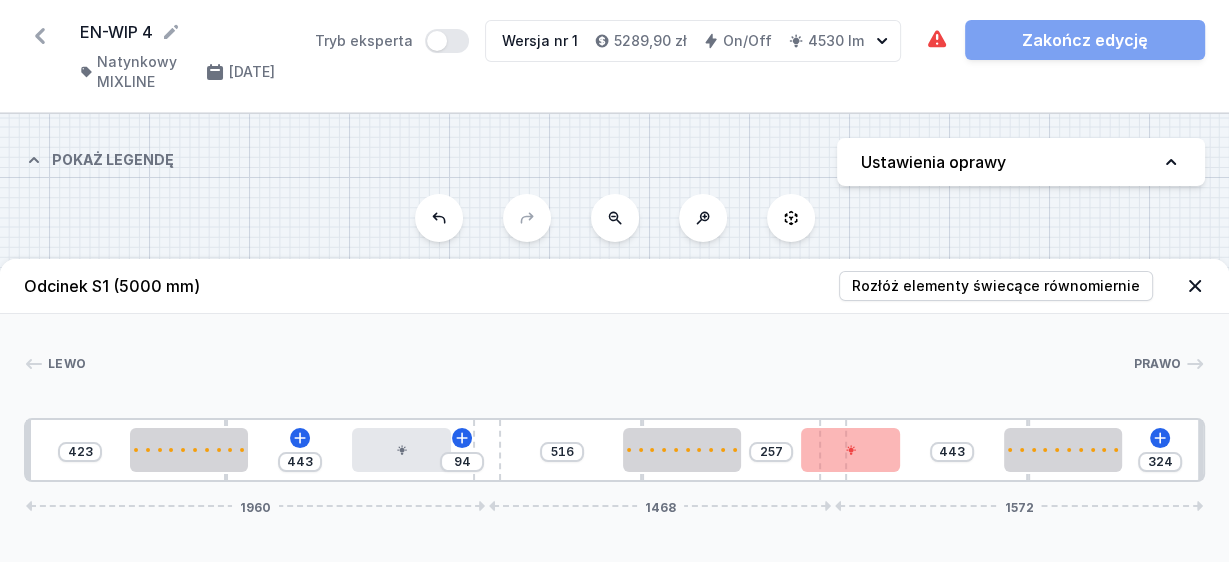 type on "269" 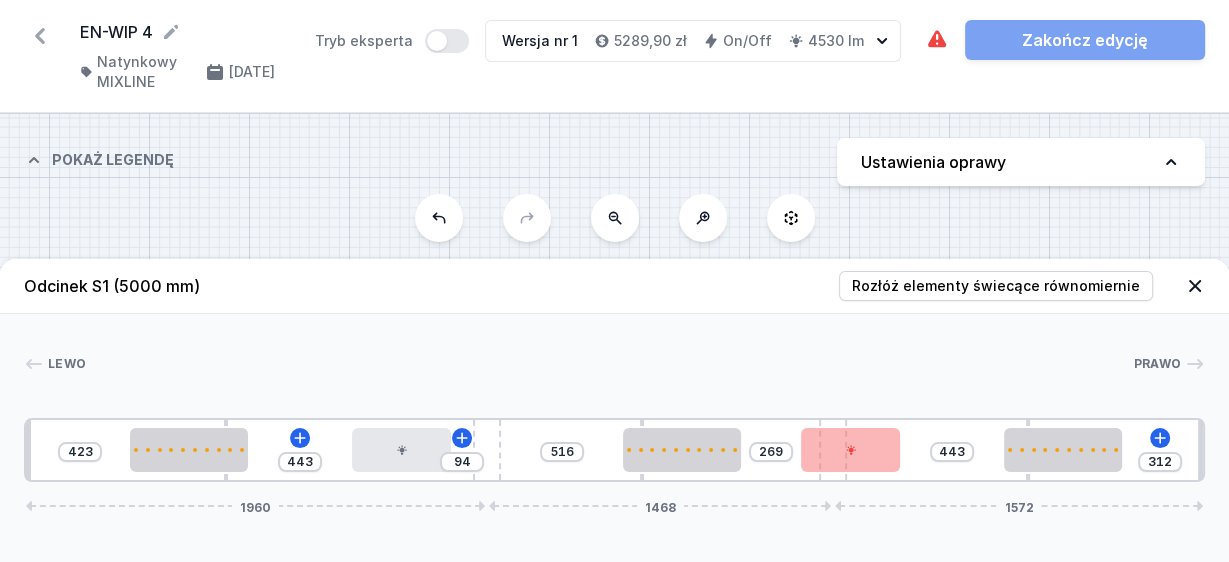type on "307" 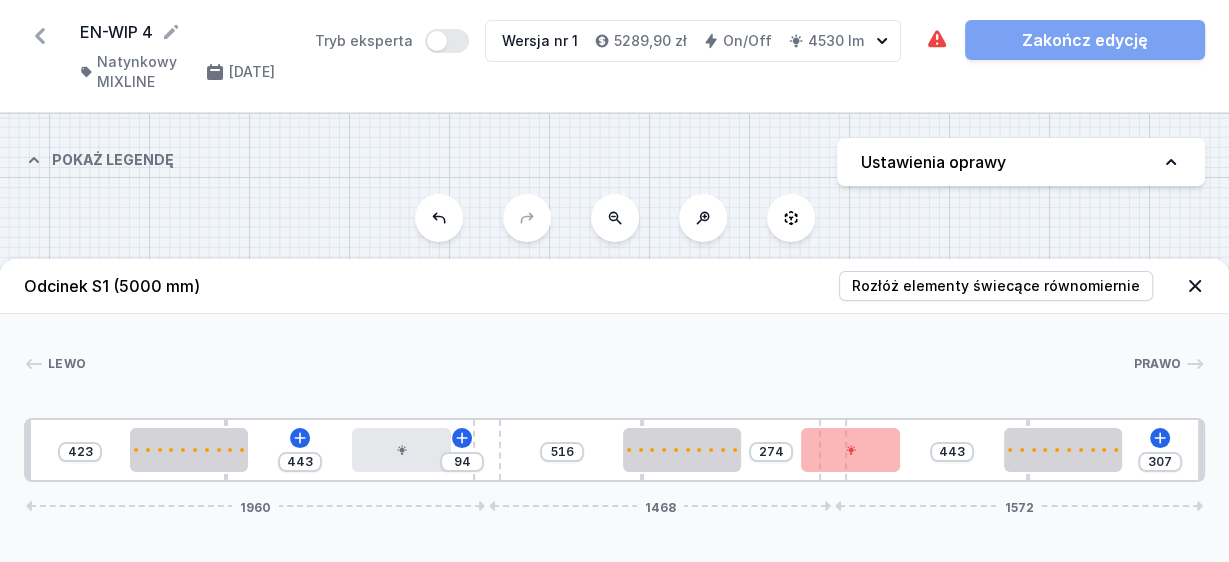 type on "303" 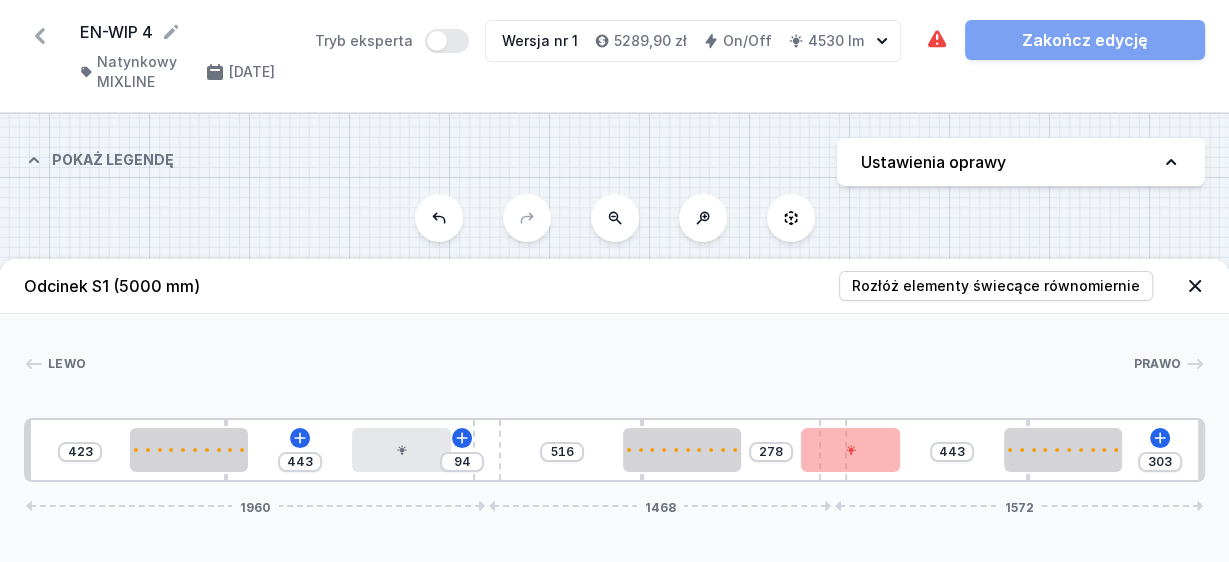 type on "299" 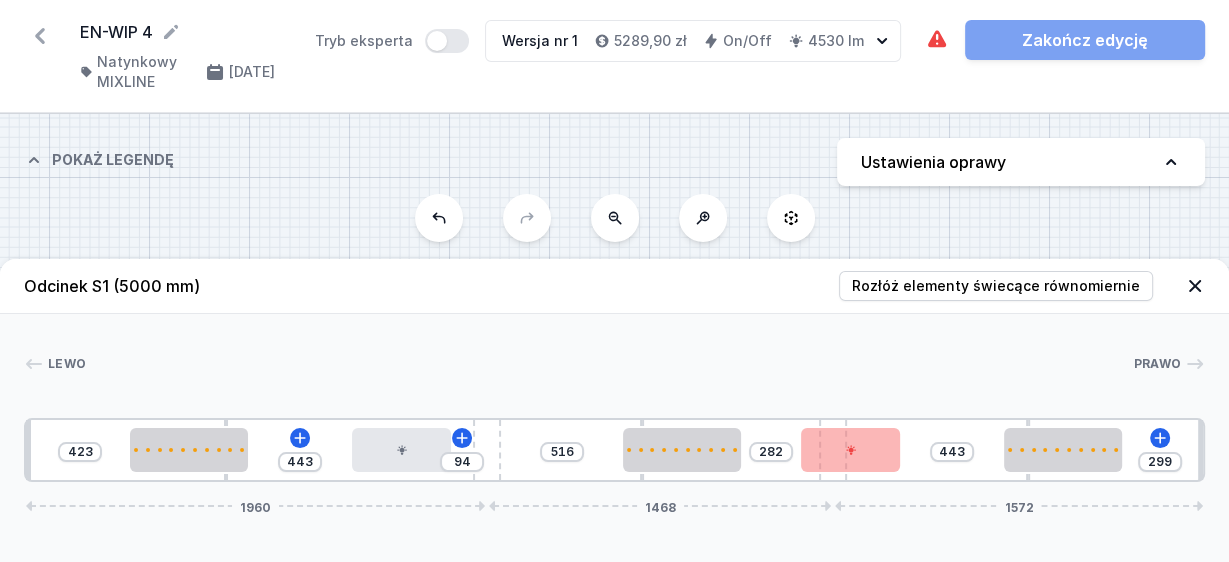 type on "291" 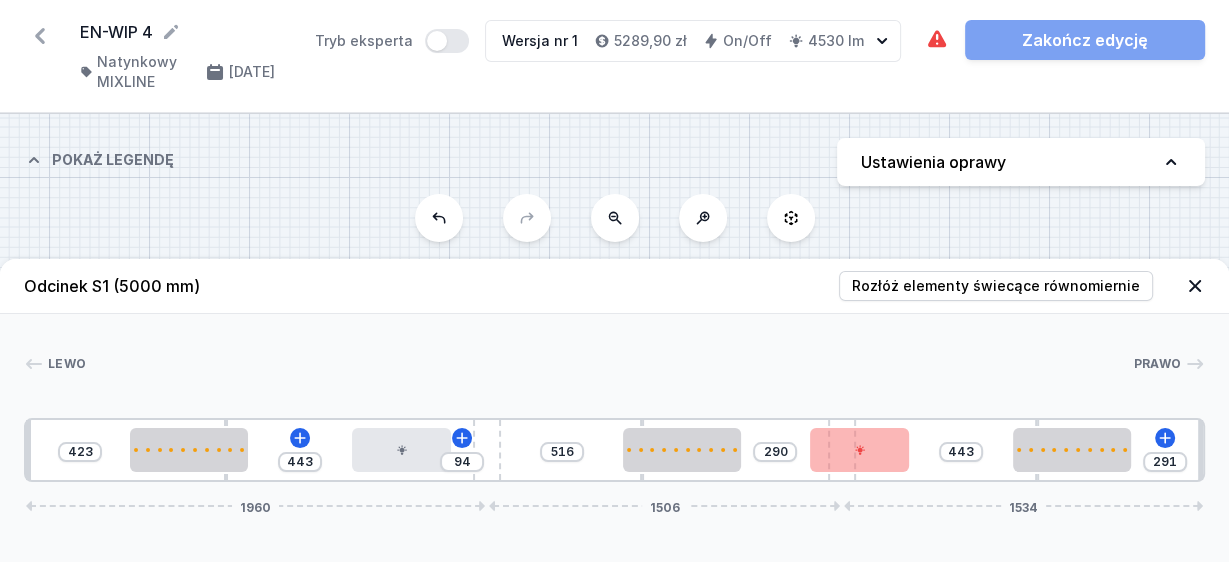 type on "286" 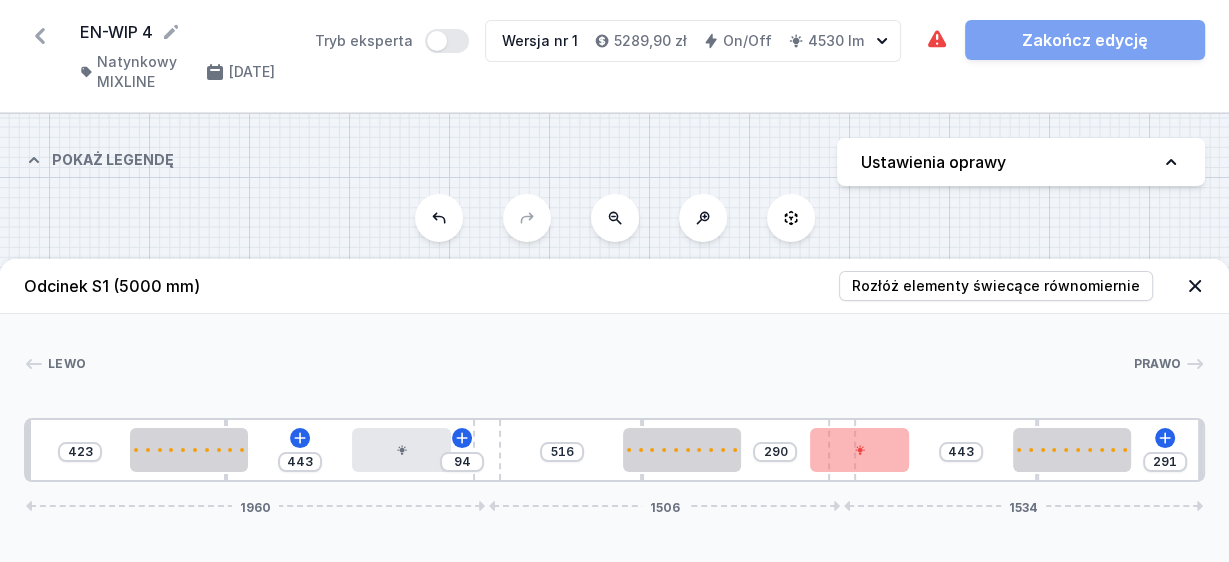 type on "295" 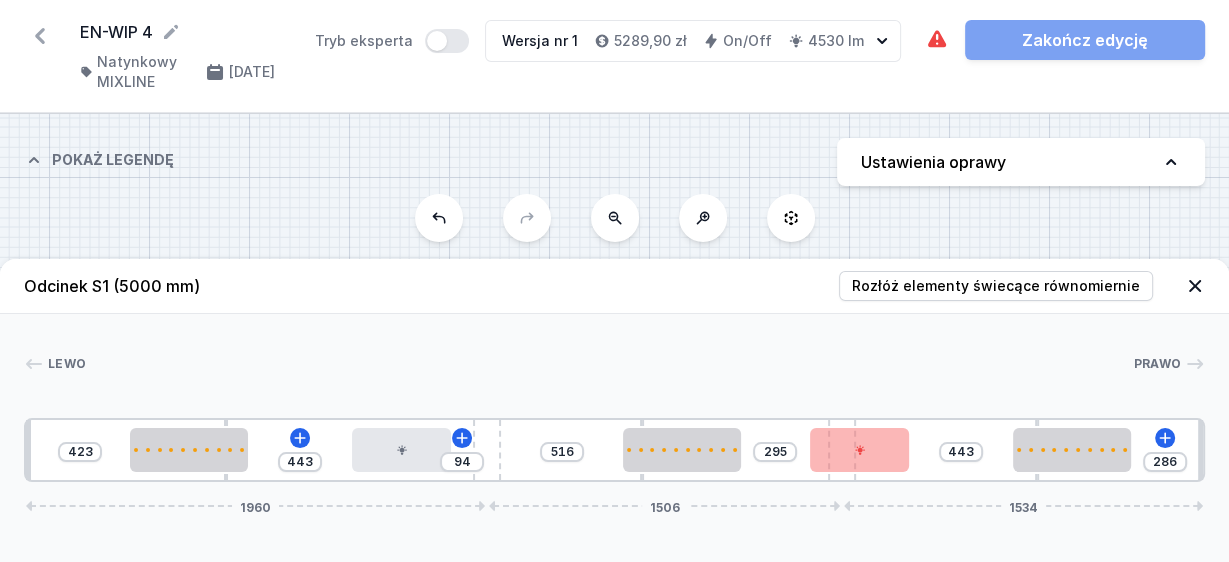 type on "240" 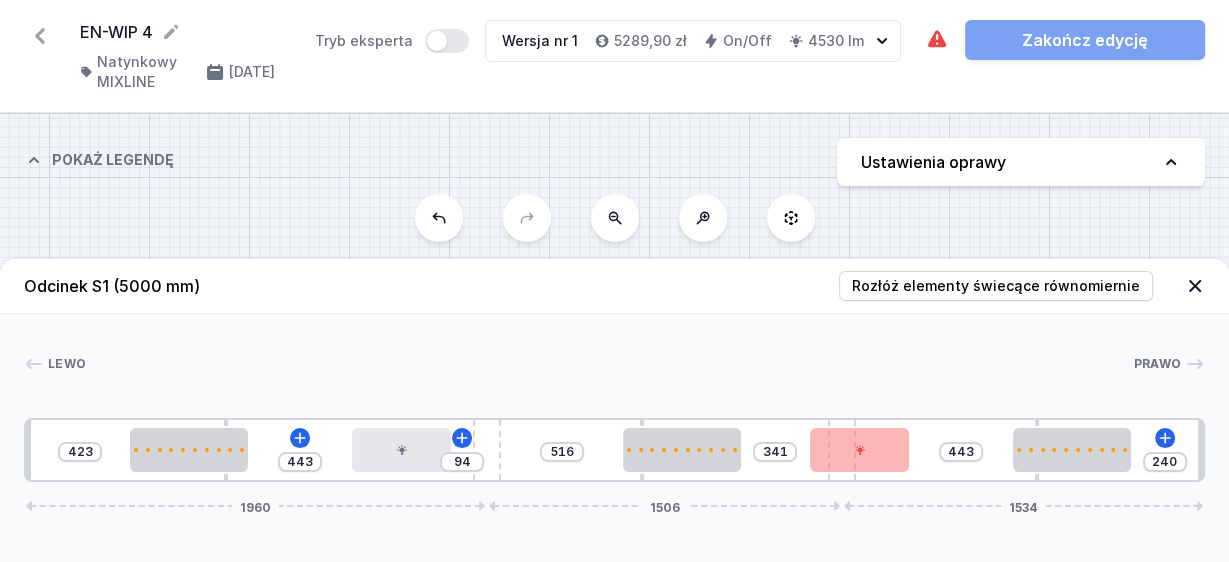 type on "249" 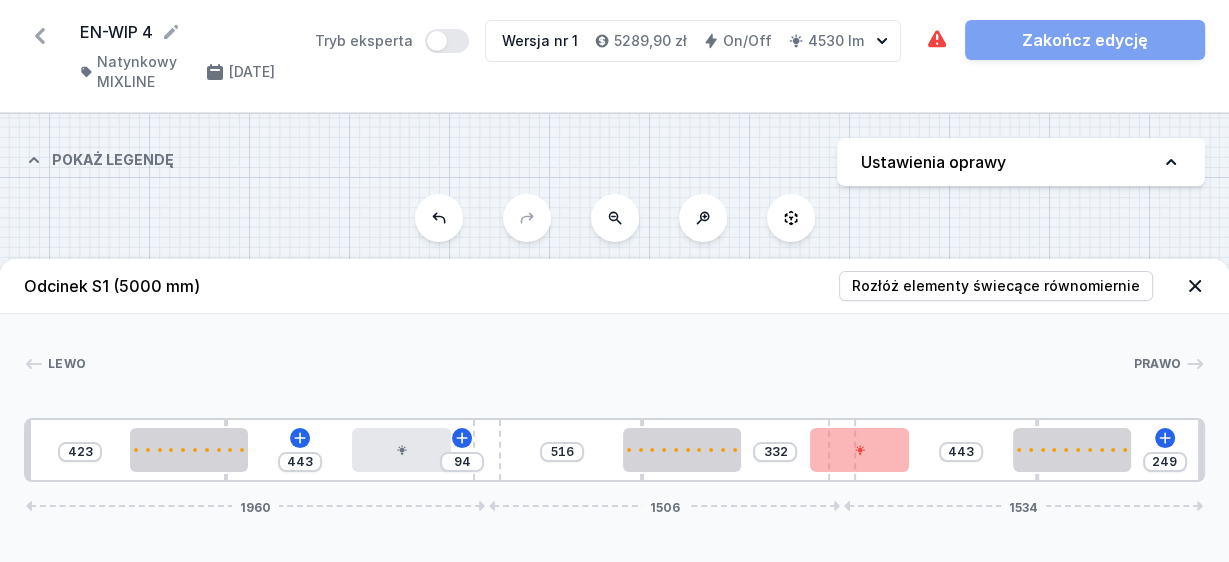 type on "265" 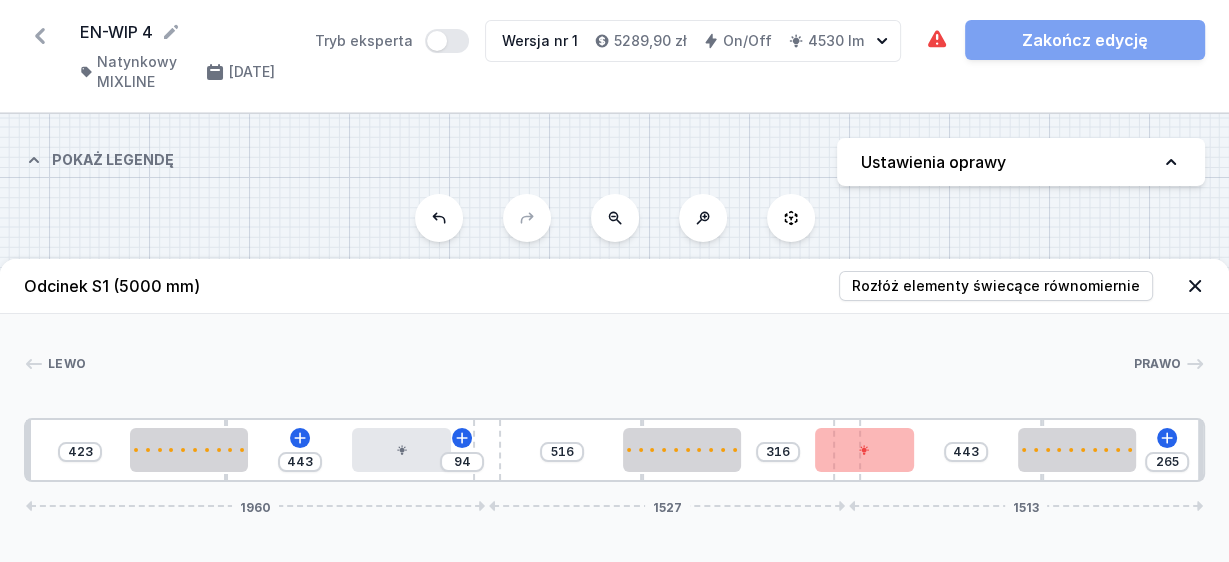 type on "295" 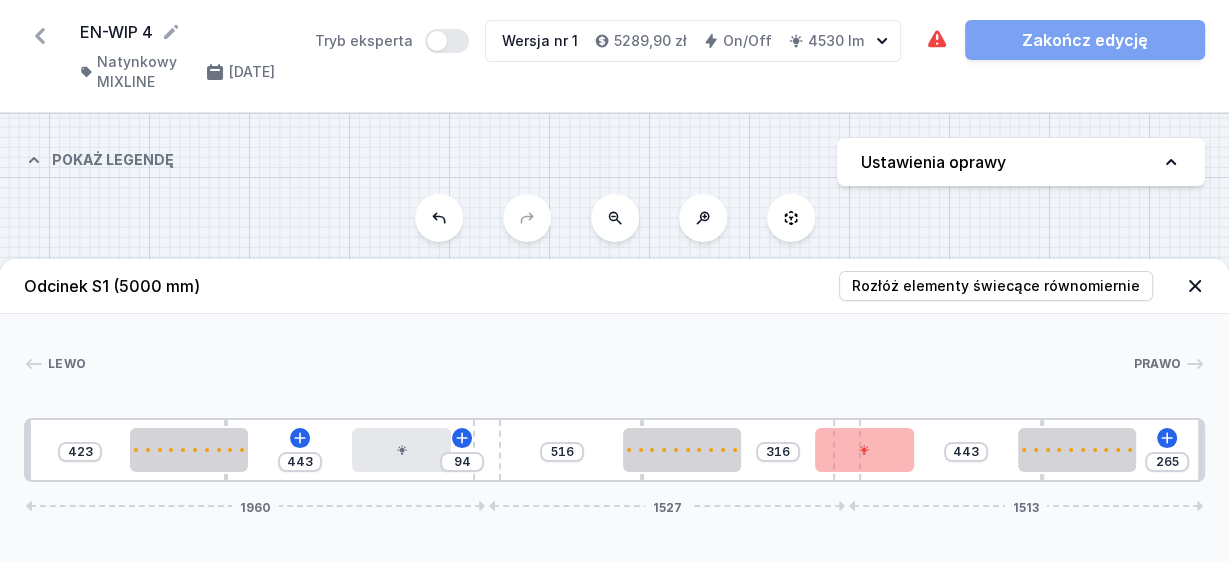 type on "286" 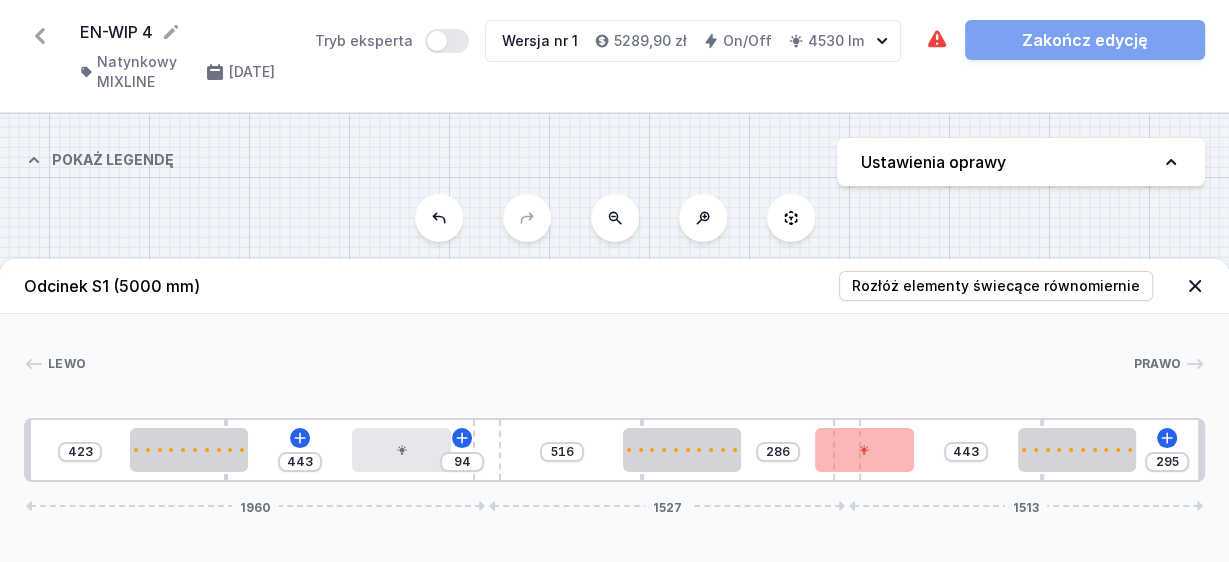 type on "328" 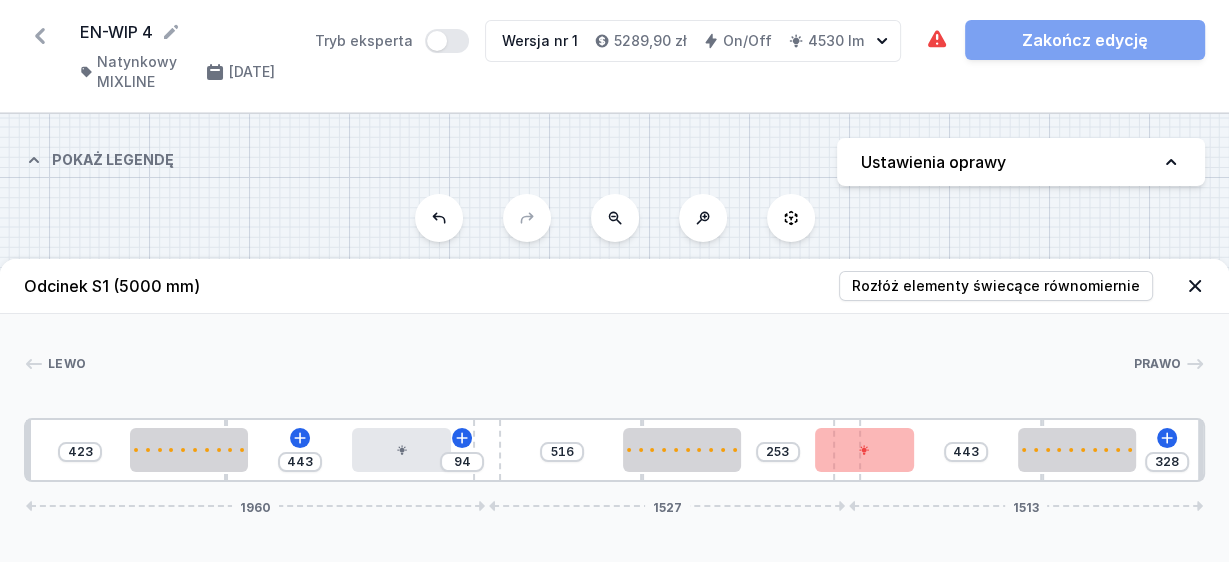 type on "337" 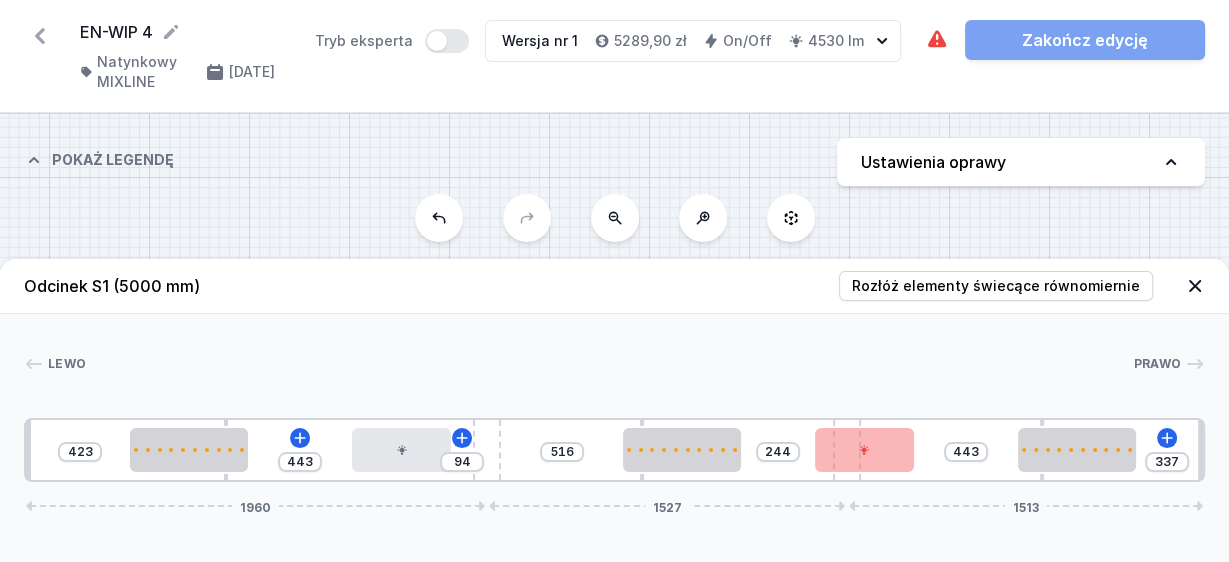 type on "341" 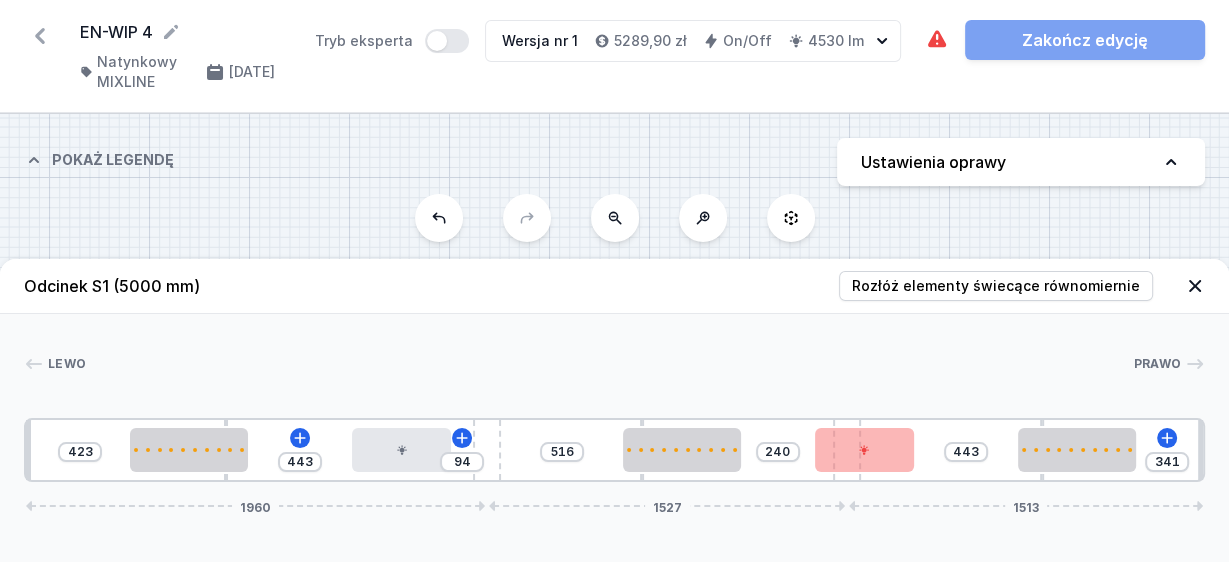 type on "345" 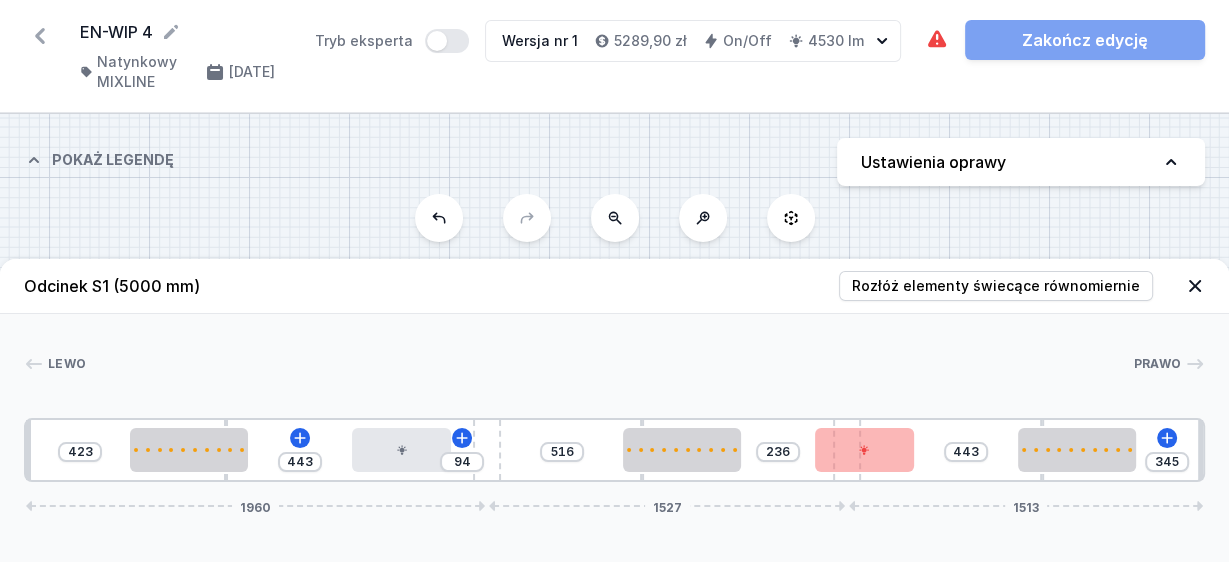 type on "349" 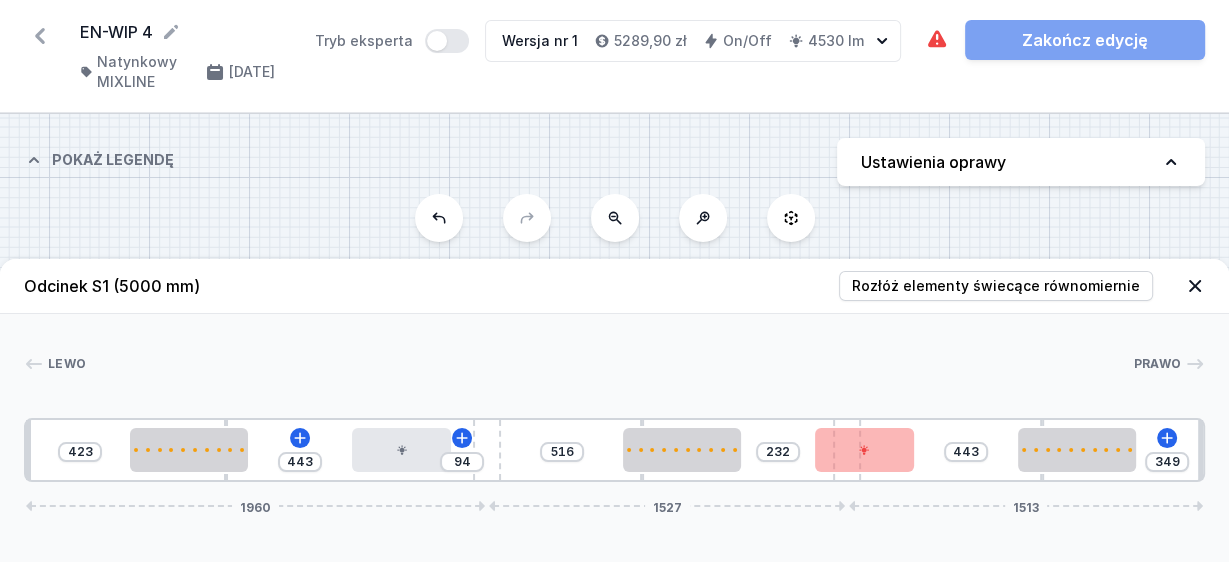 type on "354" 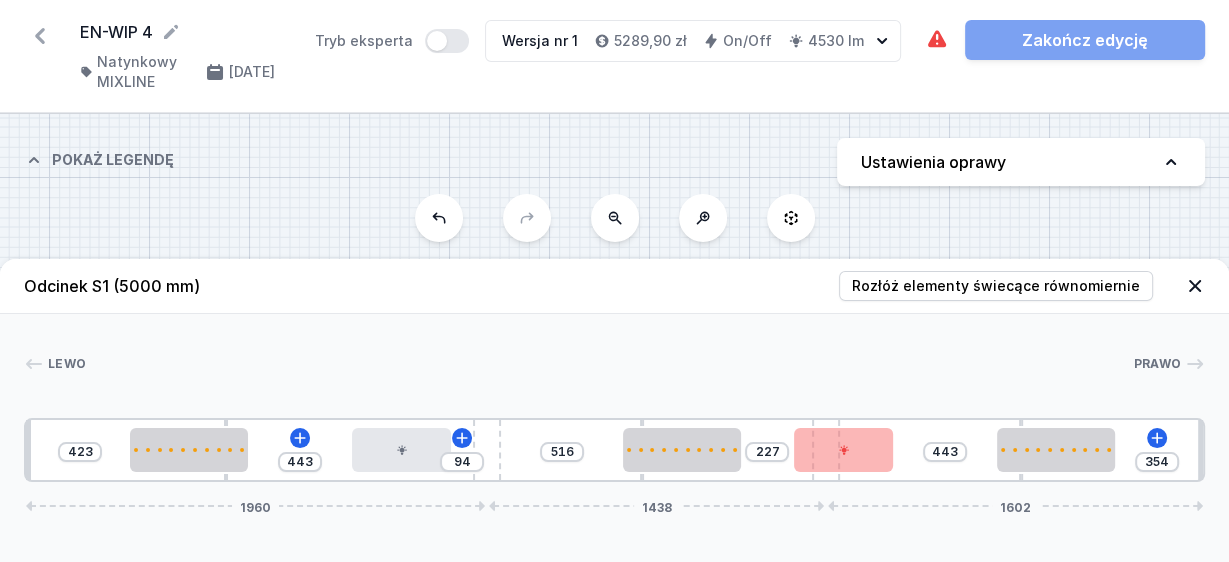 drag, startPoint x: 804, startPoint y: 421, endPoint x: 844, endPoint y: 422, distance: 40.012497 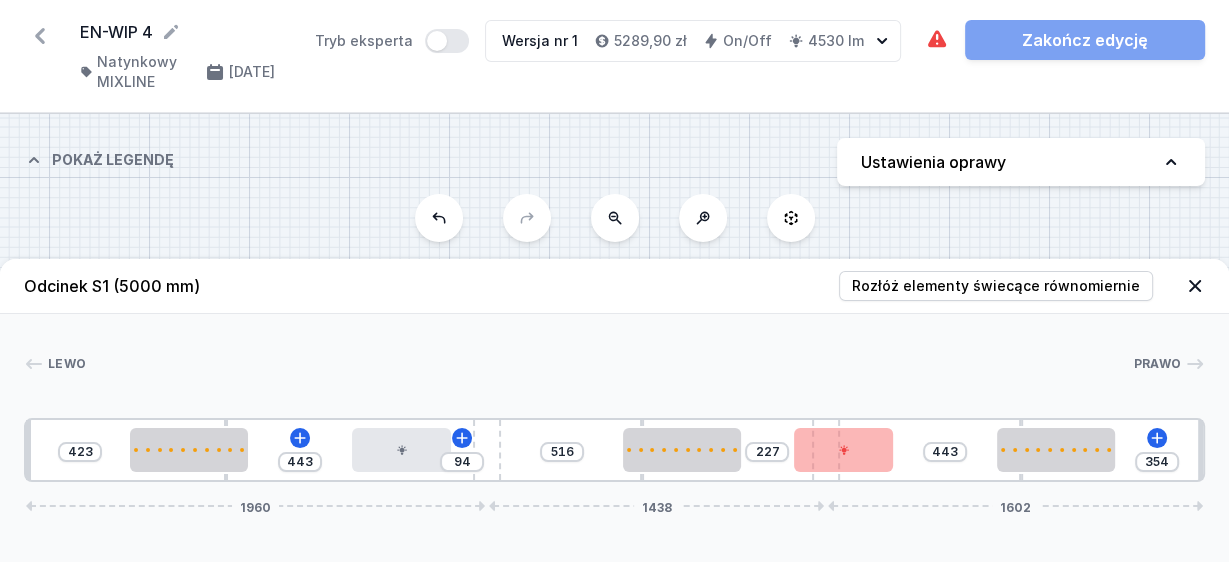 click on "423 443 94 516 227 443 354 1960 1438 1602" at bounding box center (614, 450) 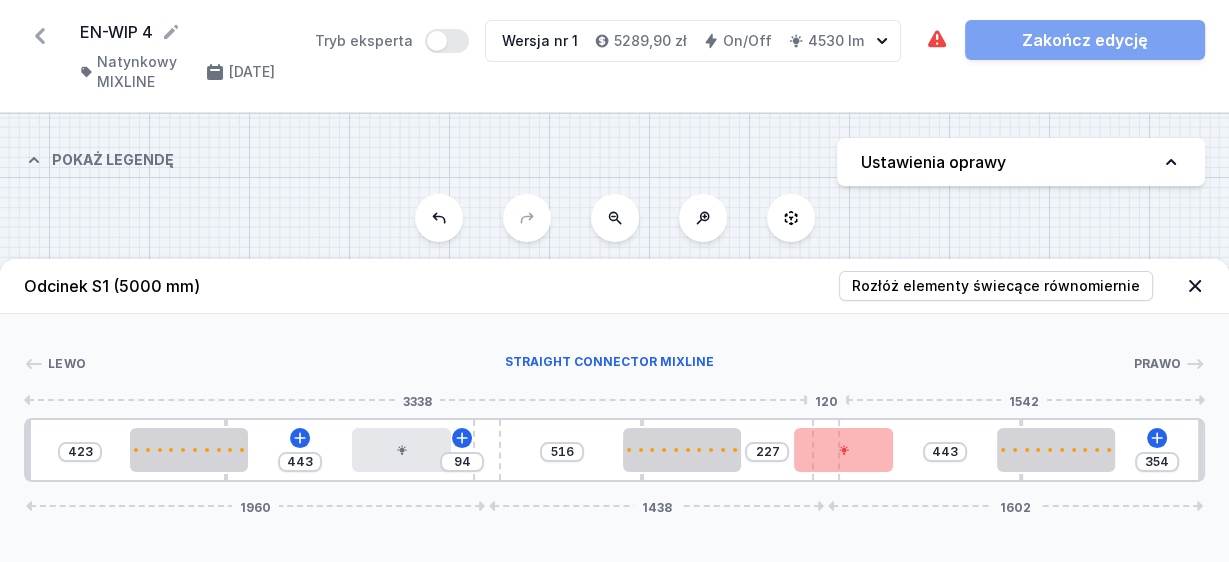 type on "456" 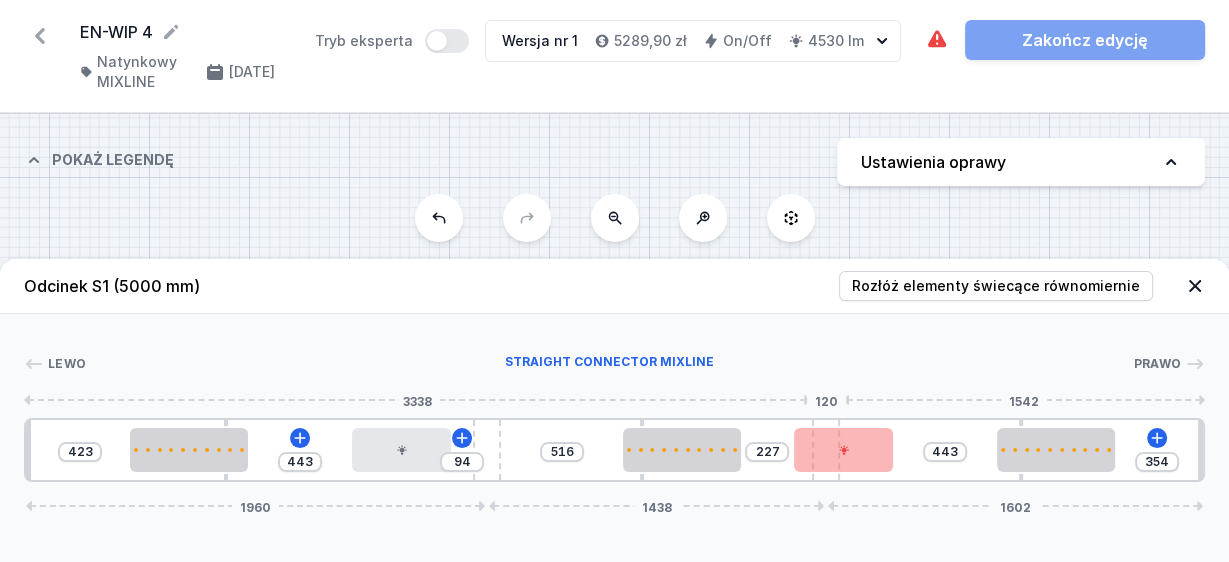 type on "125" 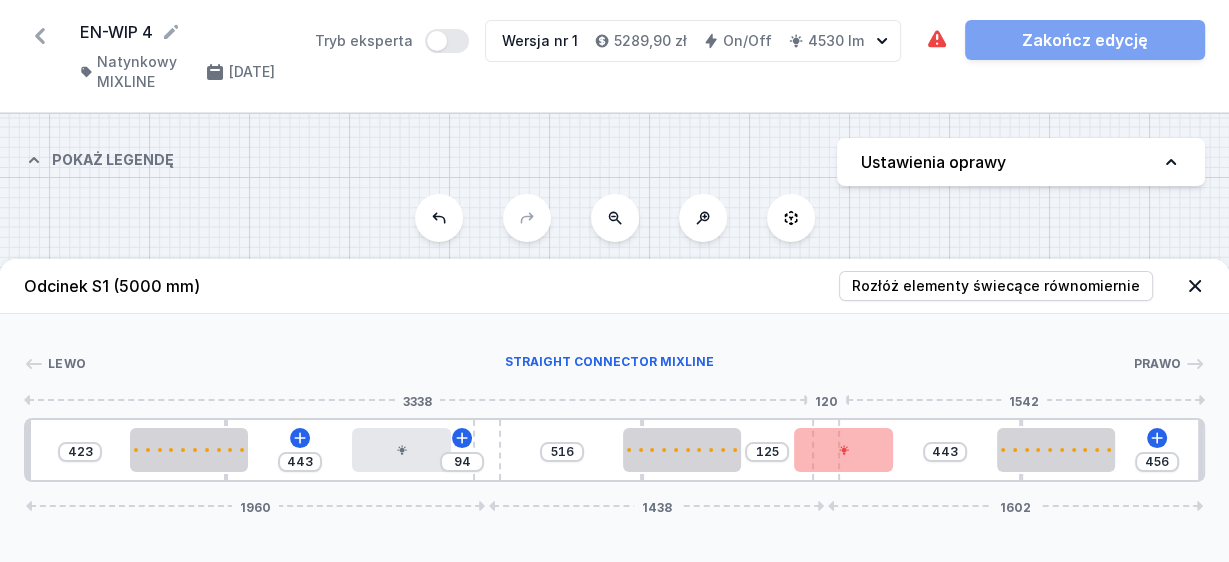 type on "460" 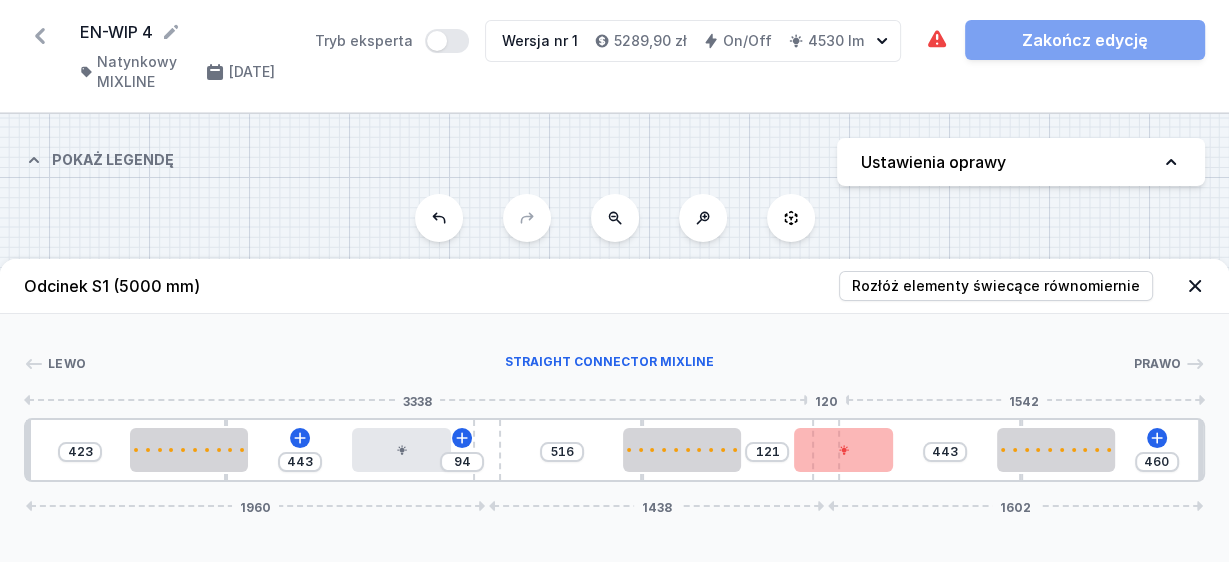 type on "464" 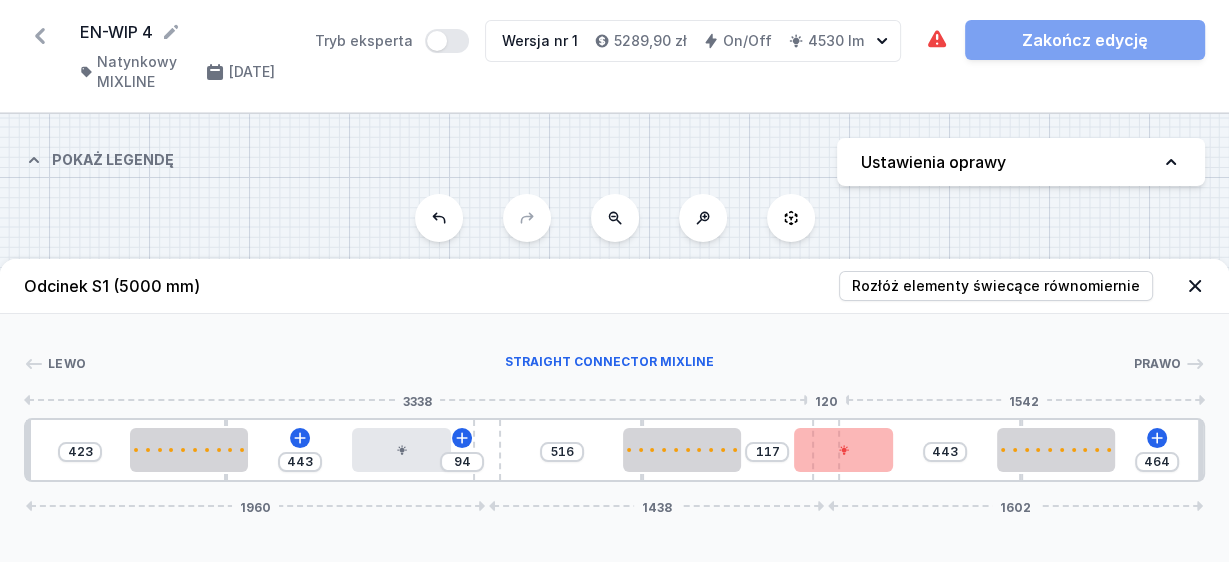 type on "468" 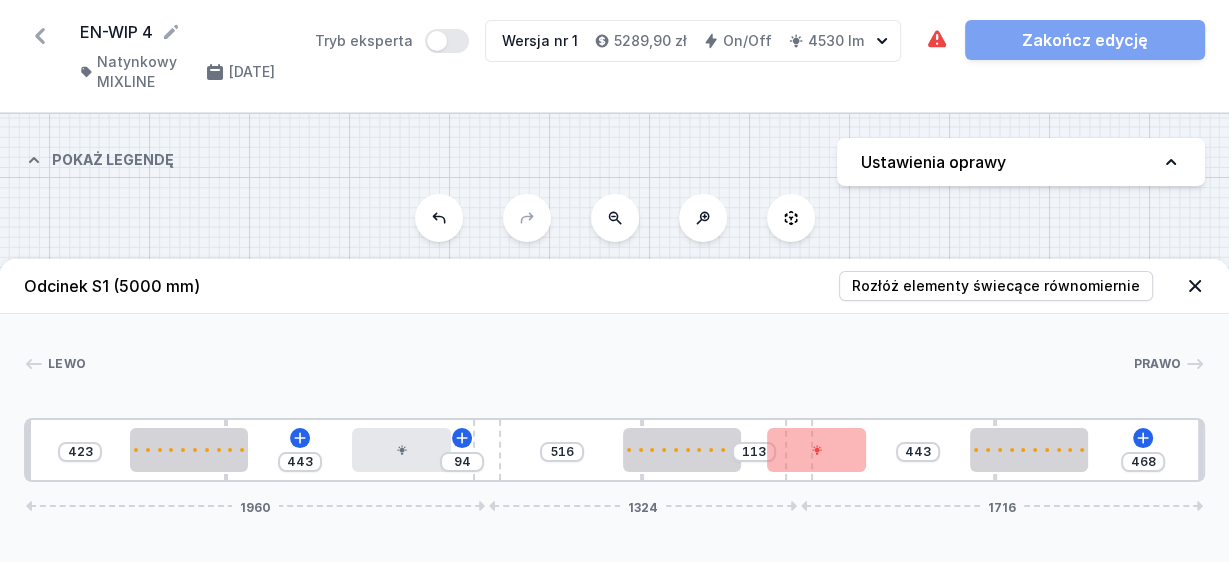 type on "439" 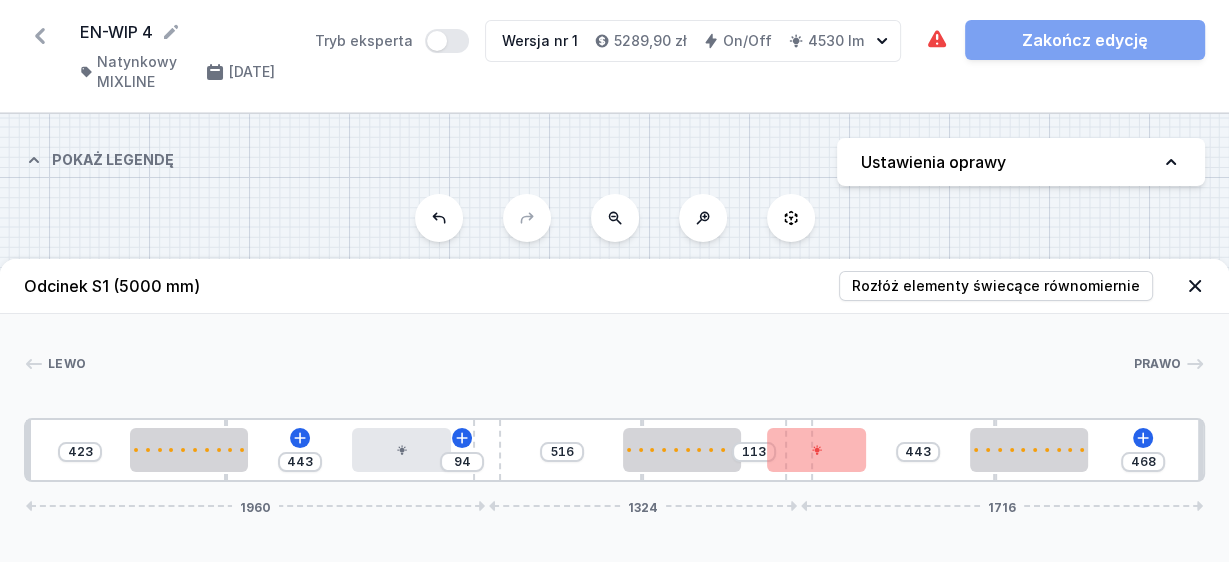 type on "142" 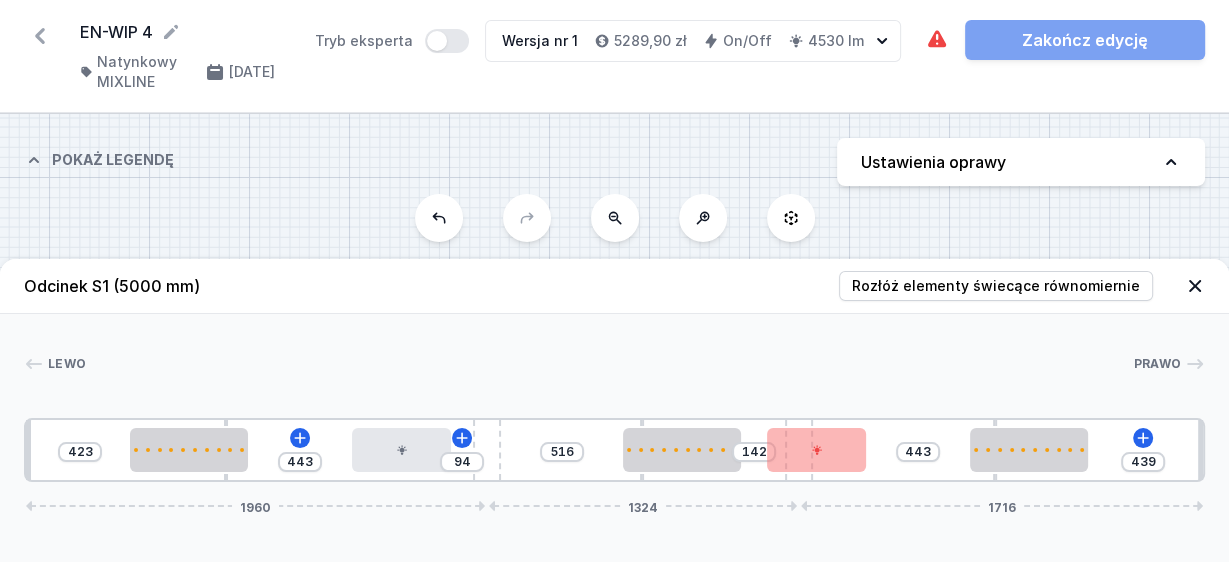type on "435" 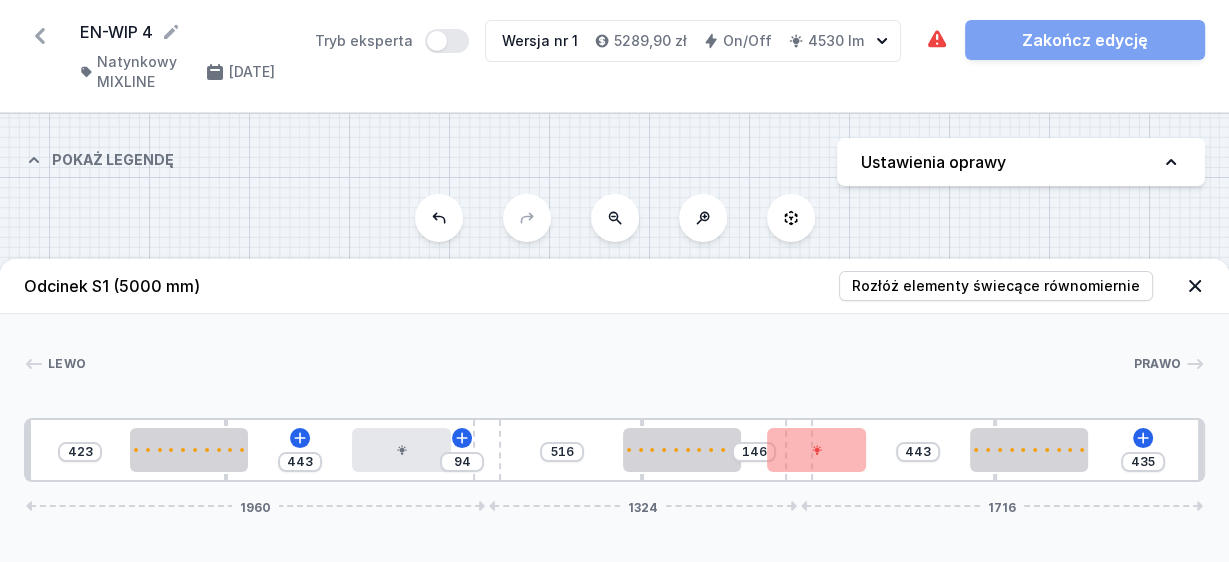 type on "431" 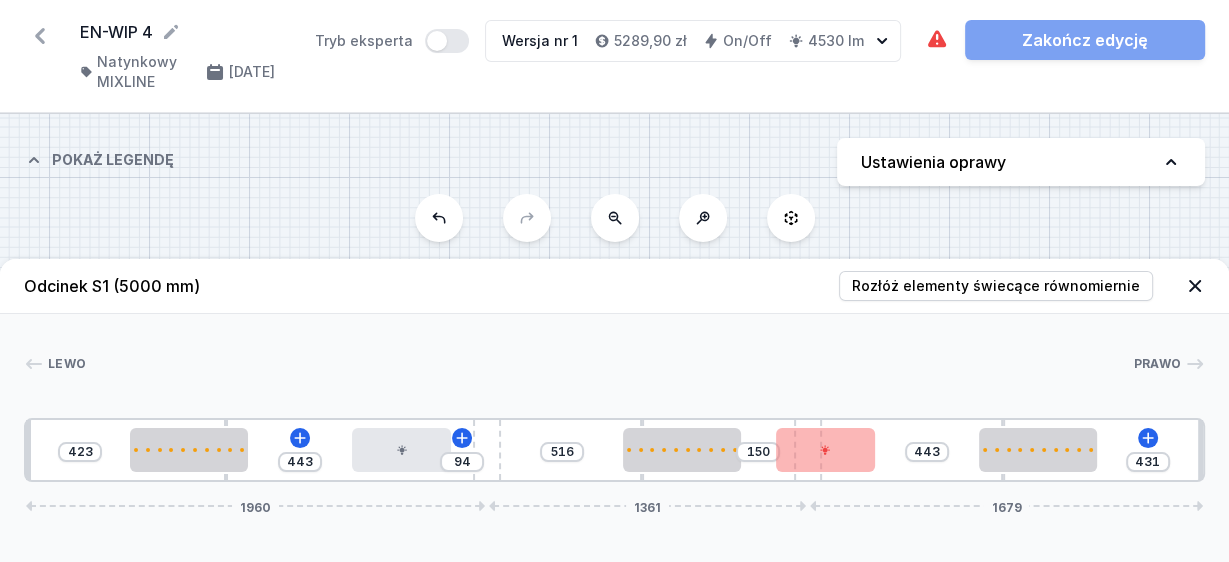 type on "426" 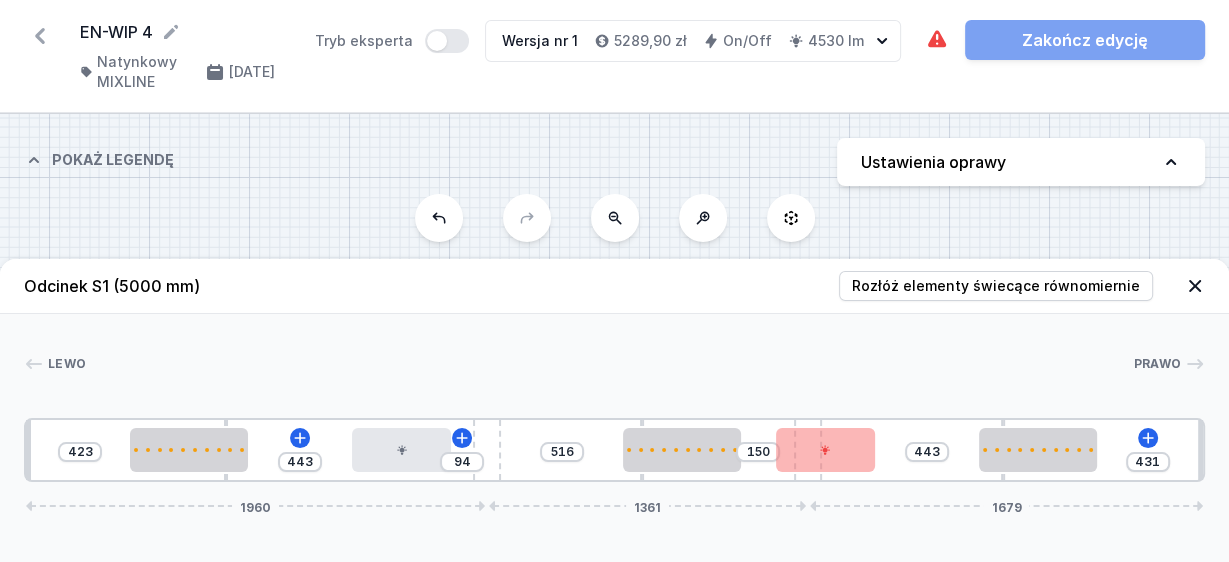 type on "155" 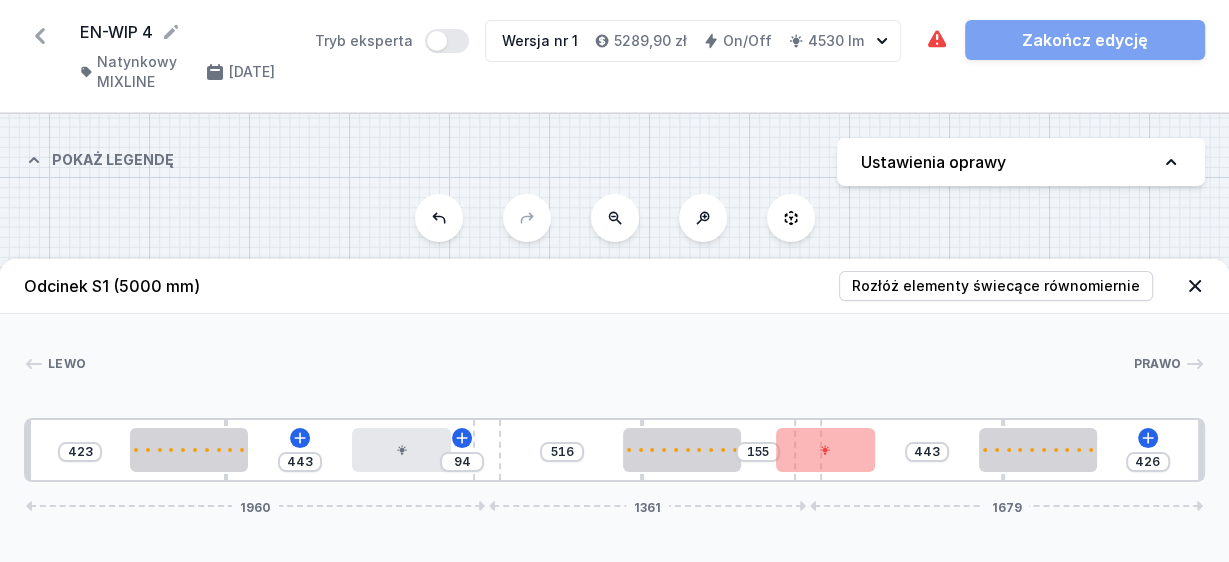 type on "422" 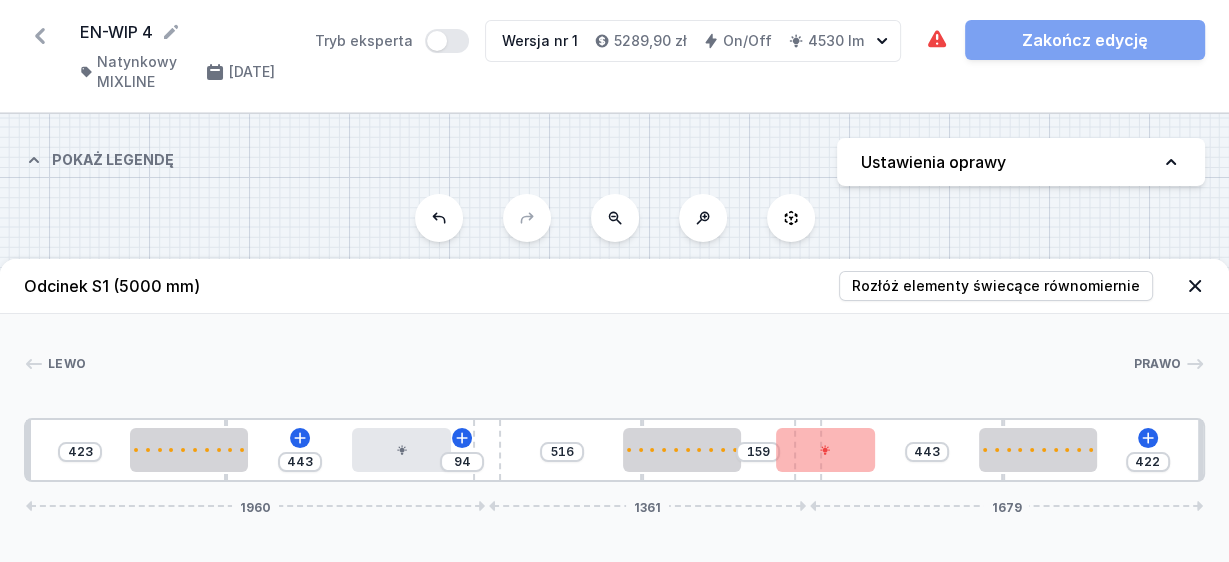 type on "414" 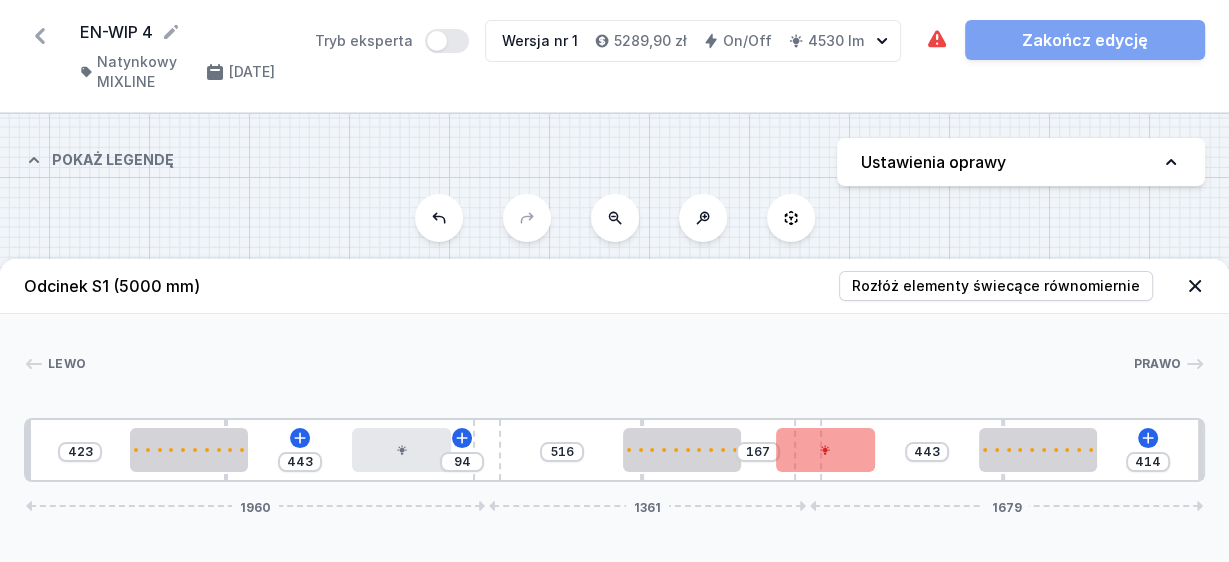 type on "410" 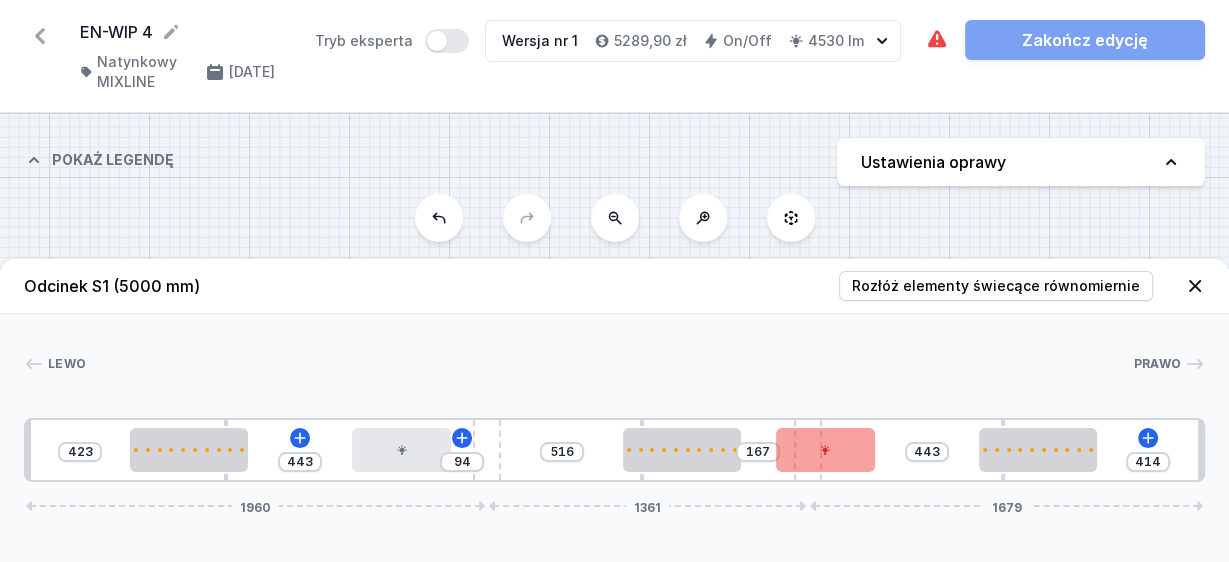 type on "171" 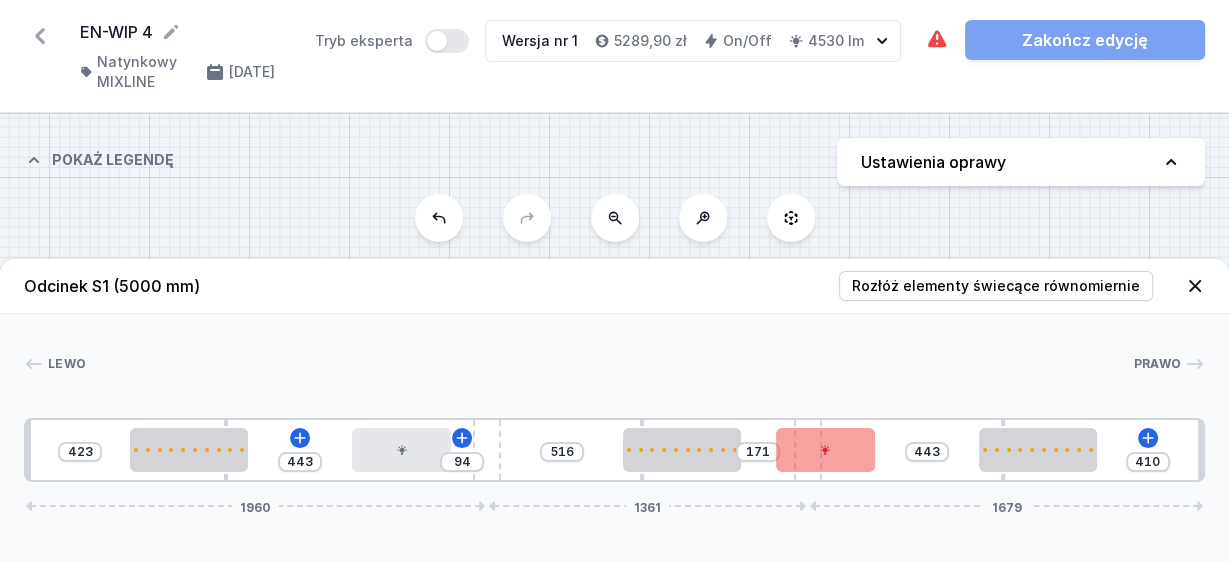 type on "405" 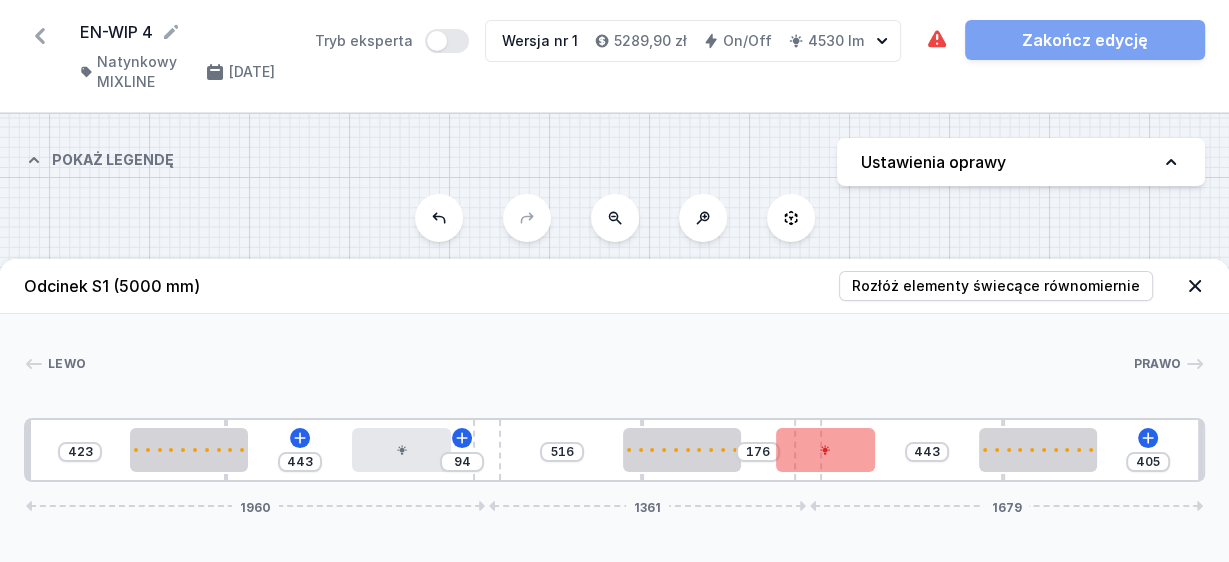 type on "397" 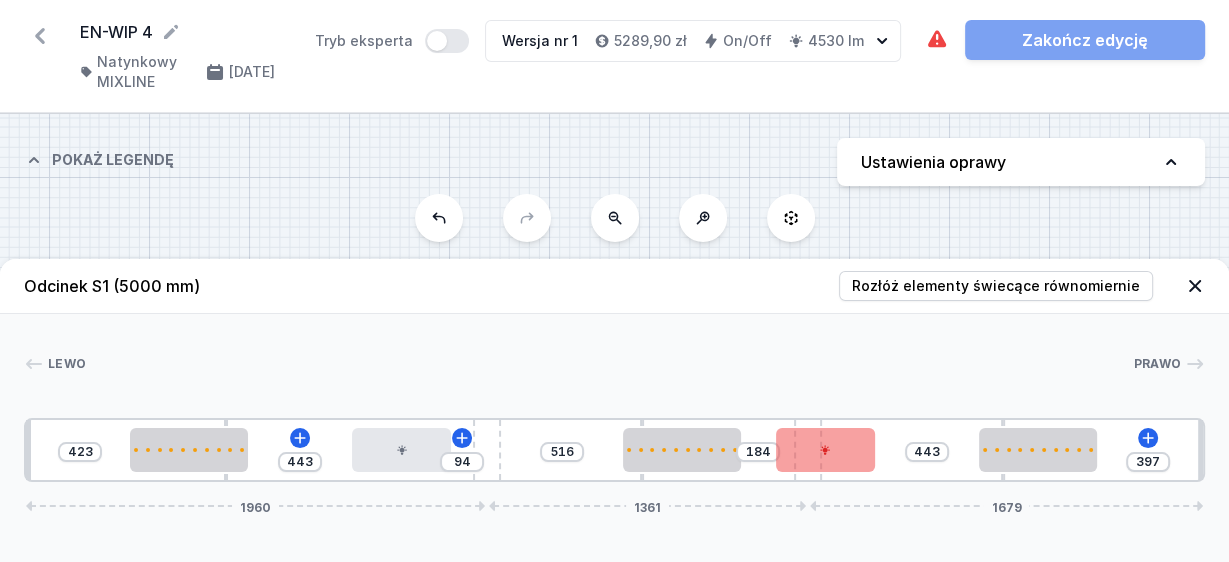 type on "384" 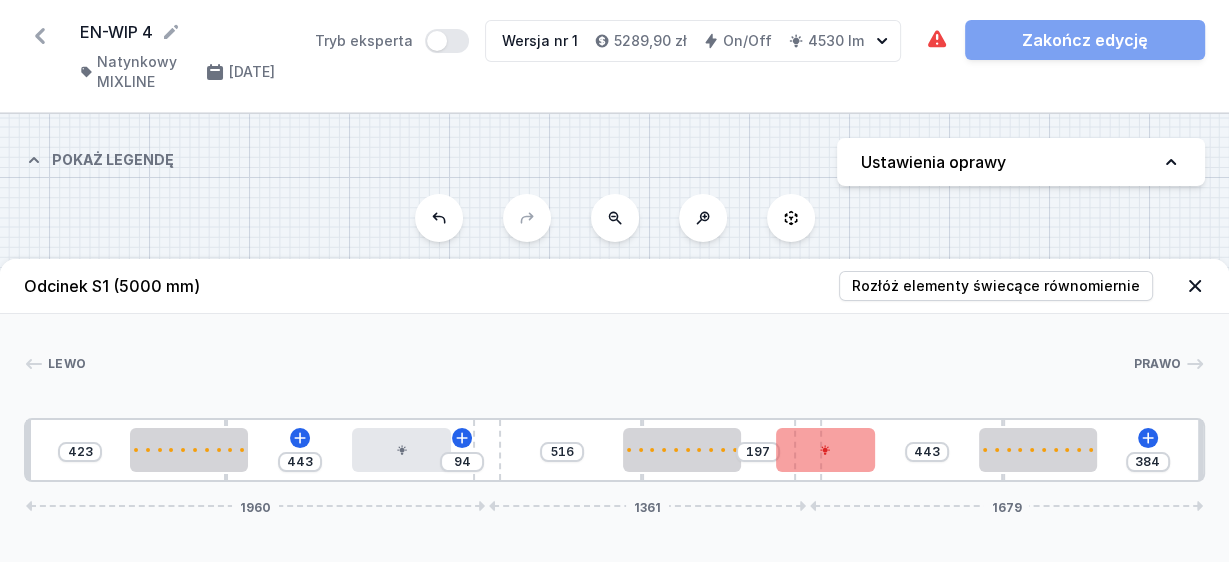 type on "376" 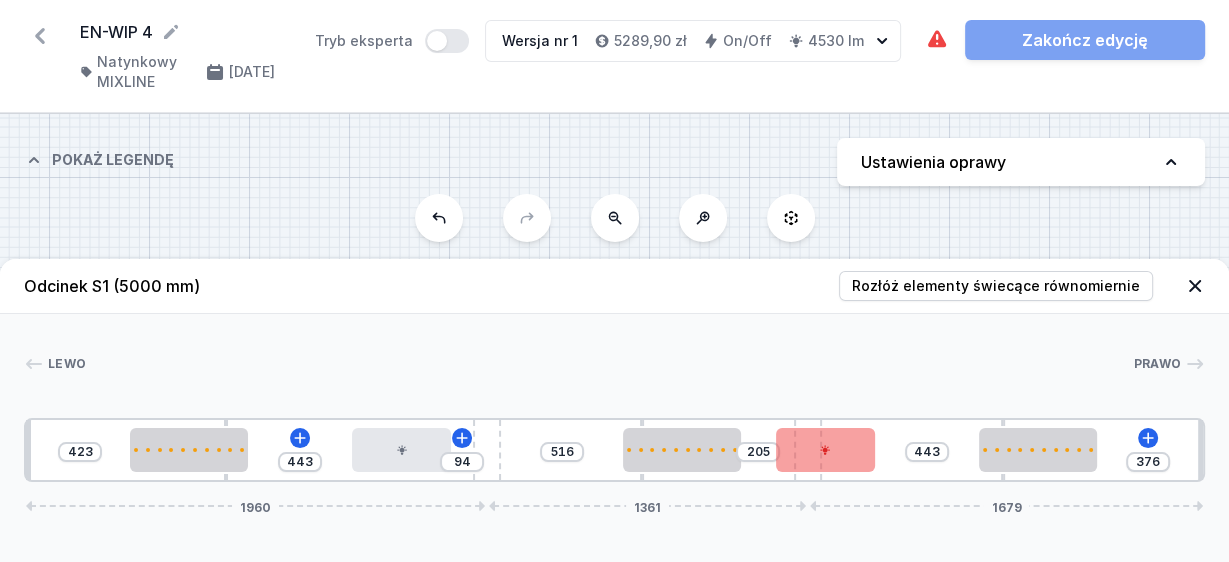 type on "346" 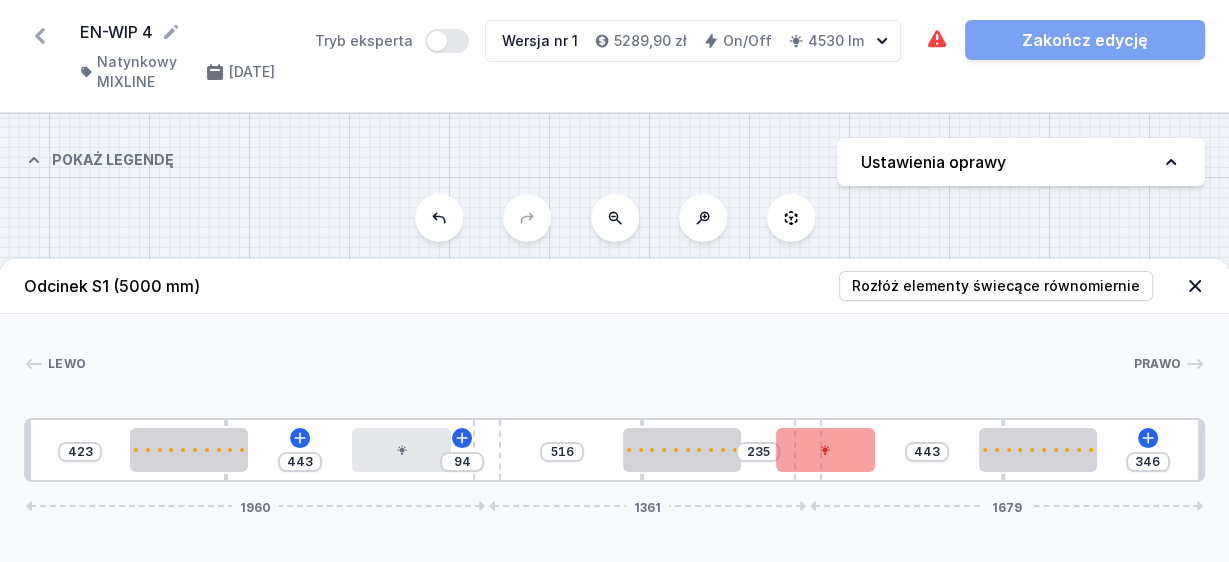 type on "338" 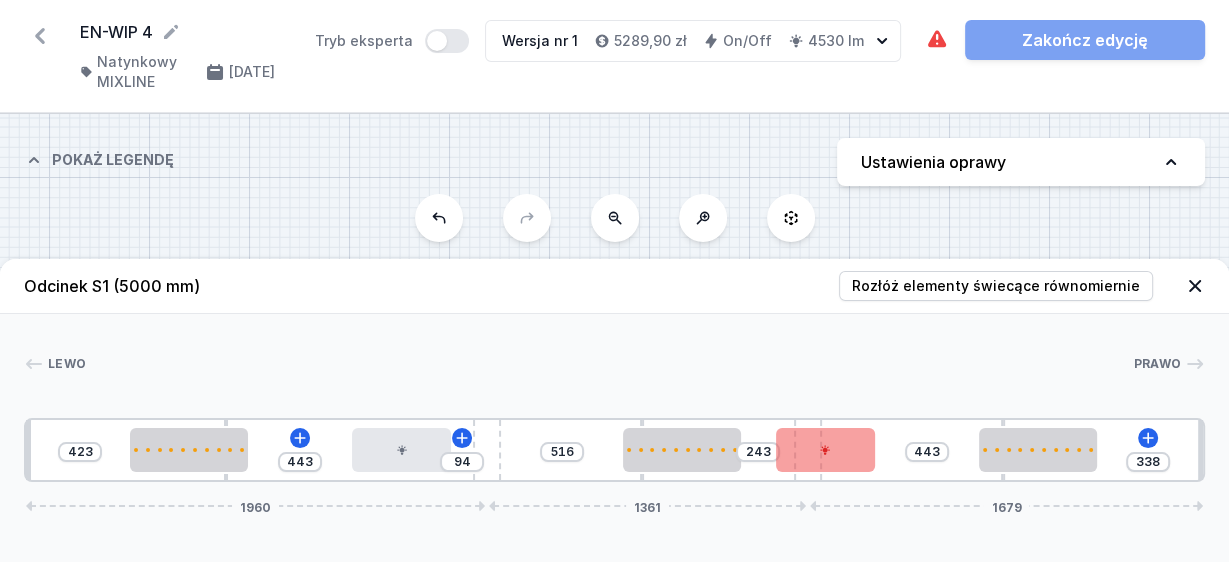 type on "321" 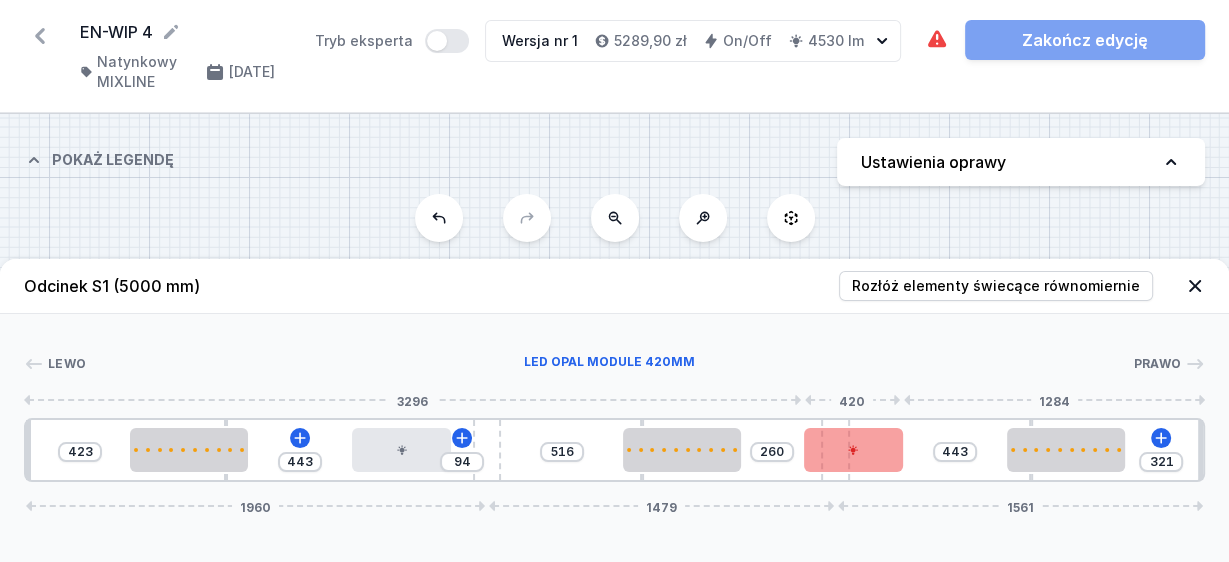 type on "313" 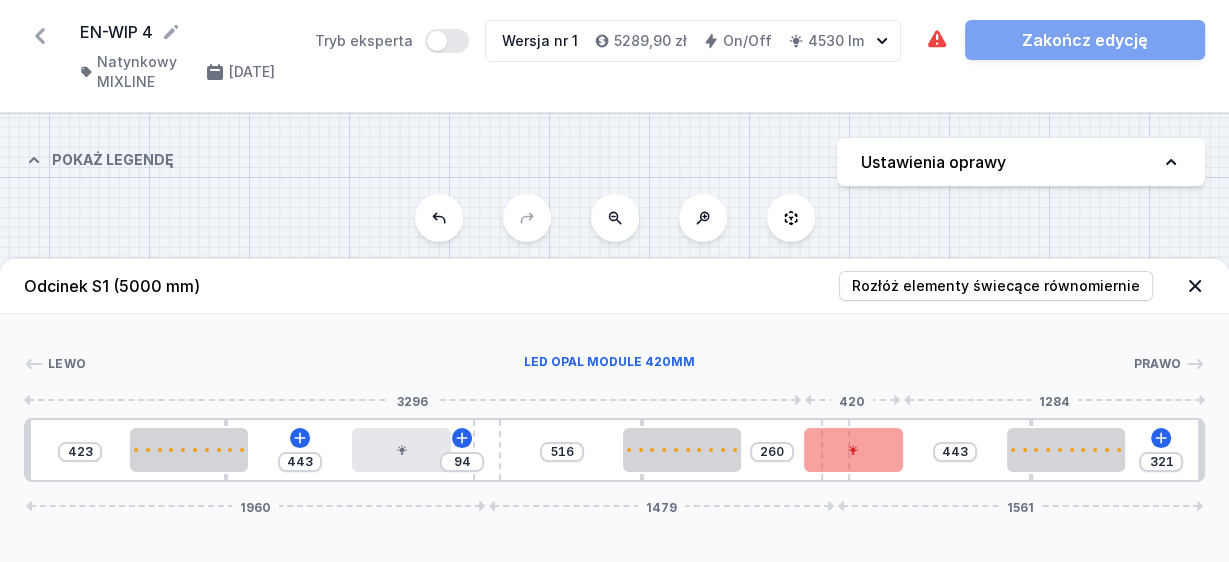 type on "268" 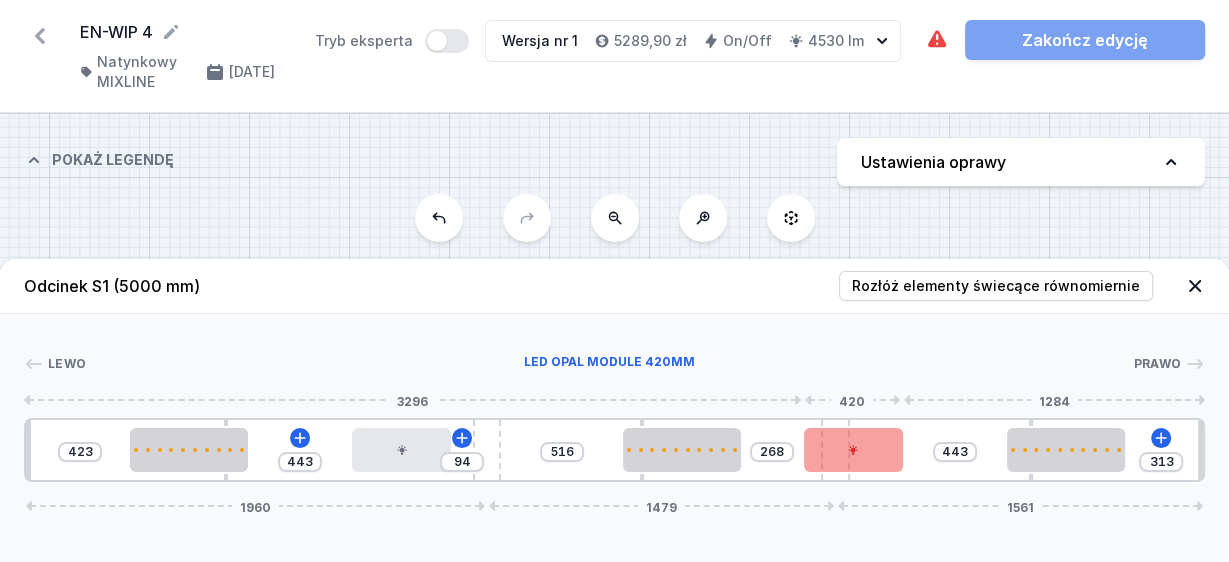 type on "304" 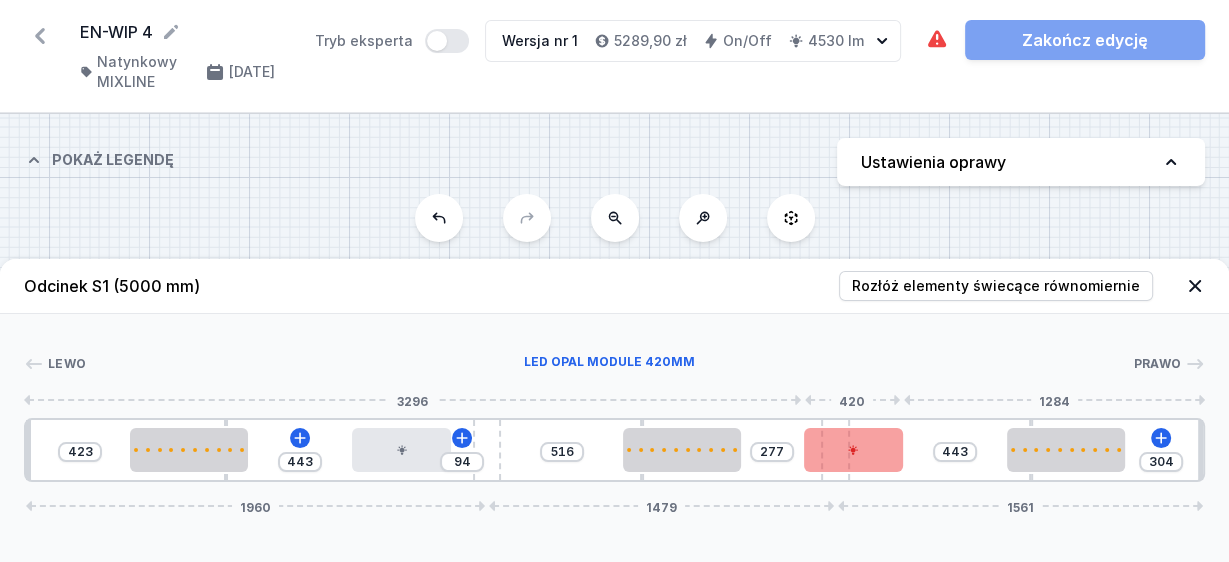 type on "275" 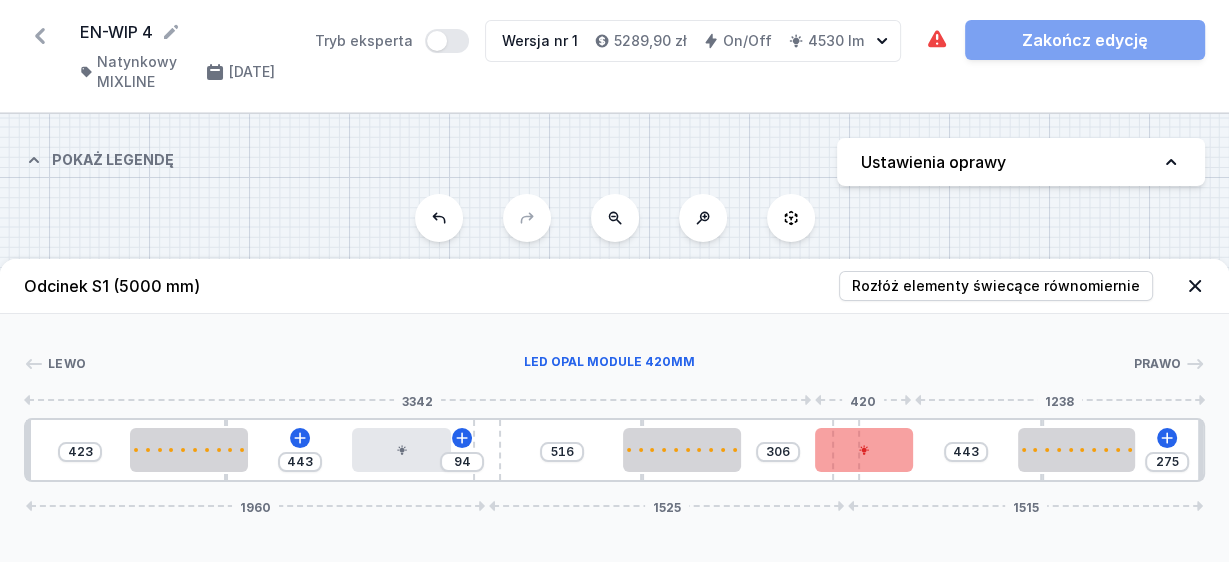 type on "267" 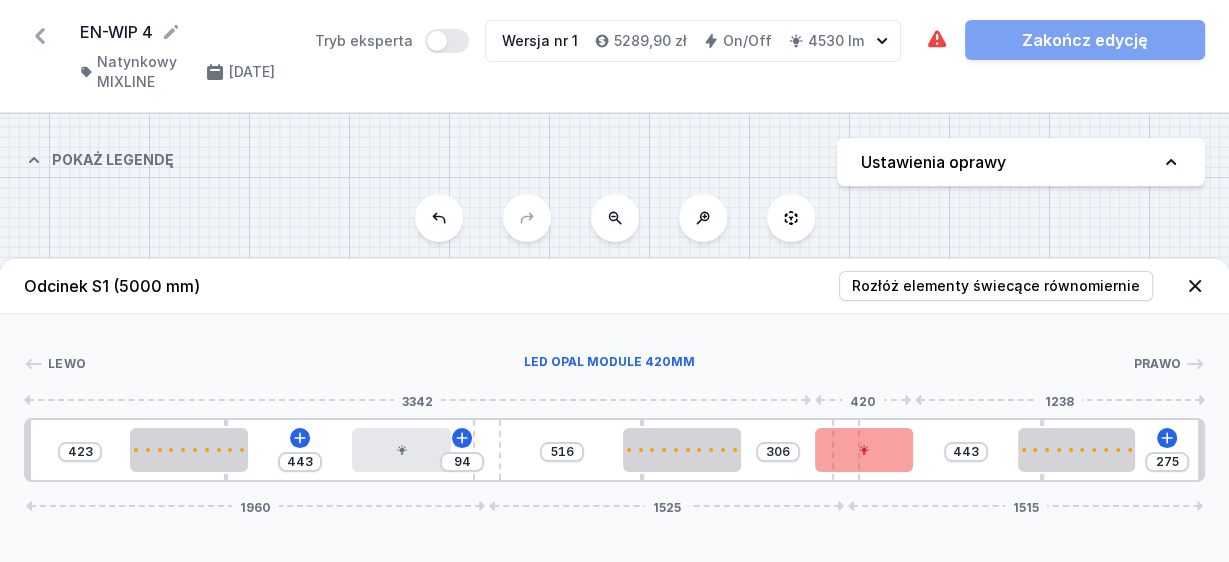 type on "314" 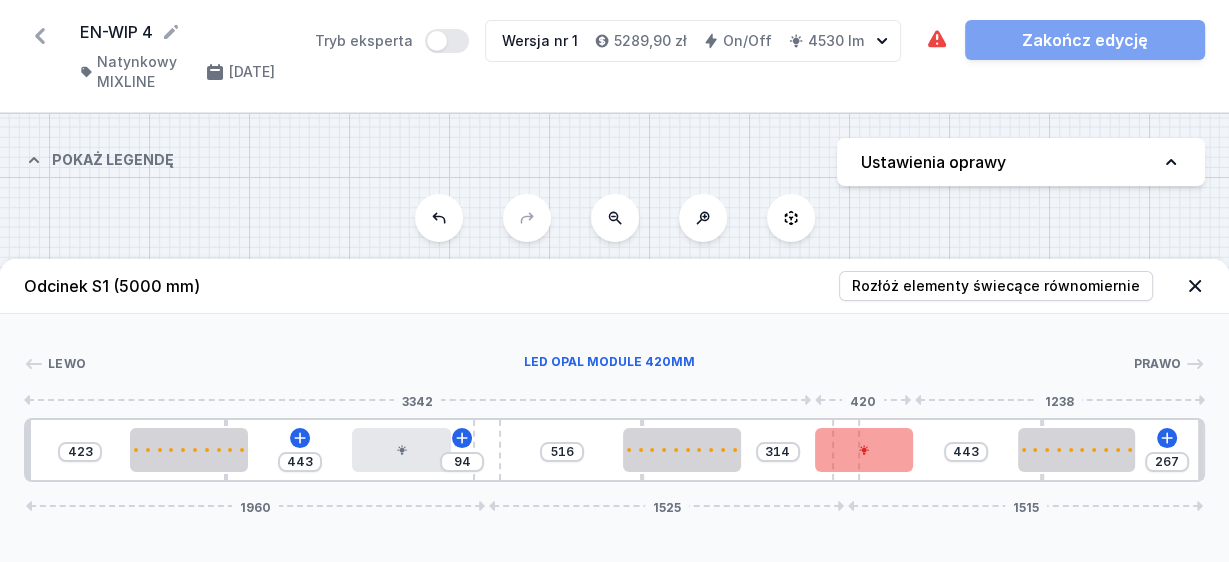type on "300" 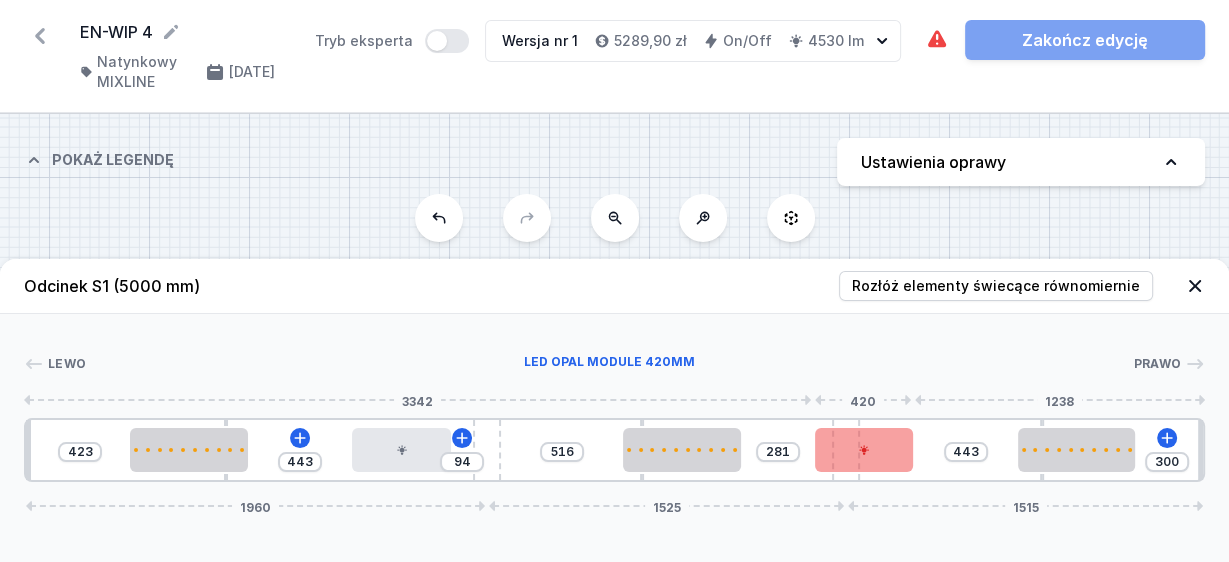 type on "325" 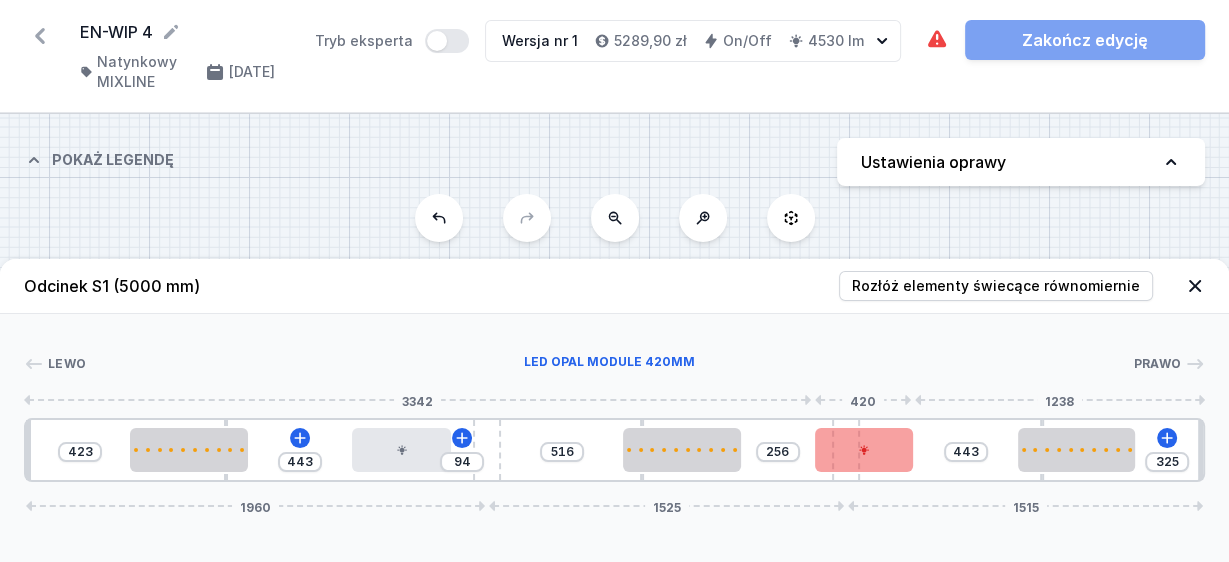 type on "363" 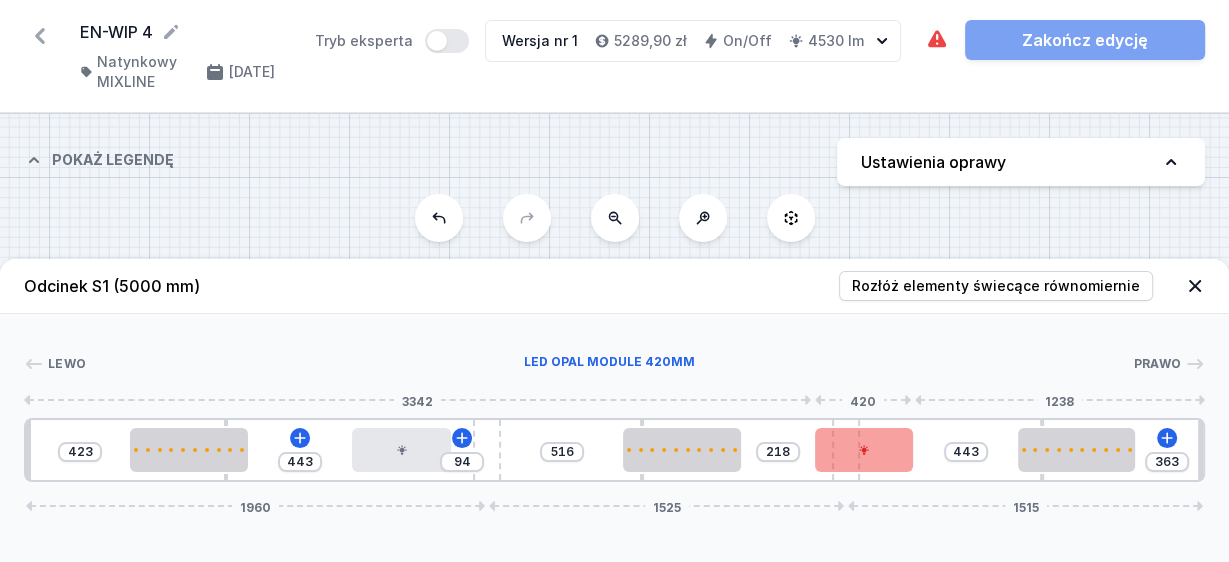 type on "414" 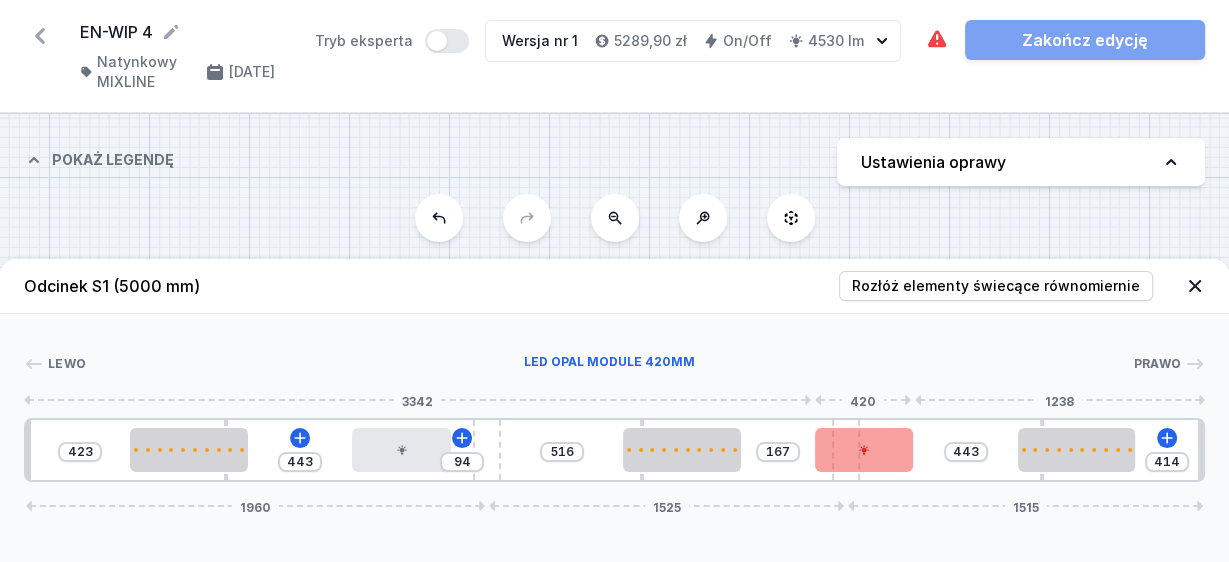 type on "468" 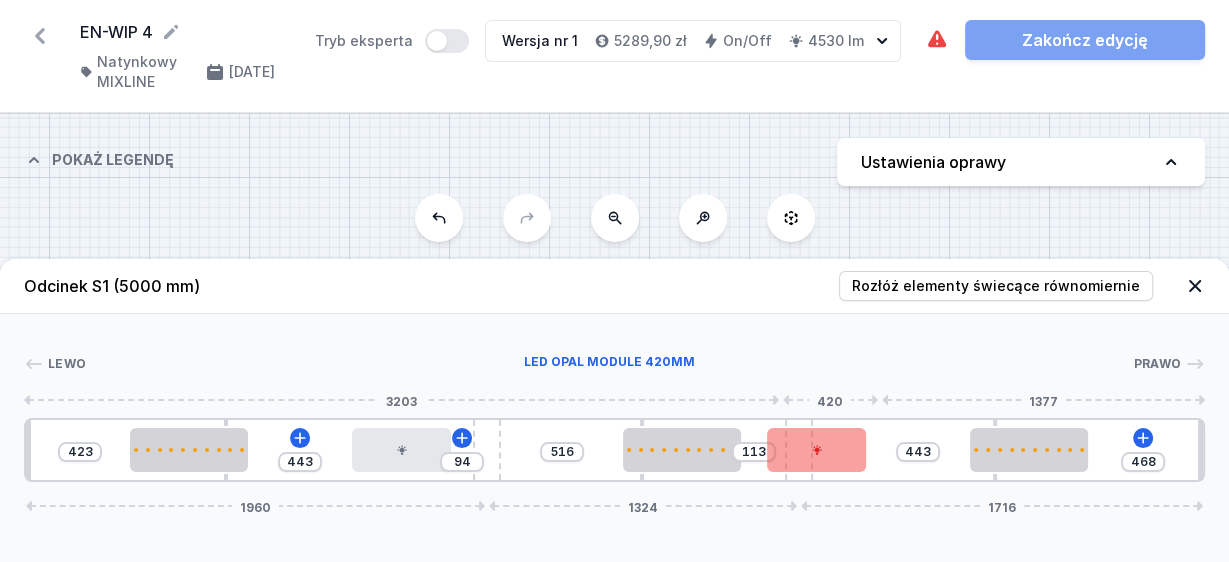 type on "498" 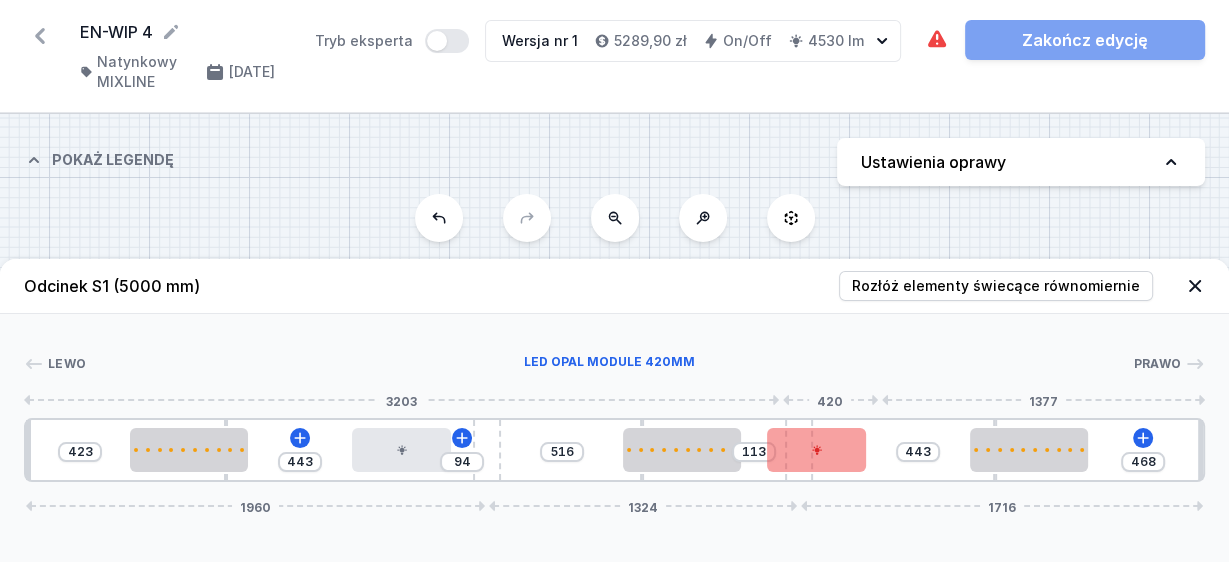 type on "83" 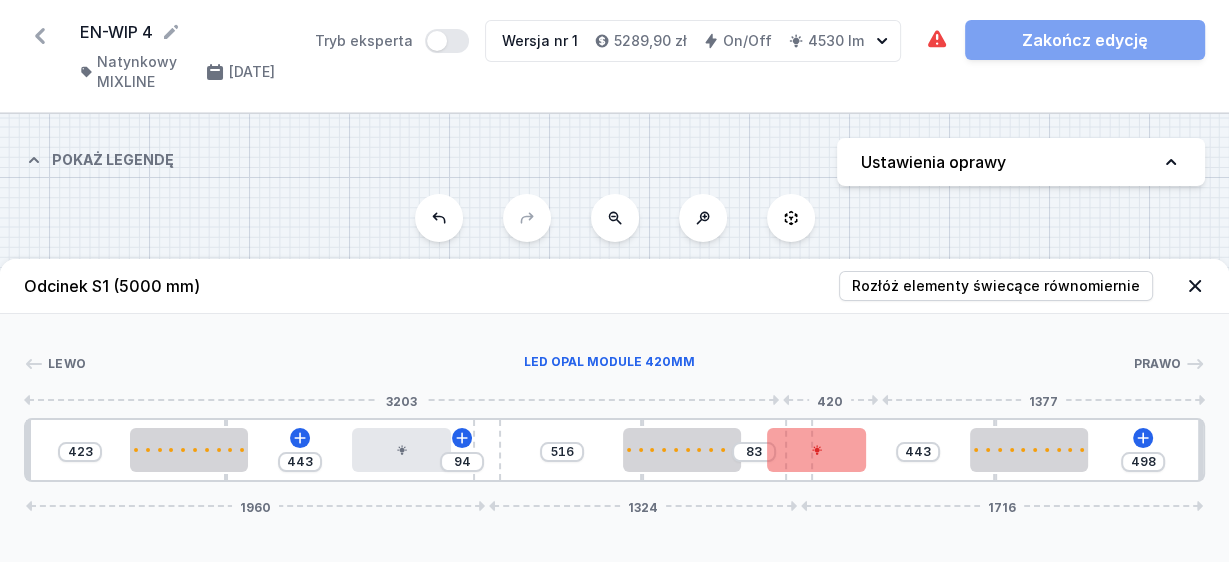 type on "515" 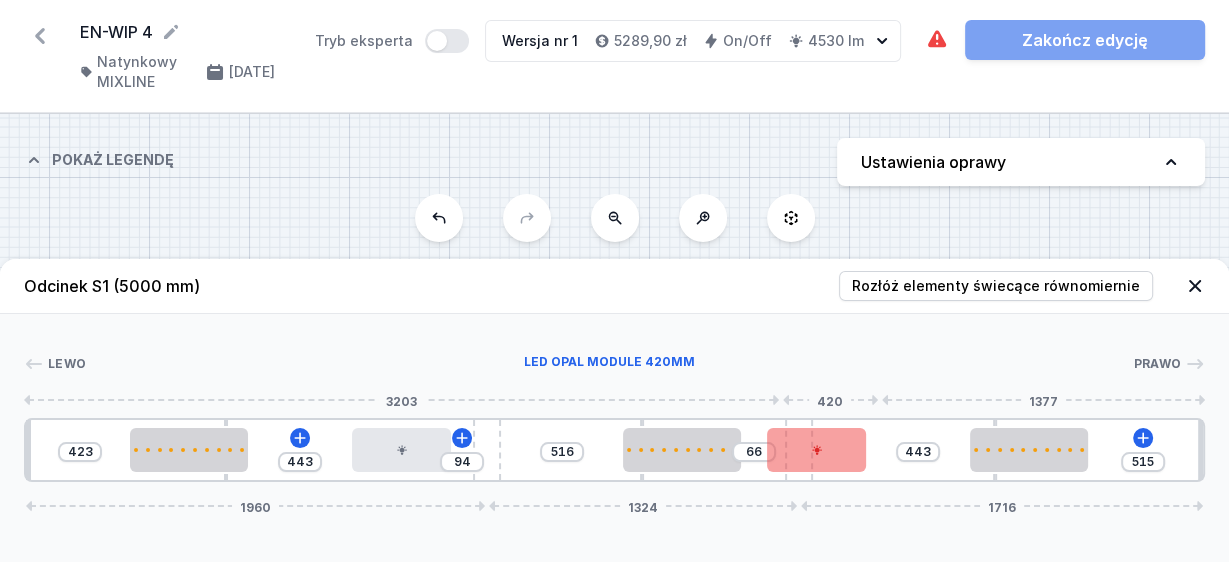 type on "527" 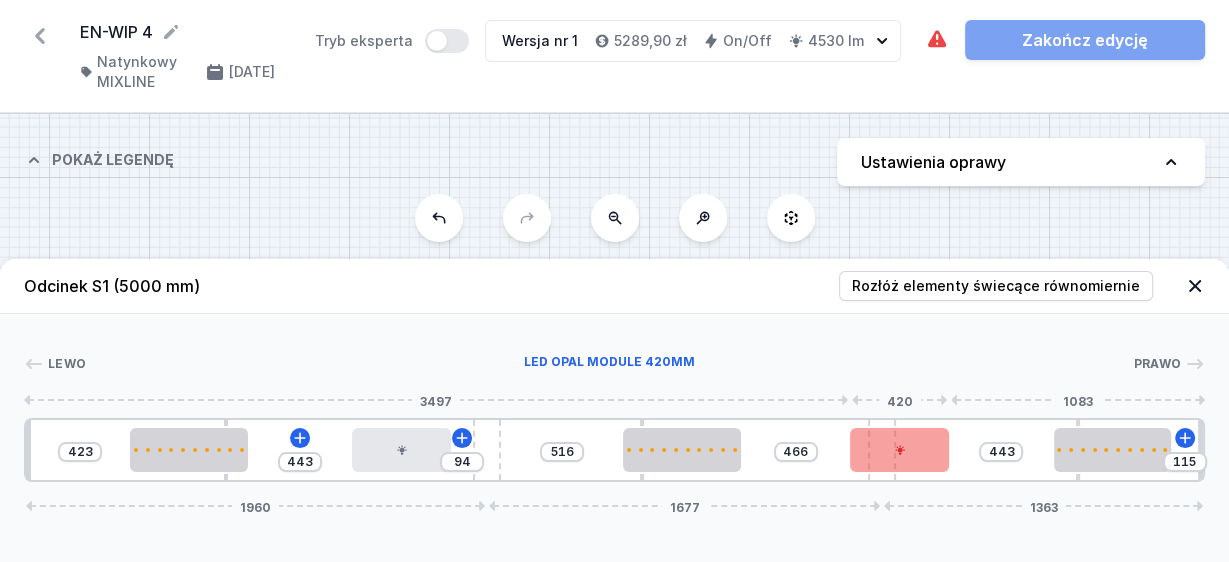 type on "128" 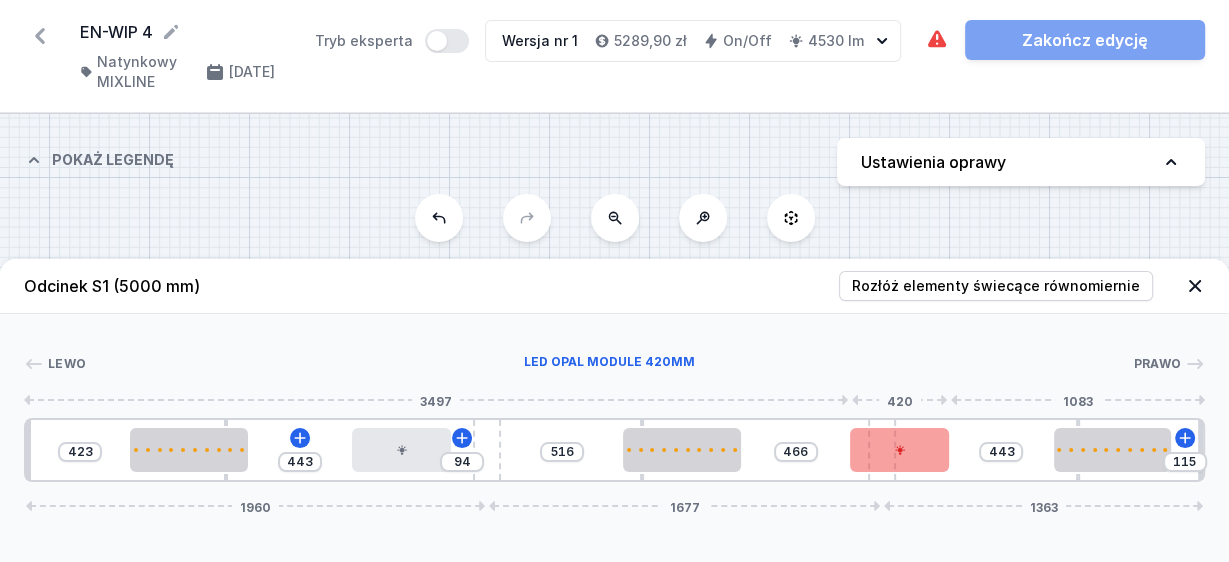 type on "453" 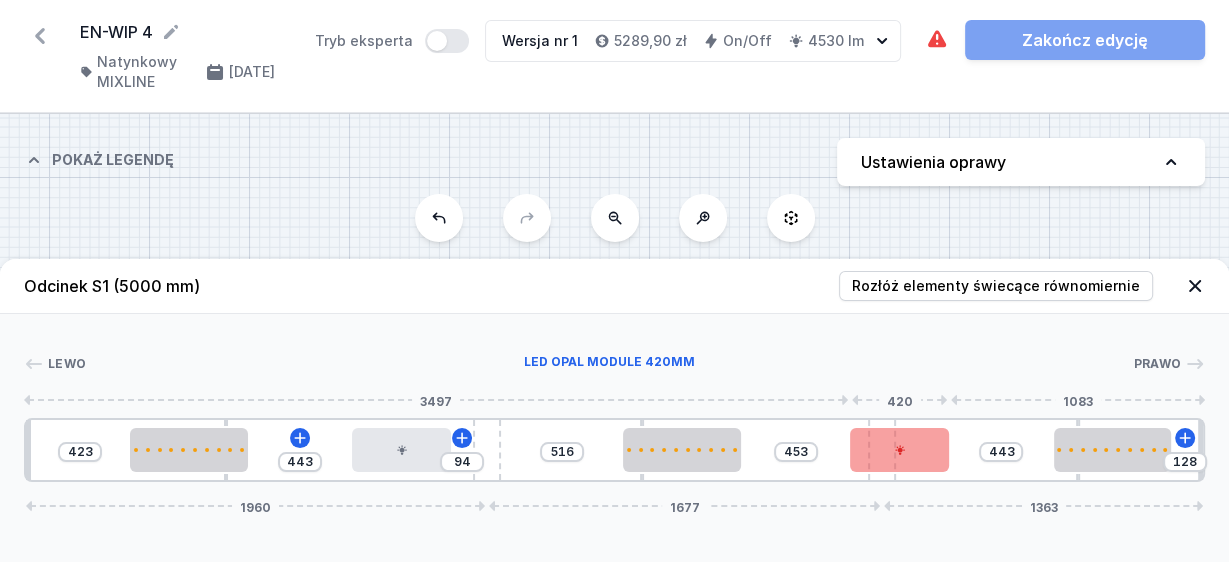 type on "145" 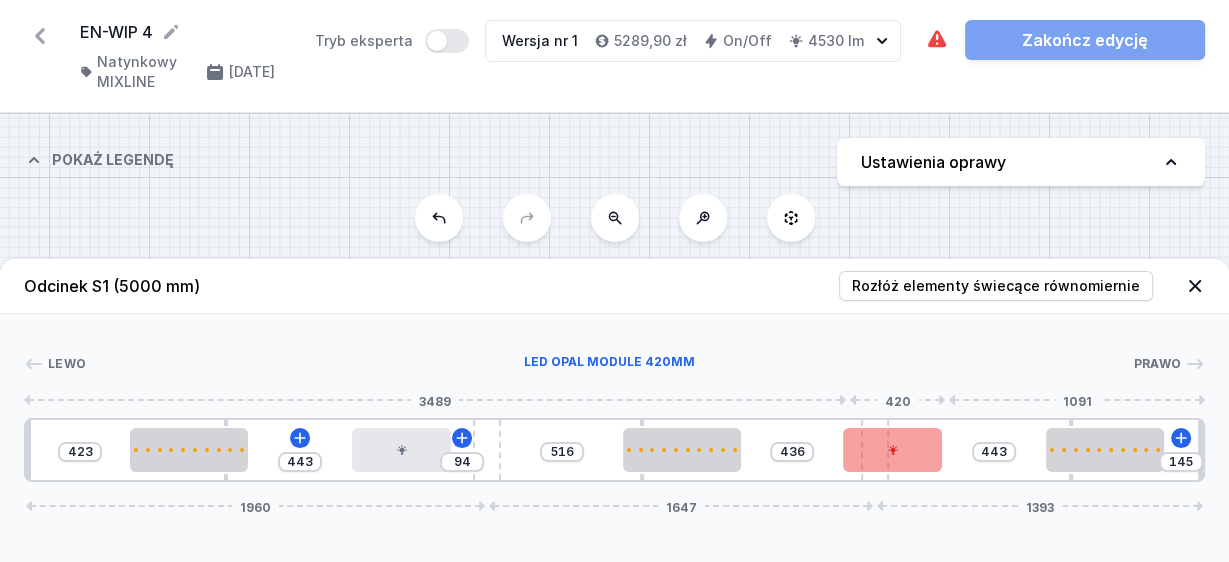 type on "149" 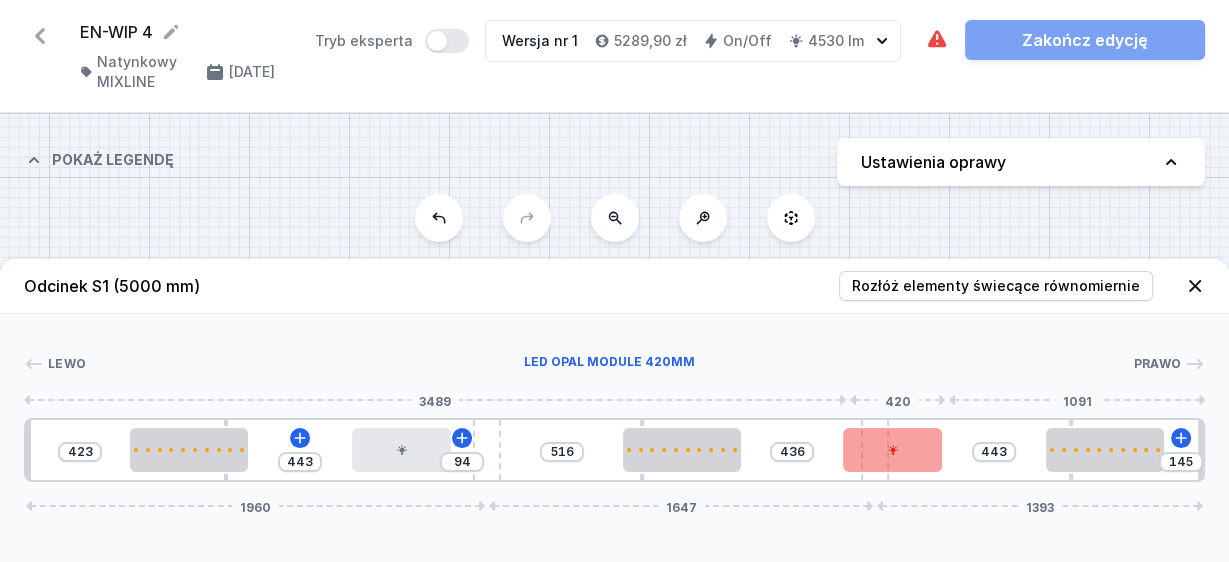 type on "432" 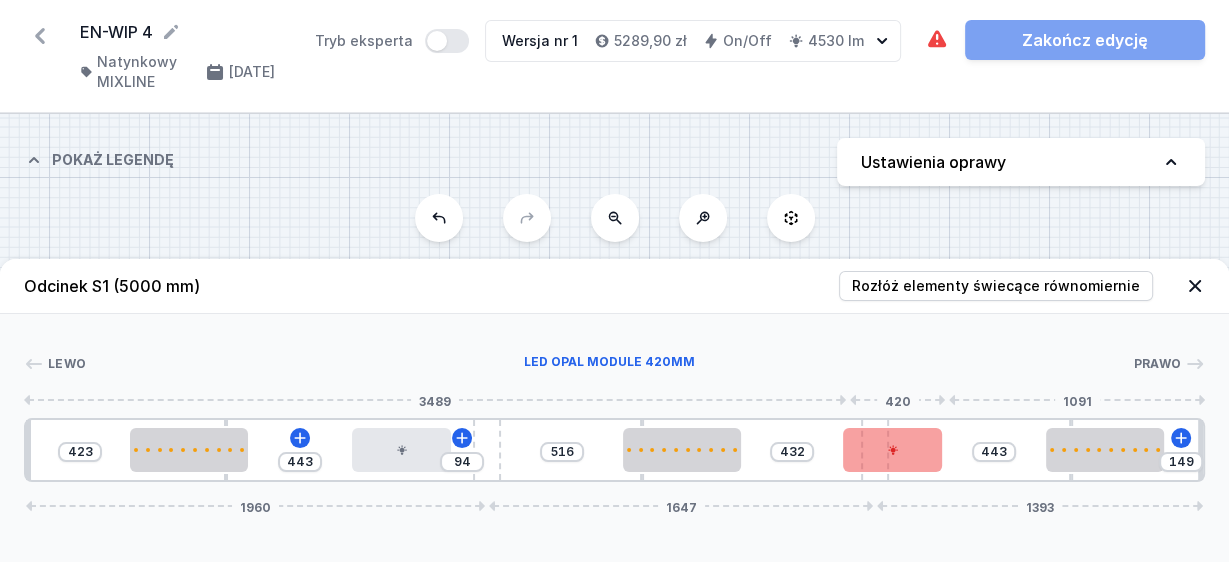 type on "153" 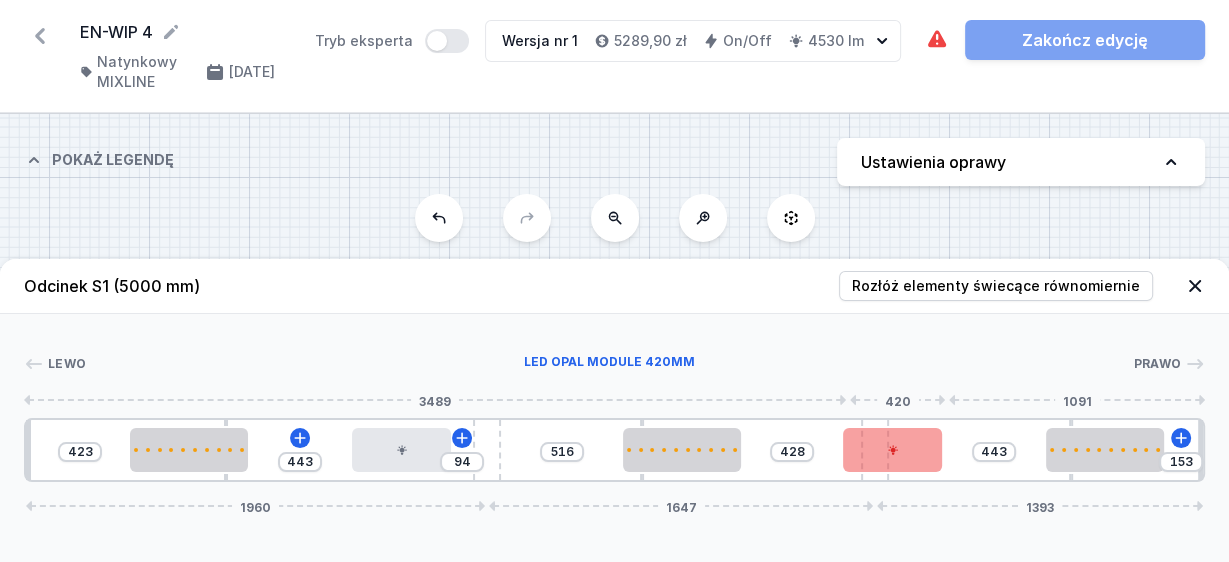 drag, startPoint x: 839, startPoint y: 426, endPoint x: 910, endPoint y: 431, distance: 71.17584 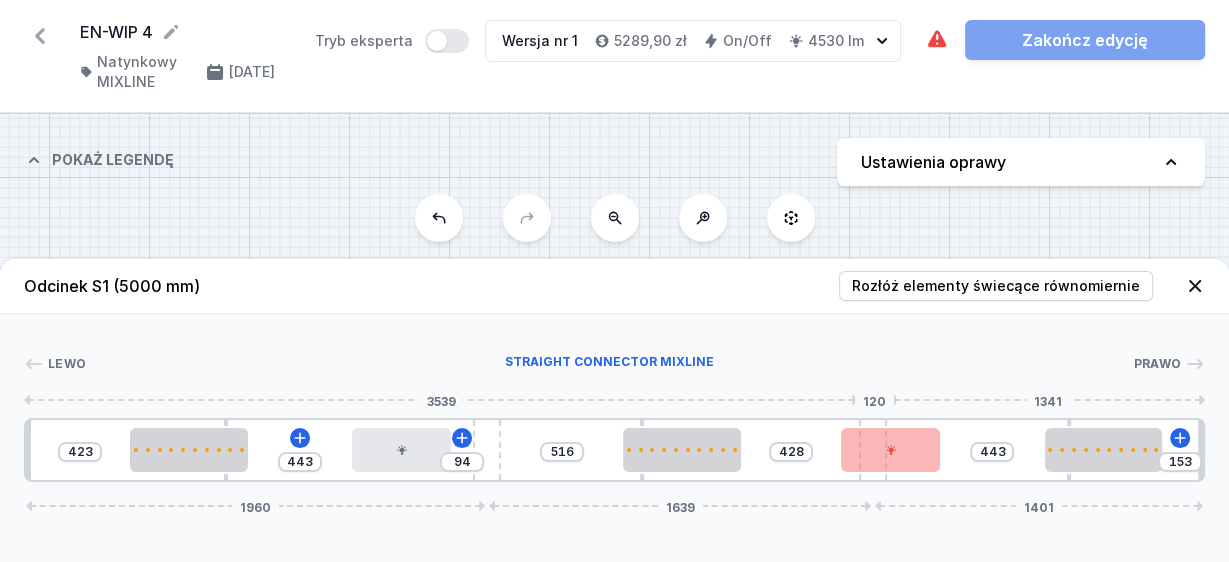 type on "261" 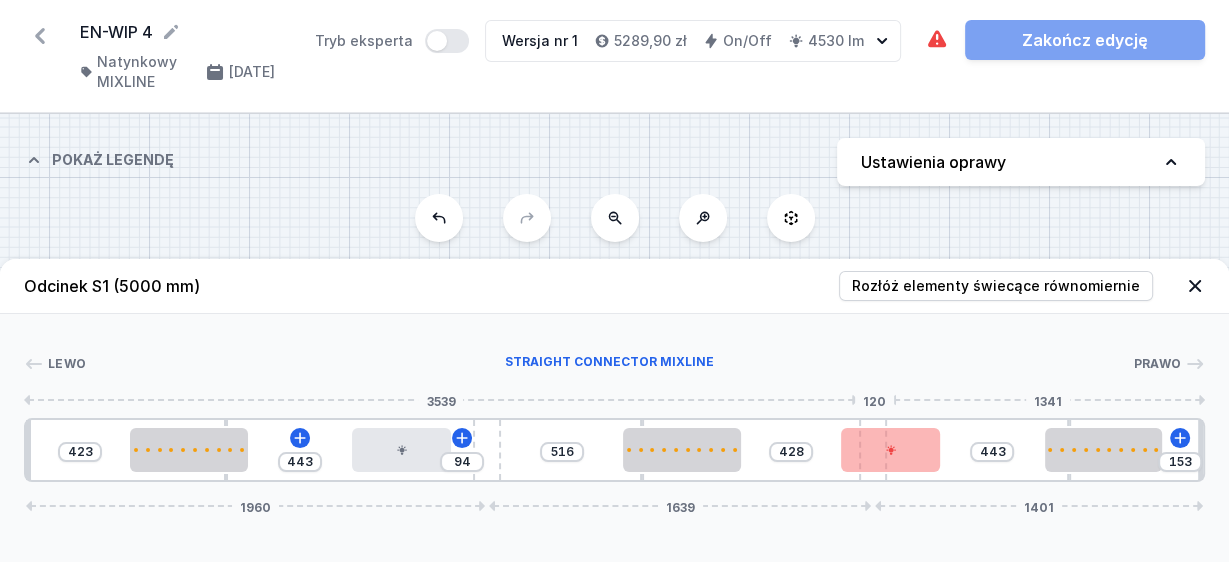 type on "320" 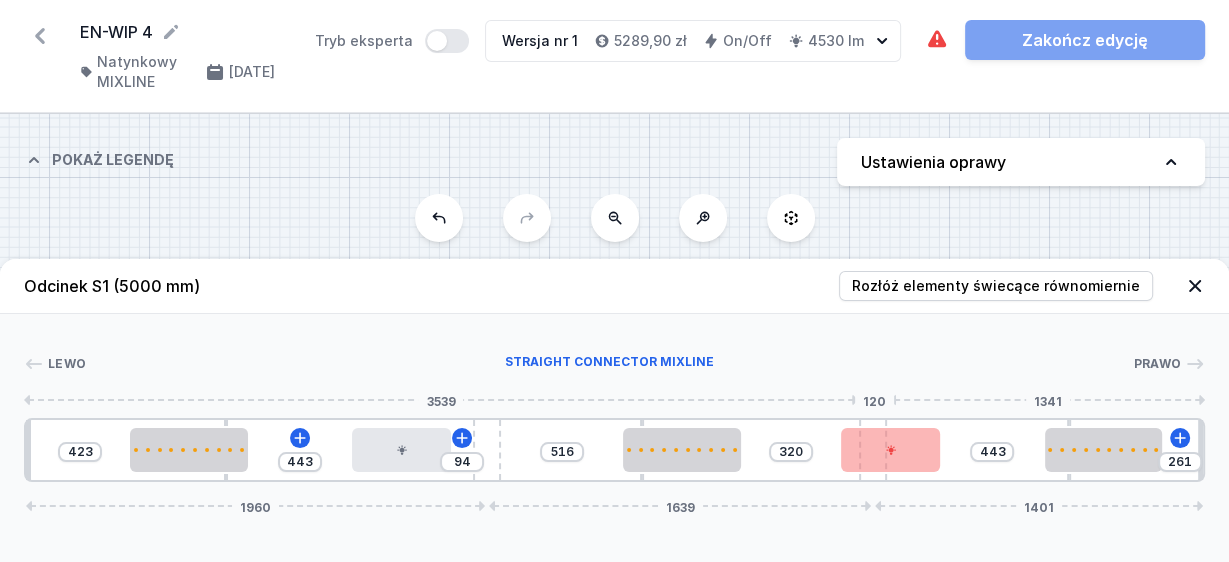 type on "270" 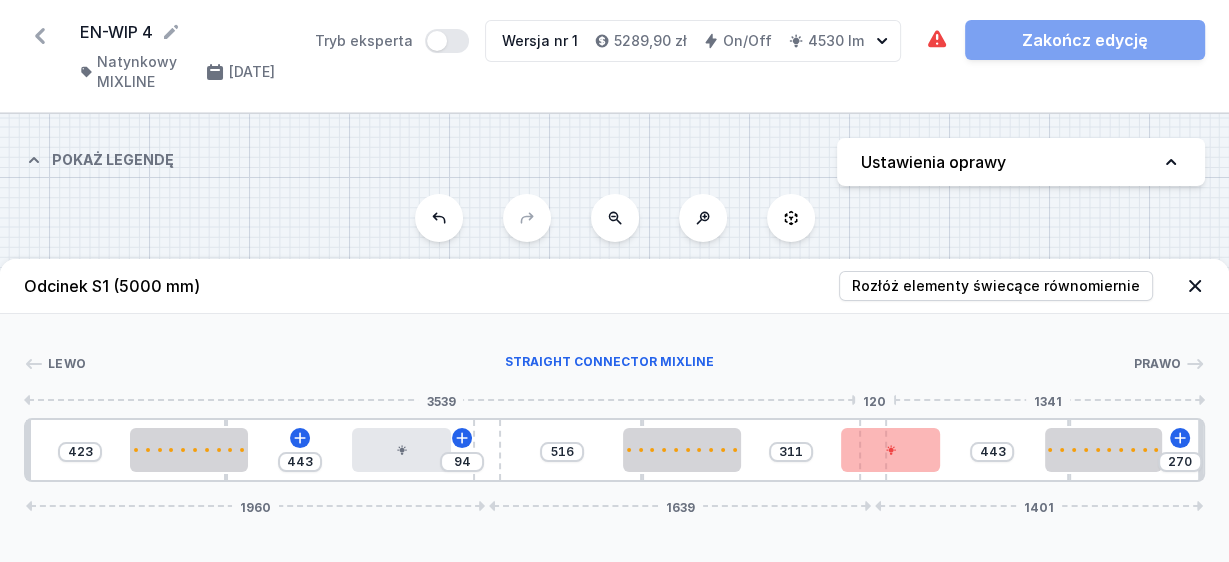 type on "312" 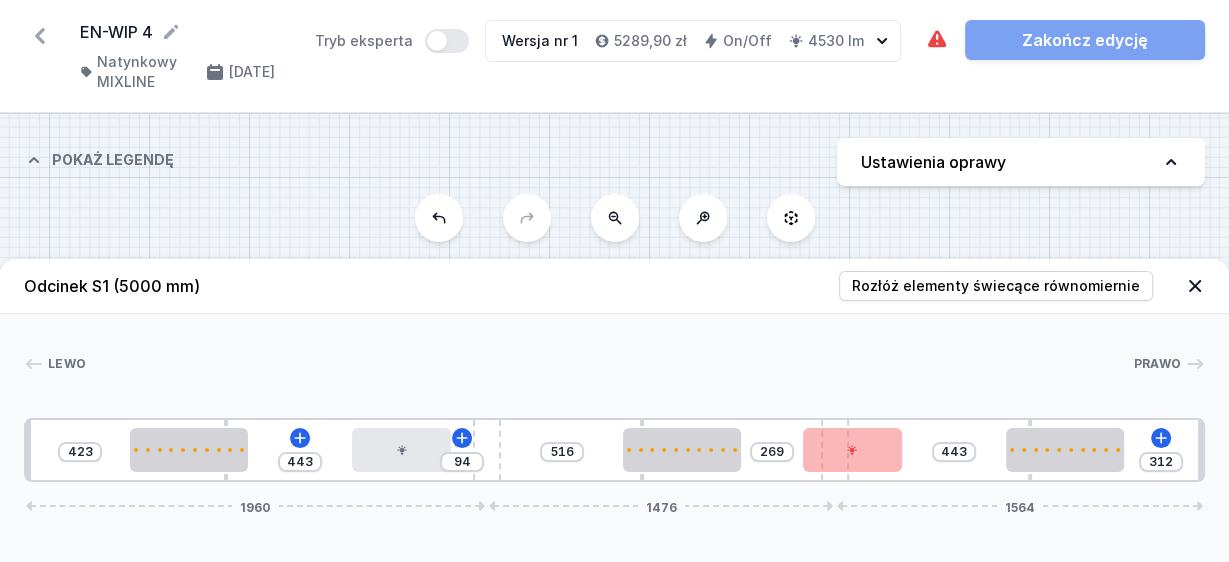 type on "316" 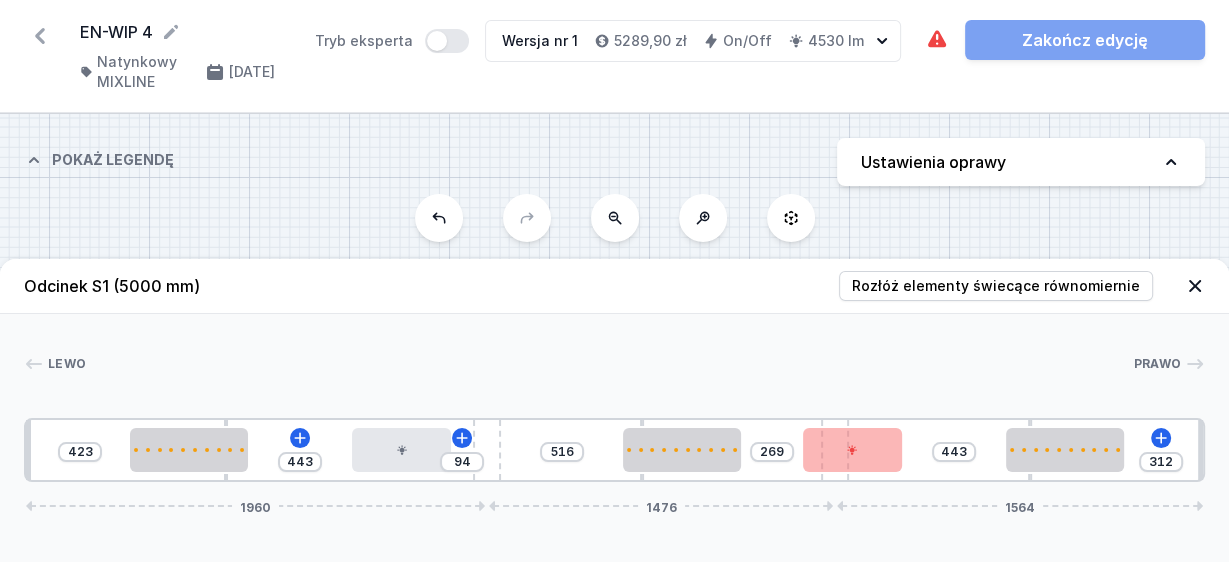 type on "265" 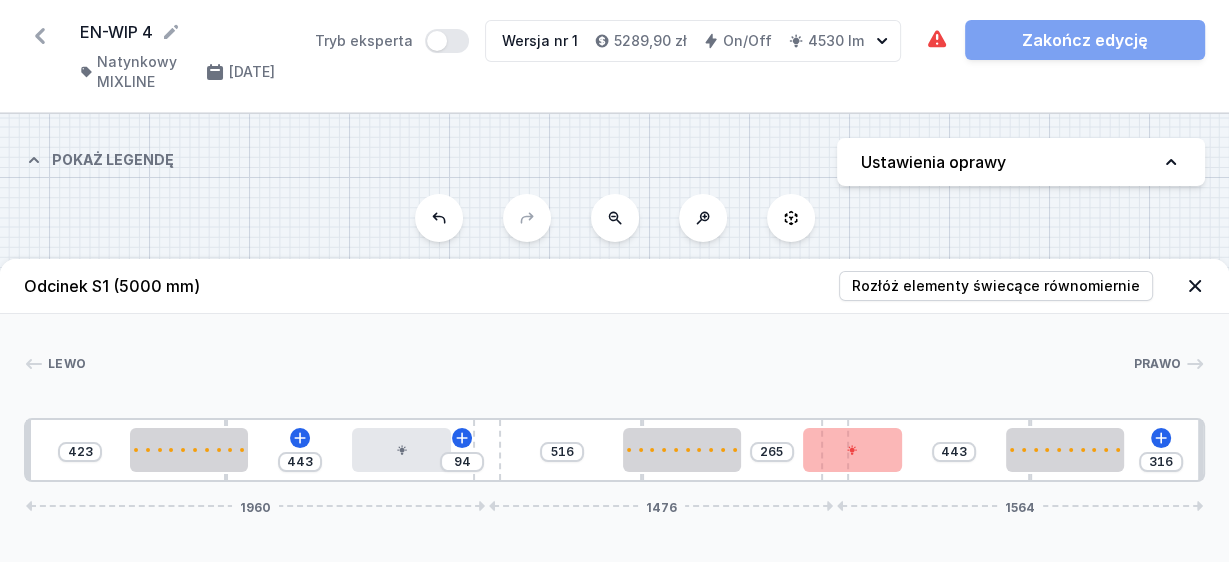 type on "320" 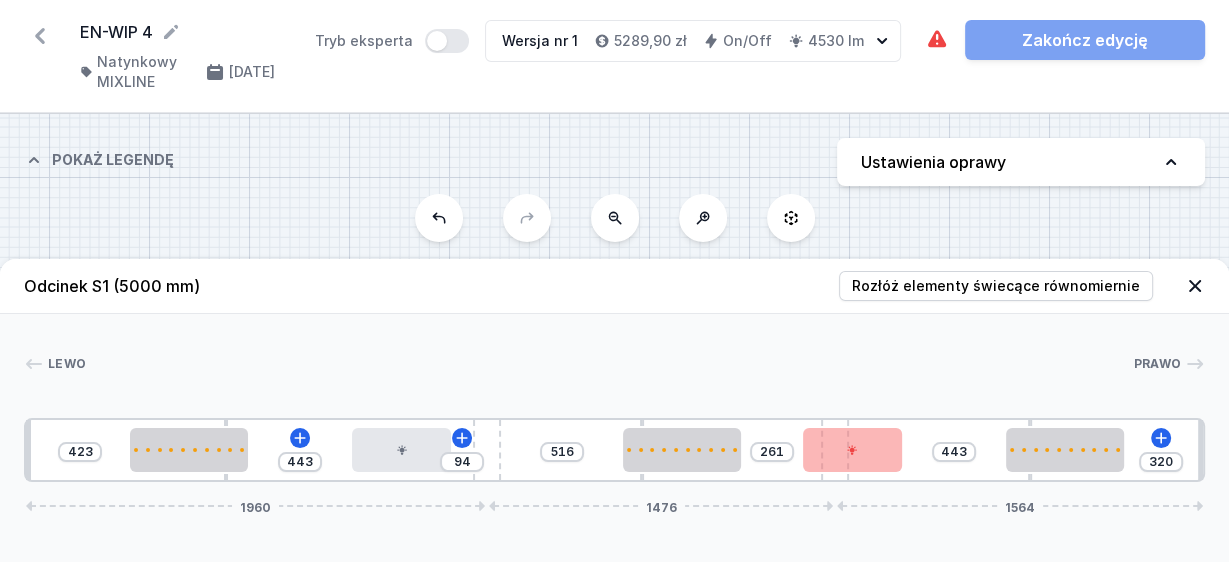 type on "312" 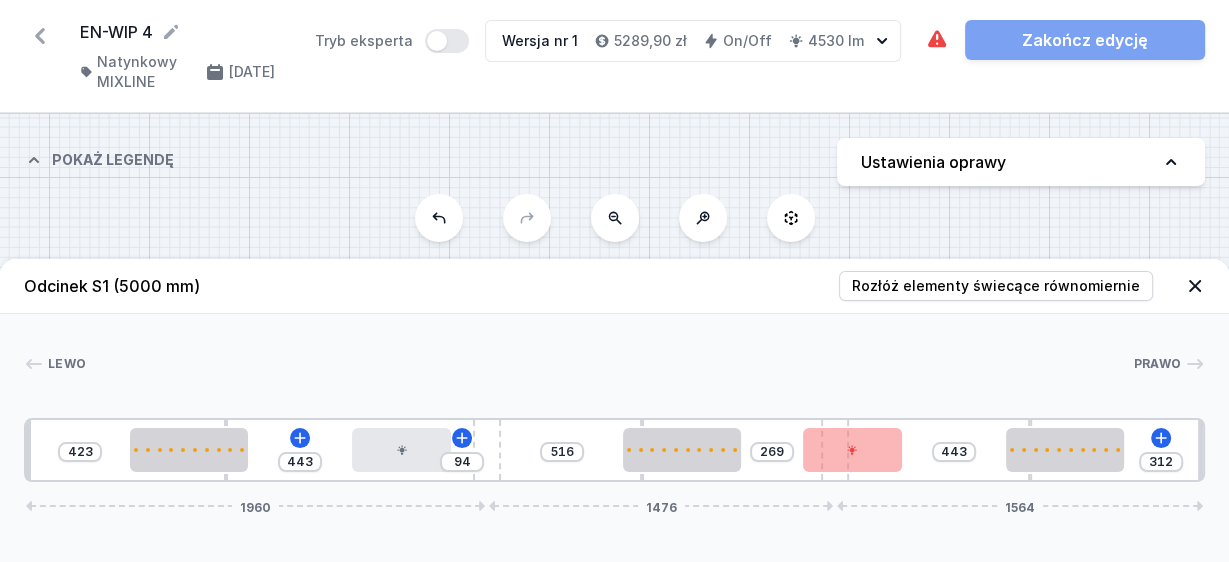 type on "303" 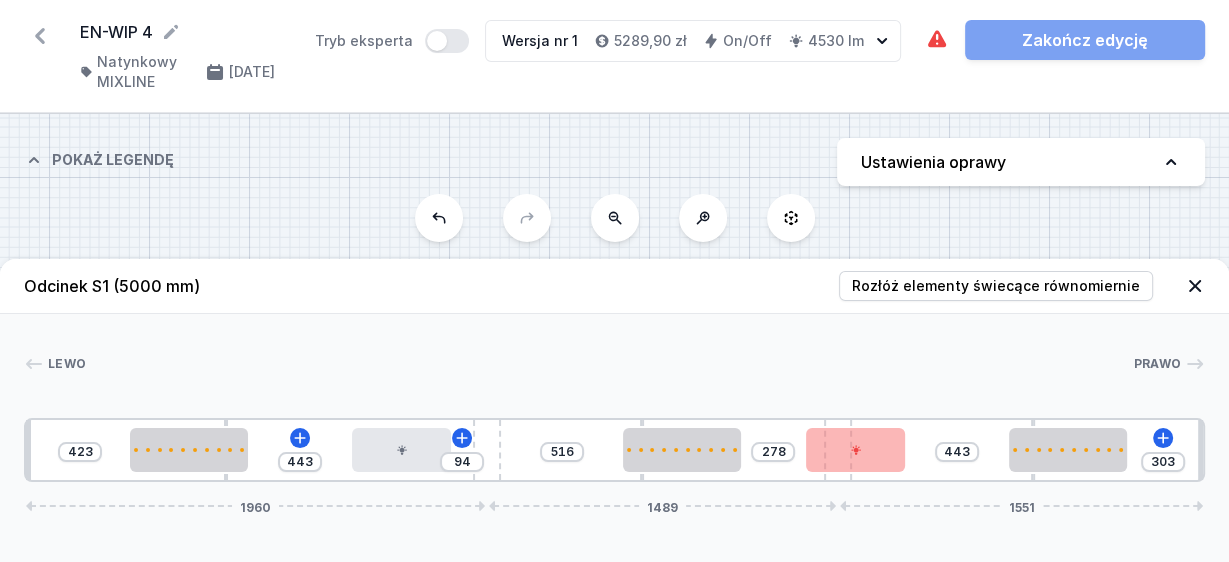 type on "282" 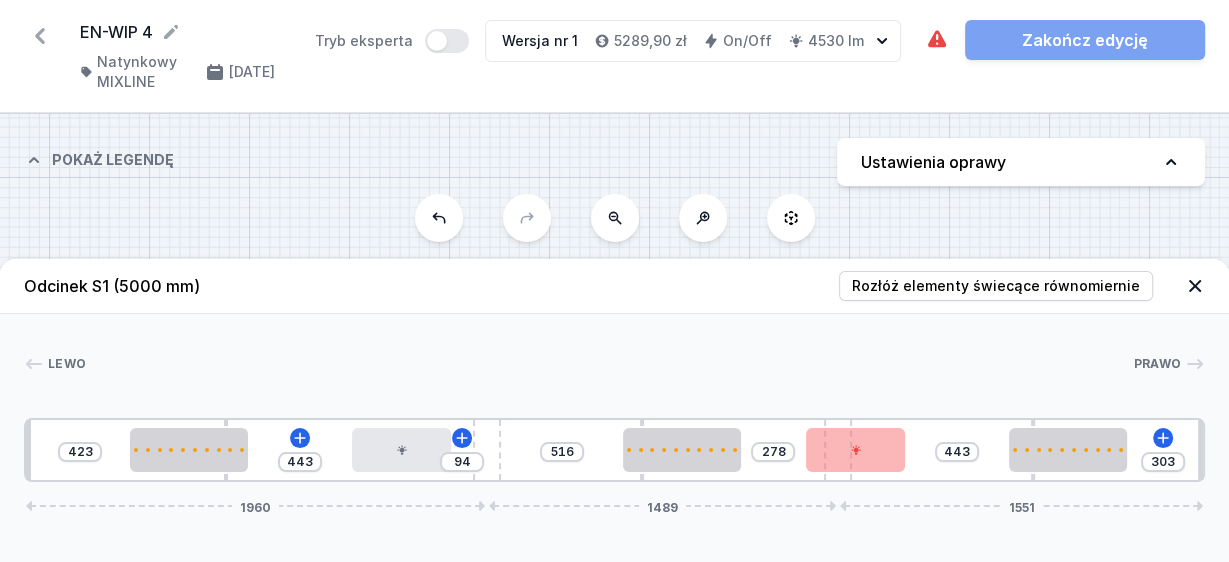 type on "299" 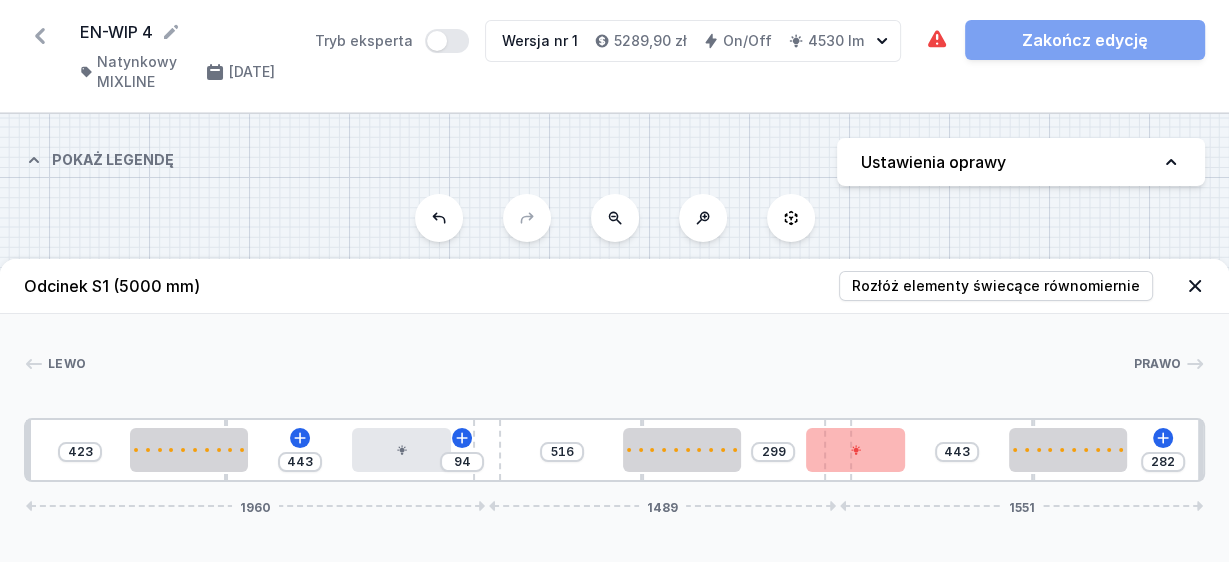 type on "274" 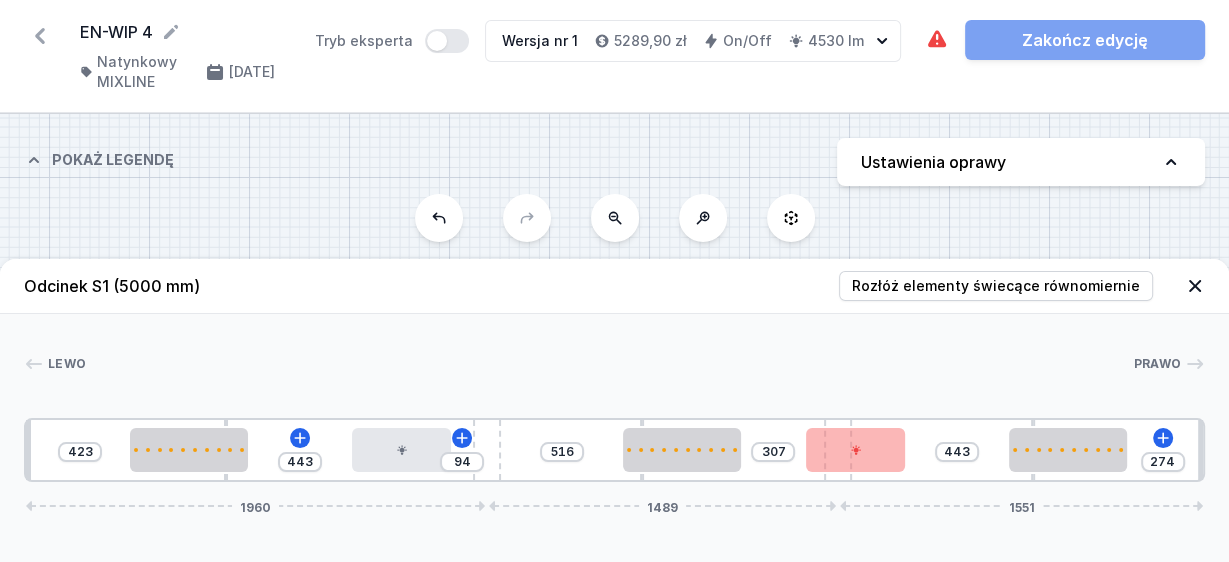 type on "270" 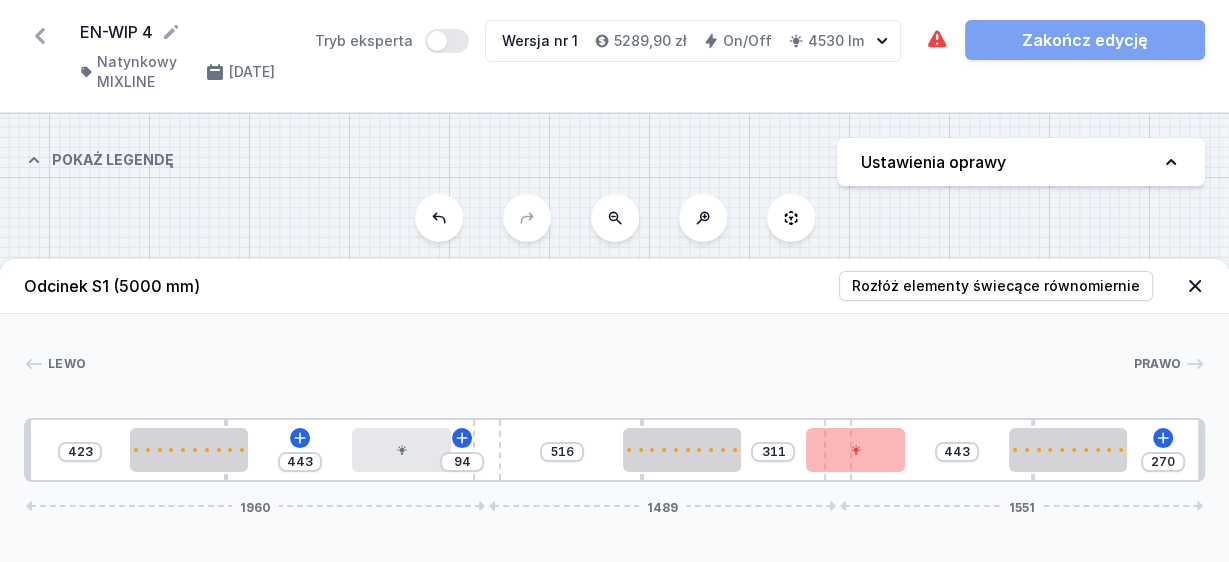 type on "265" 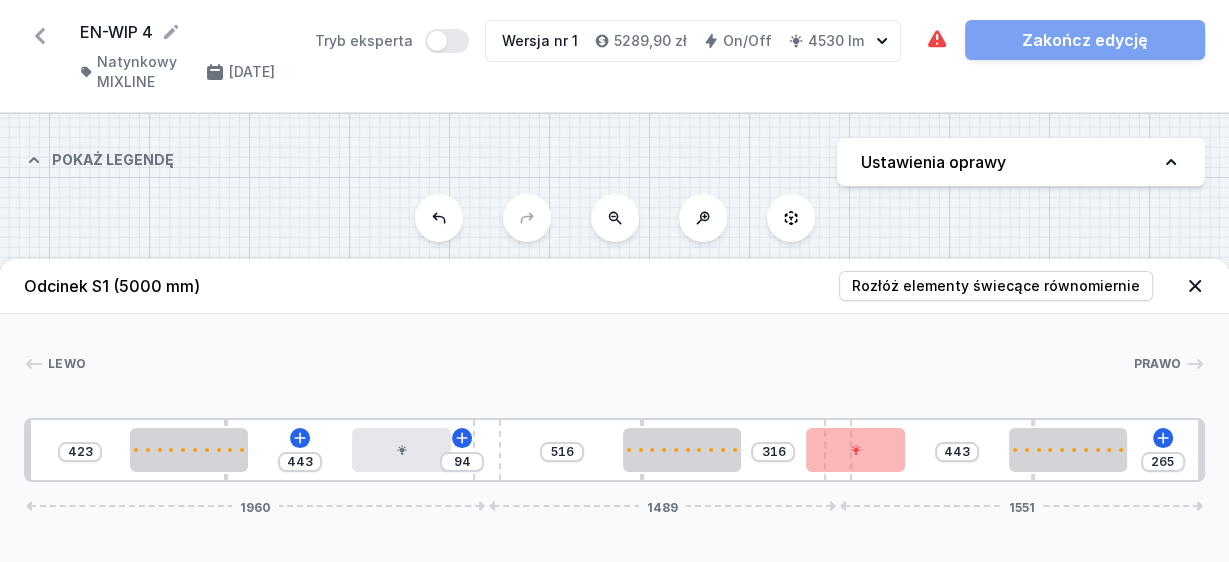 type on "261" 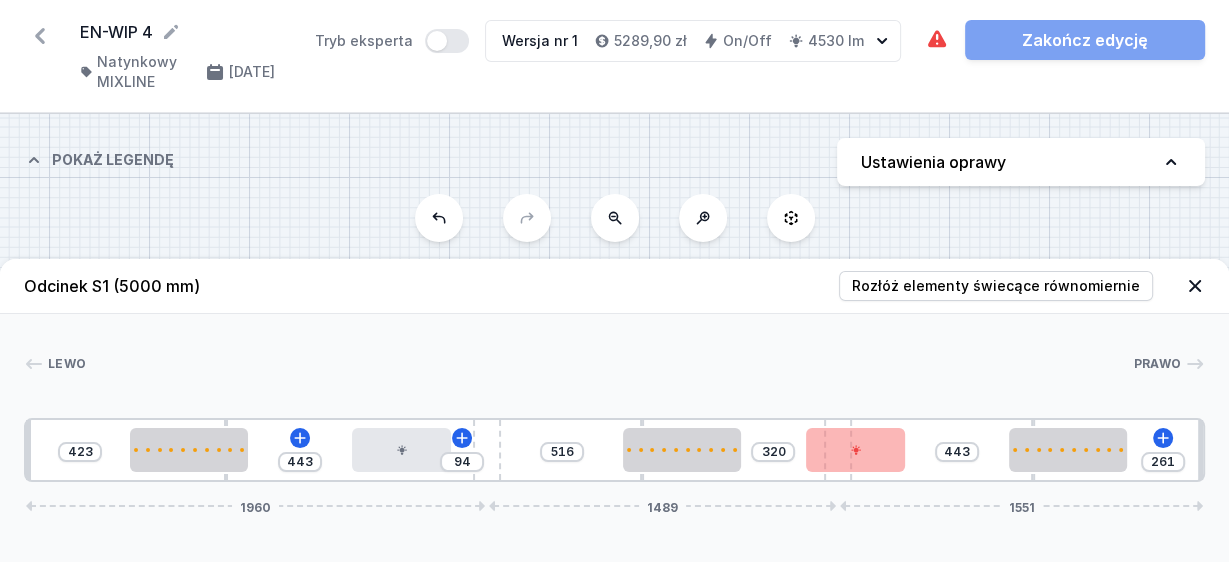 type on "253" 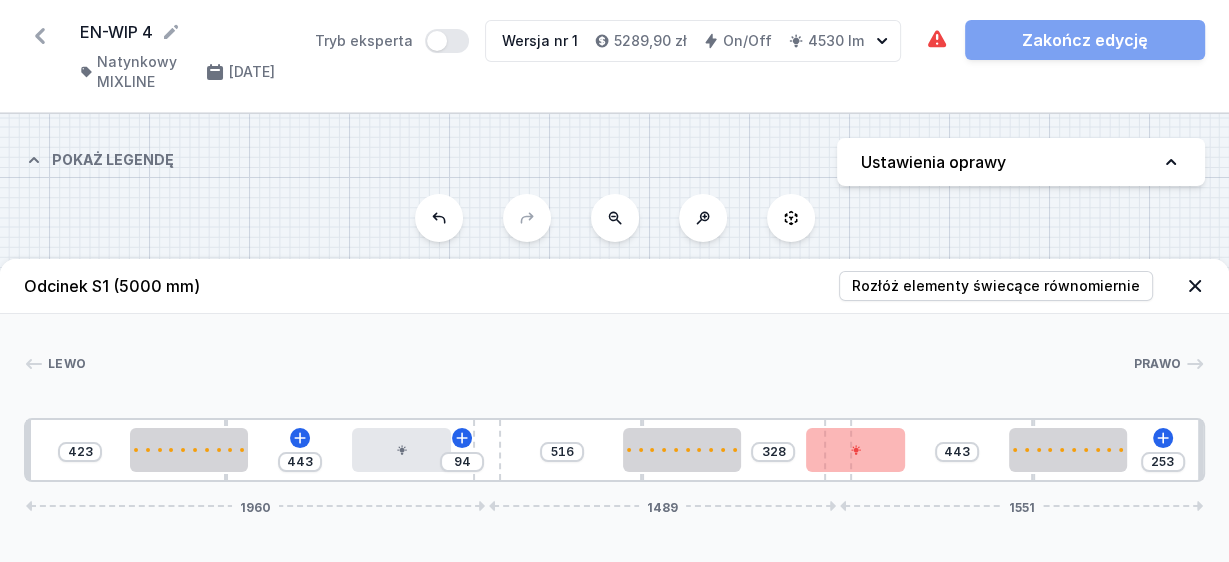 type on "244" 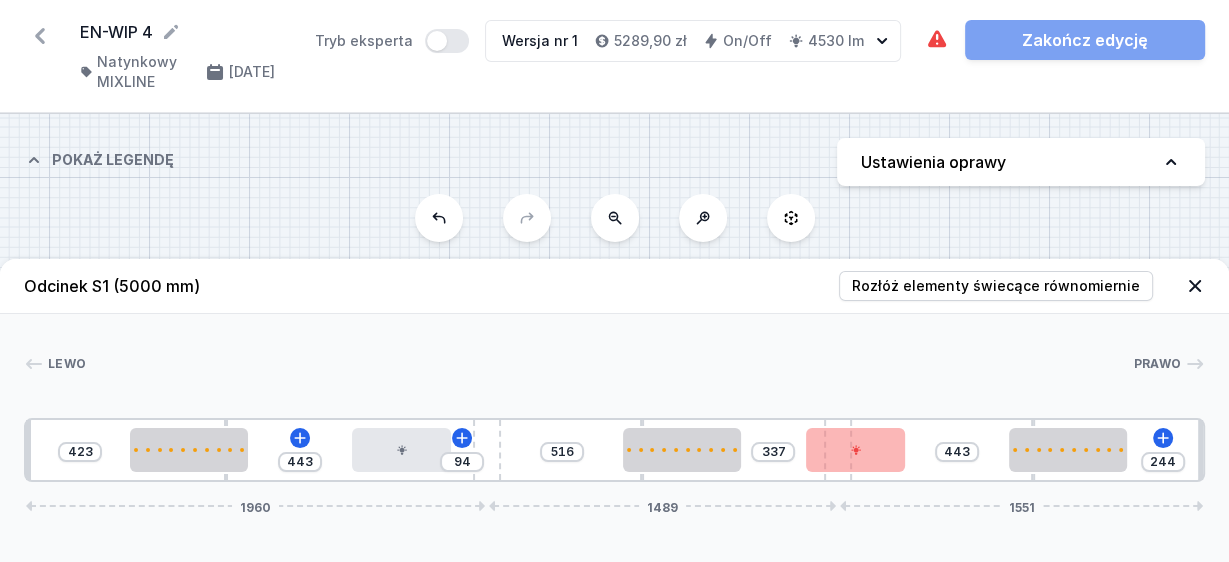 type on "240" 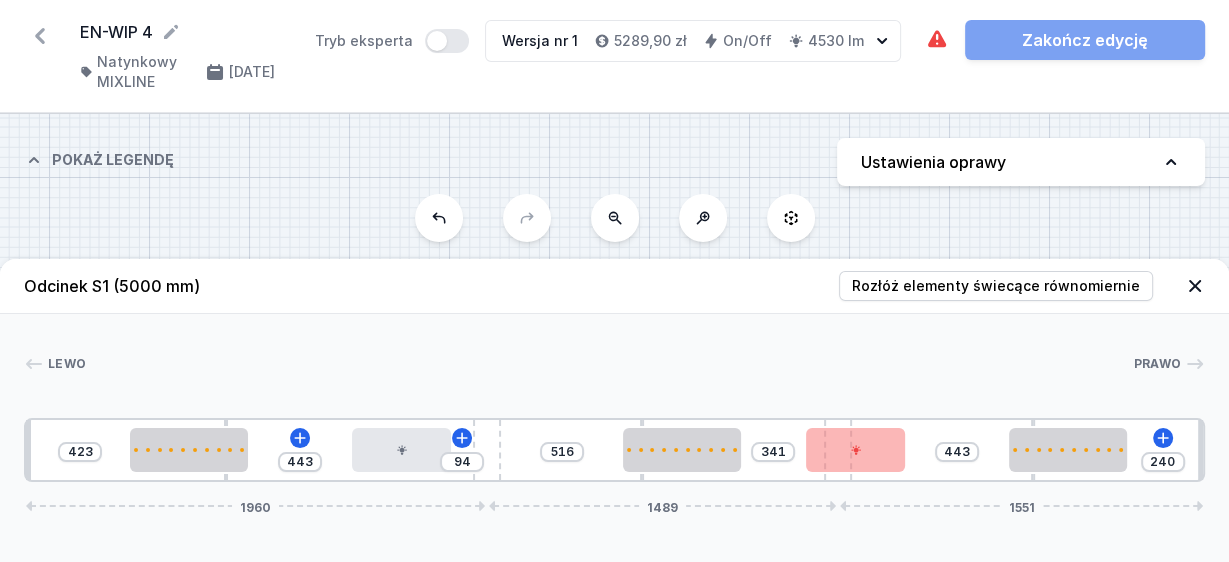type on "236" 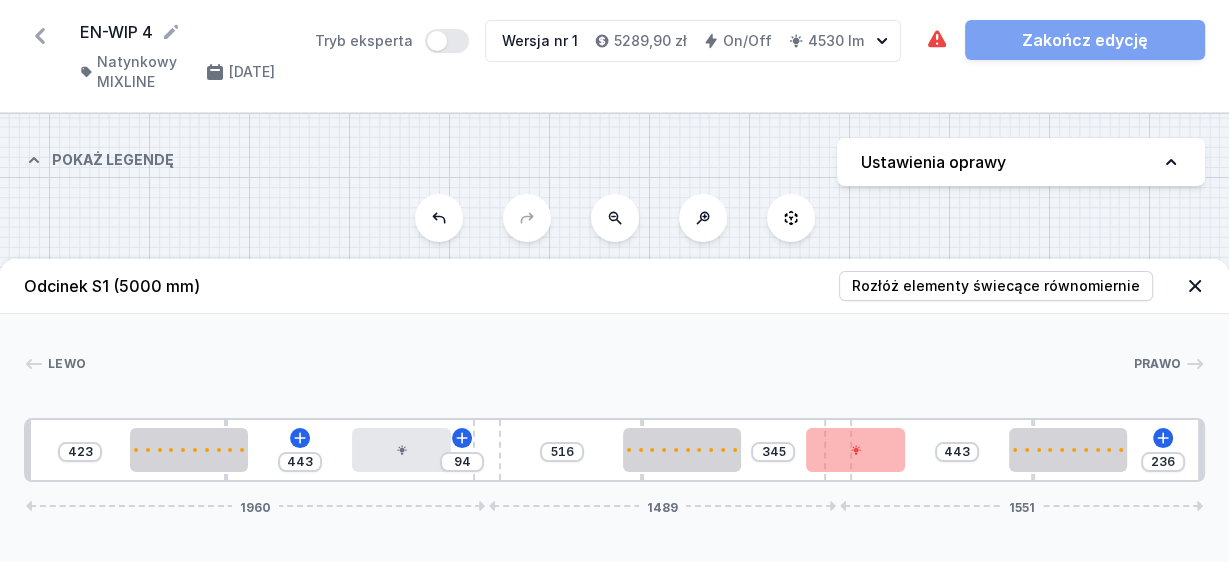 type on "232" 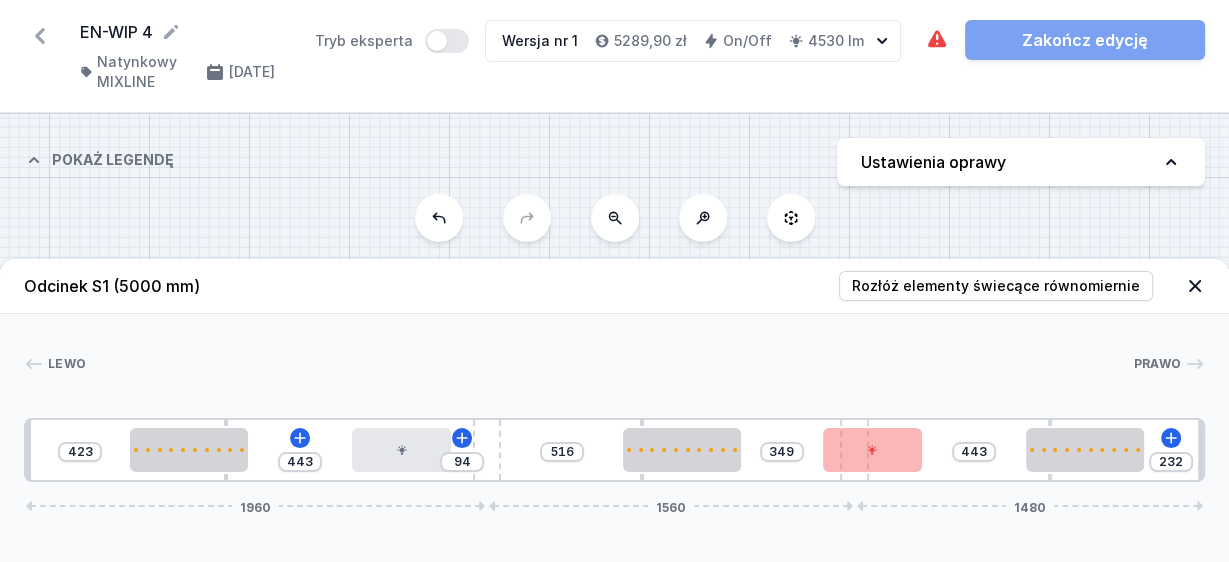 type 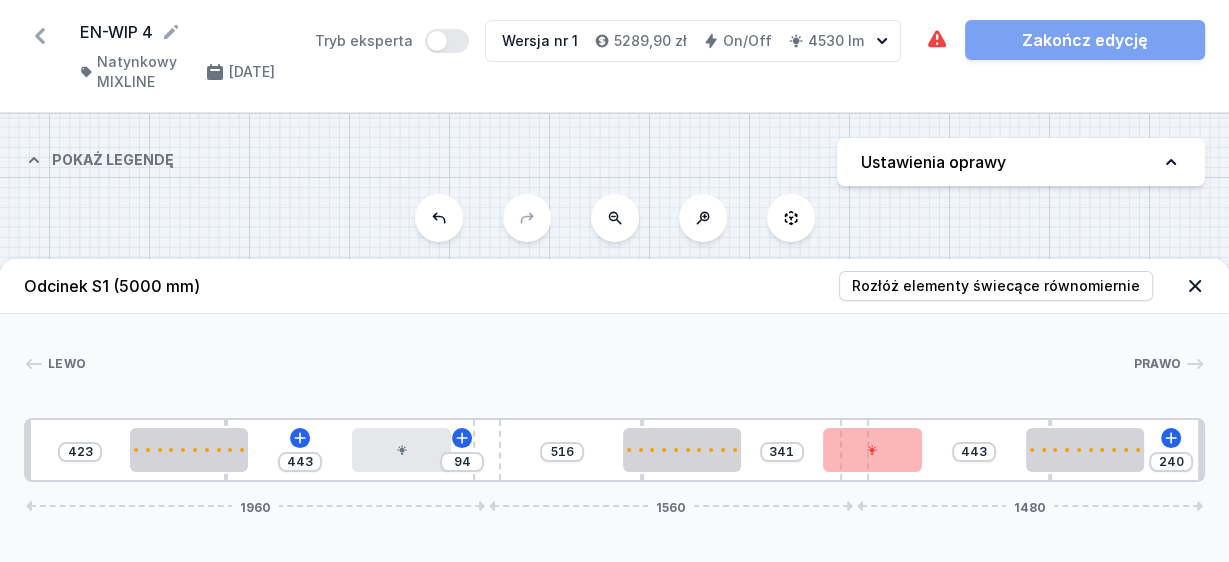 click on "423 443 94 516 341 443 240 1960 1560 1480" at bounding box center (614, 450) 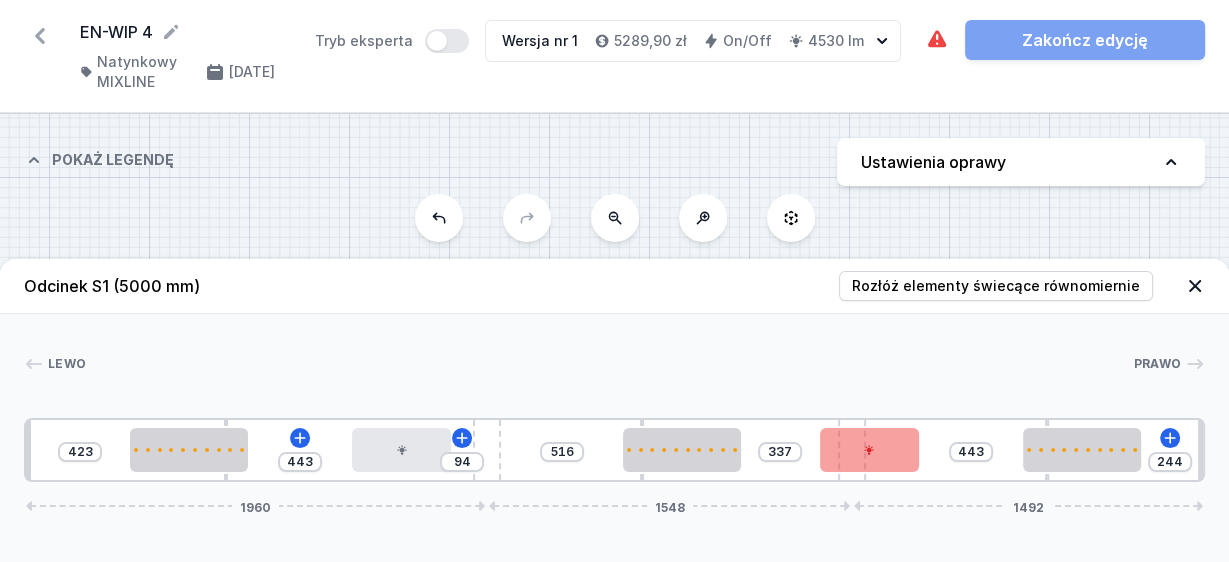 click at bounding box center [869, 450] 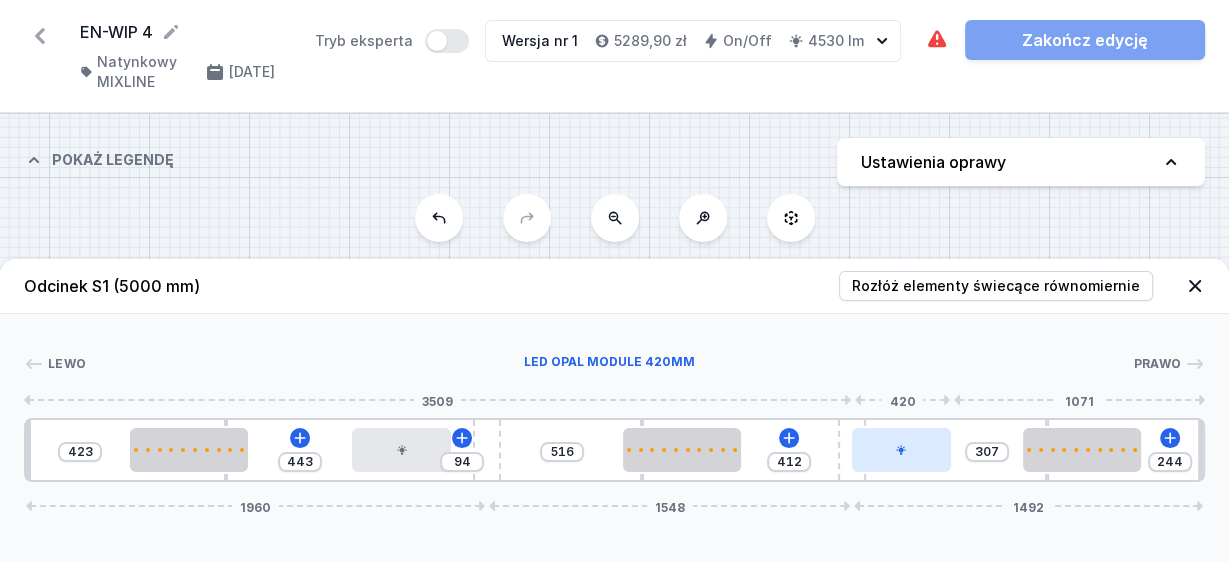 drag, startPoint x: 874, startPoint y: 452, endPoint x: 902, endPoint y: 452, distance: 28 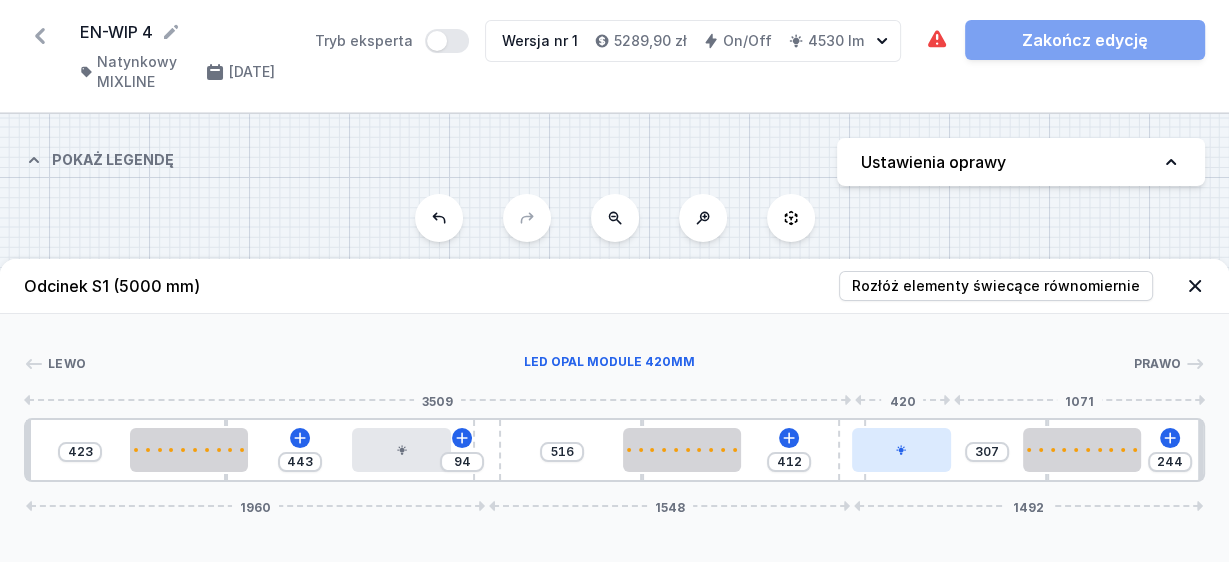 click 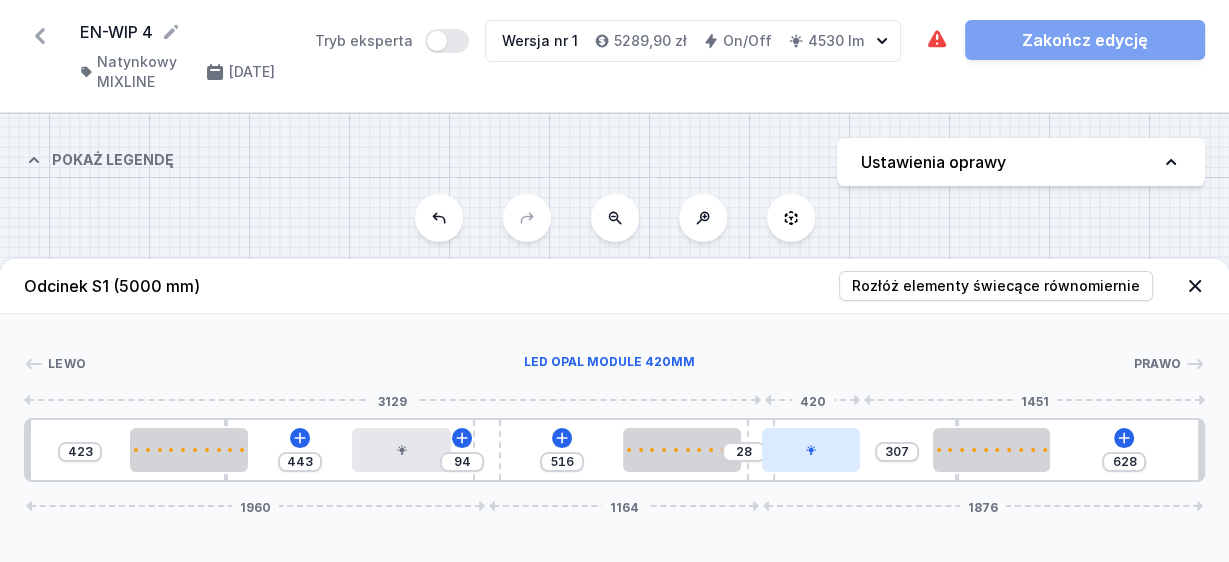drag, startPoint x: 839, startPoint y: 452, endPoint x: 771, endPoint y: 459, distance: 68.359344 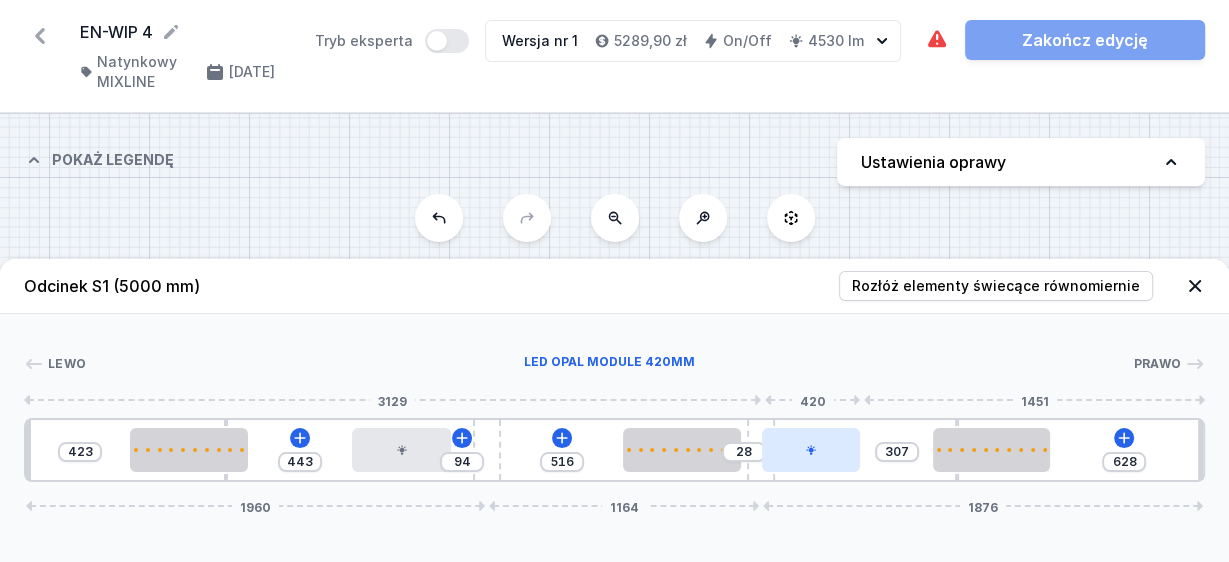 click on "423 443 94 516 28 307 628 1960 1164 1876" at bounding box center [614, 450] 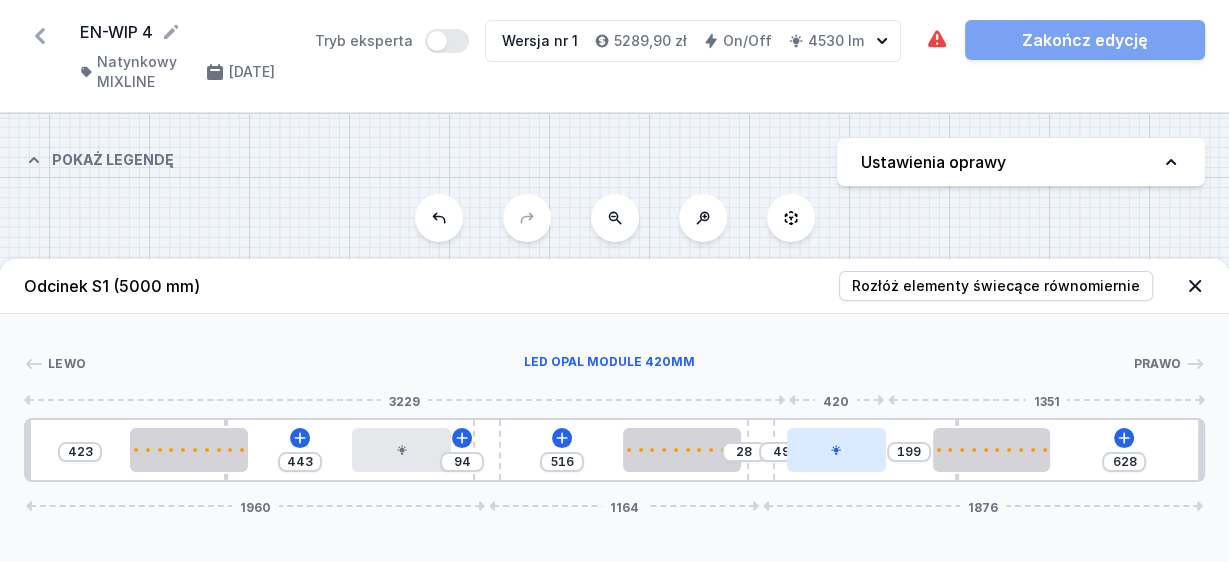 drag, startPoint x: 798, startPoint y: 450, endPoint x: 832, endPoint y: 450, distance: 34 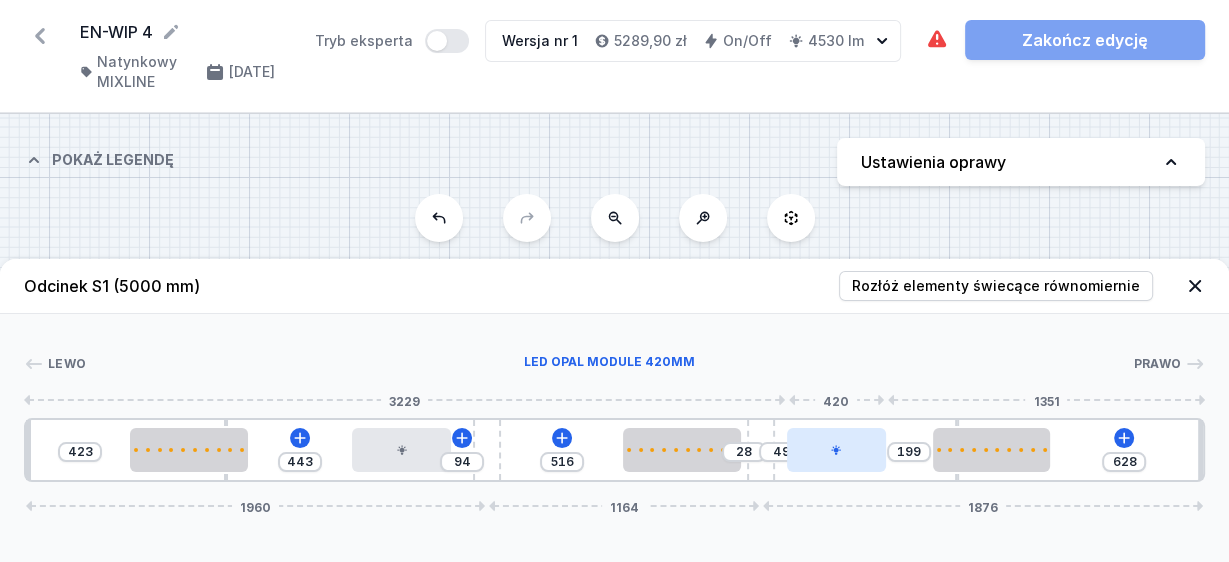 click at bounding box center (836, 450) 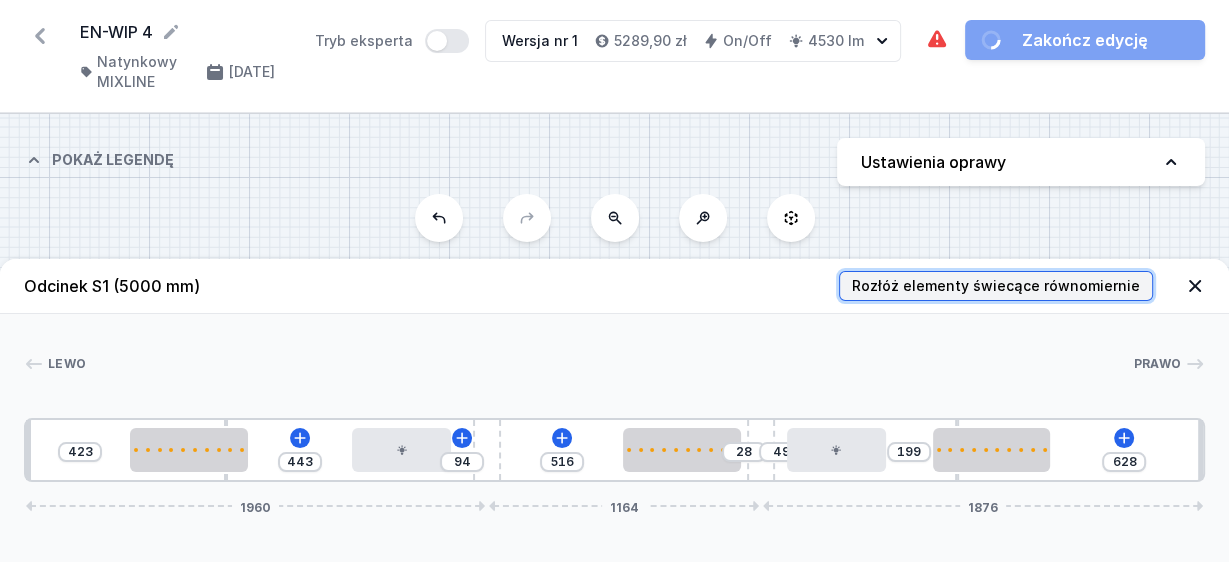 click on "Rozłóż elementy świecące równomiernie" at bounding box center [996, 286] 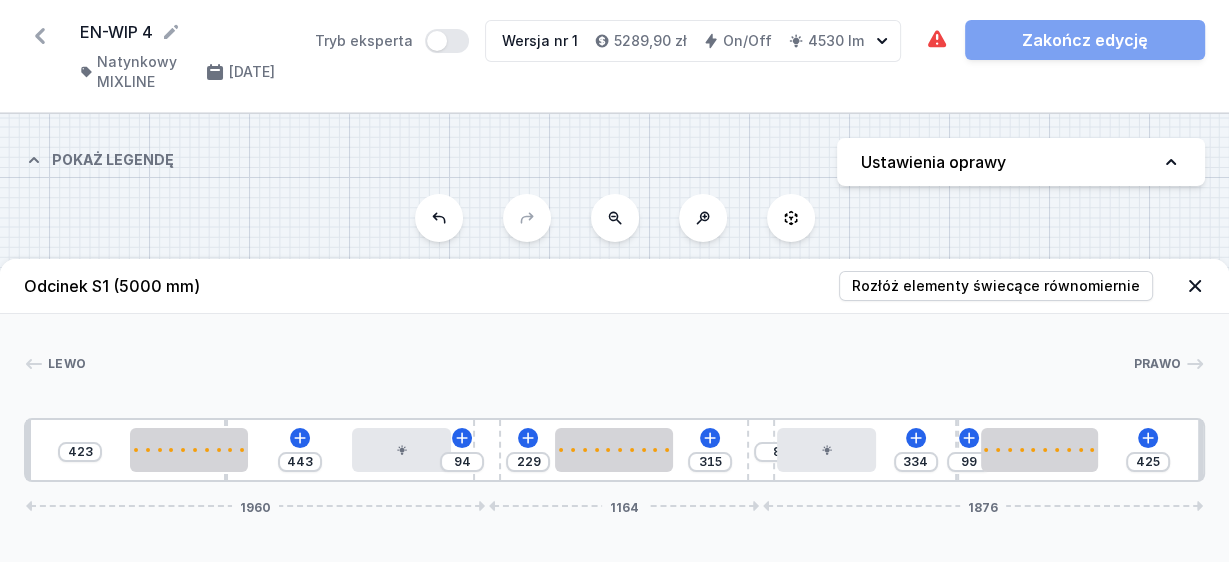 click at bounding box center (614, 400) 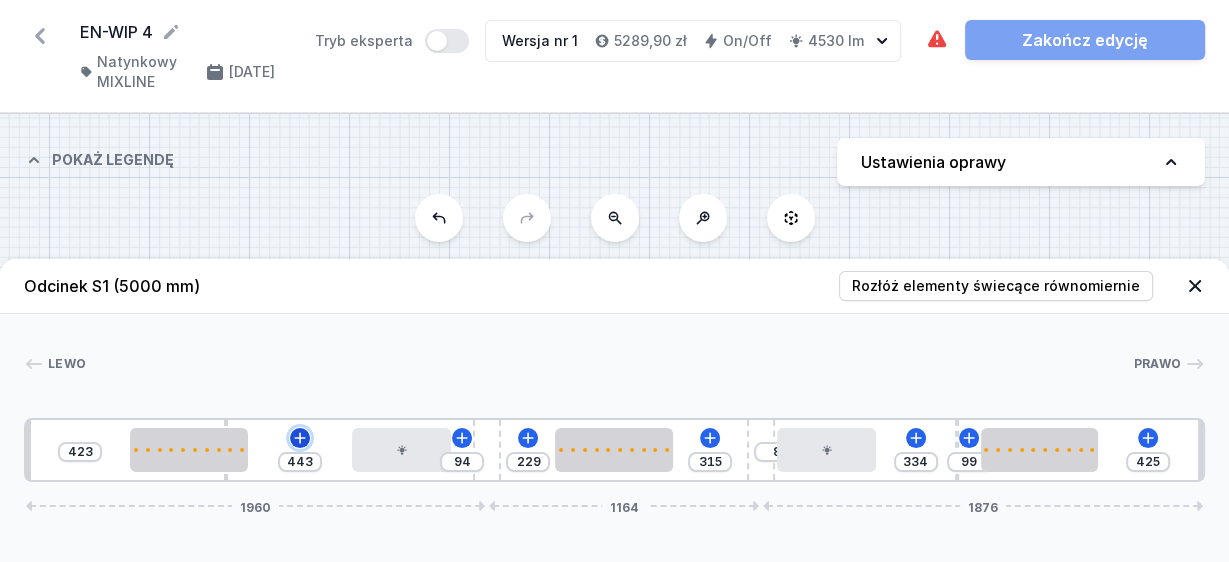 click 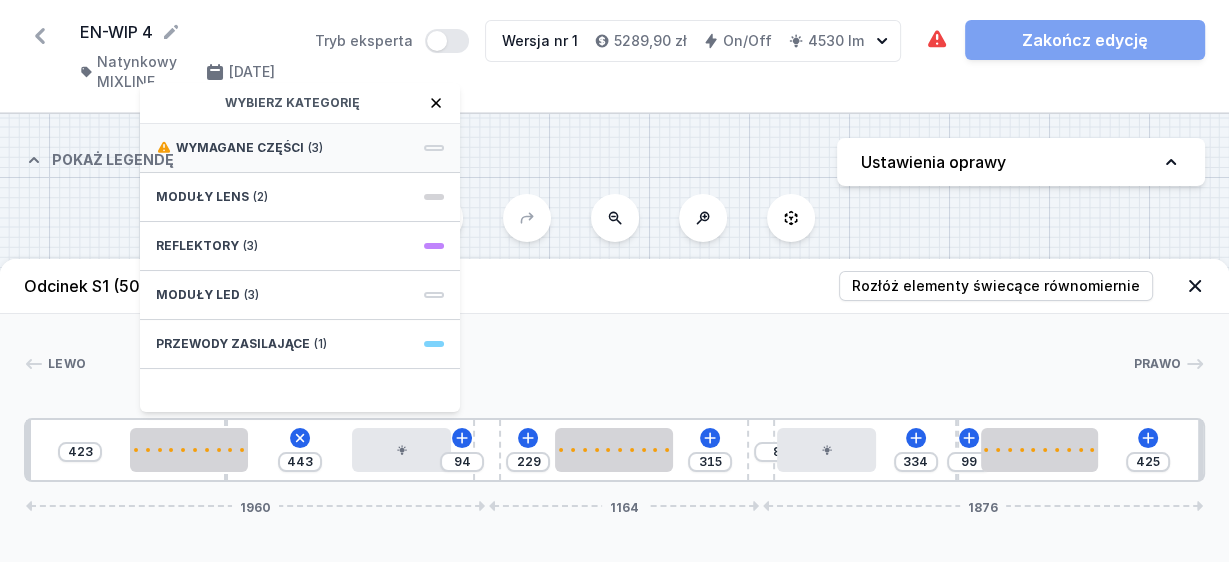 click on "Wymagane części (3)" at bounding box center [300, 148] 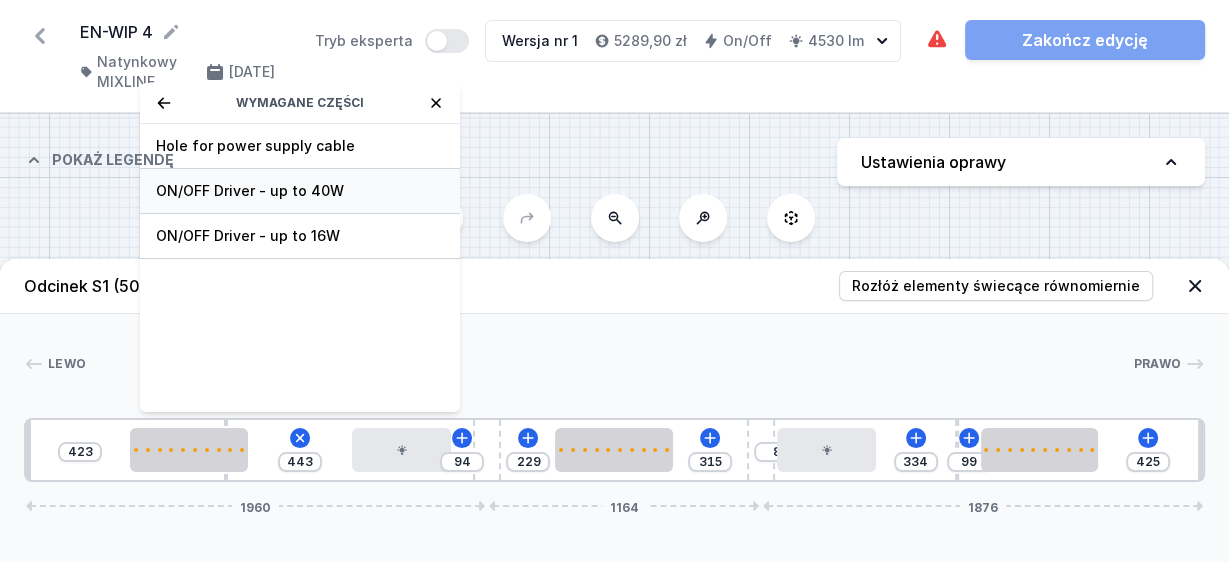 click on "ON/OFF Driver - up to 40W" at bounding box center [300, 191] 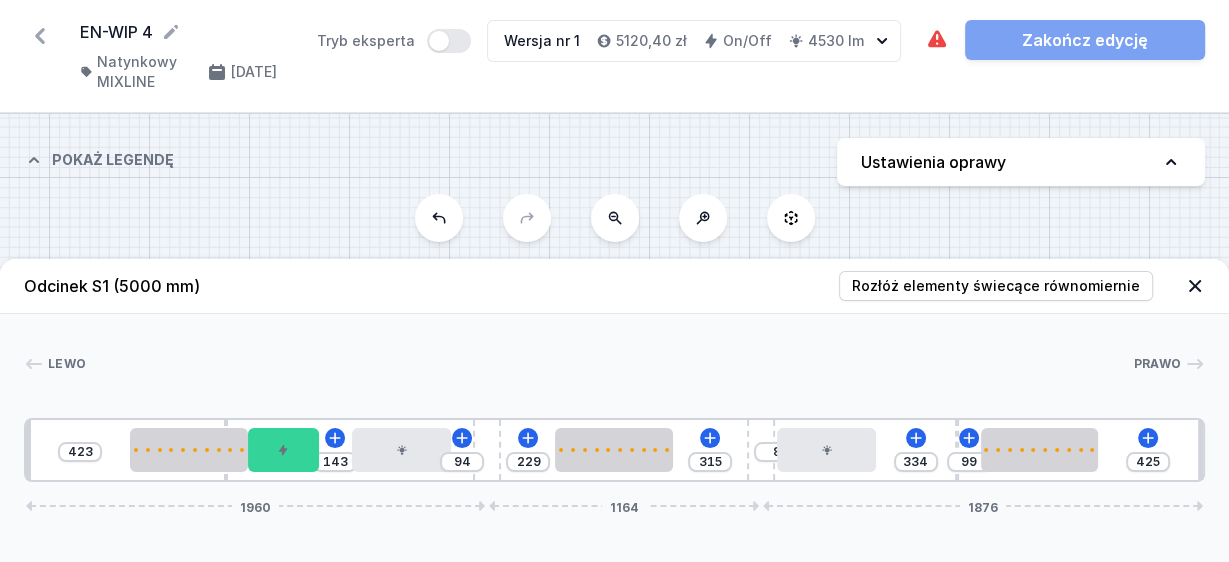 click on "423 143 94 229 315 8 334 99 425 1960 1164 1876" at bounding box center [614, 450] 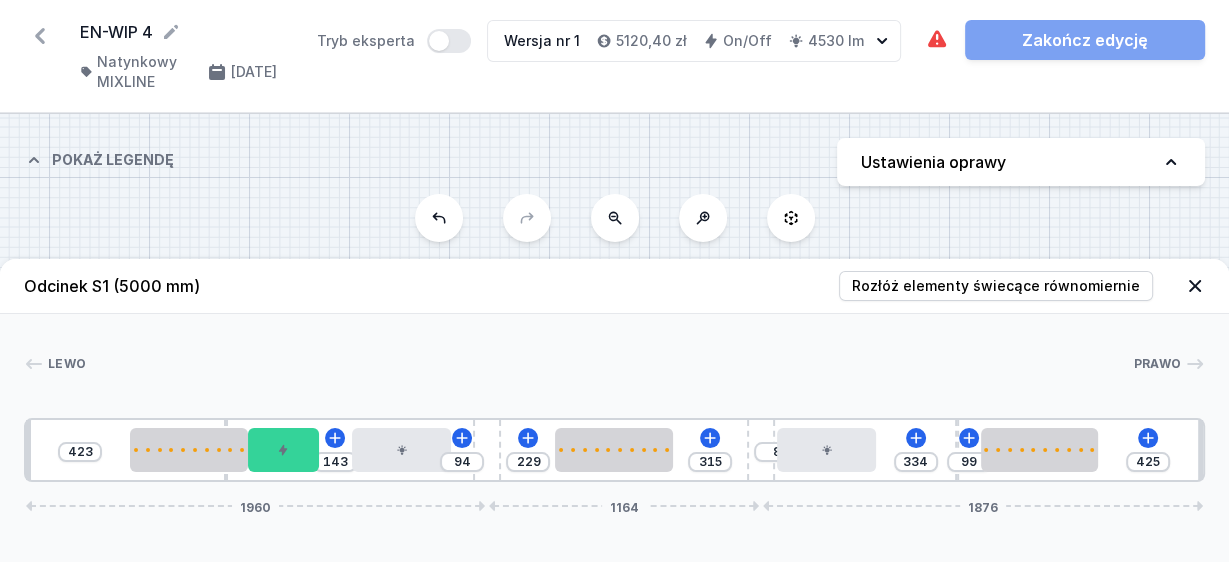 click on "423 143 94 229 315 8 334 99 425 1960 1164 1876" at bounding box center [614, 450] 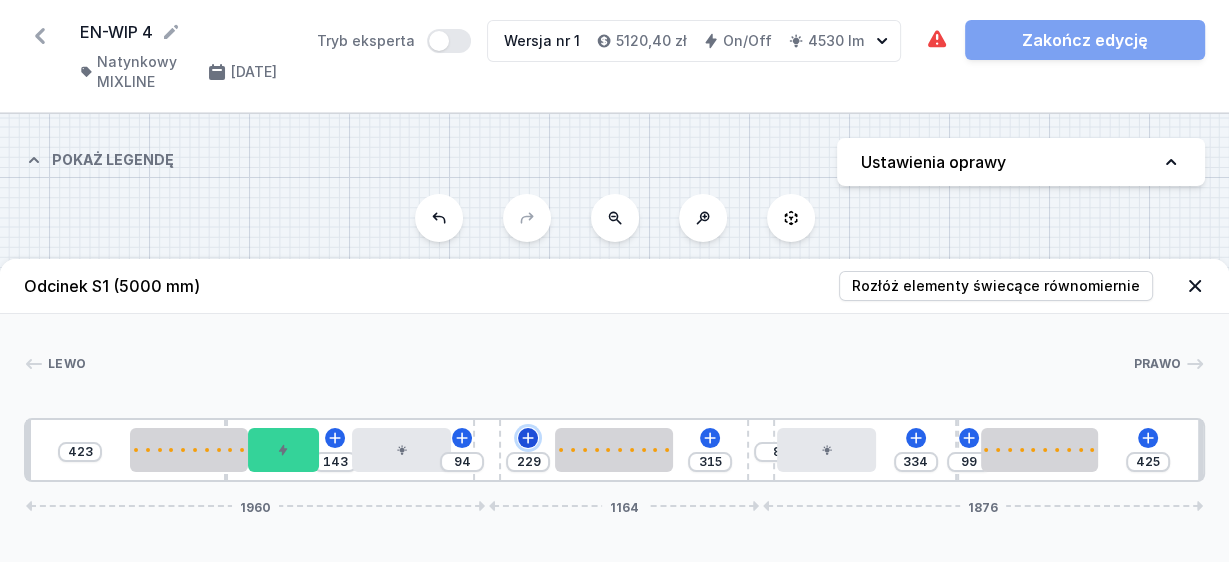 click 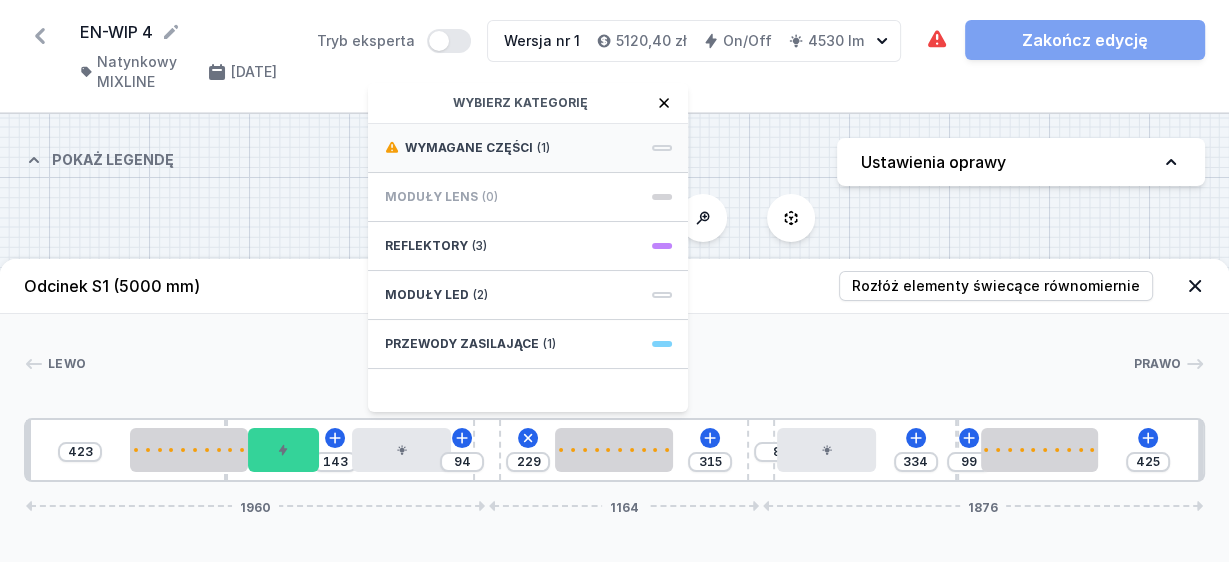 click on "Wymagane części" at bounding box center [468, 148] 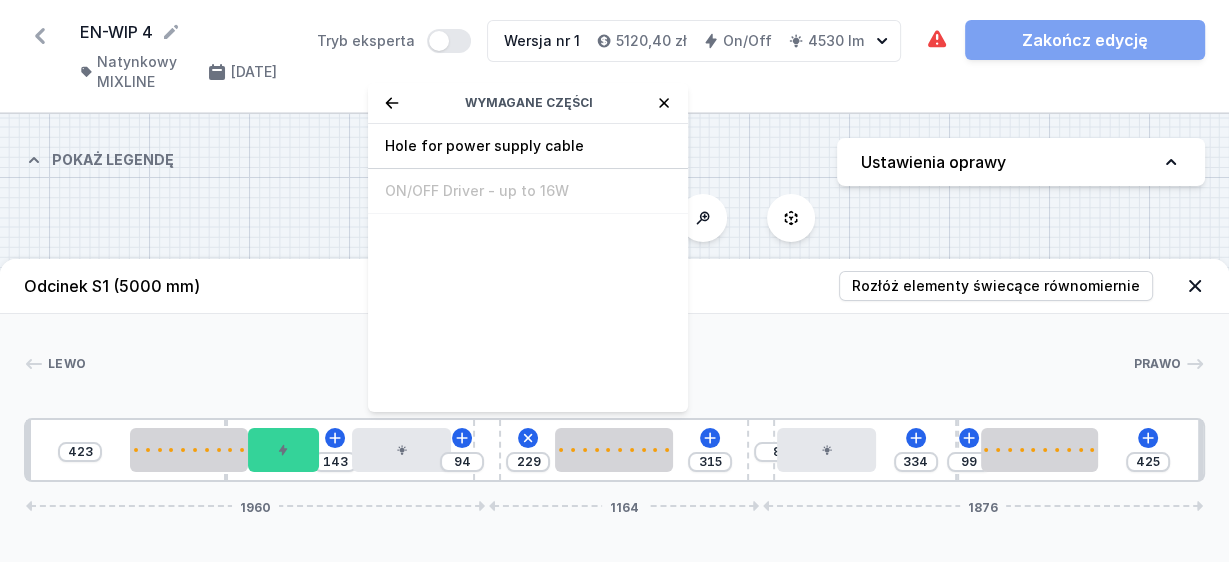 click at bounding box center [609, 364] 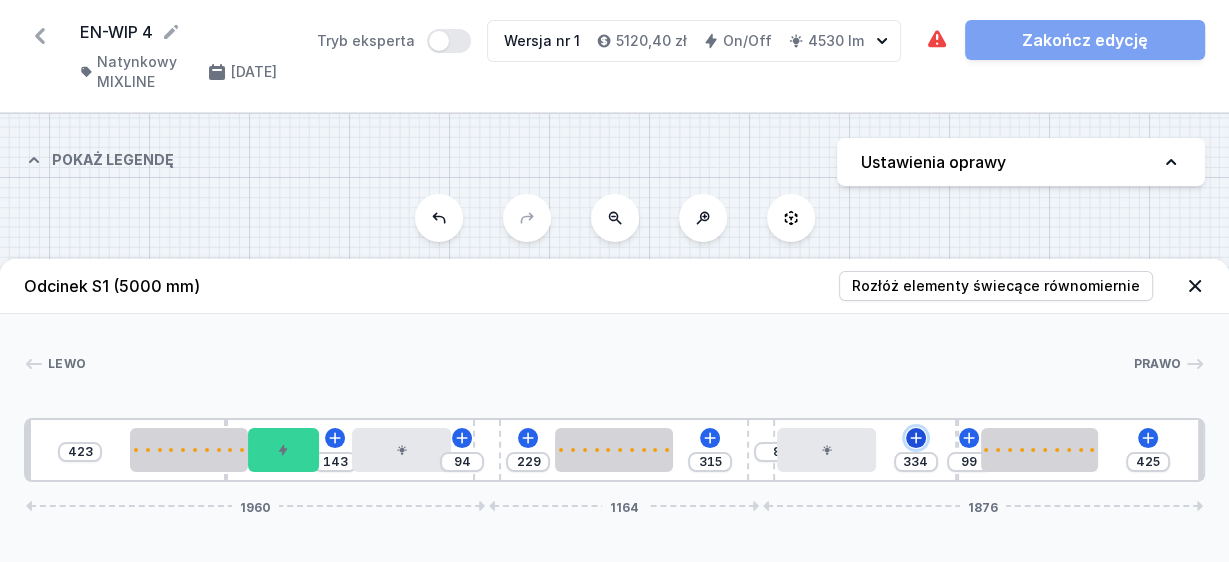click 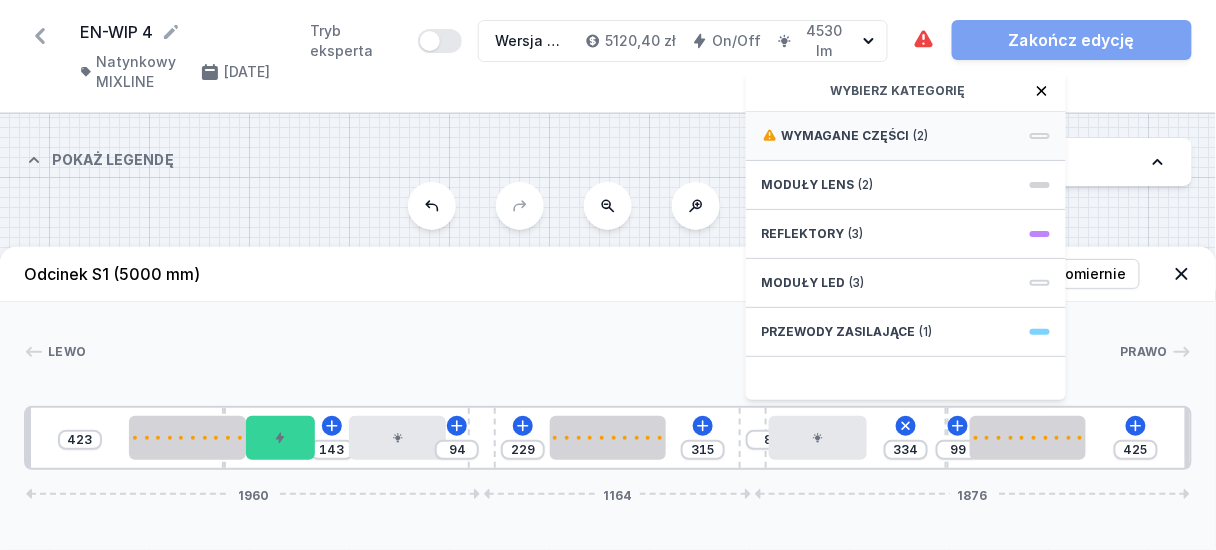click on "Wymagane części" at bounding box center (846, 136) 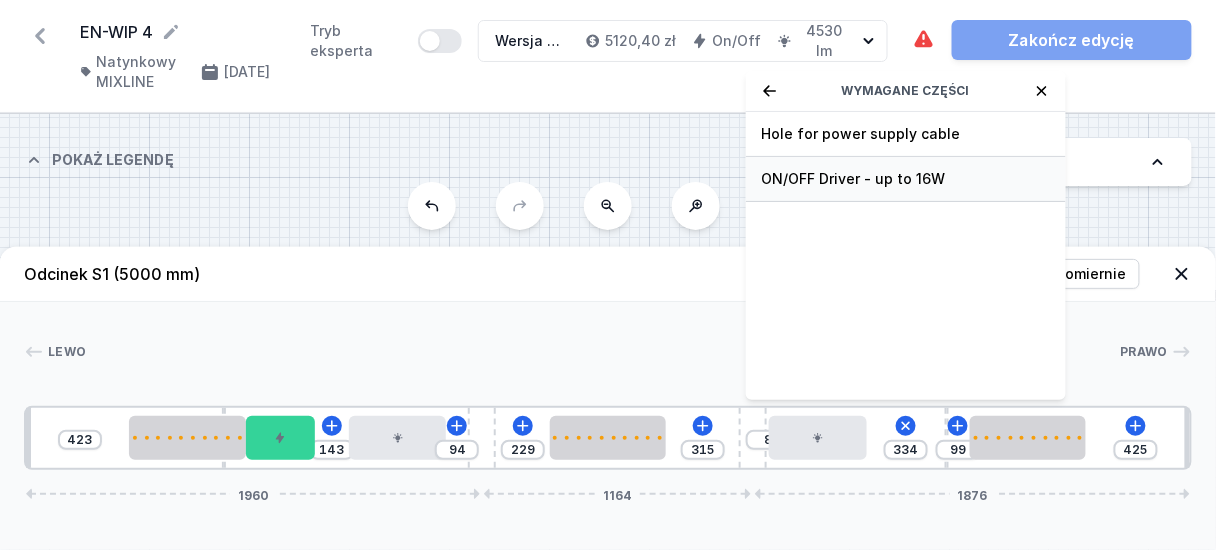 click on "ON/OFF Driver - up to 16W" at bounding box center (906, 179) 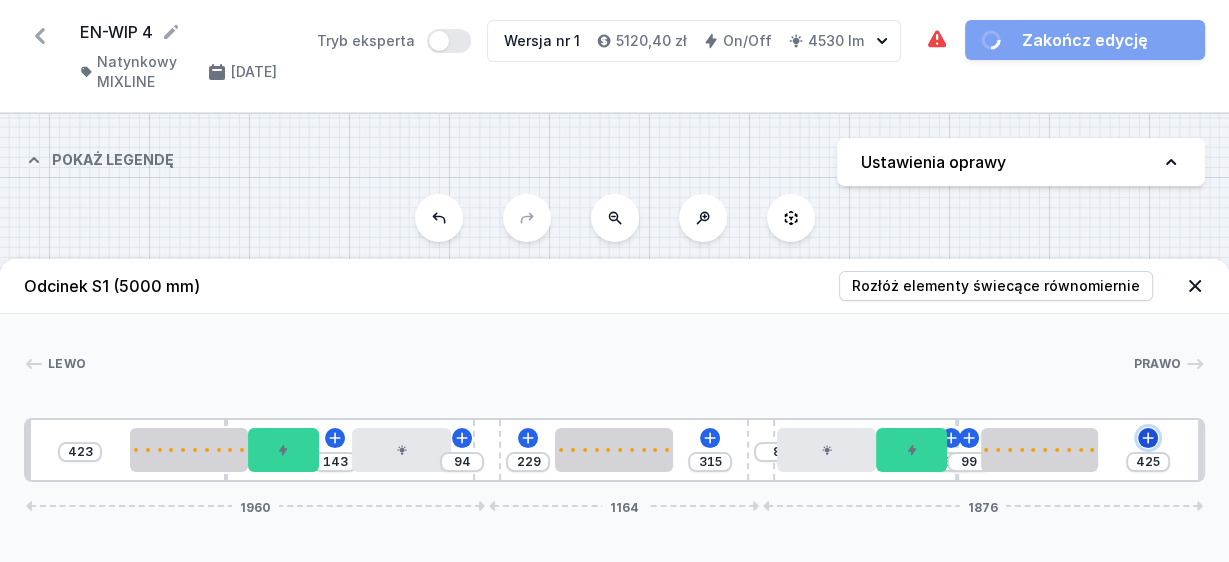 click 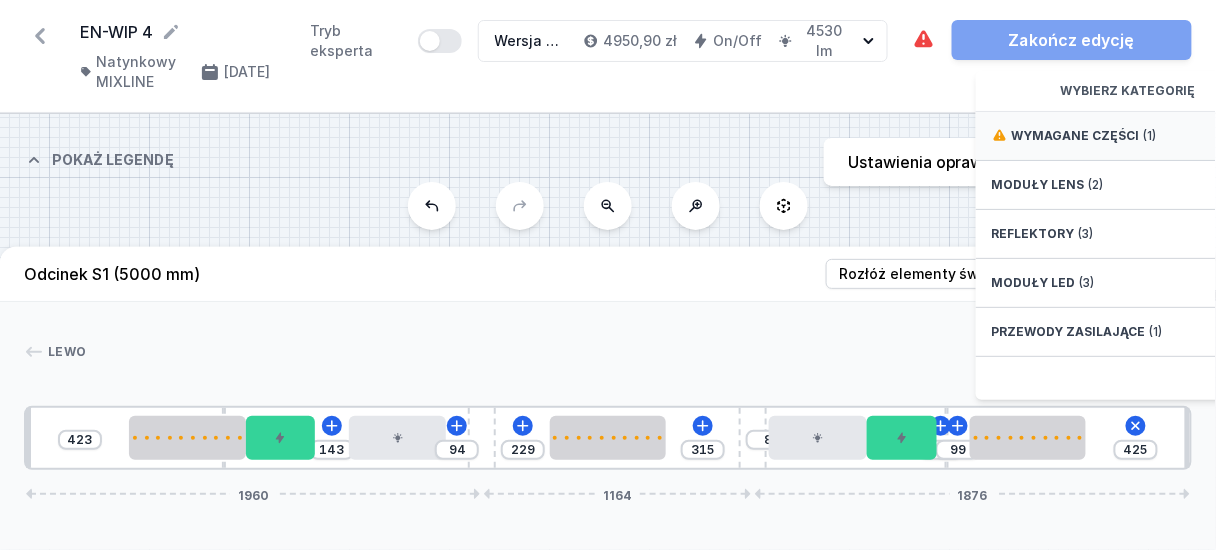 click on "Wymagane części" at bounding box center (1076, 136) 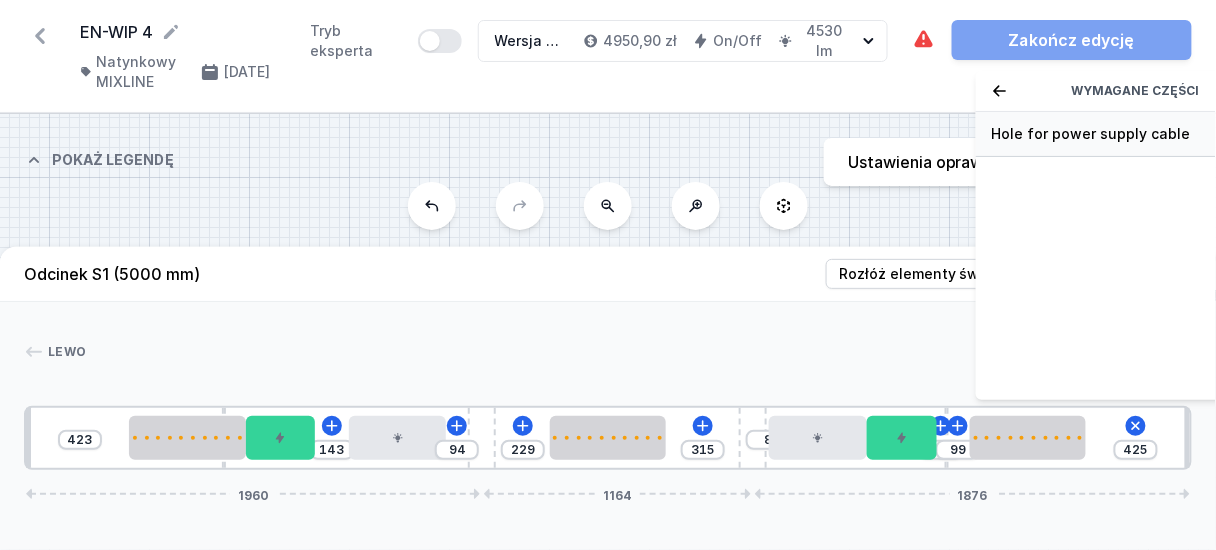 click on "Hole for power supply cable" at bounding box center (1136, 134) 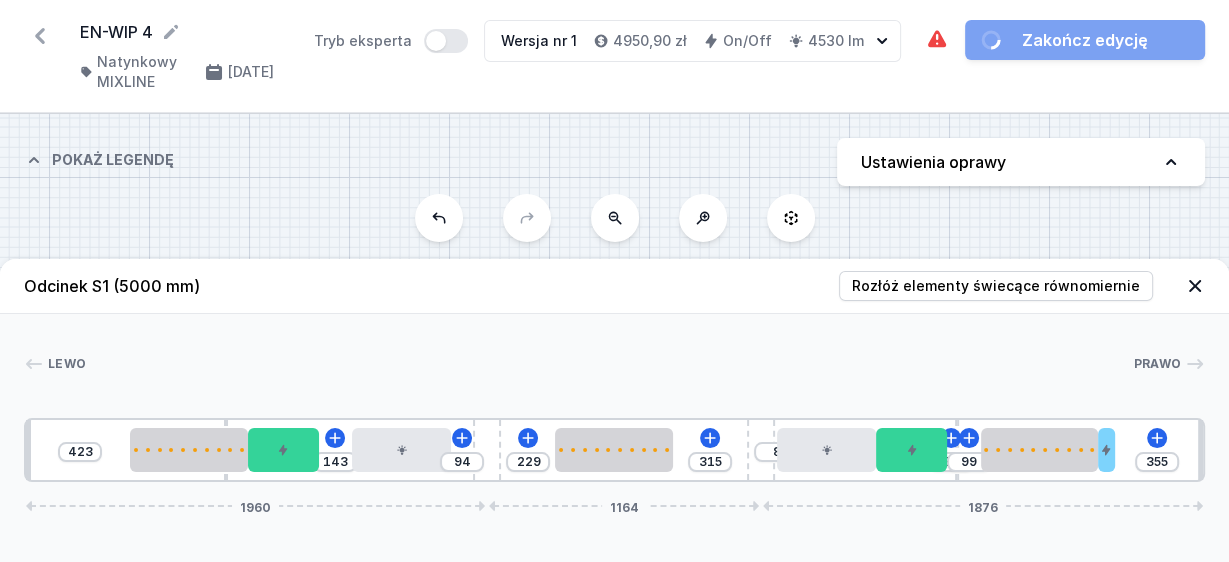 click on "S1 5000" at bounding box center (614, 338) 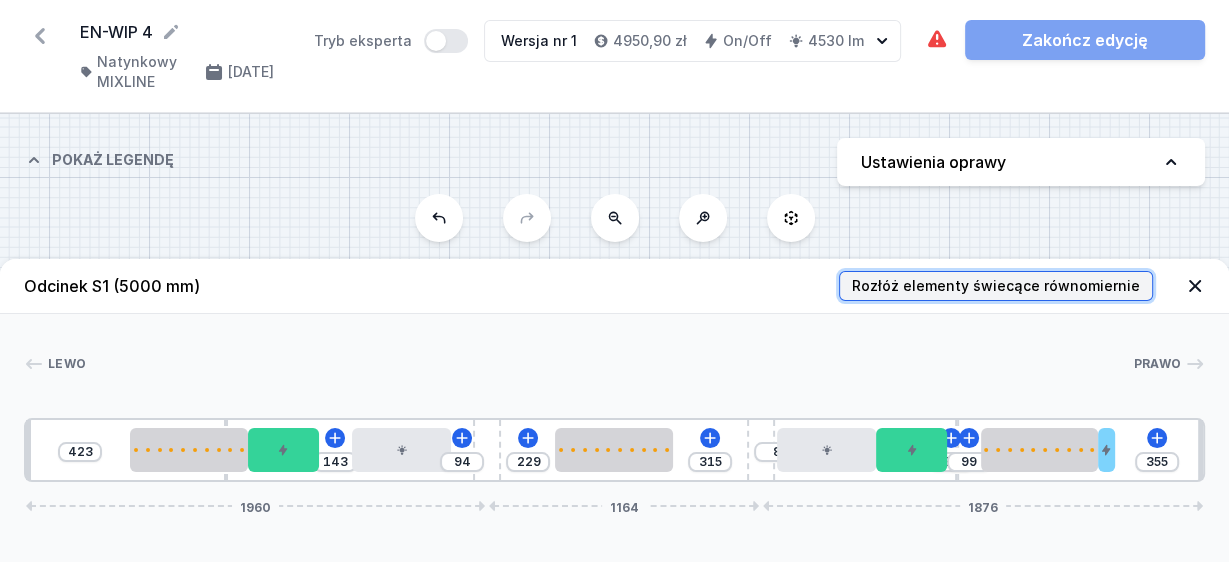 click on "Rozłóż elementy świecące równomiernie" at bounding box center [996, 286] 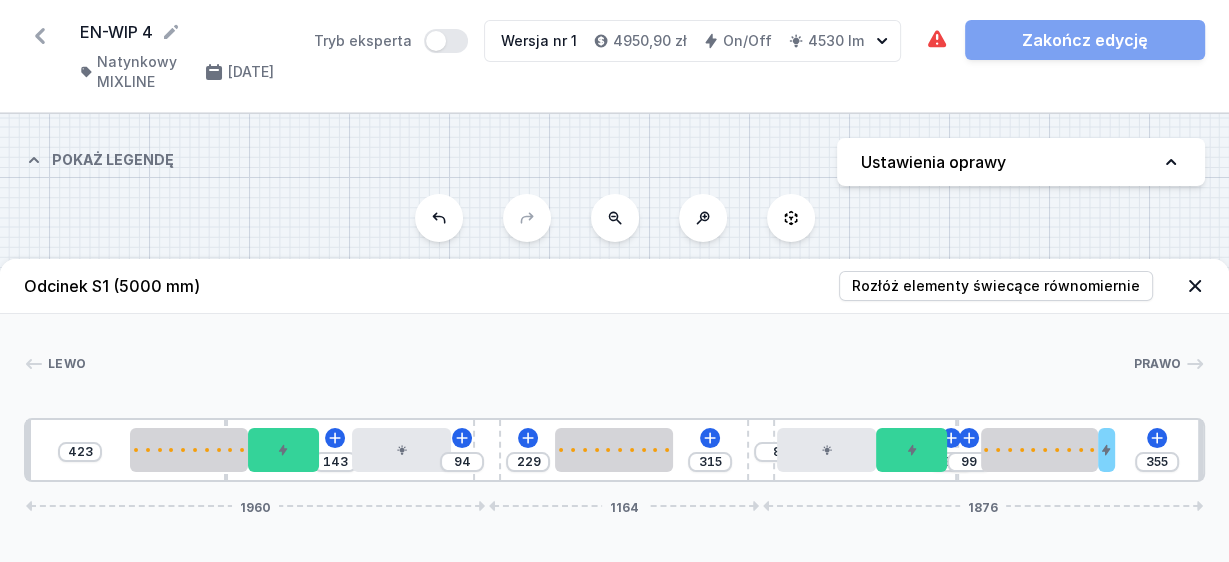 click at bounding box center [609, 364] 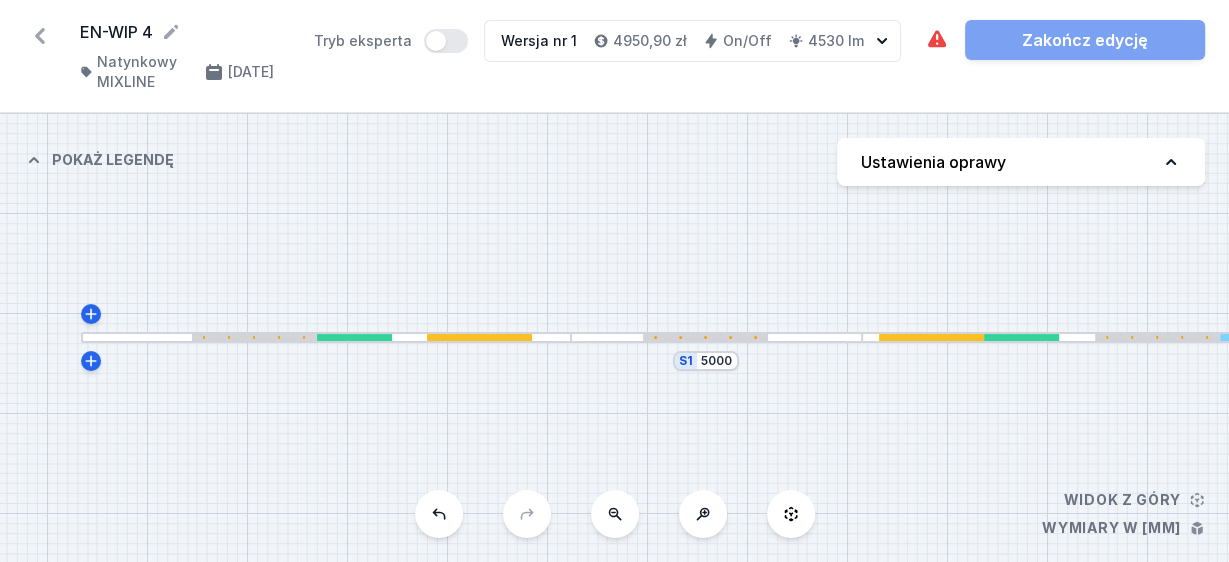 drag, startPoint x: 668, startPoint y: 155, endPoint x: 567, endPoint y: 195, distance: 108.63241 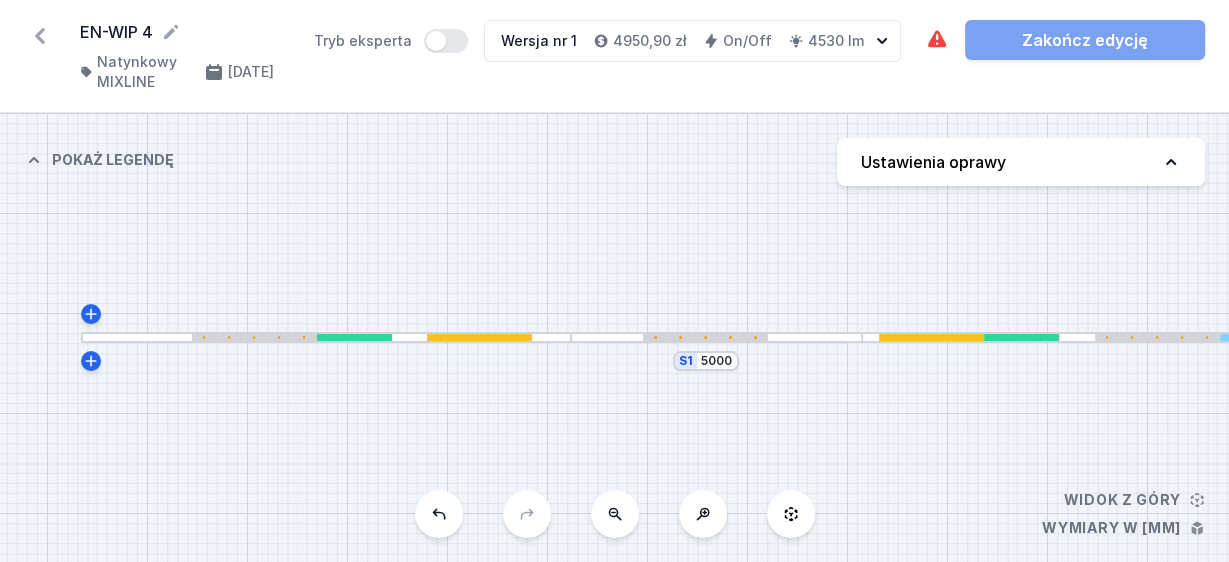 click on "S1 5000" at bounding box center [614, 338] 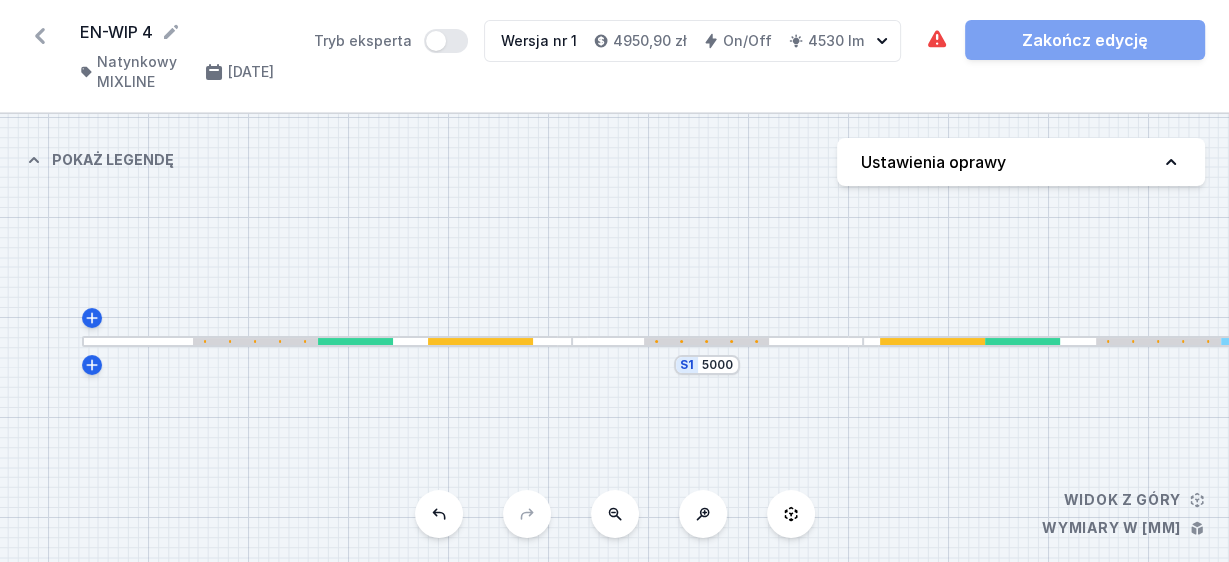 click at bounding box center [863, 341] 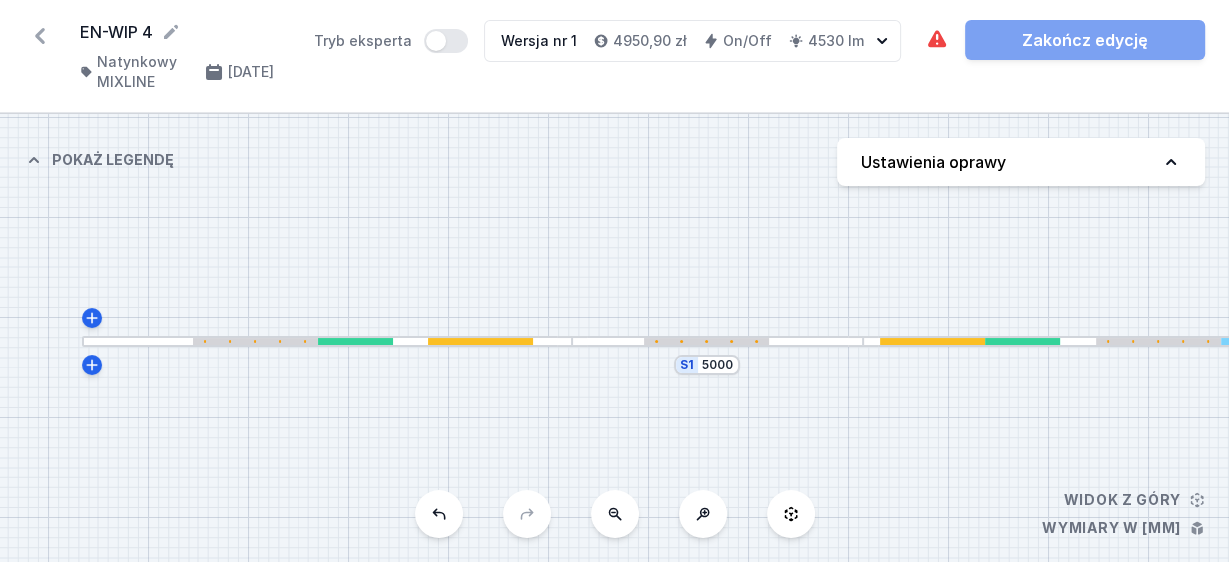 click at bounding box center (932, 341) 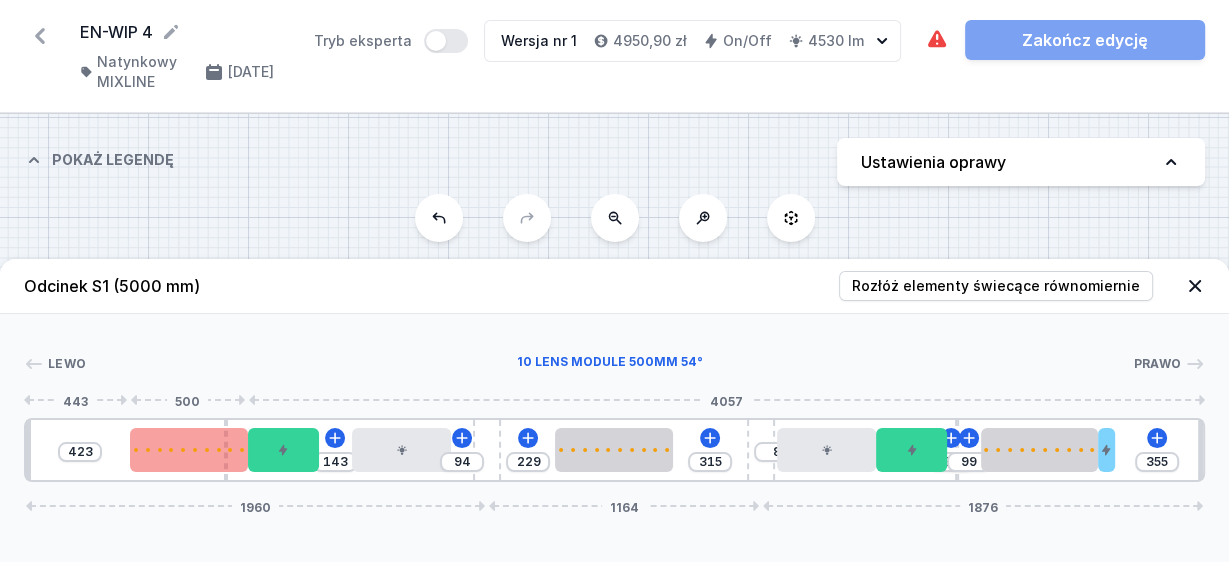 drag, startPoint x: 225, startPoint y: 429, endPoint x: 236, endPoint y: 429, distance: 11 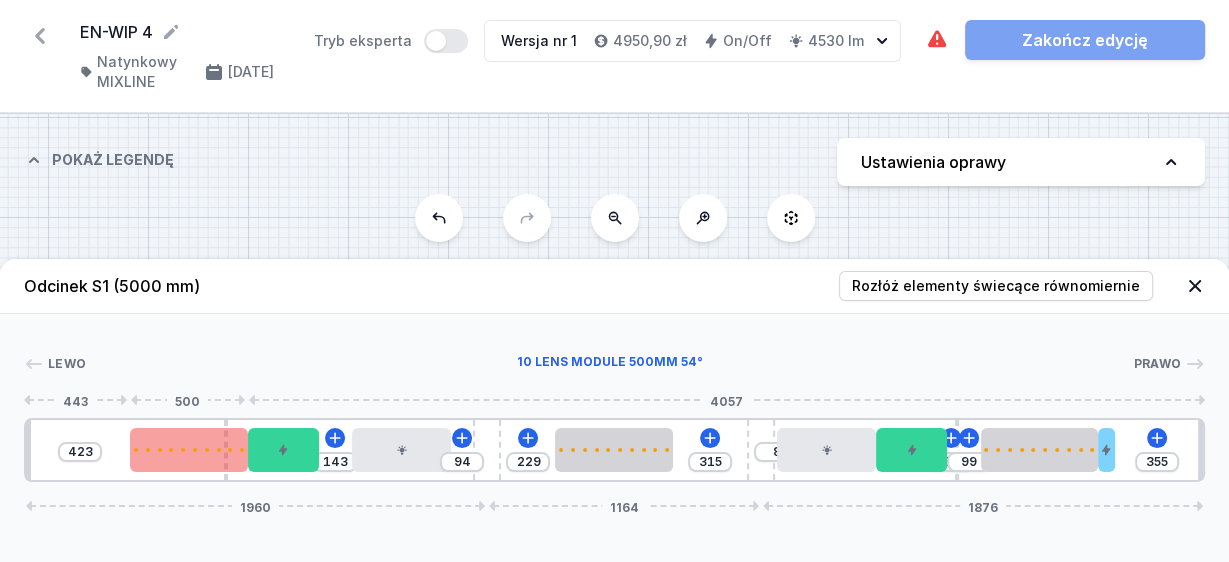 click at bounding box center (189, 450) 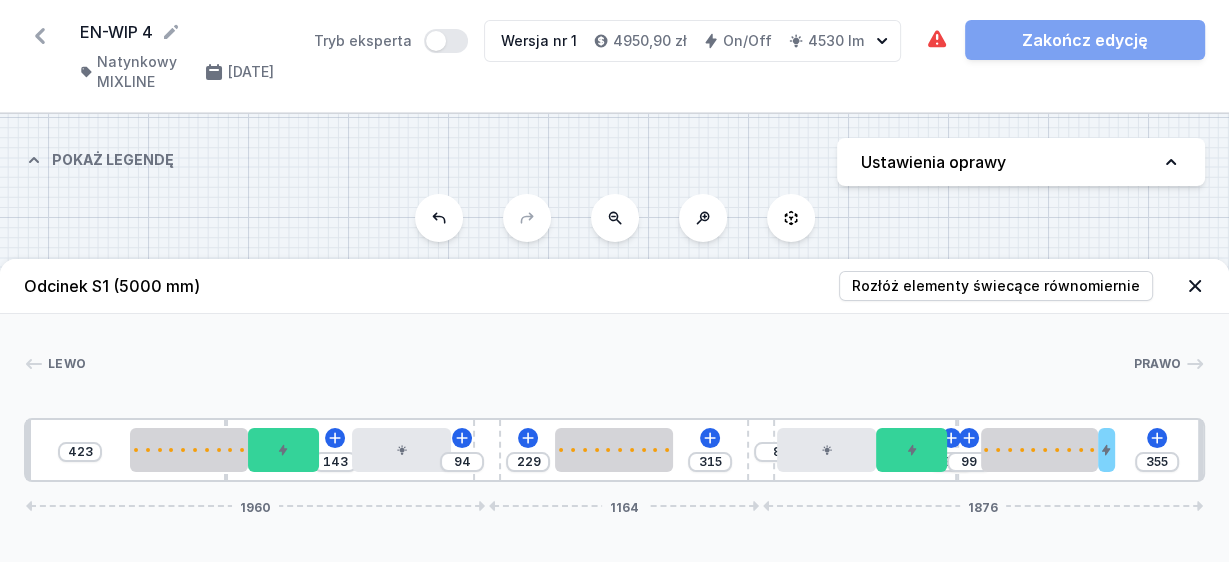 click on "423 143 94 229 315 8 34 99 355 1960 1164 1876" at bounding box center [614, 450] 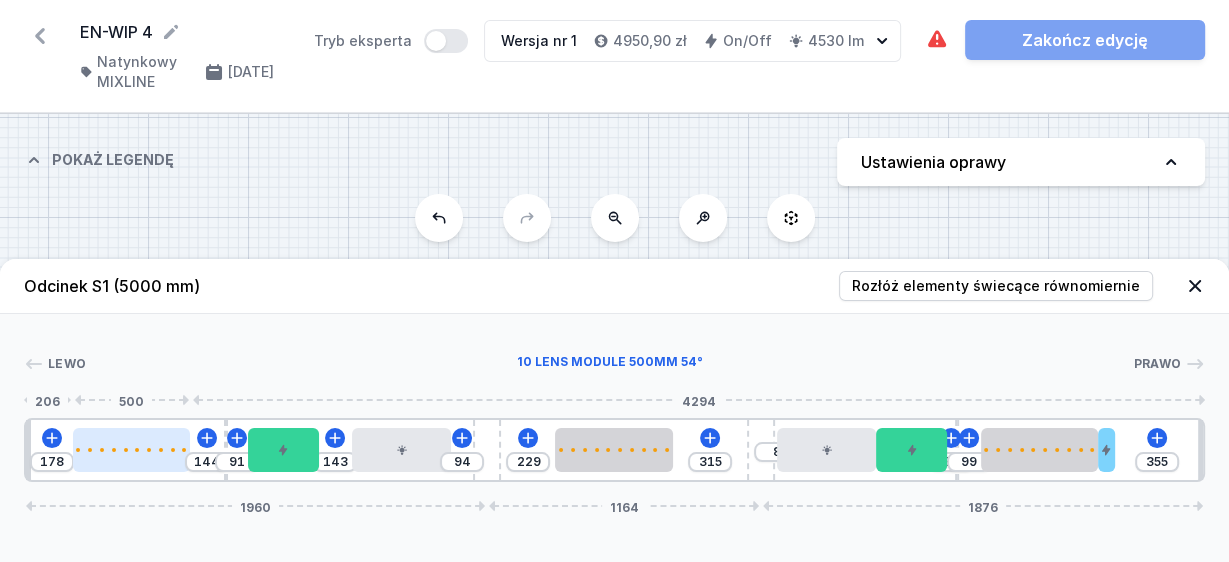 drag, startPoint x: 195, startPoint y: 439, endPoint x: 133, endPoint y: 448, distance: 62.649822 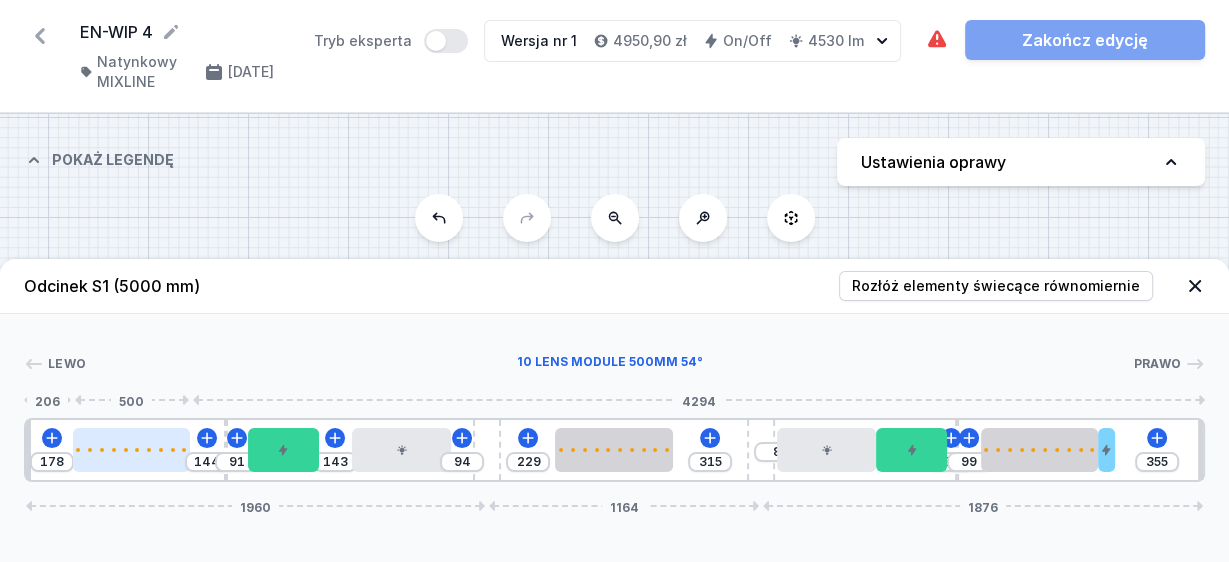 click at bounding box center [132, 450] 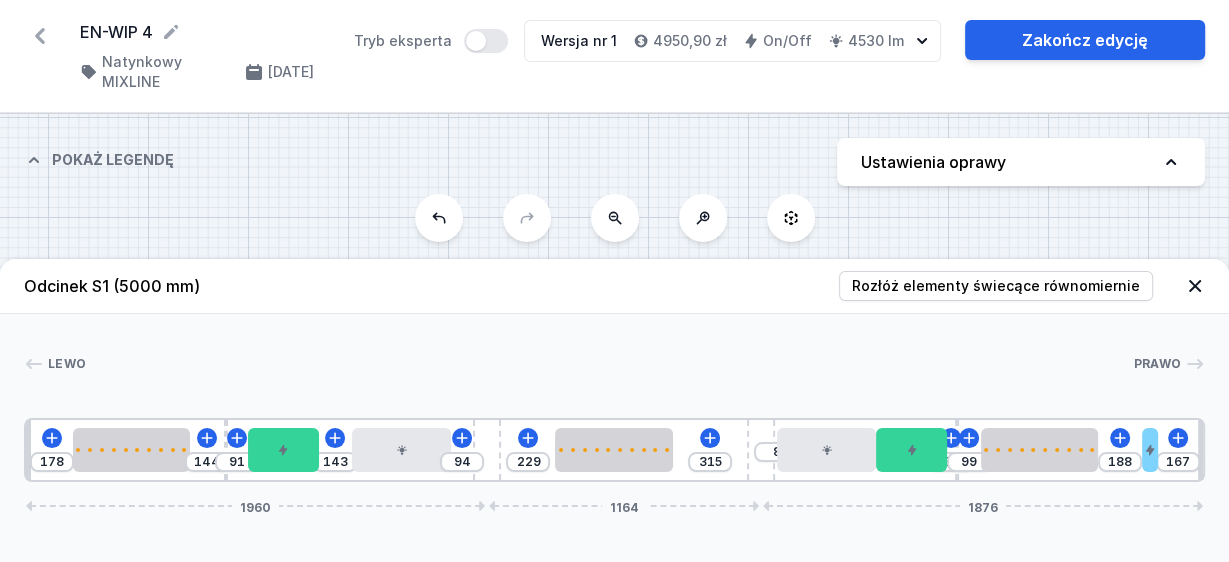 drag, startPoint x: 1112, startPoint y: 453, endPoint x: 1169, endPoint y: 454, distance: 57.00877 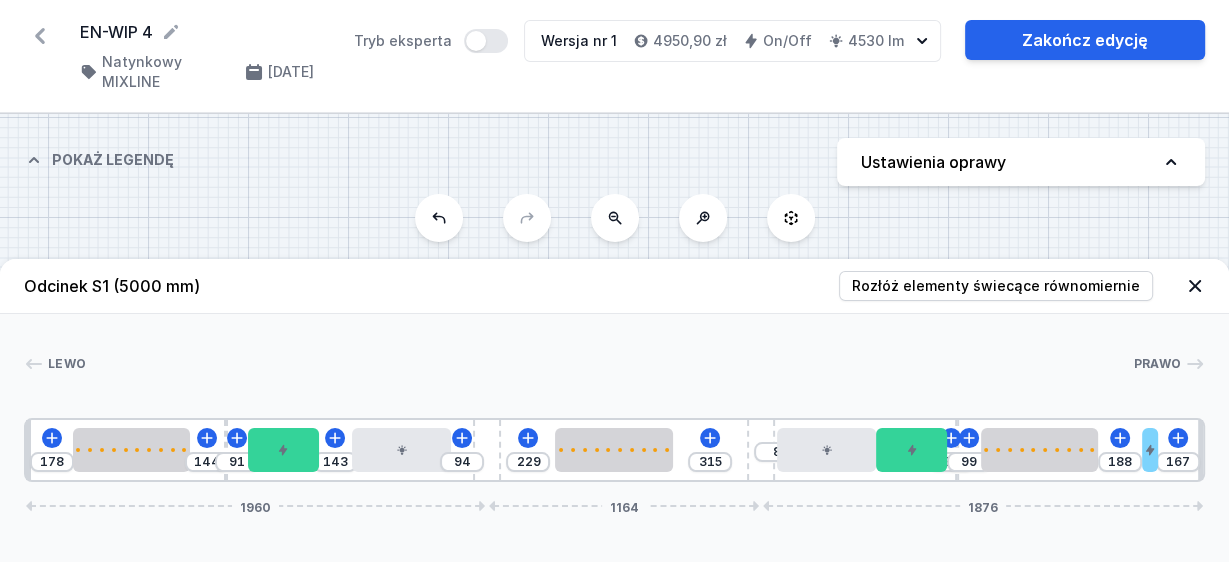 click on "178 144 91 143 94 229 315 8 34 99 188 167 1960 1164 1876" at bounding box center (614, 450) 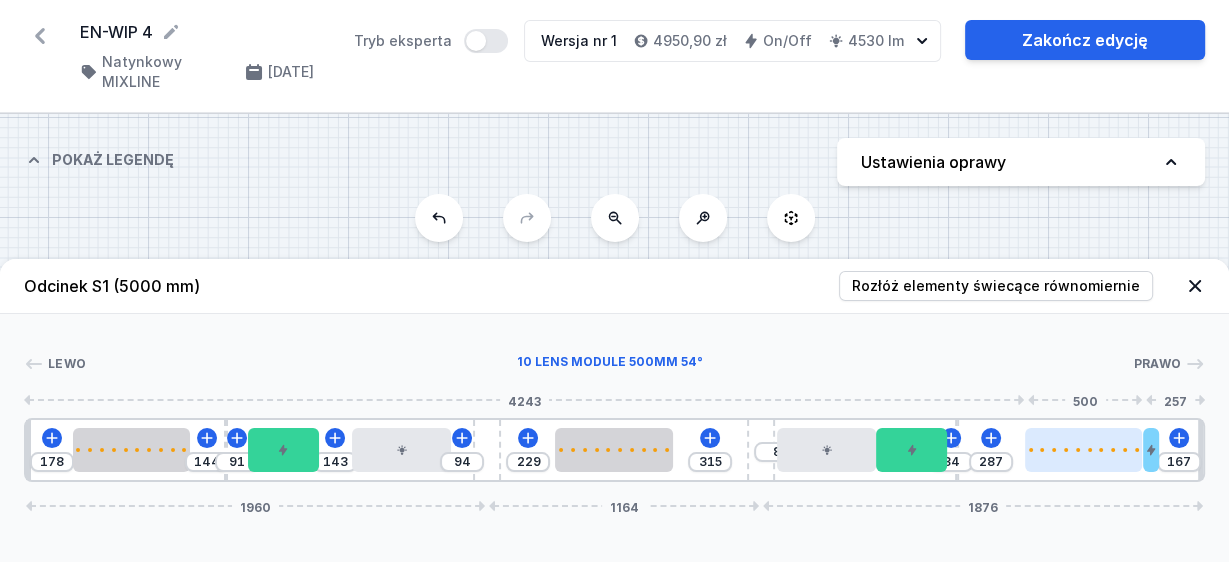 drag, startPoint x: 1018, startPoint y: 454, endPoint x: 1054, endPoint y: 456, distance: 36.05551 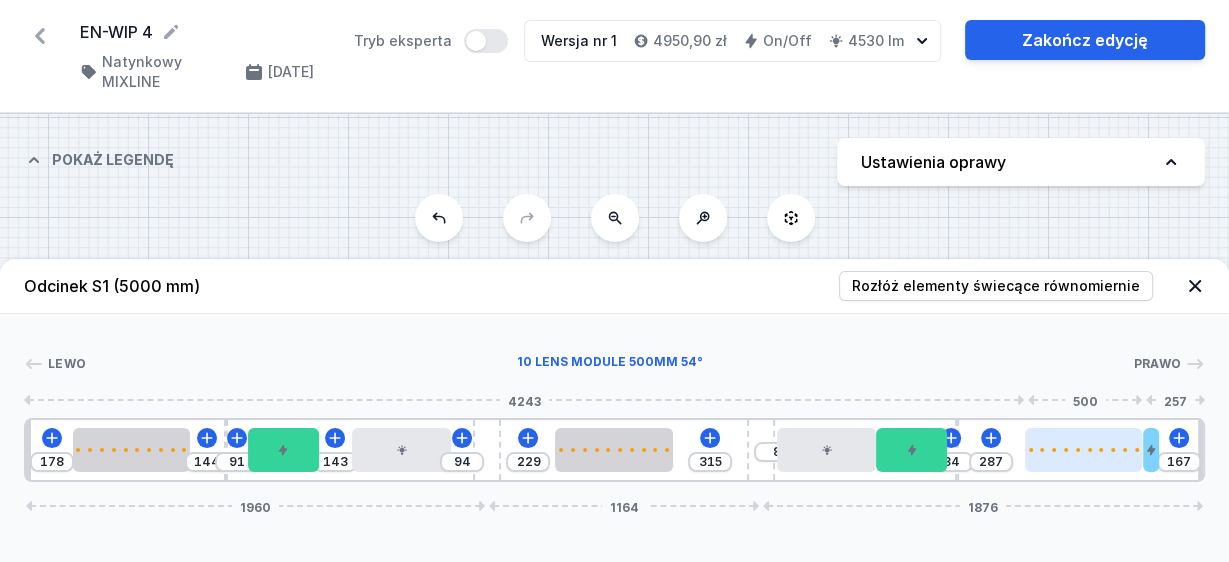 click at bounding box center [1084, 450] 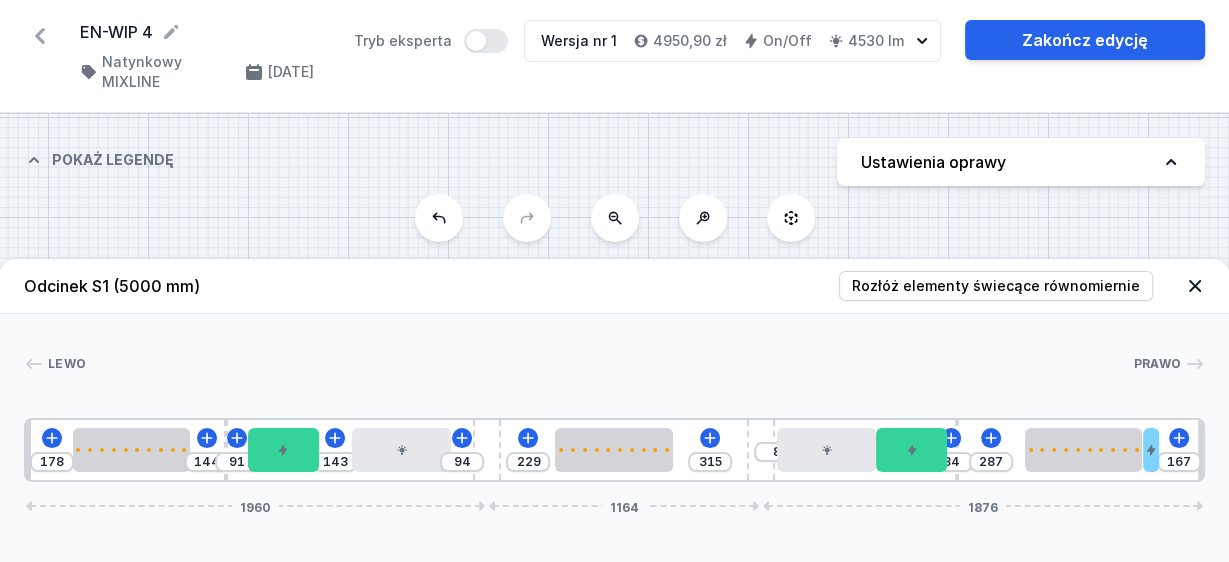click on "[PERSON_NAME] 1 2 3 4 5 6 2 6 5 7 3 2 8 1 178 144 91 143 94 229 315 8 34 287 167 1960 1164 1876 198 500 144 10 91 300 143 420 443 500 443 420 300 34 10 287 500 70 187 20 1880 120 1044 120 1796 20 5000" at bounding box center (614, 398) 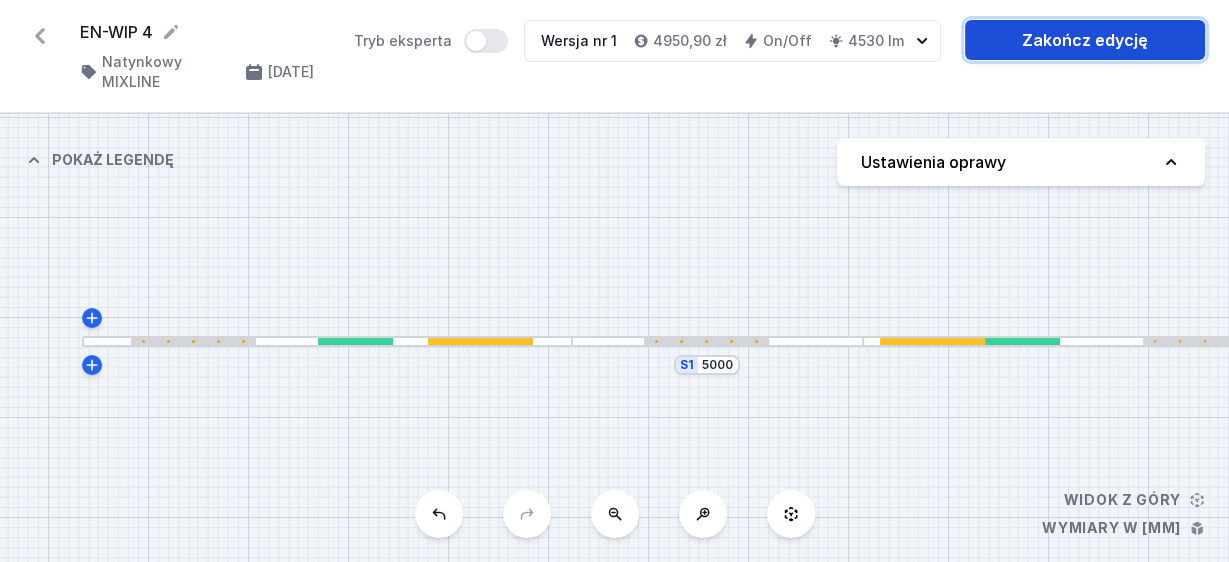 click on "Zakończ edycję" at bounding box center [1085, 40] 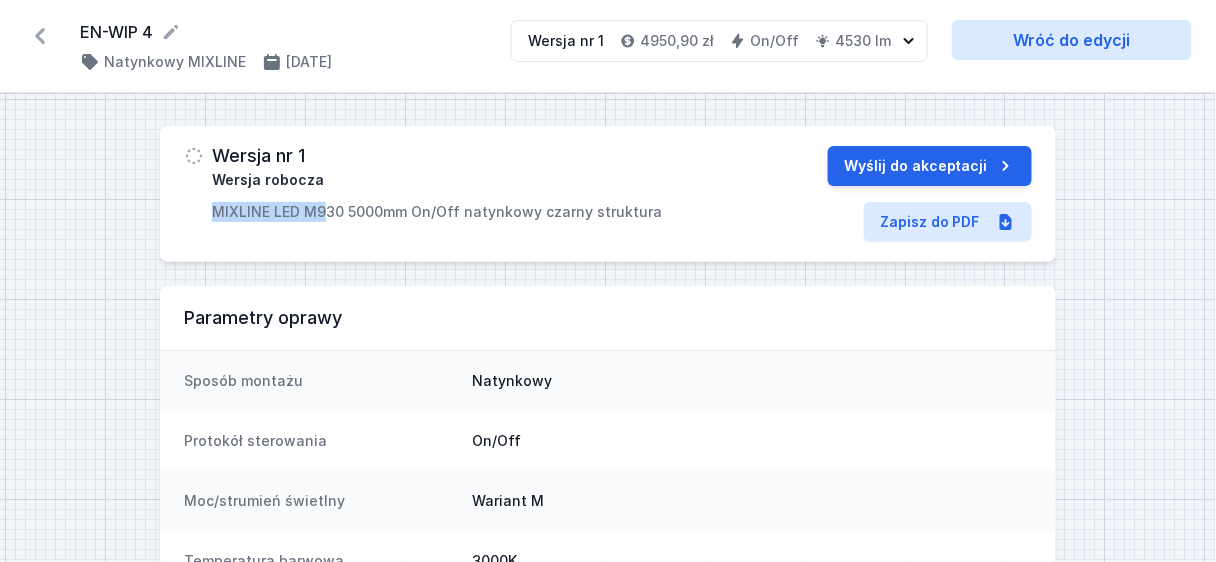 drag, startPoint x: 205, startPoint y: 209, endPoint x: 327, endPoint y: 210, distance: 122.0041 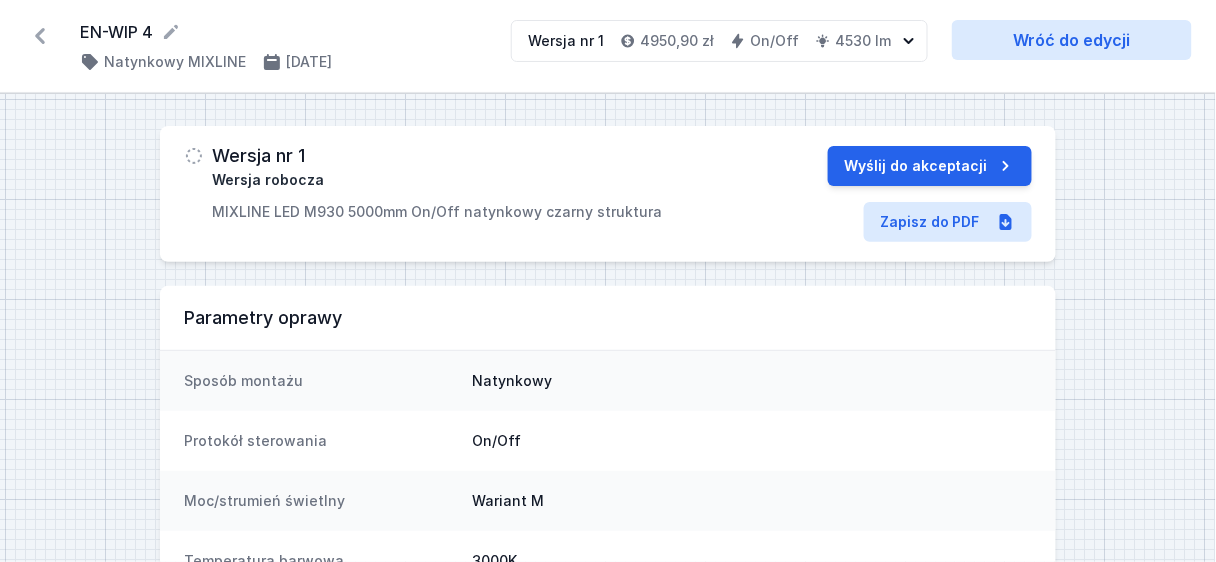 click on "Wersja nr 1 Wersja robocza MIXLINE LED M930 5000mm On/Off natynkowy czarny struktura Wyślij do akceptacji Zapisz do PDF" at bounding box center (608, 194) 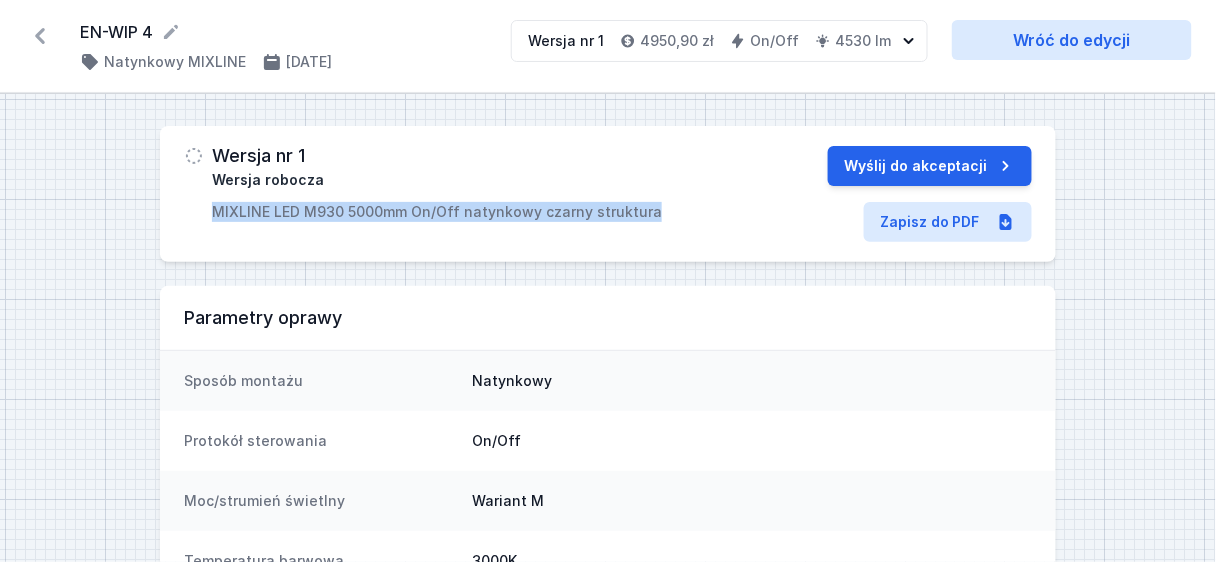 drag, startPoint x: 694, startPoint y: 211, endPoint x: 184, endPoint y: 218, distance: 510.04803 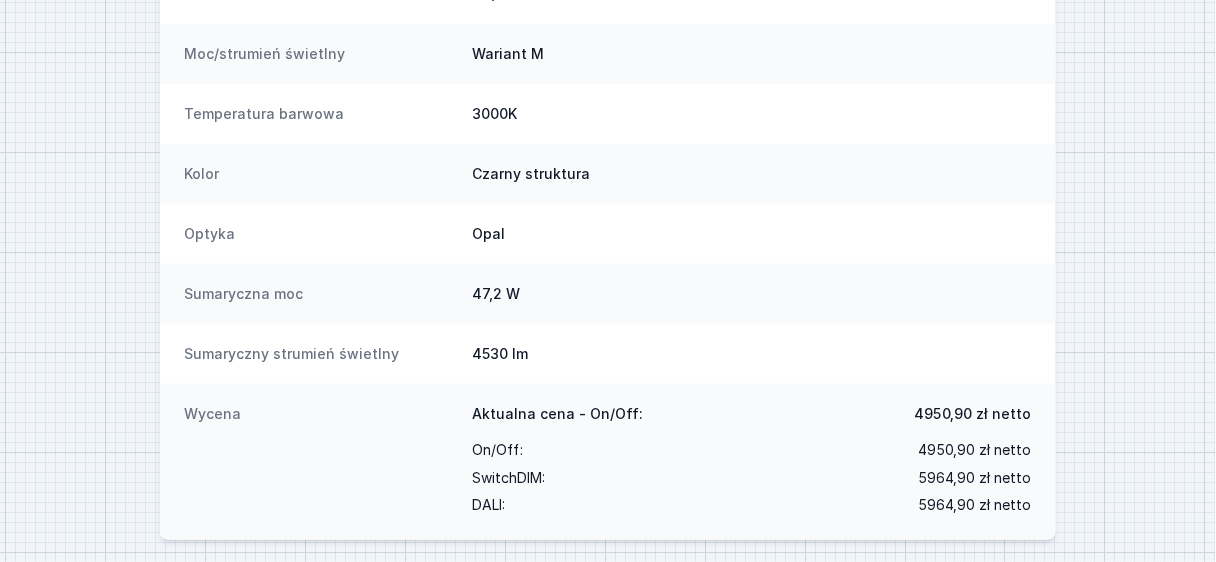 scroll, scrollTop: 455, scrollLeft: 0, axis: vertical 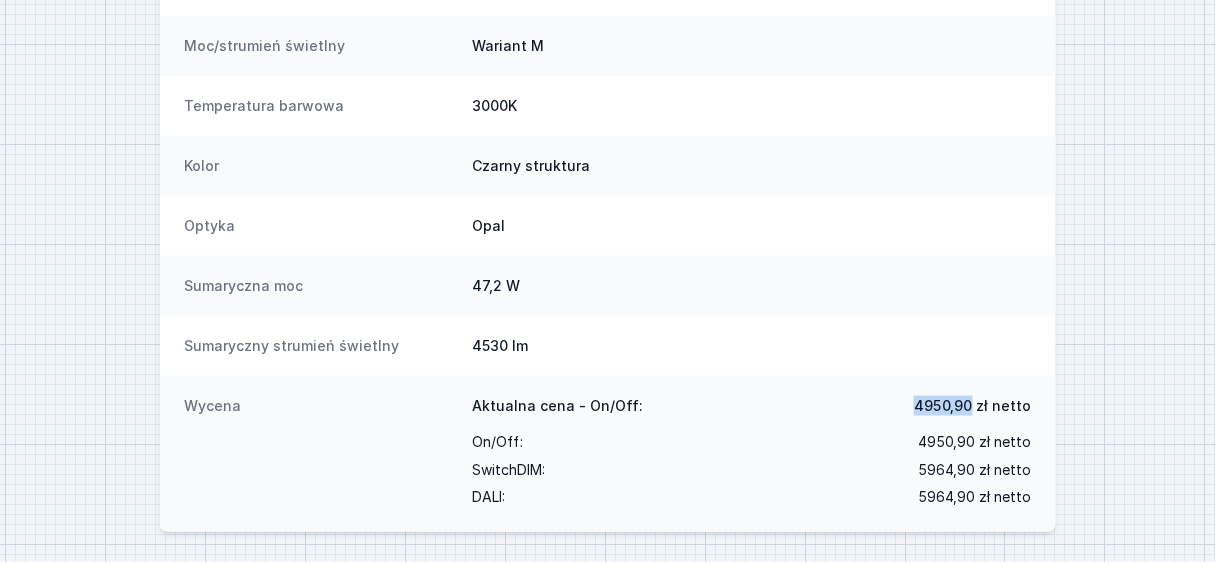drag, startPoint x: 977, startPoint y: 399, endPoint x: 914, endPoint y: 401, distance: 63.03174 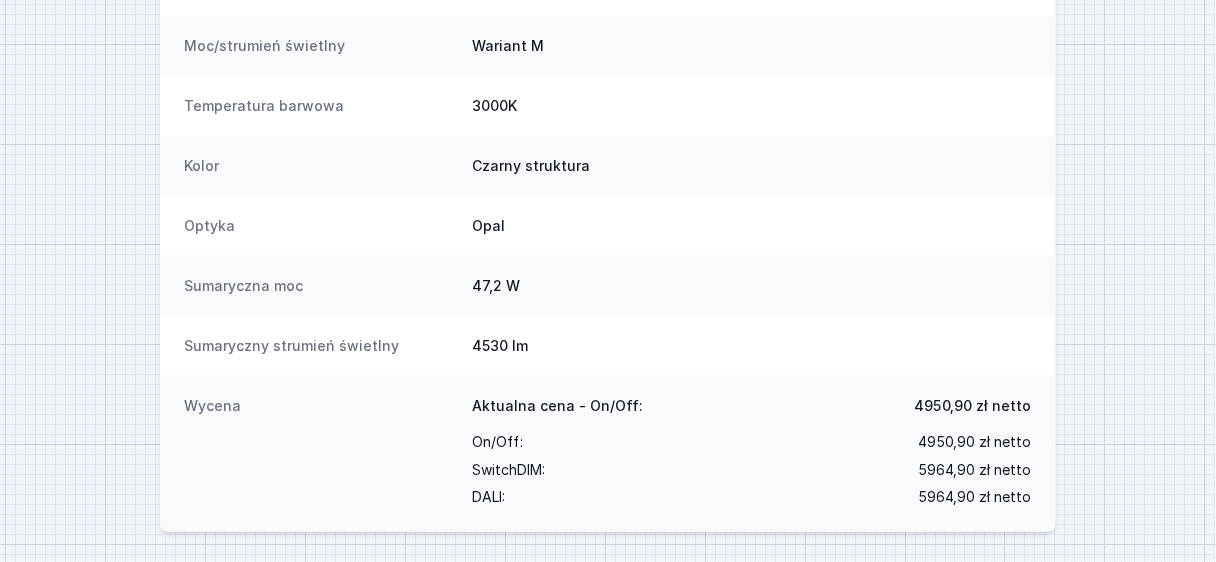 click on "Sumaryczny strumień świetlny 4530 lm" at bounding box center [608, 346] 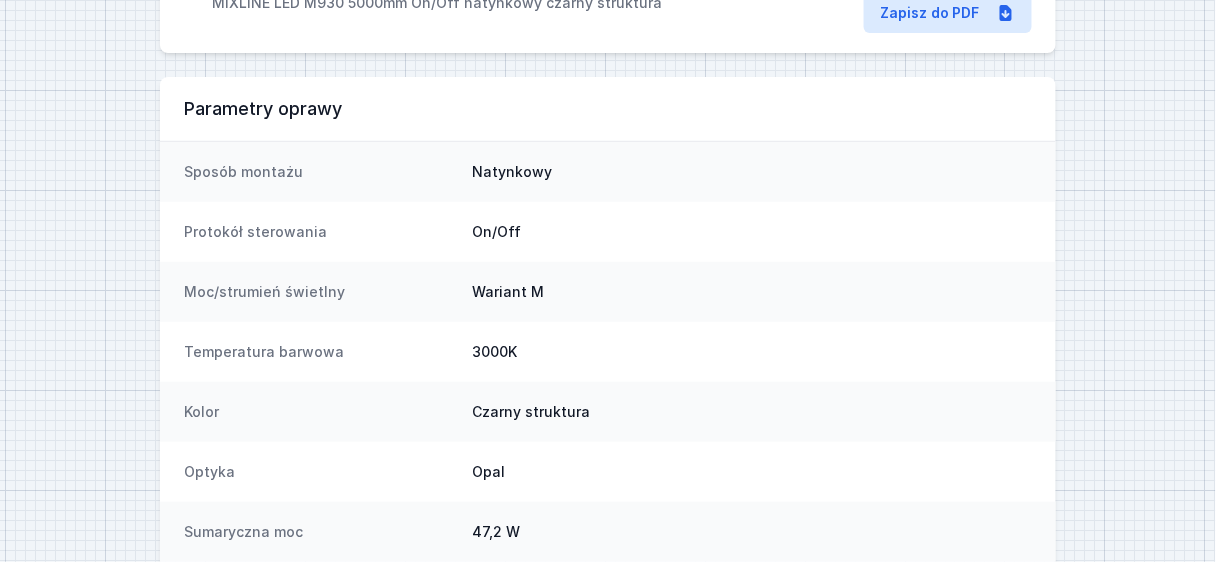 scroll, scrollTop: 455, scrollLeft: 0, axis: vertical 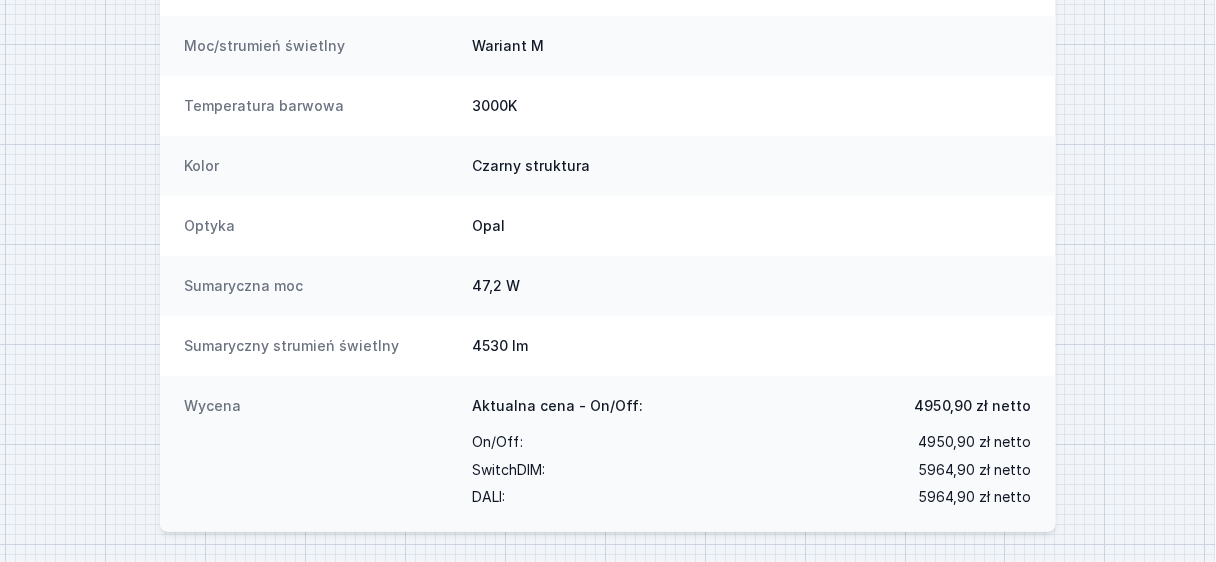 click on "Wersja nr 1 Wersja robocza MIXLINE LED M930 5000mm On/Off natynkowy czarny struktura Wyślij do akceptacji Zapisz do PDF Parametry oprawy Sposób montażu Natynkowy Protokół sterowania On/Off Moc/strumień świetlny Wariant M Temperatura barwowa 3000K Kolor Czarny struktura Optyka Opal Sumaryczna moc 47,2 W Sumaryczny strumień świetlny 4530 lm Wycena Aktualna cena - On/Off: 4950,90 zł   netto On/Off : 4950,90 zł   netto SwitchDIM : 5964,90 zł   netto DALI : 5964,90 zł   netto" at bounding box center (608, 101) 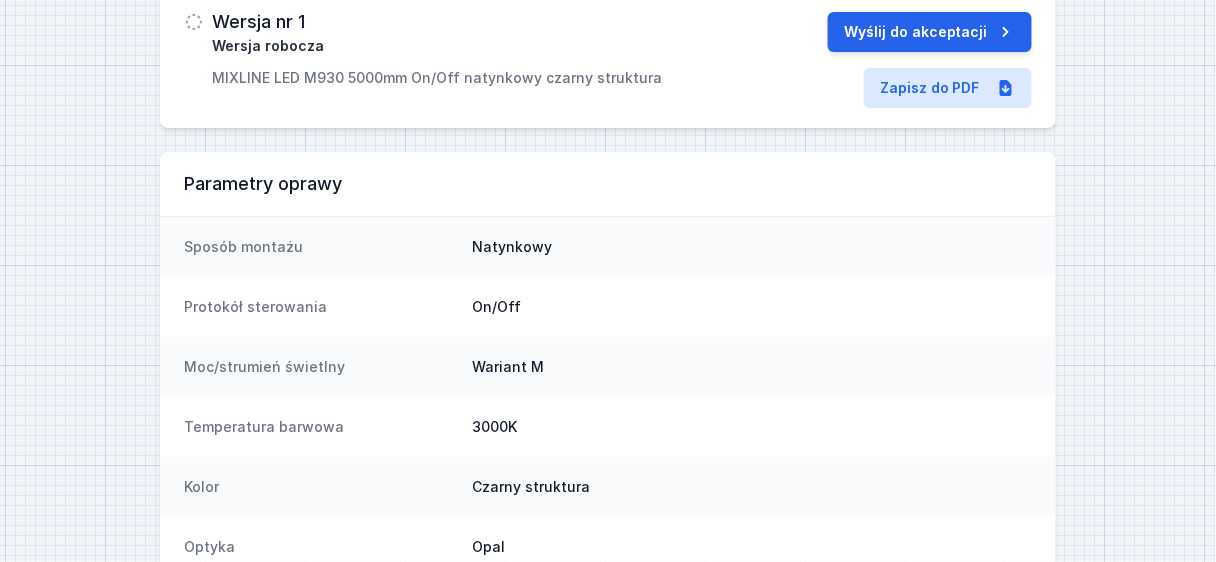 scroll, scrollTop: 0, scrollLeft: 0, axis: both 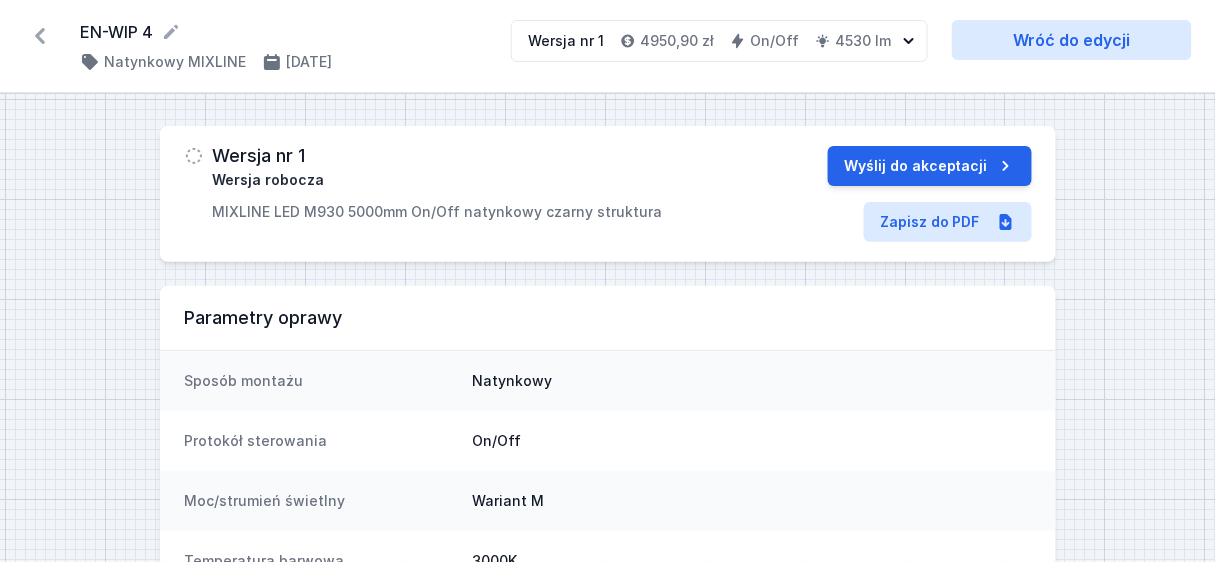 click on "EN-WIP 4" at bounding box center (283, 32) 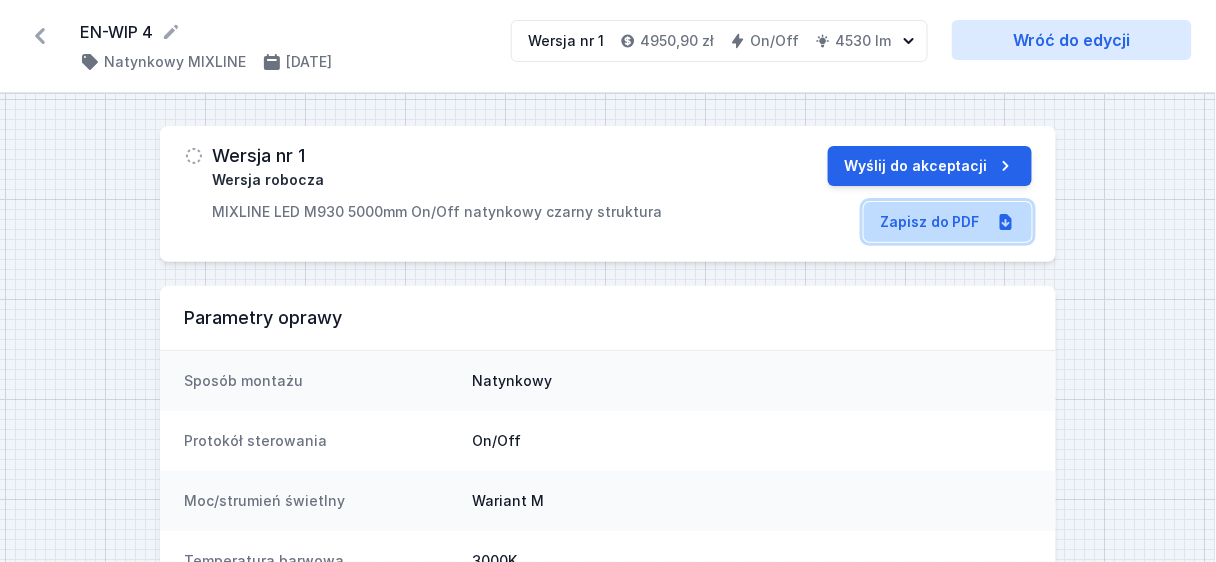 click on "Zapisz do PDF" at bounding box center (948, 222) 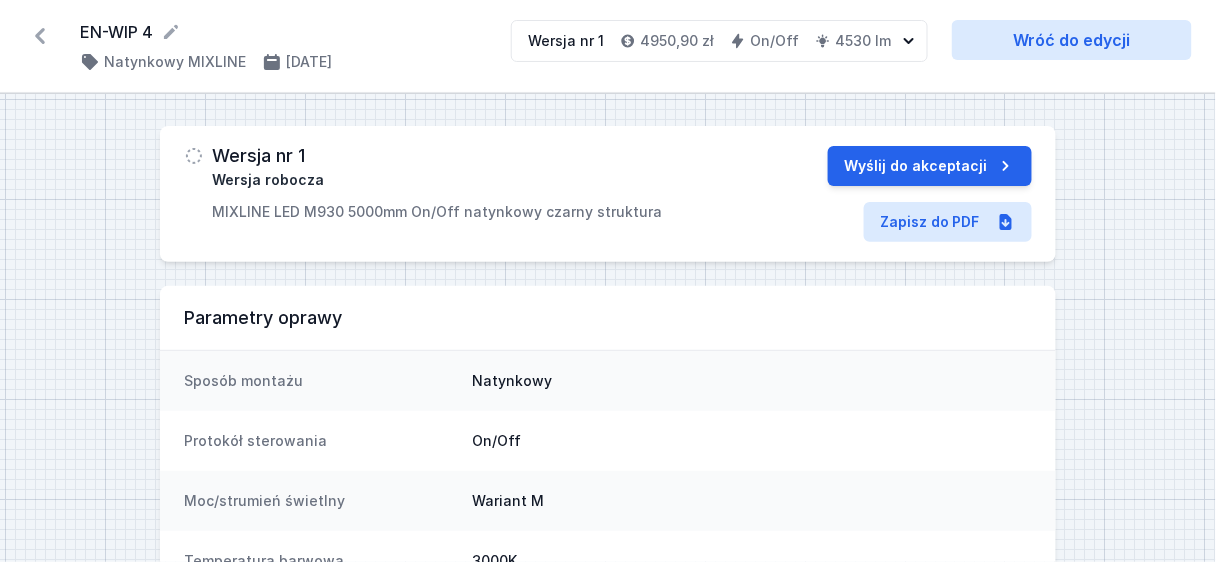 click 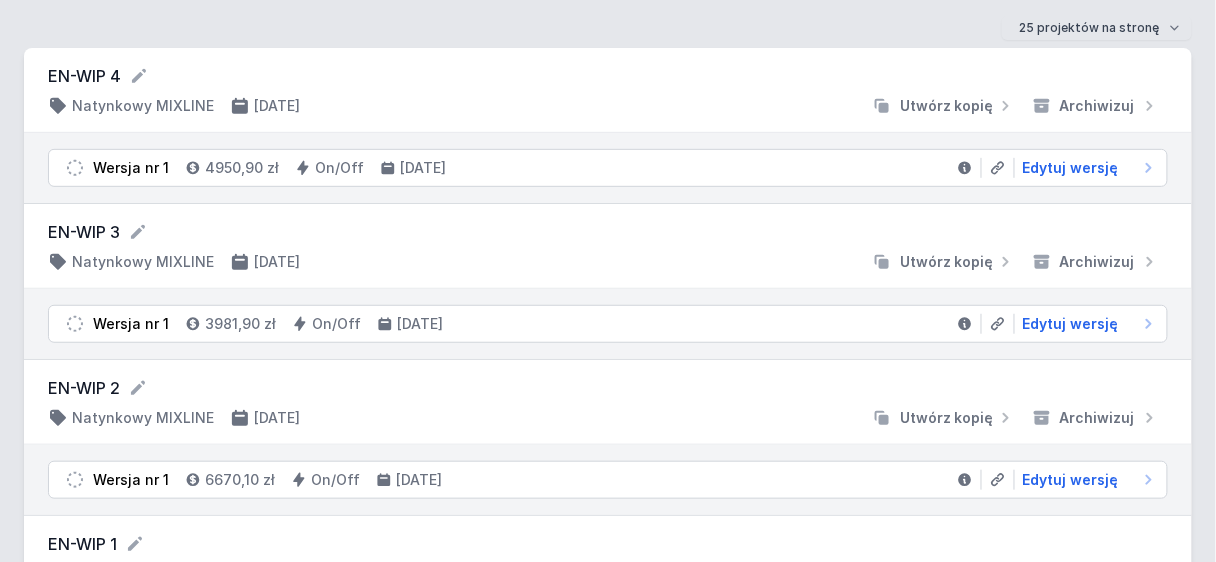 scroll, scrollTop: 0, scrollLeft: 0, axis: both 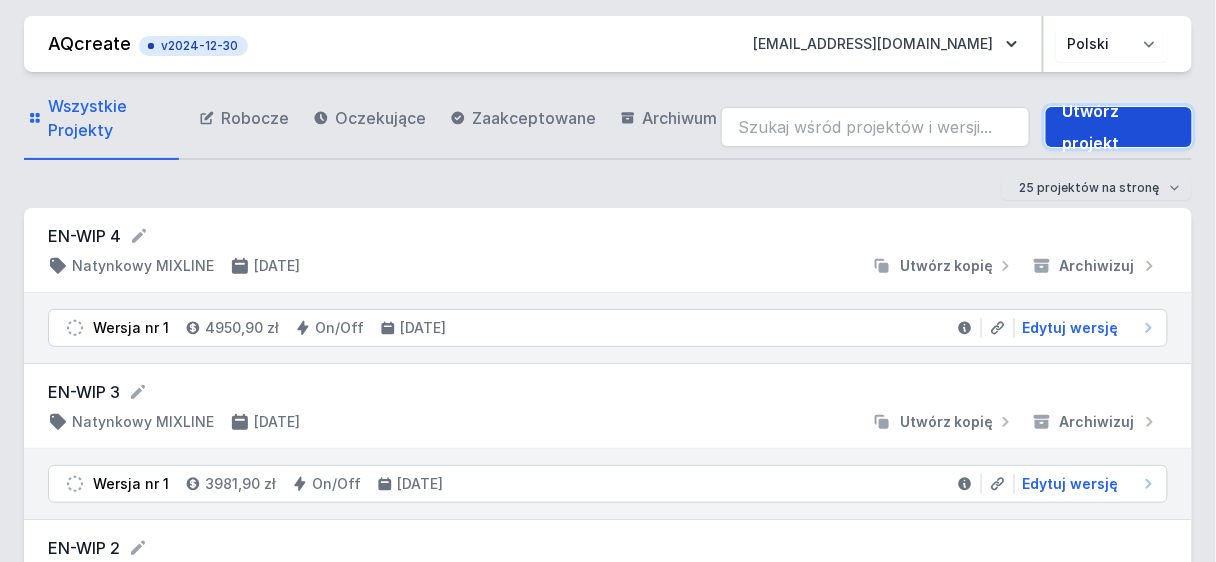 click on "Utwórz projekt" at bounding box center [1119, 127] 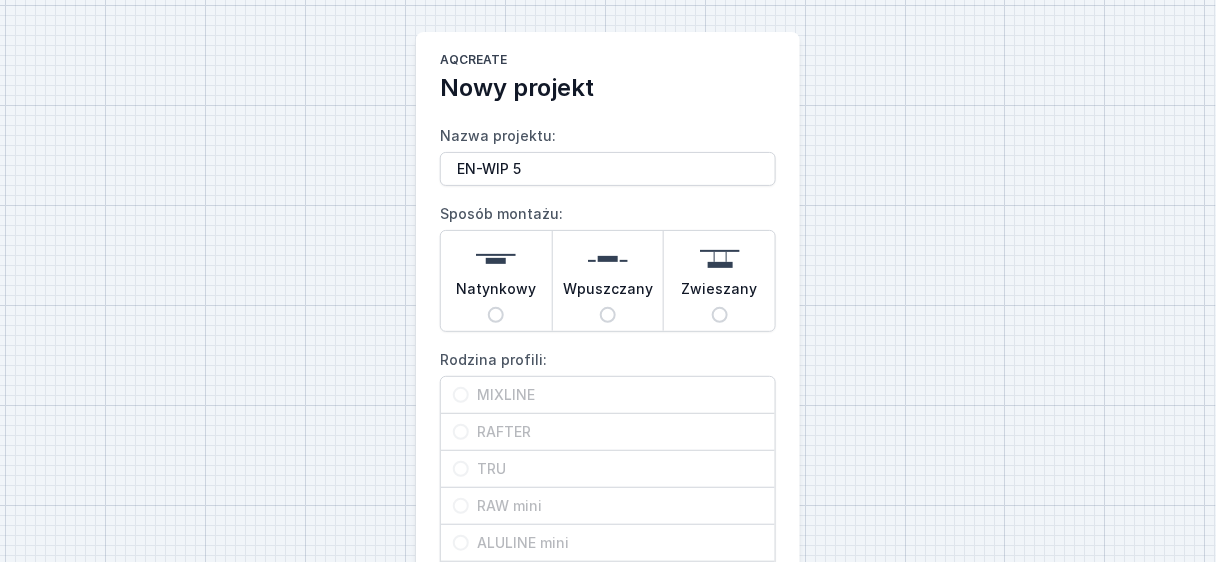 click on "Natynkowy" at bounding box center [496, 281] 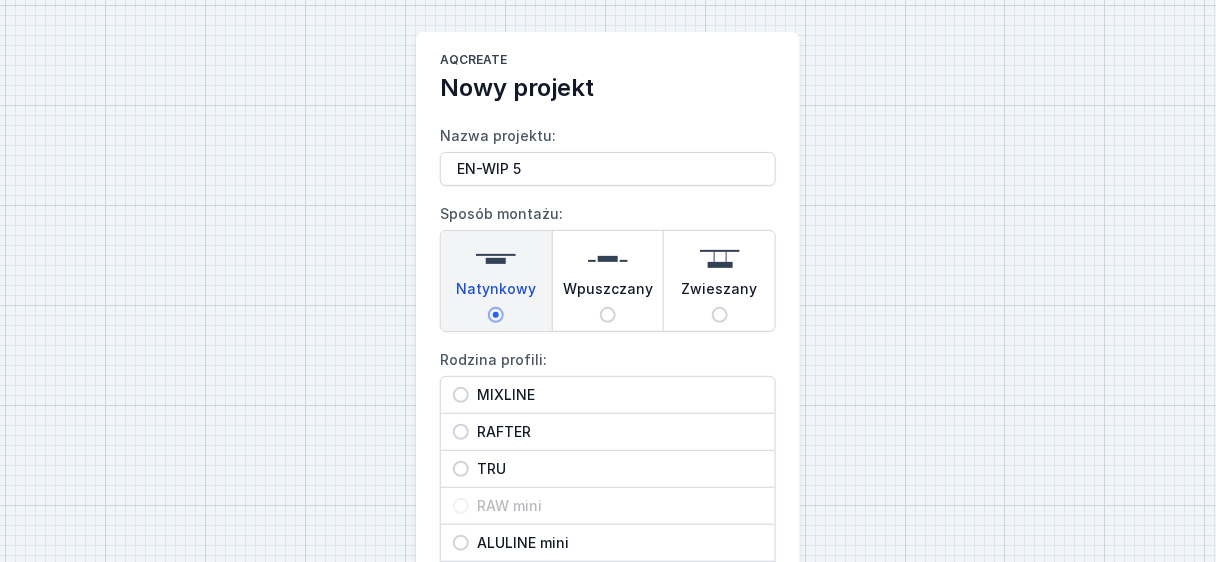 click on "MIXLINE" at bounding box center [608, 395] 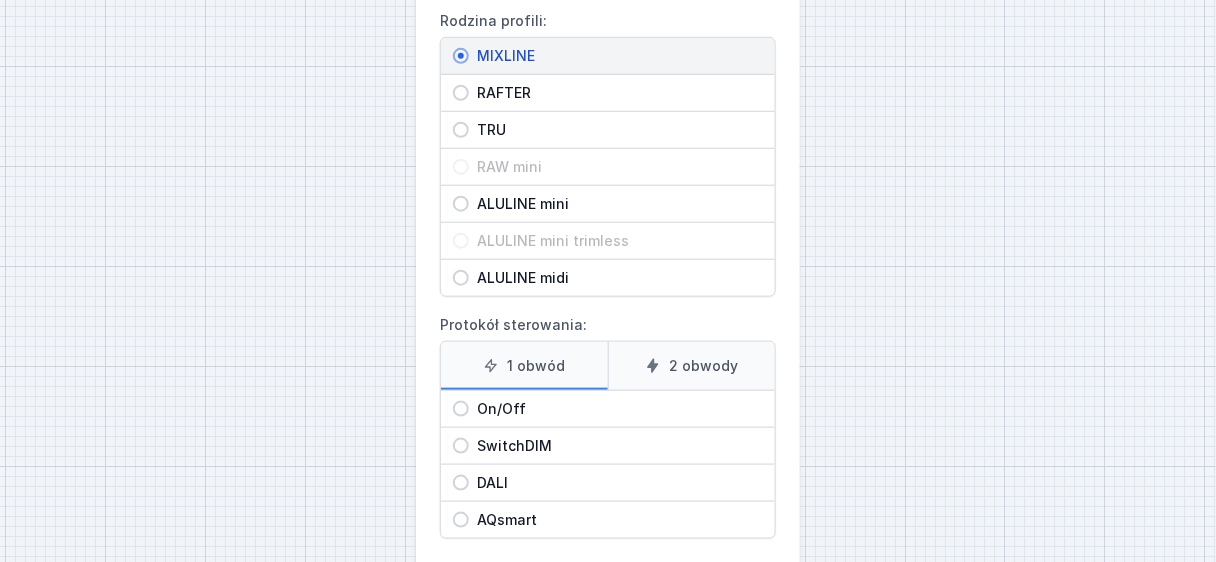 scroll, scrollTop: 433, scrollLeft: 0, axis: vertical 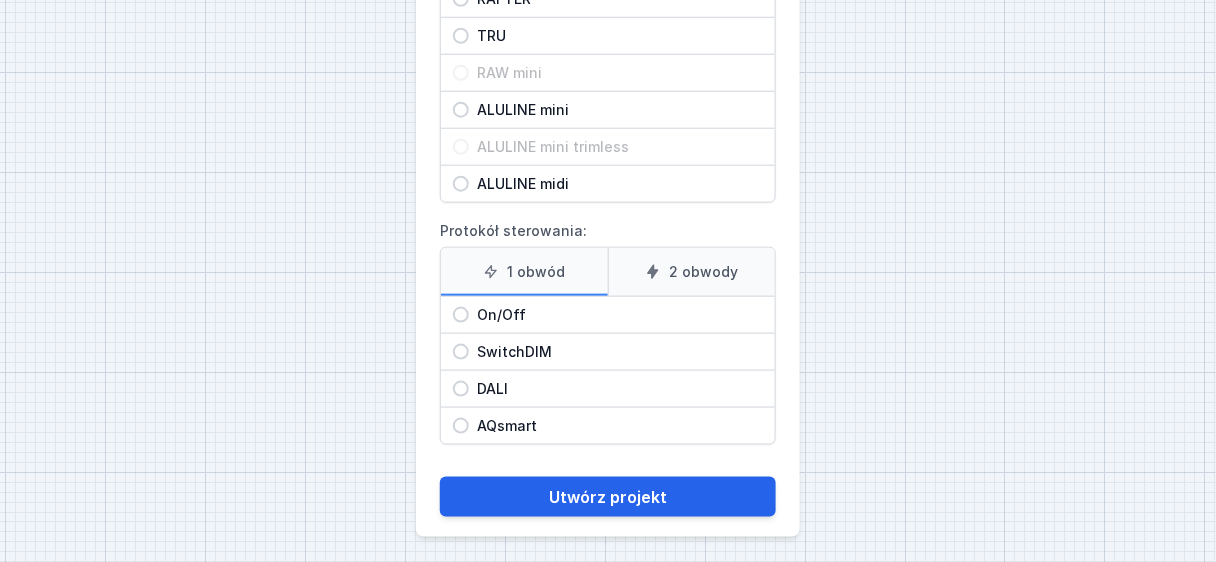 click on "1 obwód" at bounding box center [524, 272] 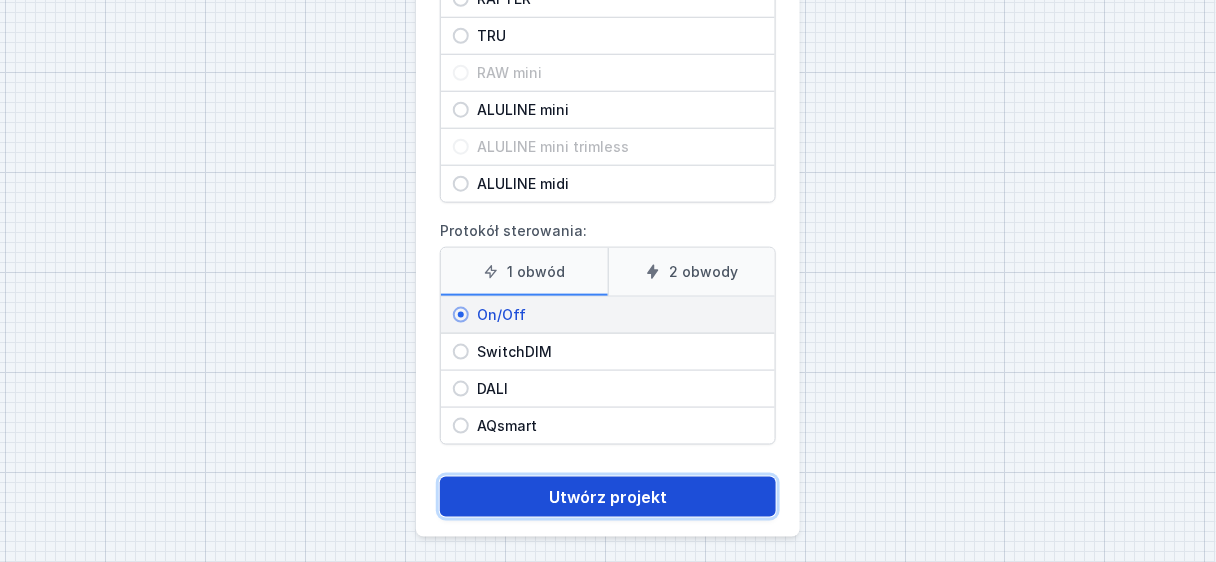 click on "Utwórz projekt" at bounding box center [608, 497] 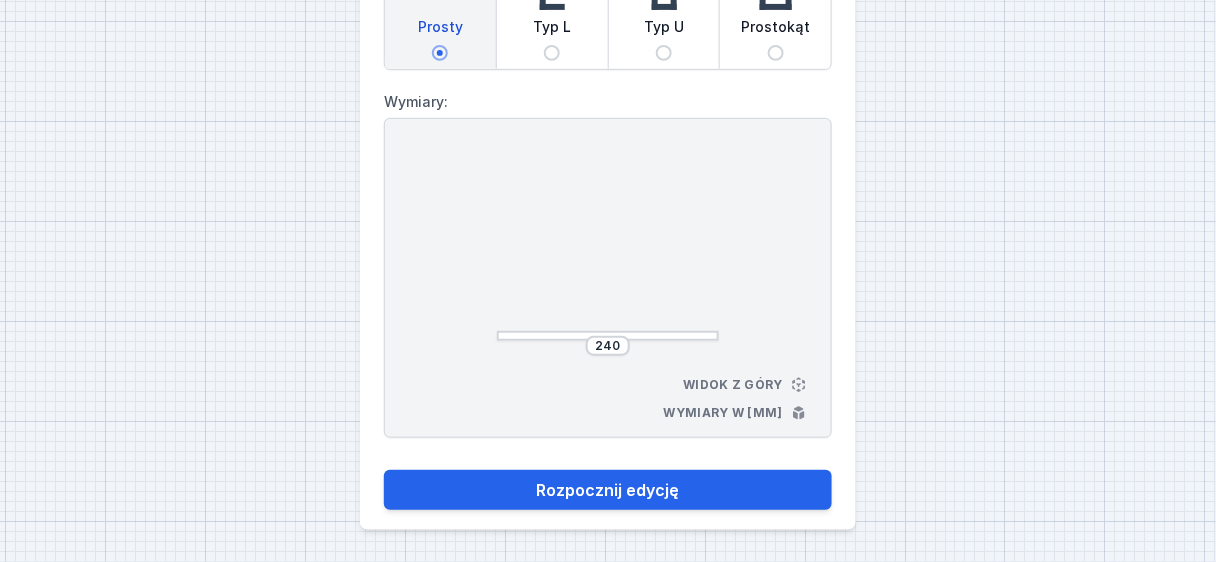 scroll, scrollTop: 183, scrollLeft: 0, axis: vertical 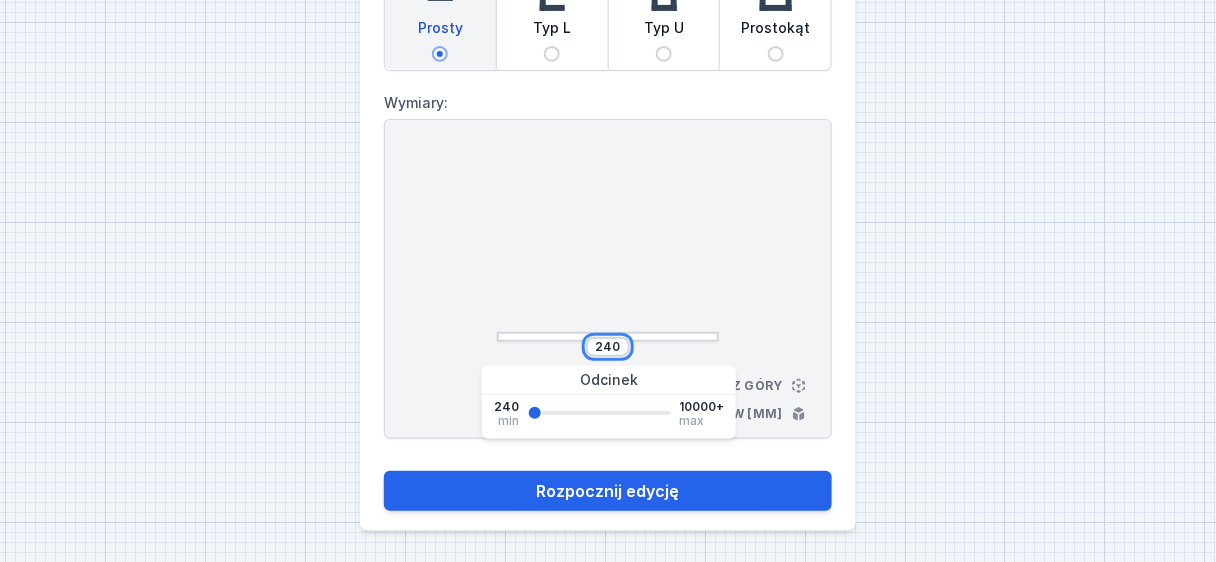click on "240" at bounding box center [608, 347] 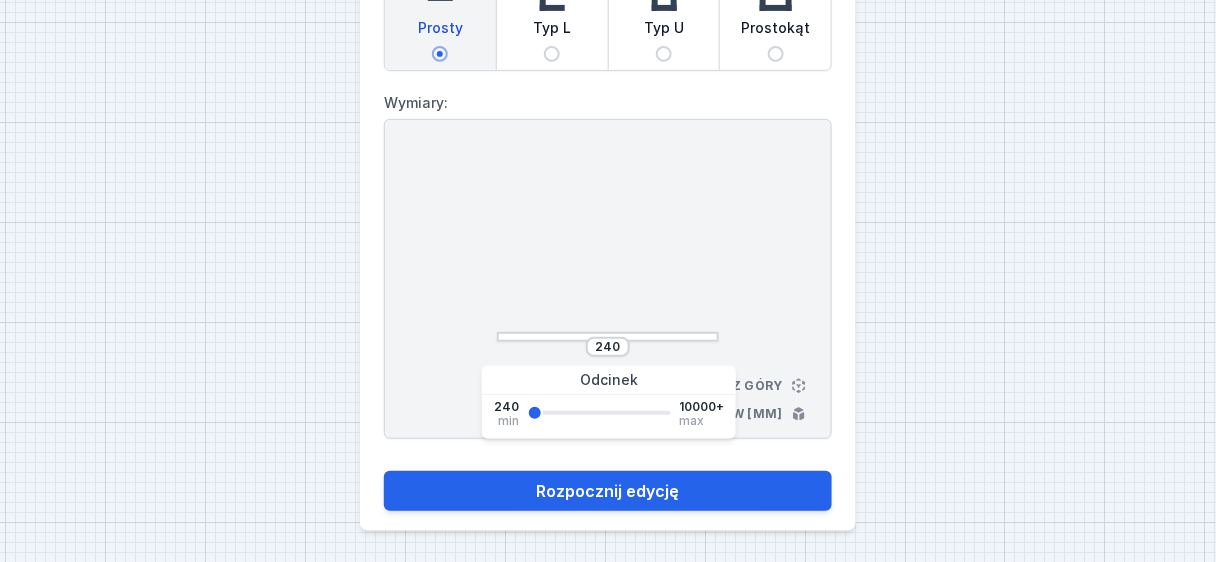 click on "Typ L" at bounding box center (552, 54) 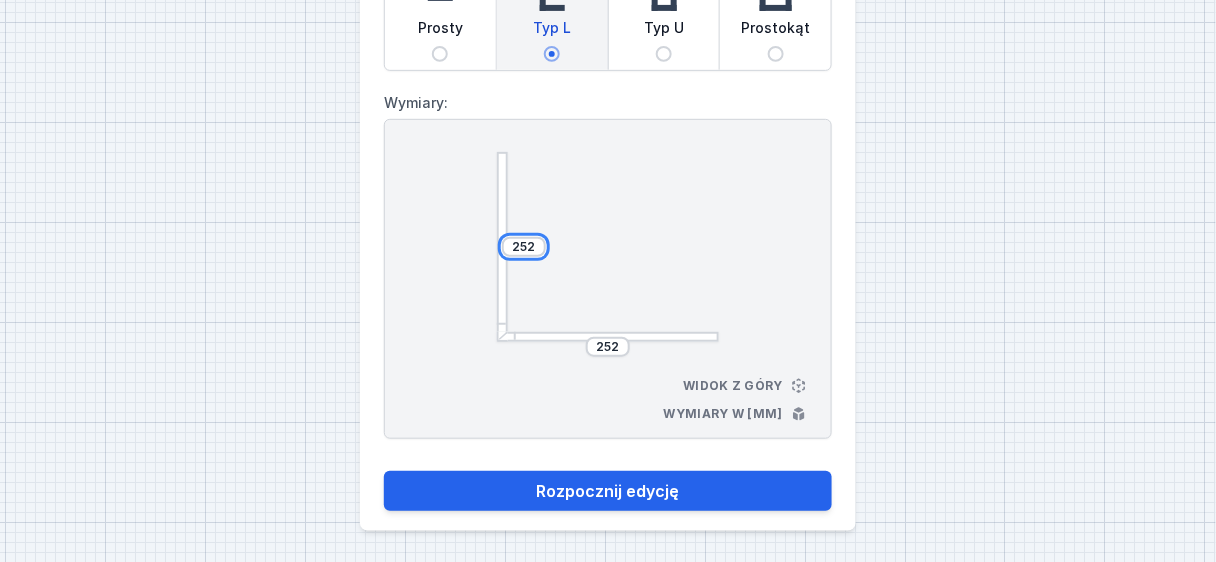 click on "252" at bounding box center (524, 247) 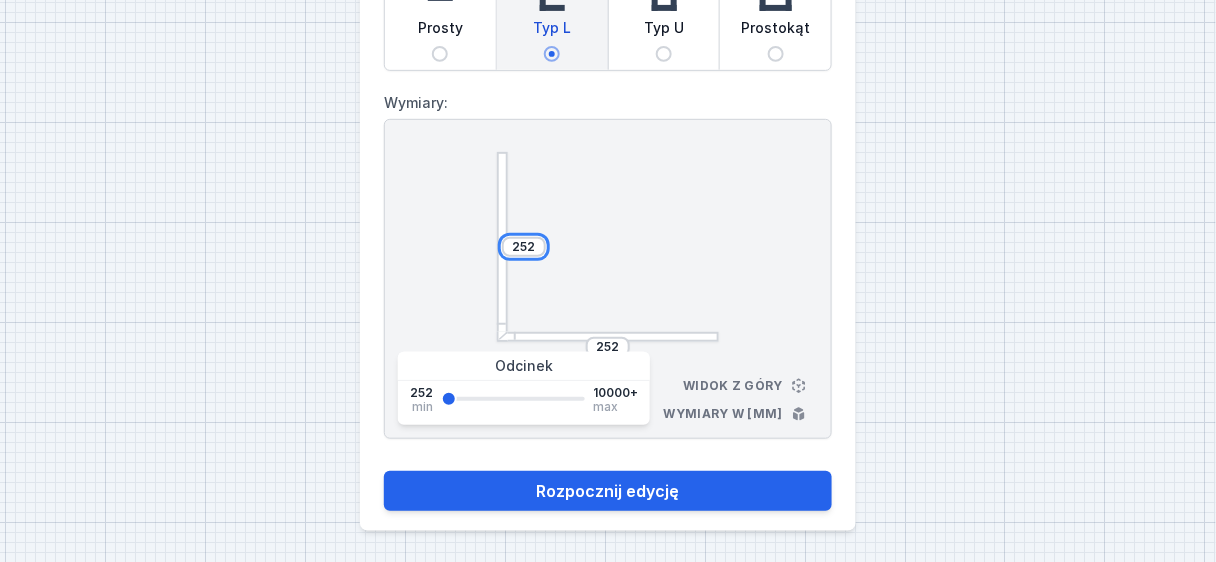 click on "252" at bounding box center (524, 247) 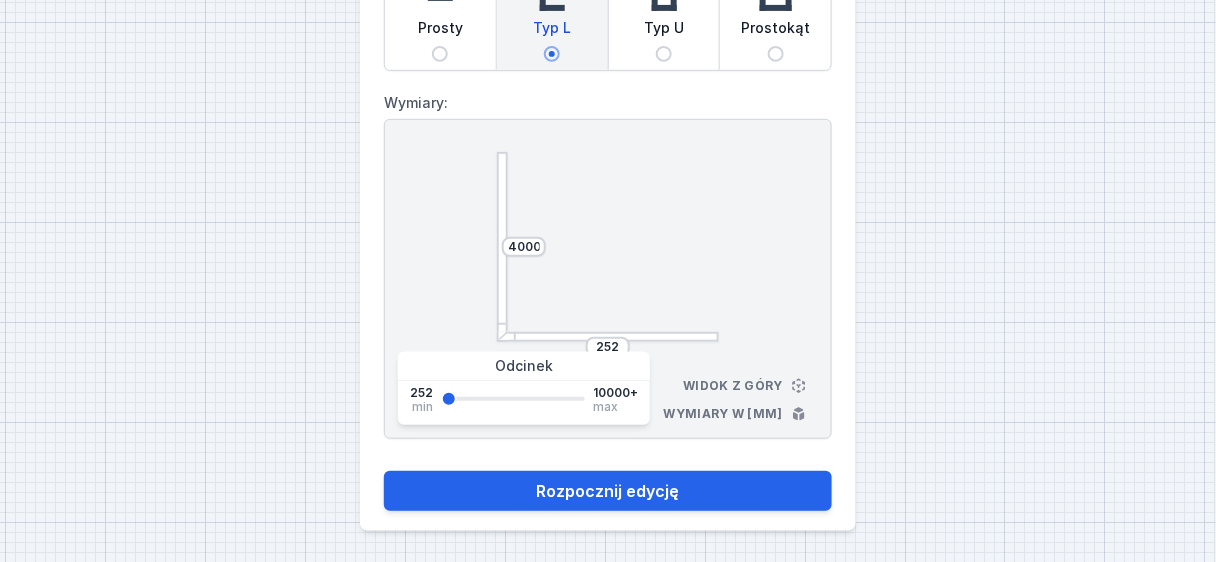 click at bounding box center (608, 247) 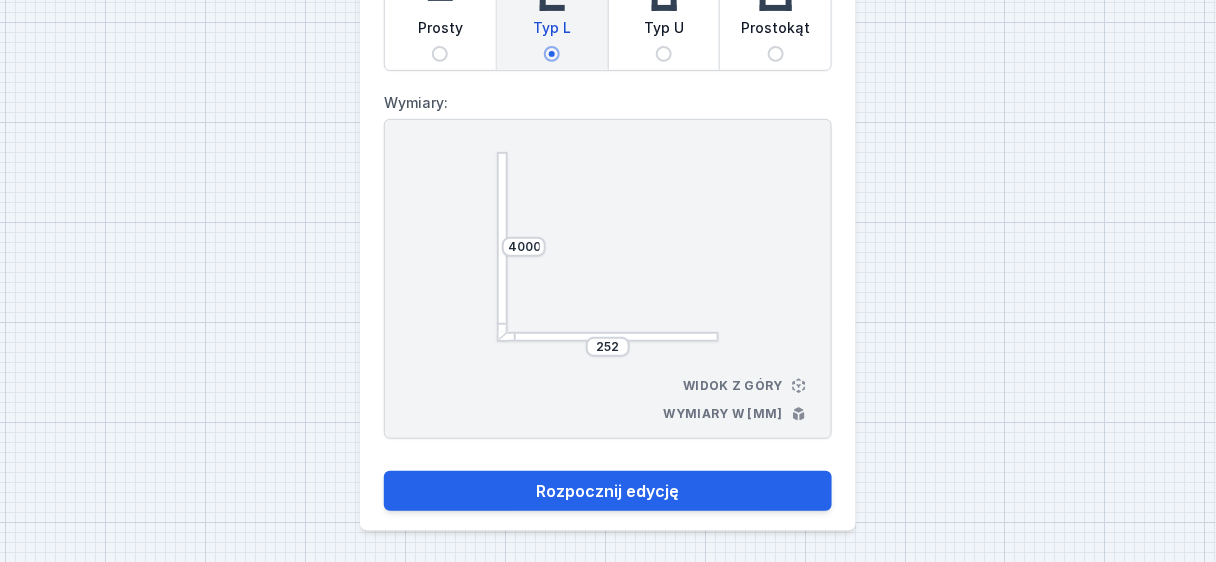 click at bounding box center (608, 247) 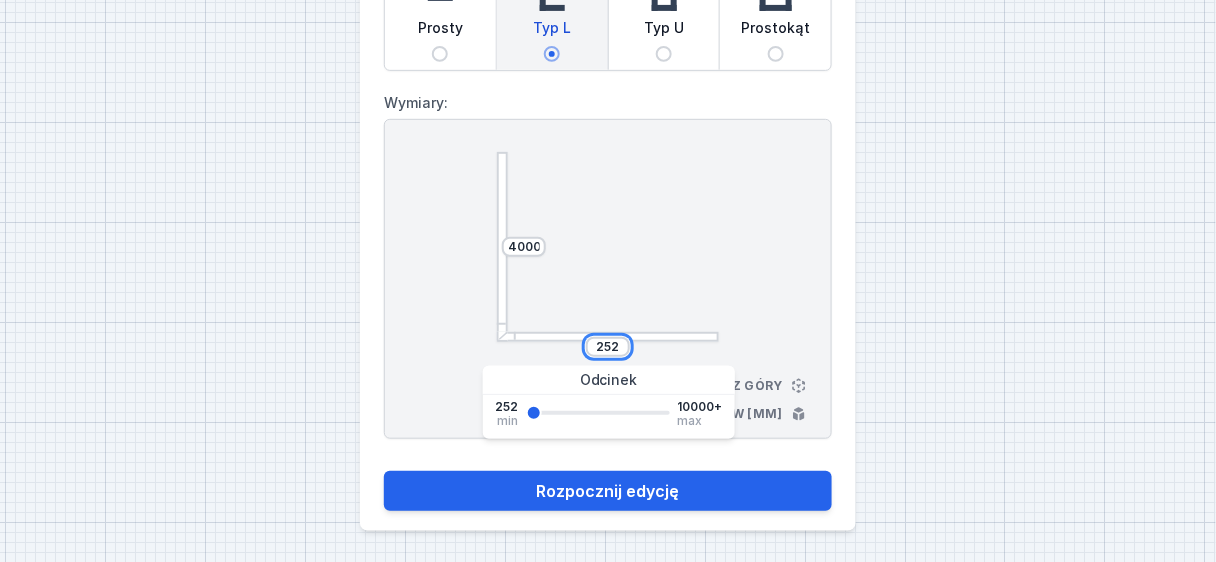 click on "252" at bounding box center (608, 347) 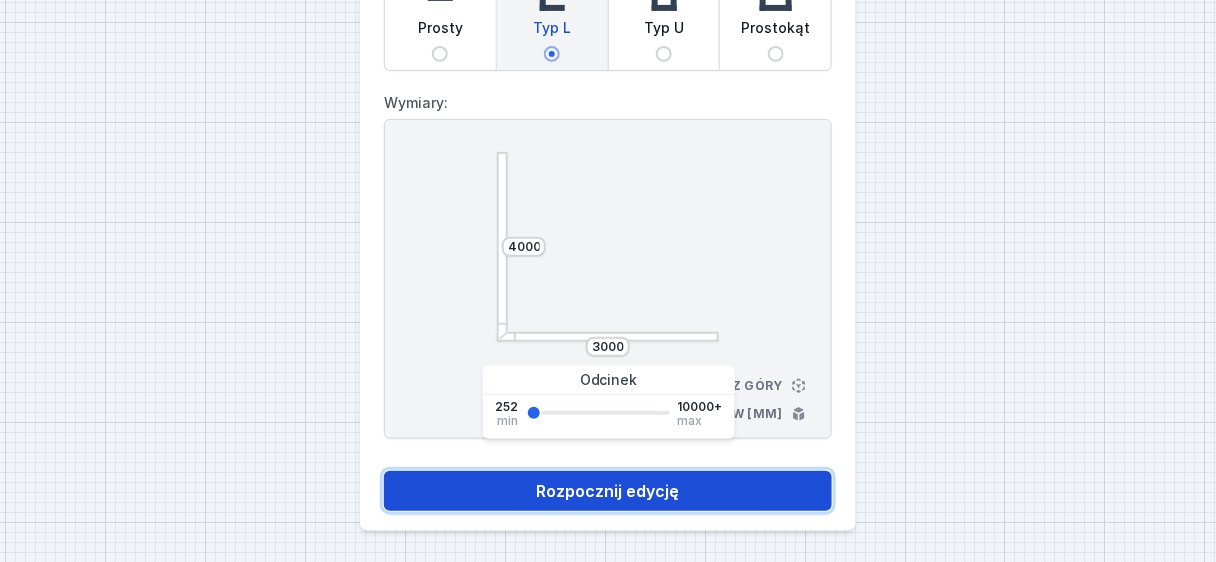 click on "Rozpocznij edycję" at bounding box center (608, 491) 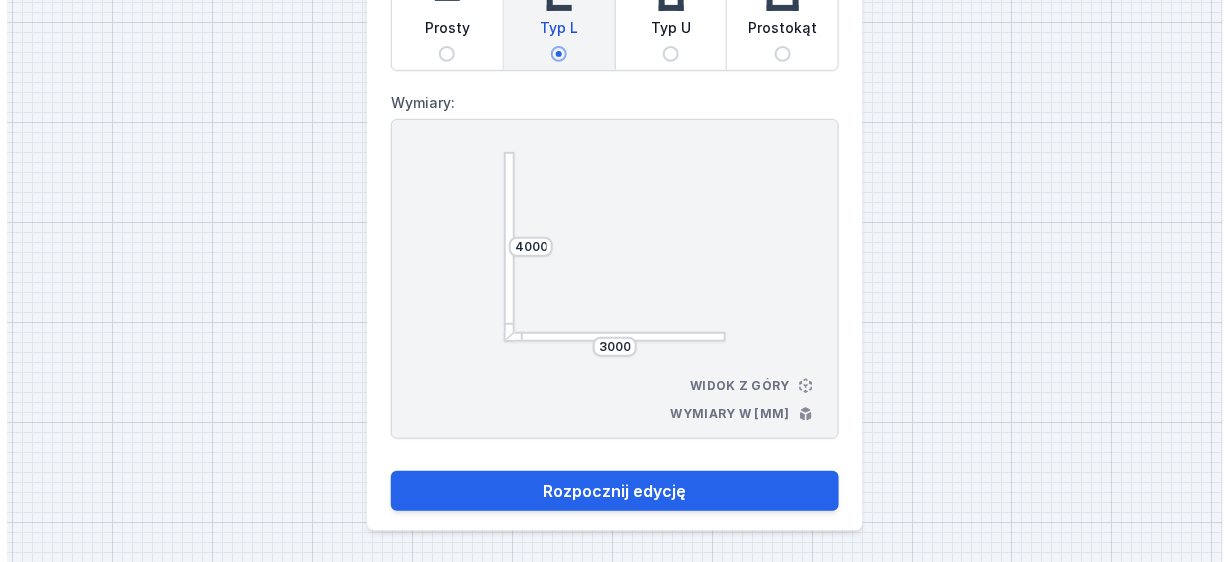 scroll, scrollTop: 0, scrollLeft: 0, axis: both 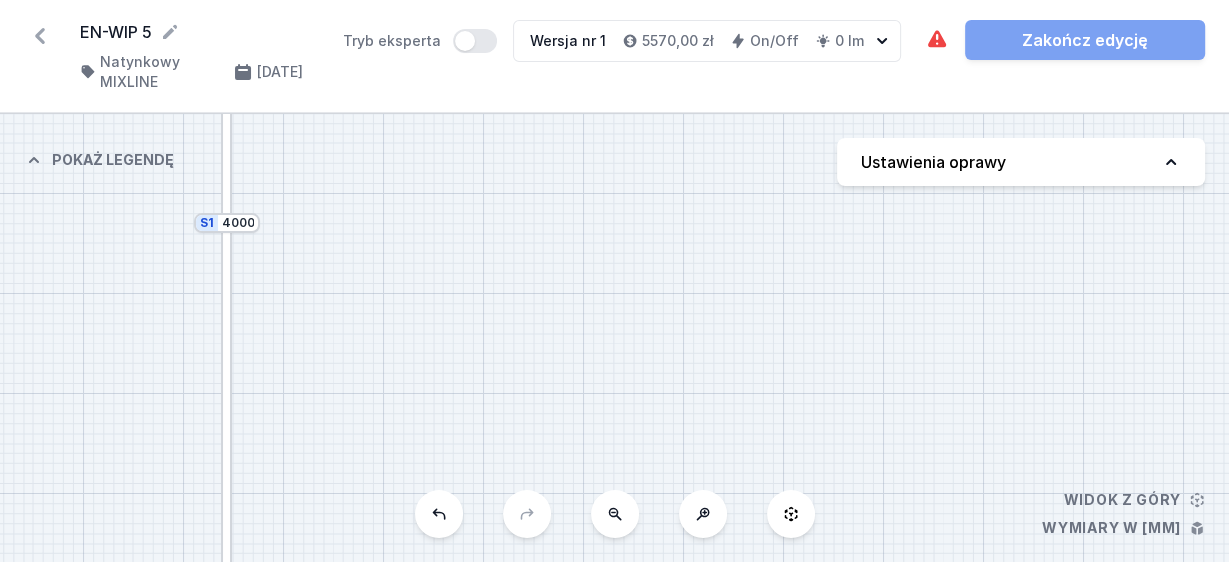 drag, startPoint x: 710, startPoint y: 262, endPoint x: 676, endPoint y: 61, distance: 203.85535 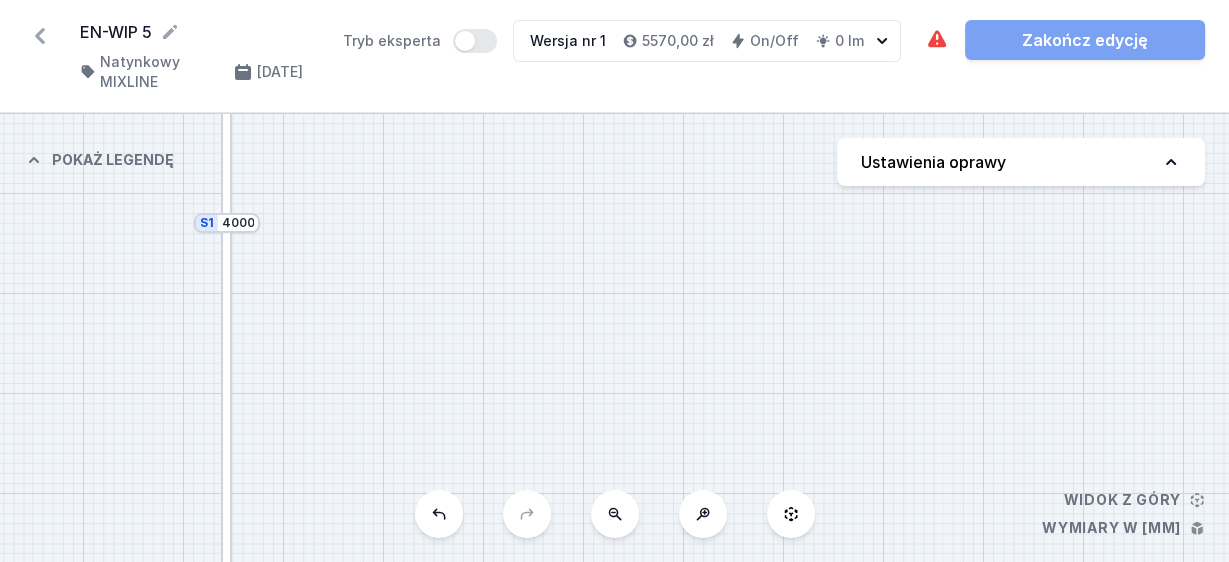 click on "EN-WIP 5   ( 11105 /v 1 ) Natynkowy MIXLINE [DATE] Tryb eksperta Wersja nr 1 5570,00 zł On/Off 0 lm Wymagane części nie zostały dodane. Element świecący nie został dodany. Zakończ edycję S2 3000 S1 4000 Widok z góry Wymiary w [mm] Pokaż legendę Przesłony Moduły LENS Reflektory Przewody zasilające Zasilacze Ustawienia oprawy" at bounding box center [614, 281] 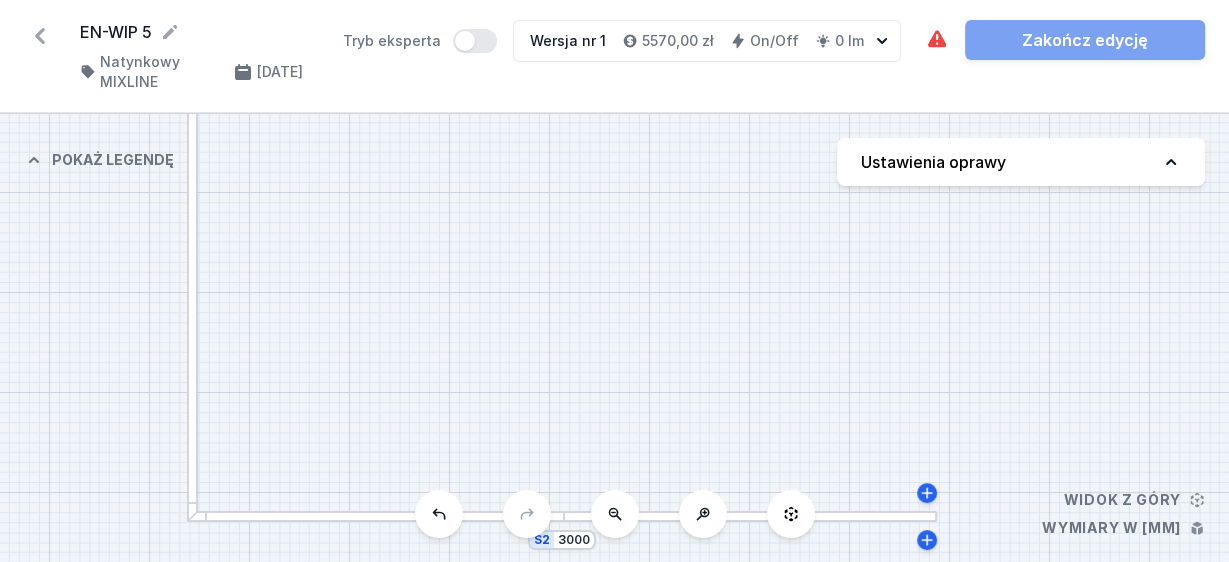 drag, startPoint x: 604, startPoint y: 513, endPoint x: 606, endPoint y: 315, distance: 198.0101 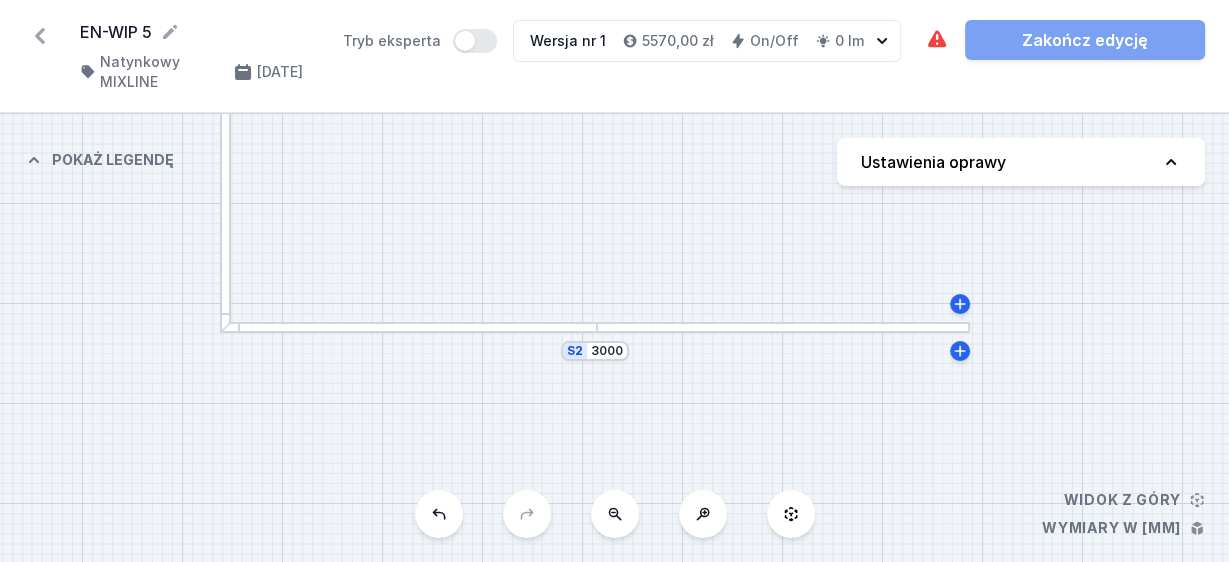 drag, startPoint x: 614, startPoint y: 328, endPoint x: 601, endPoint y: 256, distance: 73.1642 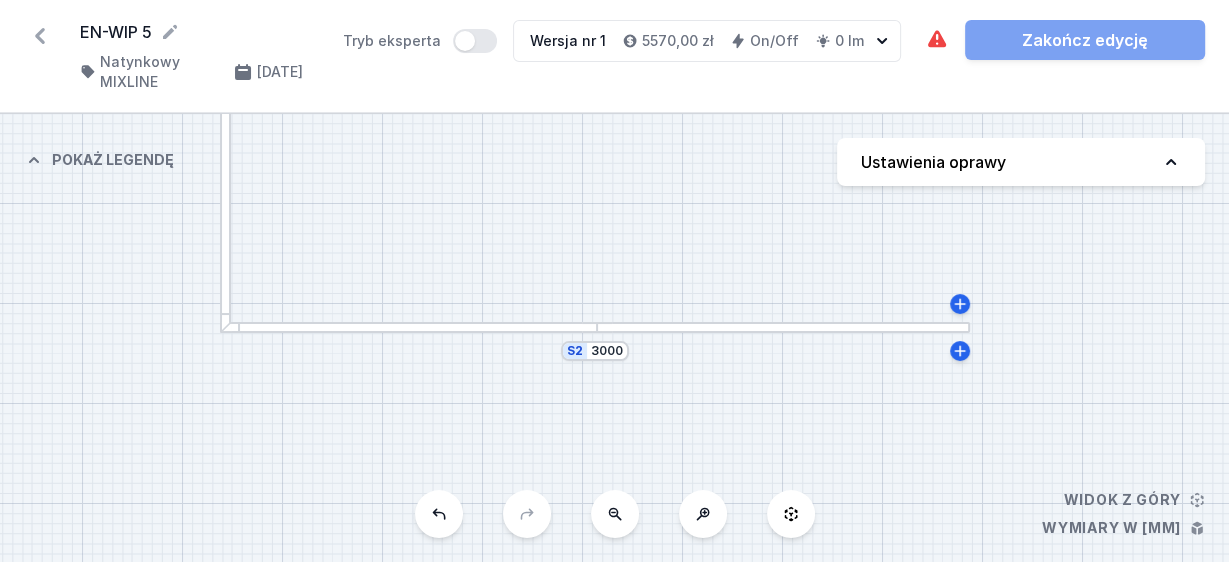 click on "S2 3000 S1 4000" at bounding box center (614, 338) 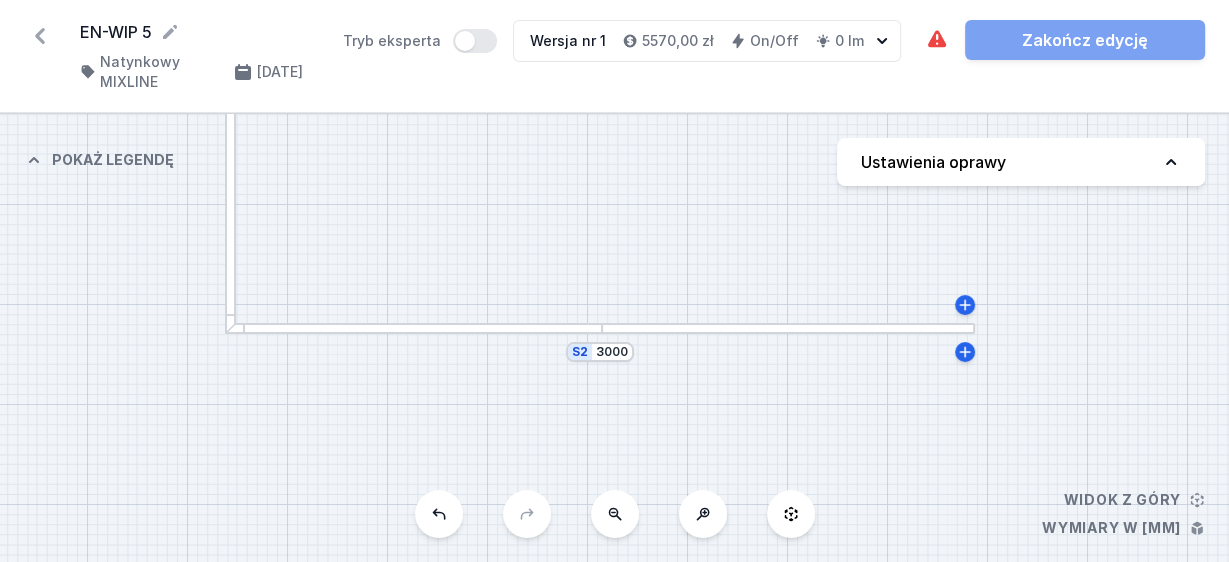 click at bounding box center [789, 328] 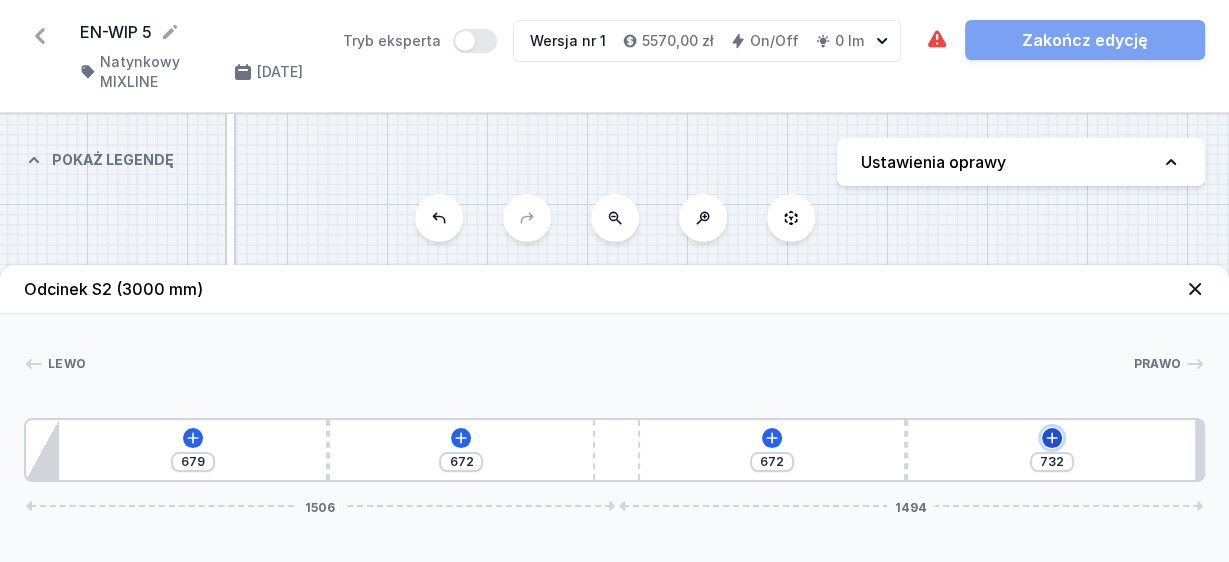 click 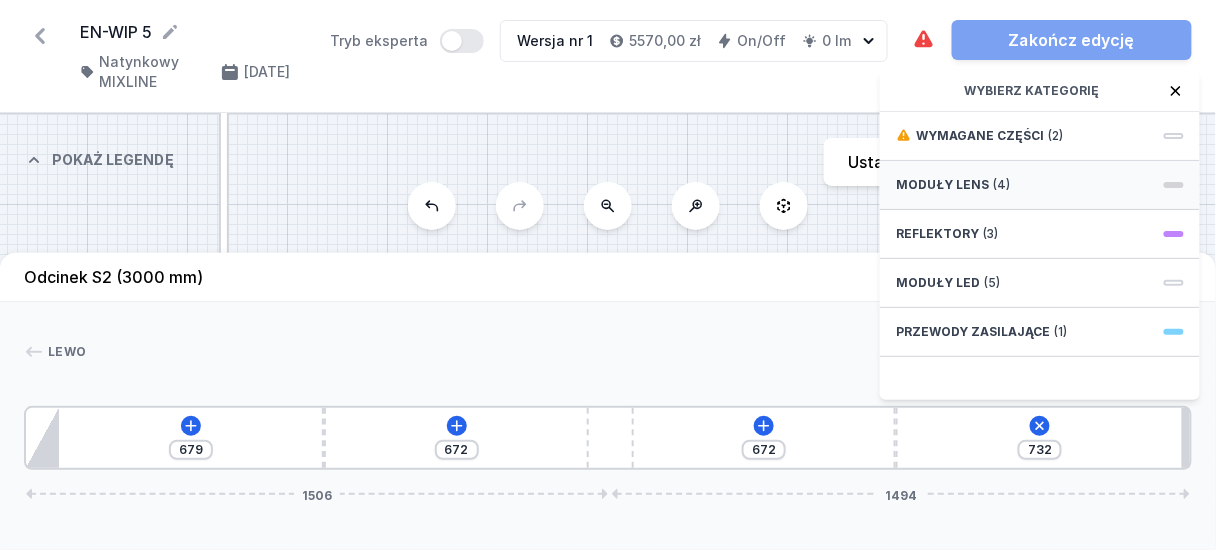 click on "Moduły LENS (4)" at bounding box center (1040, 185) 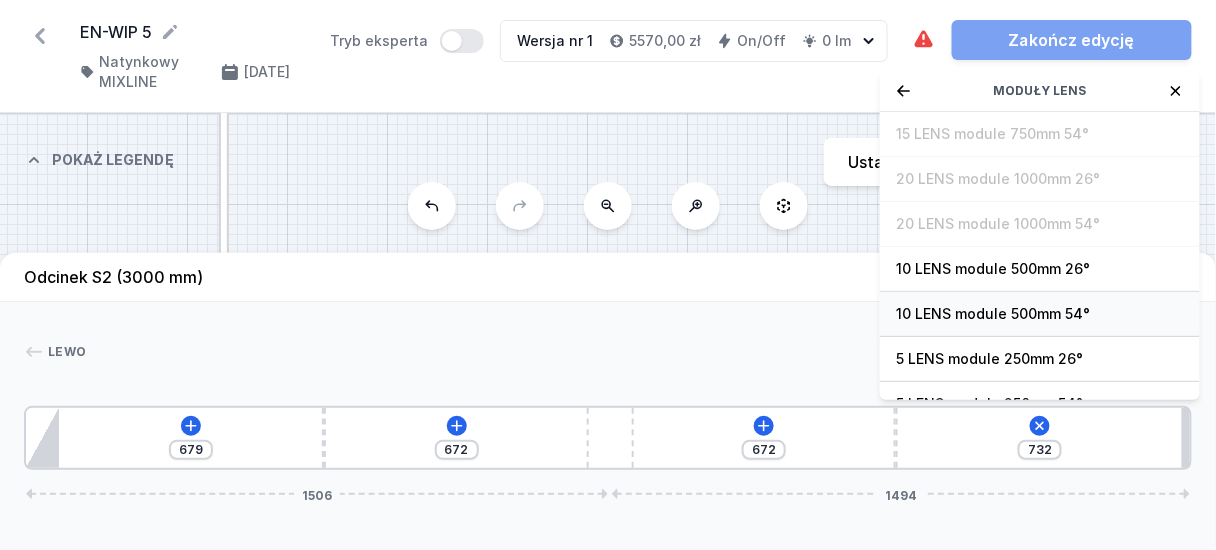 click on "10 LENS module 500mm 54°" at bounding box center (1040, 314) 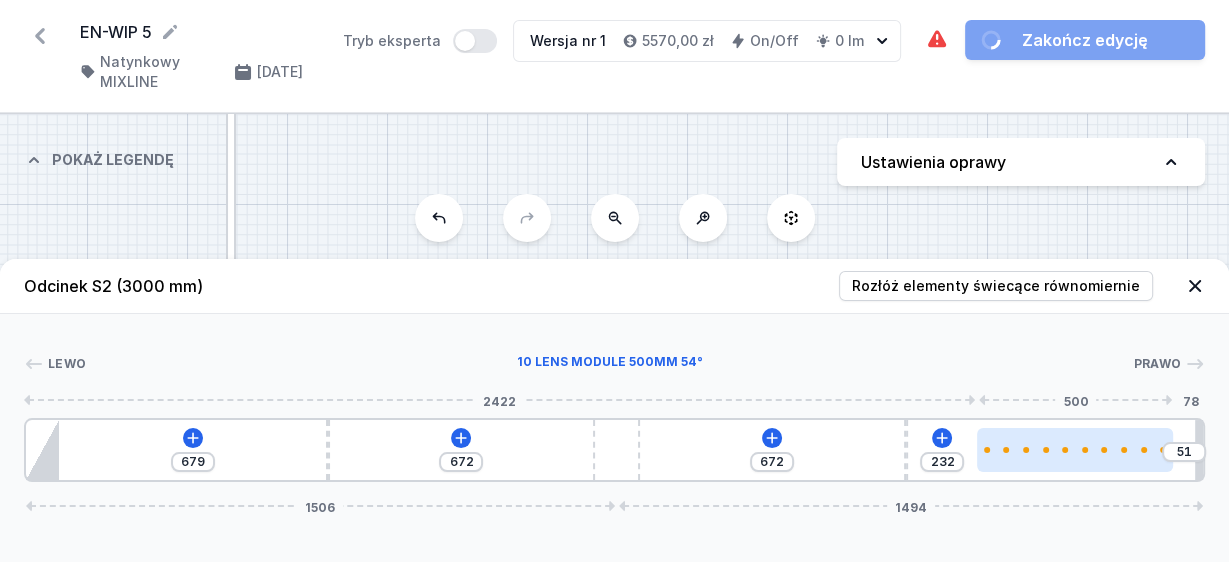 drag, startPoint x: 1055, startPoint y: 466, endPoint x: 1102, endPoint y: 465, distance: 47.010635 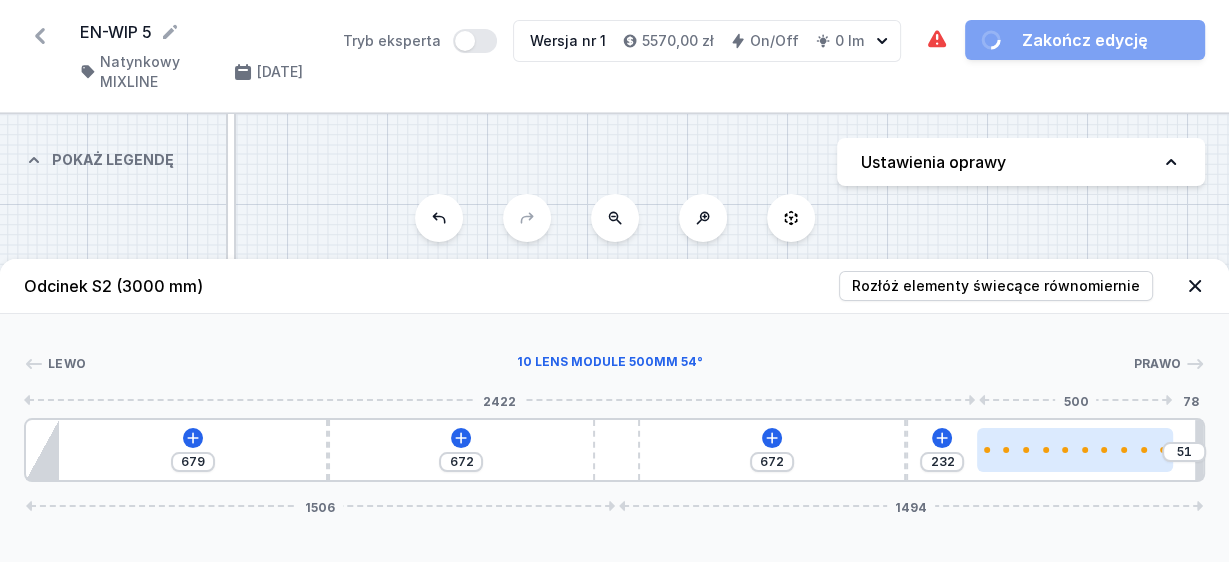 click at bounding box center (1075, 450) 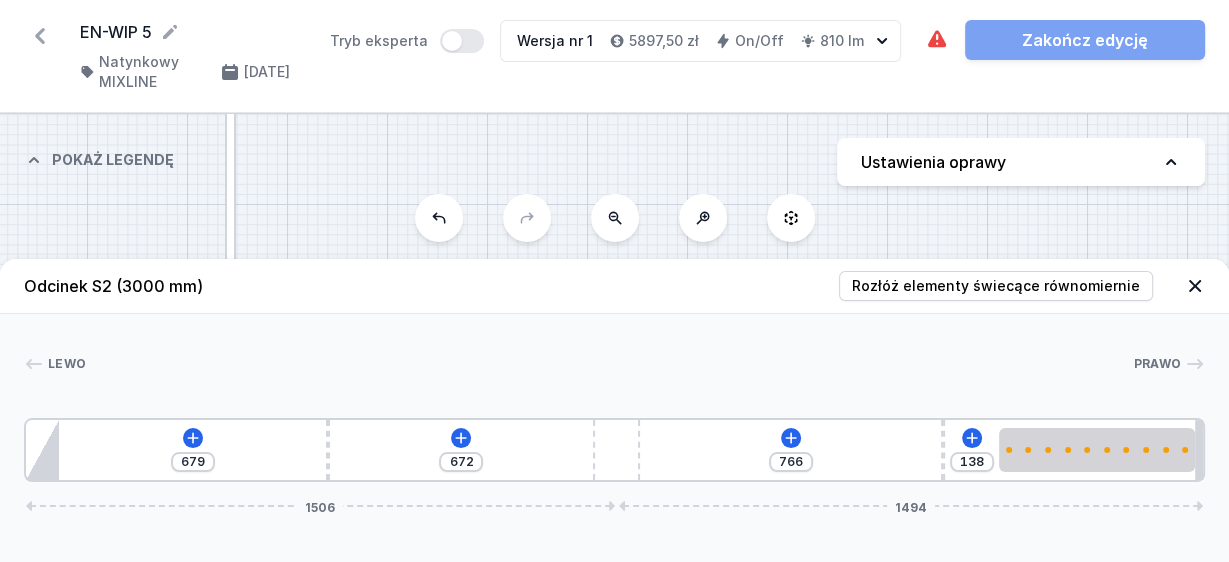 drag, startPoint x: 904, startPoint y: 447, endPoint x: 960, endPoint y: 452, distance: 56.22277 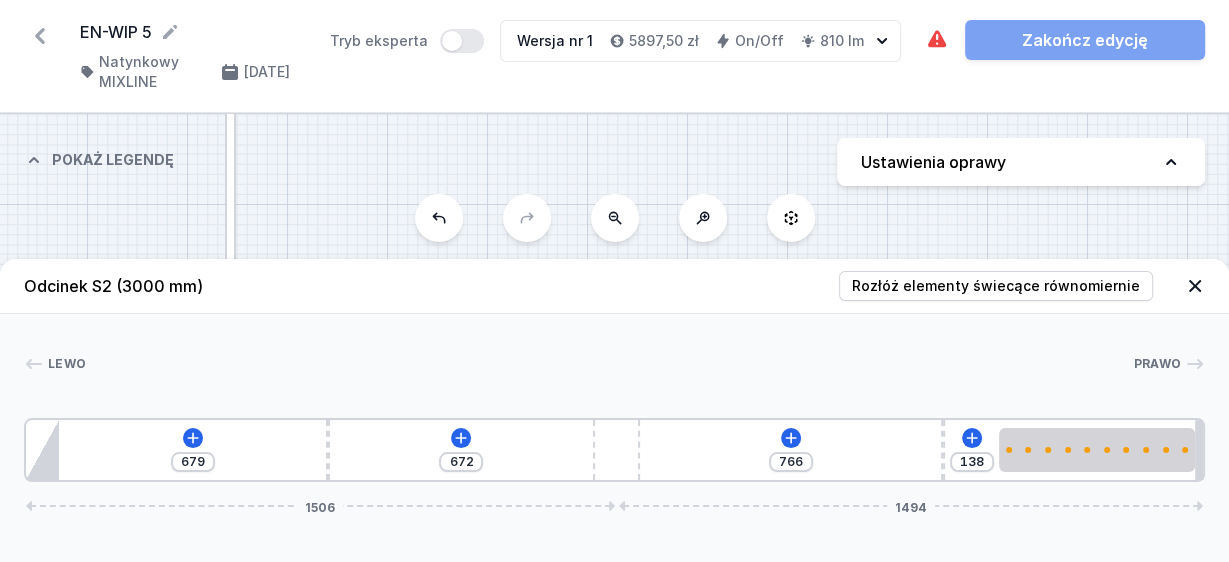 click on "679 672 766 138 1506 1494" at bounding box center [614, 450] 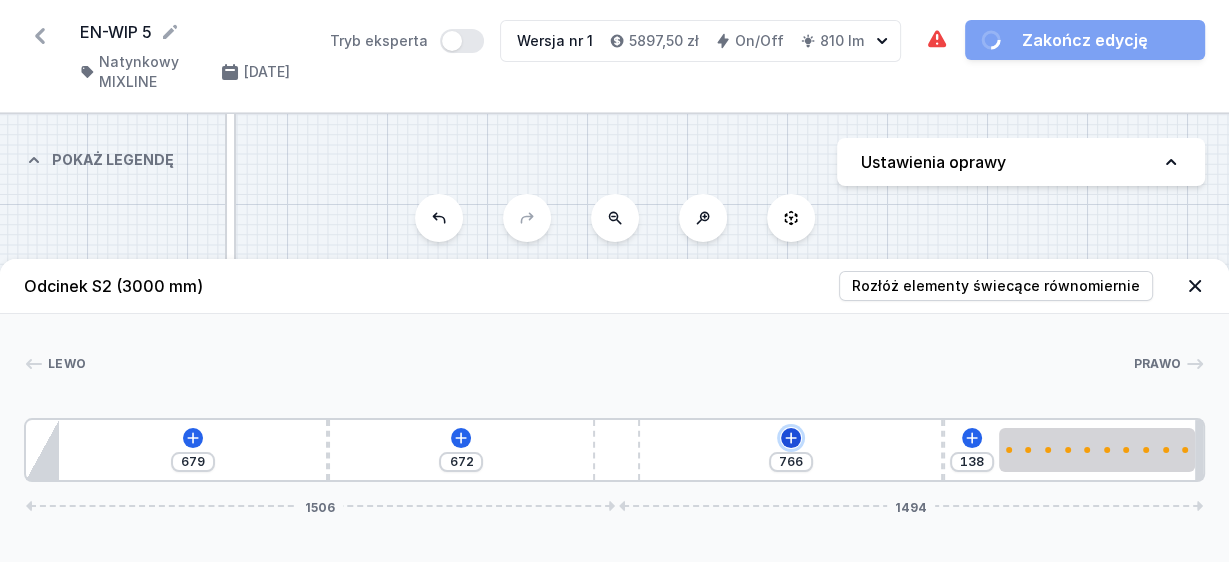 click 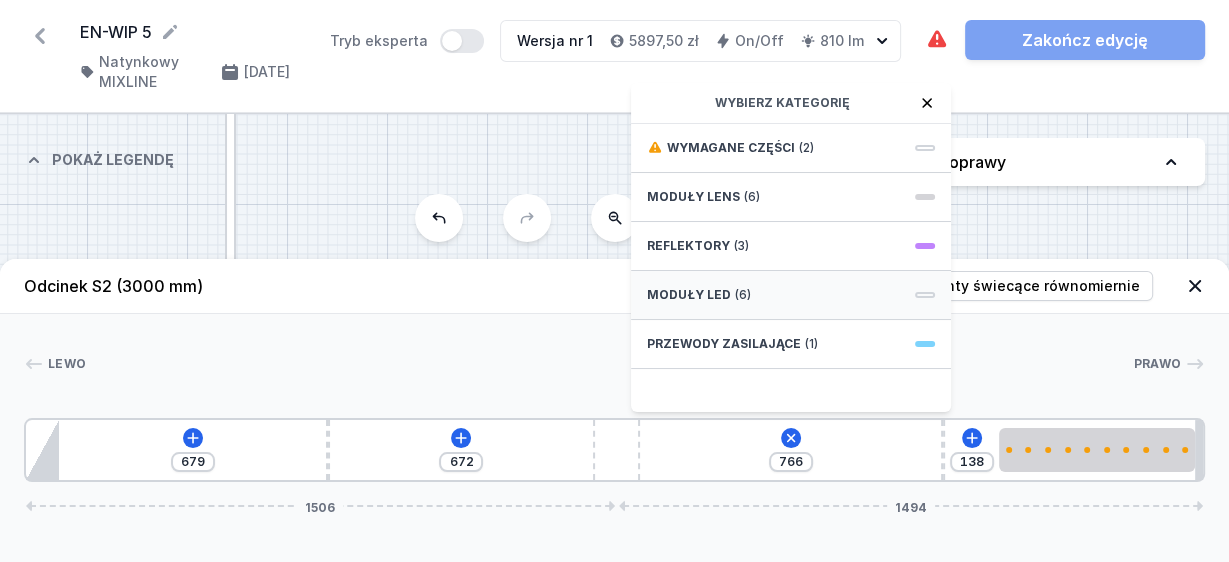 click on "Moduły LED" at bounding box center [689, 295] 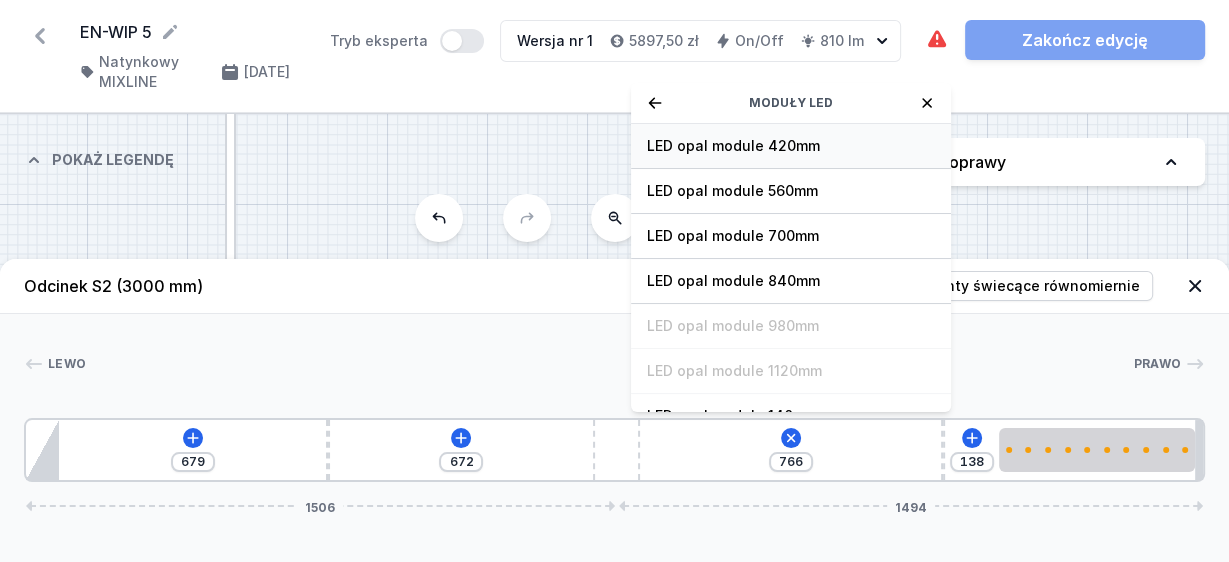 click on "LED opal module 420mm" at bounding box center [791, 146] 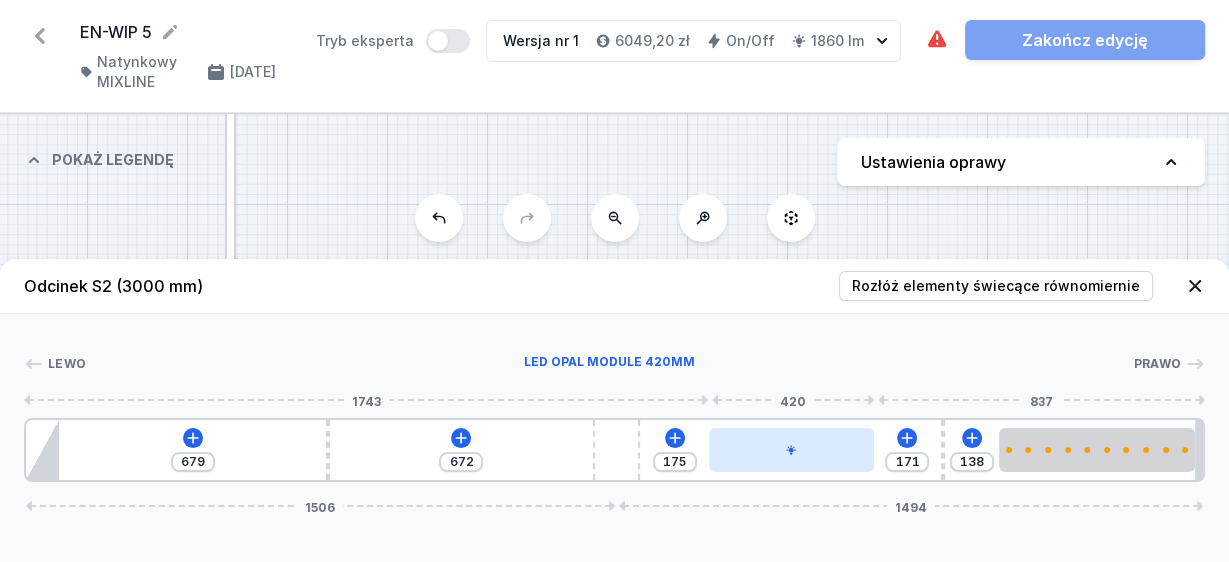 drag, startPoint x: 727, startPoint y: 459, endPoint x: 810, endPoint y: 455, distance: 83.09633 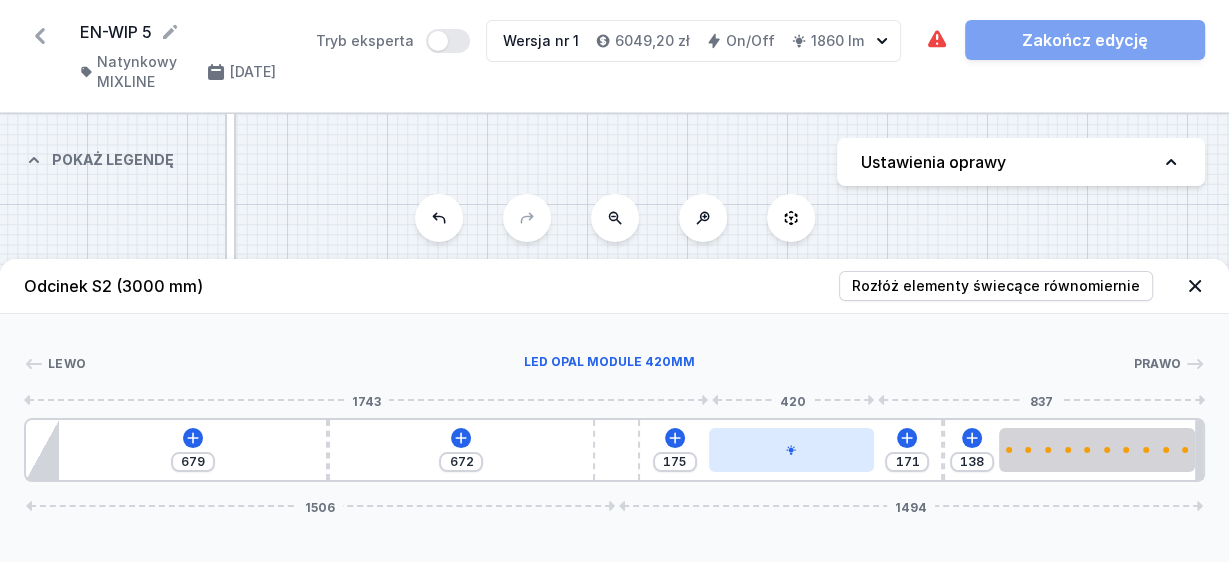 click at bounding box center (791, 450) 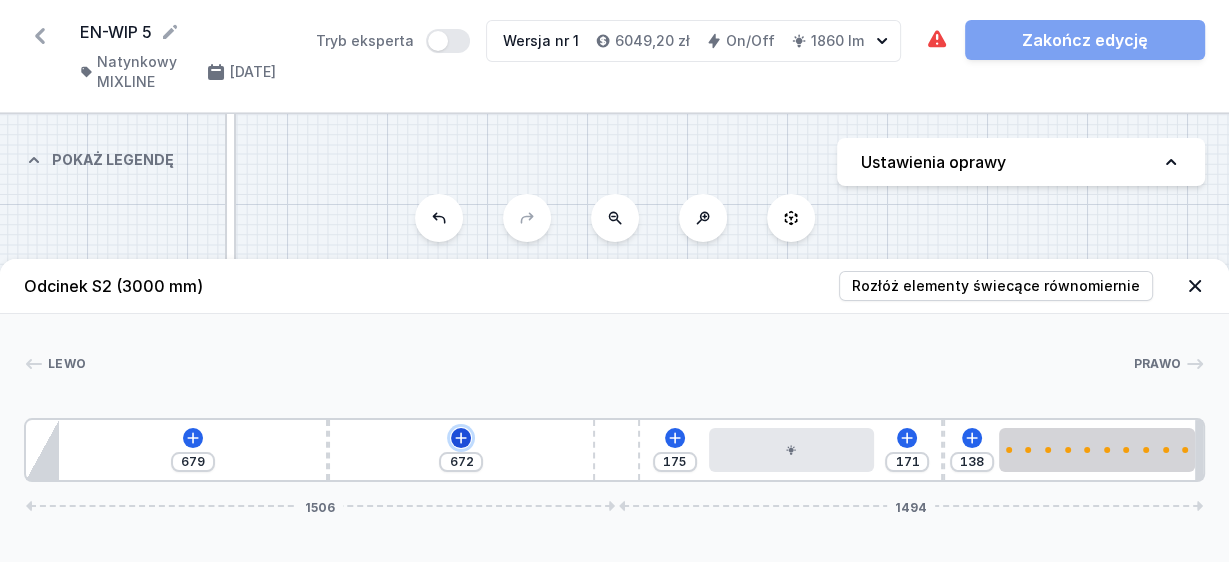 click 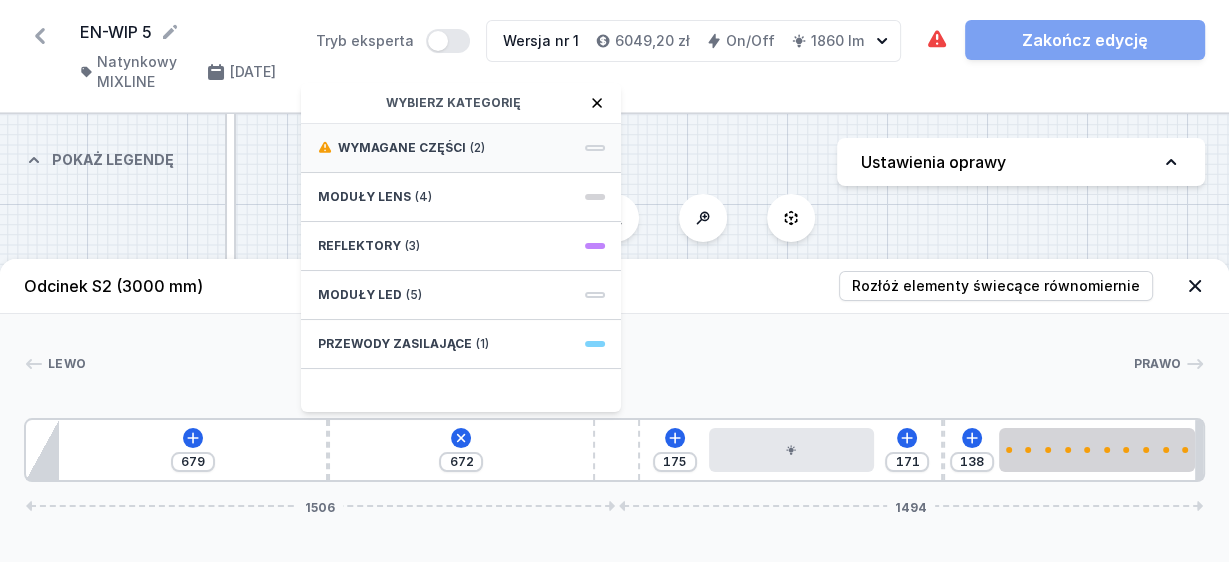 click on "Wymagane części" at bounding box center [401, 148] 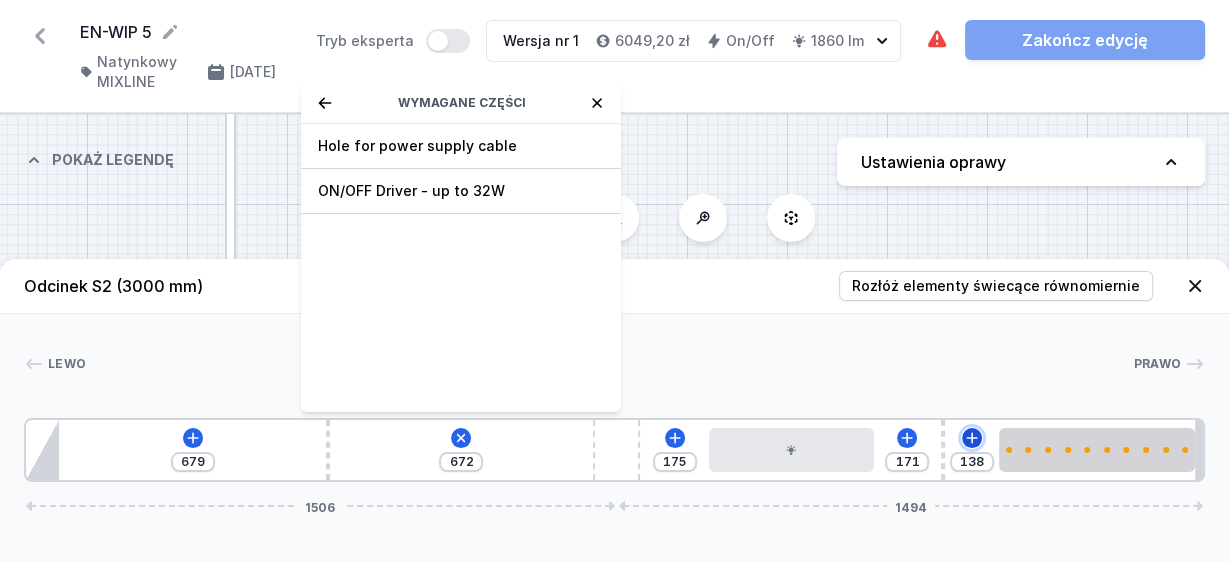 click at bounding box center (972, 438) 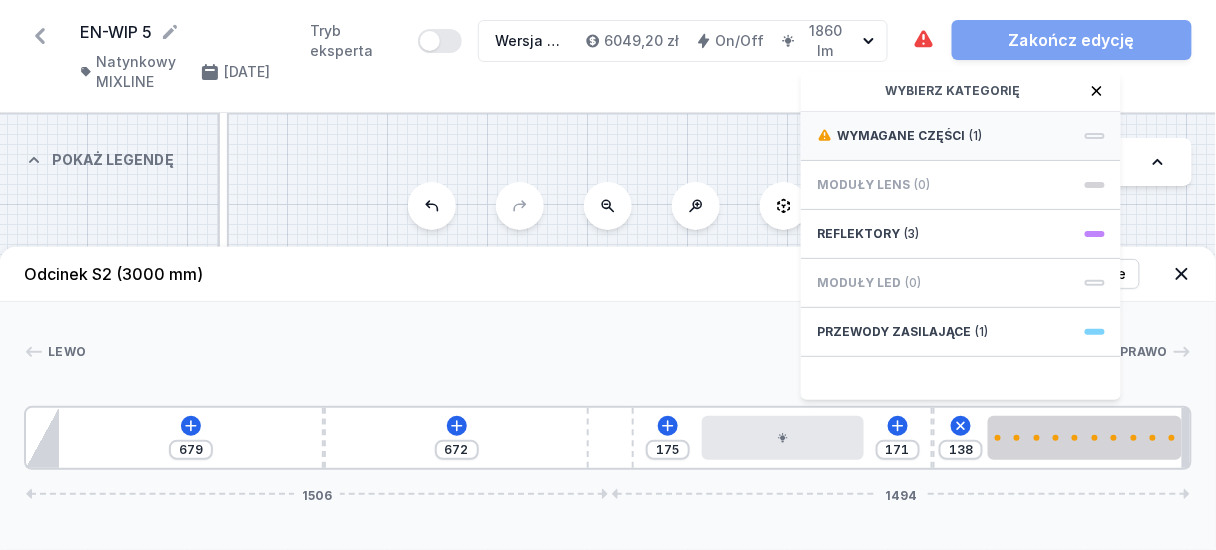 click on "Wymagane części" at bounding box center [901, 136] 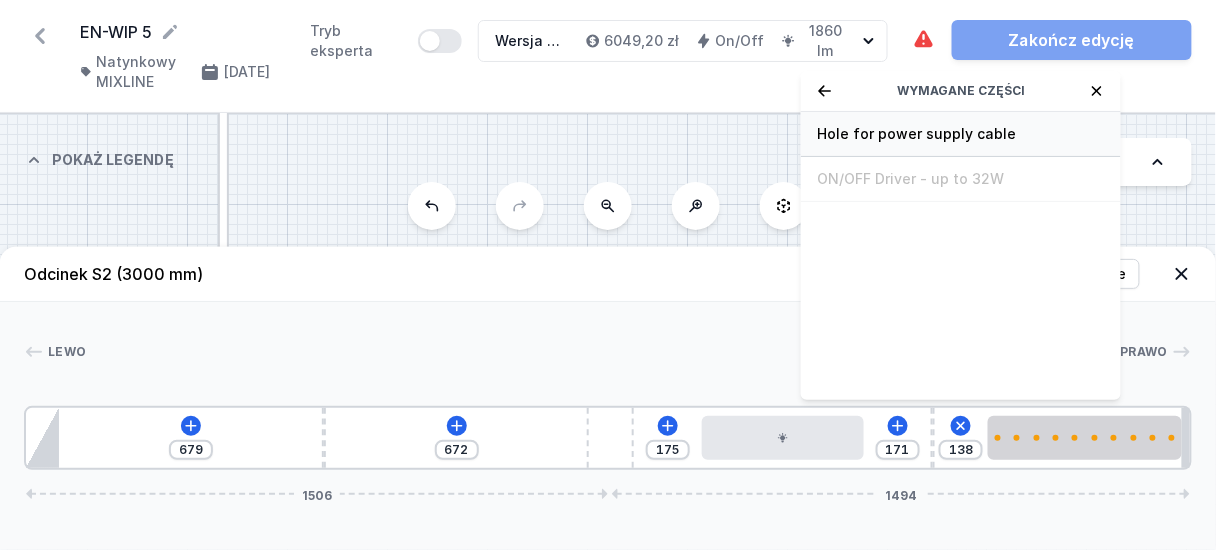 click on "Hole for power supply cable" at bounding box center [961, 134] 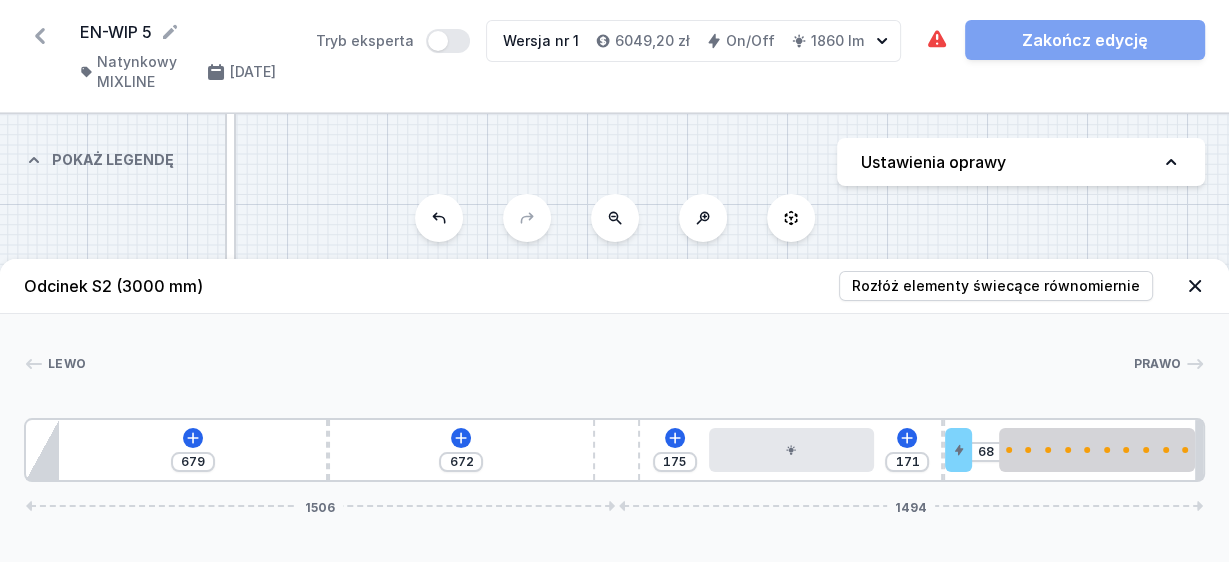 drag, startPoint x: 962, startPoint y: 456, endPoint x: 990, endPoint y: 460, distance: 28.284271 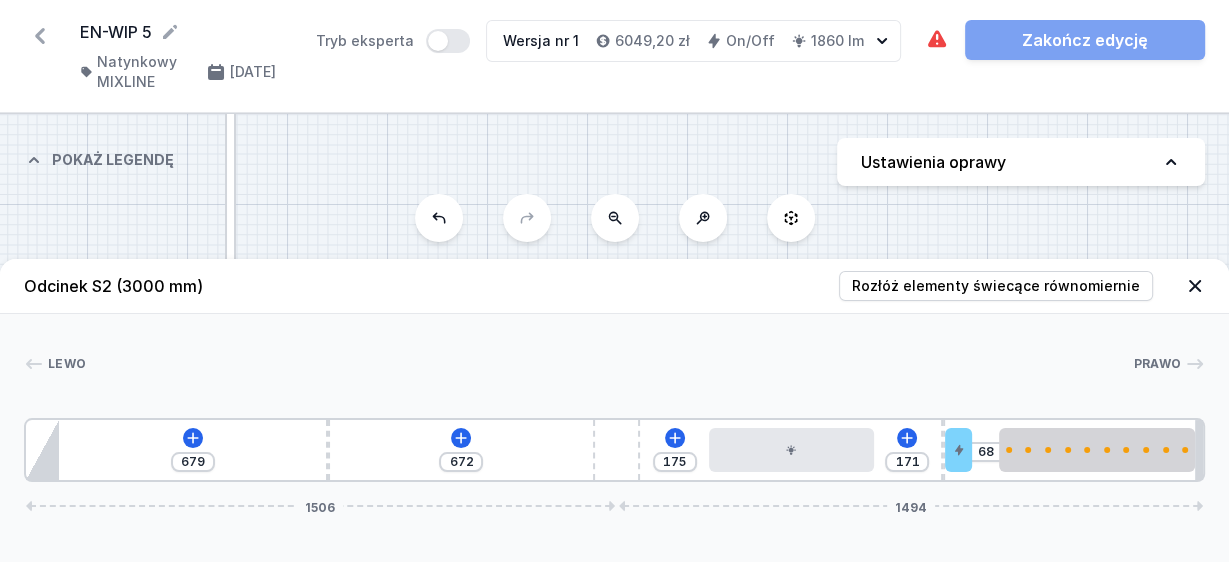 click on "679 672 175 171 68 1506 1494" at bounding box center (614, 450) 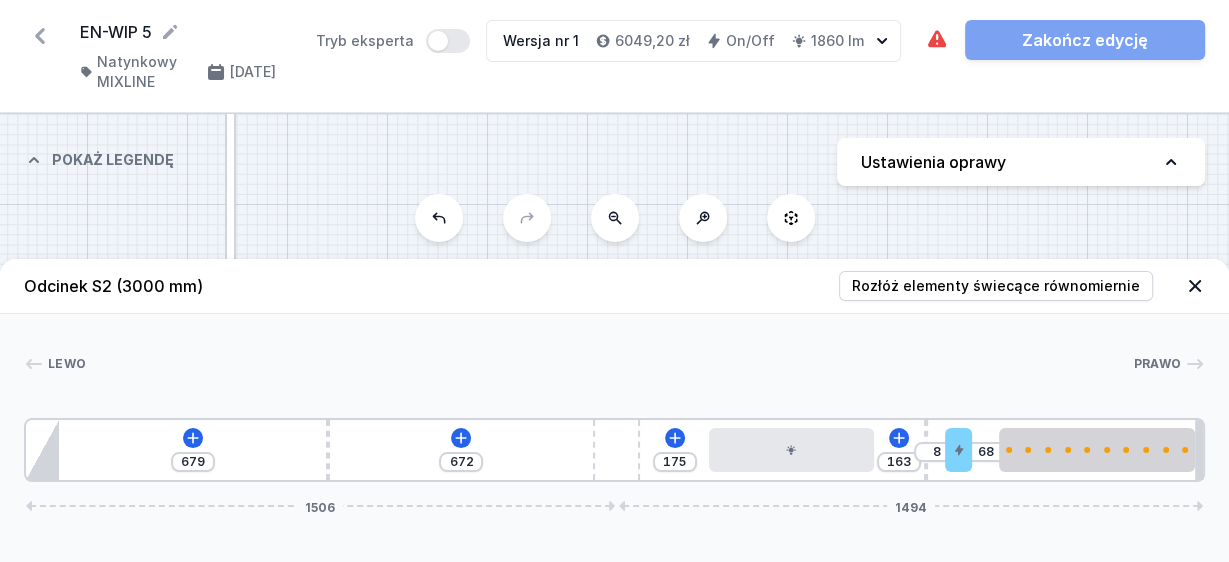 drag, startPoint x: 943, startPoint y: 426, endPoint x: 959, endPoint y: 426, distance: 16 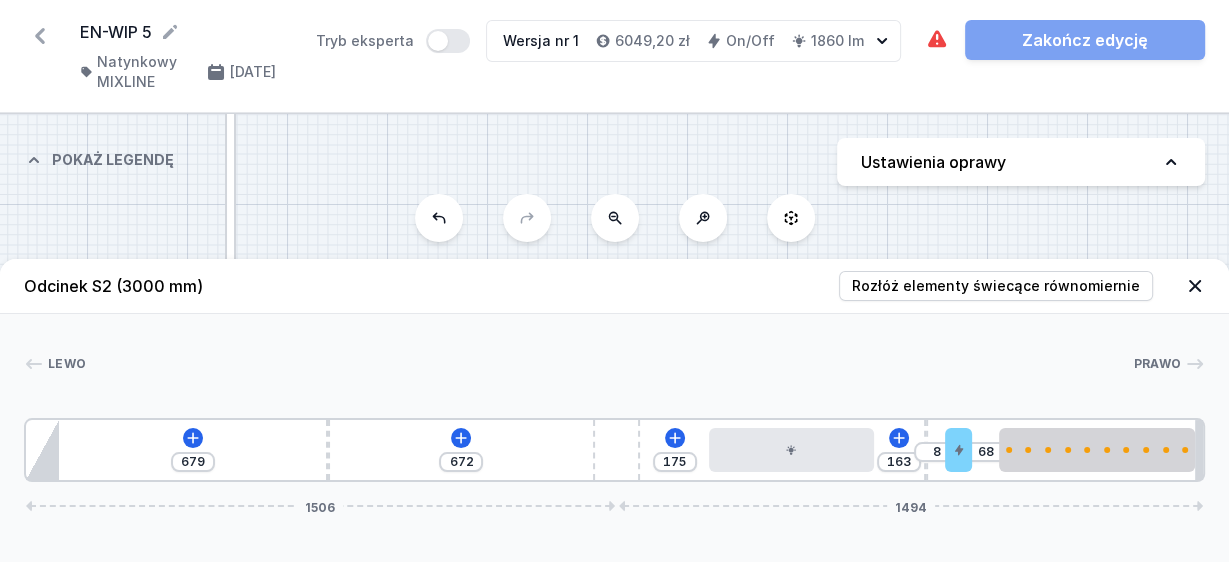 click on "679 672 175 163 8 68 1506 1494" at bounding box center (614, 450) 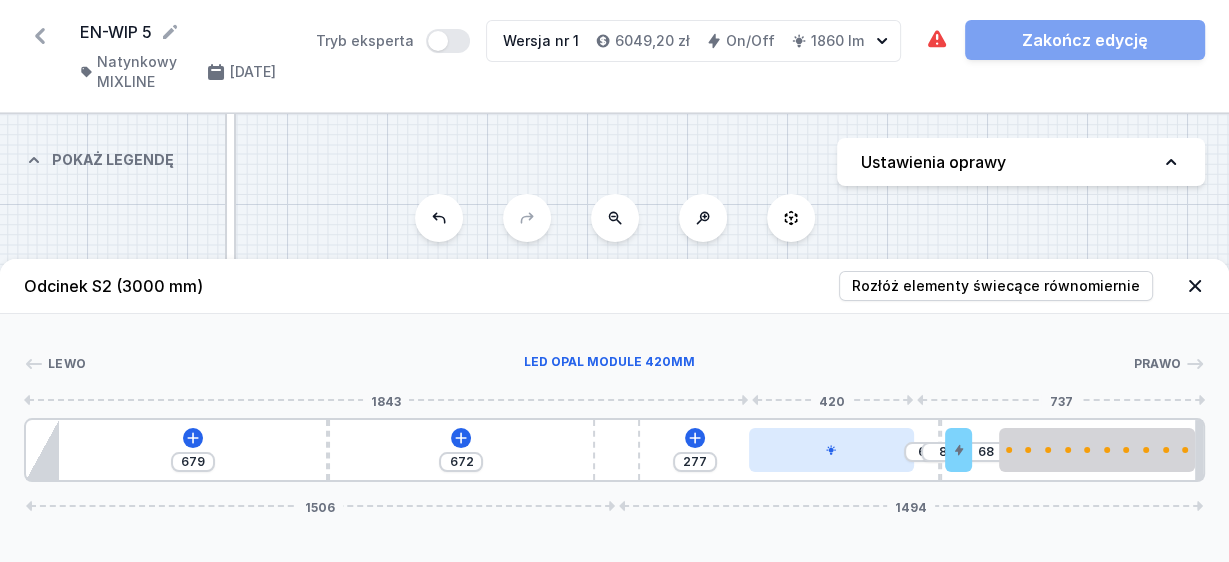 drag, startPoint x: 819, startPoint y: 445, endPoint x: 874, endPoint y: 449, distance: 55.145264 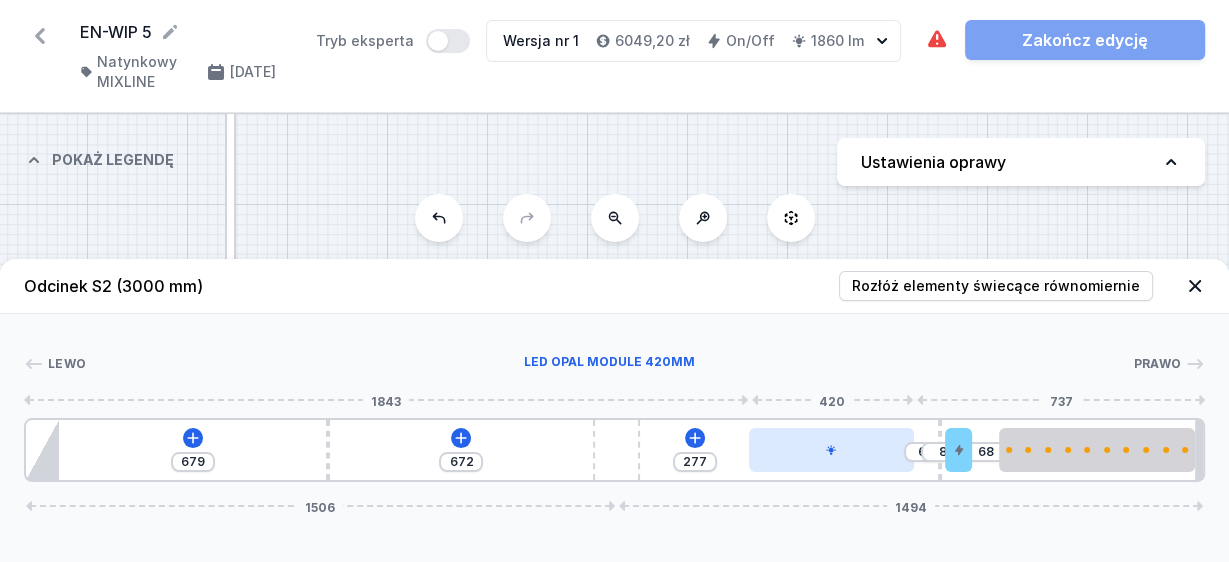 click at bounding box center [831, 450] 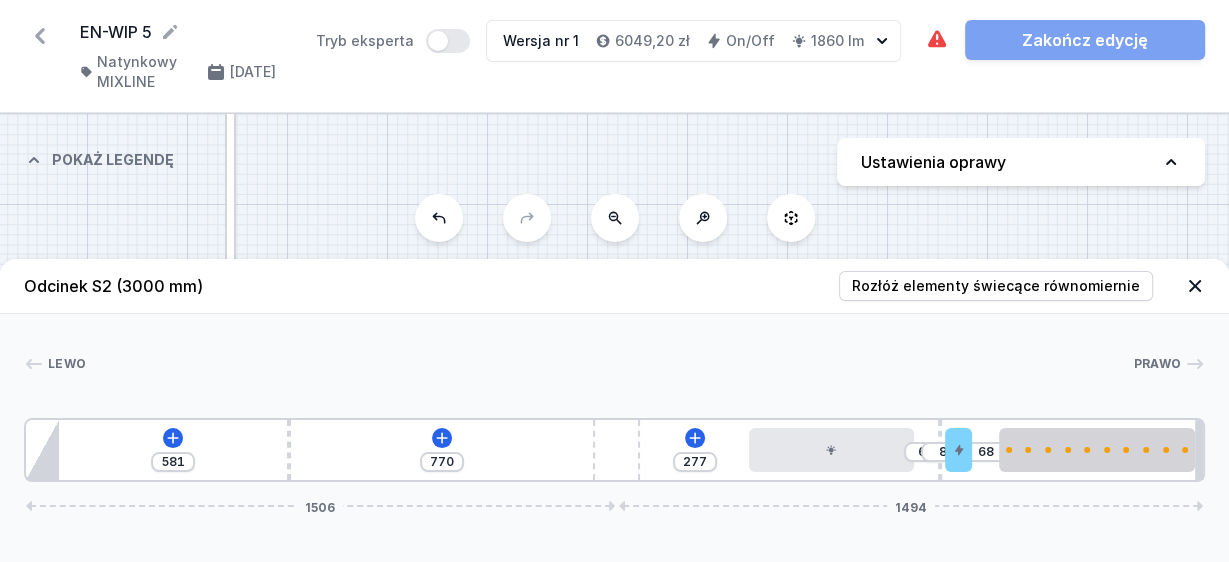 drag, startPoint x: 608, startPoint y: 440, endPoint x: 692, endPoint y: 465, distance: 87.64131 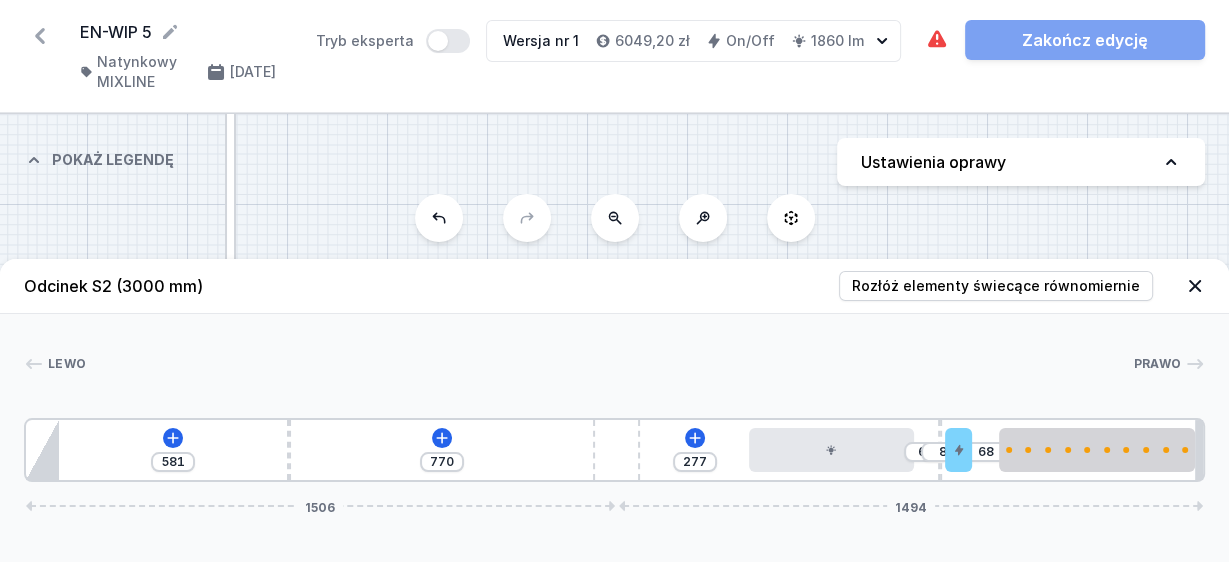 click on "581 770 277 61 8 68 1506 1494" at bounding box center (614, 450) 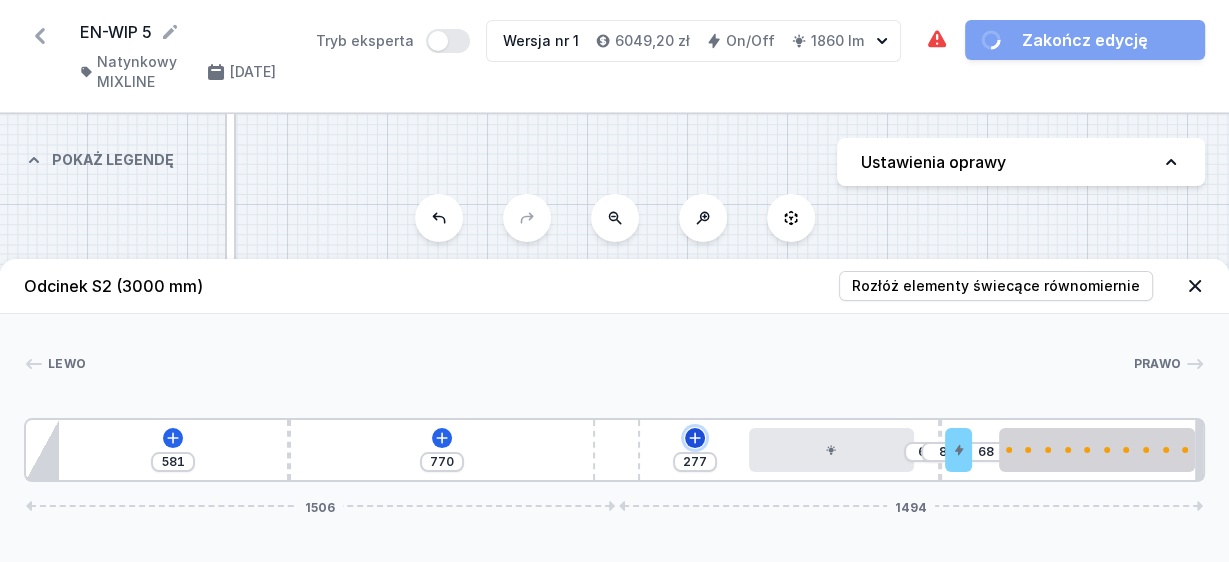click 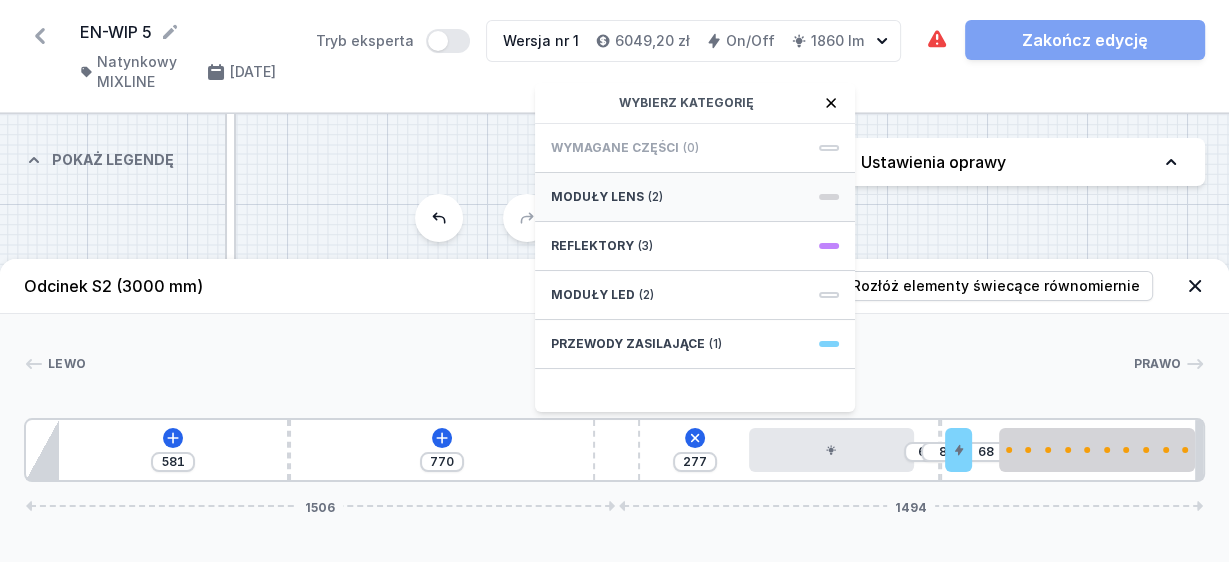click on "Moduły LENS (2)" at bounding box center [695, 197] 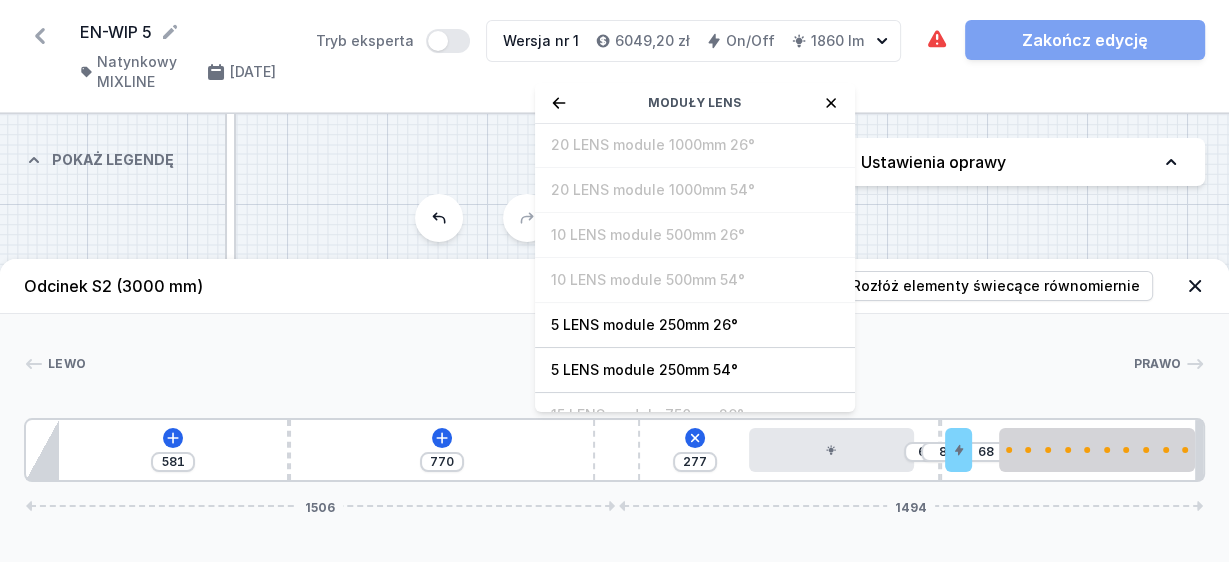 scroll, scrollTop: 69, scrollLeft: 0, axis: vertical 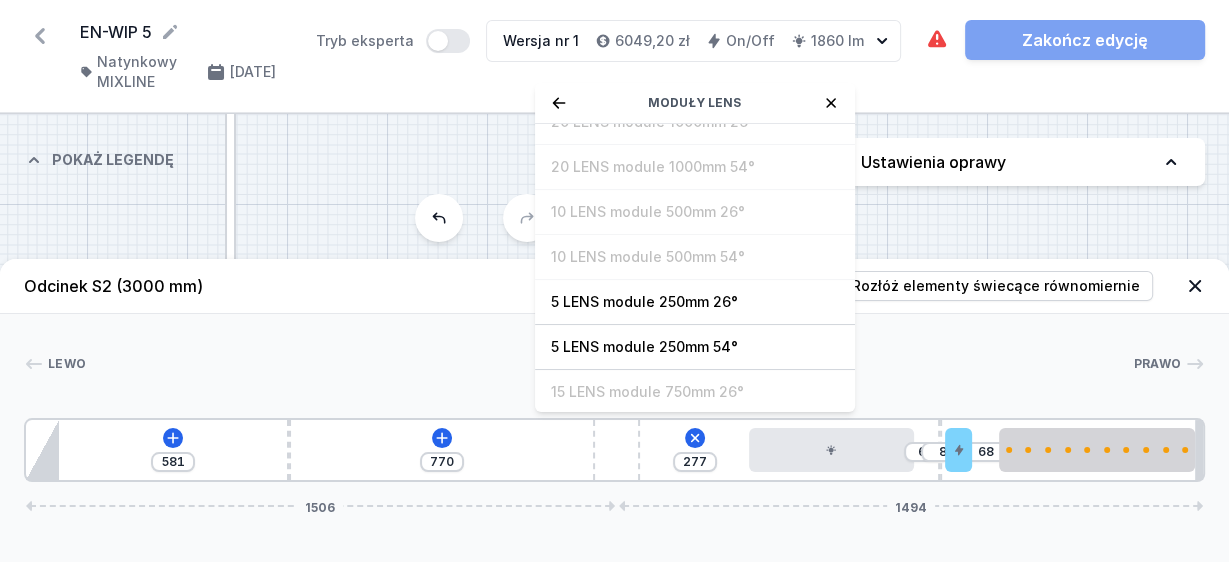 click at bounding box center [609, 364] 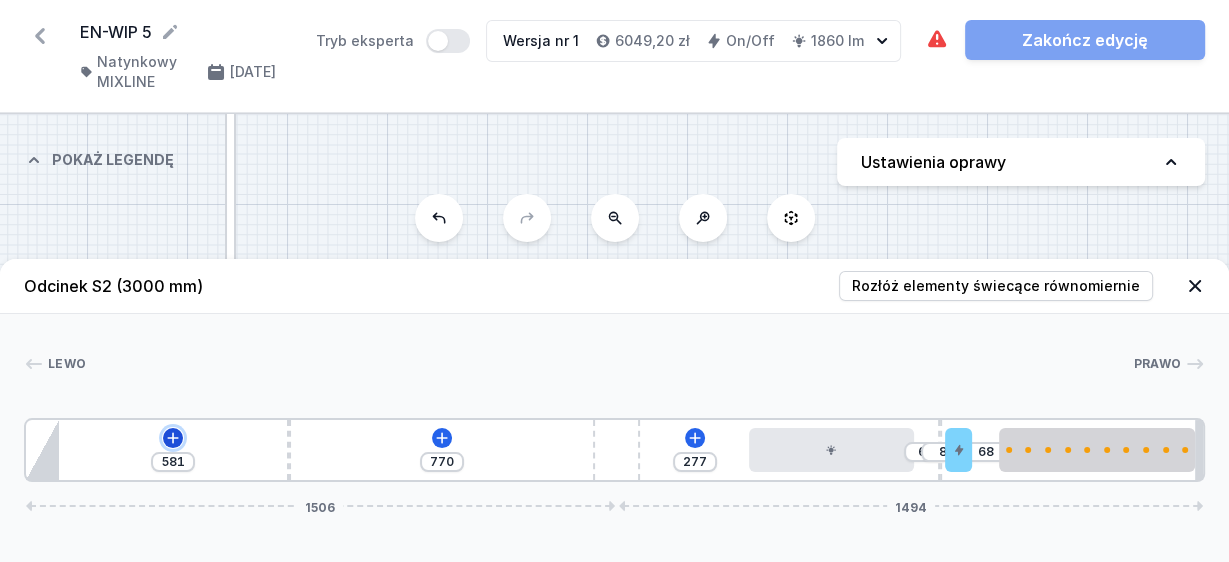 click 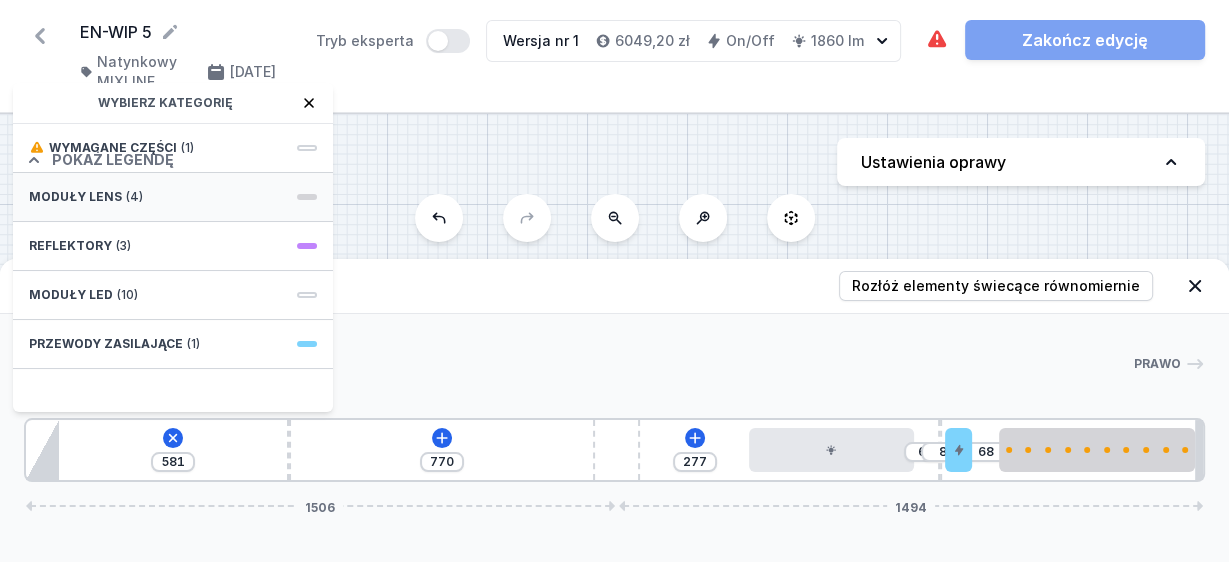 click on "Moduły LENS (4)" at bounding box center [173, 197] 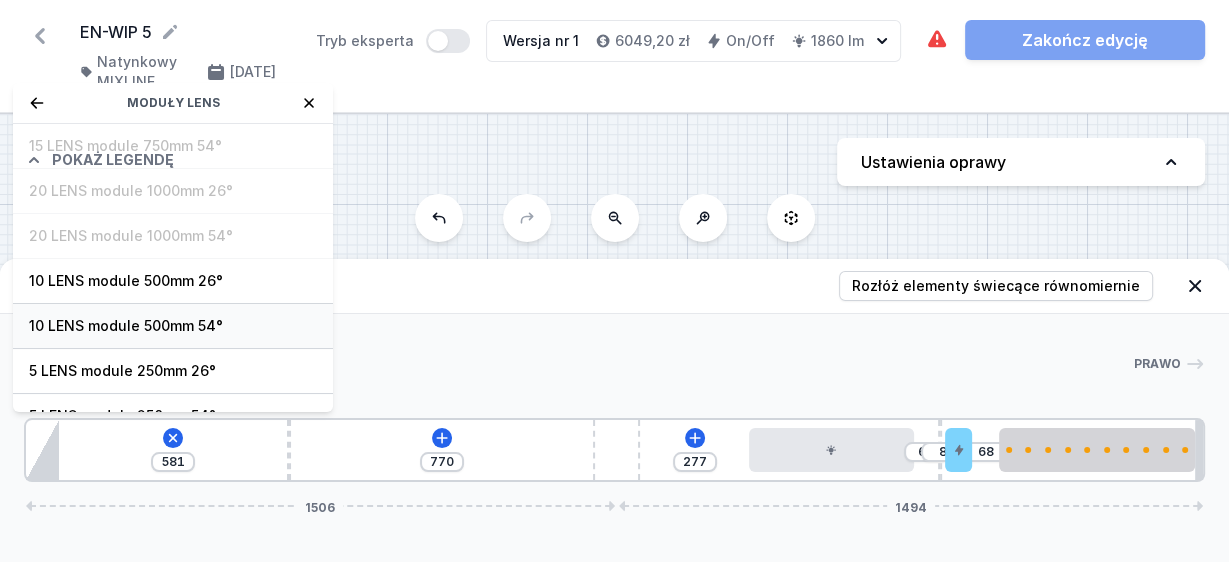 click on "10 LENS module 500mm 54°" at bounding box center [173, 326] 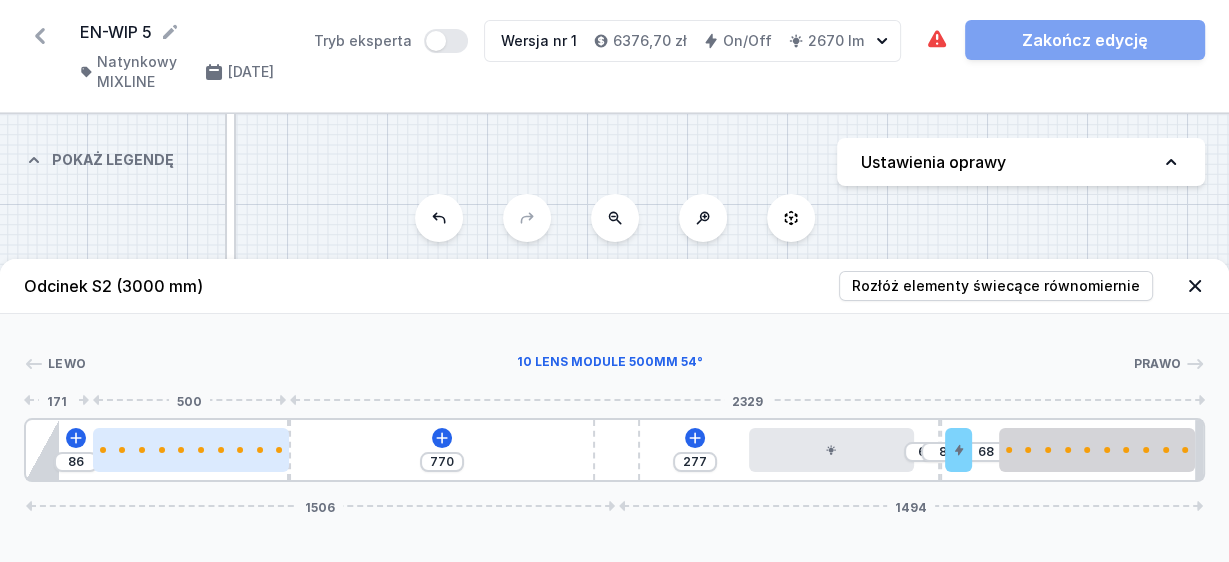 drag, startPoint x: 164, startPoint y: 454, endPoint x: 204, endPoint y: 454, distance: 40 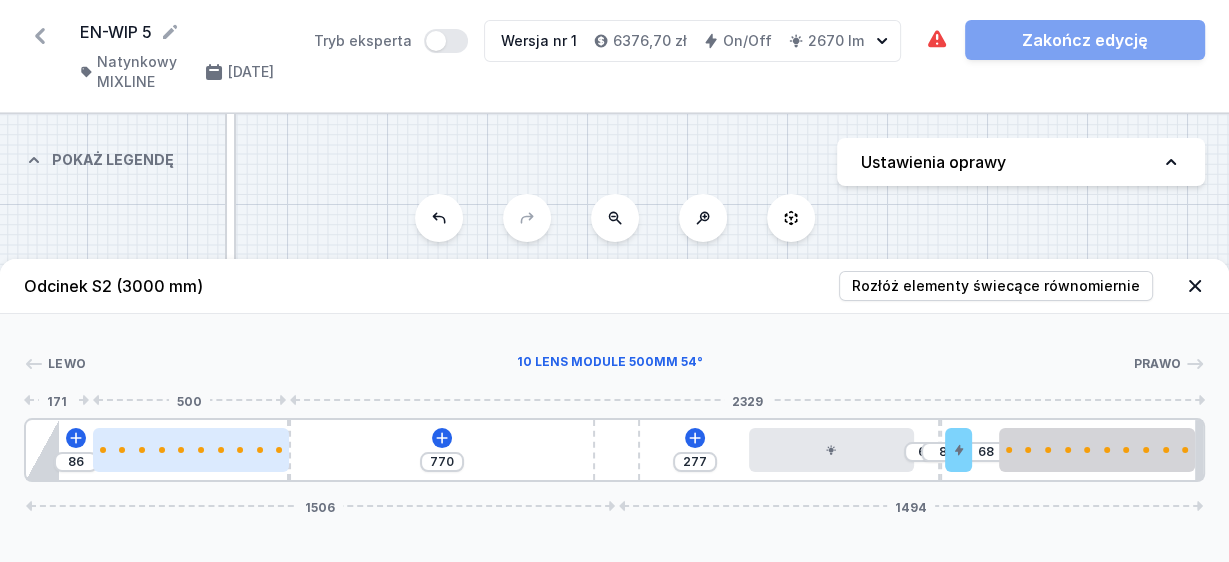 click at bounding box center (191, 450) 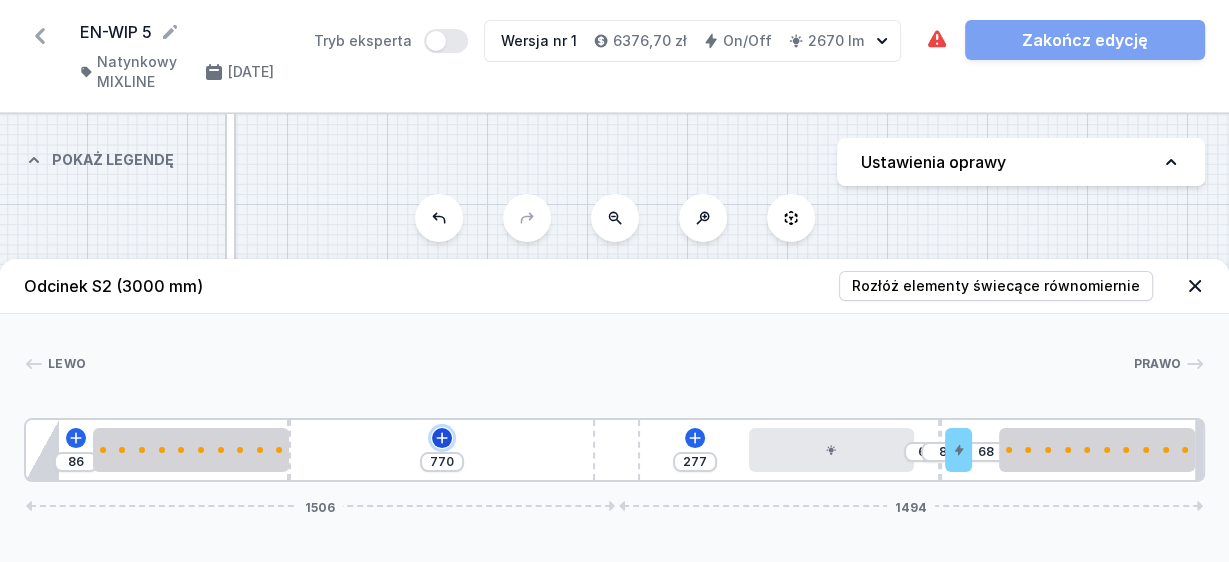 click 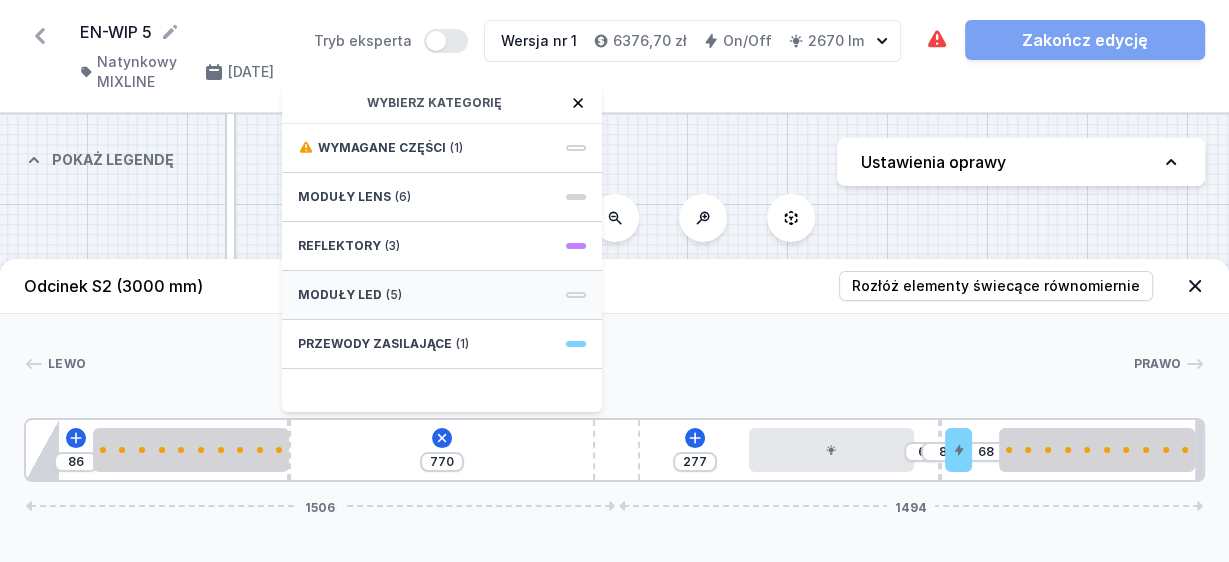 click on "Moduły LED (5)" at bounding box center (442, 295) 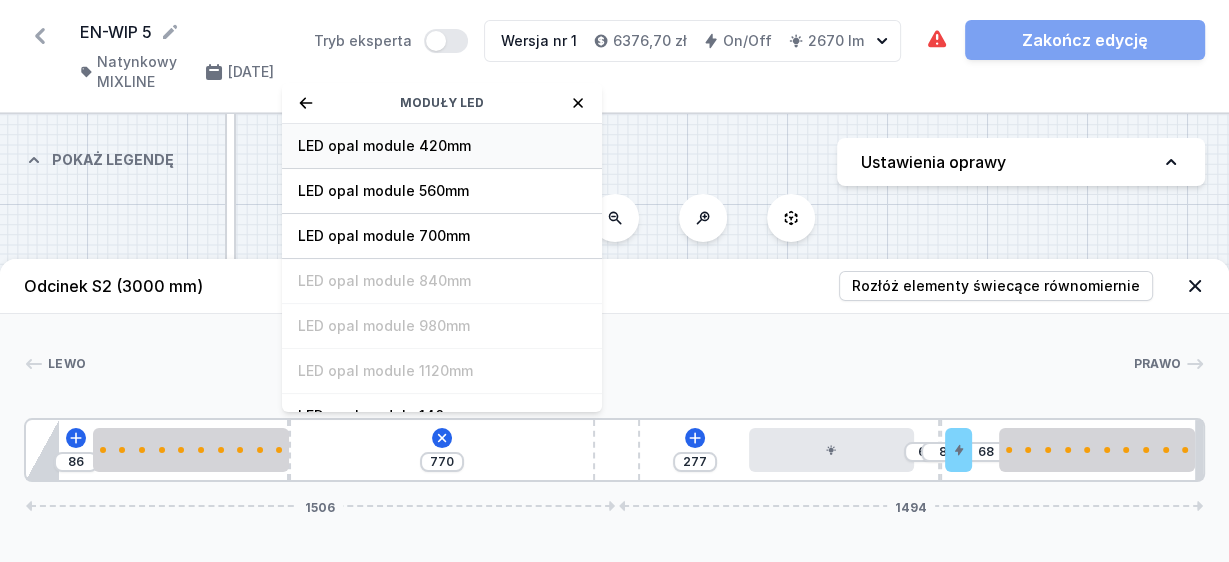 click on "LED opal module 420mm" at bounding box center [442, 146] 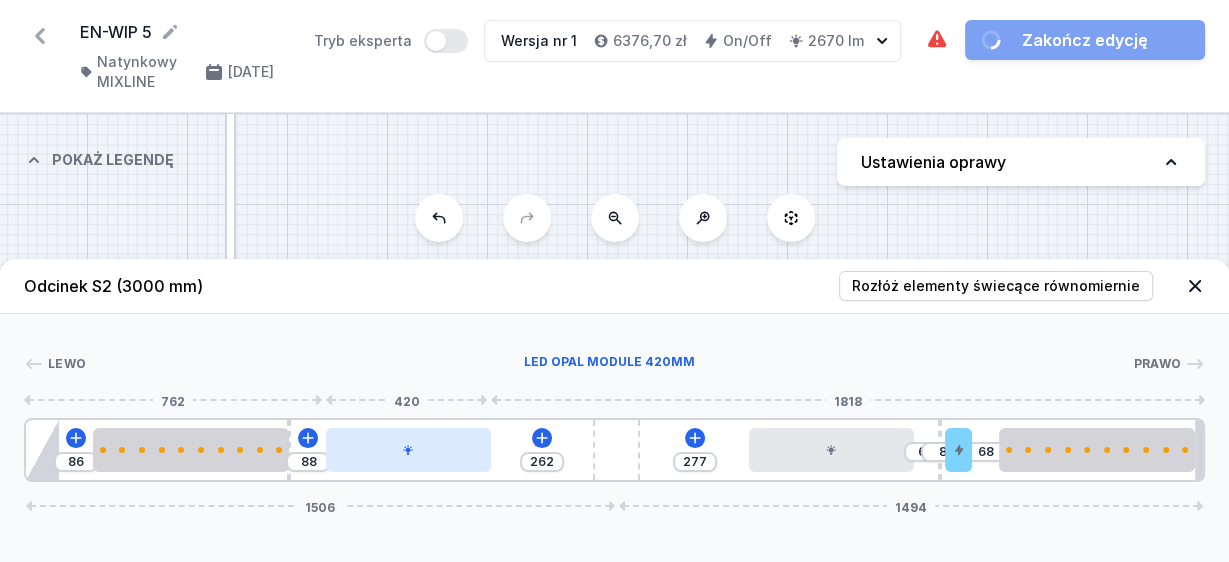 click at bounding box center [408, 450] 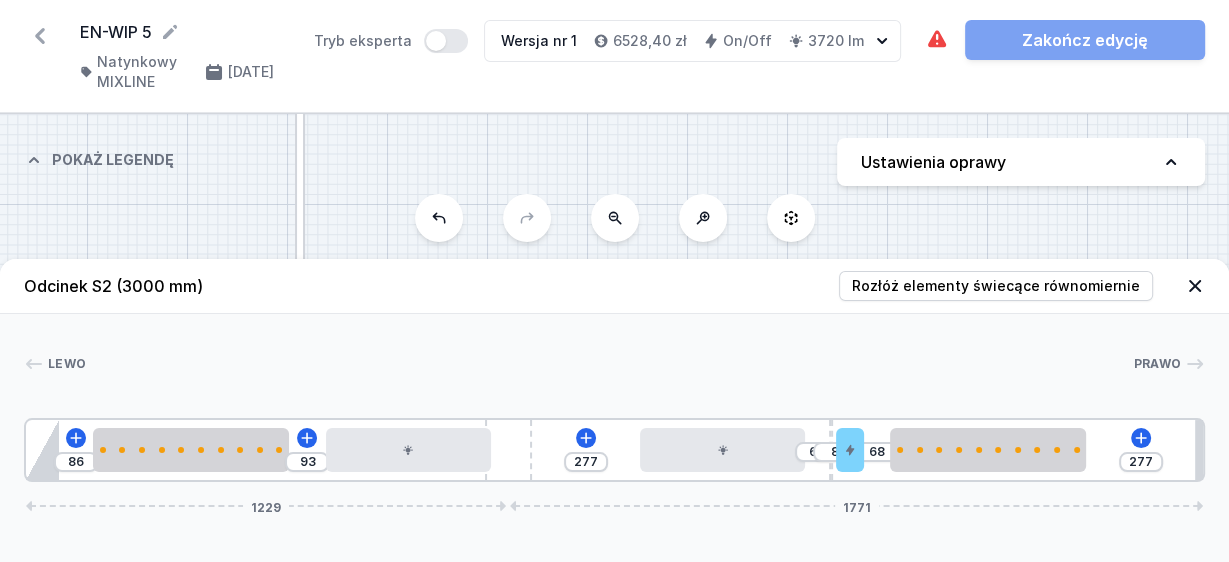 drag, startPoint x: 611, startPoint y: 439, endPoint x: 536, endPoint y: 445, distance: 75.23962 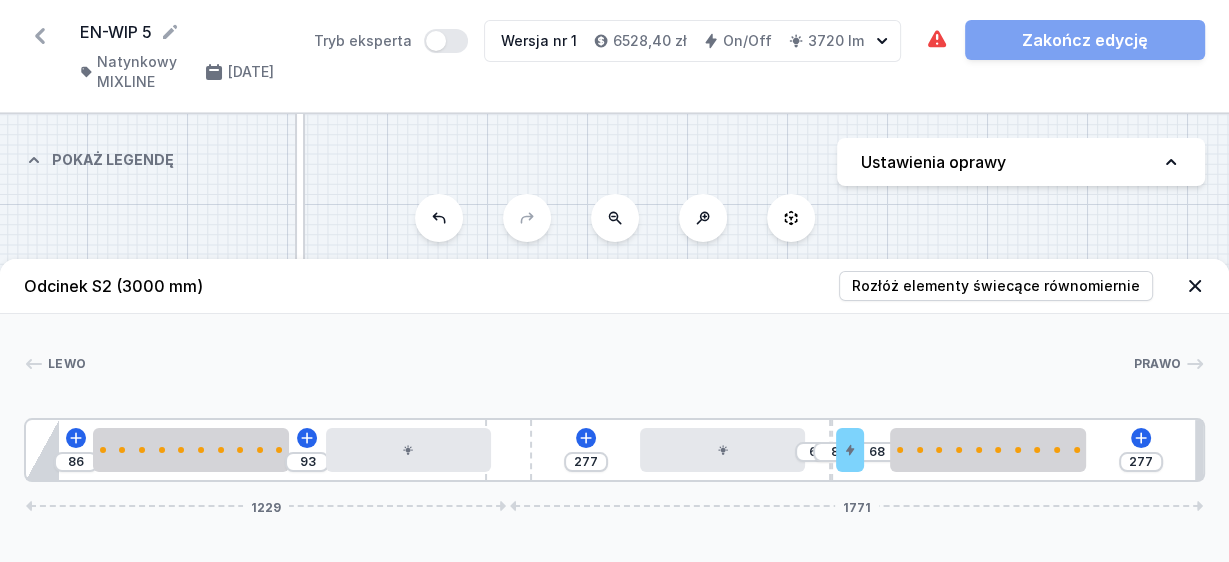 click on "86 93 277 61 8 68 277 1229 1771" at bounding box center (614, 450) 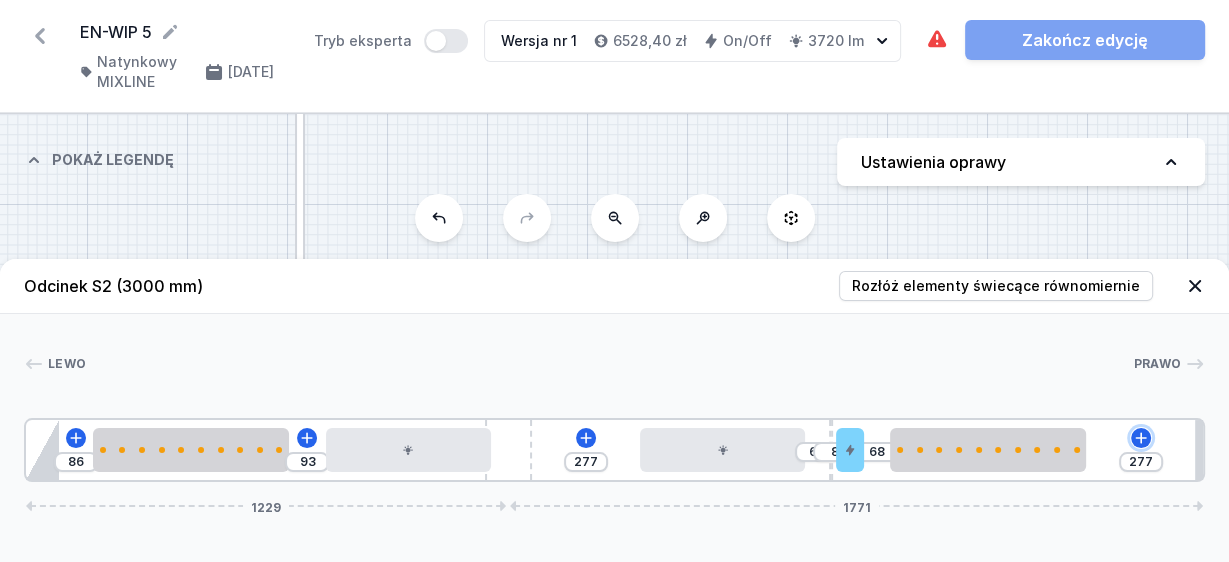 drag, startPoint x: 1141, startPoint y: 441, endPoint x: 1188, endPoint y: 441, distance: 47 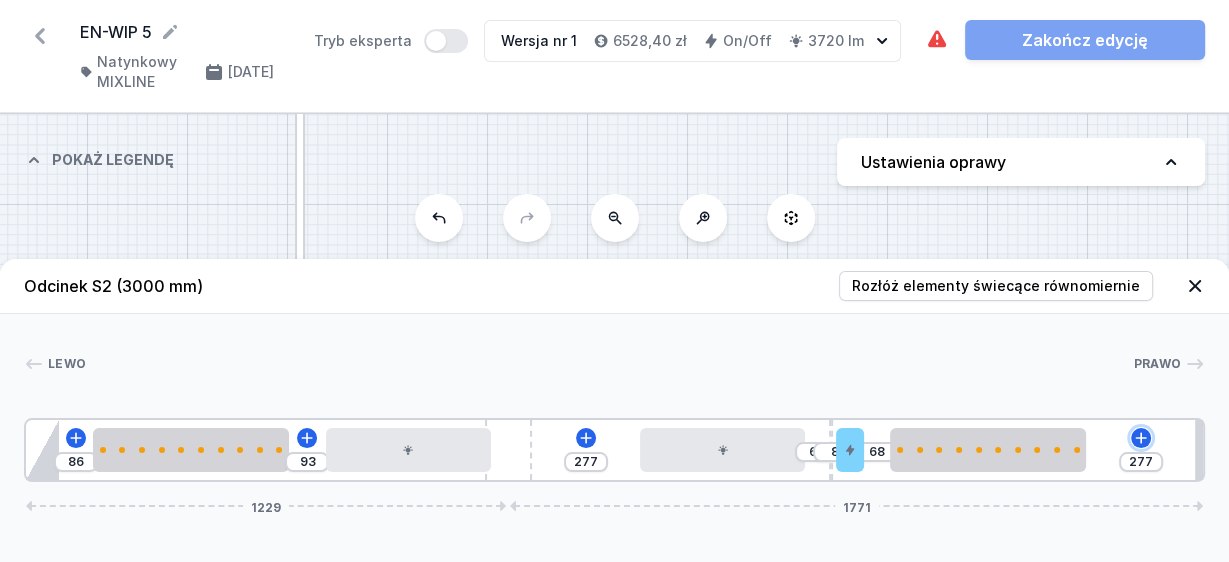 click on "86 93 277 61 8 68 277 1229 1771" at bounding box center [614, 450] 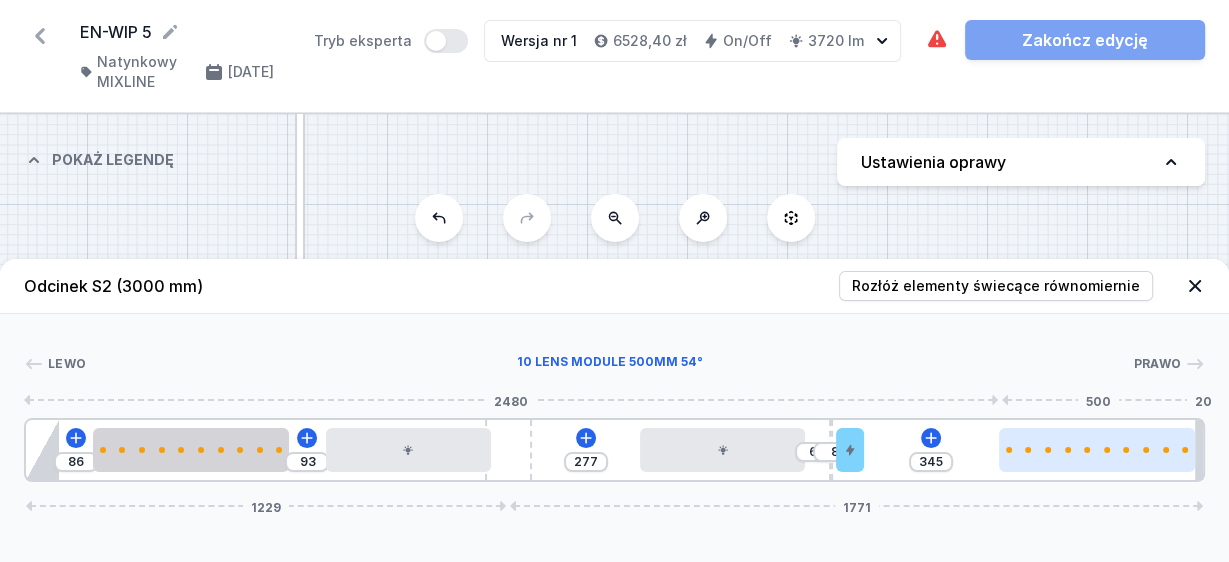 drag, startPoint x: 1050, startPoint y: 442, endPoint x: 1177, endPoint y: 442, distance: 127 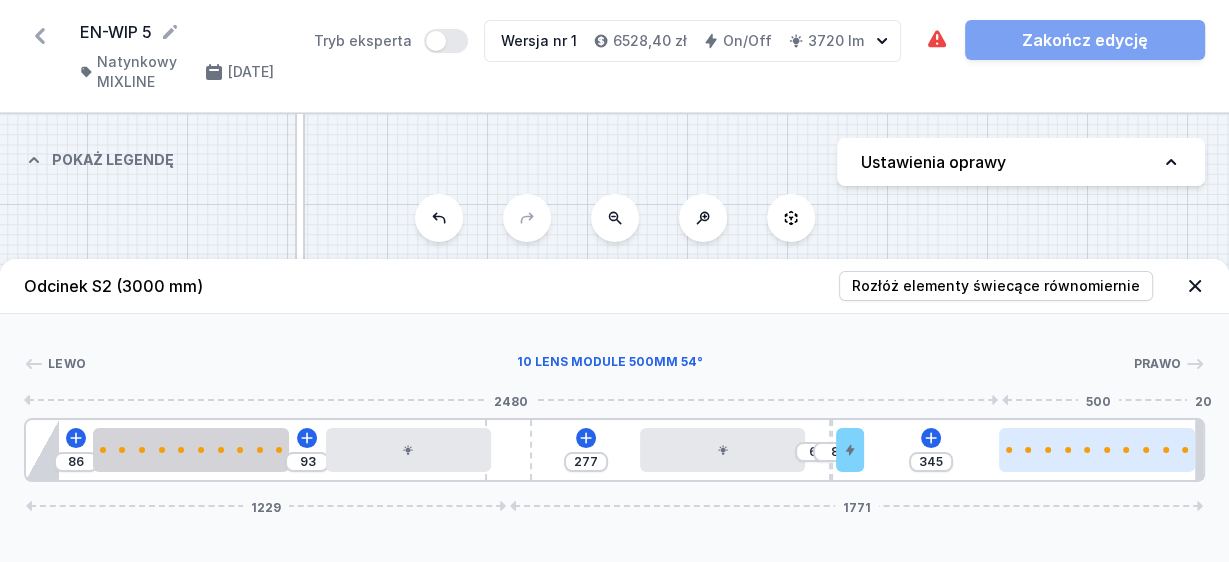 click at bounding box center [1097, 450] 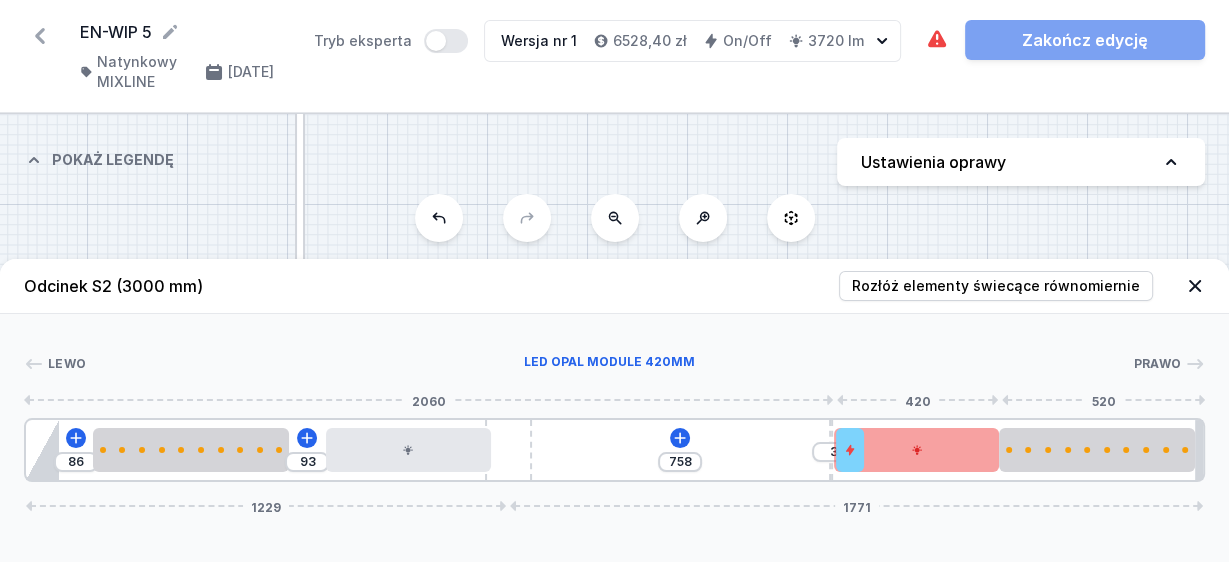 drag, startPoint x: 701, startPoint y: 453, endPoint x: 909, endPoint y: 449, distance: 208.03845 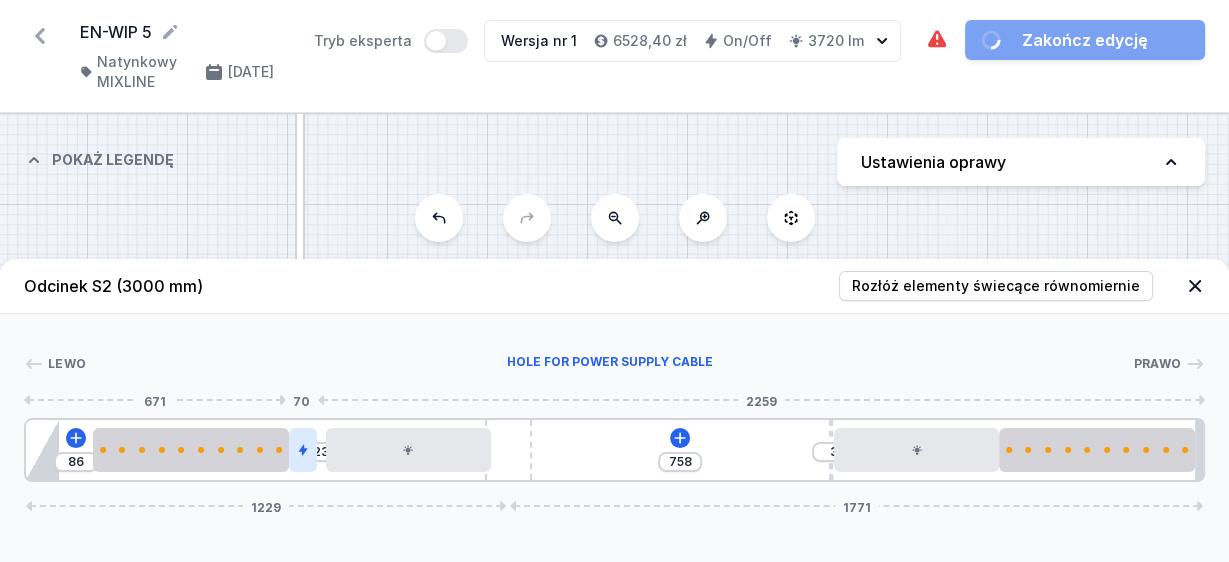 drag, startPoint x: 841, startPoint y: 453, endPoint x: 296, endPoint y: 445, distance: 545.0587 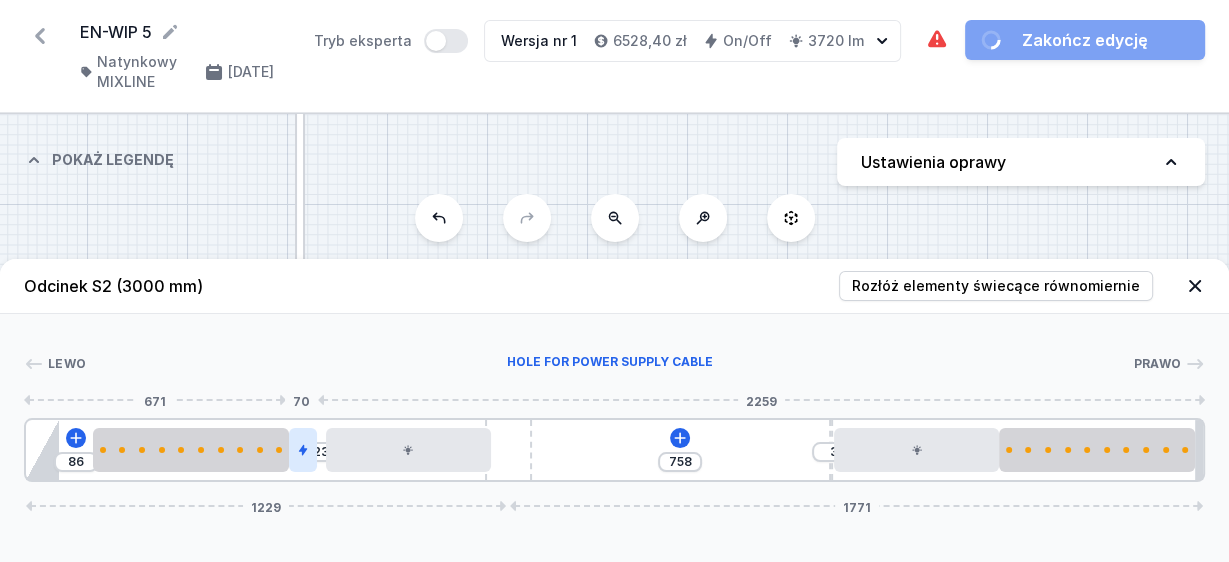 click at bounding box center [302, 450] 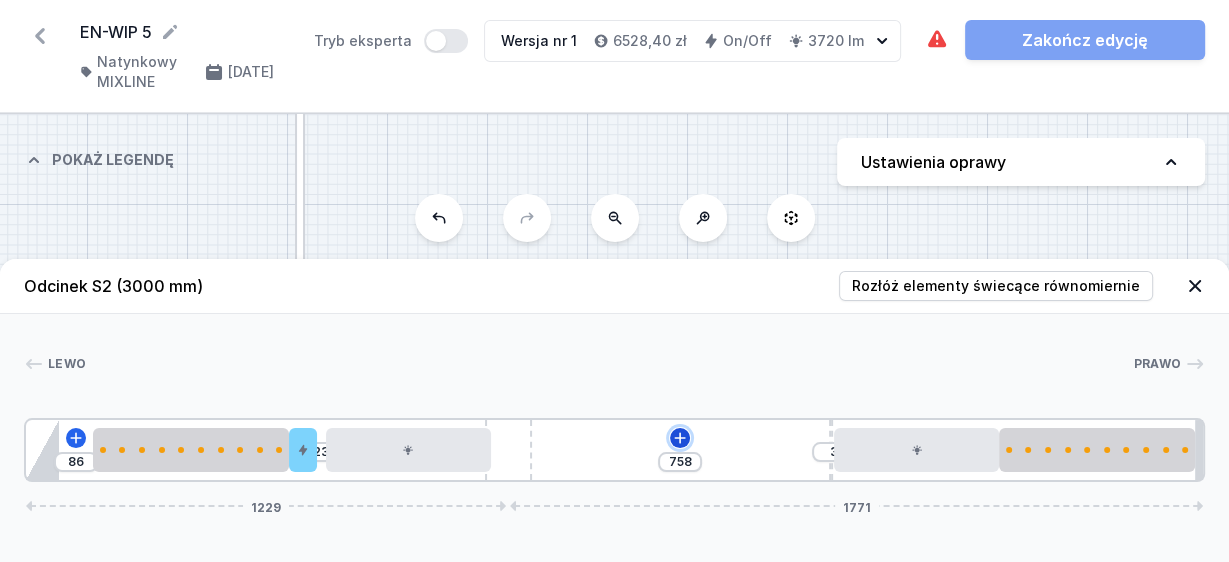 click 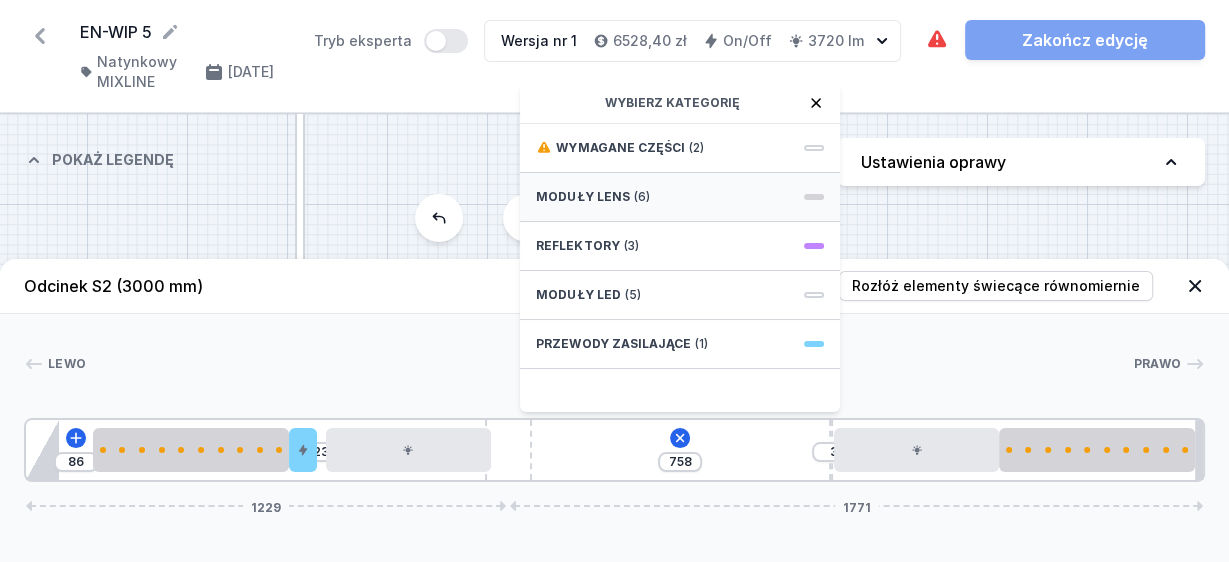 click on "Moduły LENS (6)" at bounding box center (680, 197) 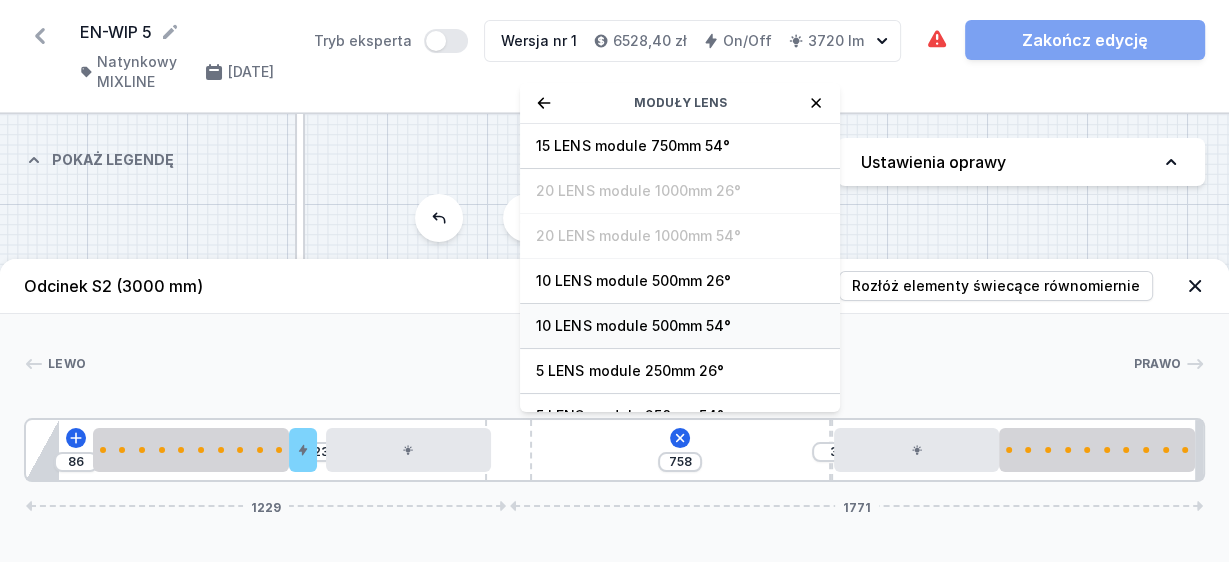 click on "10 LENS module 500mm 54°" at bounding box center (680, 326) 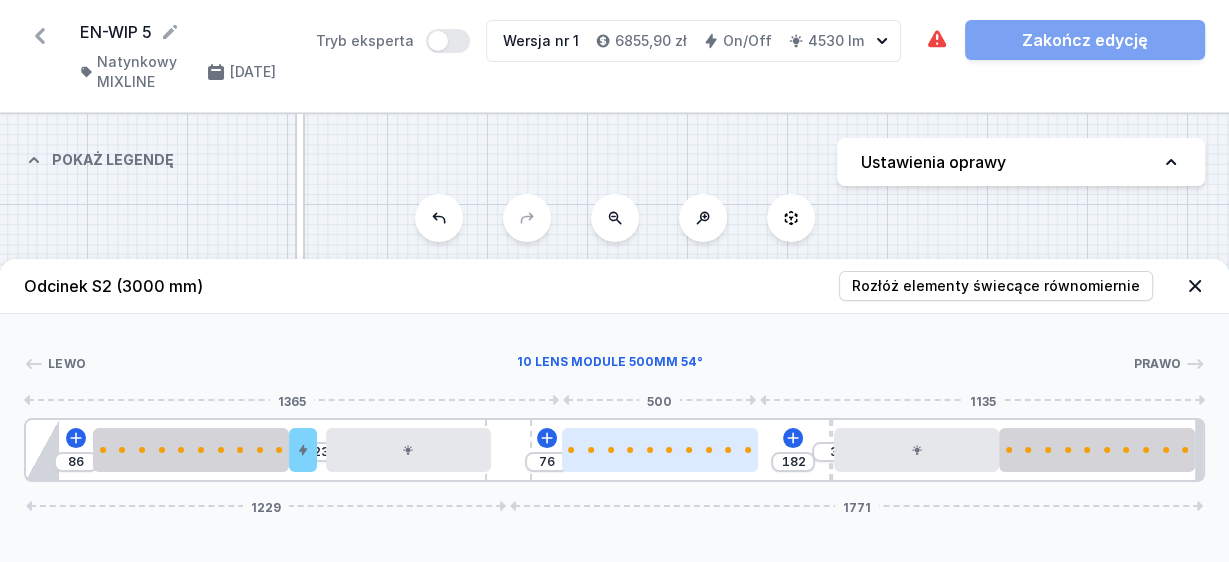 drag, startPoint x: 641, startPoint y: 447, endPoint x: 675, endPoint y: 449, distance: 34.058773 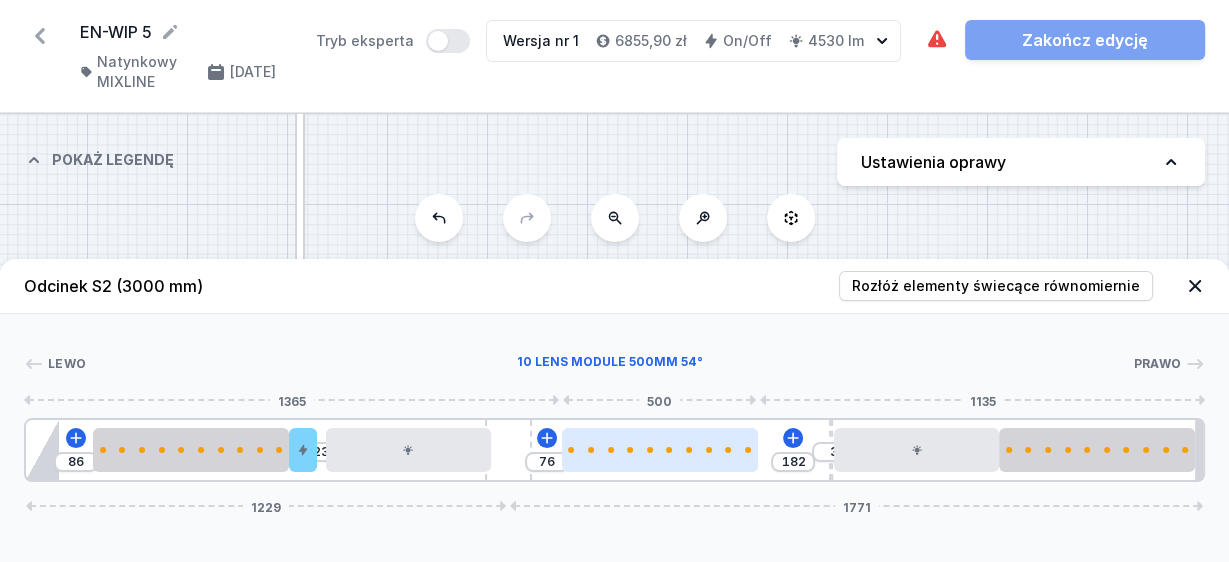 click at bounding box center [660, 450] 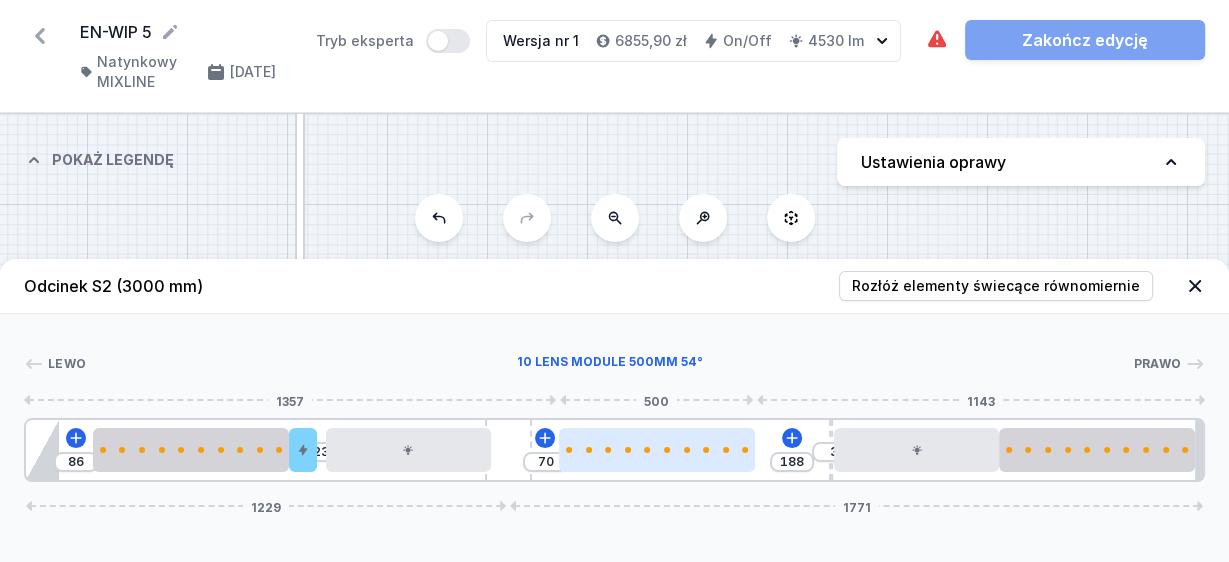 click at bounding box center [657, 450] 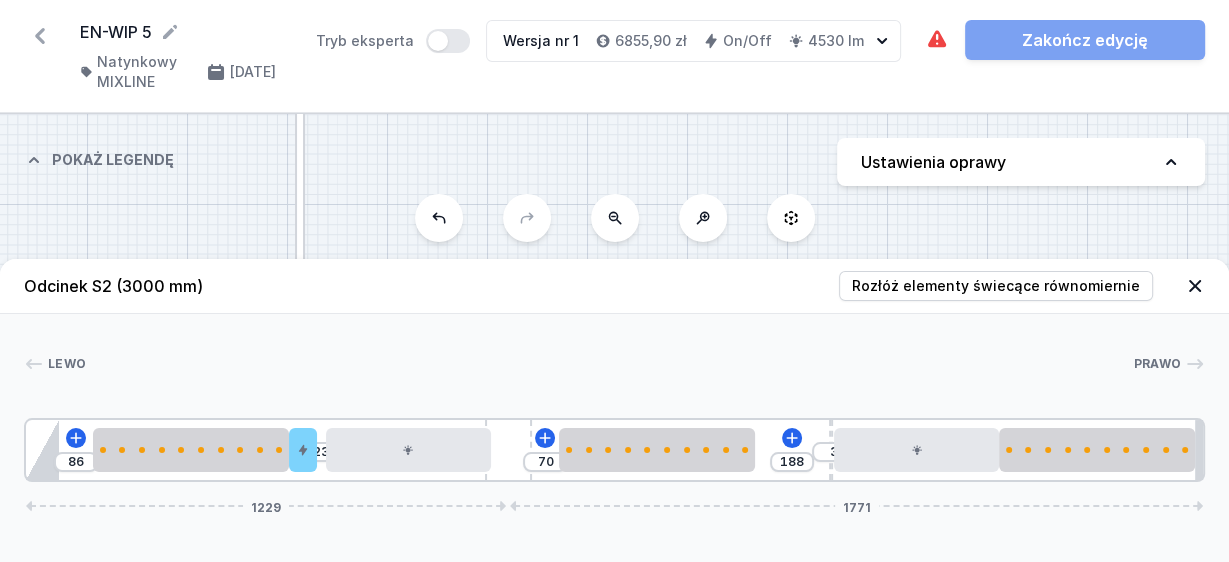 click on "86 23 70 188 3 1229 1771" at bounding box center [614, 450] 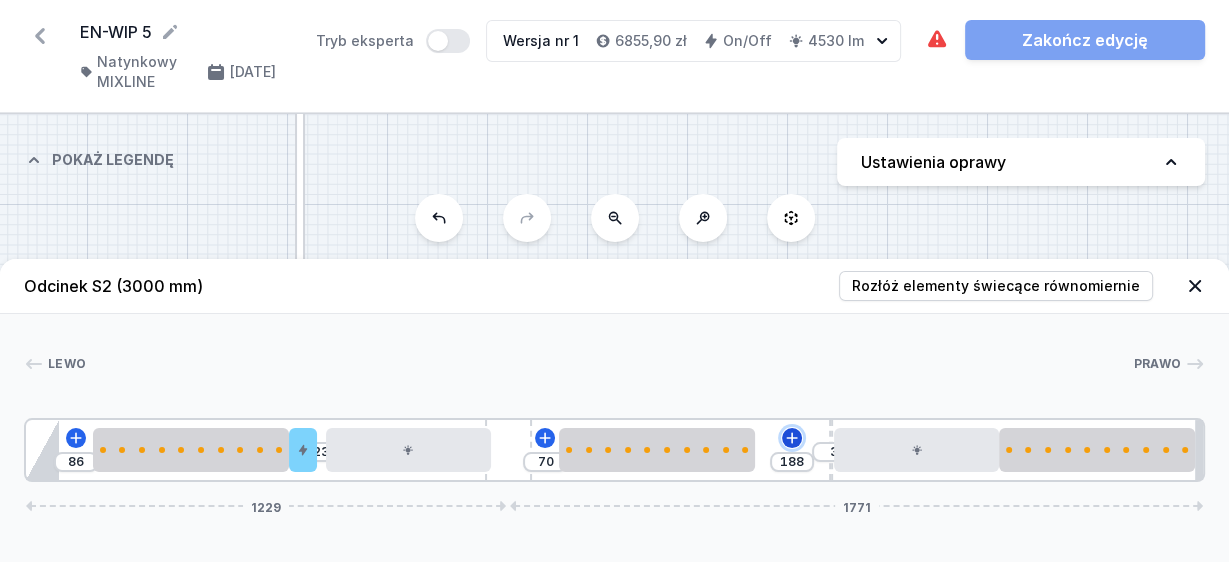 click 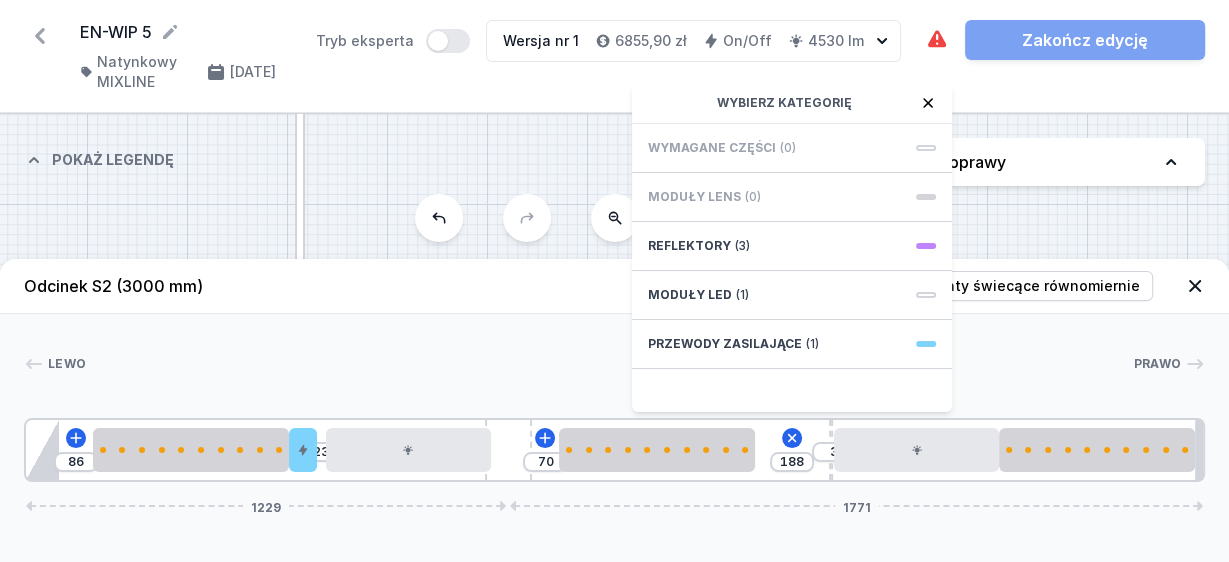 click on "Wymagane części (0) Moduły LENS (0) Reflektory (3) Moduły LED (1) Przewody zasilające (1)" at bounding box center [792, 268] 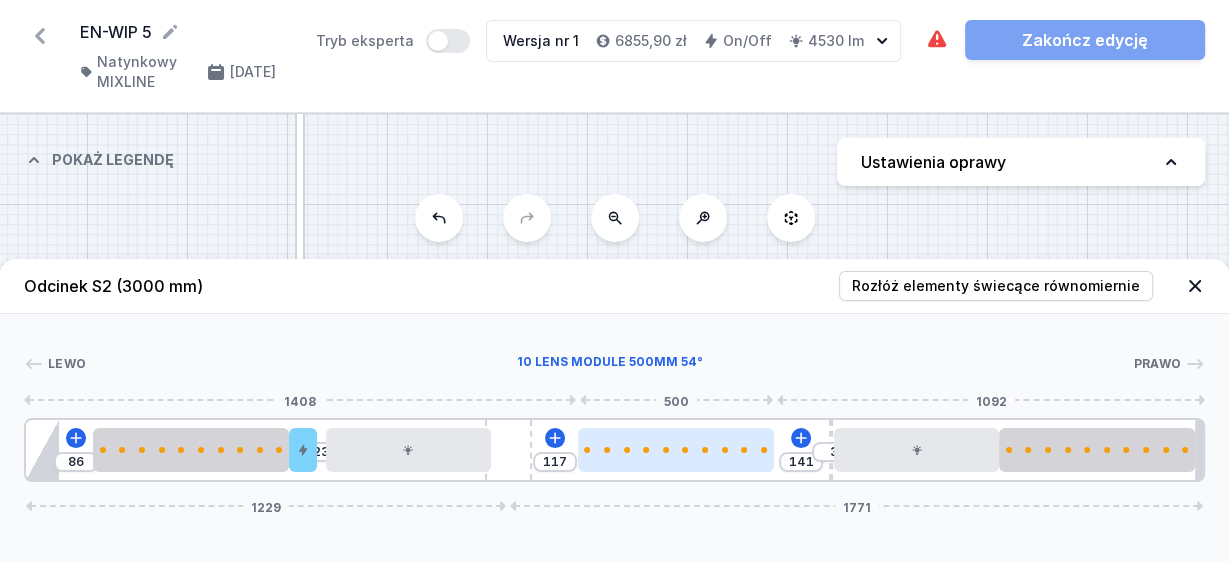drag, startPoint x: 695, startPoint y: 437, endPoint x: 725, endPoint y: 438, distance: 30.016663 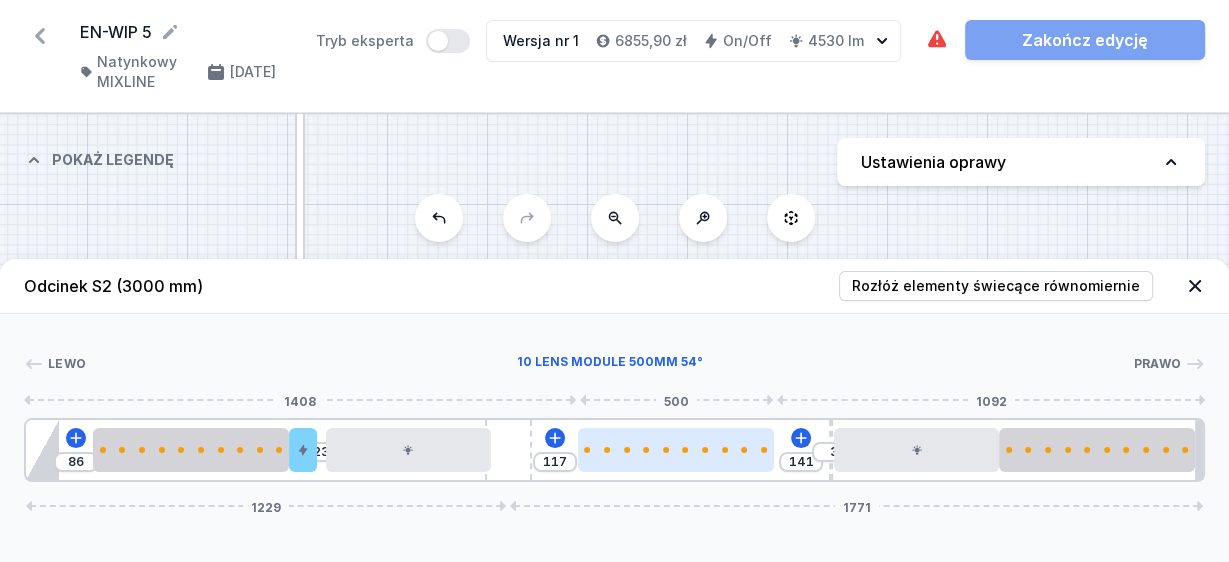 click at bounding box center (676, 450) 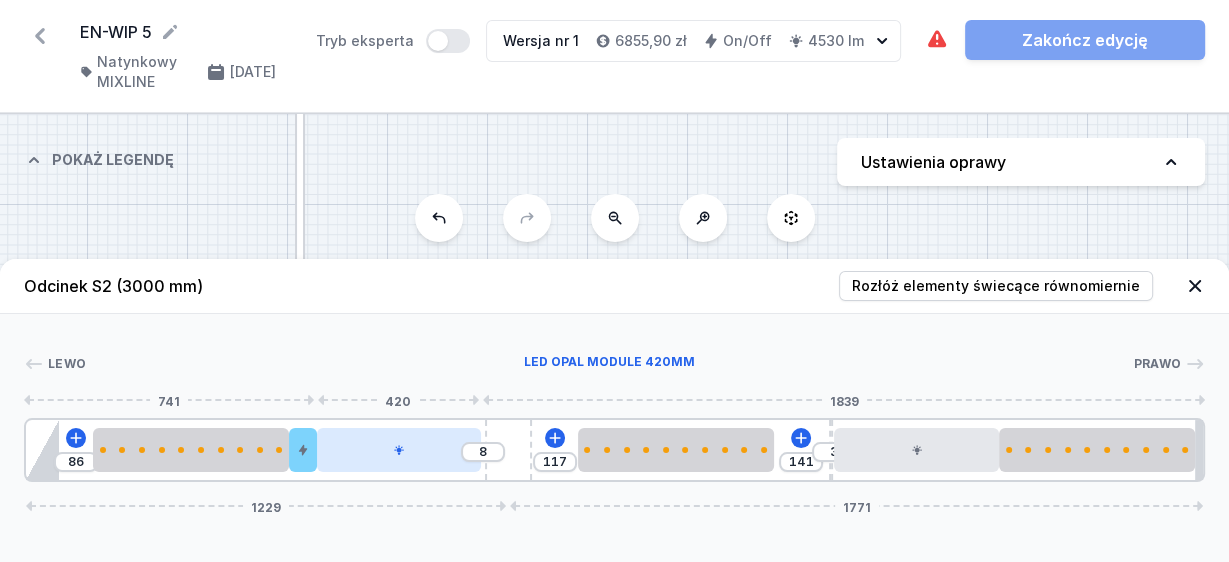 click at bounding box center (399, 450) 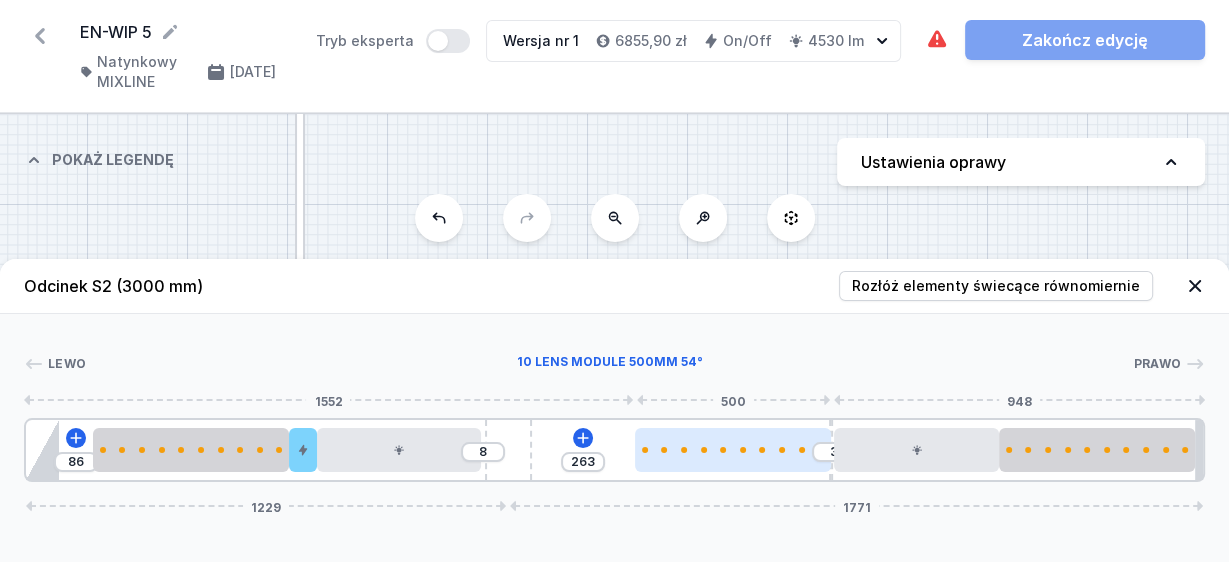 drag, startPoint x: 680, startPoint y: 452, endPoint x: 742, endPoint y: 455, distance: 62.072536 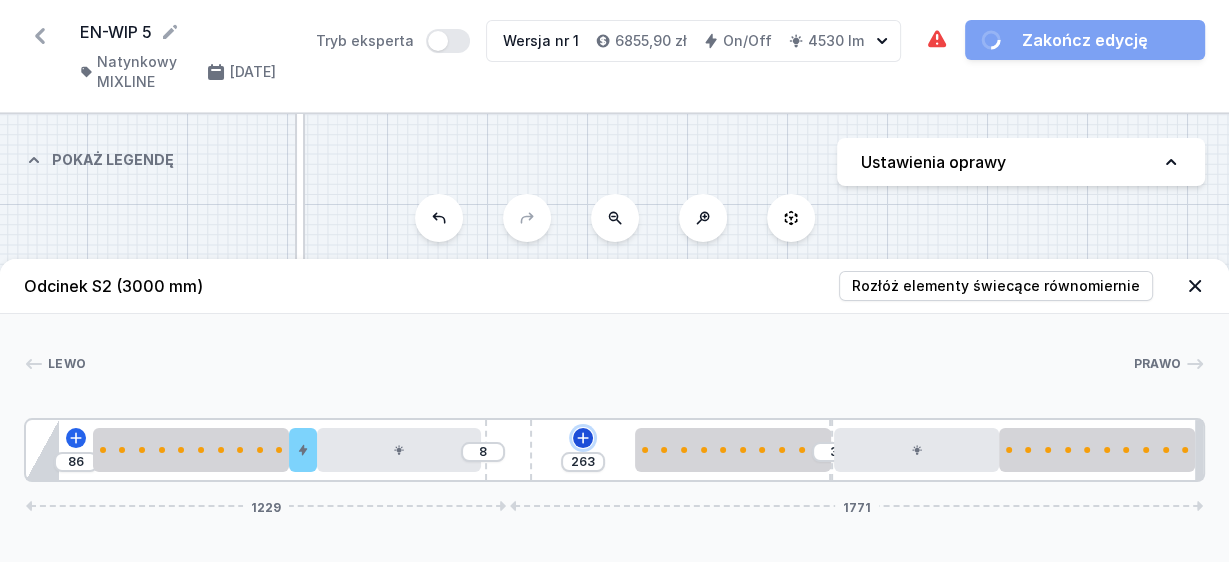 click 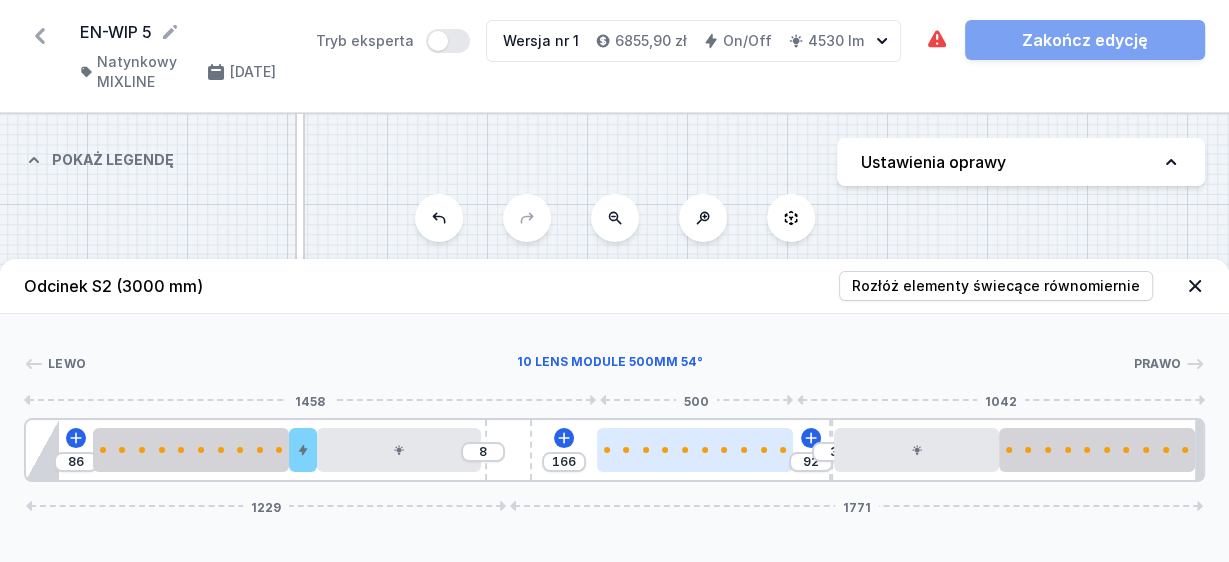 drag, startPoint x: 744, startPoint y: 465, endPoint x: 718, endPoint y: 466, distance: 26.019224 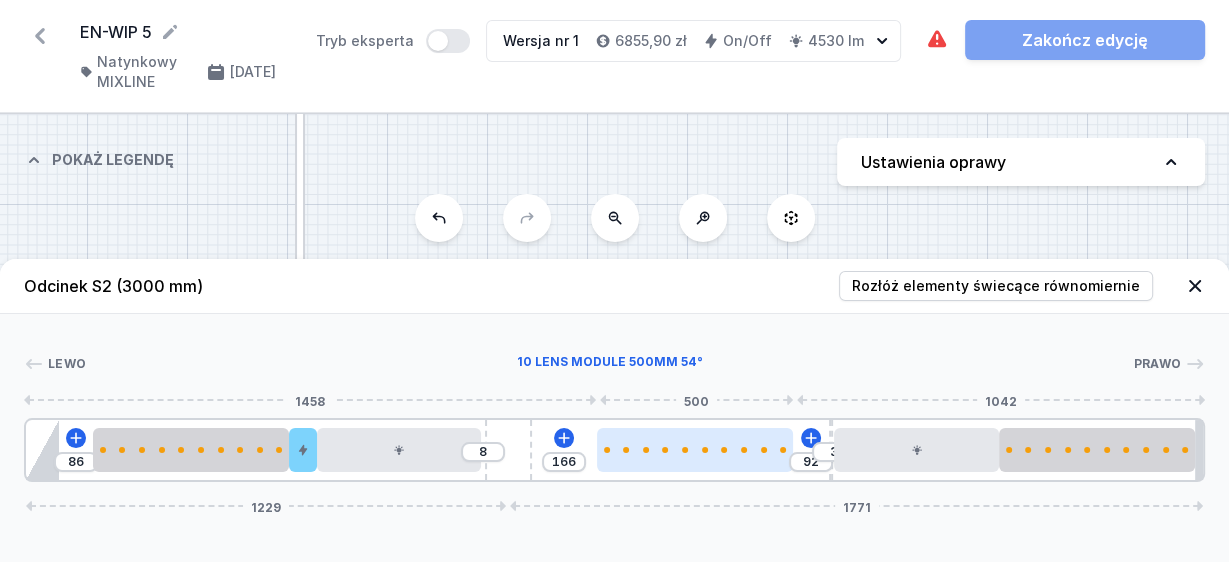 click at bounding box center (695, 450) 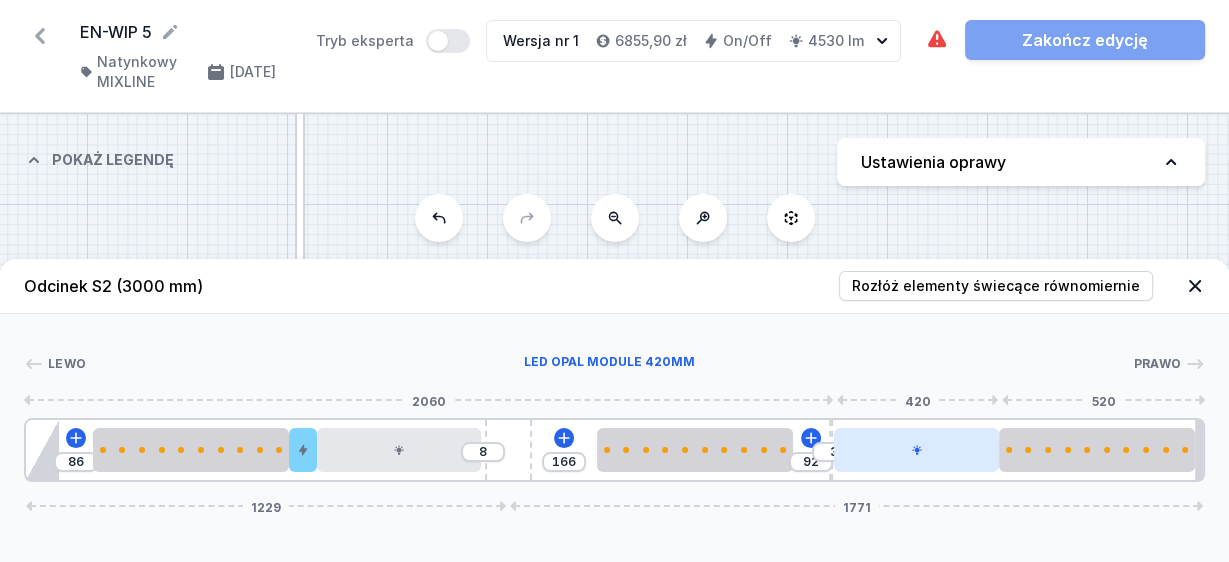 click at bounding box center (916, 450) 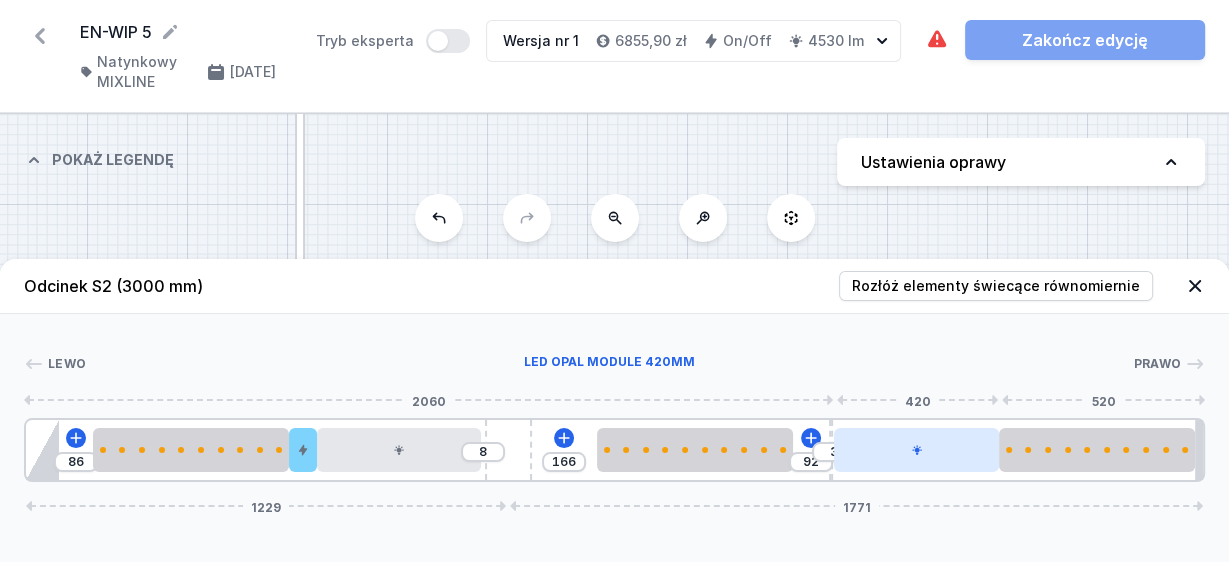 click at bounding box center (916, 450) 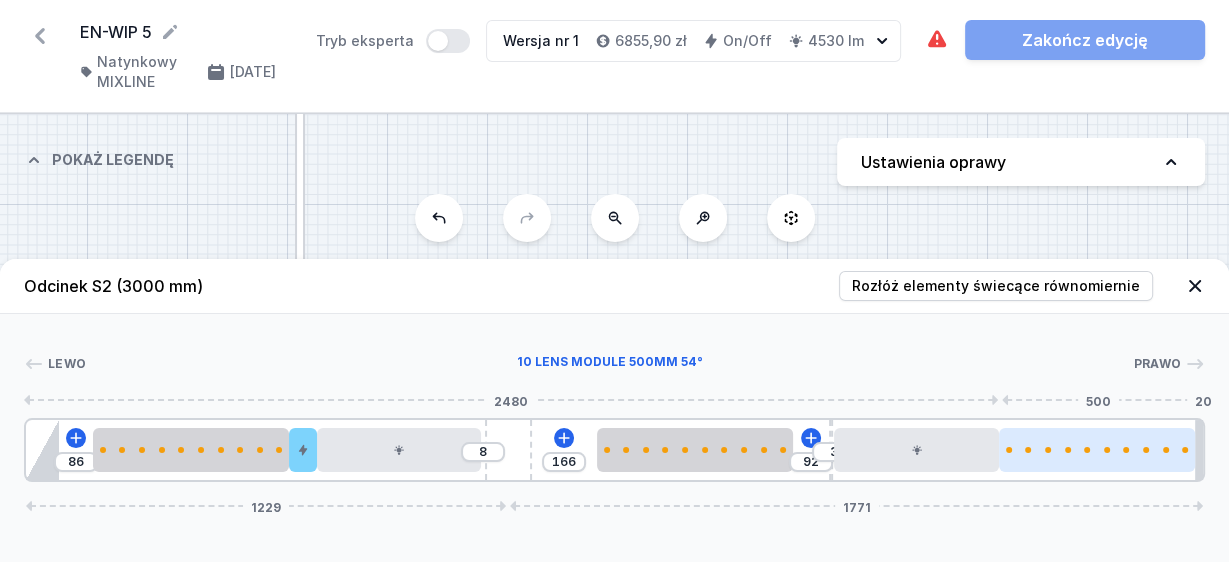 click at bounding box center [1097, 450] 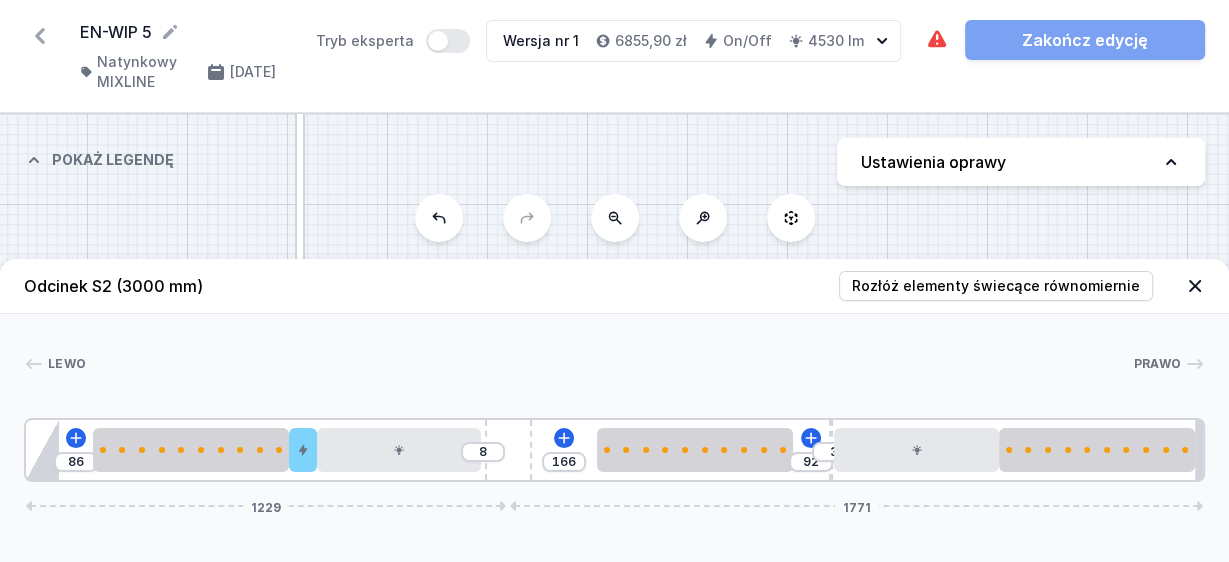 click at bounding box center (609, 364) 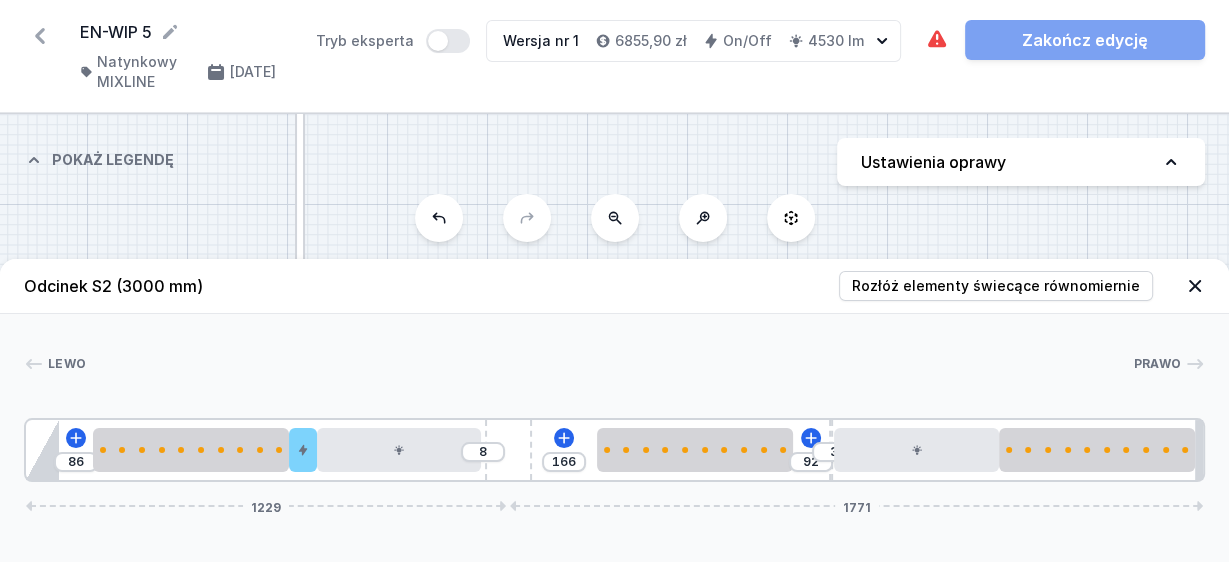 click on "86 8 166 92 3 1229 1771" at bounding box center (614, 450) 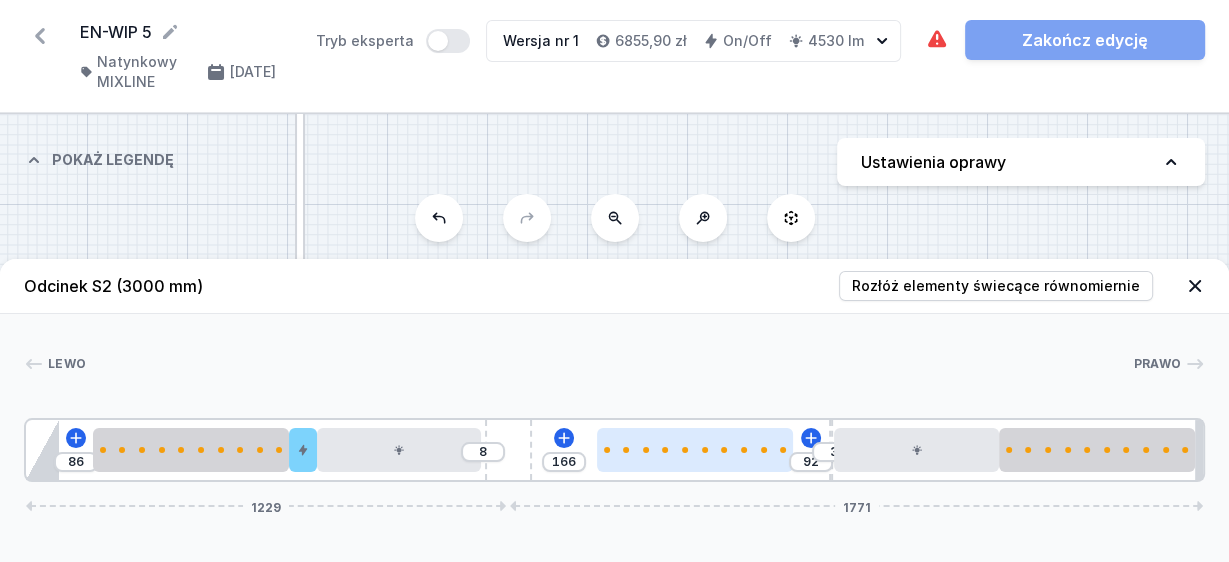 click at bounding box center [695, 450] 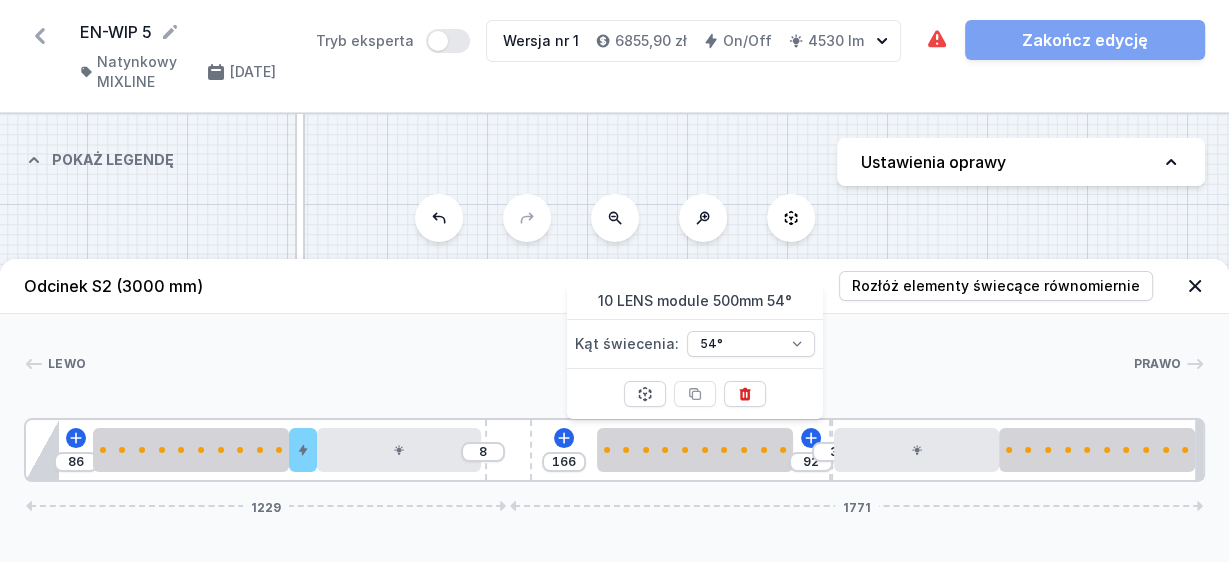 click at bounding box center (745, 394) 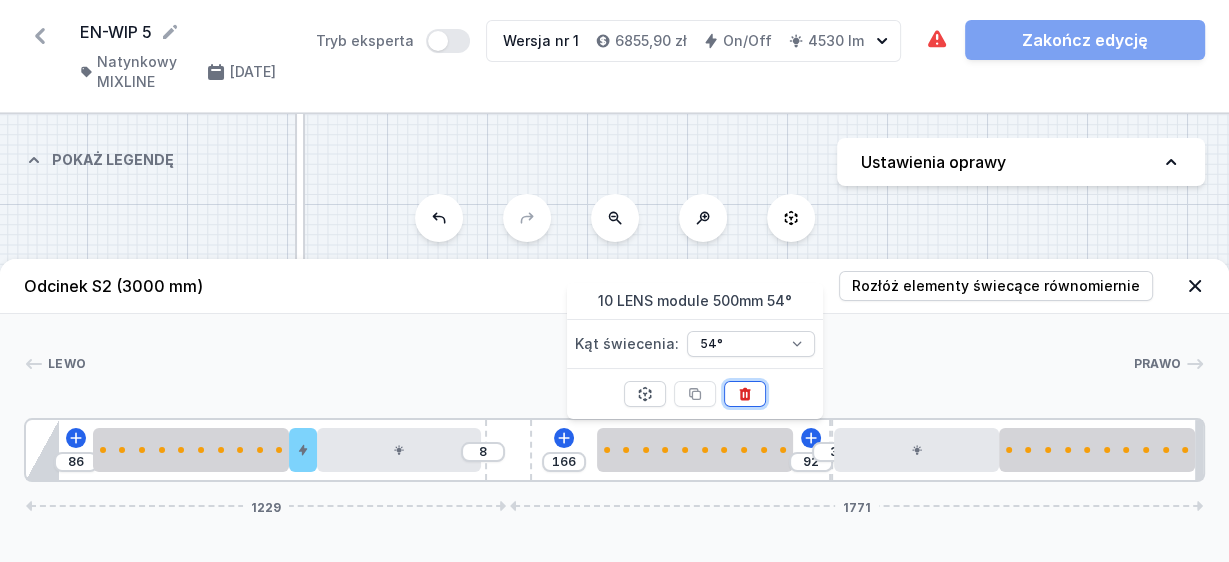 click at bounding box center [745, 394] 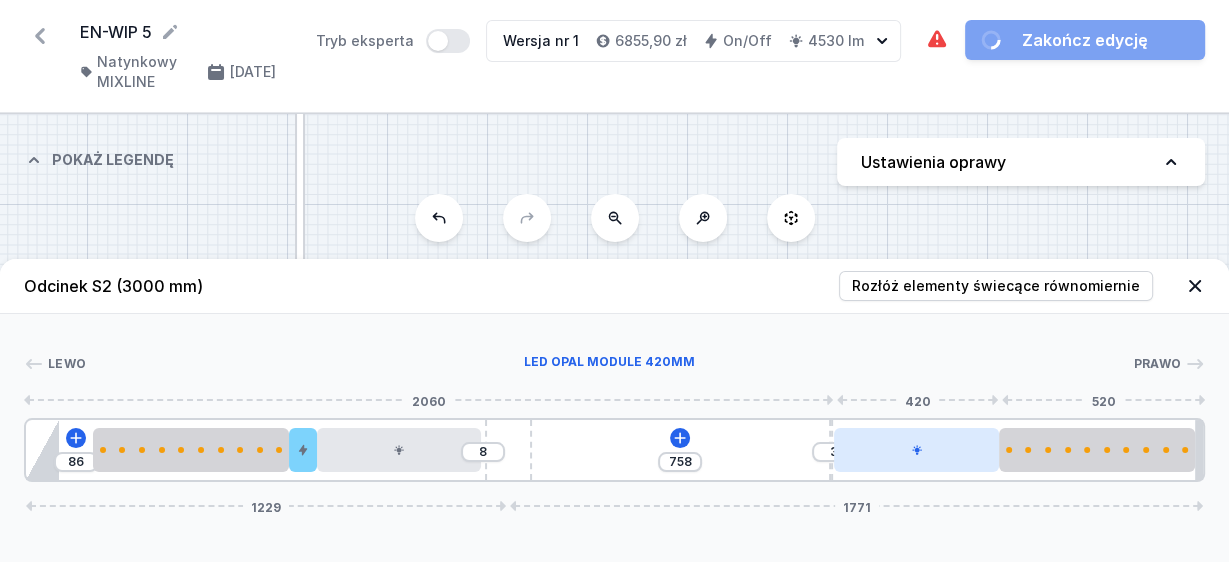 click at bounding box center [916, 450] 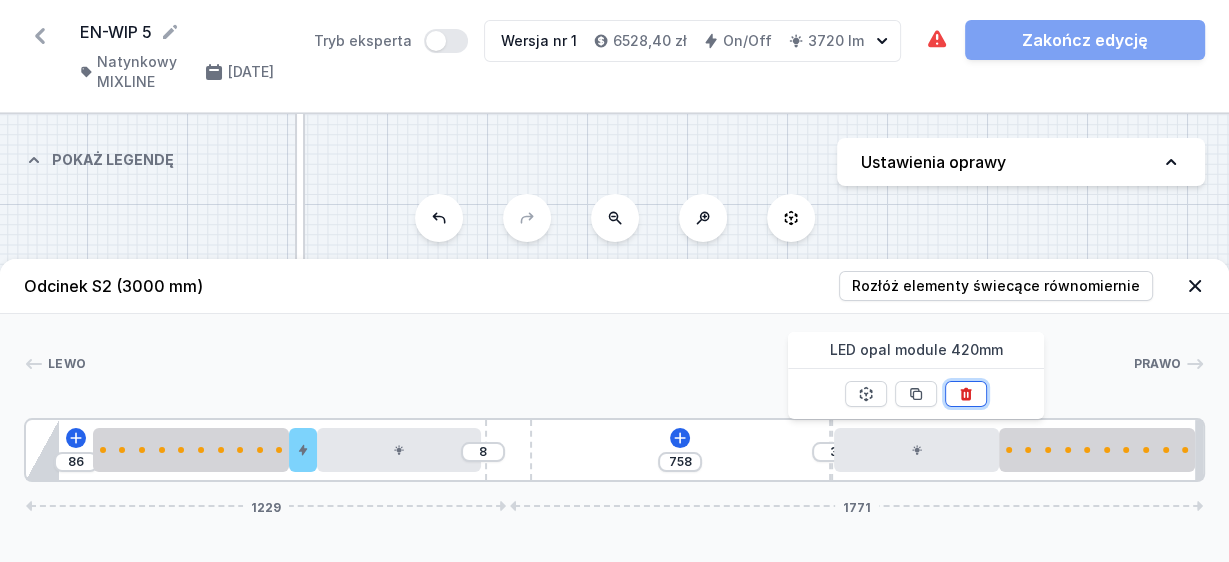 click at bounding box center [966, 394] 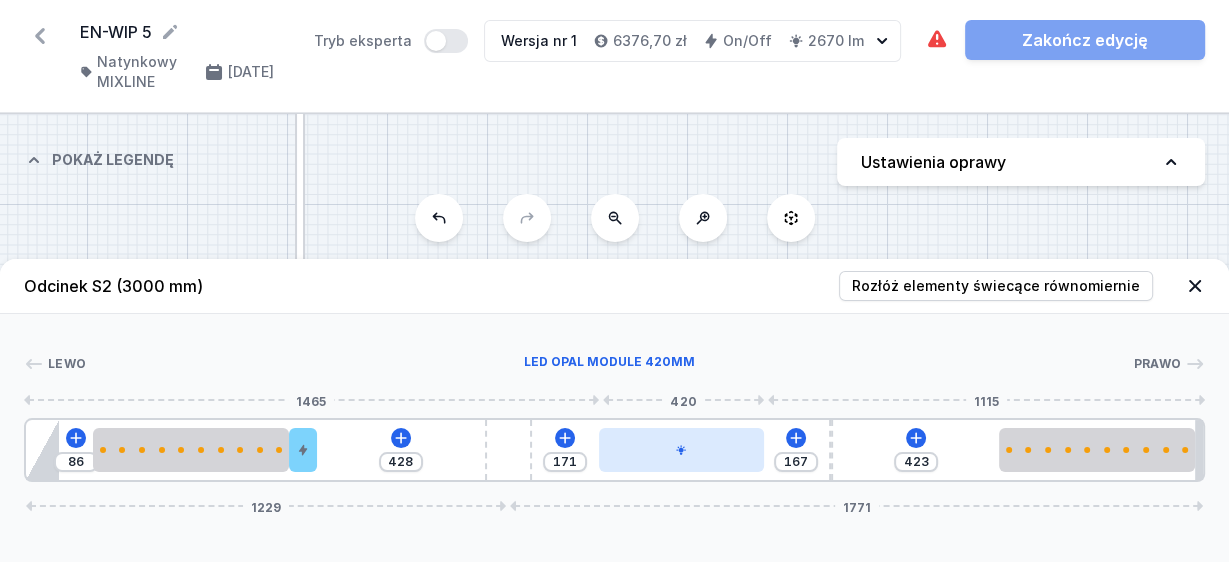 drag, startPoint x: 445, startPoint y: 463, endPoint x: 660, endPoint y: 468, distance: 215.05814 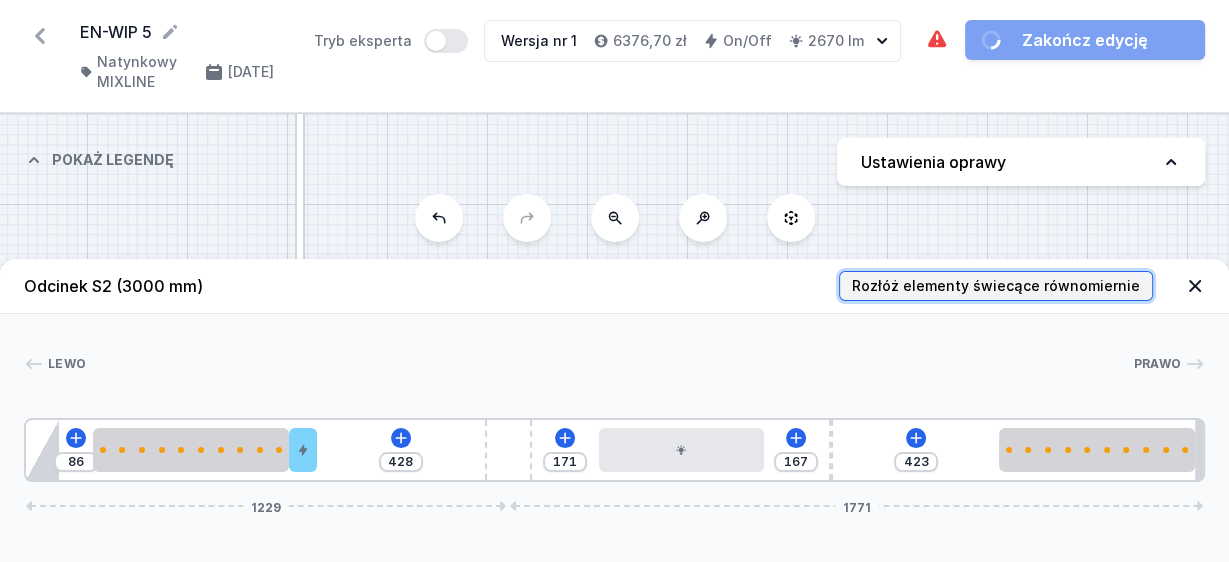 click on "Rozłóż elementy świecące równomiernie" at bounding box center (996, 286) 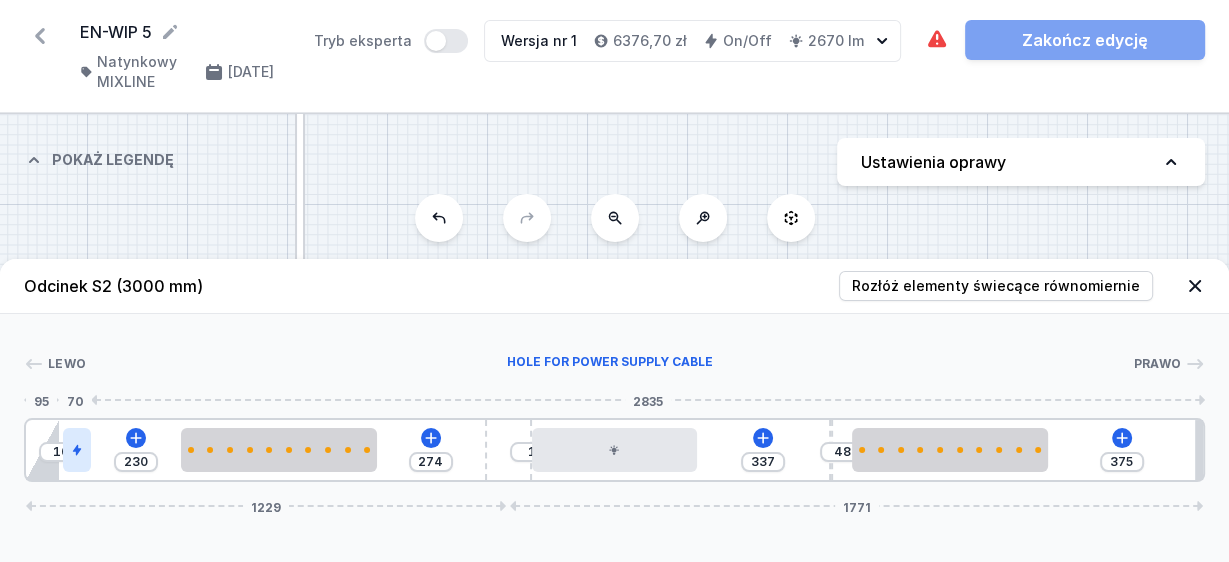 drag, startPoint x: 155, startPoint y: 451, endPoint x: 81, endPoint y: 451, distance: 74 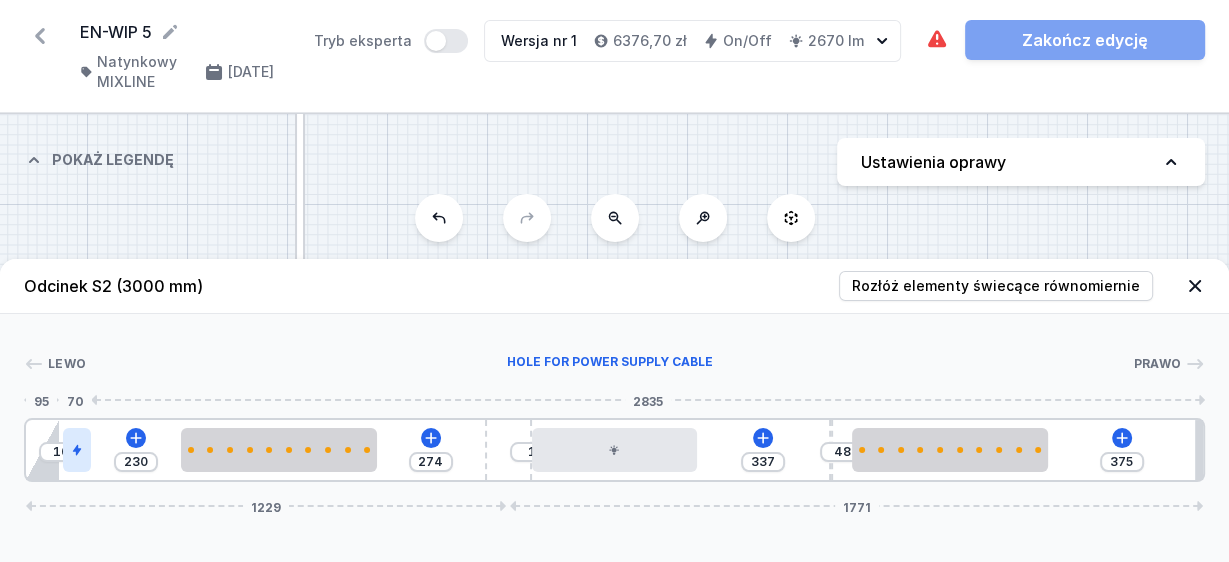 click at bounding box center (76, 450) 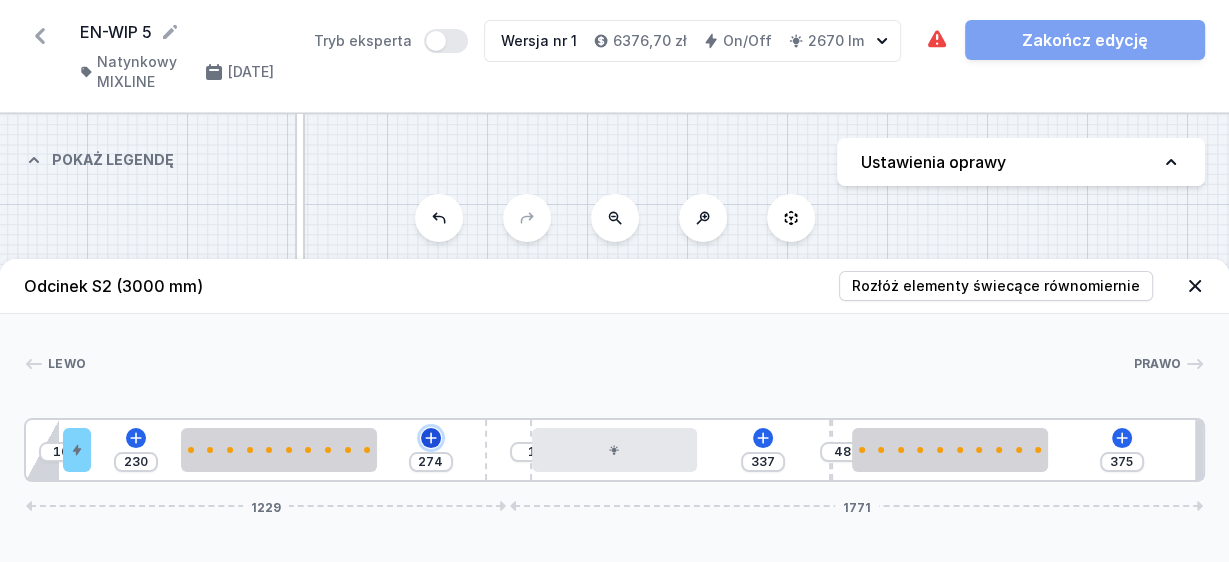 click 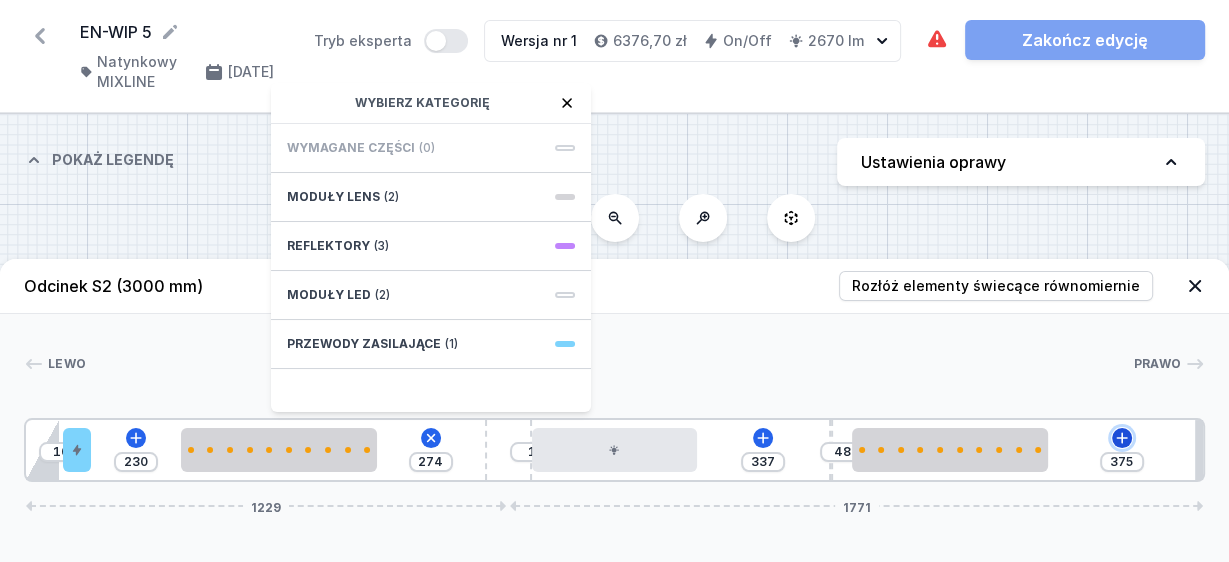 click 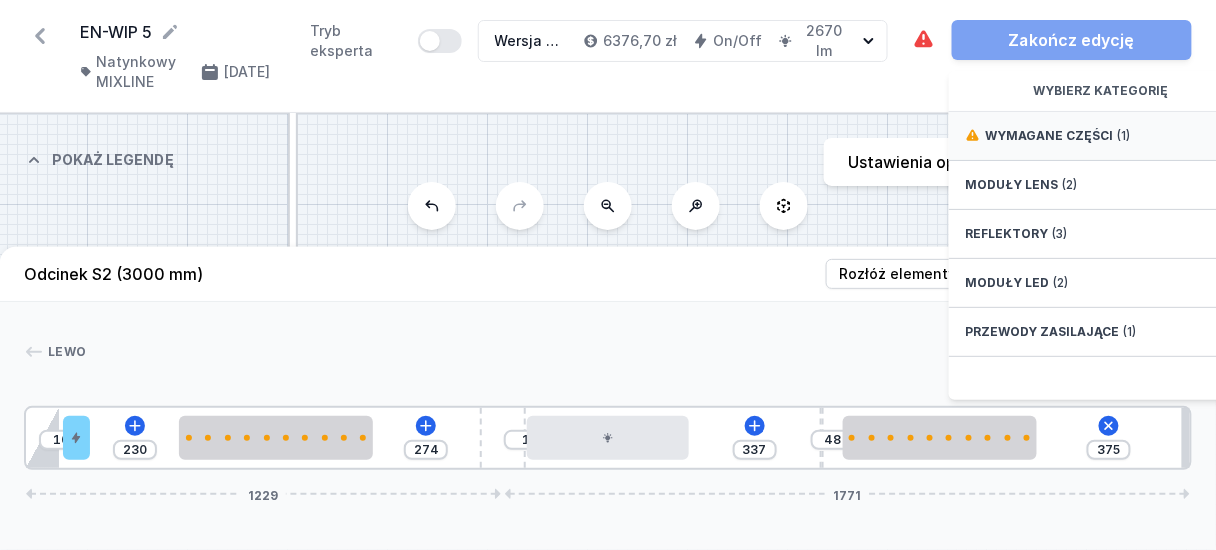click on "Wymagane części" at bounding box center (1049, 136) 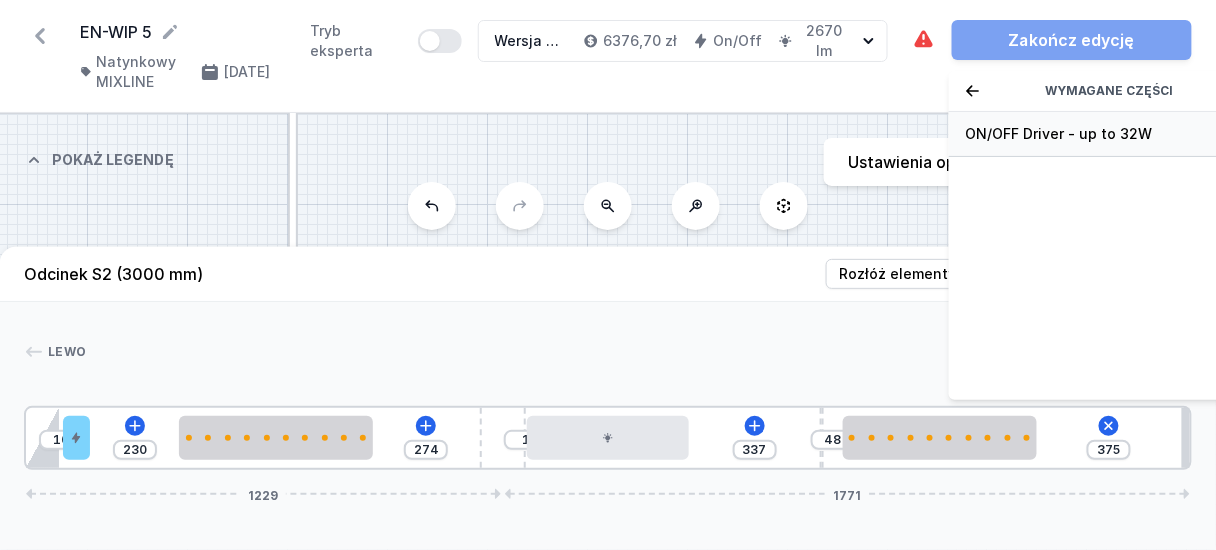 click on "ON/OFF Driver - up to 32W" at bounding box center [1109, 134] 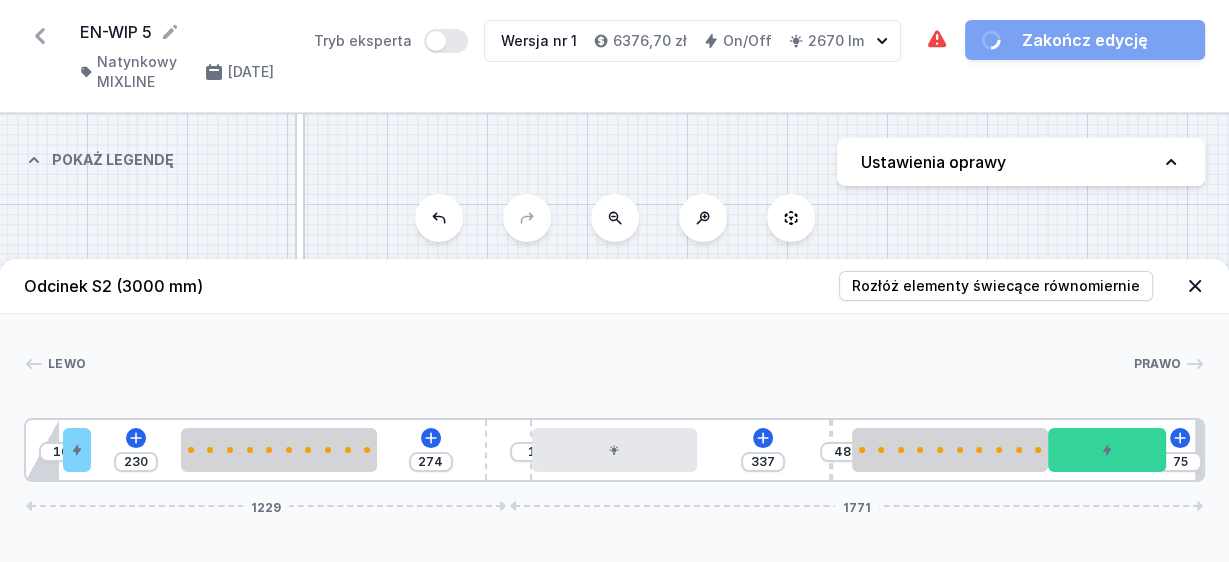click at bounding box center (609, 364) 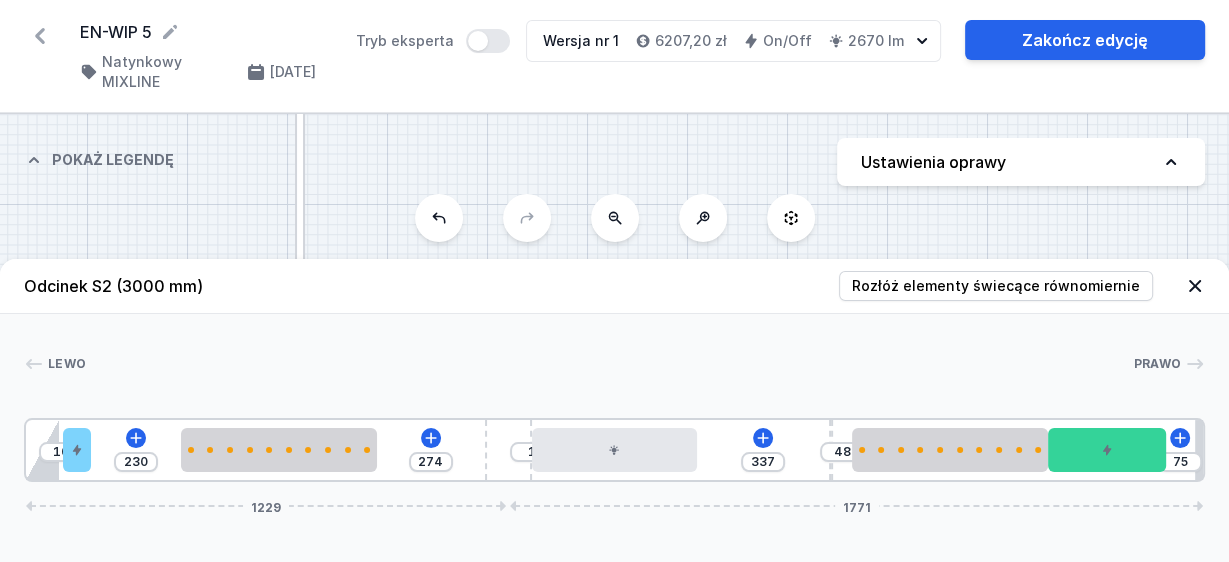 click 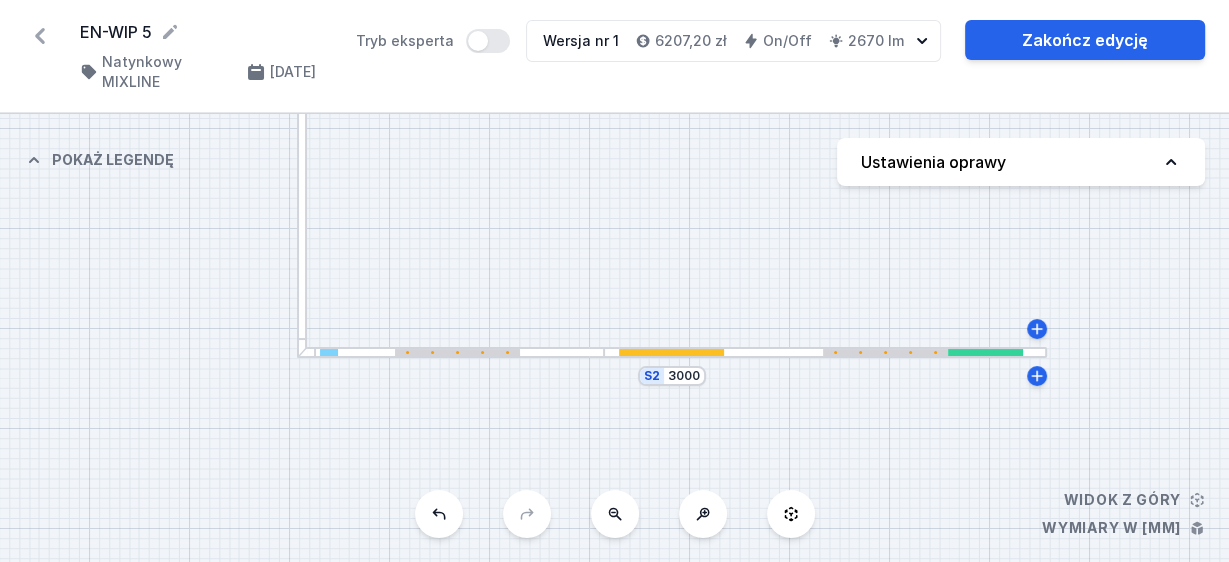drag, startPoint x: 544, startPoint y: 166, endPoint x: 566, endPoint y: 257, distance: 93.62158 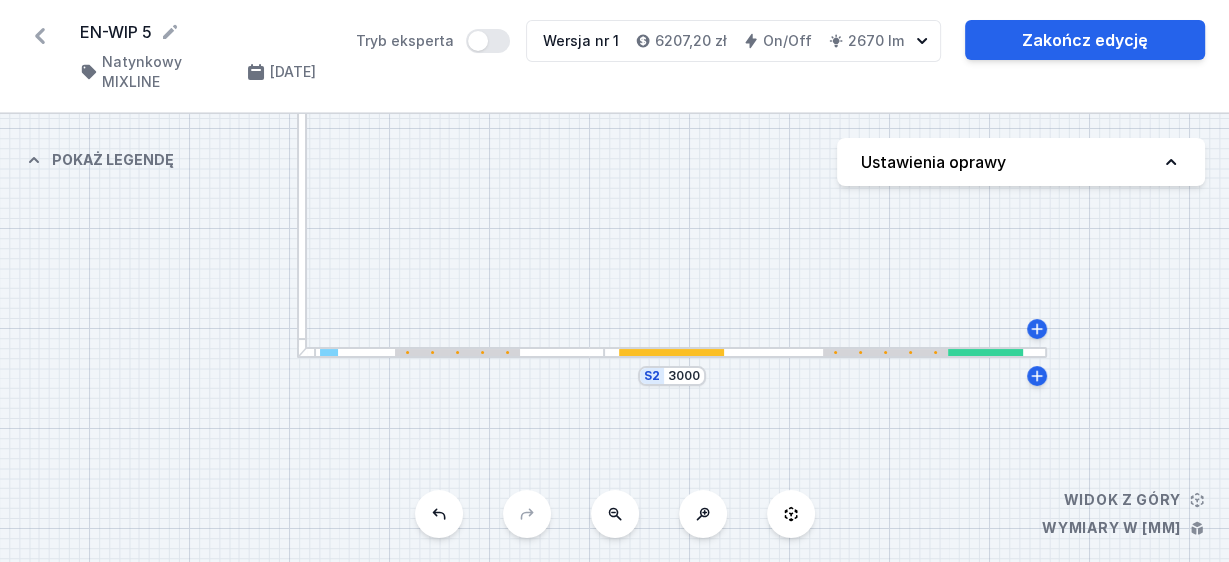 click on "S2 3000 S1 4000" at bounding box center (614, 338) 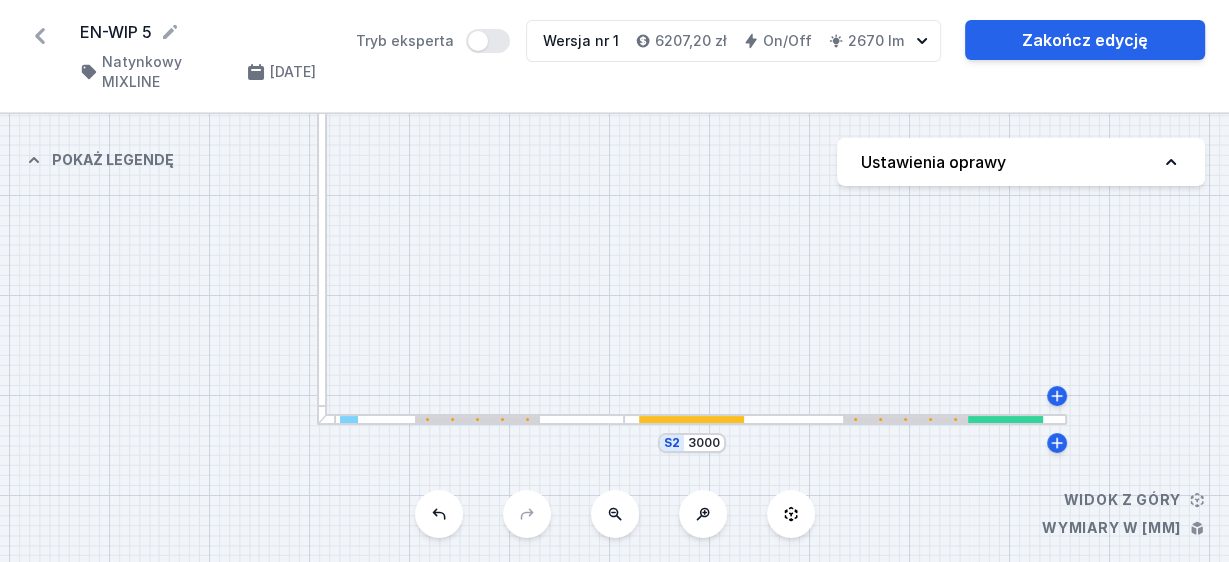 click at bounding box center [322, 174] 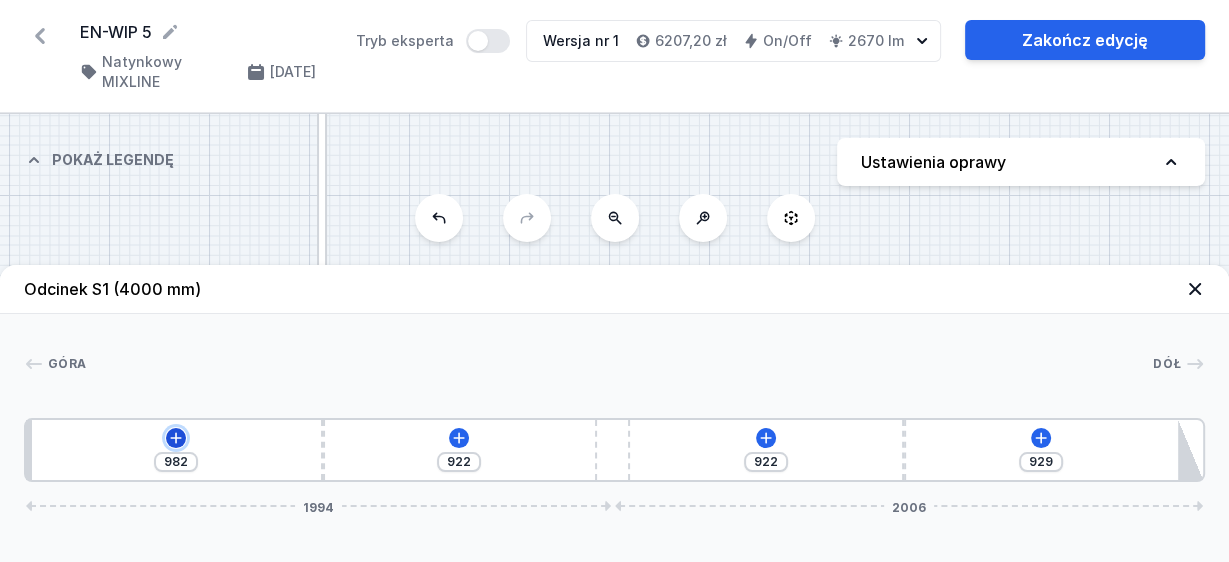 click 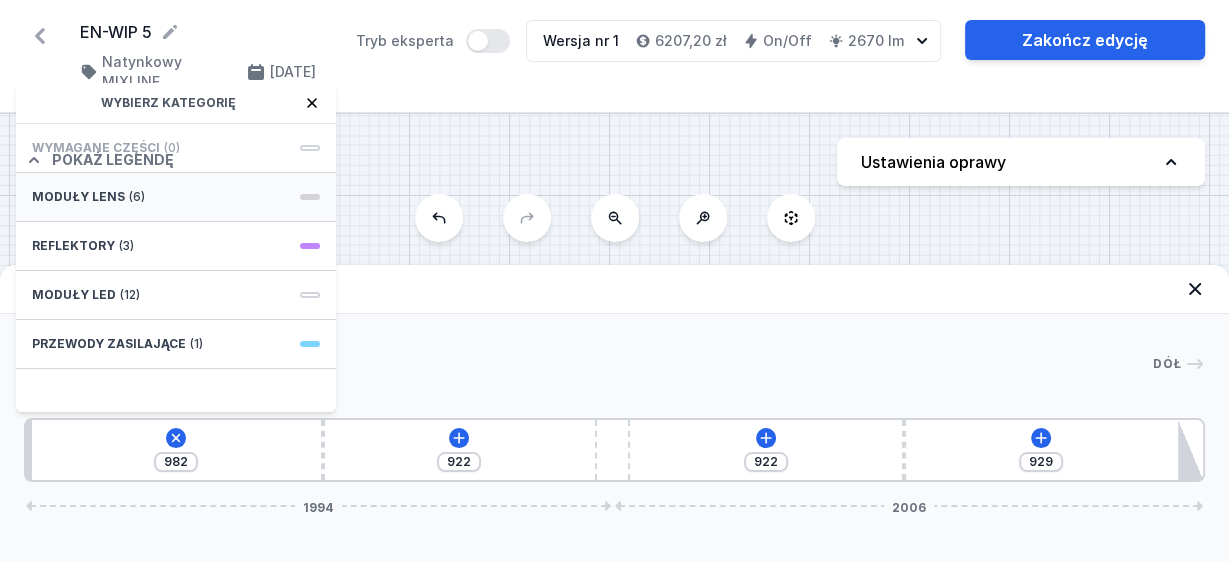 click on "Moduły LENS (6)" at bounding box center [176, 197] 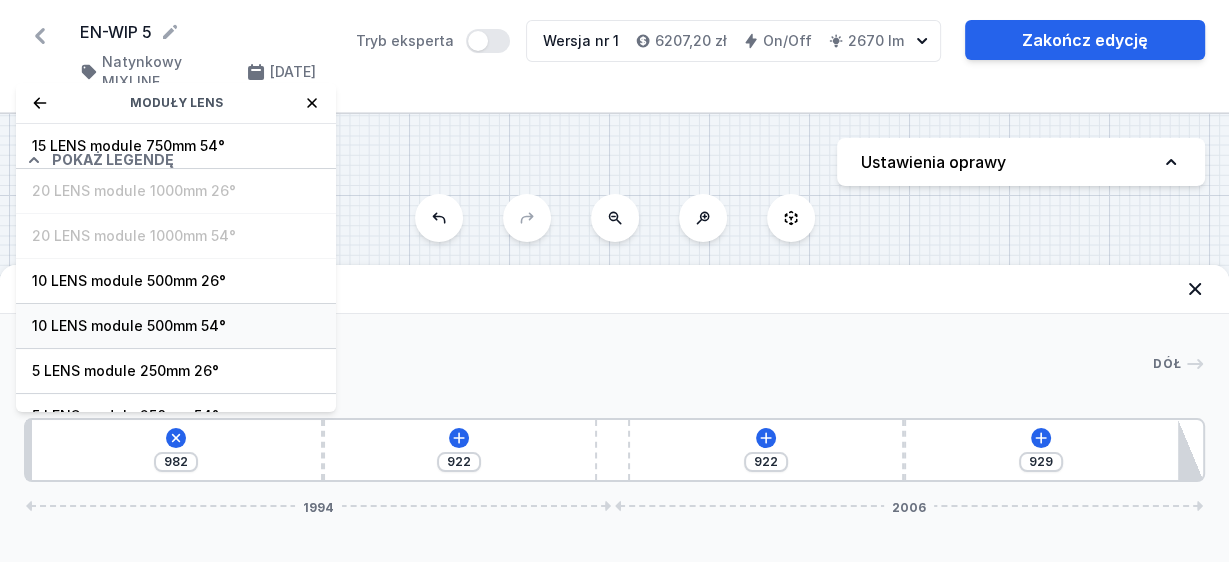click on "10 LENS module 500mm 54°" at bounding box center (176, 326) 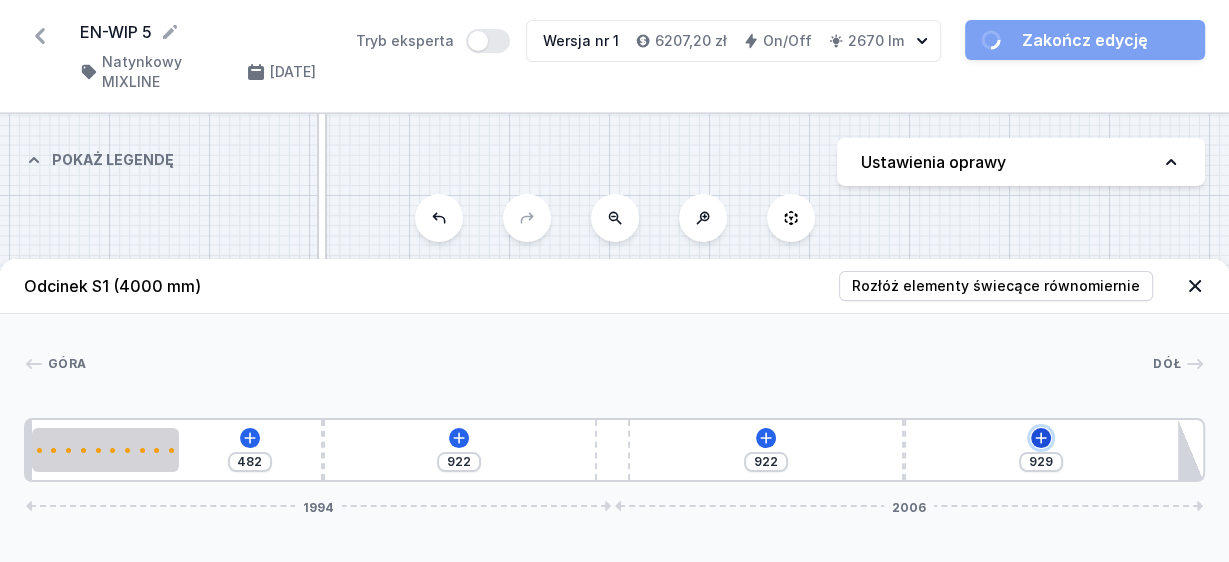 click at bounding box center (1041, 438) 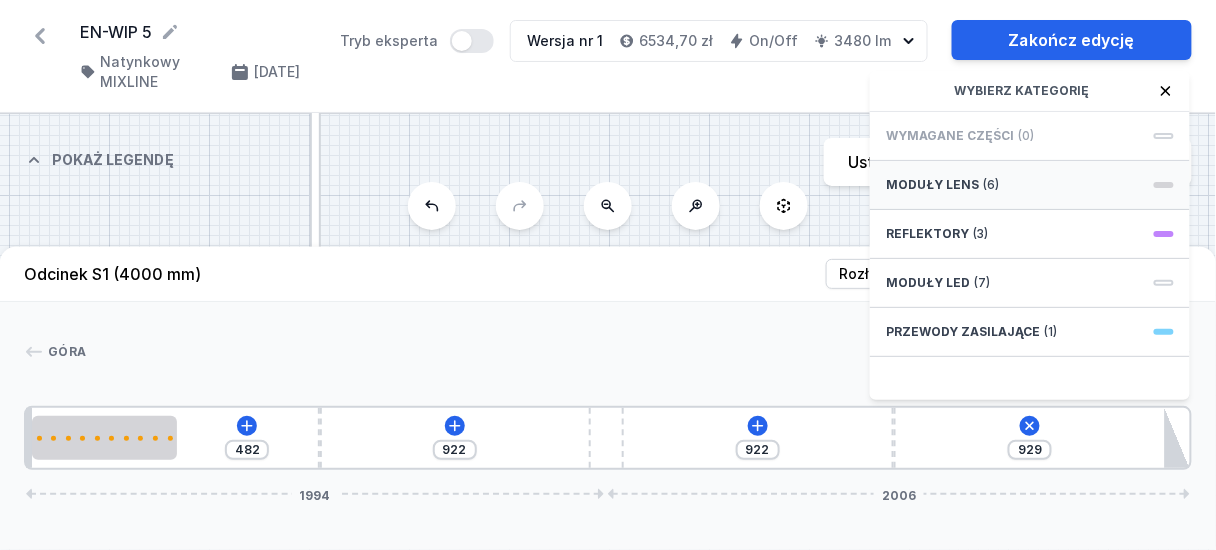 click on "Moduły LENS (6)" at bounding box center (1030, 185) 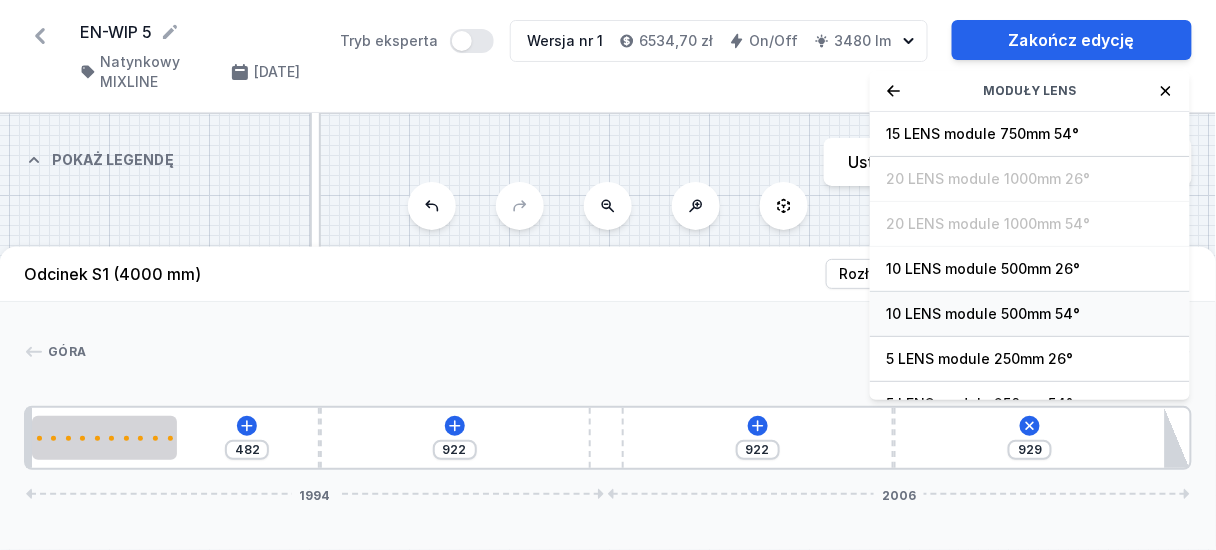 click on "10 LENS module 500mm 54°" at bounding box center [1030, 314] 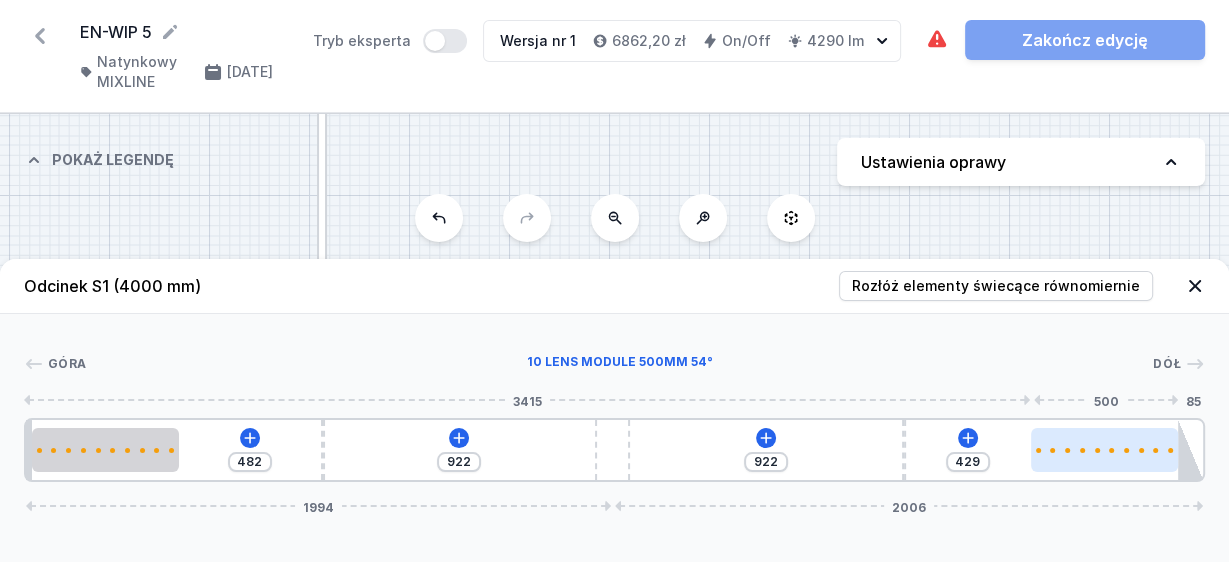 drag, startPoint x: 994, startPoint y: 466, endPoint x: 1144, endPoint y: 461, distance: 150.08331 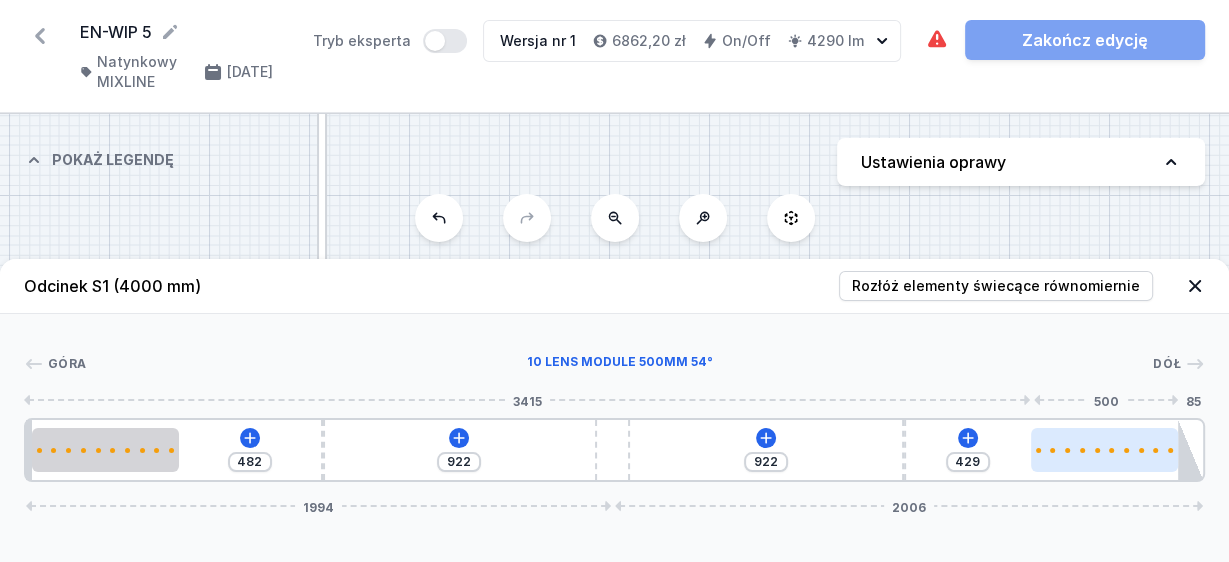 click at bounding box center [1104, 450] 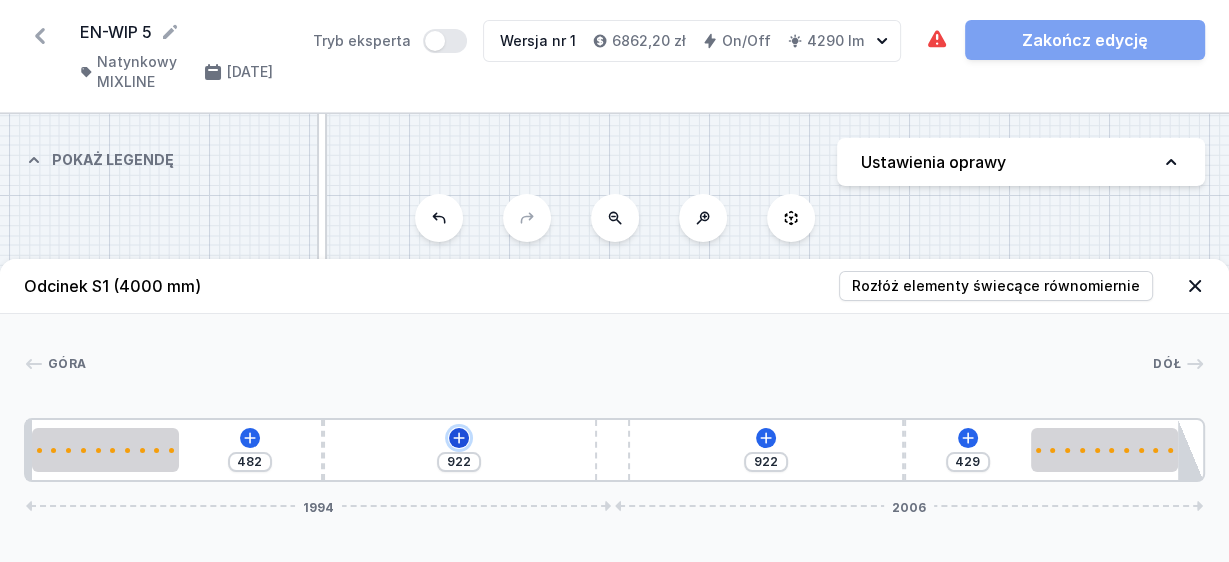 click 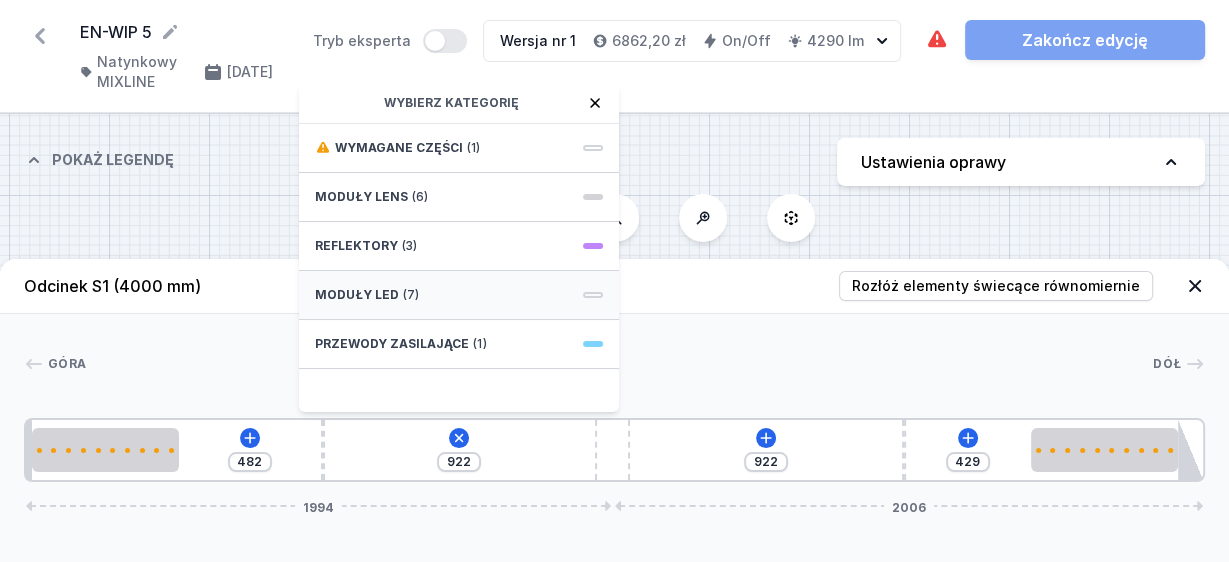 click on "Moduły LED (7)" at bounding box center [459, 295] 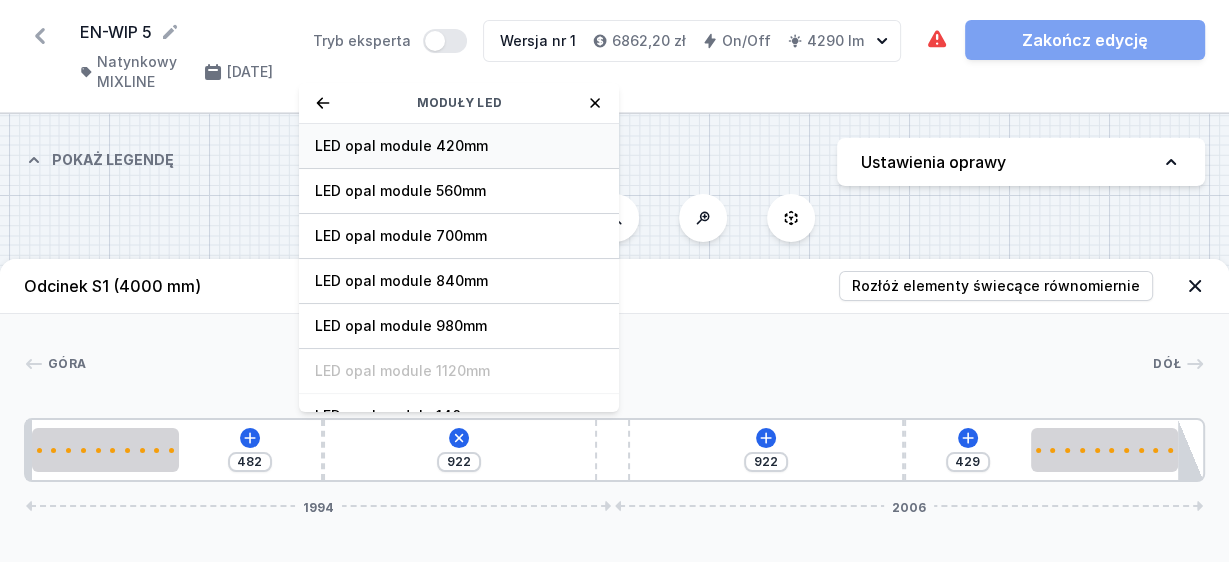 click on "LED opal module 420mm" at bounding box center [459, 146] 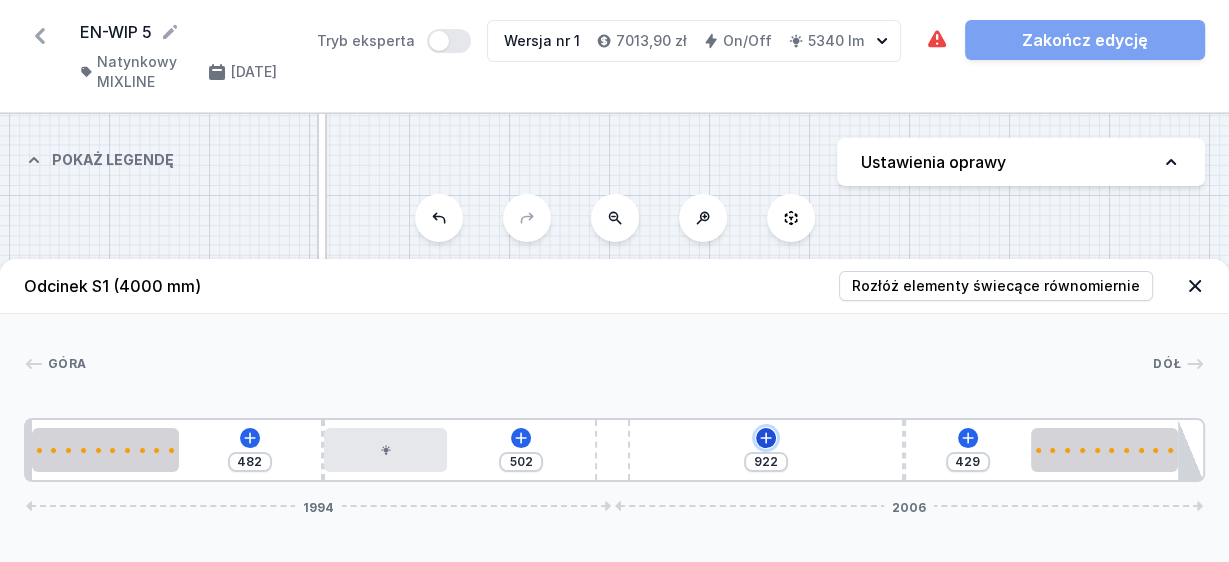 click 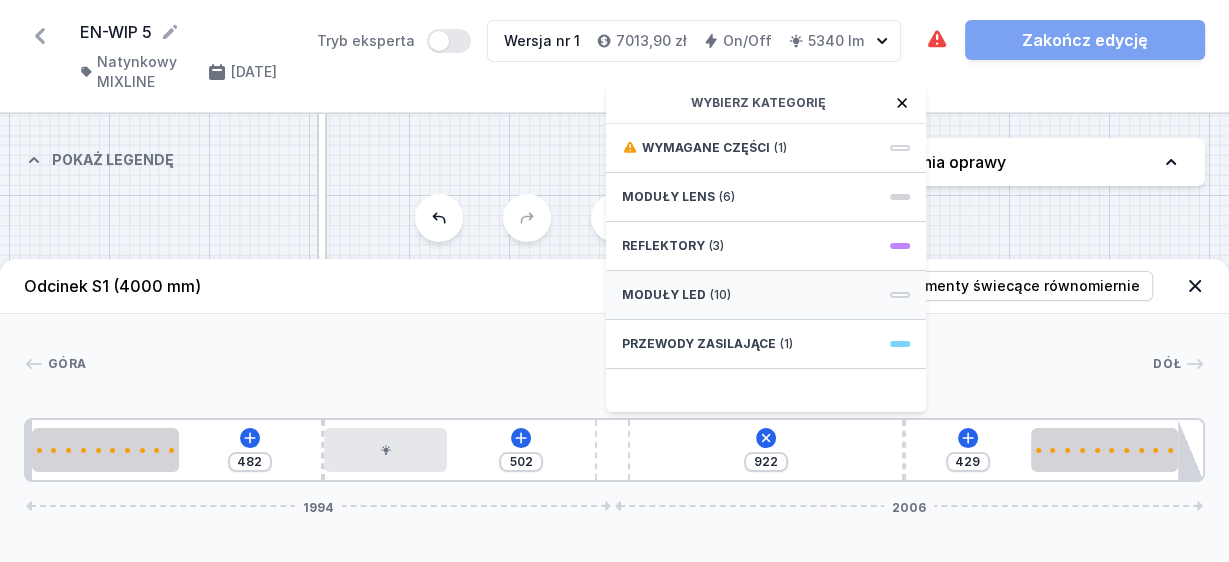 click on "Moduły LED (10)" at bounding box center (766, 295) 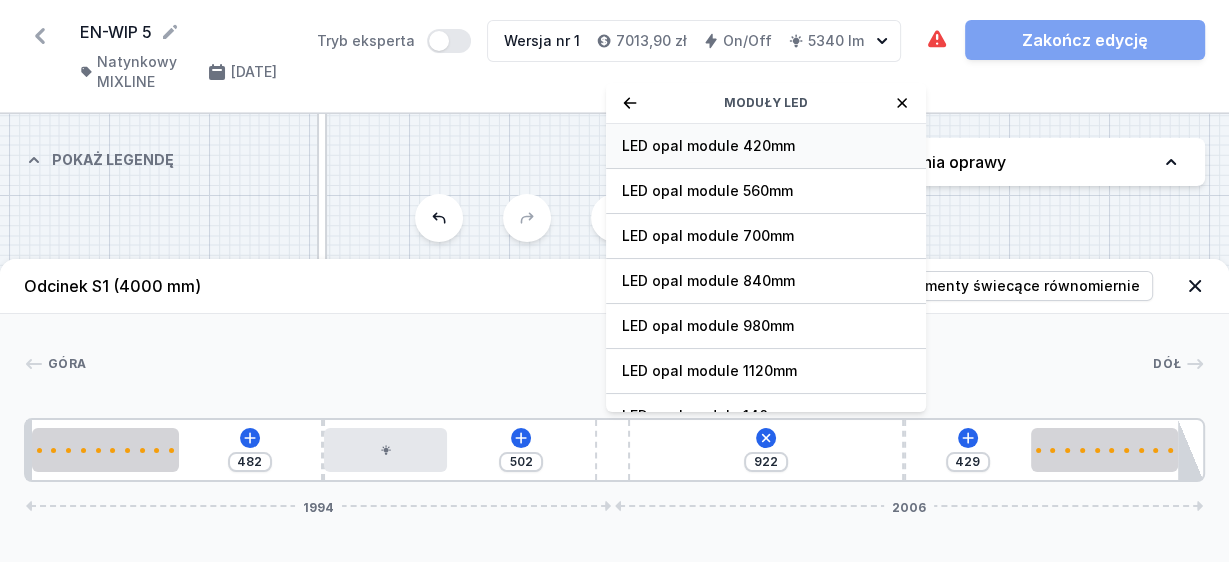 click on "LED opal module 420mm" at bounding box center [766, 146] 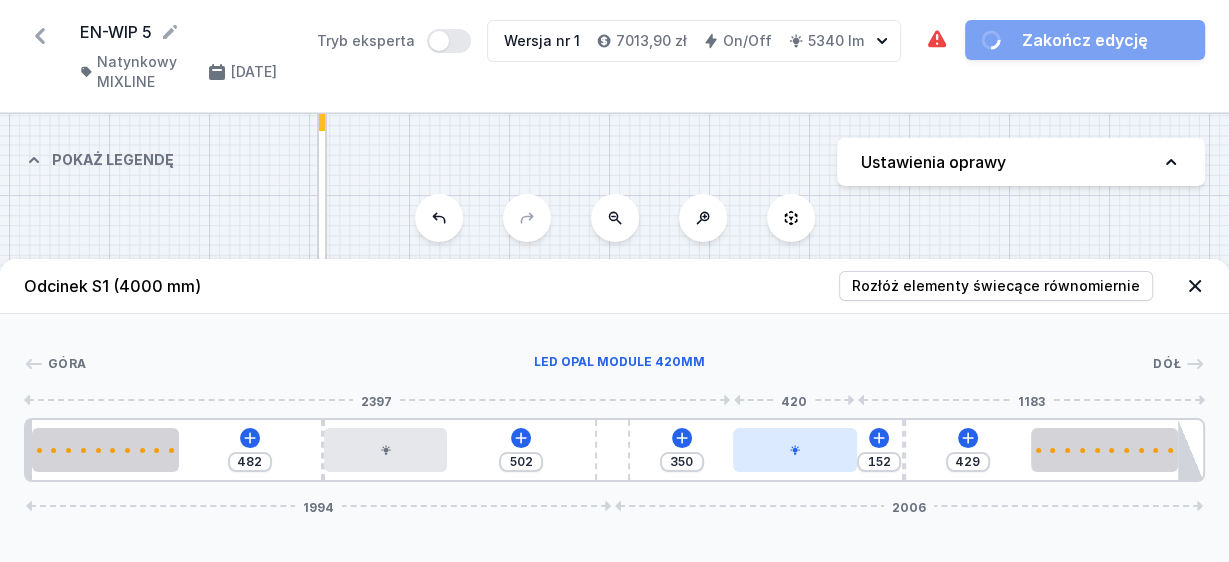 drag, startPoint x: 696, startPoint y: 445, endPoint x: 828, endPoint y: 454, distance: 132.30646 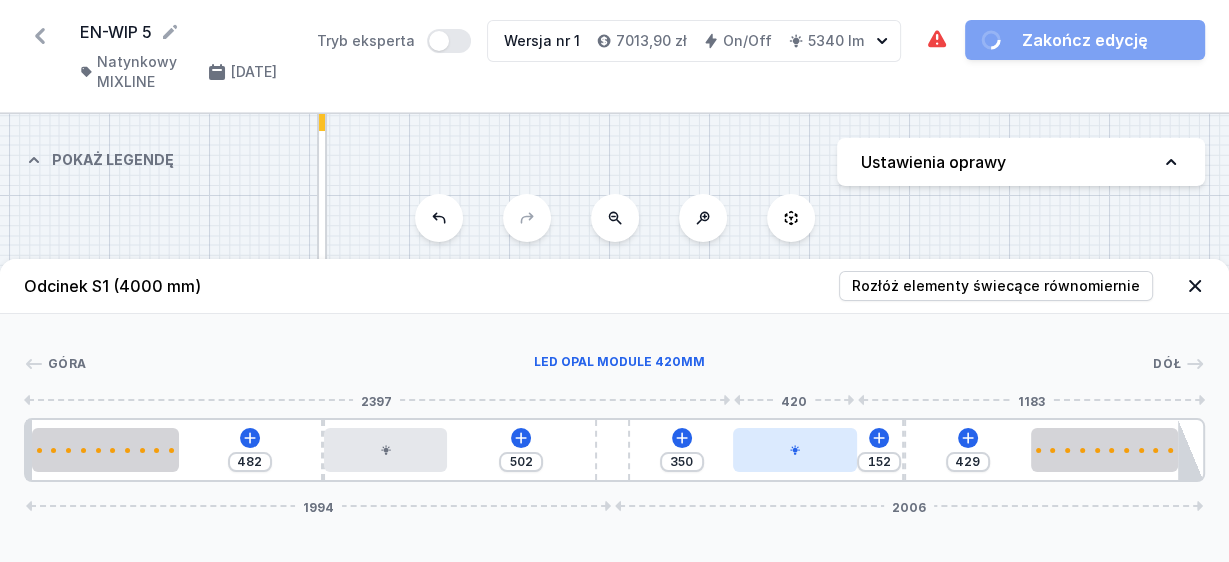 click at bounding box center (795, 450) 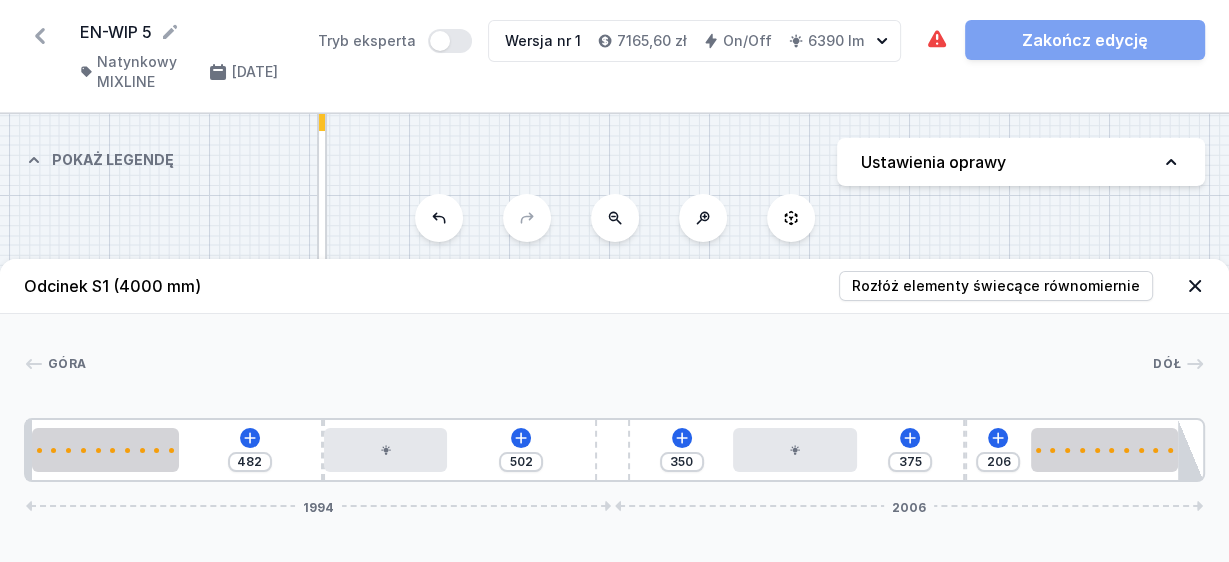 drag, startPoint x: 903, startPoint y: 438, endPoint x: 984, endPoint y: 440, distance: 81.02469 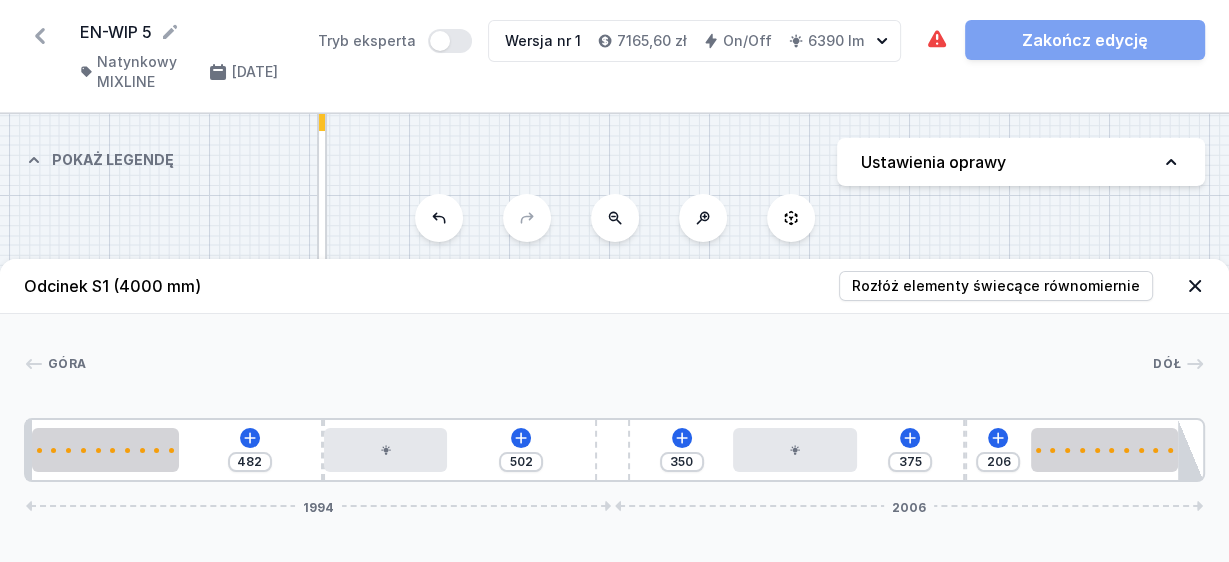 click on "482 502 350 375 206 1994 2006" at bounding box center [614, 450] 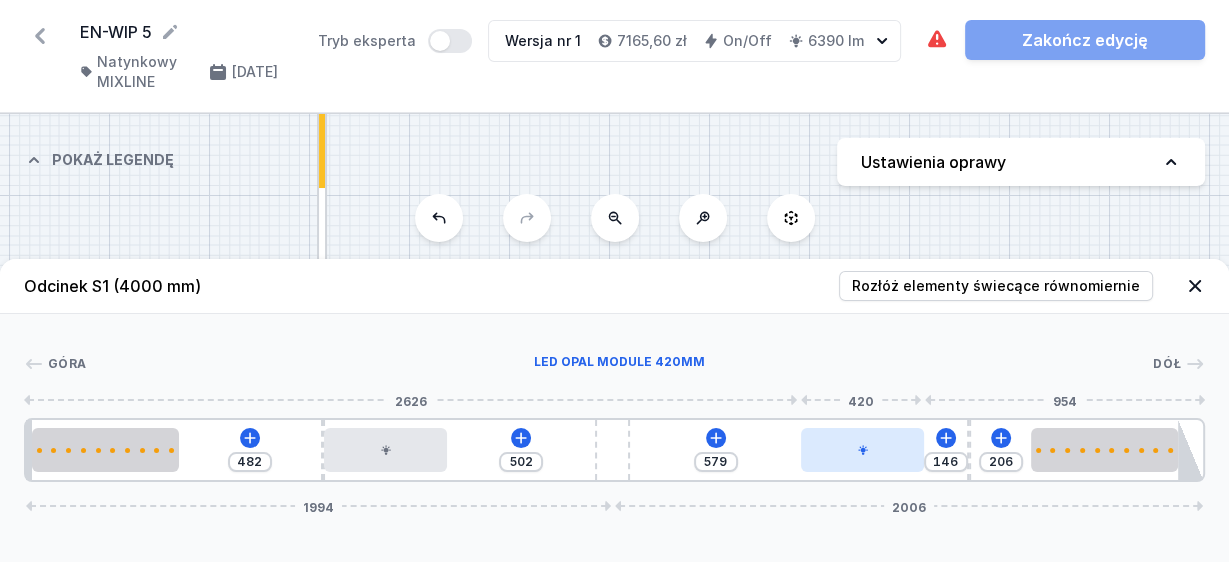 drag, startPoint x: 821, startPoint y: 451, endPoint x: 901, endPoint y: 448, distance: 80.05623 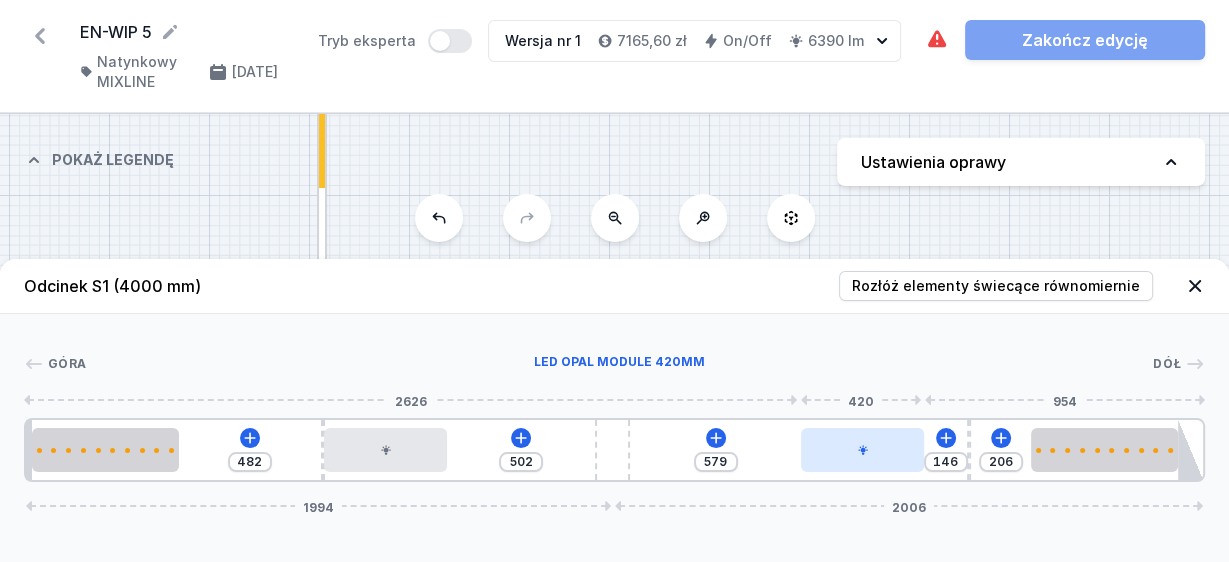 click at bounding box center [863, 450] 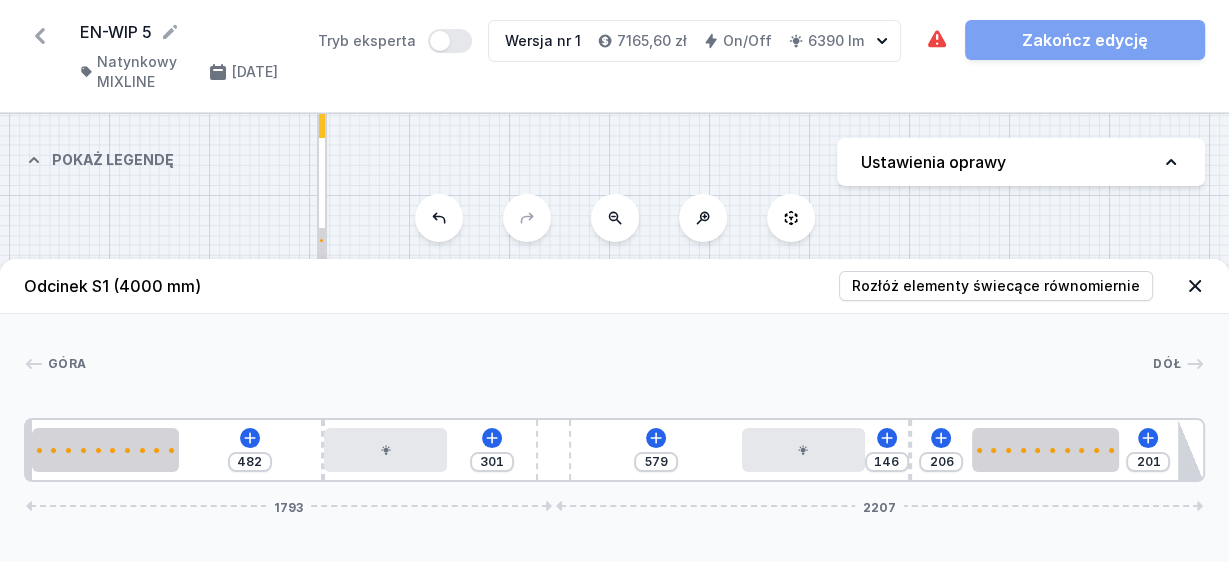 drag, startPoint x: 616, startPoint y: 445, endPoint x: 452, endPoint y: 462, distance: 164.87874 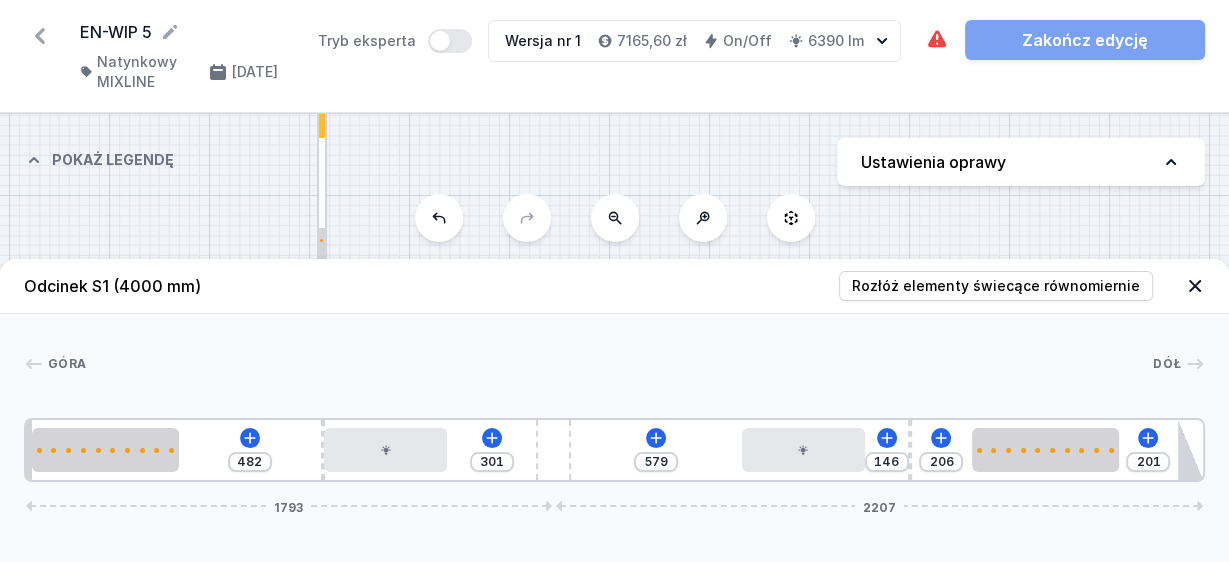 click on "482 301 579 146 206 201 1793 2207" at bounding box center [614, 450] 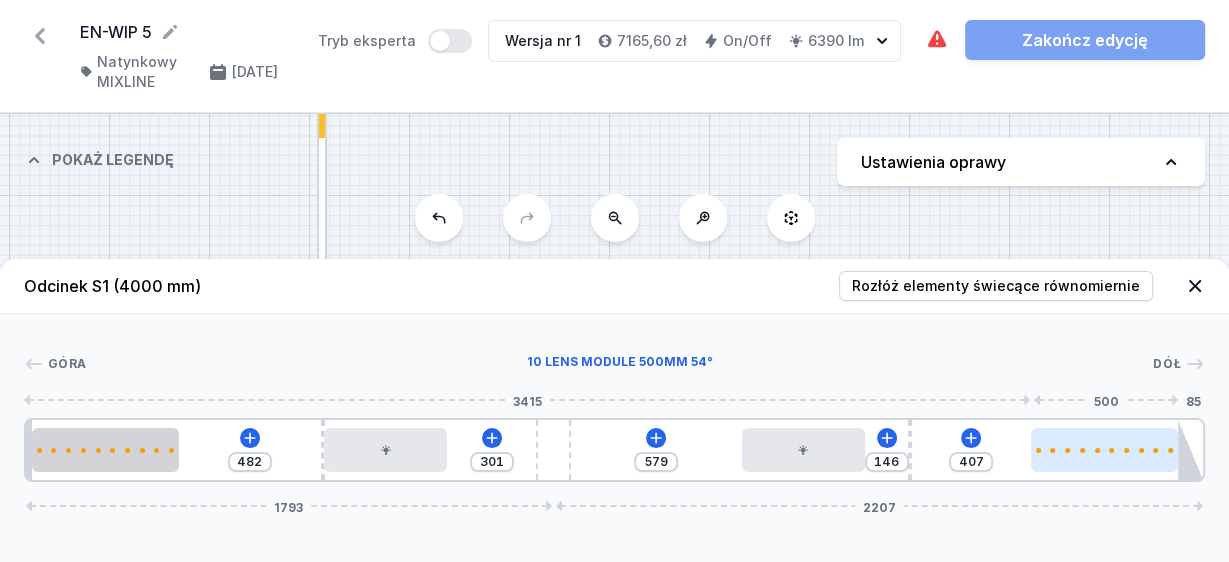 drag, startPoint x: 1006, startPoint y: 463, endPoint x: 1083, endPoint y: 454, distance: 77.52419 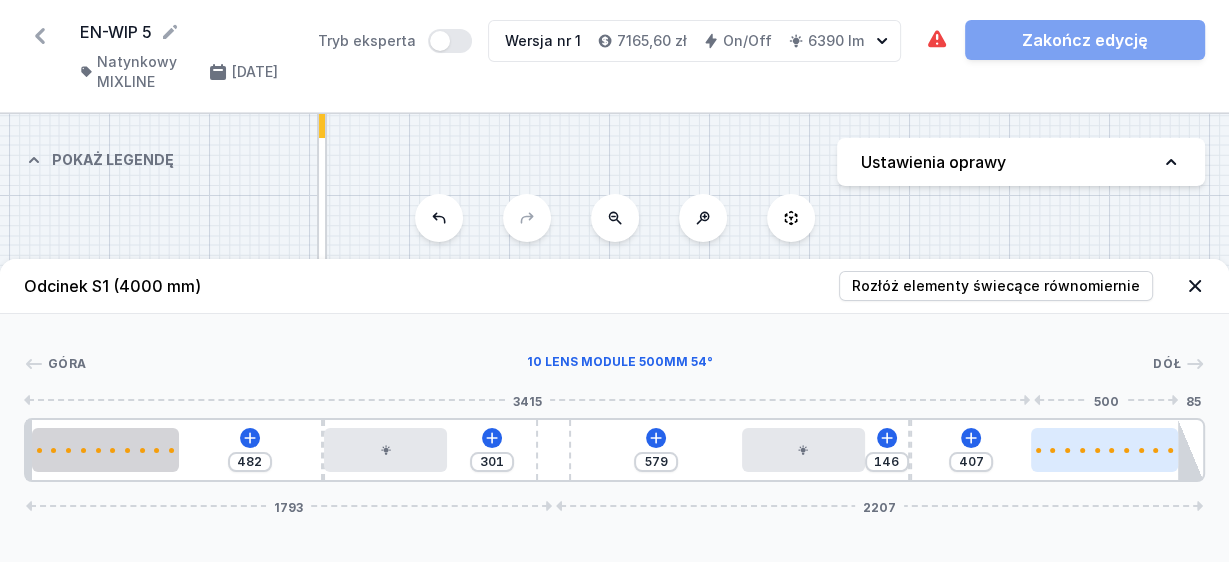 click at bounding box center [1104, 450] 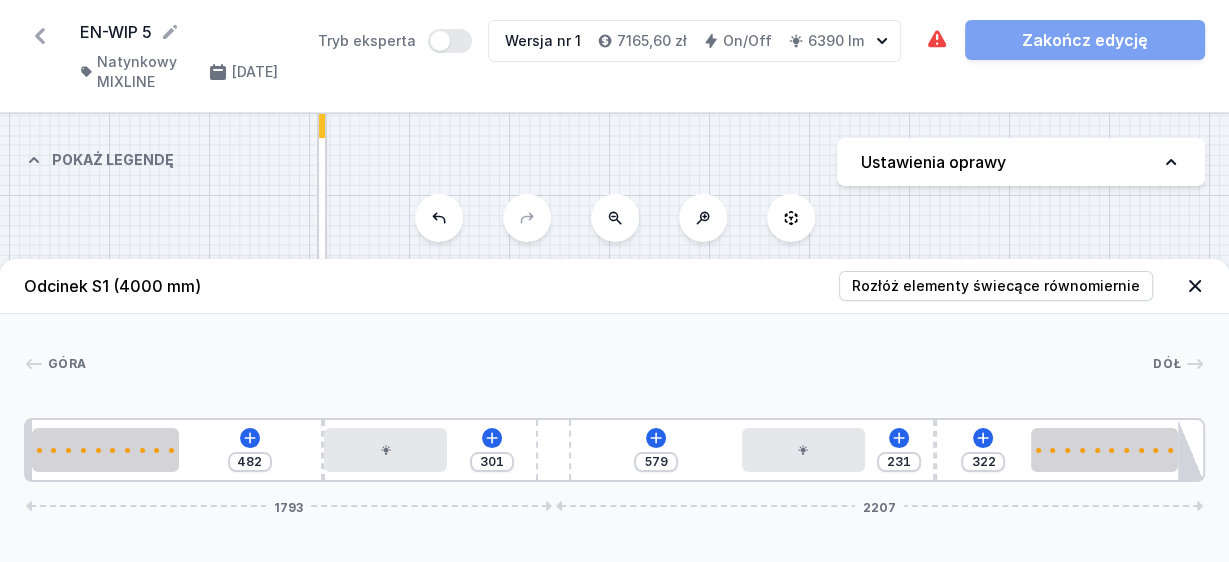 drag, startPoint x: 910, startPoint y: 457, endPoint x: 930, endPoint y: 459, distance: 20.09975 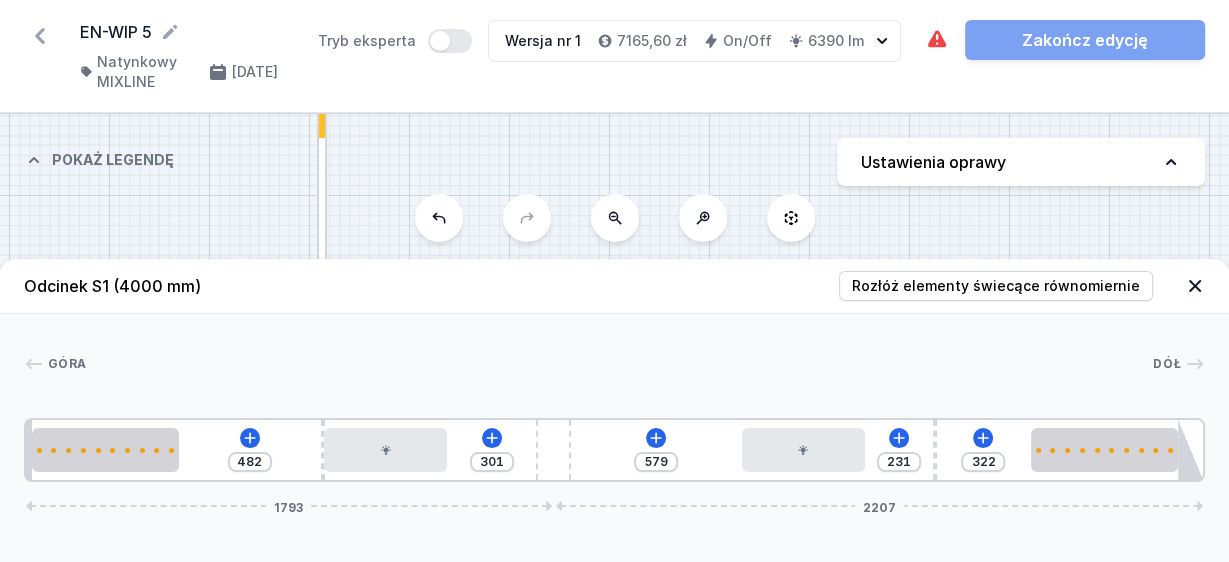 click on "482 301 579 231 322 1793 2207" at bounding box center [614, 450] 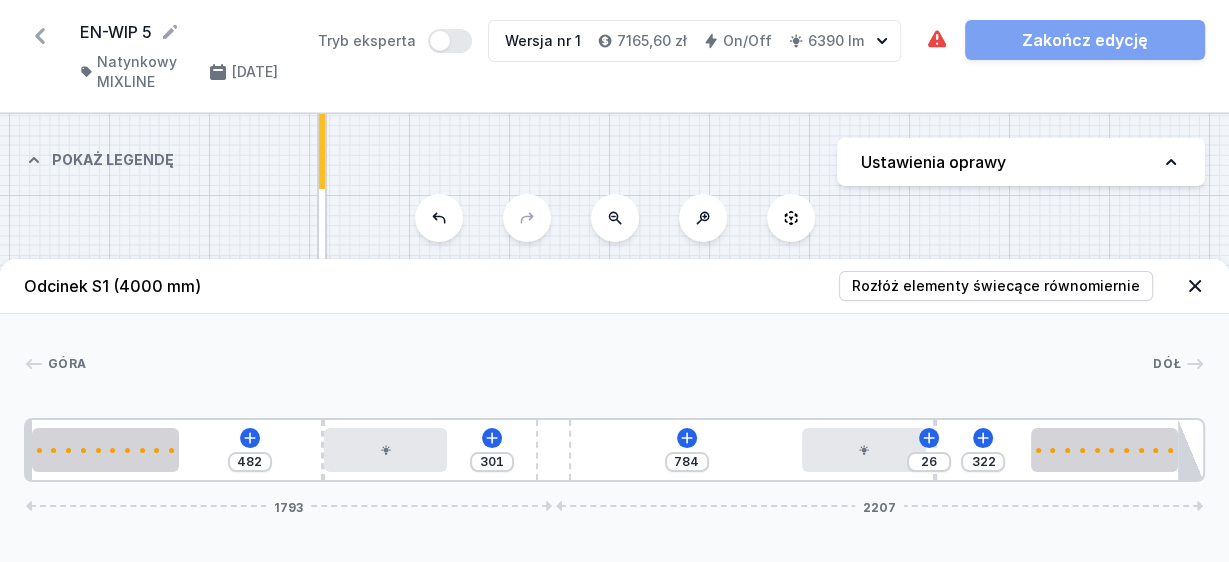 drag, startPoint x: 835, startPoint y: 447, endPoint x: 908, endPoint y: 455, distance: 73.43705 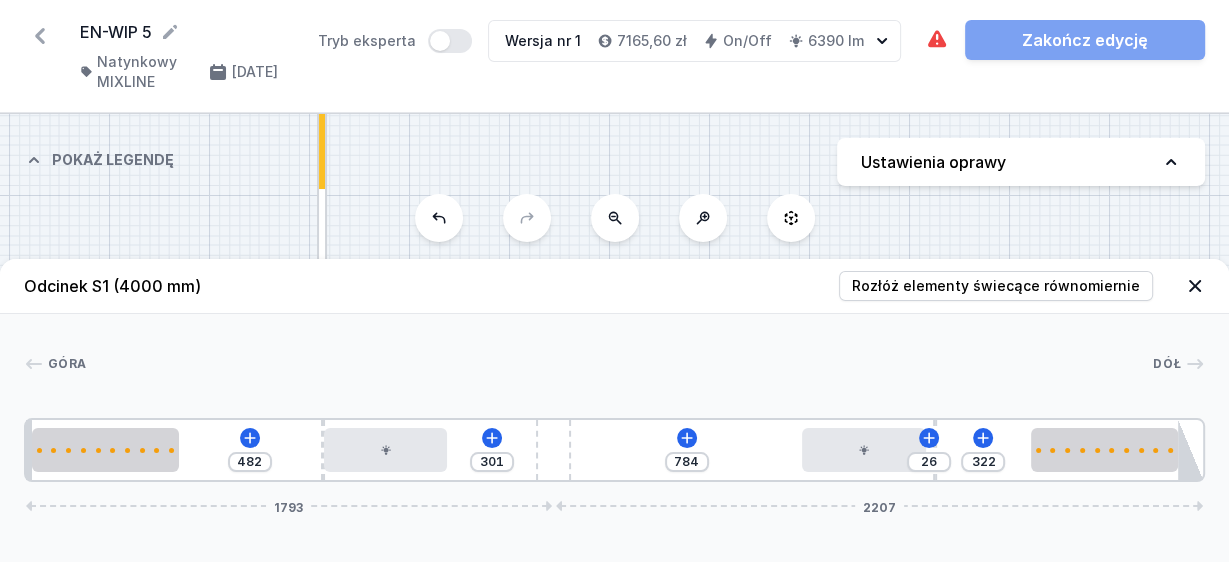 click on "482 301 784 26 322 1793 2207" at bounding box center (614, 450) 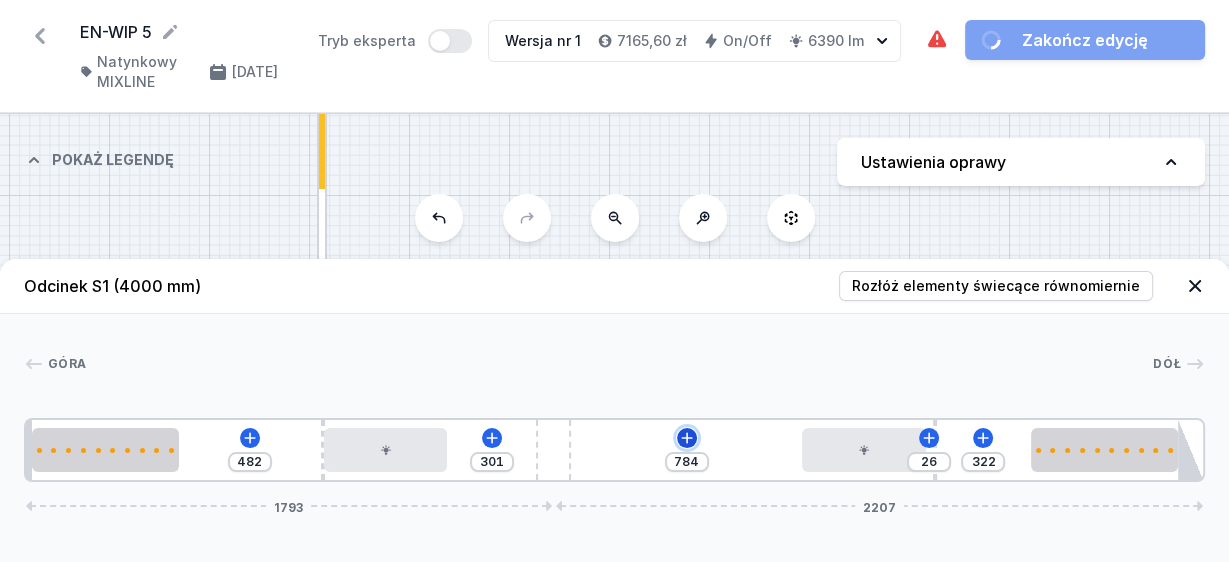 click 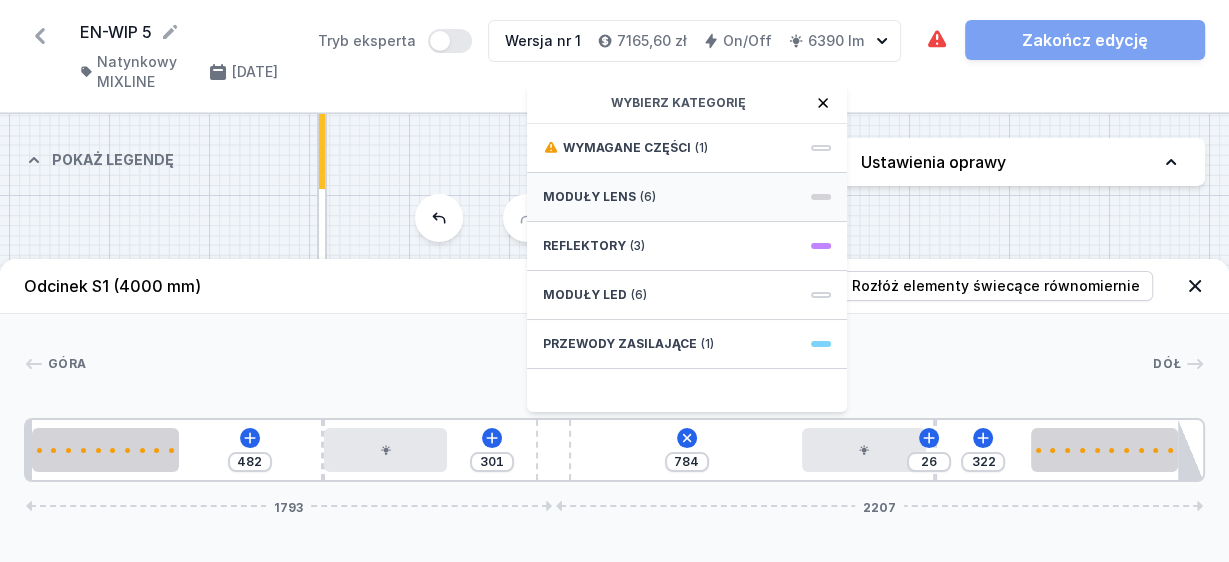 click on "Moduły LENS (6)" at bounding box center (687, 197) 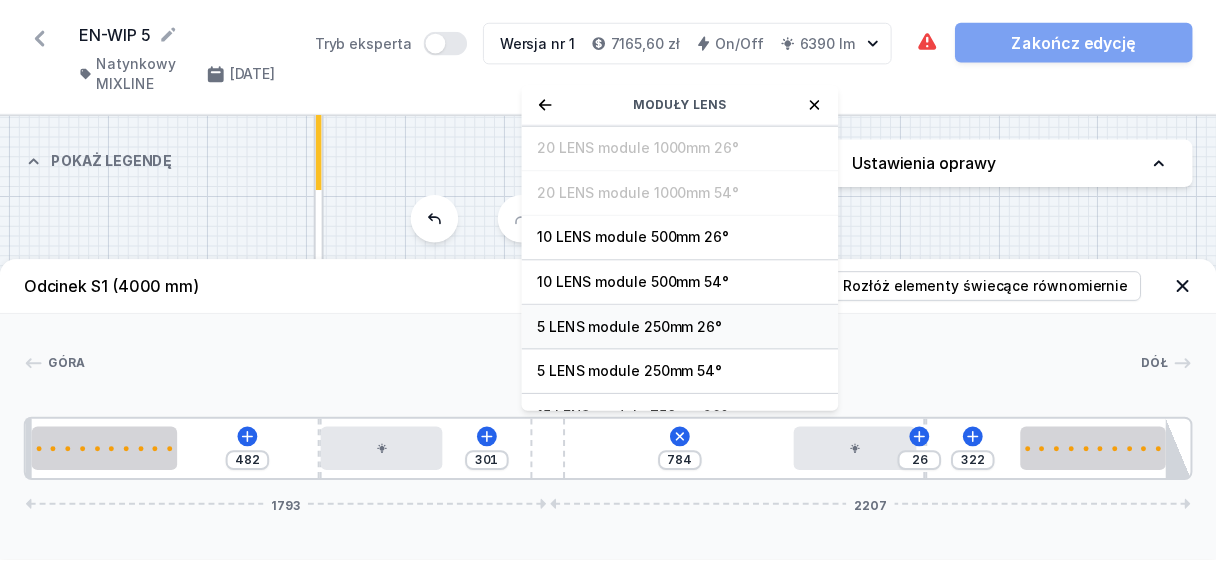 scroll, scrollTop: 69, scrollLeft: 0, axis: vertical 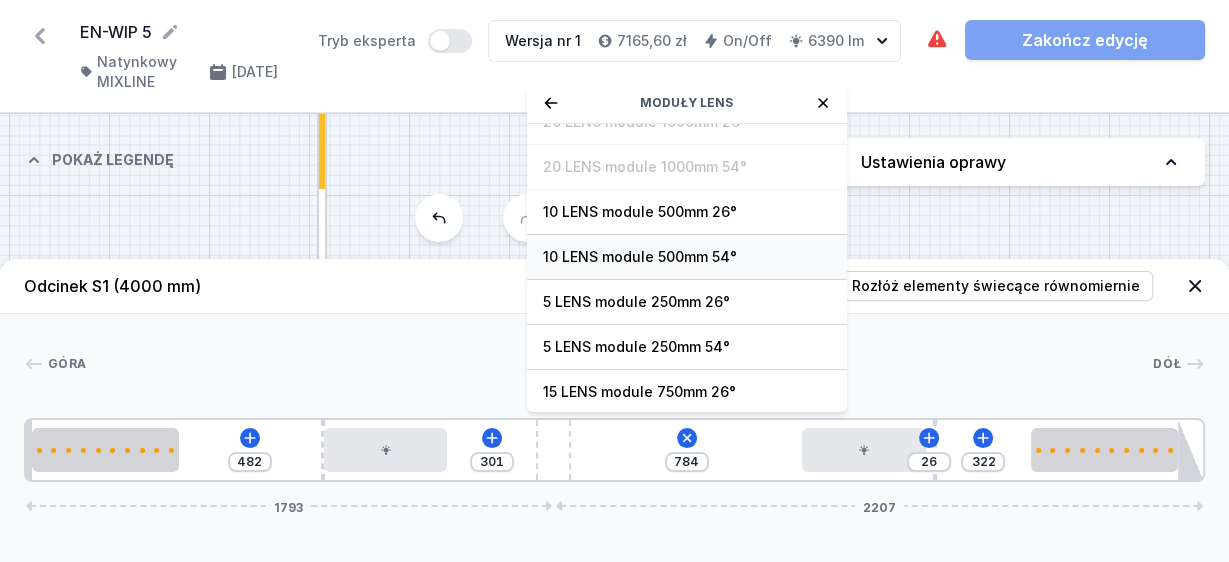 click on "10 LENS module 500mm 54°" at bounding box center [687, 257] 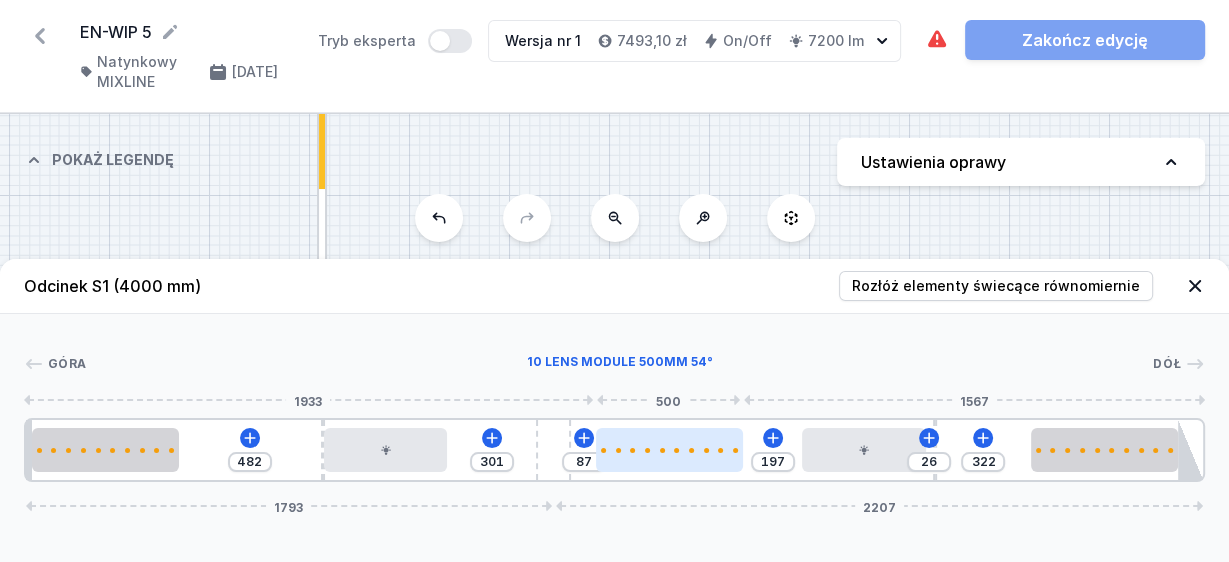 drag, startPoint x: 644, startPoint y: 458, endPoint x: 677, endPoint y: 454, distance: 33.24154 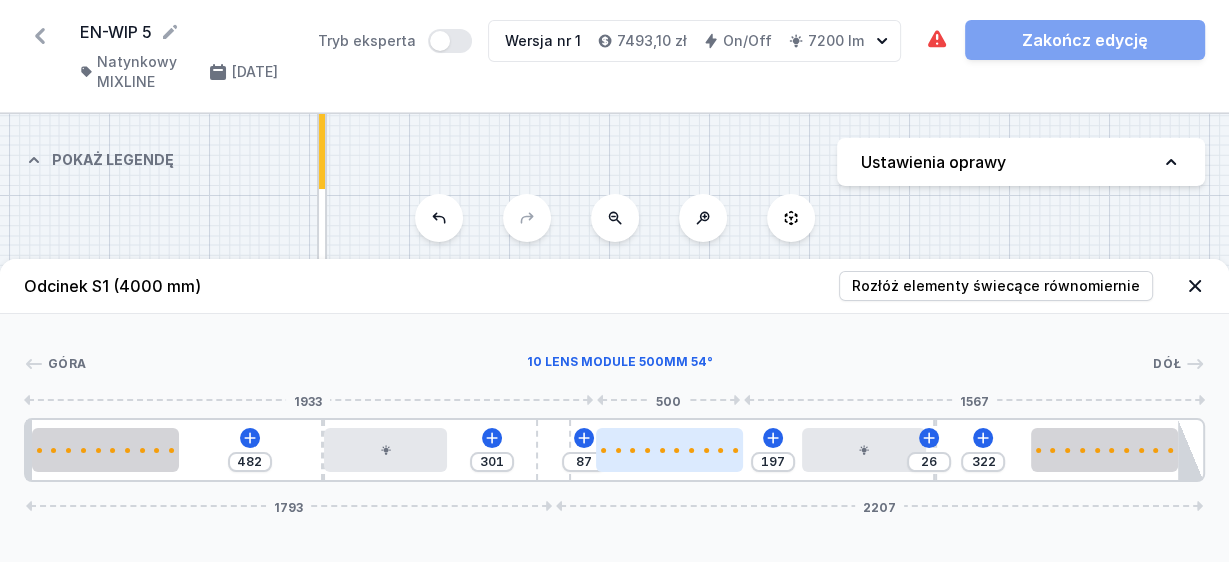 click at bounding box center (669, 450) 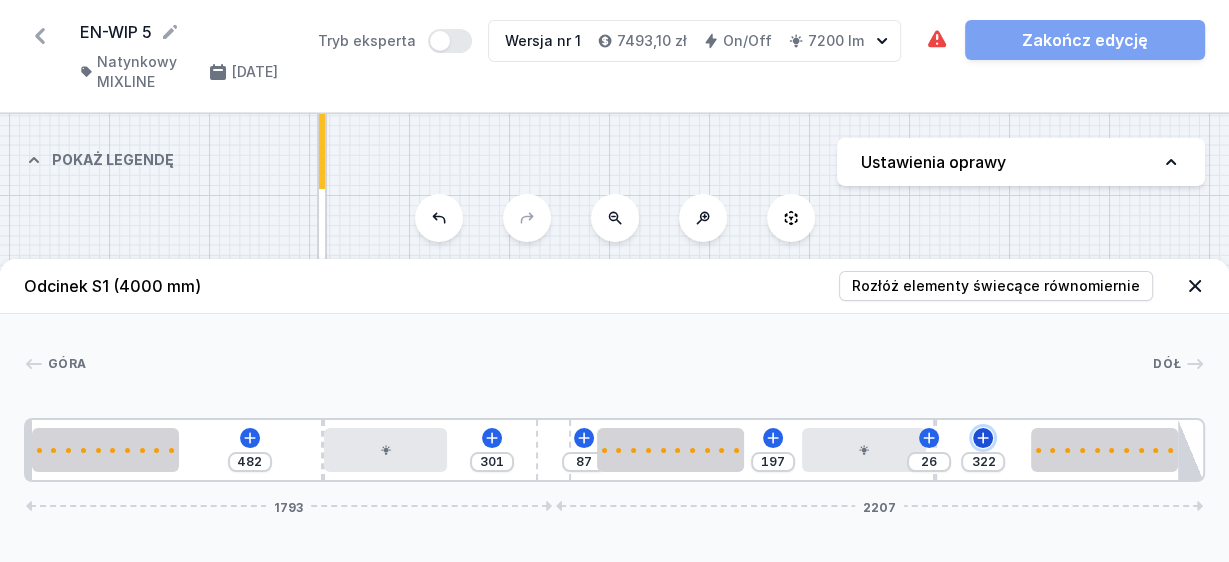 click 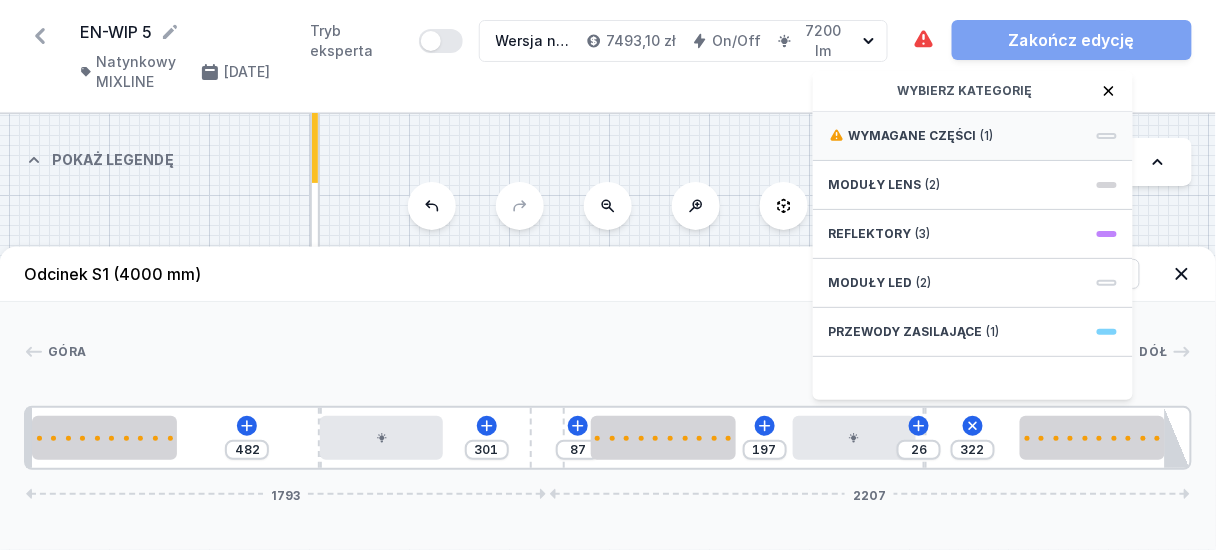 click on "Wymagane części (1)" at bounding box center (973, 136) 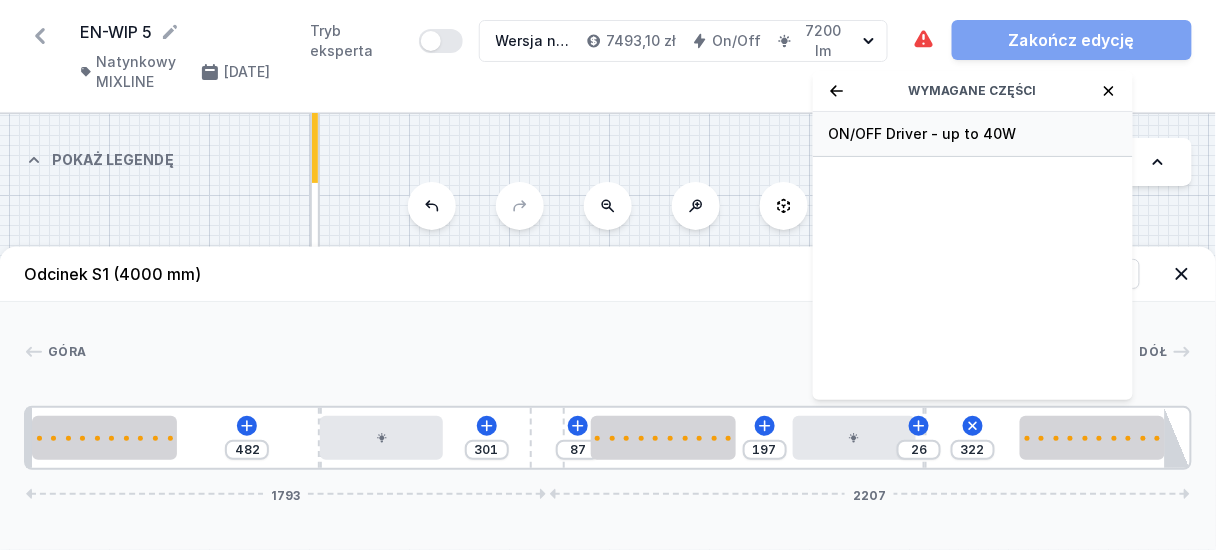 click on "ON/OFF Driver - up to 40W" at bounding box center [973, 134] 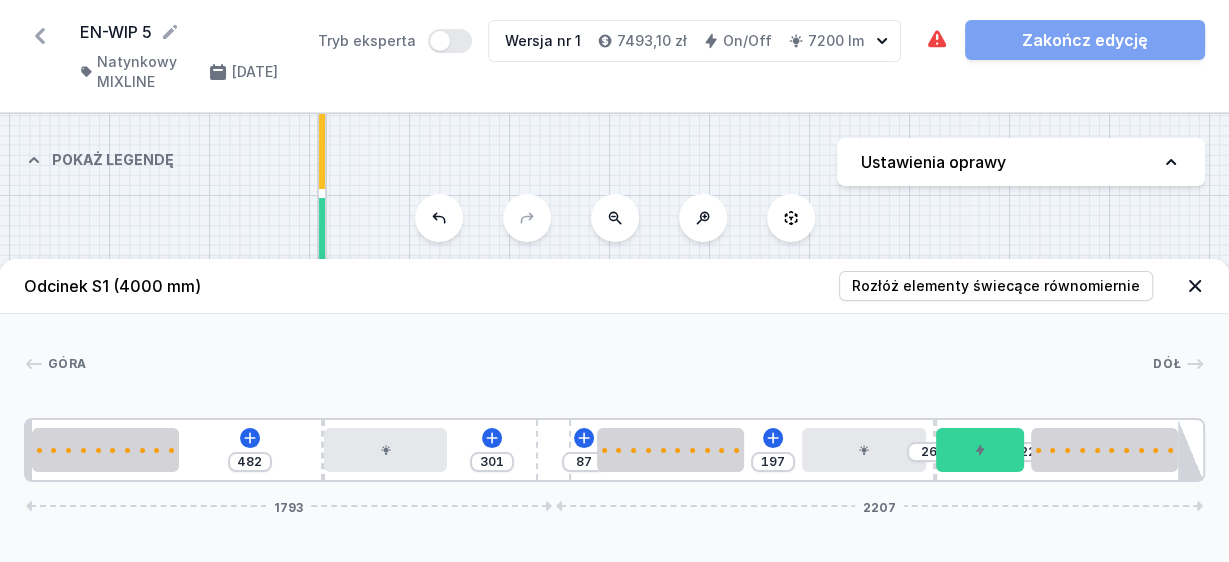 click on "[GEOGRAPHIC_DATA] 1 2 3 4 5 2 4 3 6 2 7 482 301 87 197 26 22 1793 2207 20 500 482 10 420 508 500 197 420 26 10 300 22 500 85 20 1713 120 2062 85 4000" at bounding box center (614, 398) 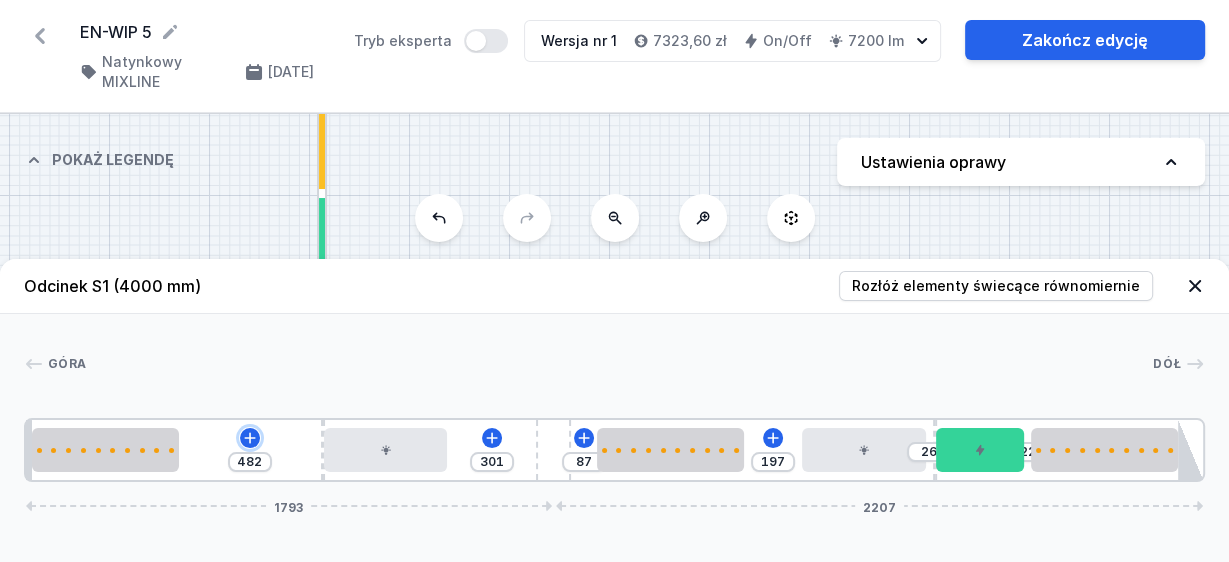 click 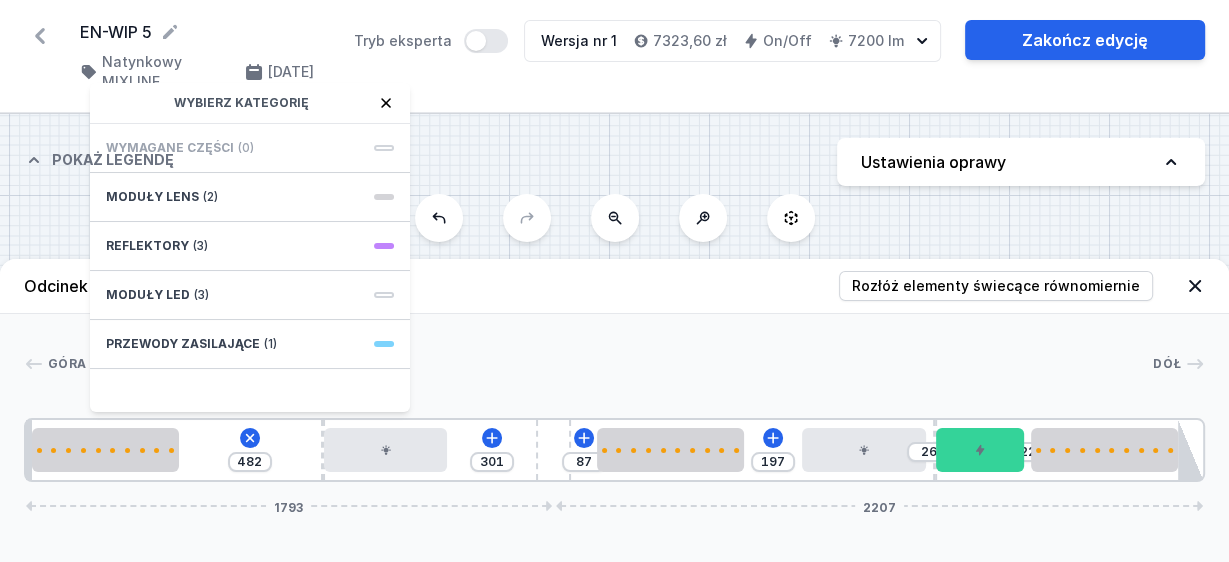 click on "Góra Dół 1 2 3 4 5 2 4 3 6 2 7 482 Wybierz kategorię Wymagane części (0) Moduły LENS (2) Reflektory (3) Moduły LED (3) Przewody zasilające [PHONE_NUMBER] 1793 2207 20 500 482 10 420 508 500 197 420 26 10 300 22 500 85 20 1713 120 2062 85 4000" at bounding box center (614, 398) 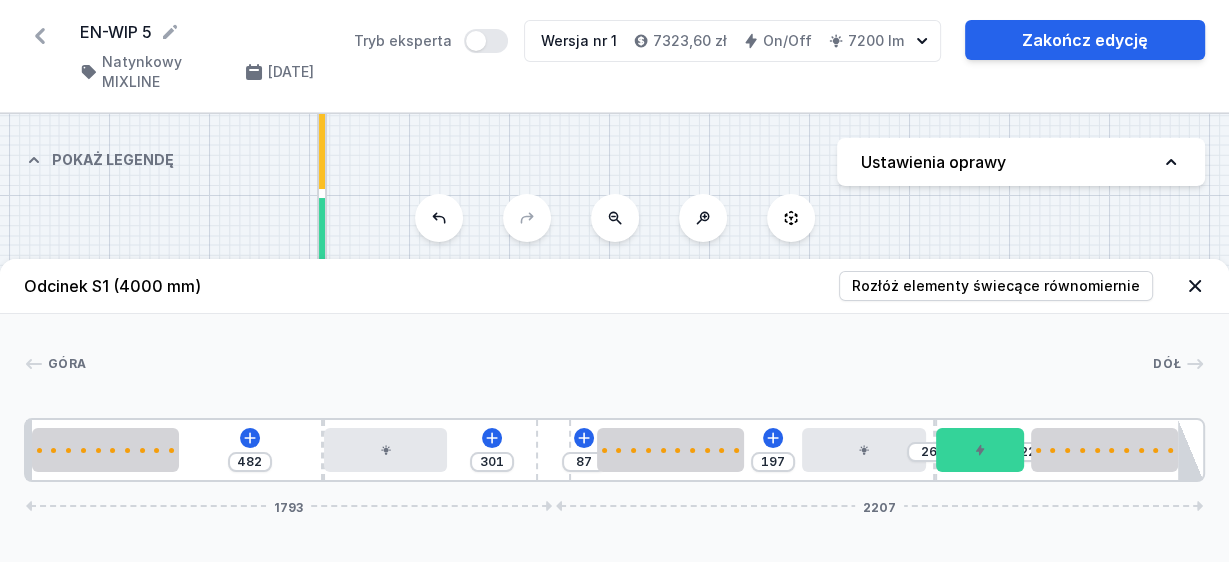 click 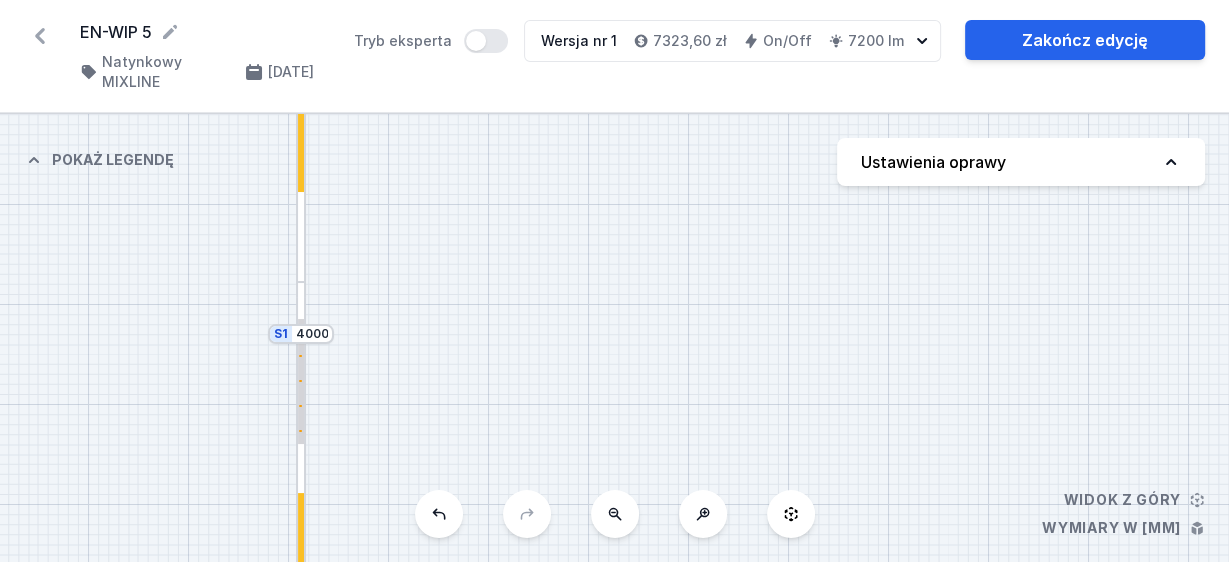 drag, startPoint x: 607, startPoint y: 177, endPoint x: 586, endPoint y: 586, distance: 409.53876 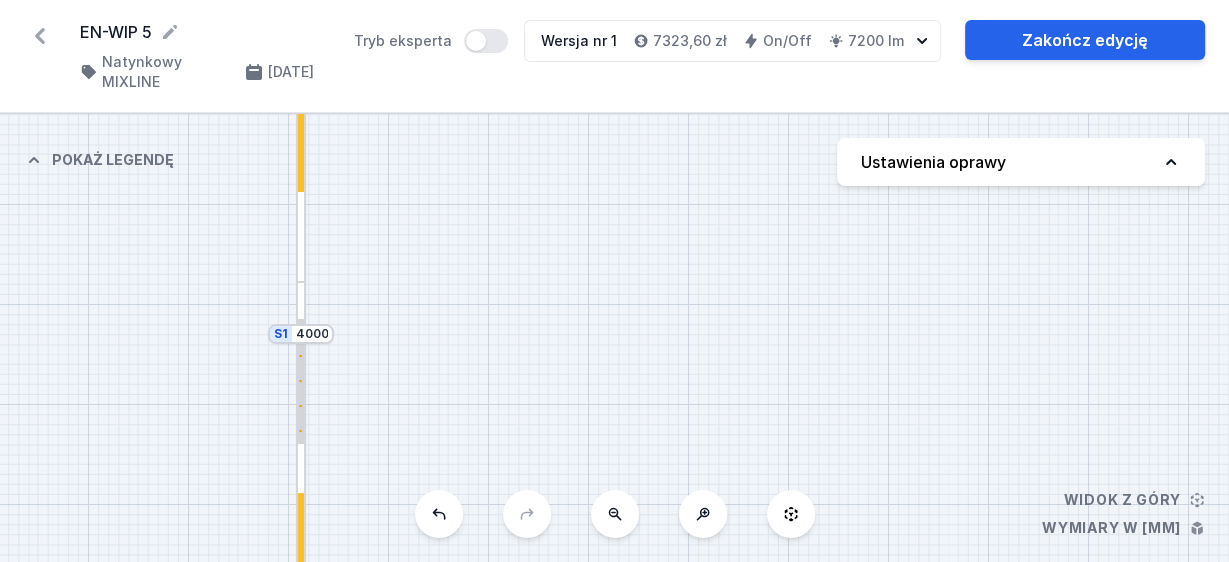 click on "EN-WIP 5   ( 11105 /v 1 ) Natynkowy MIXLINE [DATE] Tryb eksperta Wersja nr 1 7323,60 zł On/Off 7200 lm Zakończ edycję S2 3000 S1 4000 Widok z góry Wymiary w [mm] Pokaż legendę Przesłony Moduły LENS Reflektory Przewody zasilające Zasilacze Ustawienia oprawy" at bounding box center (614, 281) 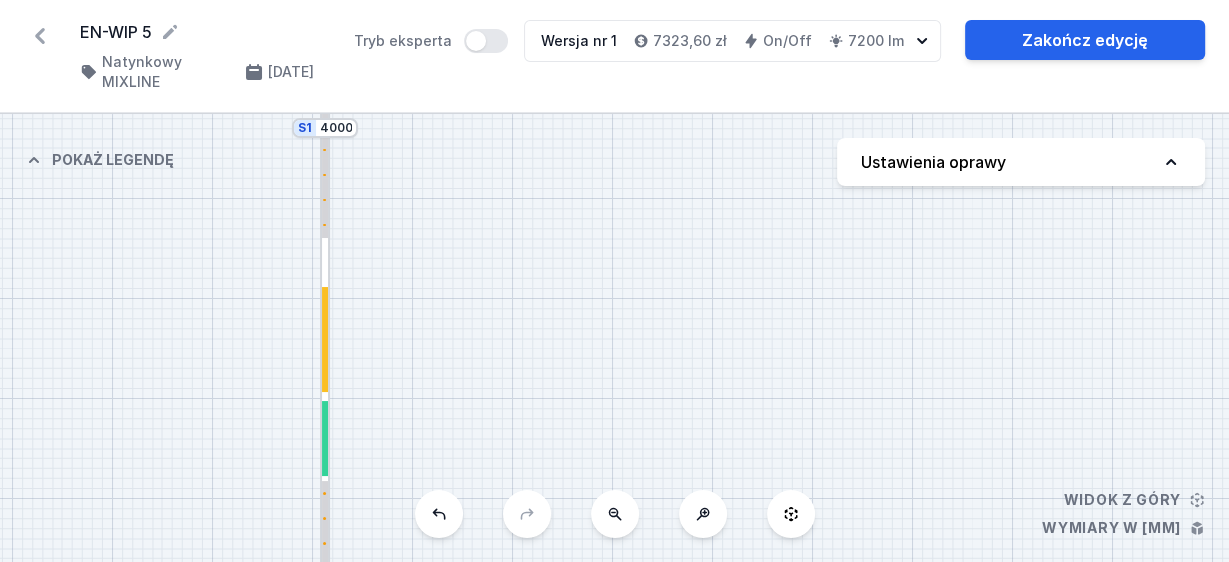 drag, startPoint x: 565, startPoint y: 353, endPoint x: 589, endPoint y: 67, distance: 287.00522 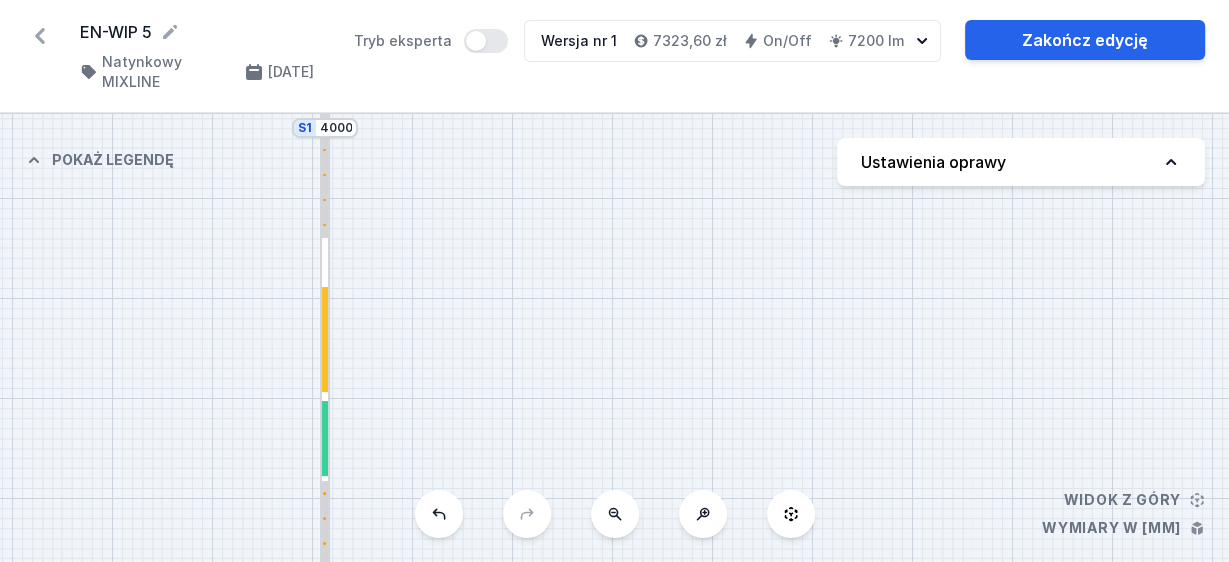 click on "EN-WIP 5   ( 11105 /v 1 ) Natynkowy MIXLINE [DATE] Tryb eksperta Wersja nr 1 7323,60 zł On/Off 7200 lm Zakończ edycję S2 3000 S1 4000 Widok z góry Wymiary w [mm] Pokaż legendę Przesłony Moduły LENS Reflektory Przewody zasilające Zasilacze Ustawienia oprawy" at bounding box center [614, 281] 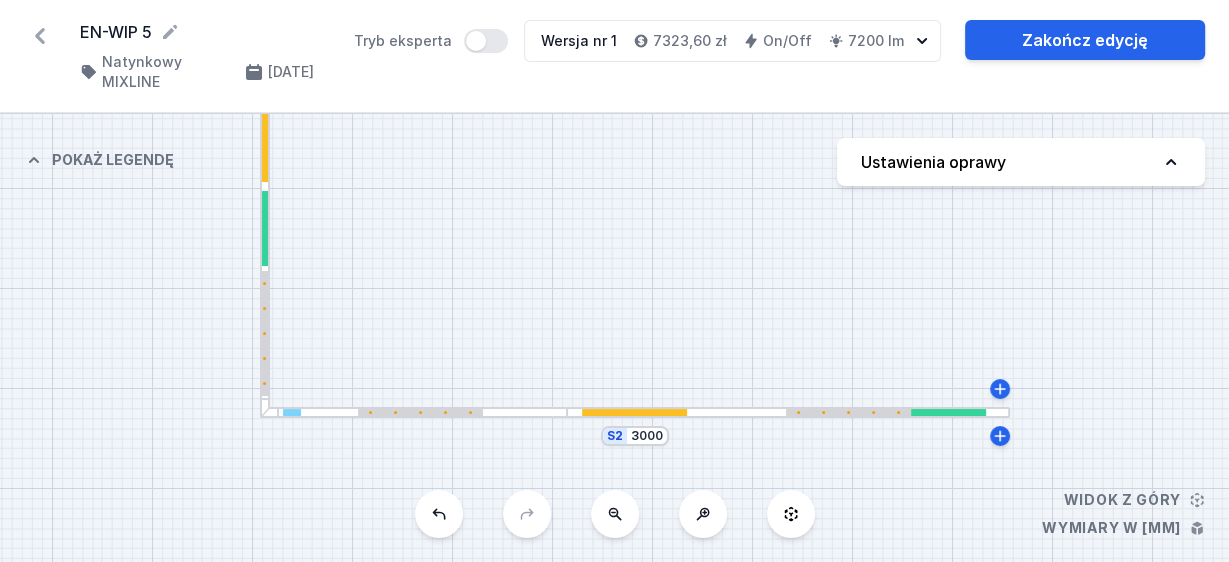 drag, startPoint x: 712, startPoint y: 303, endPoint x: 660, endPoint y: 104, distance: 205.6818 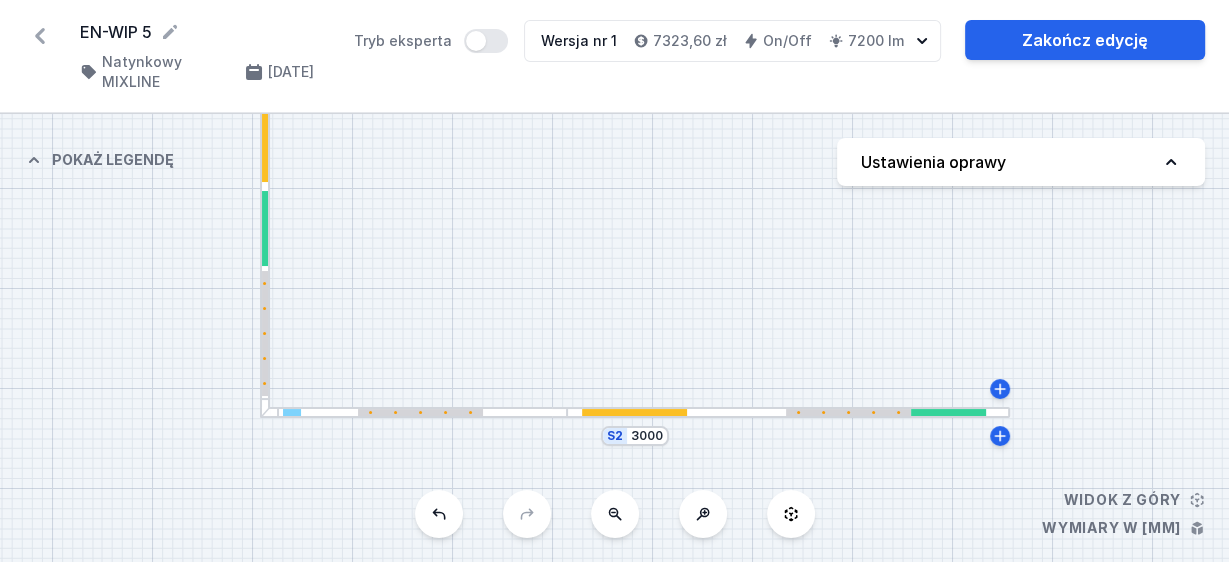 click on "EN-WIP 5   ( 11105 /v 1 ) Natynkowy MIXLINE [DATE] Tryb eksperta Wersja nr 1 7323,60 zł On/Off 7200 lm Zakończ edycję S2 3000 S1 4000 Widok z góry Wymiary w [mm] Pokaż legendę Przesłony Moduły LENS Reflektory Przewody zasilające Zasilacze Ustawienia oprawy" at bounding box center (614, 281) 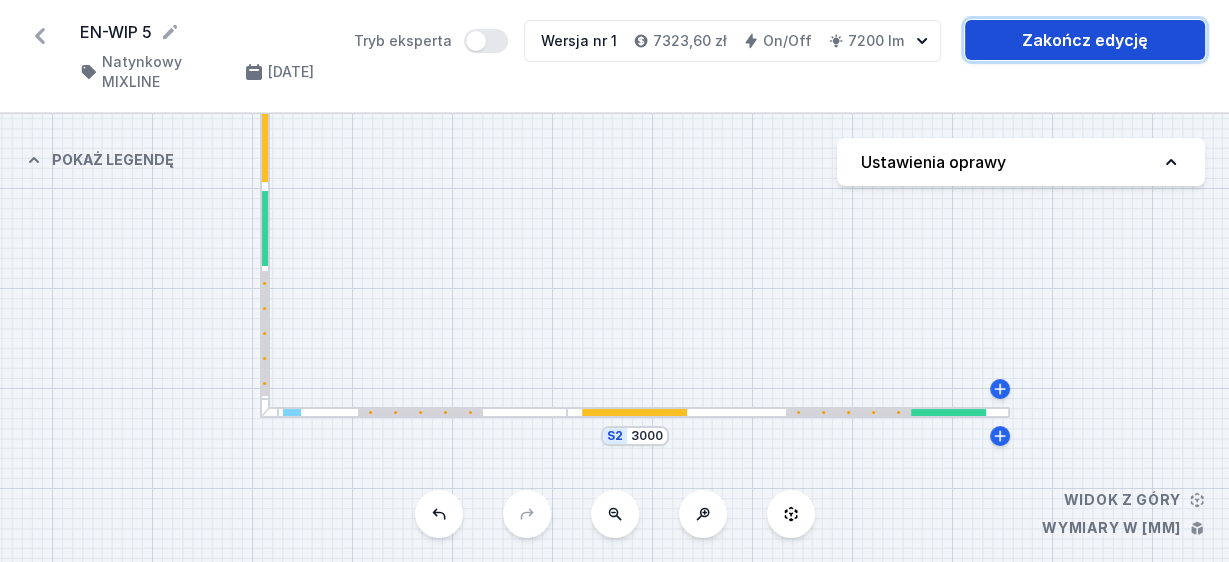 click on "Zakończ edycję" at bounding box center [1085, 40] 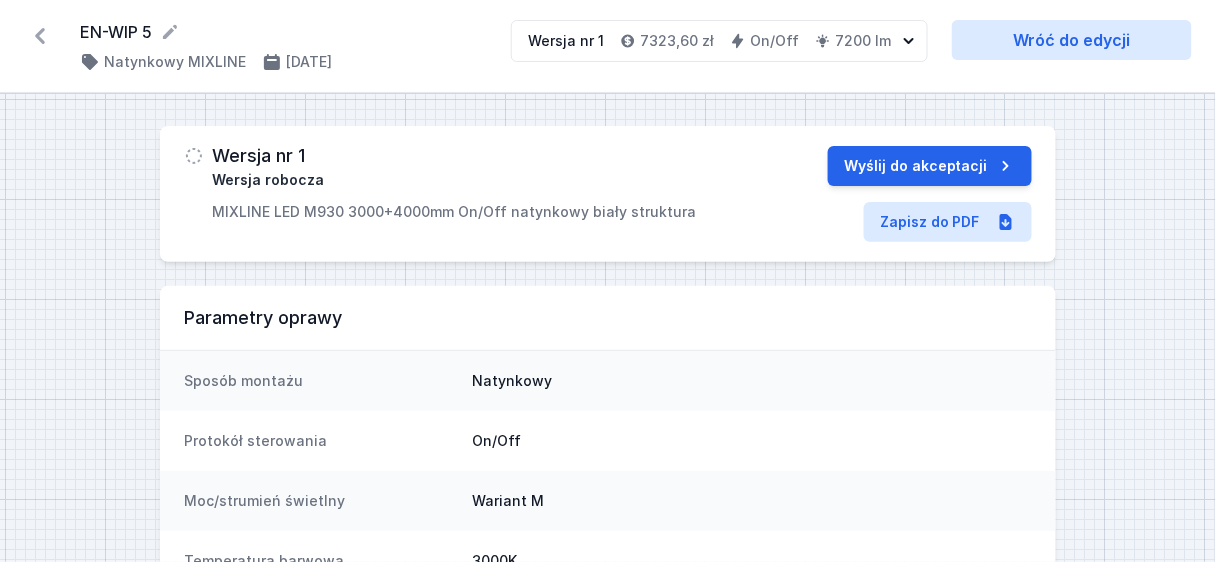 click on "MIXLINE LED M930 3000+4000mm On/Off natynkowy biały struktura" at bounding box center [454, 212] 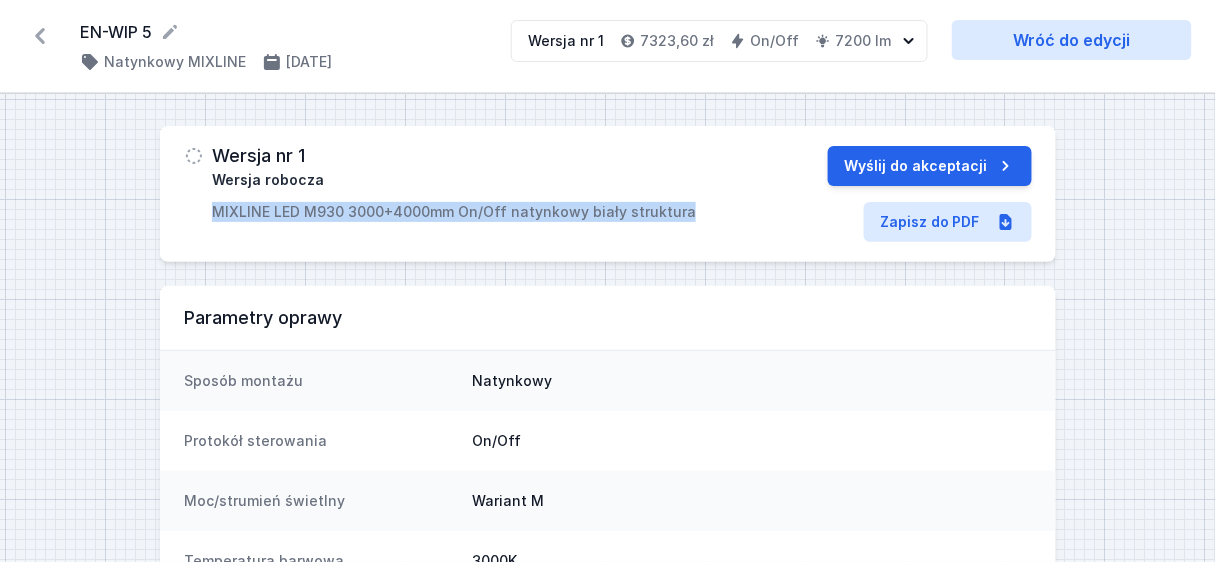 drag, startPoint x: 252, startPoint y: 216, endPoint x: 733, endPoint y: 241, distance: 481.64926 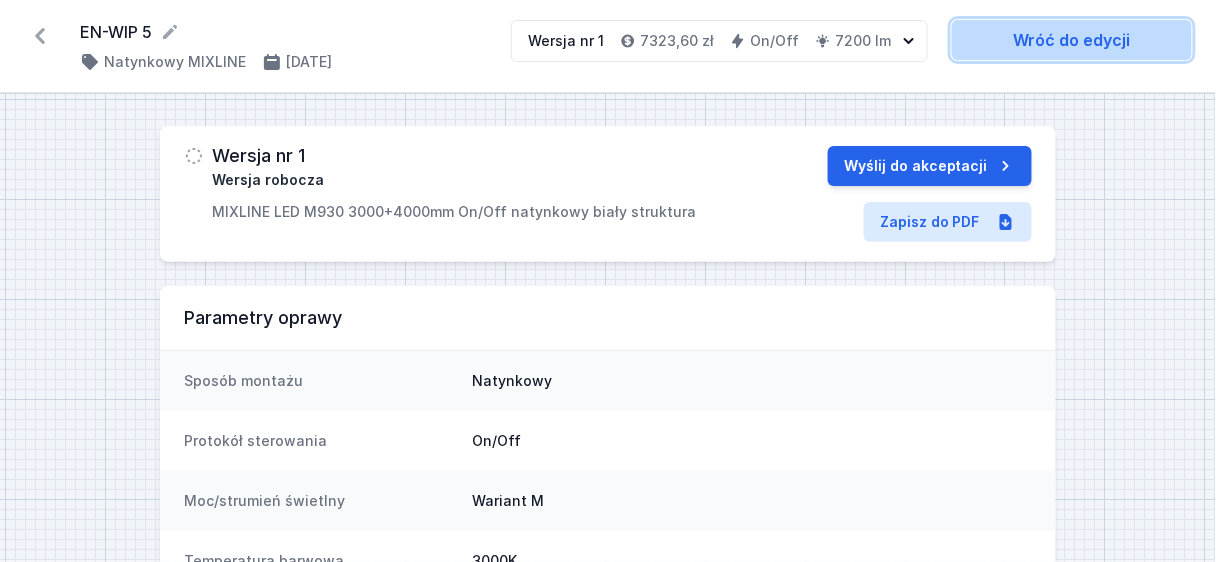 click on "Wróć do edycji" at bounding box center [1072, 40] 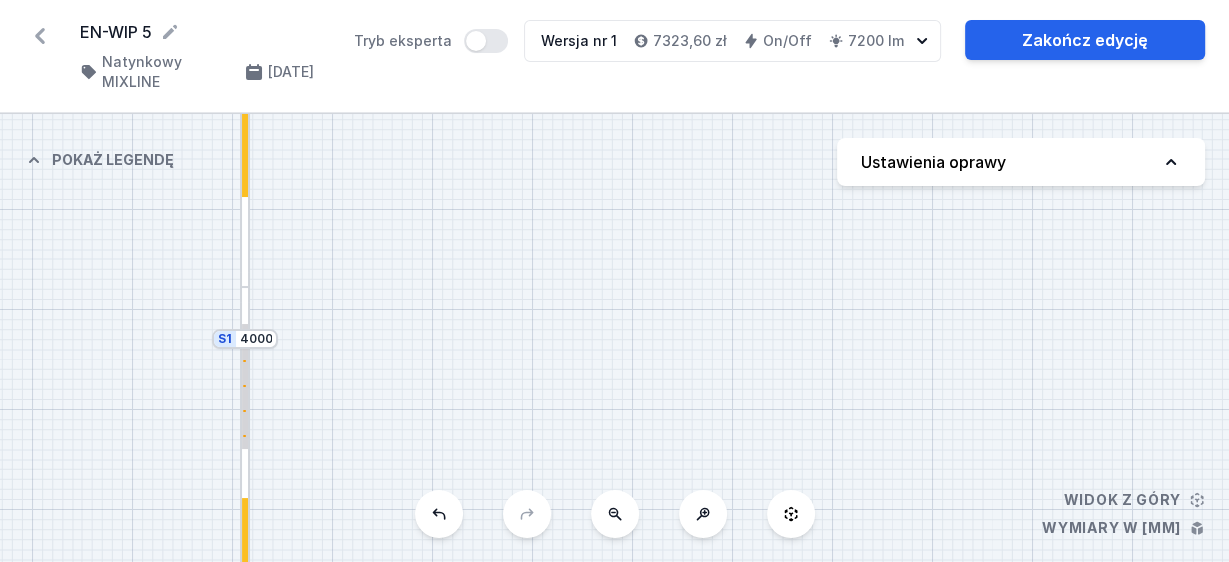 click on "Ustawienia oprawy" at bounding box center (1021, 162) 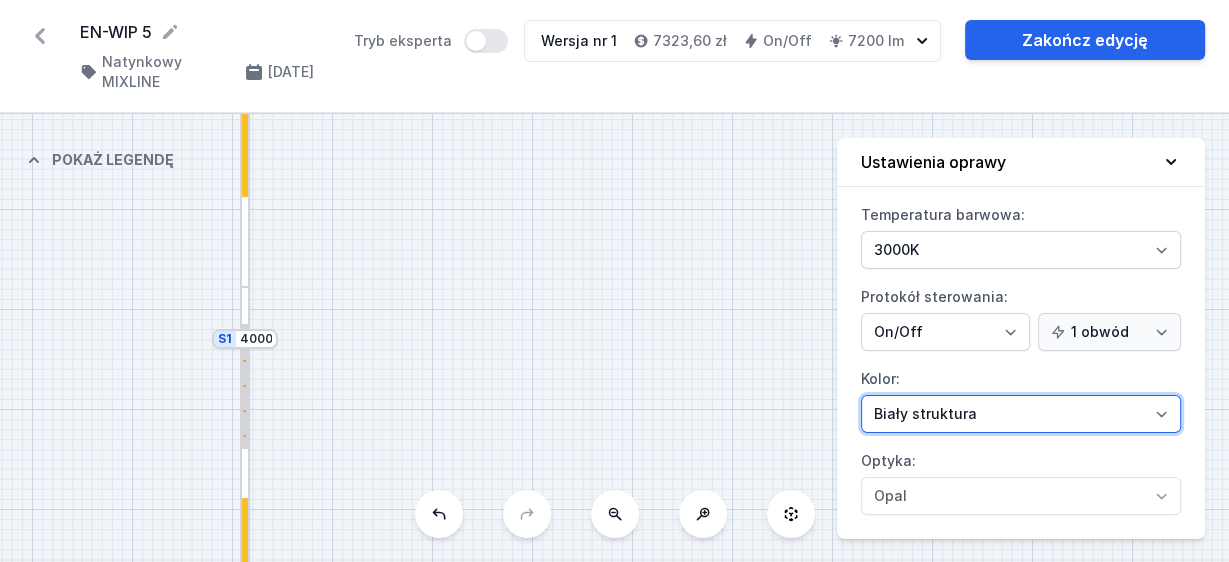drag, startPoint x: 1046, startPoint y: 404, endPoint x: 1033, endPoint y: 404, distance: 13 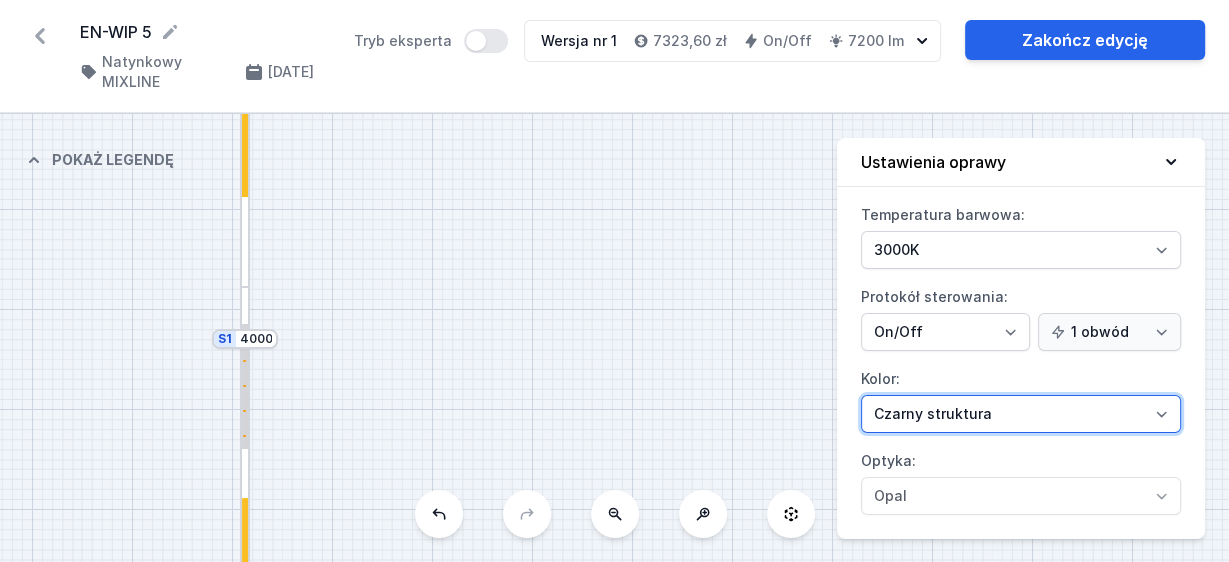 click on "Biały struktura Czarny struktura Złoty struktura Miedziany Szary Inny (z palety RAL)" at bounding box center (1021, 414) 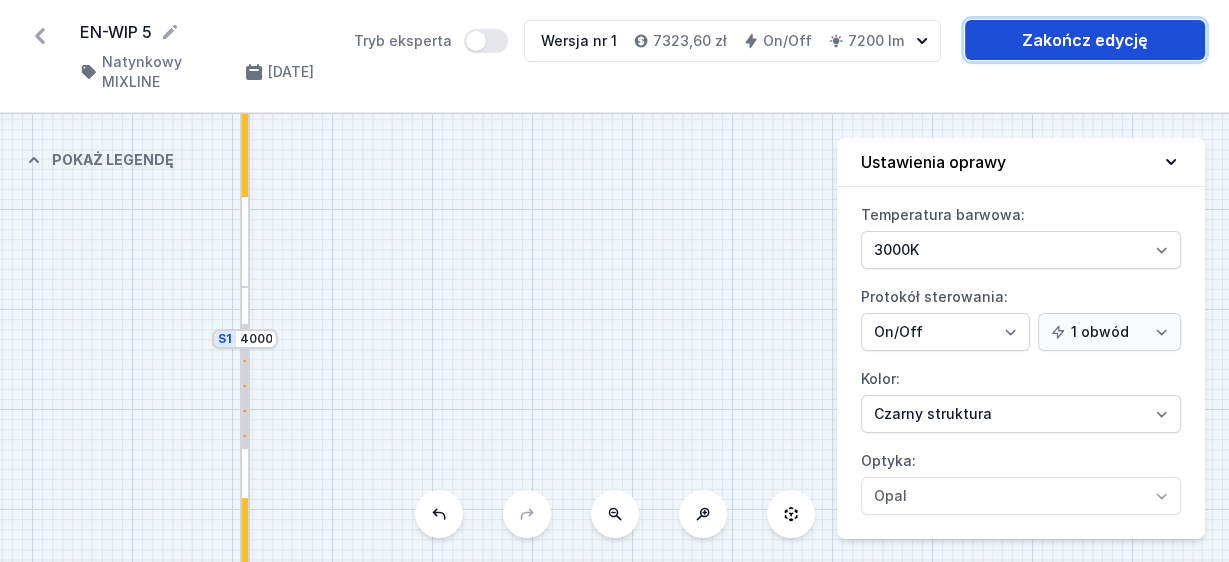 click on "Zakończ edycję" at bounding box center [1085, 40] 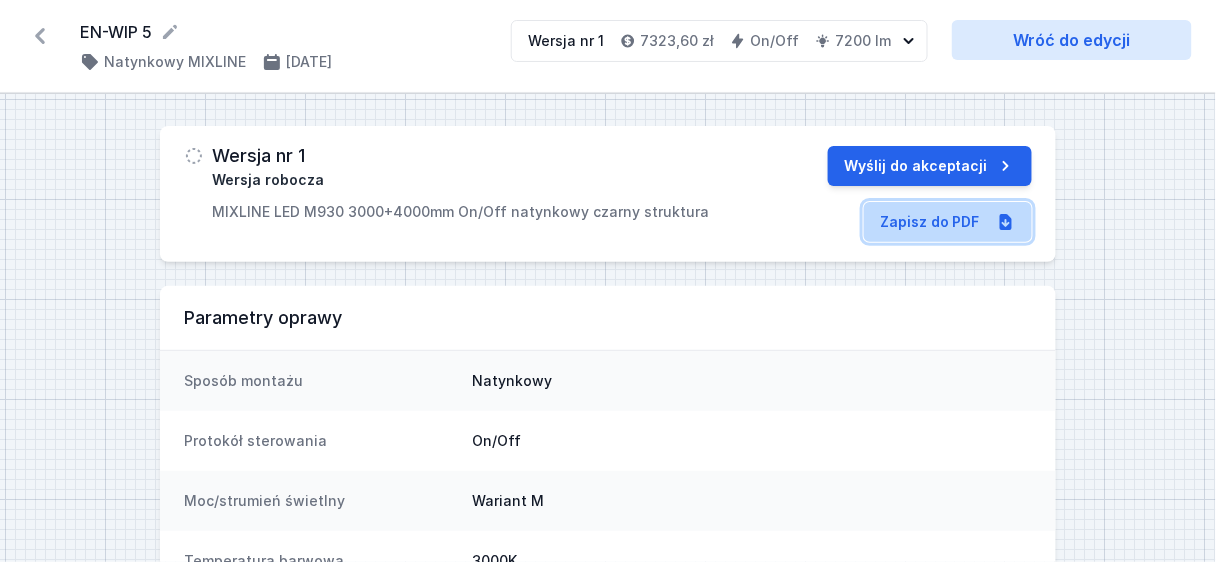 click on "Zapisz do PDF" at bounding box center (948, 222) 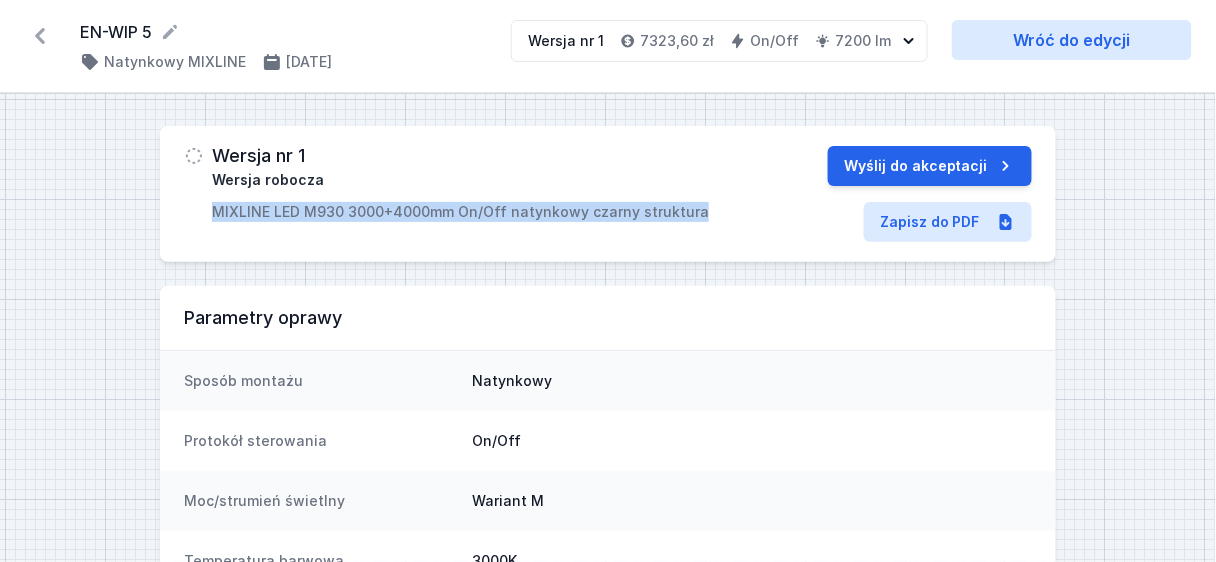 drag, startPoint x: 731, startPoint y: 207, endPoint x: 162, endPoint y: 216, distance: 569.07117 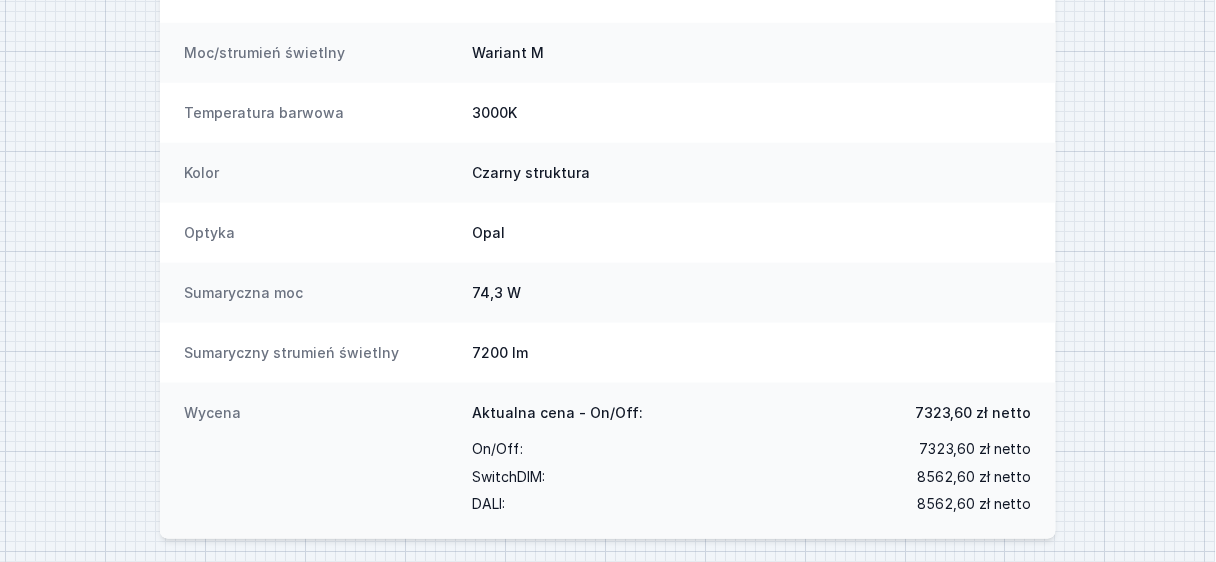 scroll, scrollTop: 455, scrollLeft: 0, axis: vertical 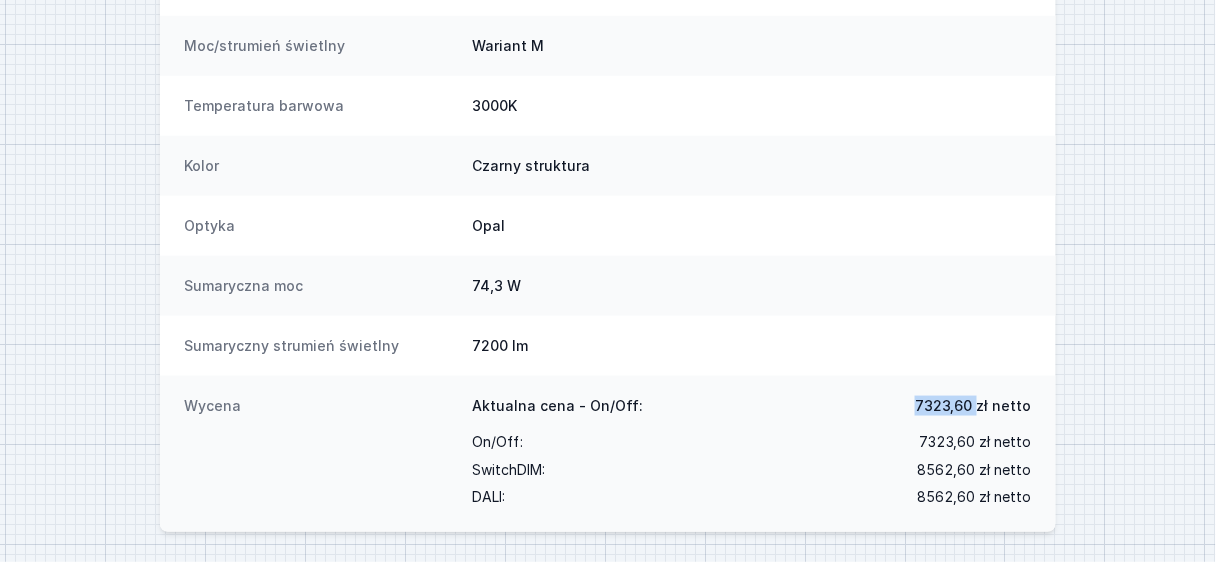 drag, startPoint x: 967, startPoint y: 401, endPoint x: 920, endPoint y: 403, distance: 47.042534 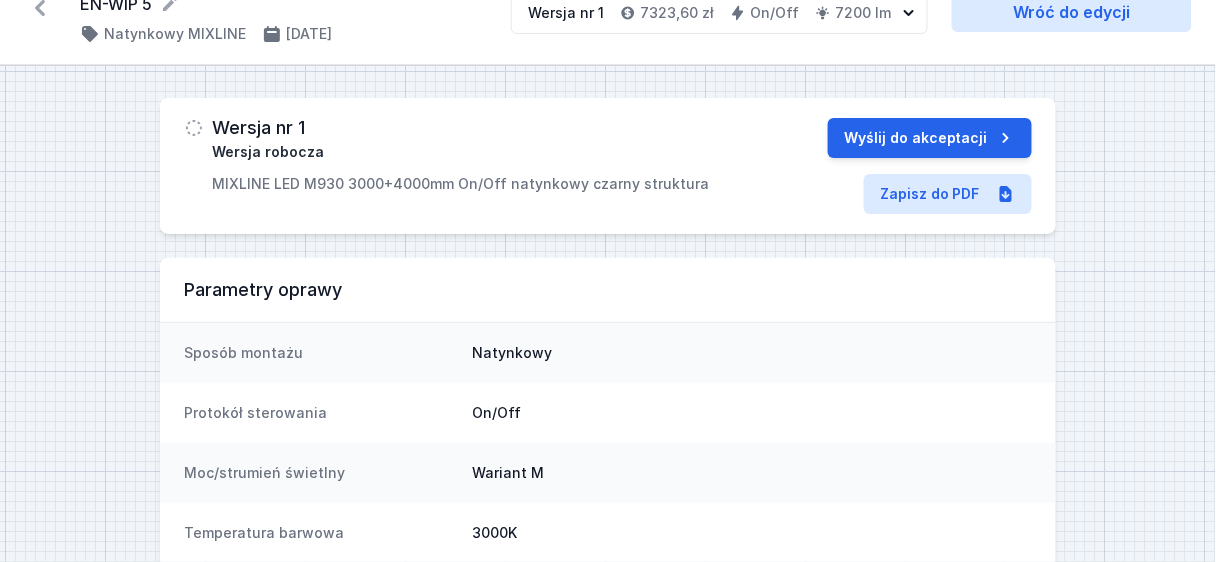 scroll, scrollTop: 0, scrollLeft: 0, axis: both 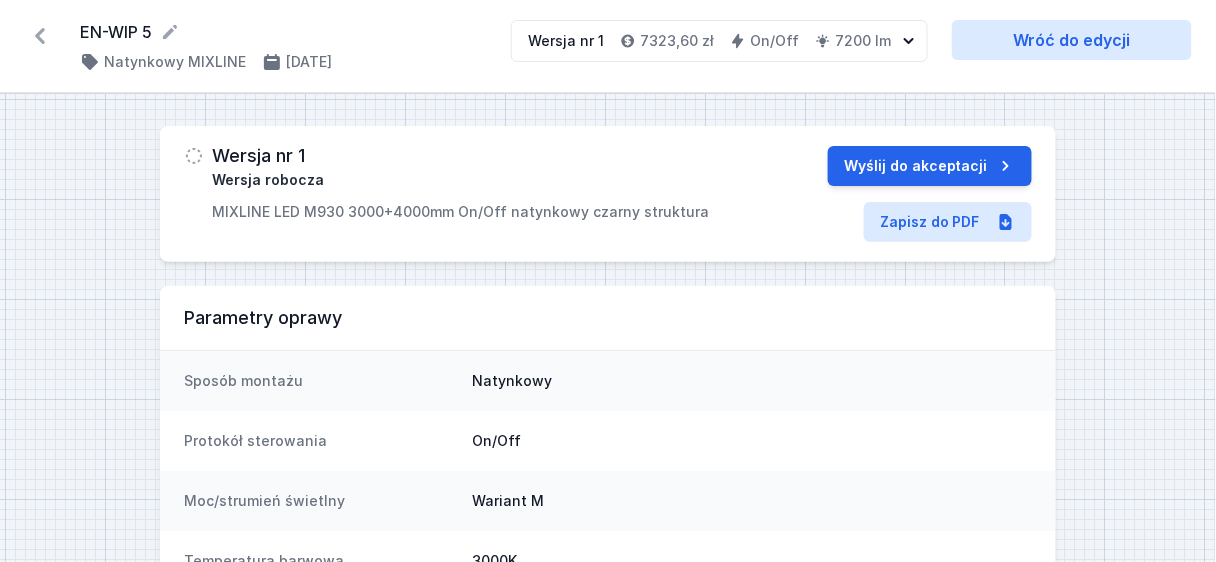 click 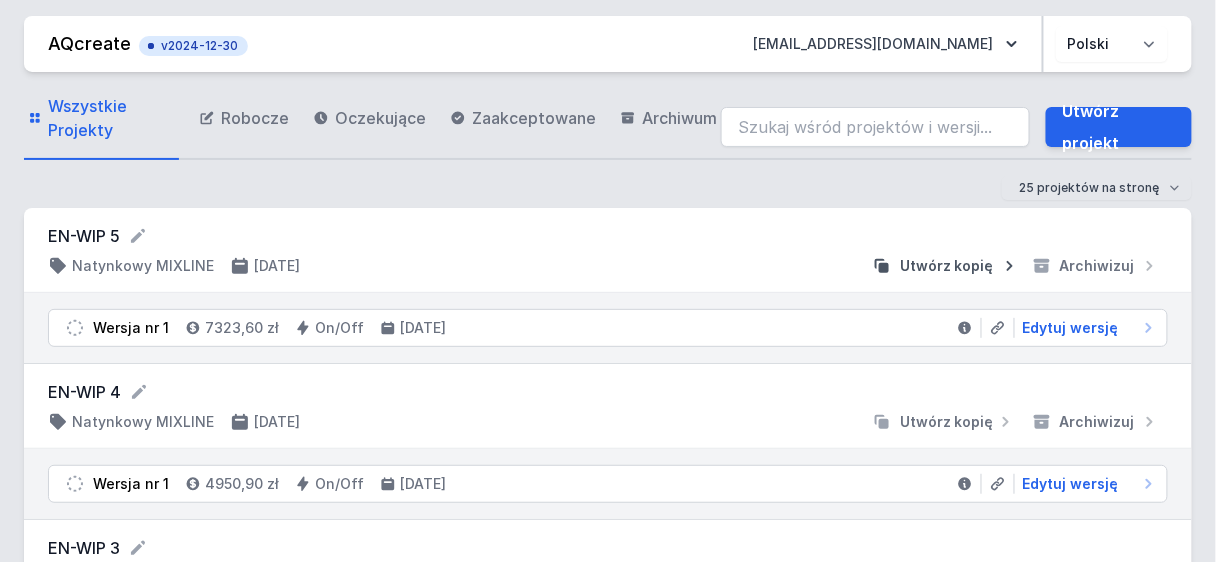scroll, scrollTop: 80, scrollLeft: 0, axis: vertical 